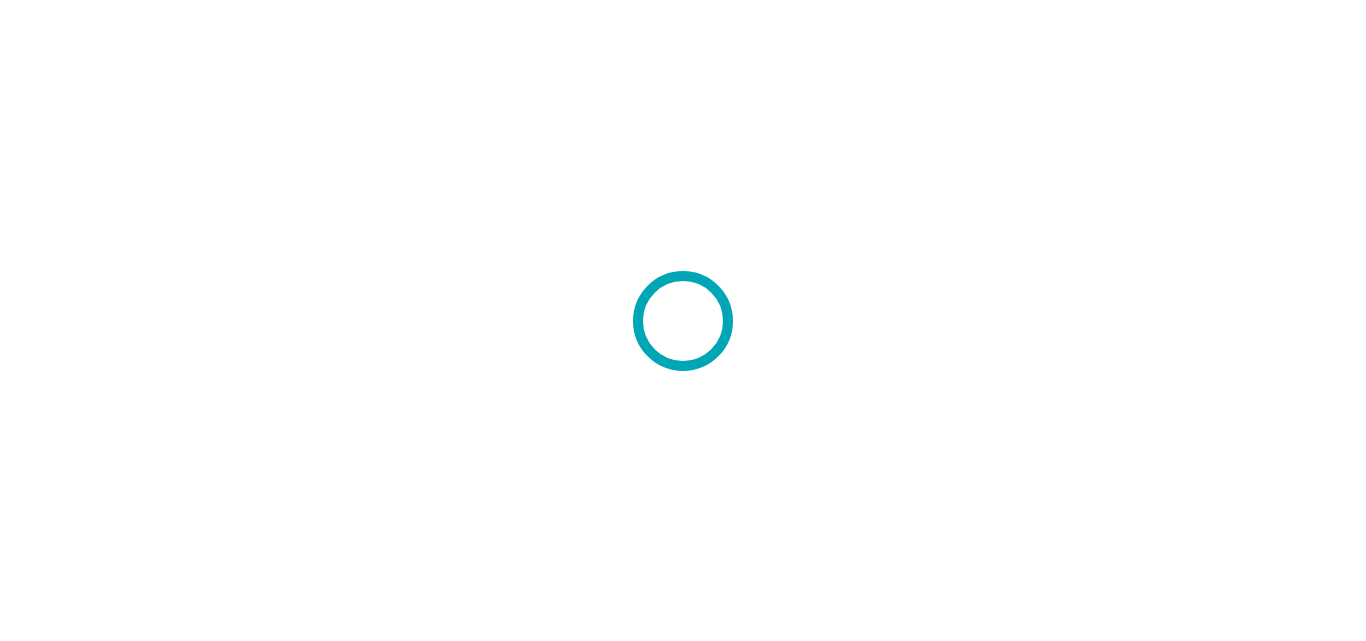 scroll, scrollTop: 0, scrollLeft: 0, axis: both 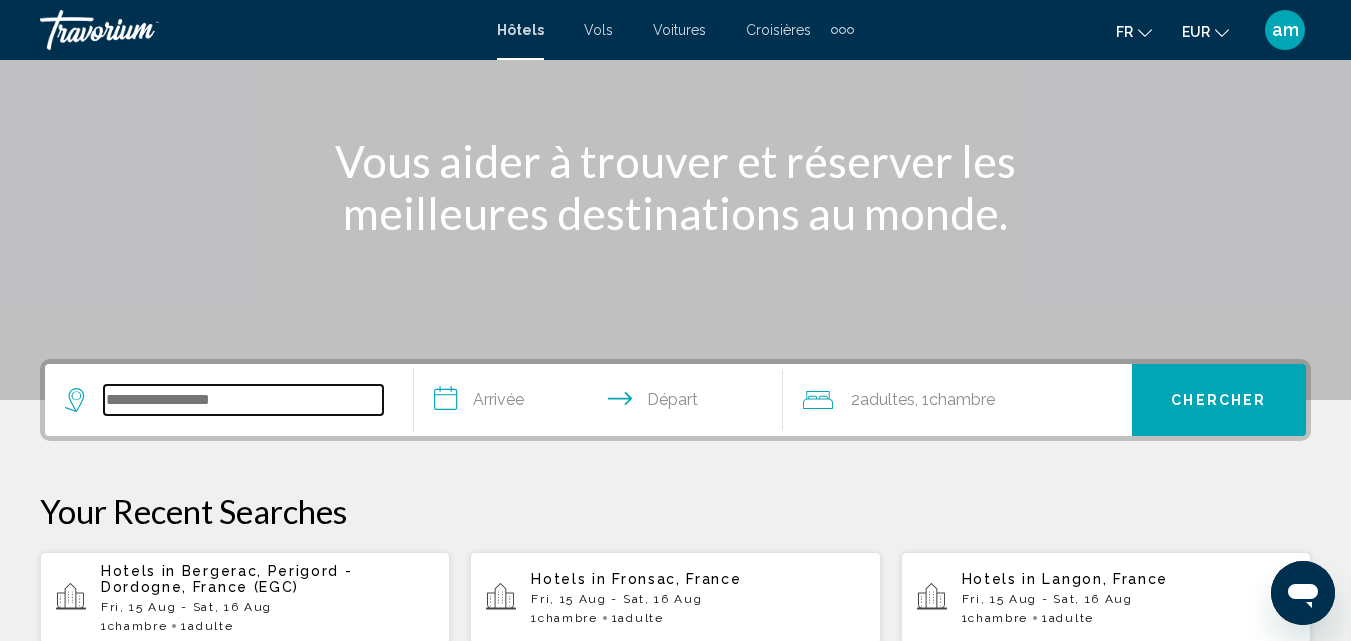 click at bounding box center [243, 400] 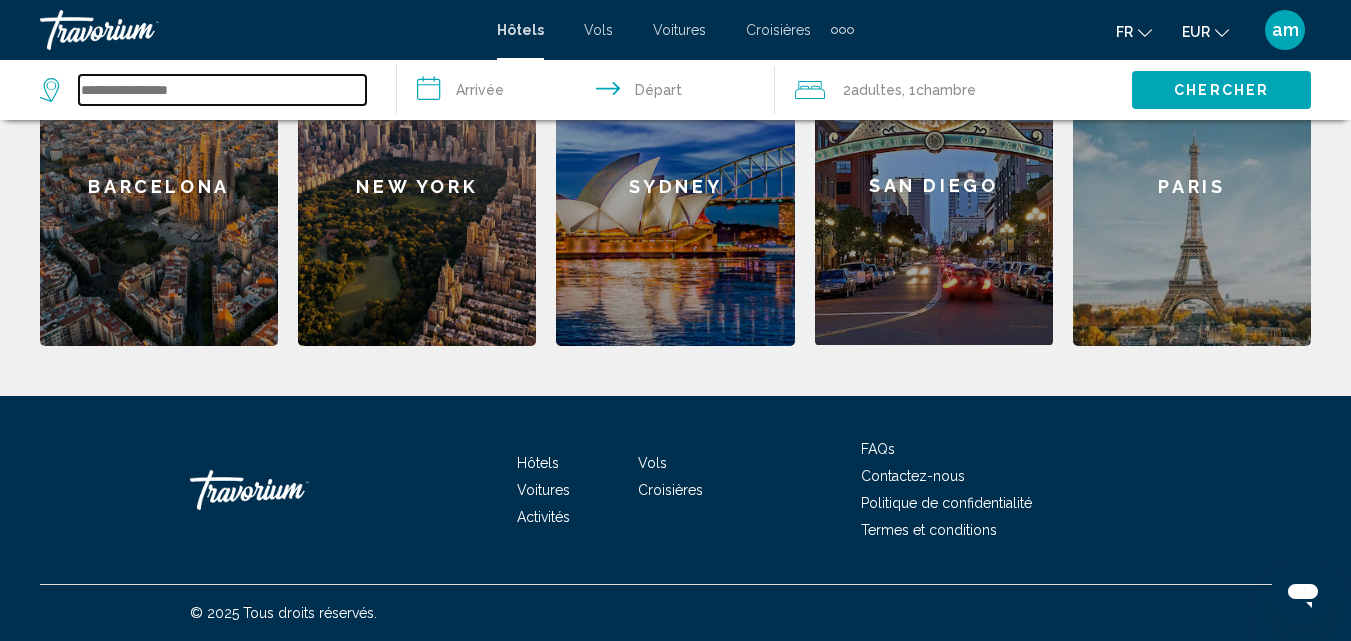 scroll, scrollTop: 239, scrollLeft: 0, axis: vertical 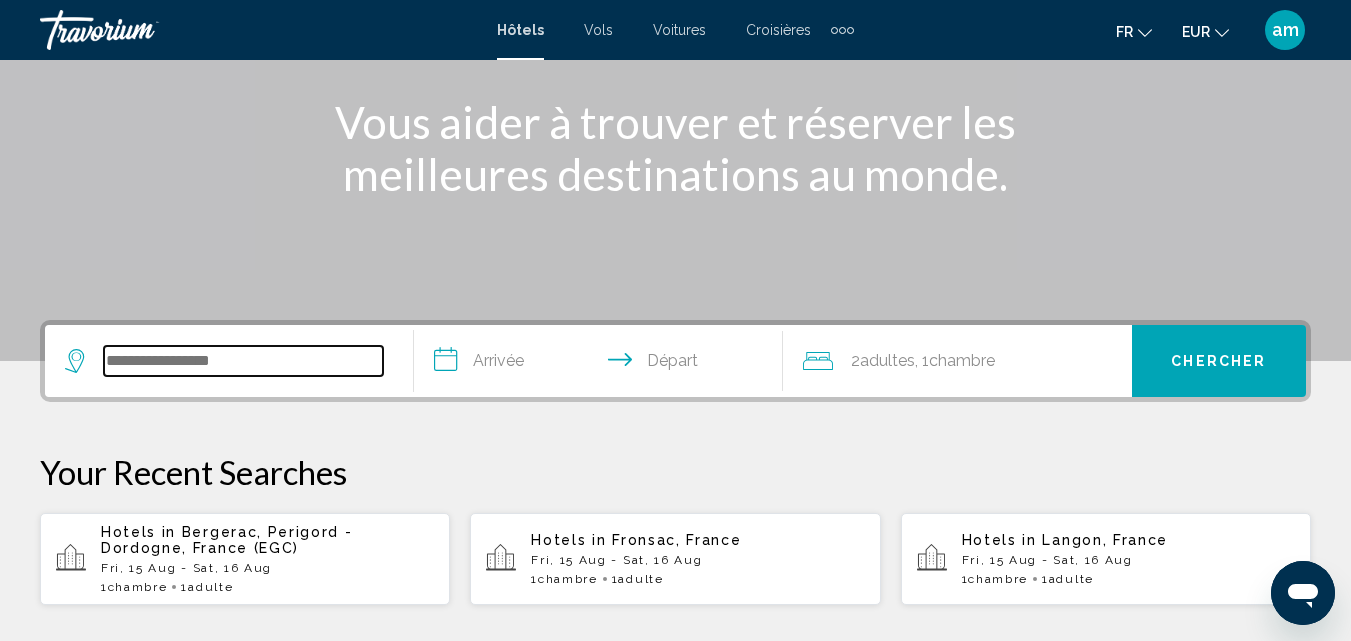 click at bounding box center (243, 361) 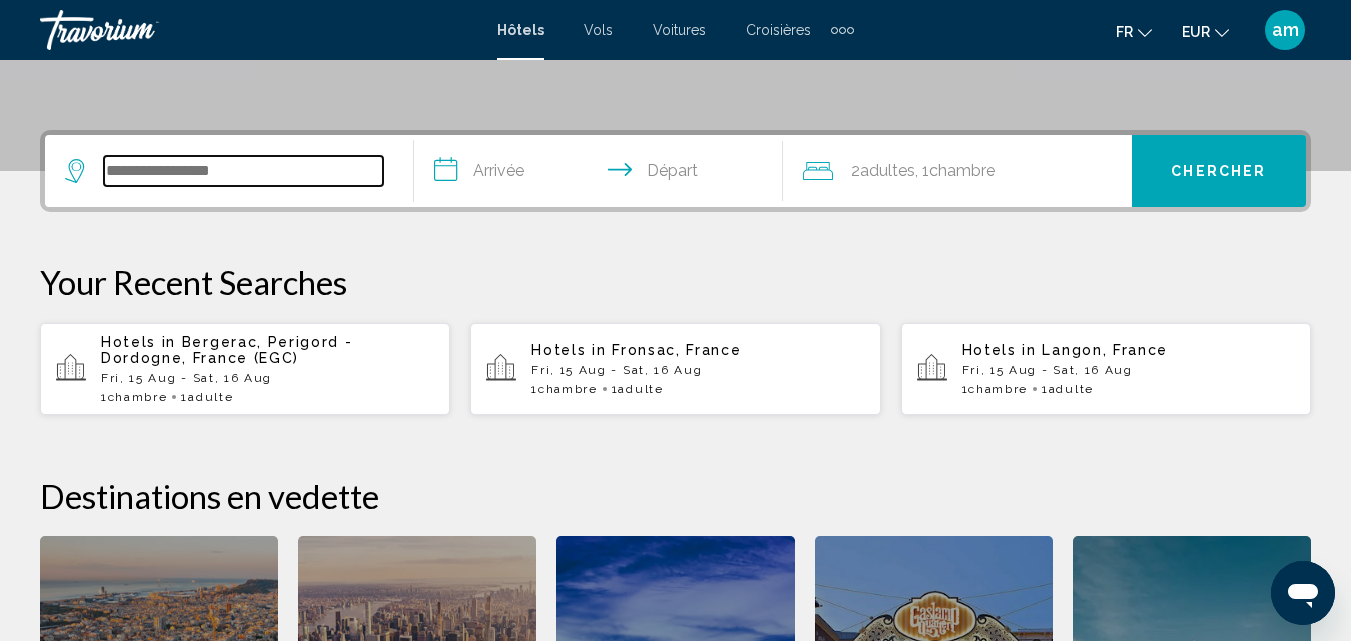 scroll, scrollTop: 394, scrollLeft: 0, axis: vertical 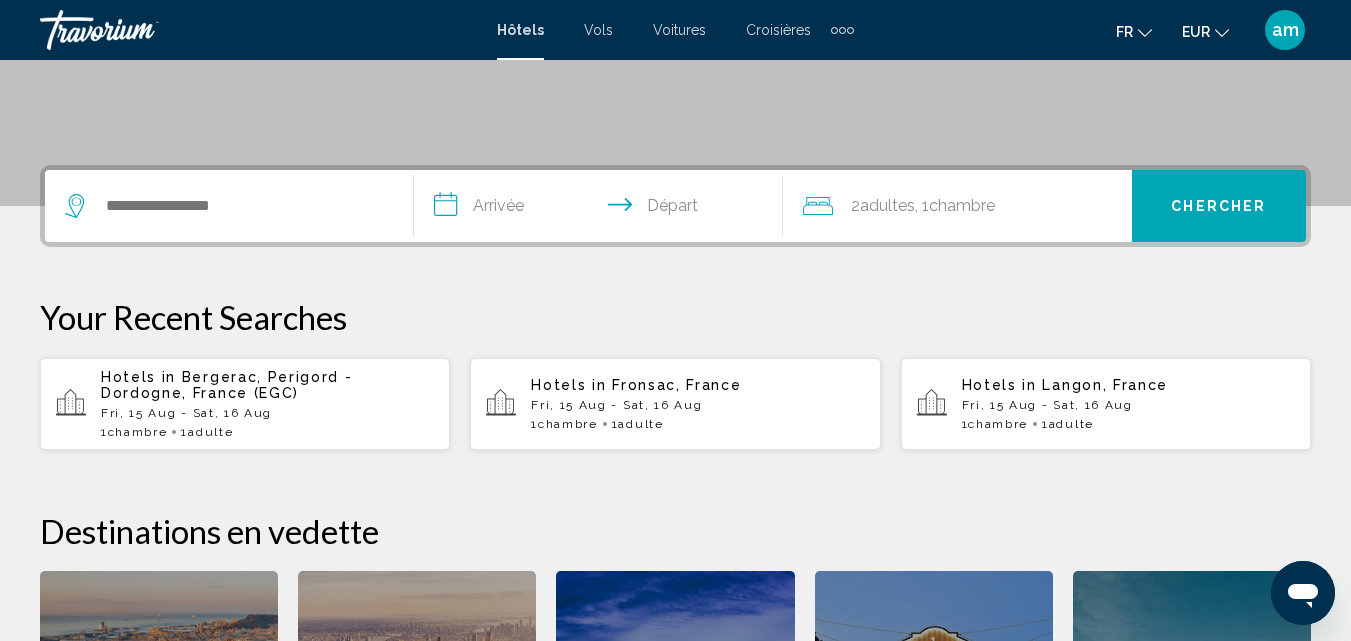 click on "**********" at bounding box center [602, 209] 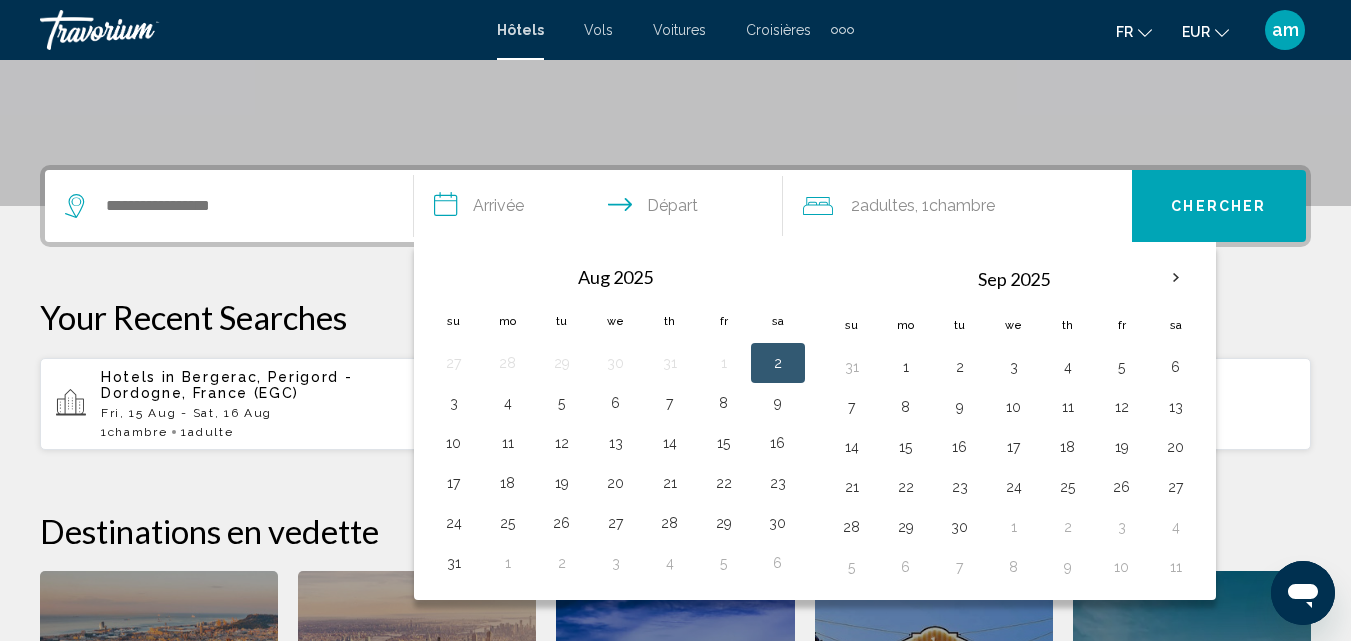 scroll, scrollTop: 494, scrollLeft: 0, axis: vertical 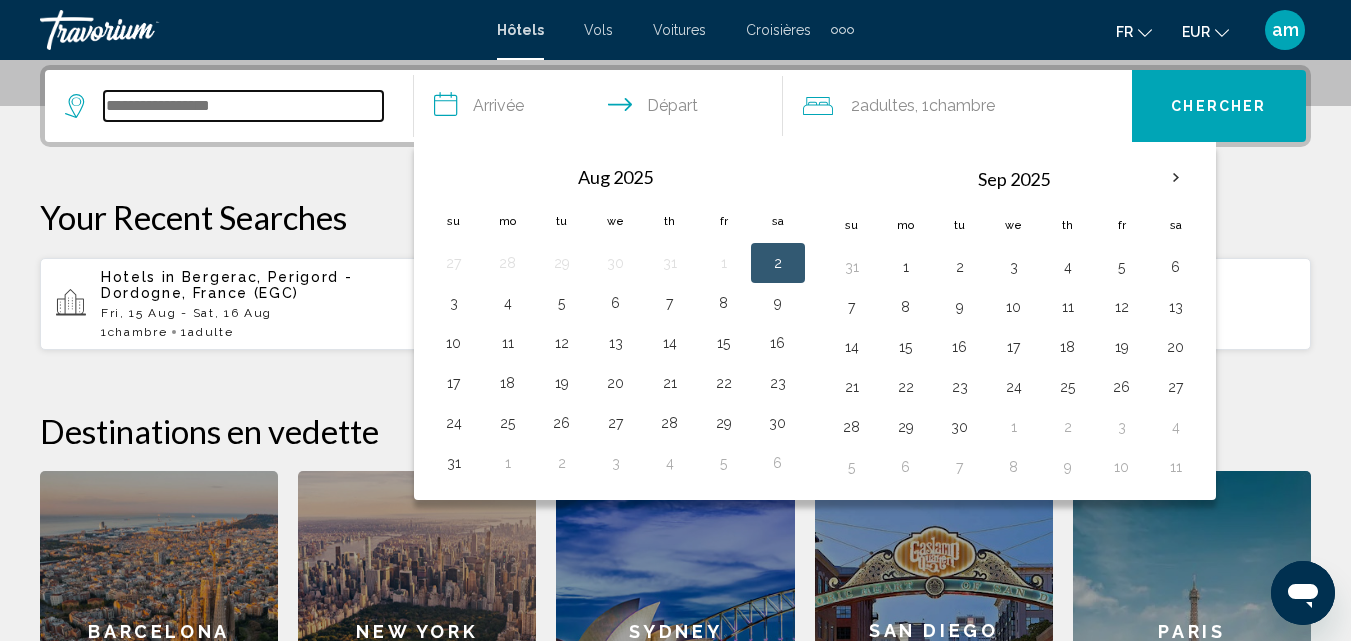 click at bounding box center (243, 106) 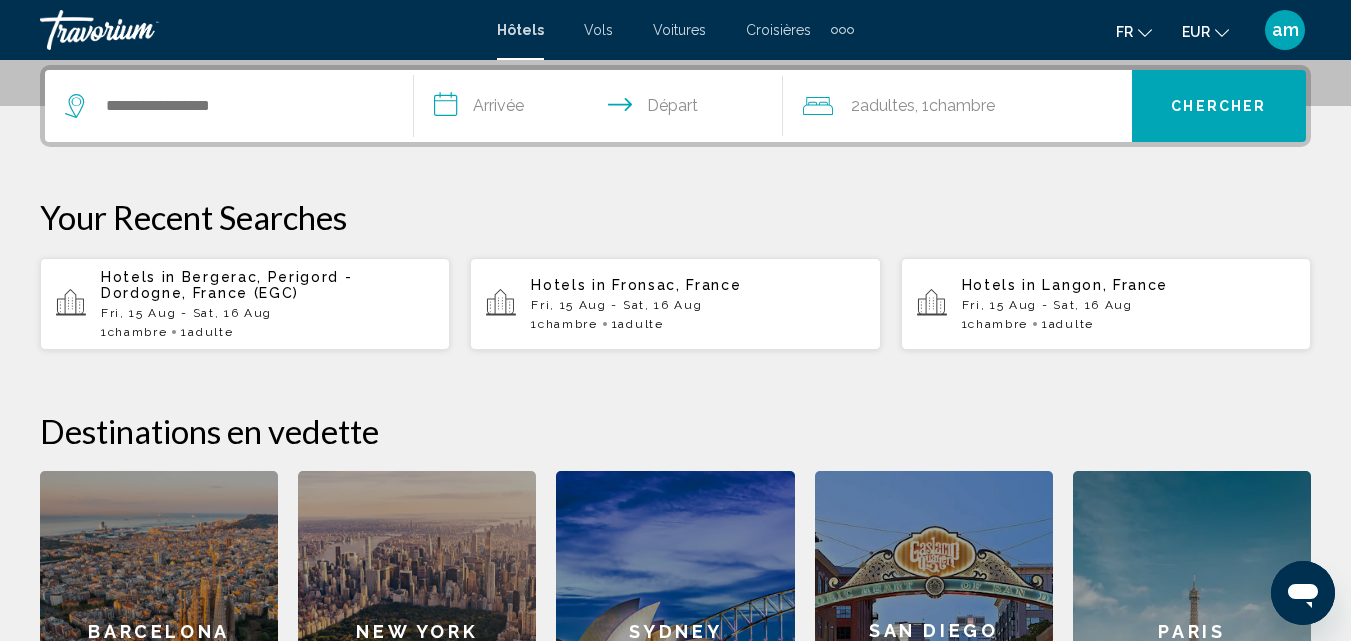 click on "**********" at bounding box center (602, 109) 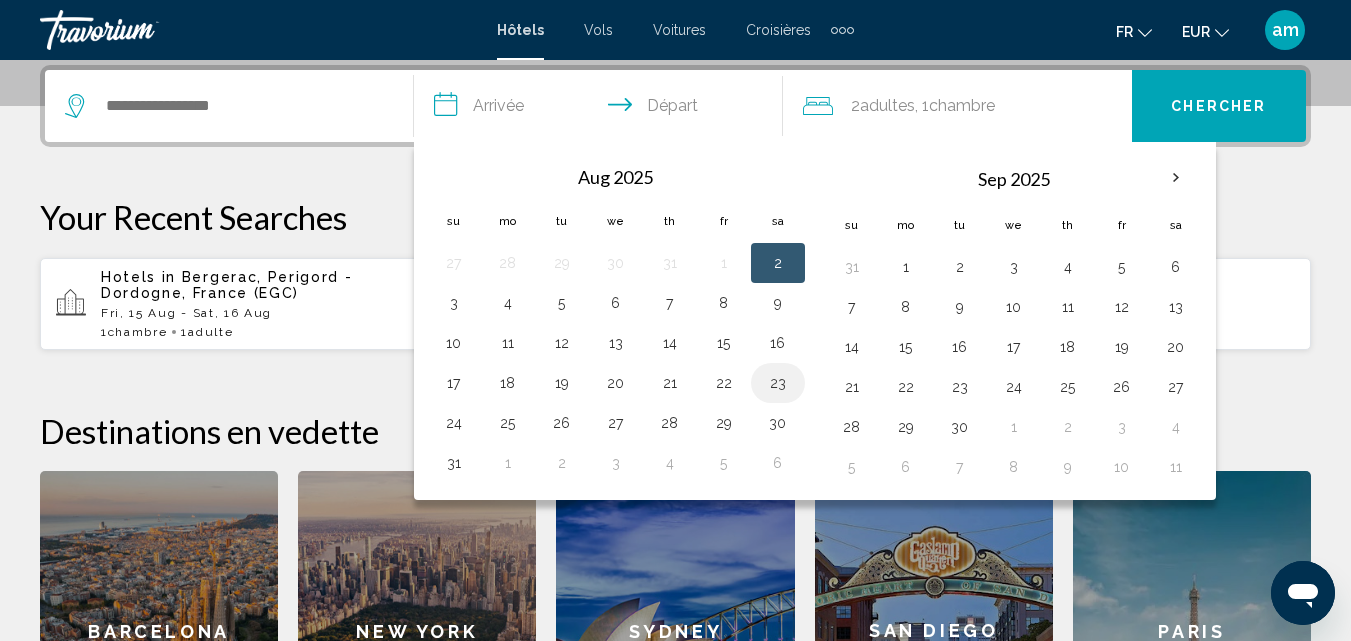 click on "23" at bounding box center [778, 383] 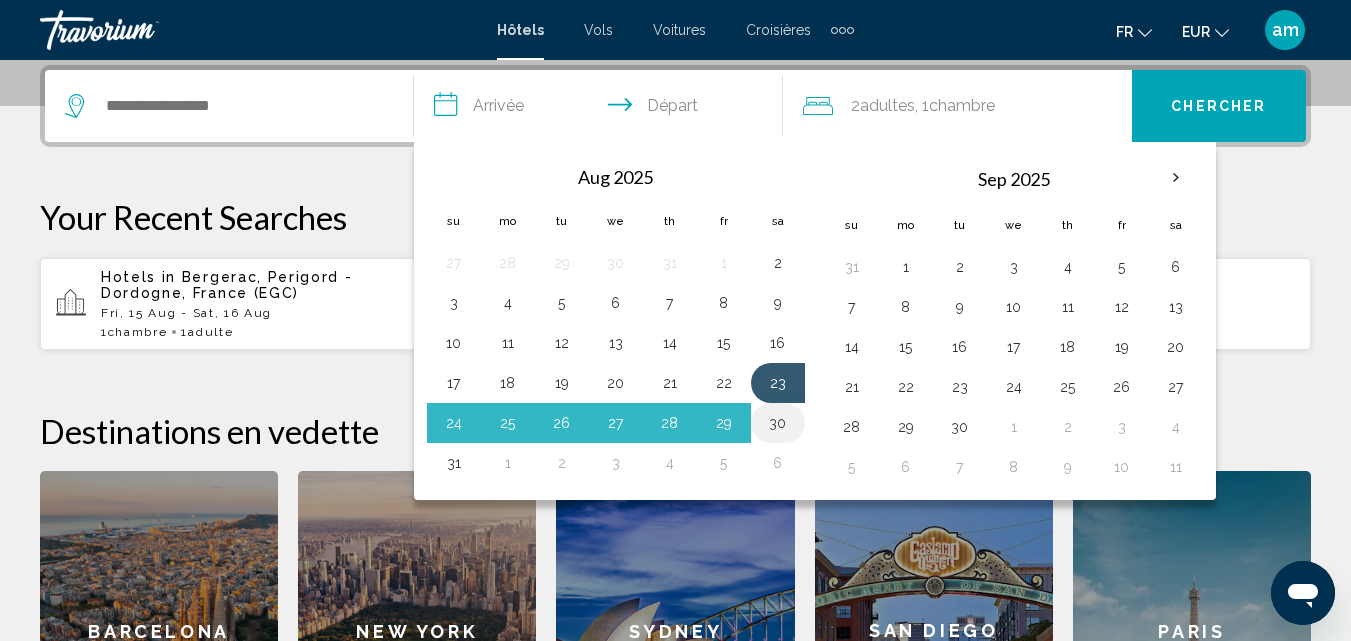 click on "30" at bounding box center (778, 423) 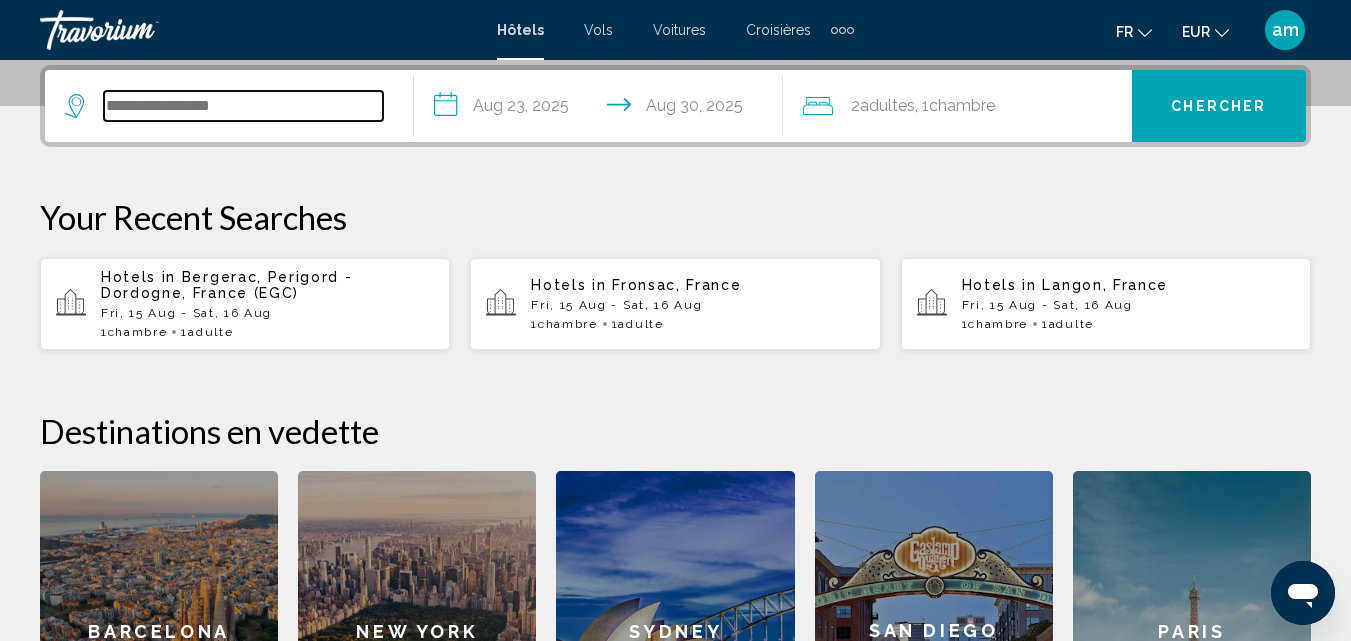 click at bounding box center [243, 106] 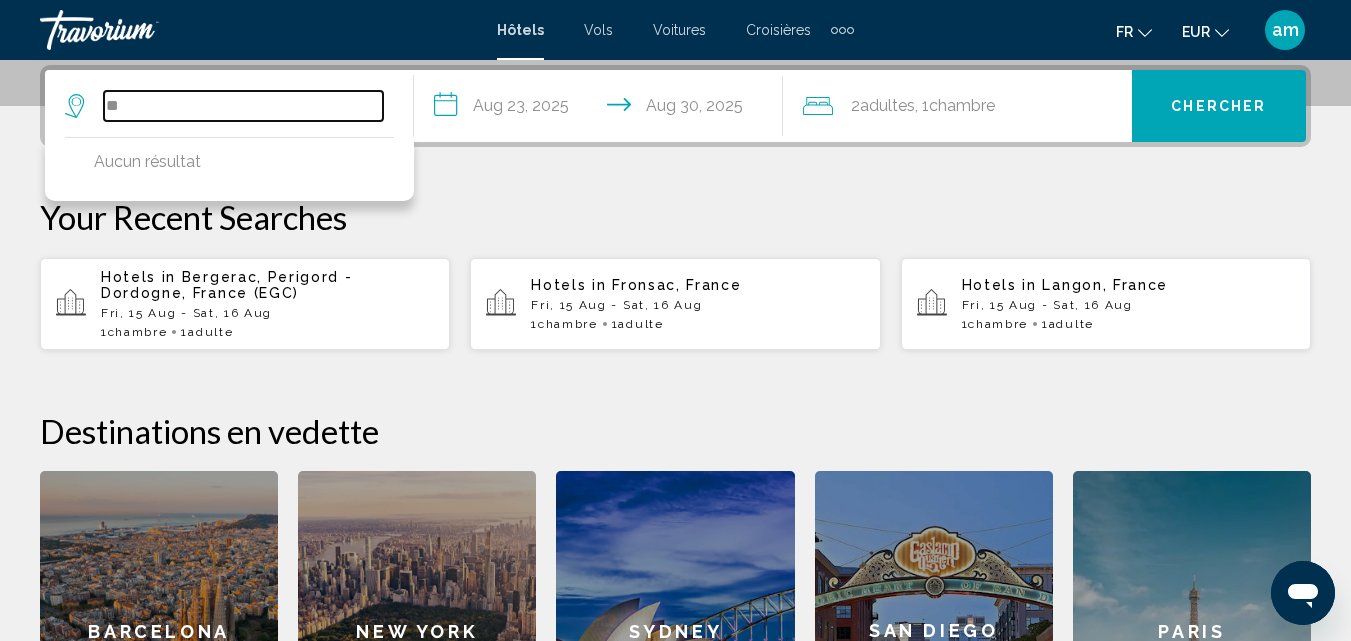 type on "*" 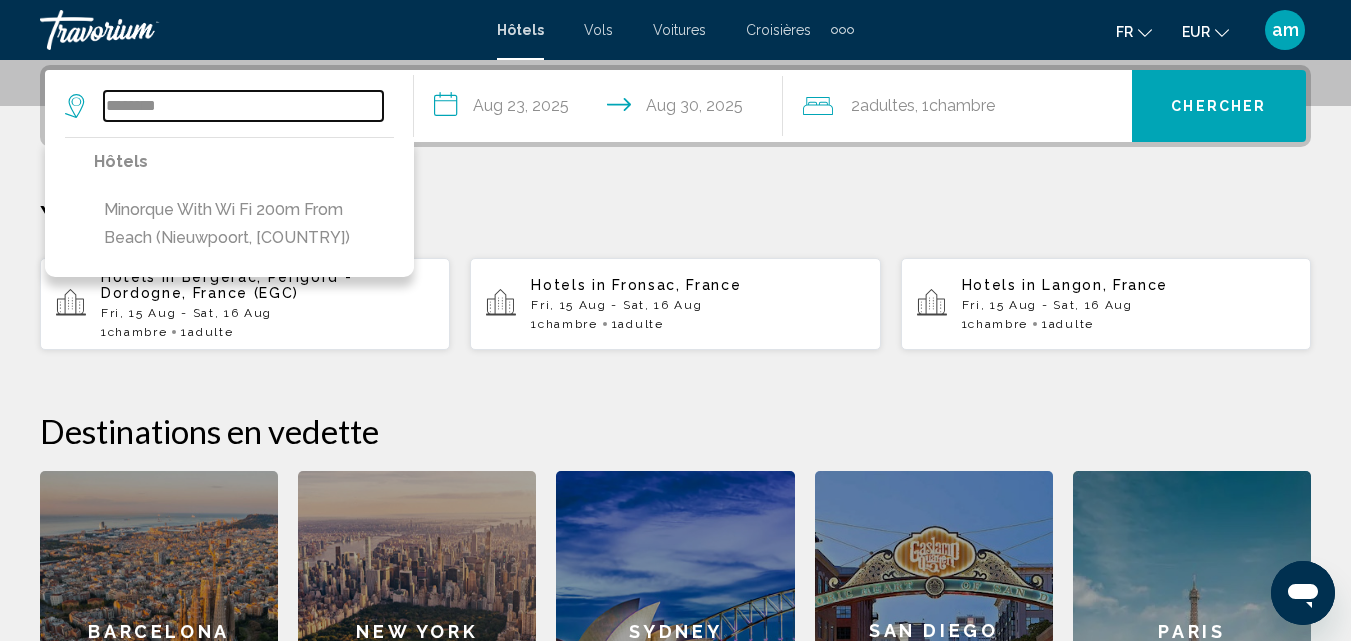 click on "********" at bounding box center [243, 106] 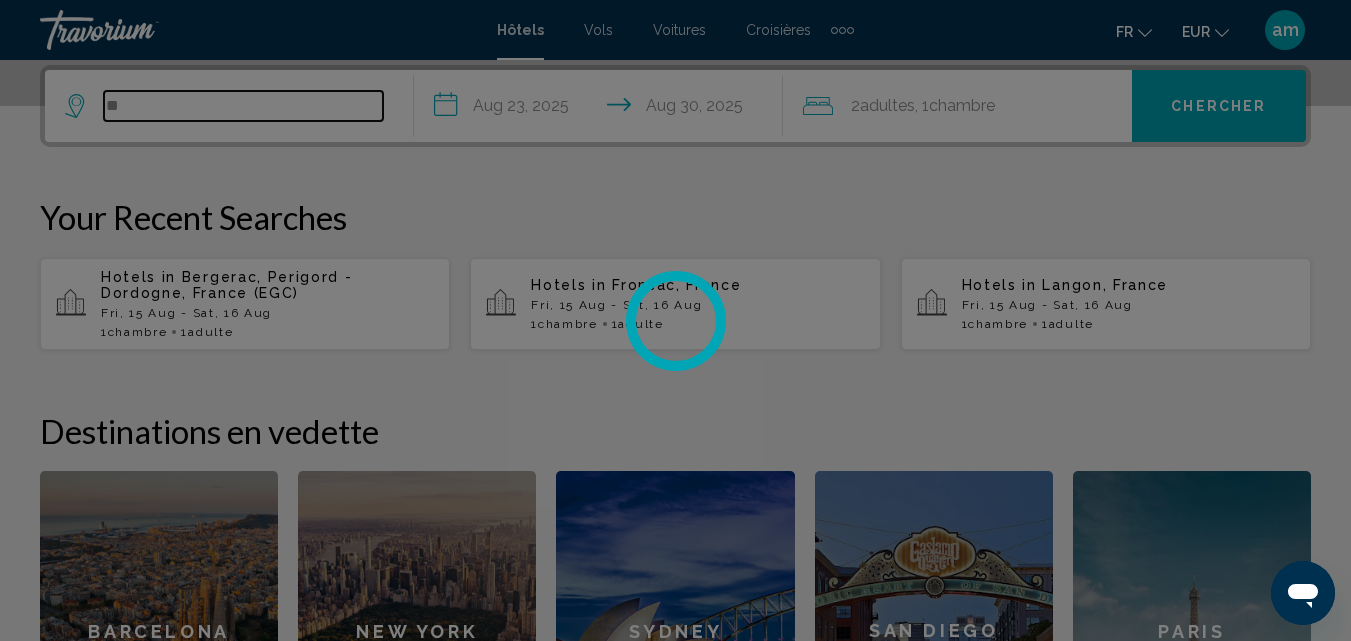 type on "*" 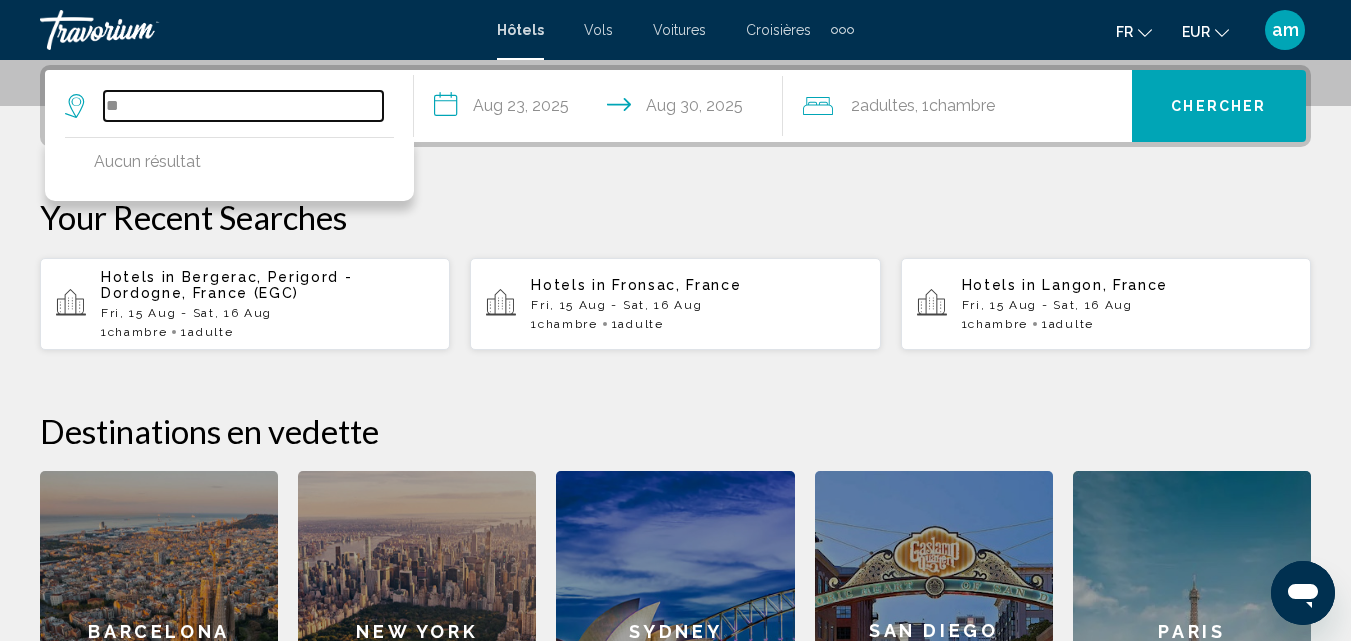 type on "*" 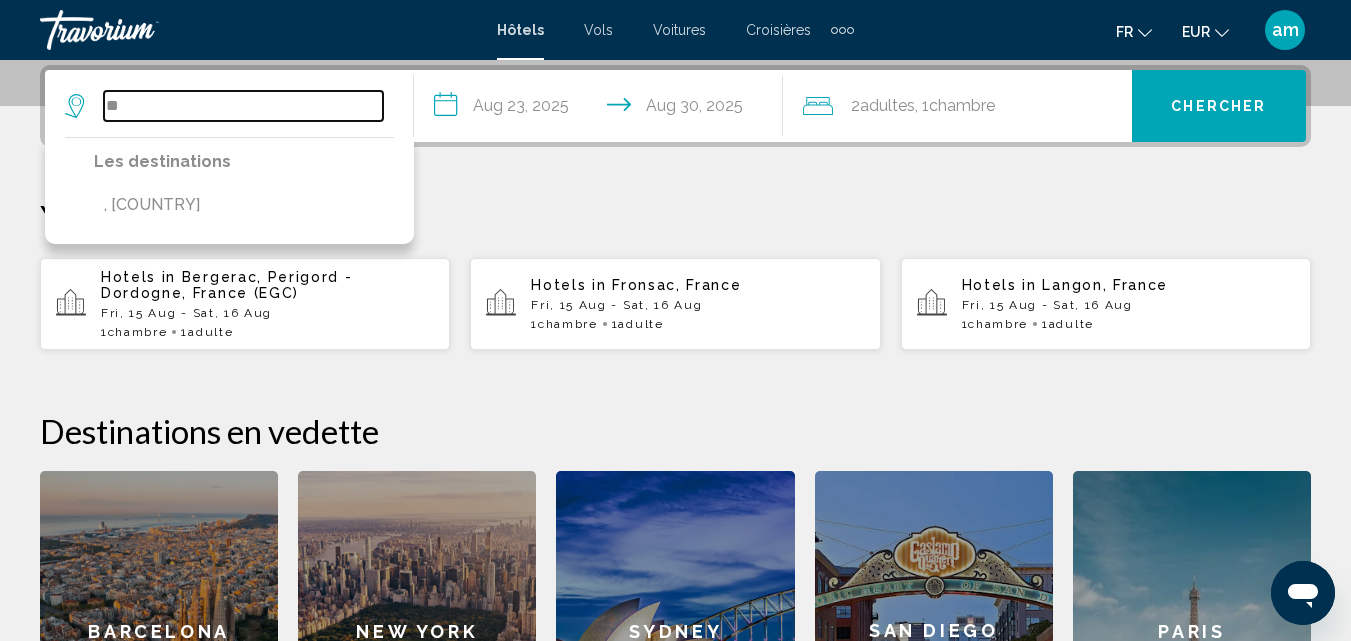 type on "*" 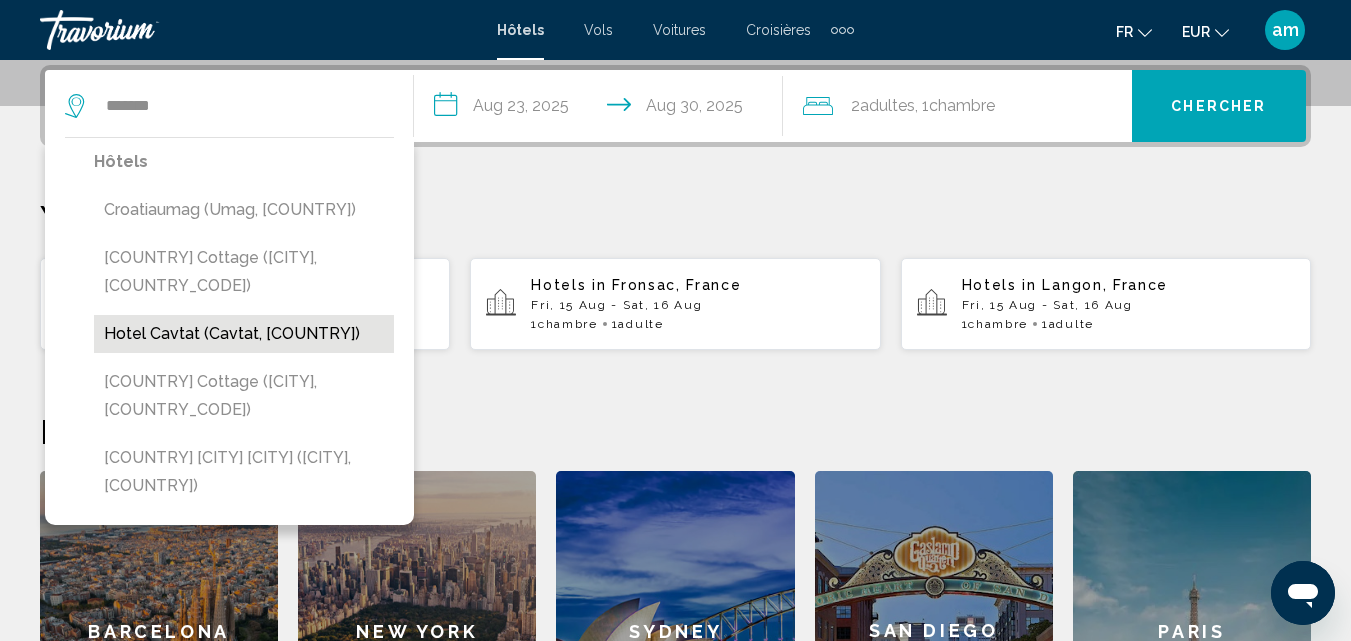 click on "Hotel Cavtat (Cavtat, [COUNTRY])" at bounding box center [244, 334] 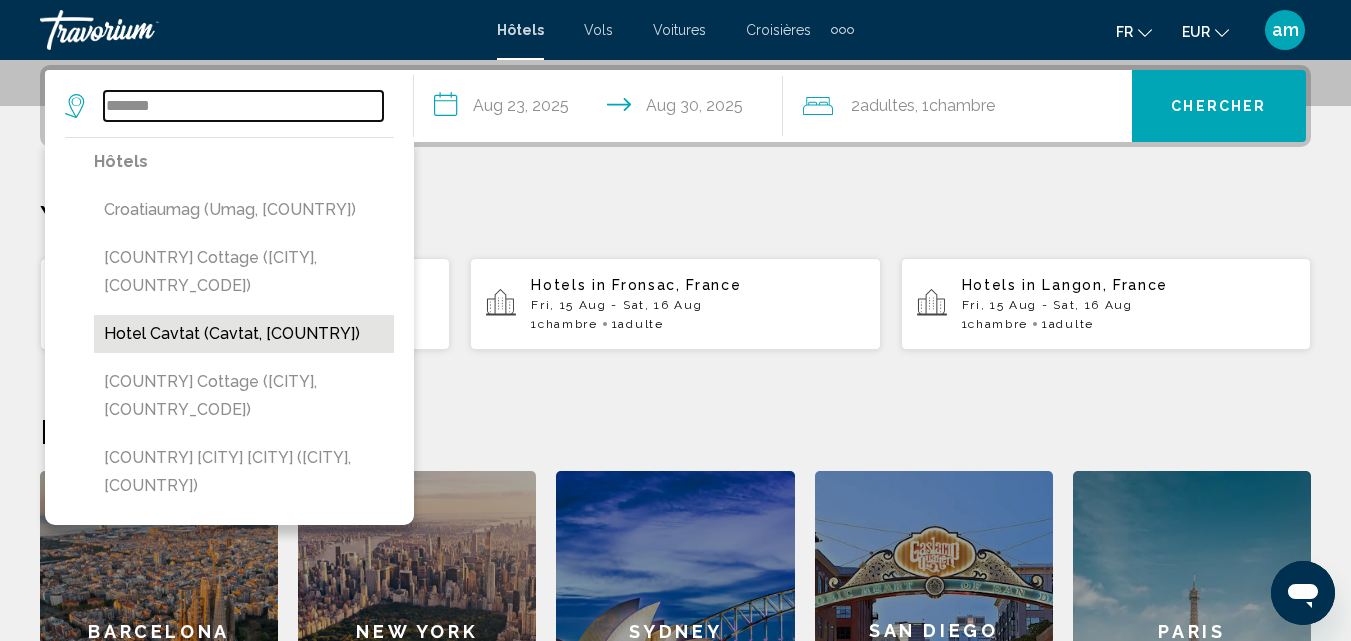 type on "**********" 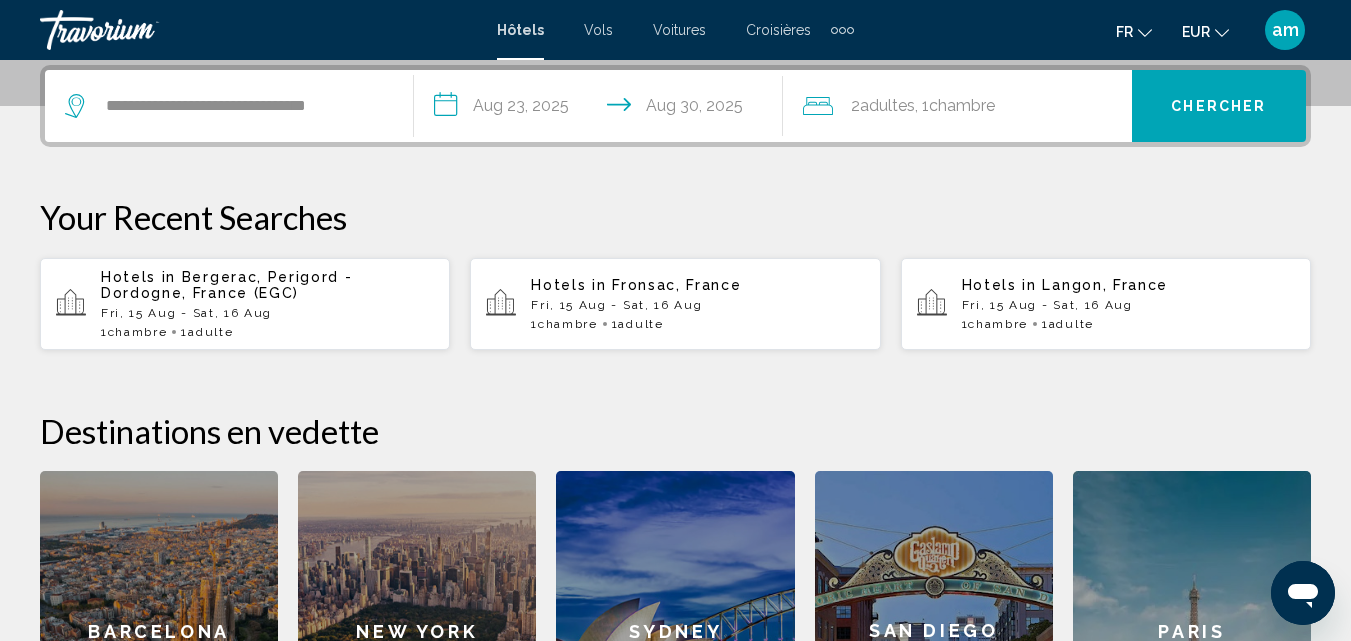 click on "Chercher" at bounding box center (1218, 107) 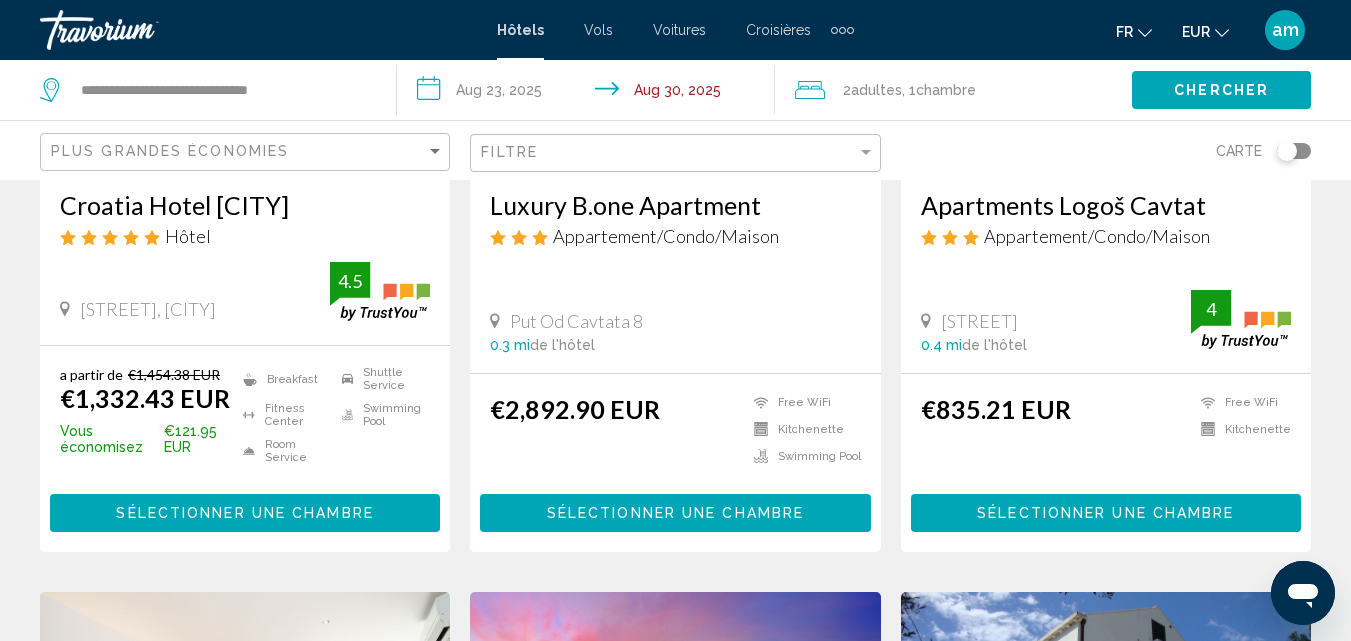 scroll, scrollTop: 300, scrollLeft: 0, axis: vertical 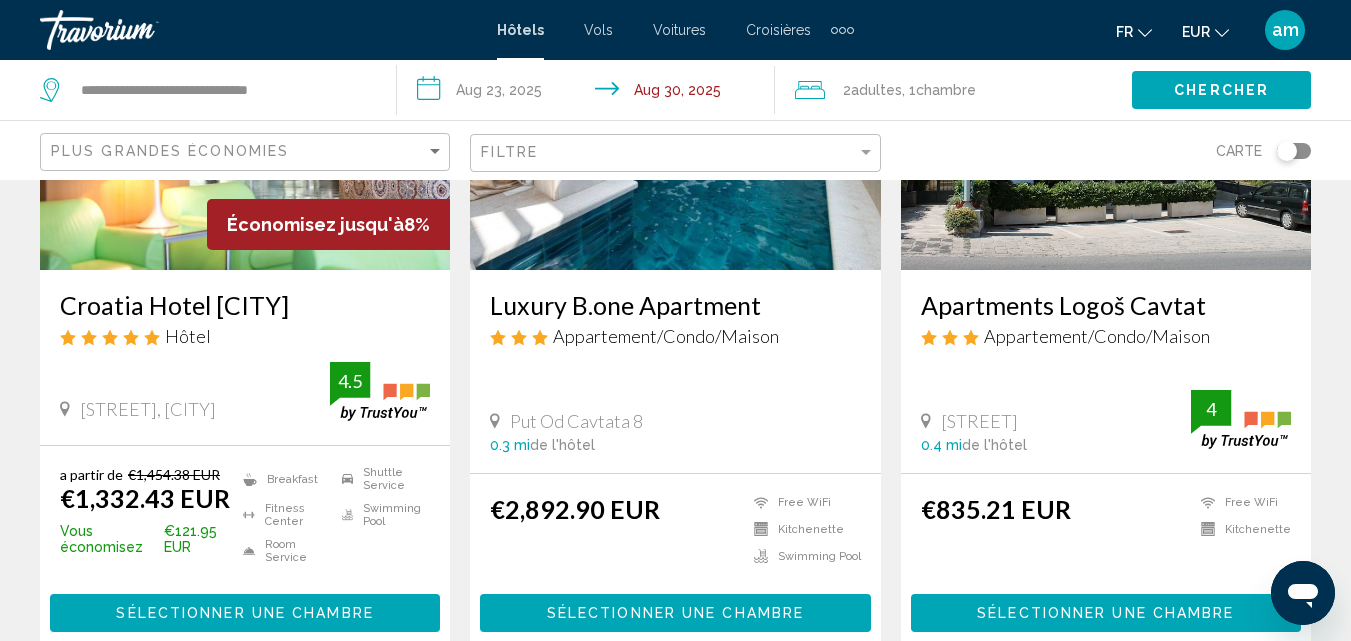 click on "Sélectionner une chambre" at bounding box center (244, 614) 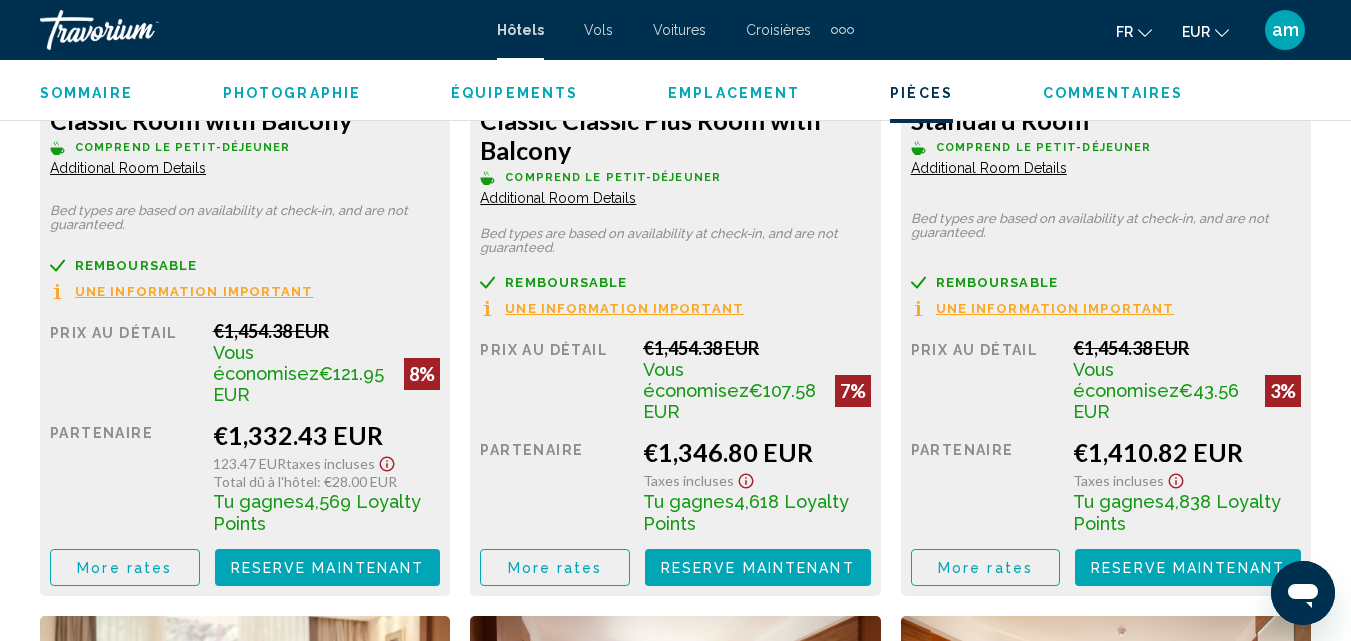 scroll, scrollTop: 3515, scrollLeft: 0, axis: vertical 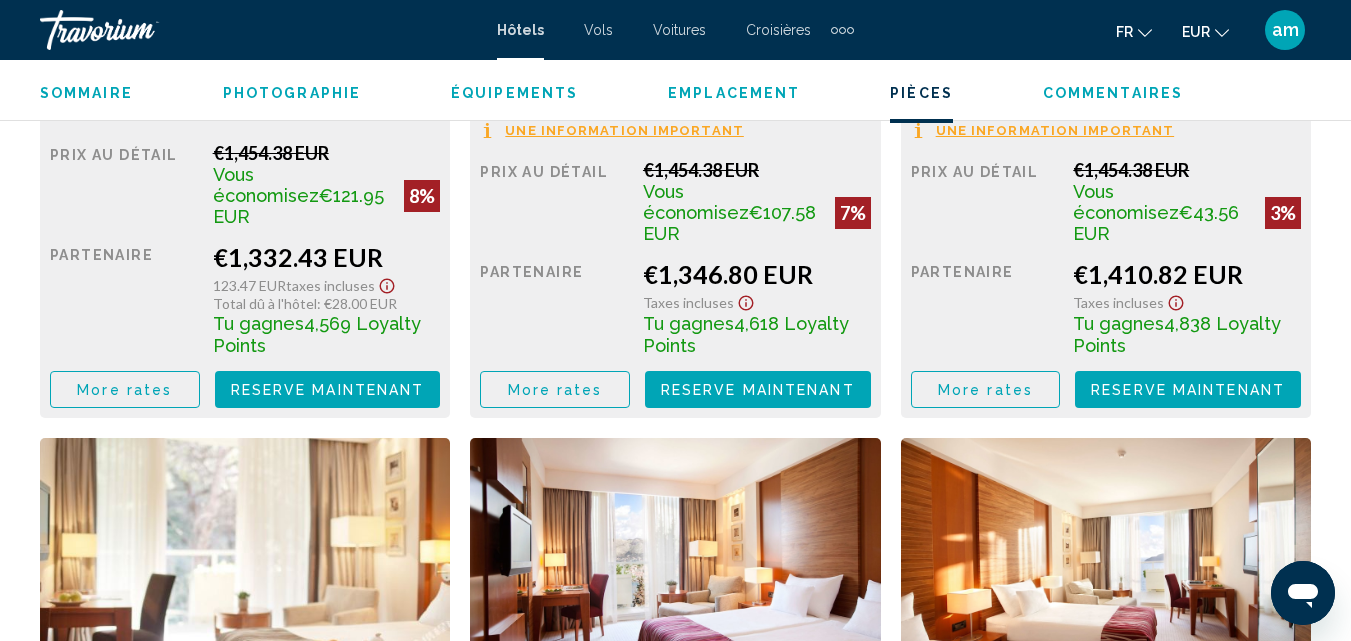 click on "More rates" at bounding box center [124, 390] 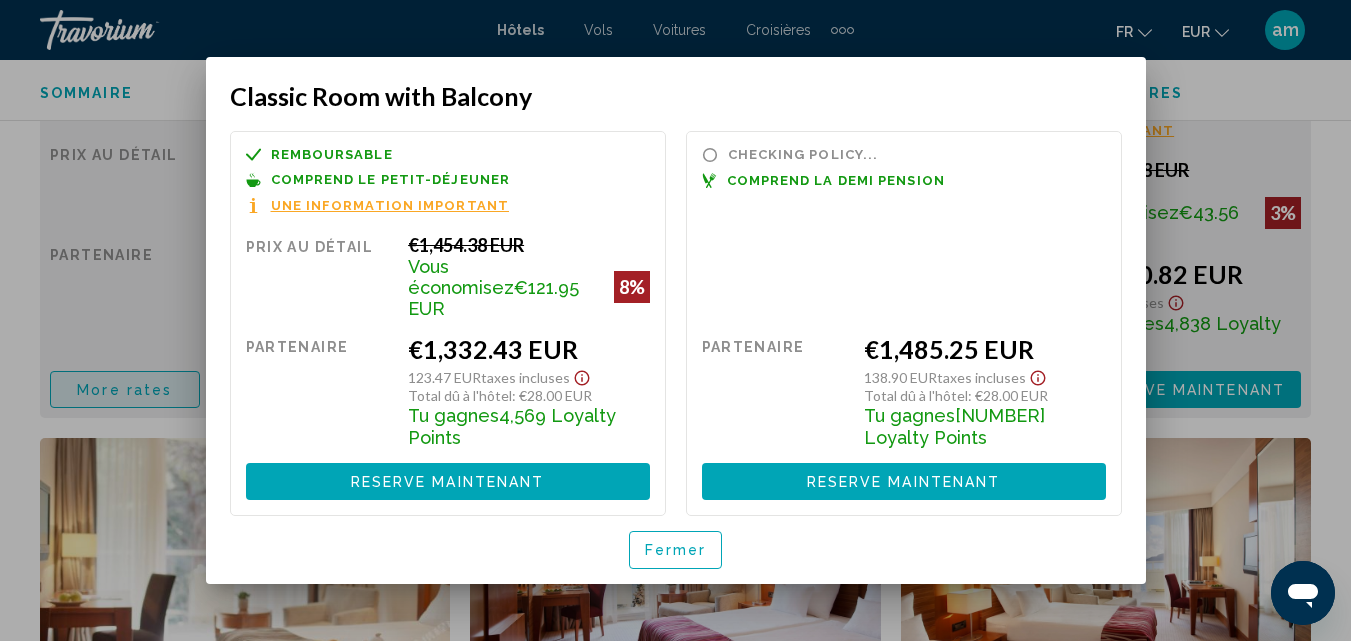 scroll, scrollTop: 0, scrollLeft: 0, axis: both 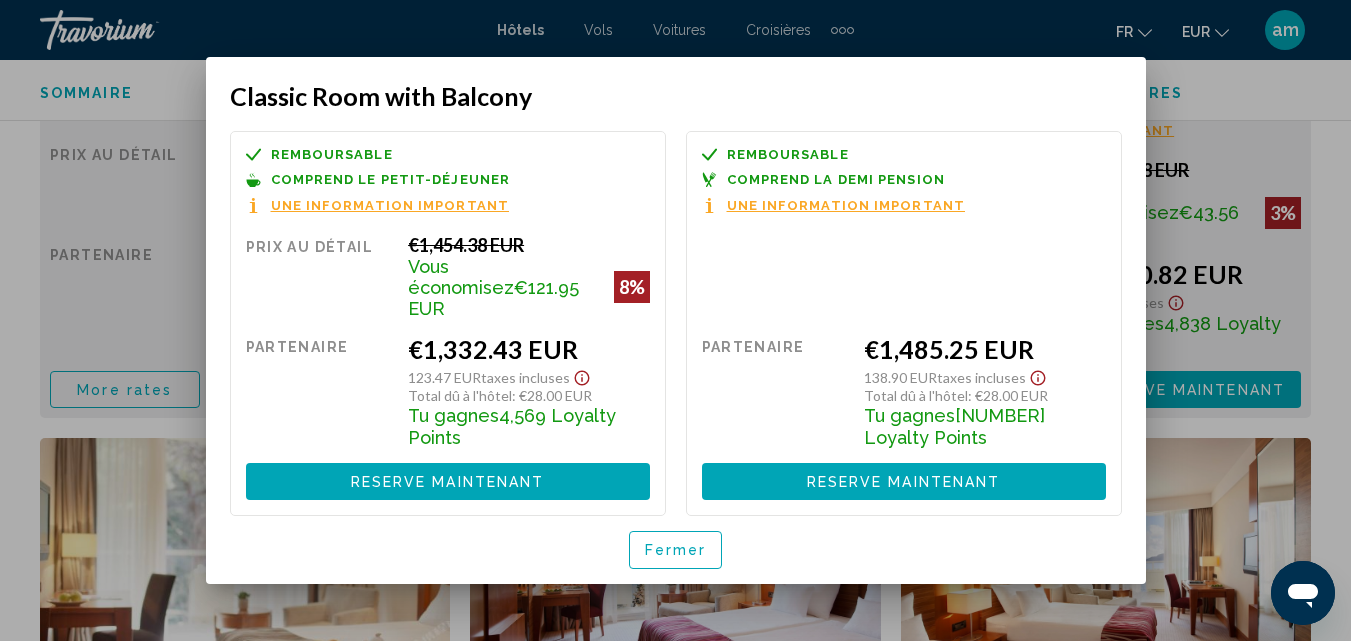 click on "Fermer" at bounding box center (676, 549) 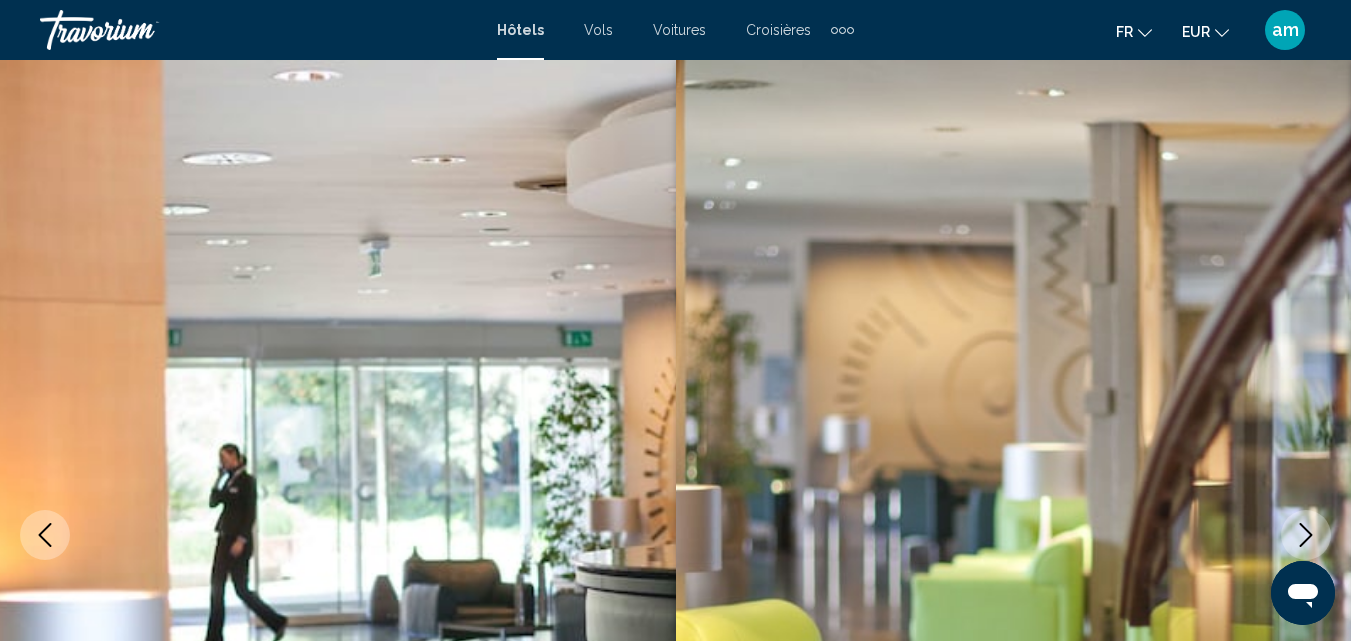 scroll, scrollTop: 3515, scrollLeft: 0, axis: vertical 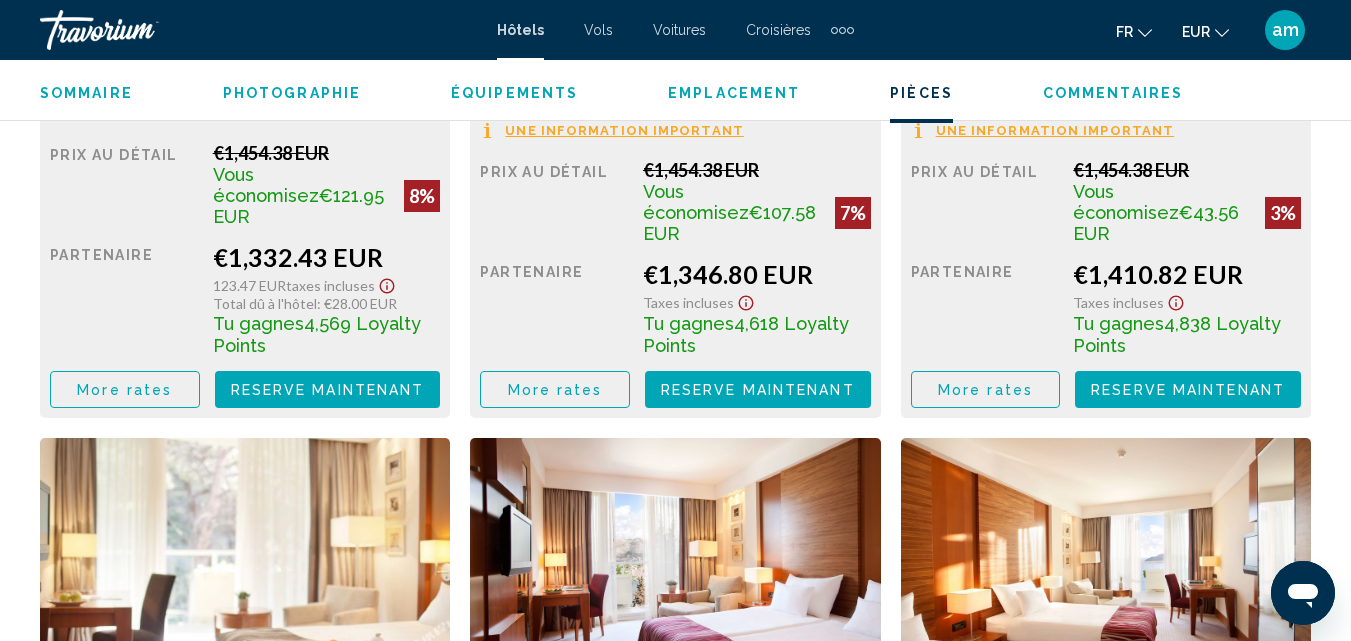 click on "More rates" at bounding box center [125, 389] 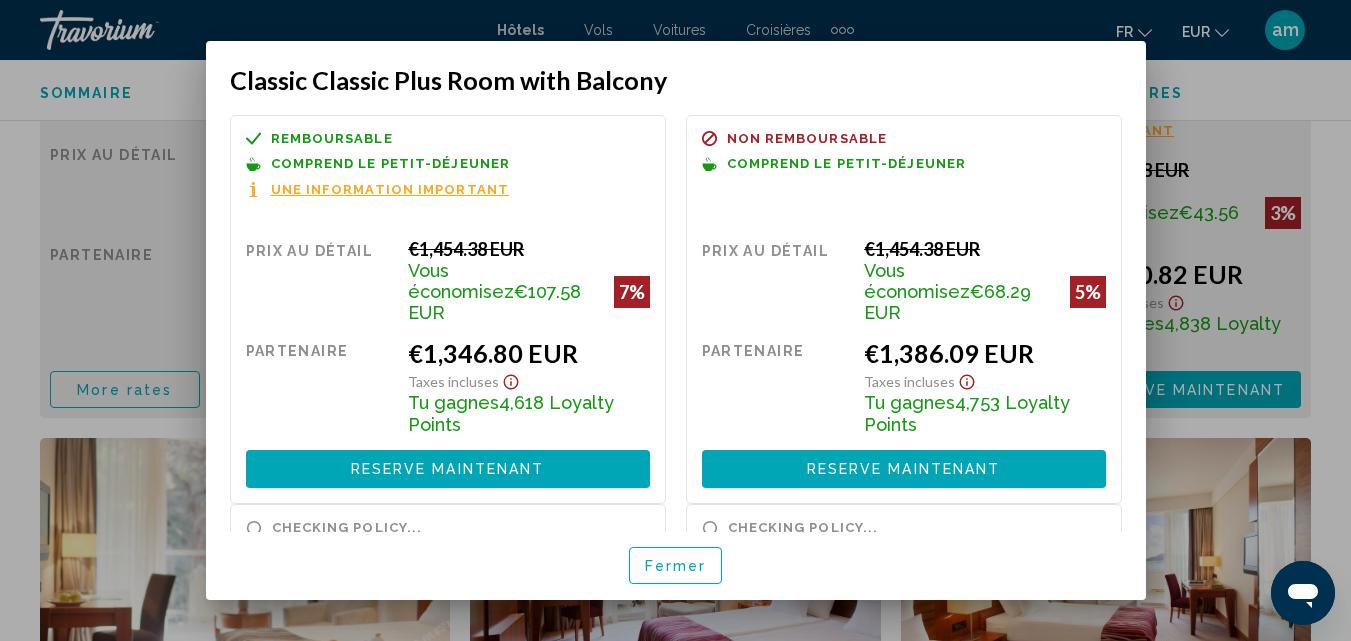 scroll, scrollTop: 0, scrollLeft: 0, axis: both 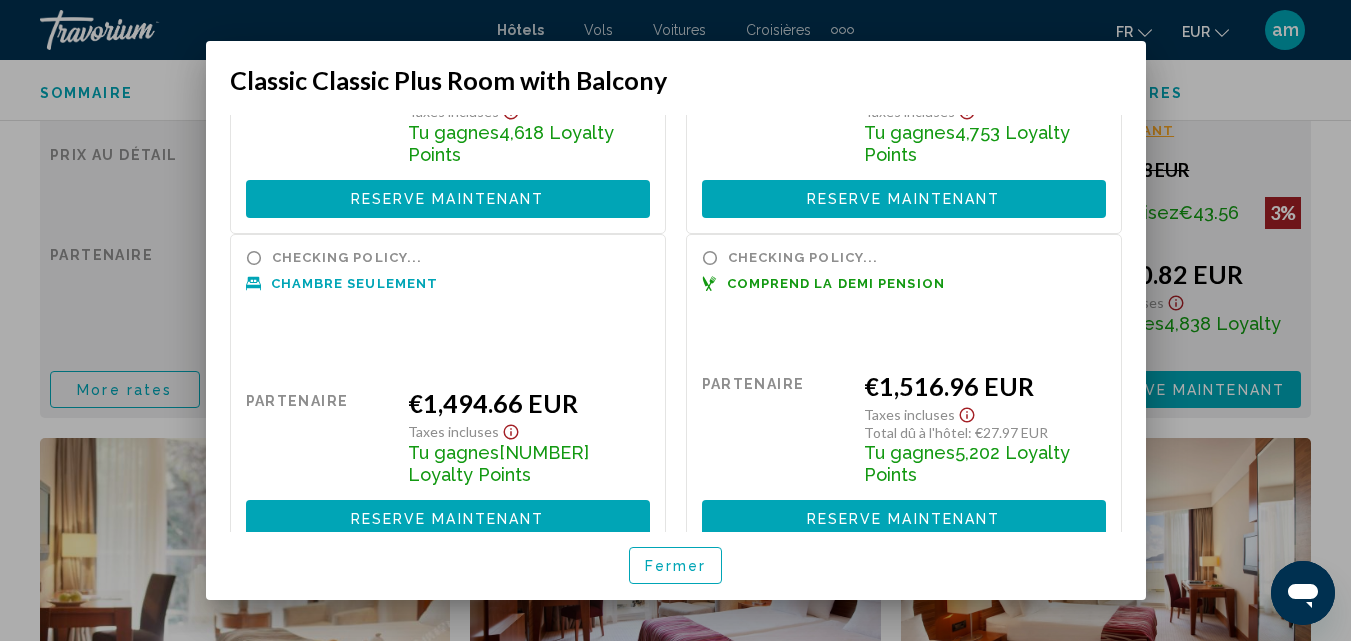 click on "Fermer" at bounding box center [676, 566] 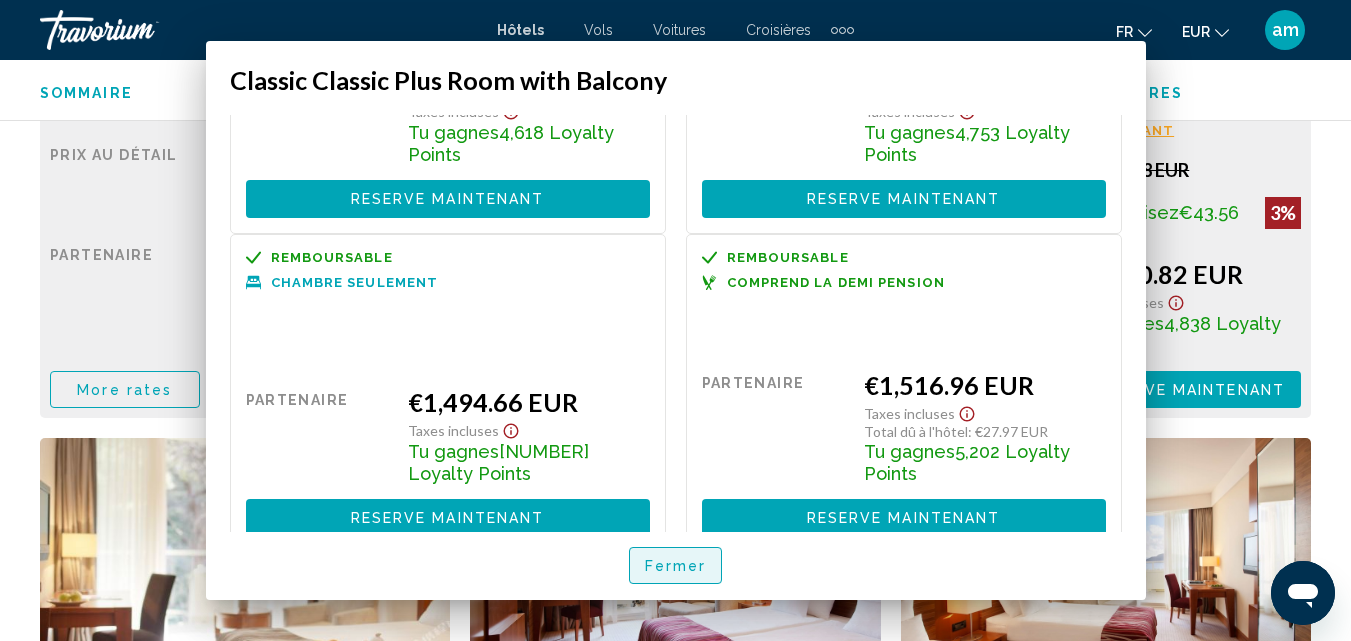 scroll, scrollTop: 0, scrollLeft: 0, axis: both 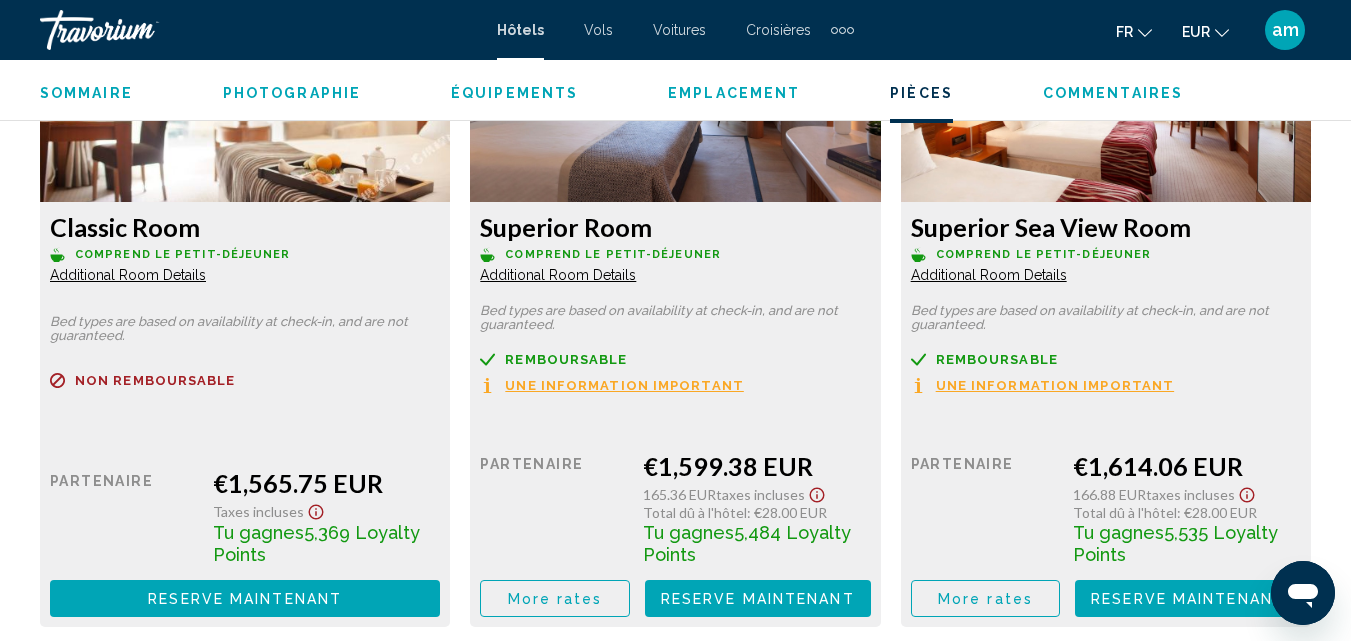click on "More rates" at bounding box center [124, -1610] 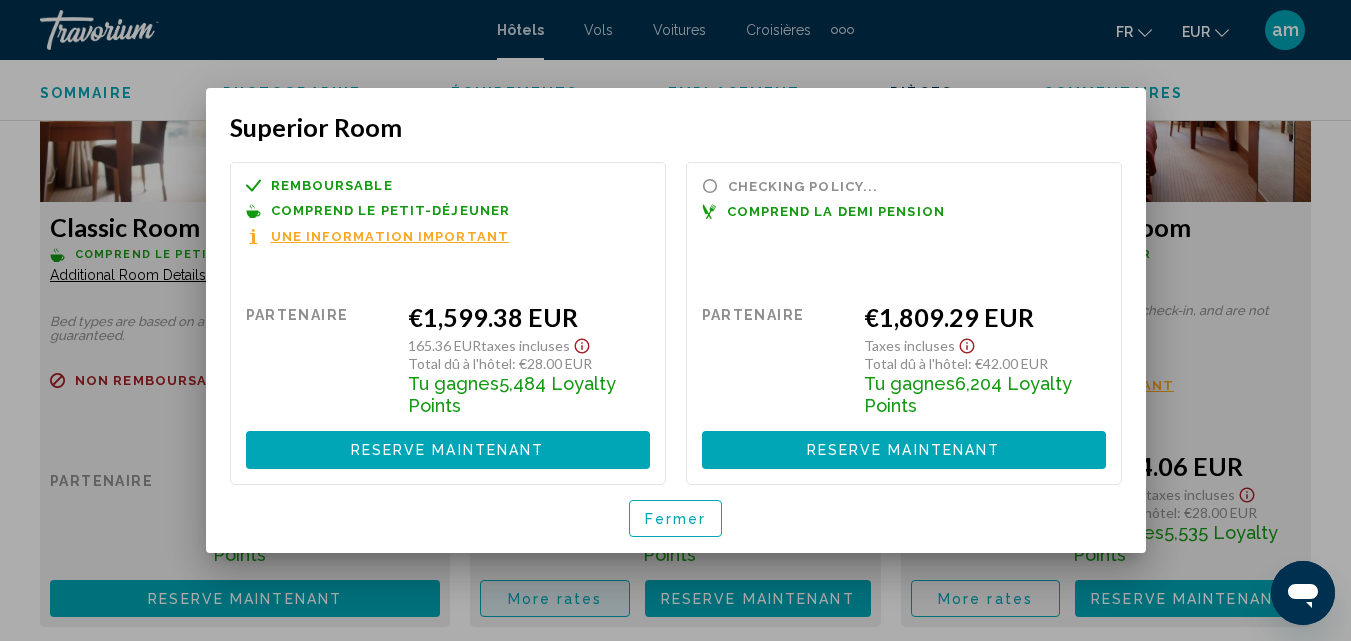 scroll, scrollTop: 0, scrollLeft: 0, axis: both 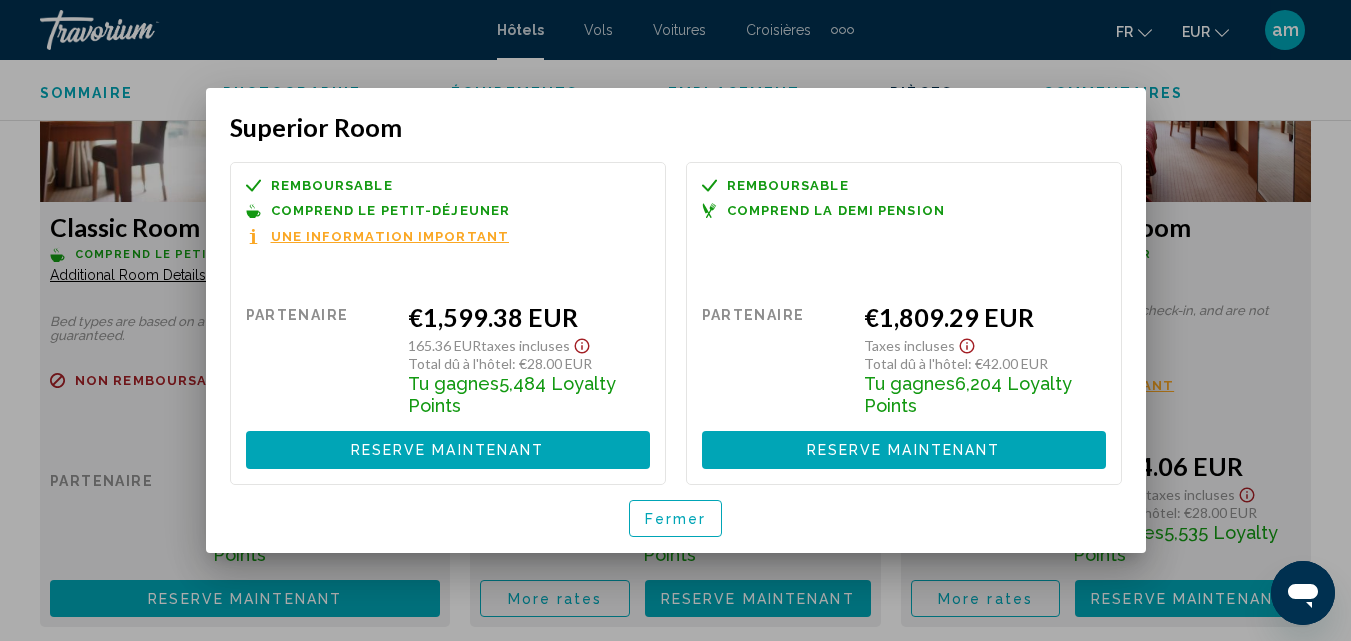 click on "Fermer" at bounding box center [676, 519] 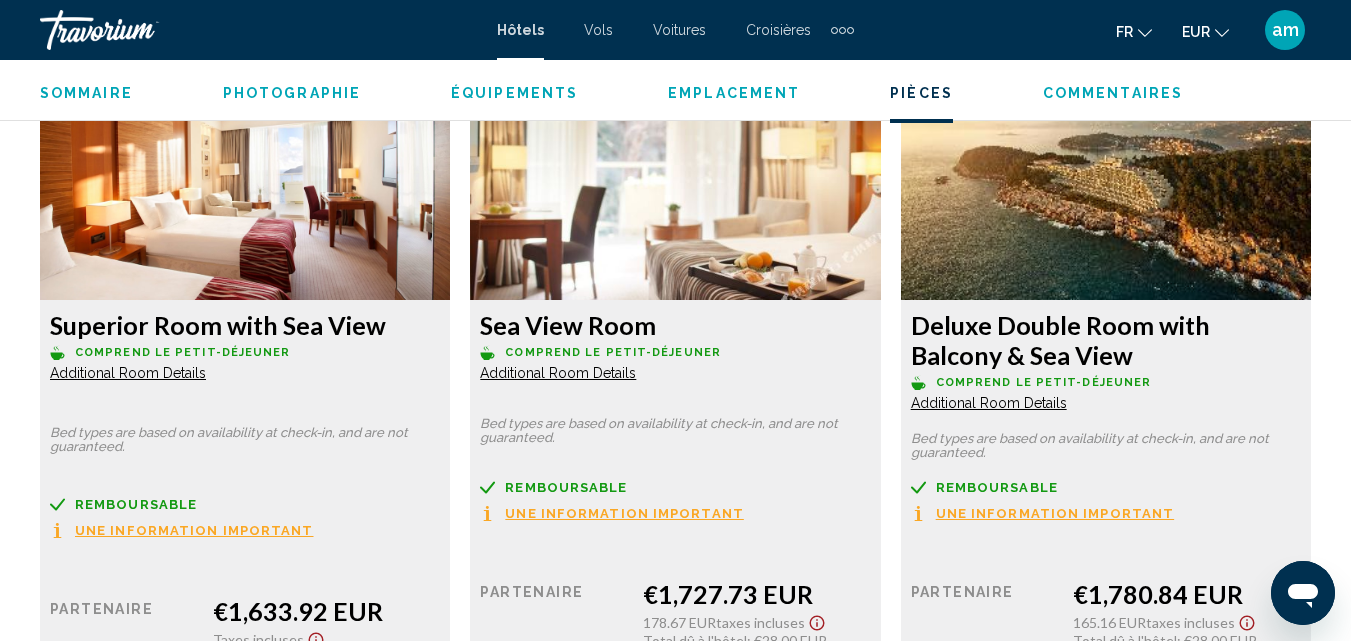 scroll, scrollTop: 6315, scrollLeft: 0, axis: vertical 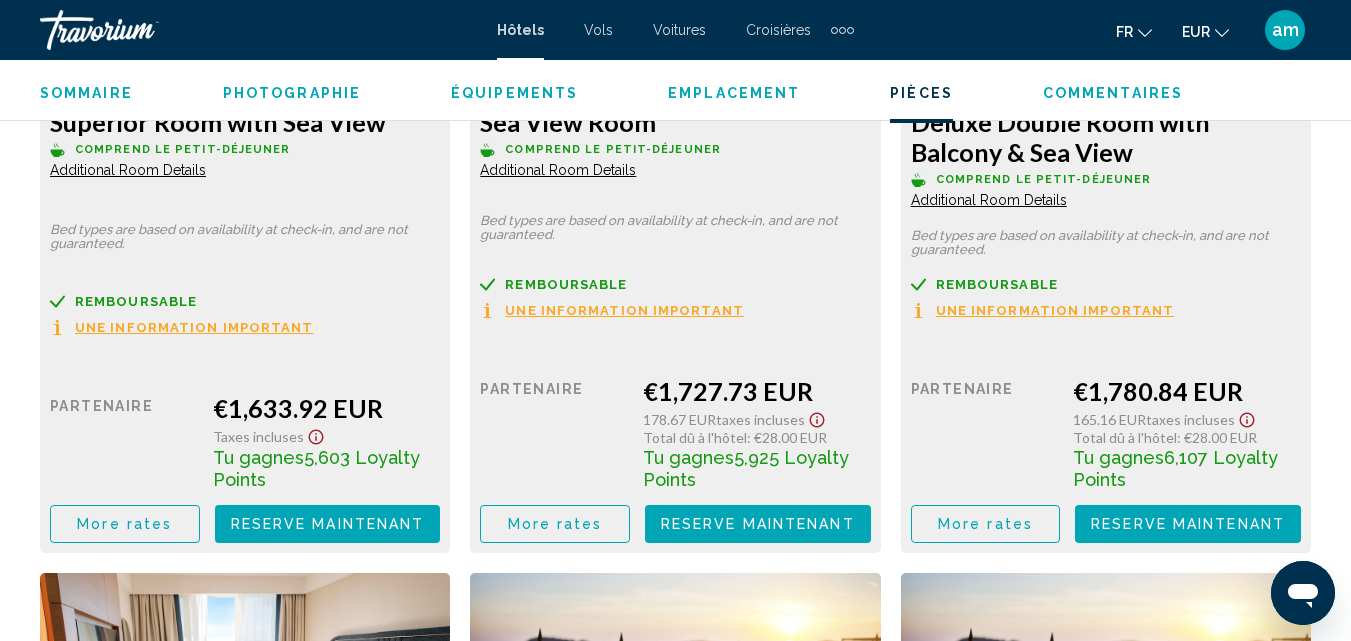 click on "More rates" at bounding box center (124, -2410) 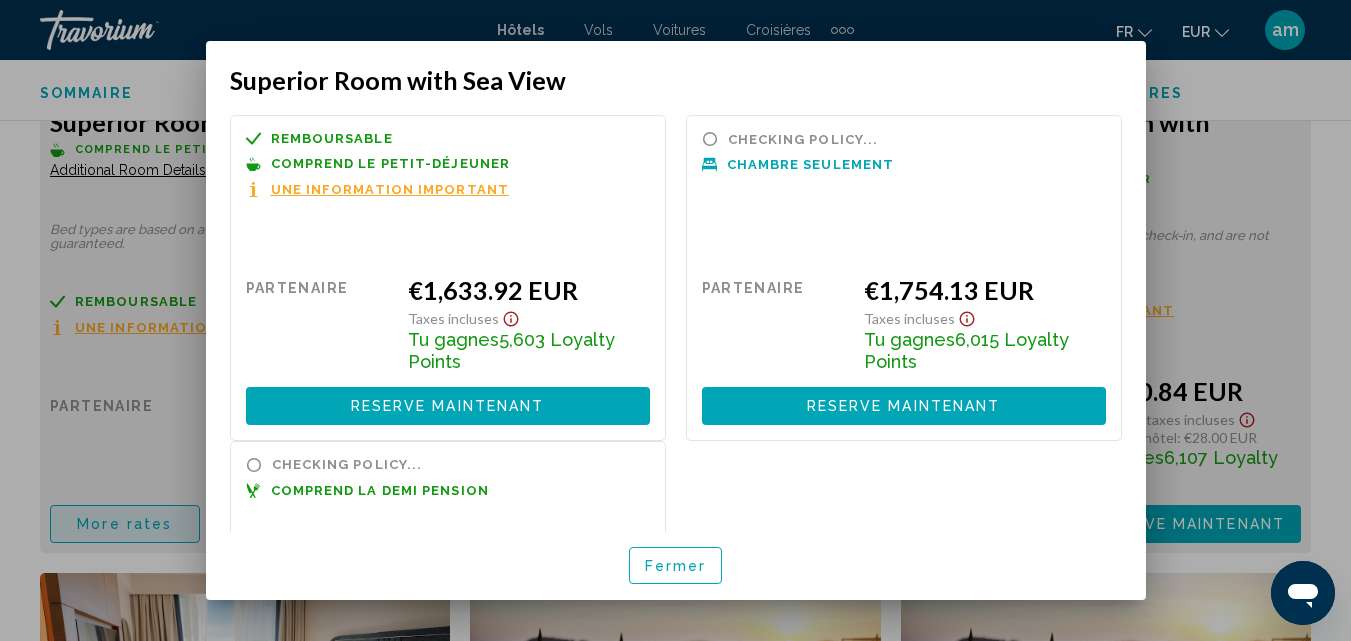 scroll, scrollTop: 0, scrollLeft: 0, axis: both 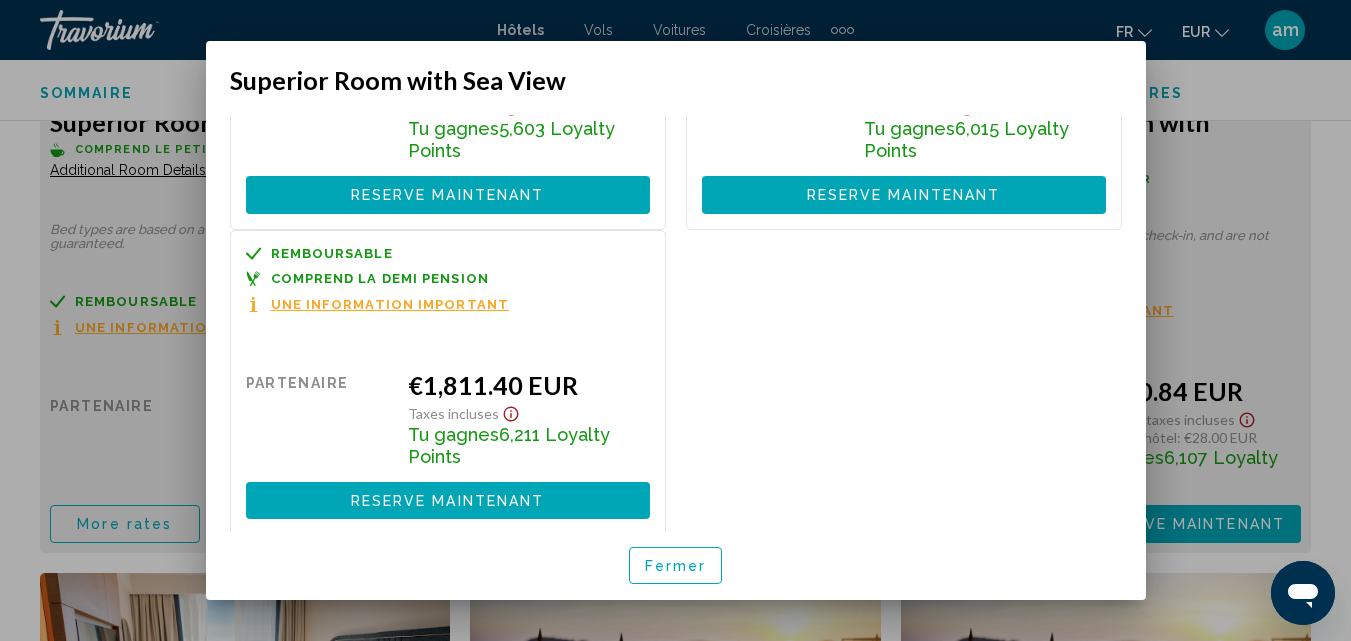 click on "Fermer" at bounding box center (676, 566) 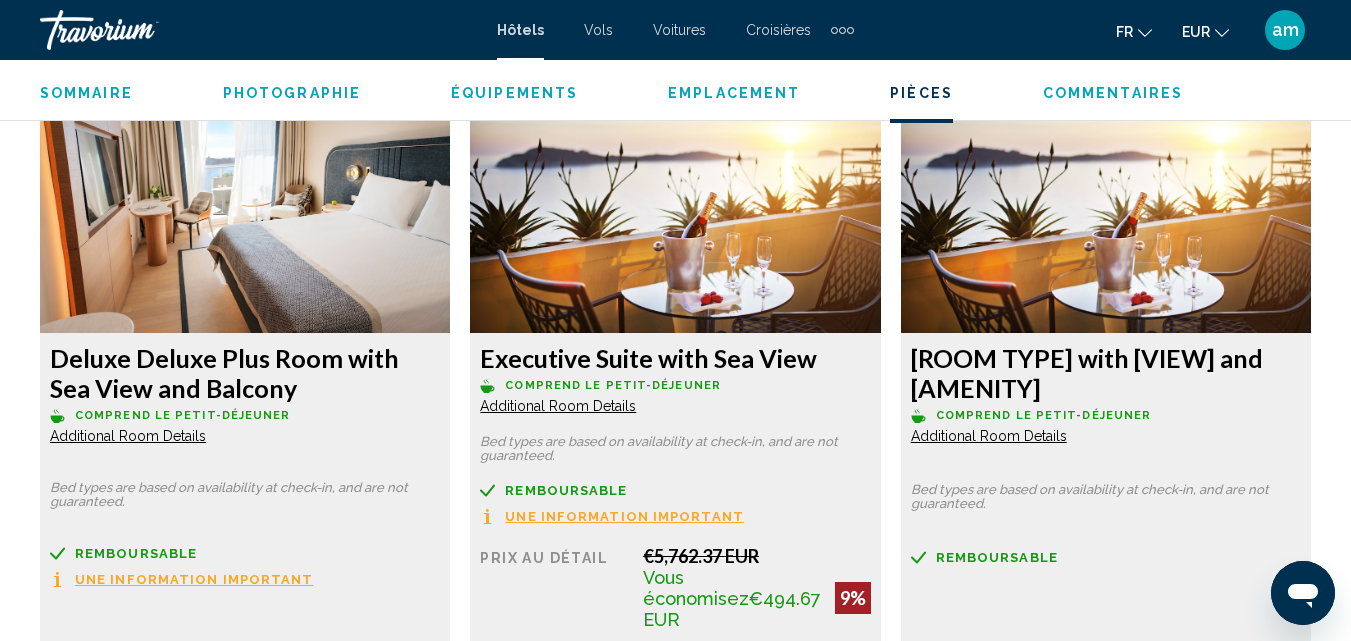scroll, scrollTop: 6315, scrollLeft: 0, axis: vertical 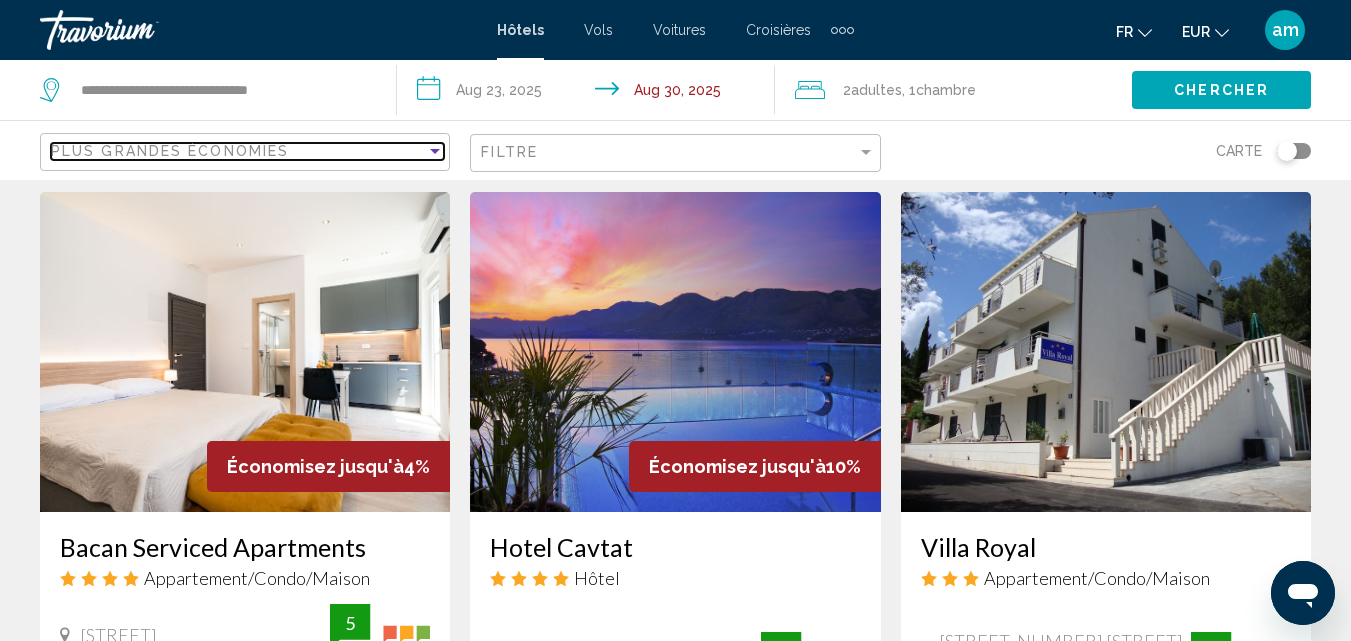 click on "Plus grandes économies" at bounding box center (238, 151) 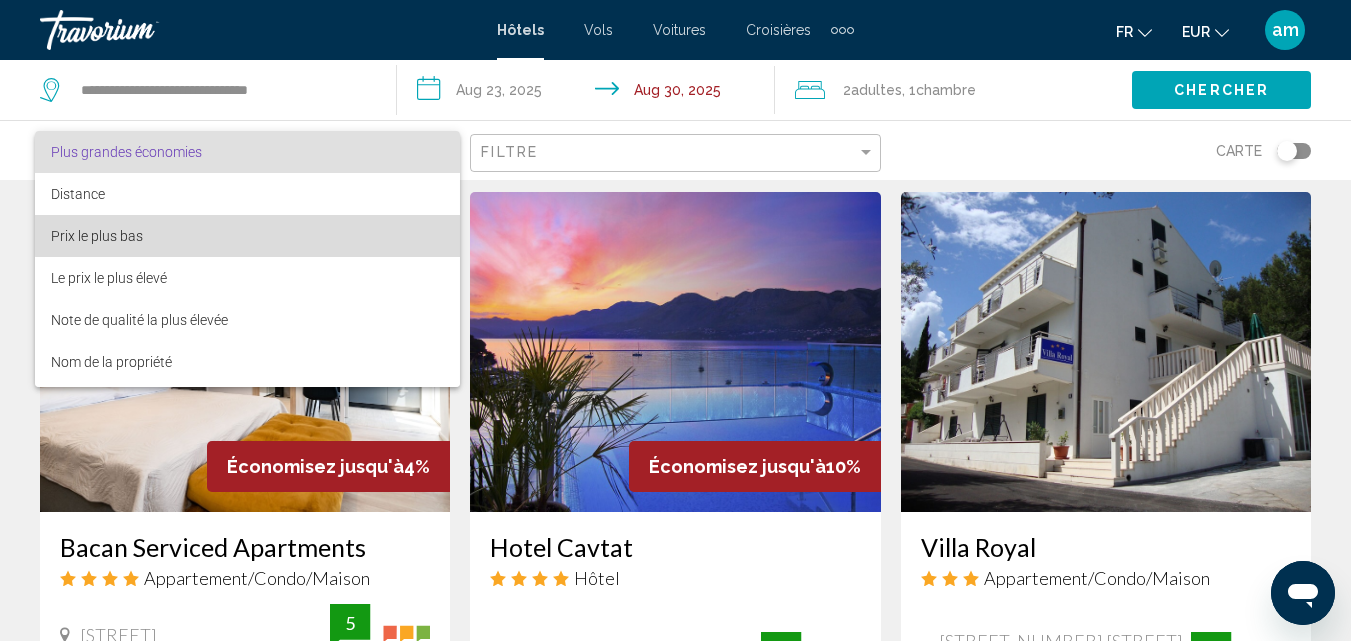 click on "Prix le plus bas" at bounding box center [247, 236] 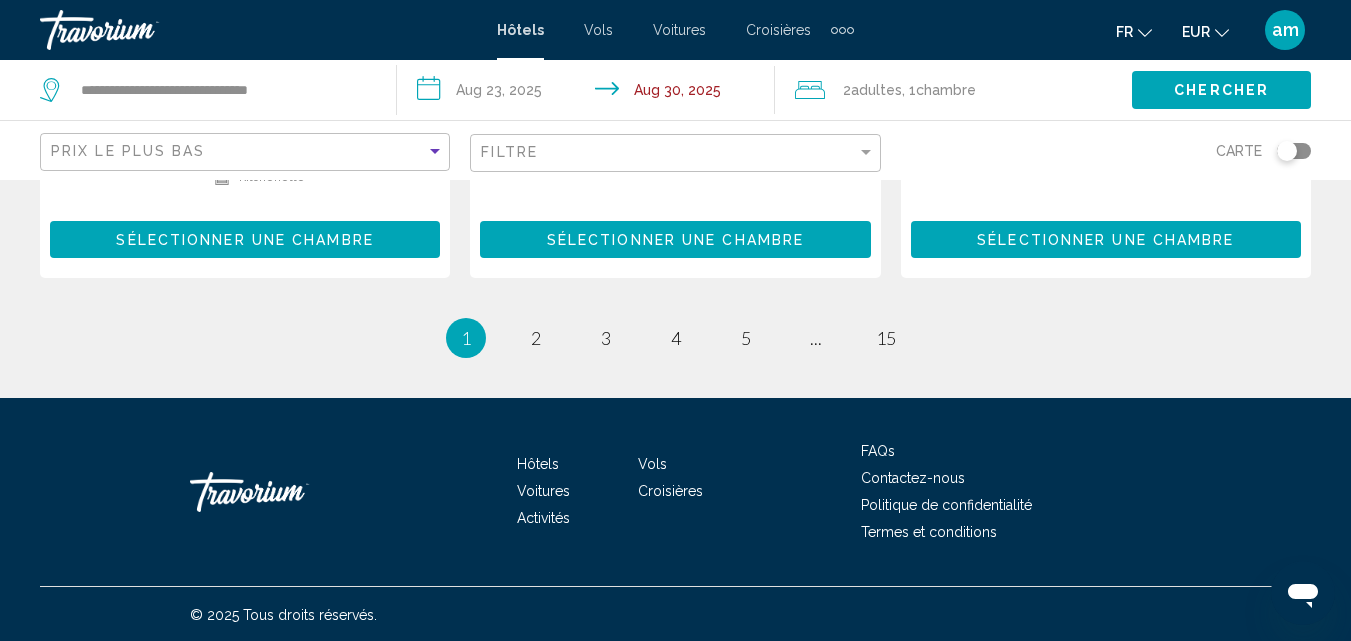 click on "Chercher" 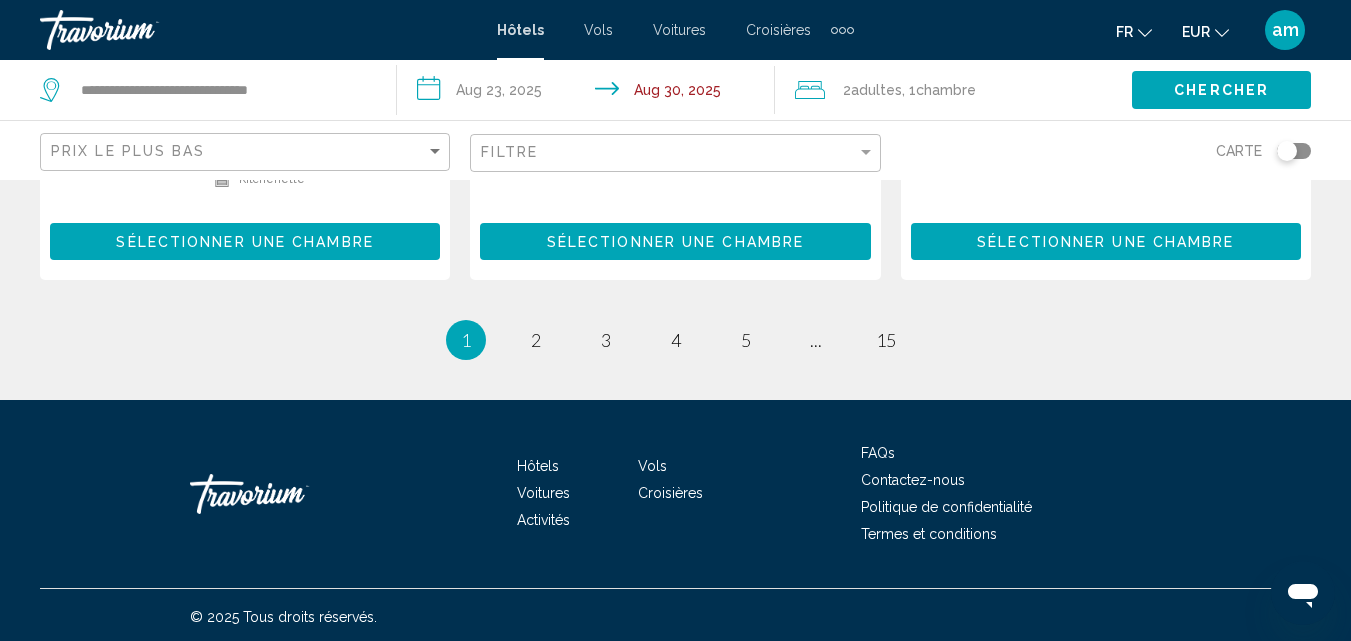 scroll, scrollTop: 2854, scrollLeft: 0, axis: vertical 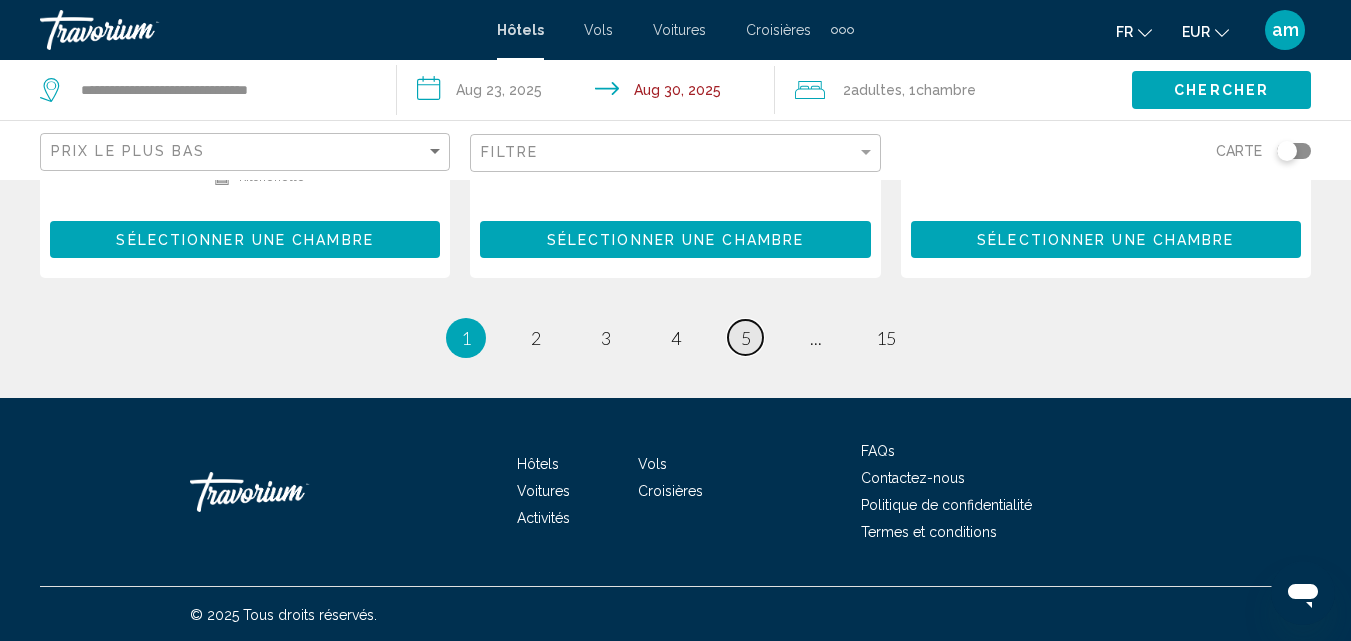 click on "5" at bounding box center (746, 338) 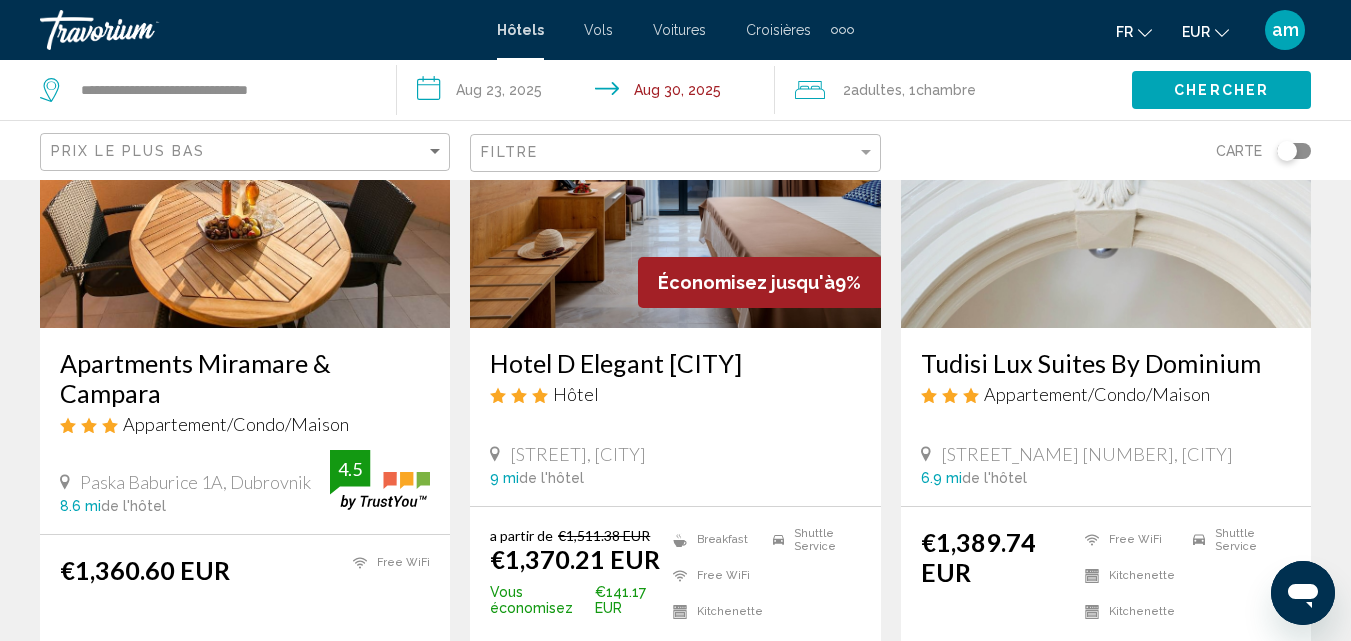 scroll, scrollTop: 1700, scrollLeft: 0, axis: vertical 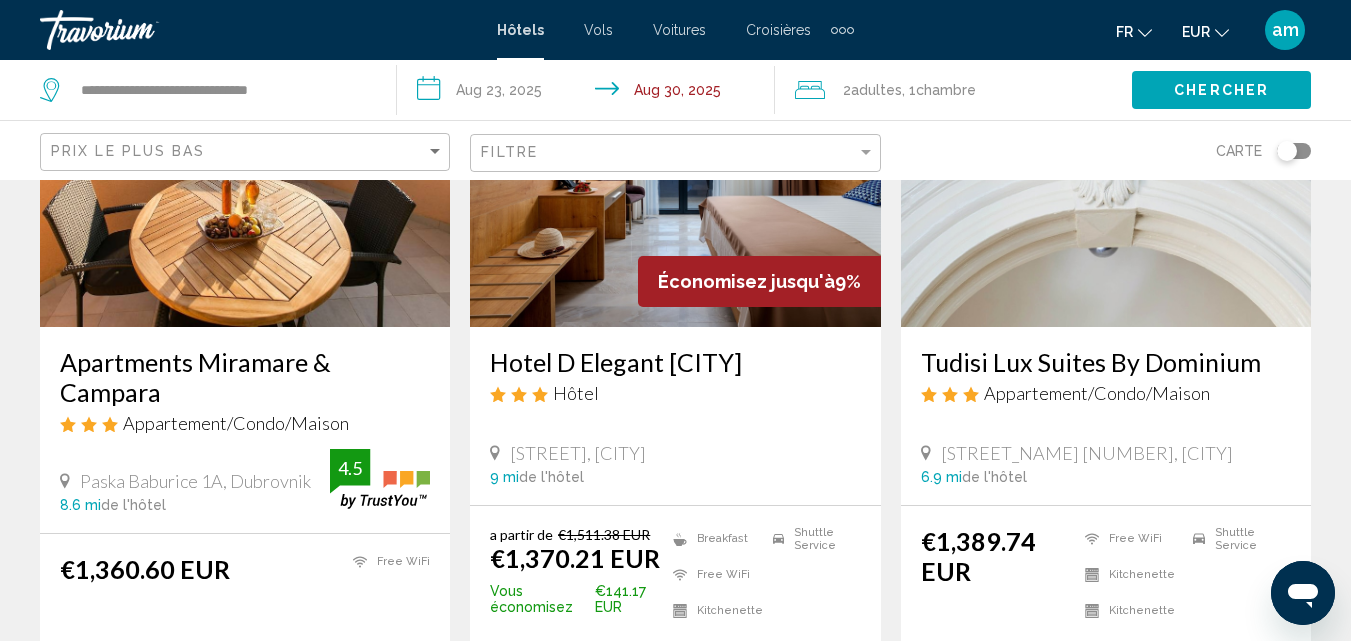 click on "Hotel D Elegant [CITY]" at bounding box center [675, 362] 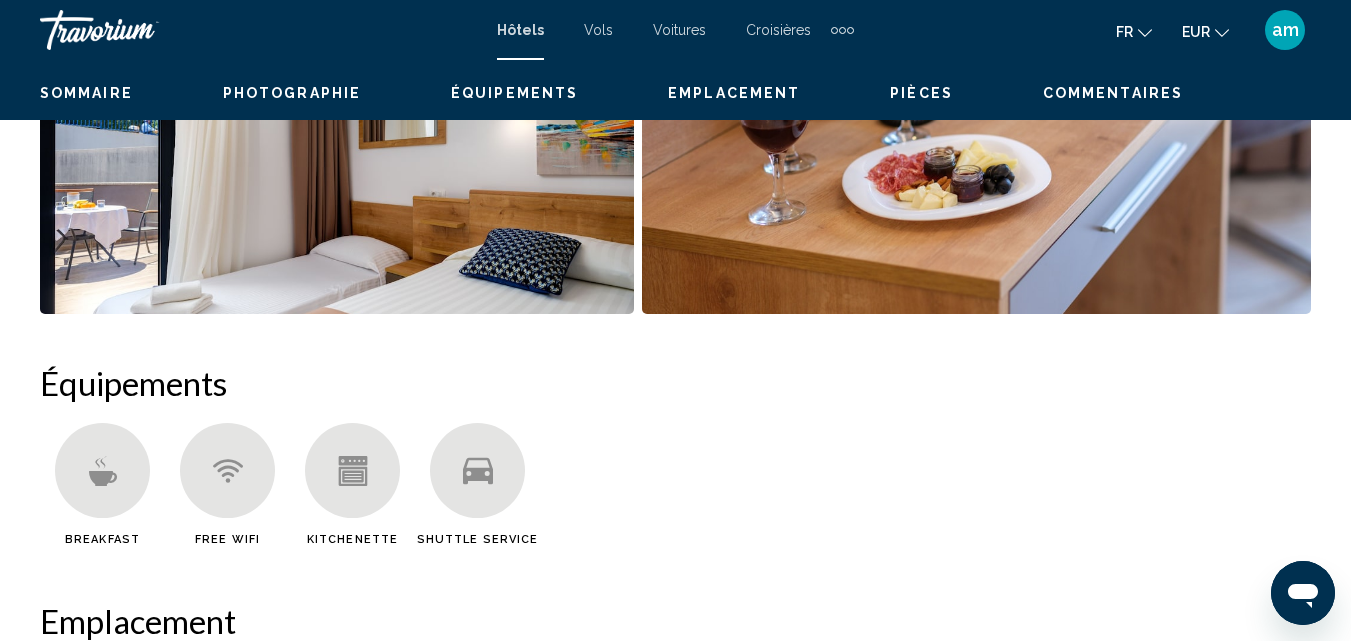 scroll, scrollTop: 215, scrollLeft: 0, axis: vertical 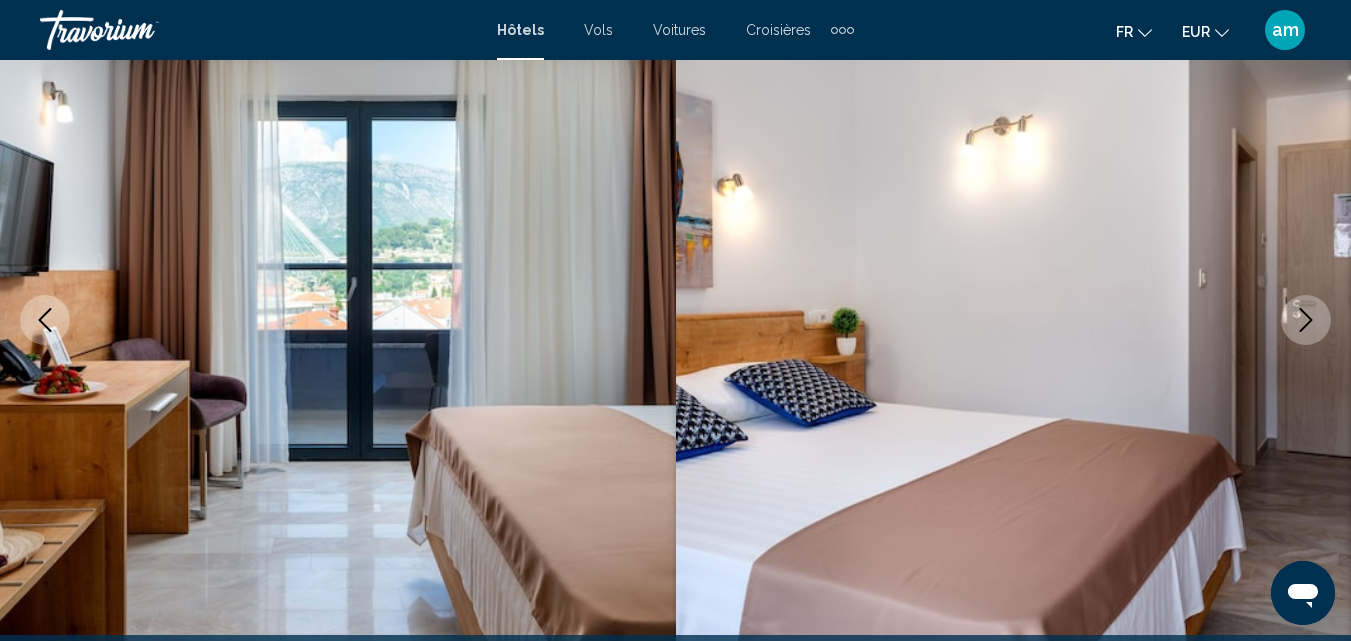 click 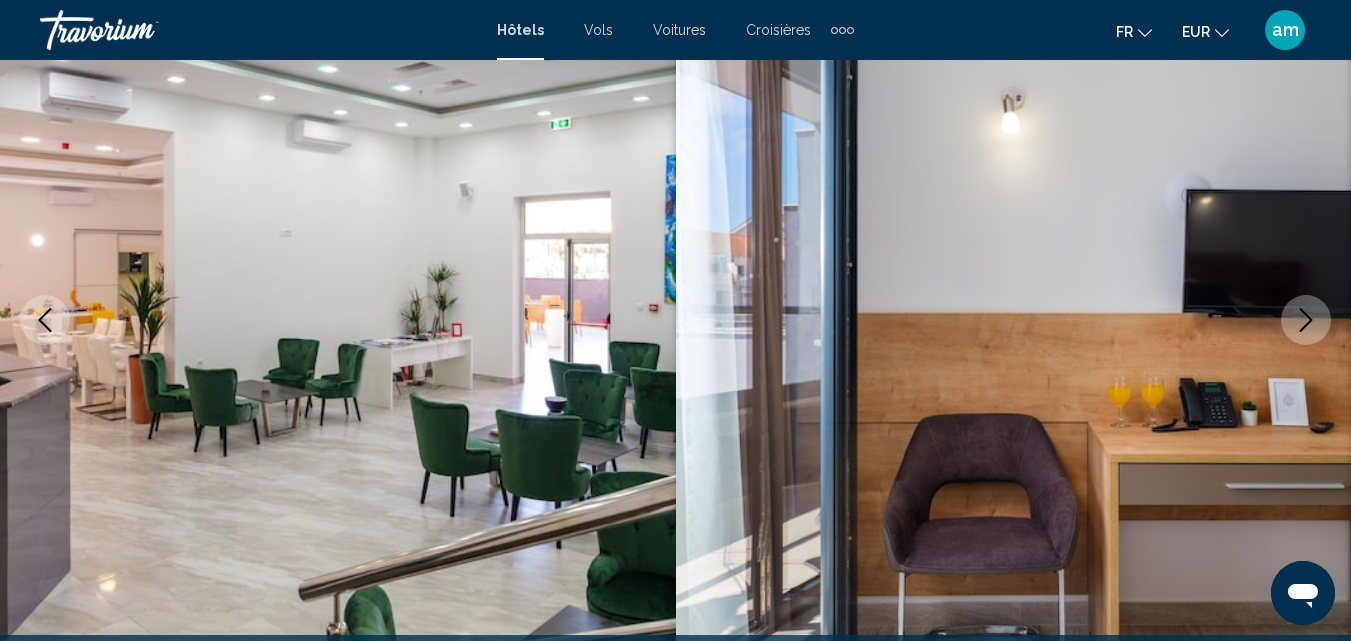 click 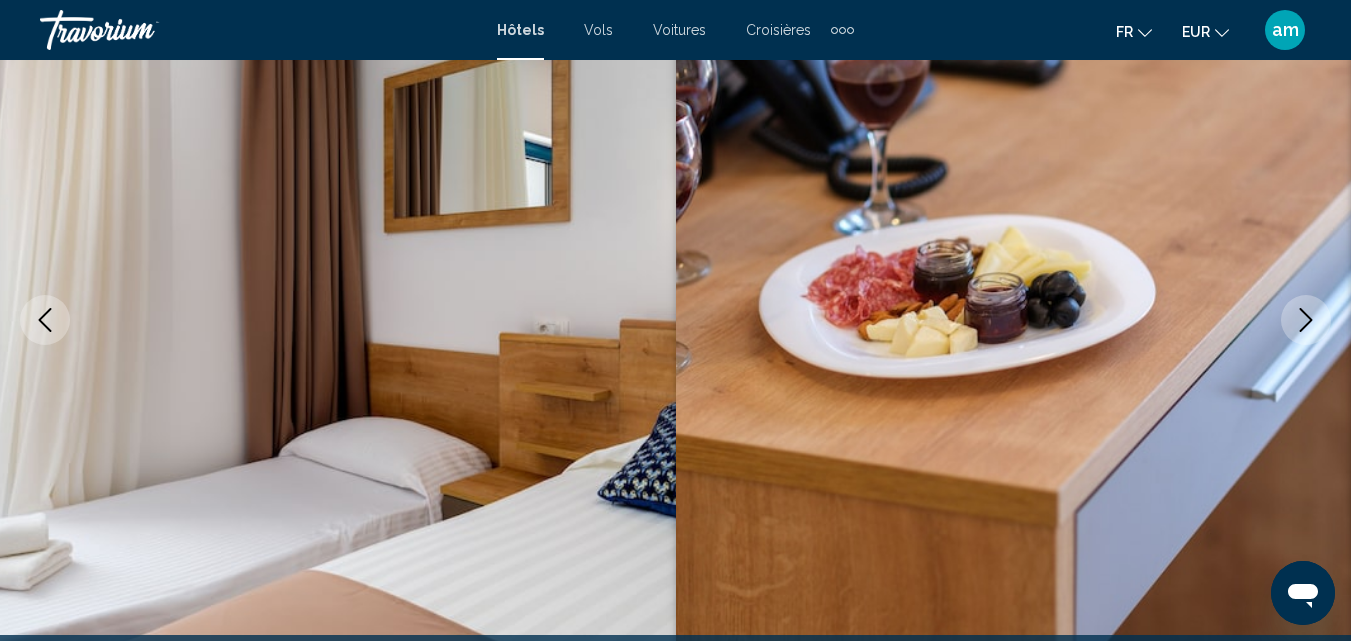 click 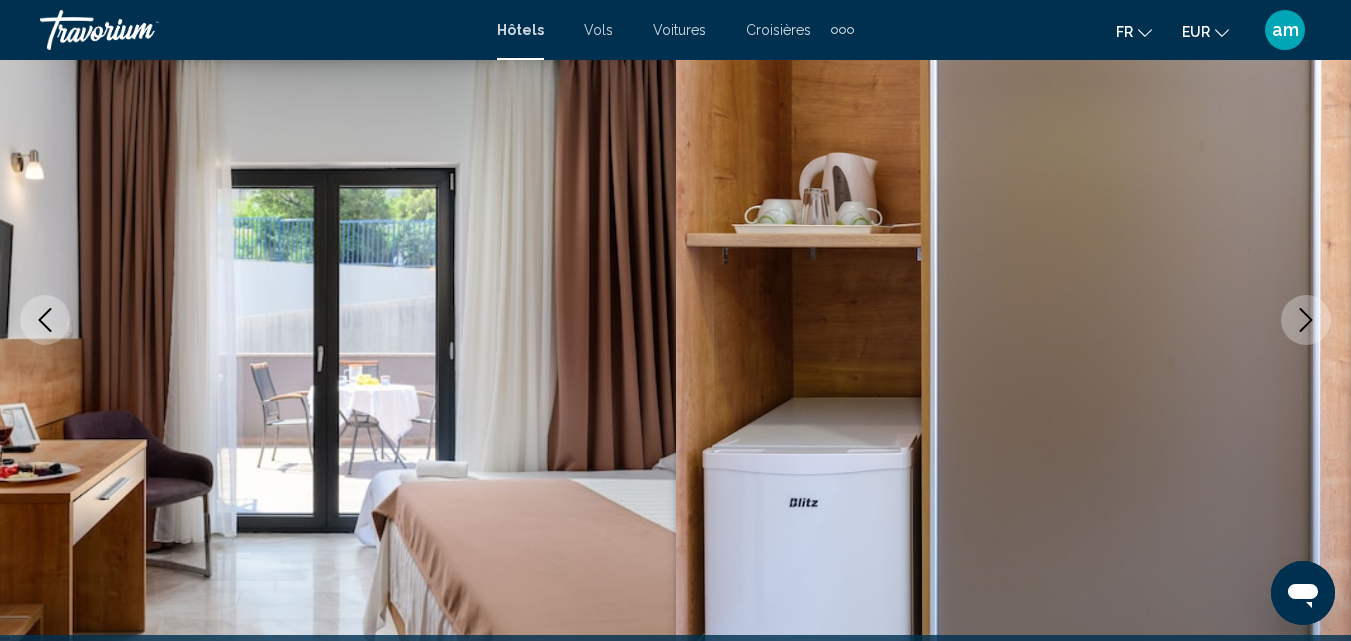 click 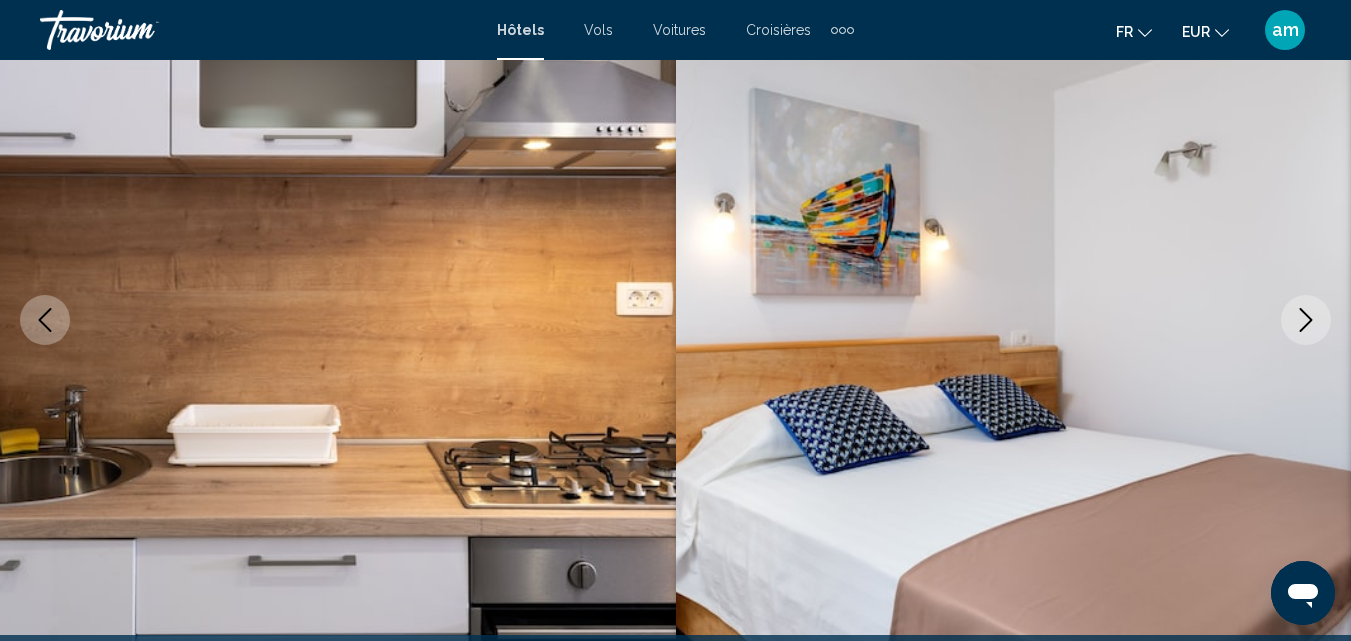 click 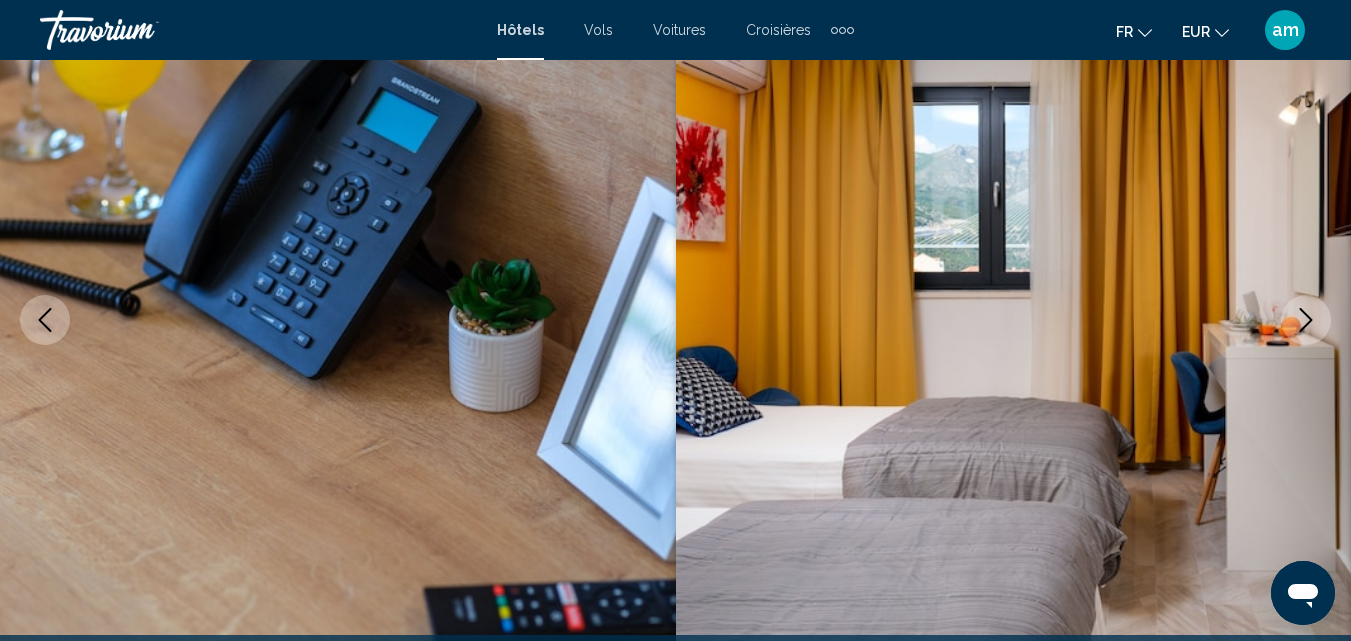 click 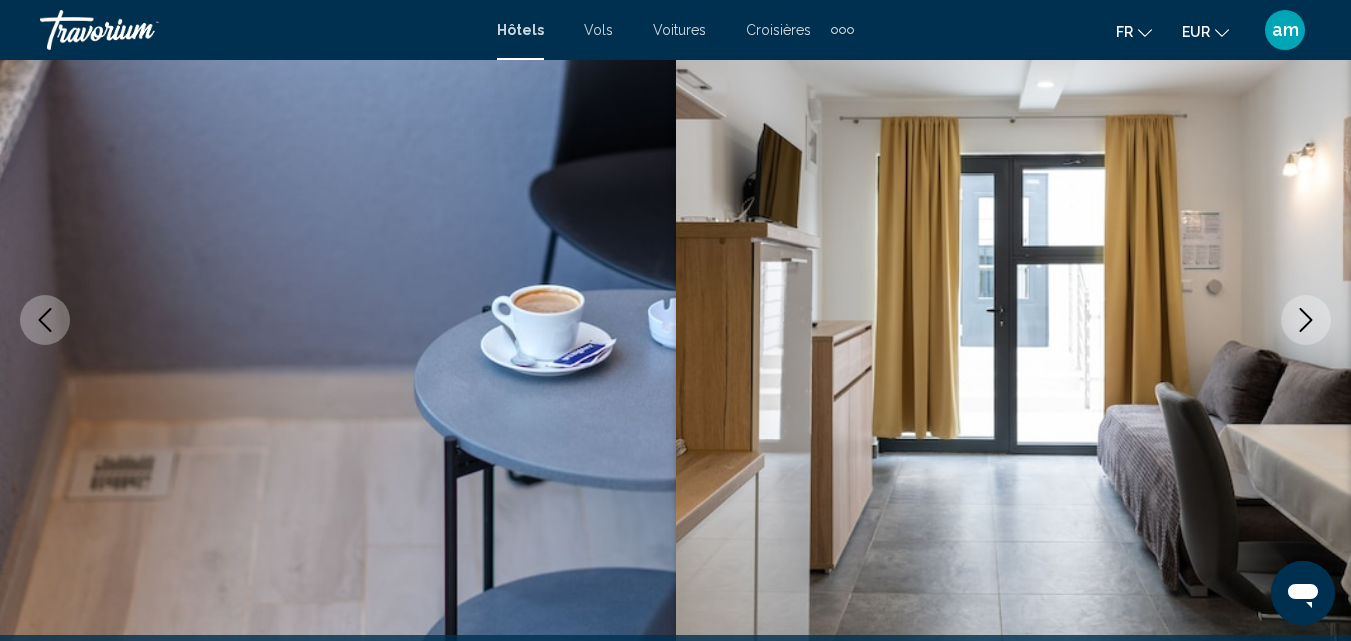 click 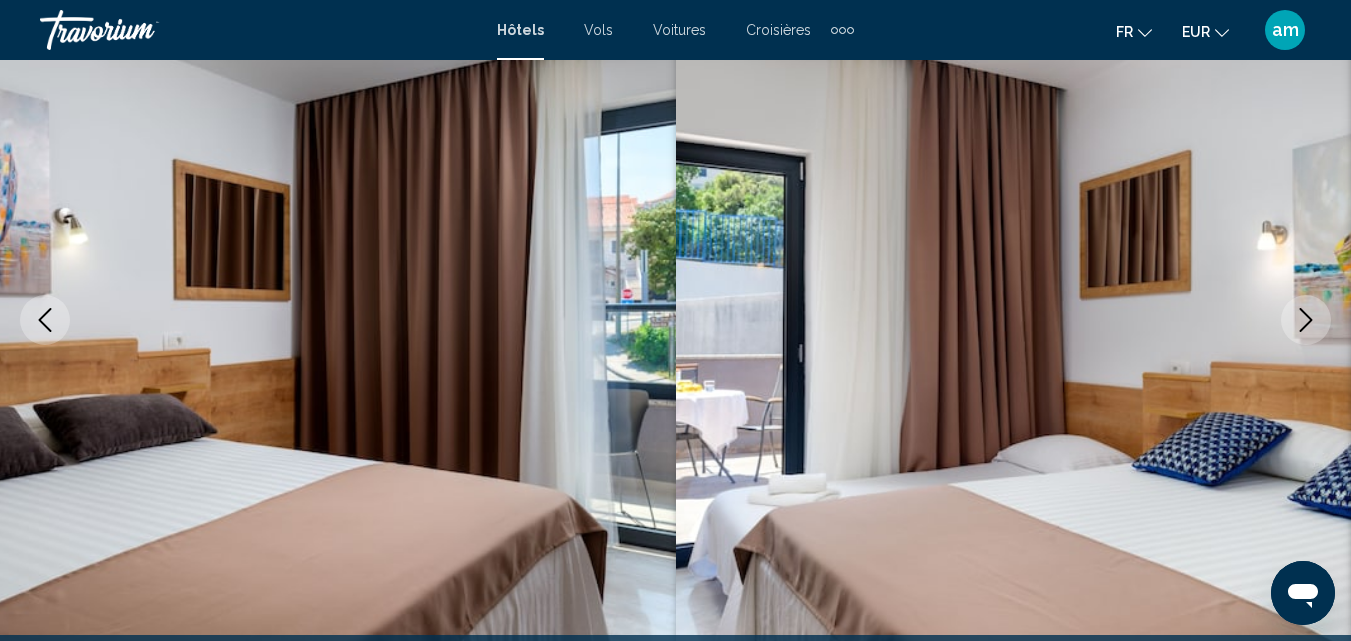 click 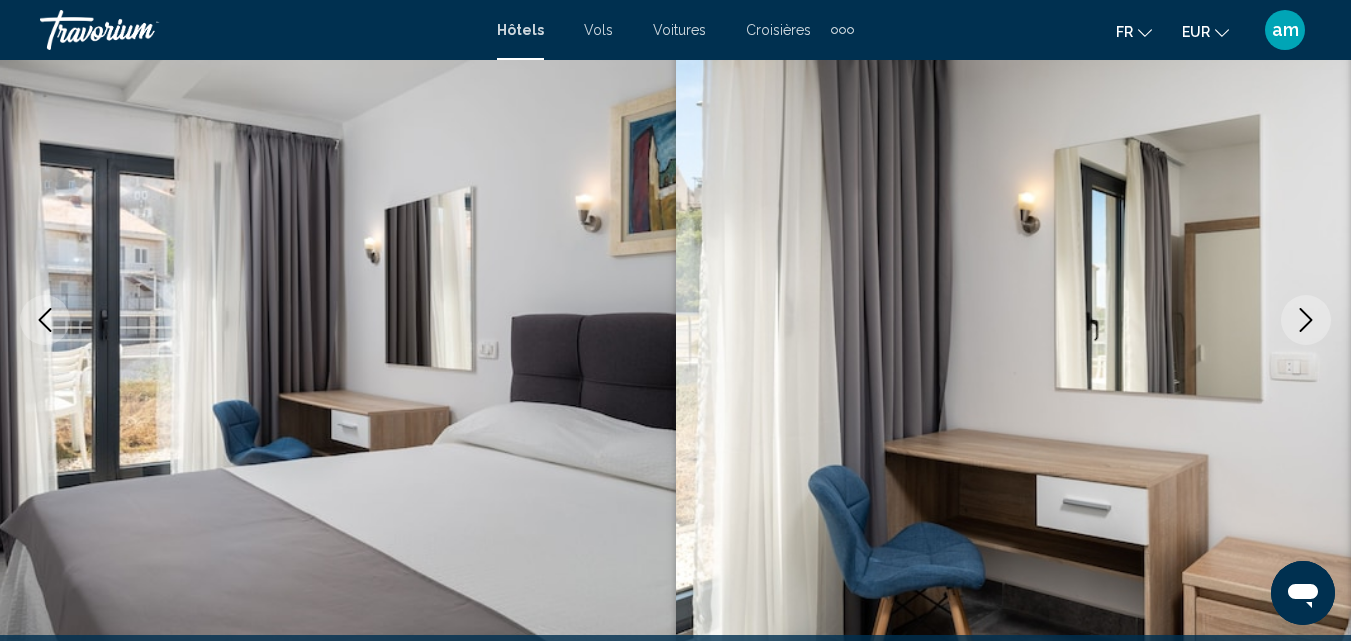 click 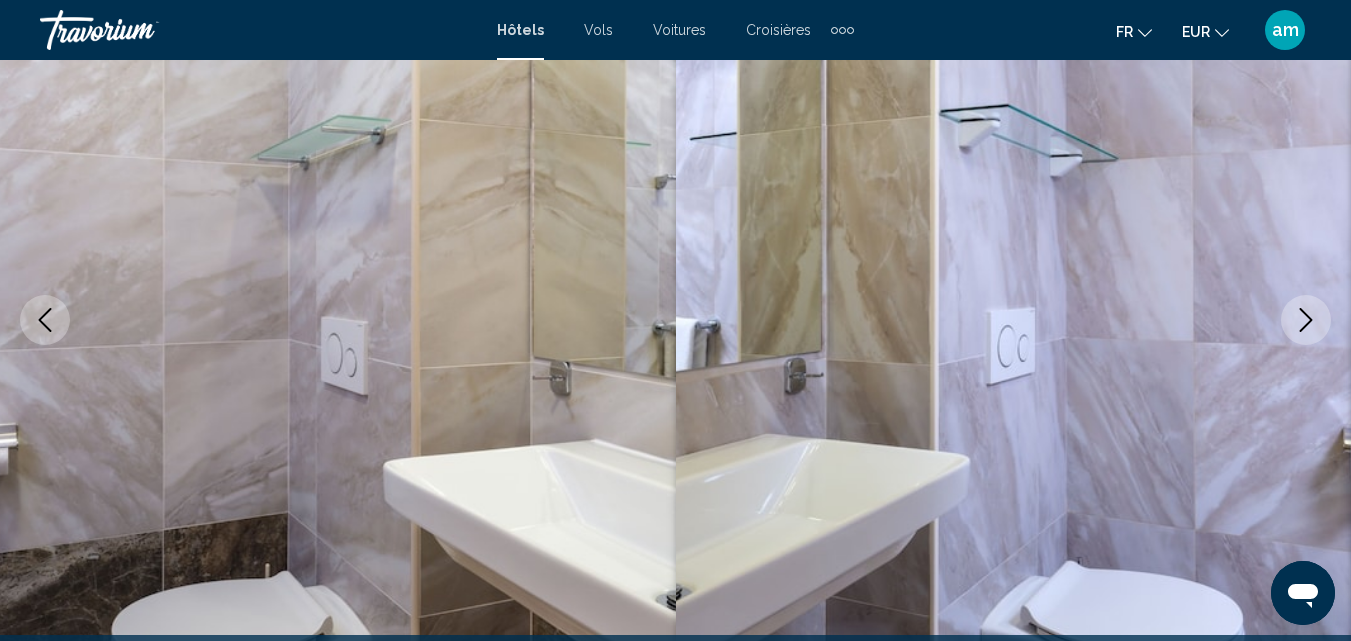 click 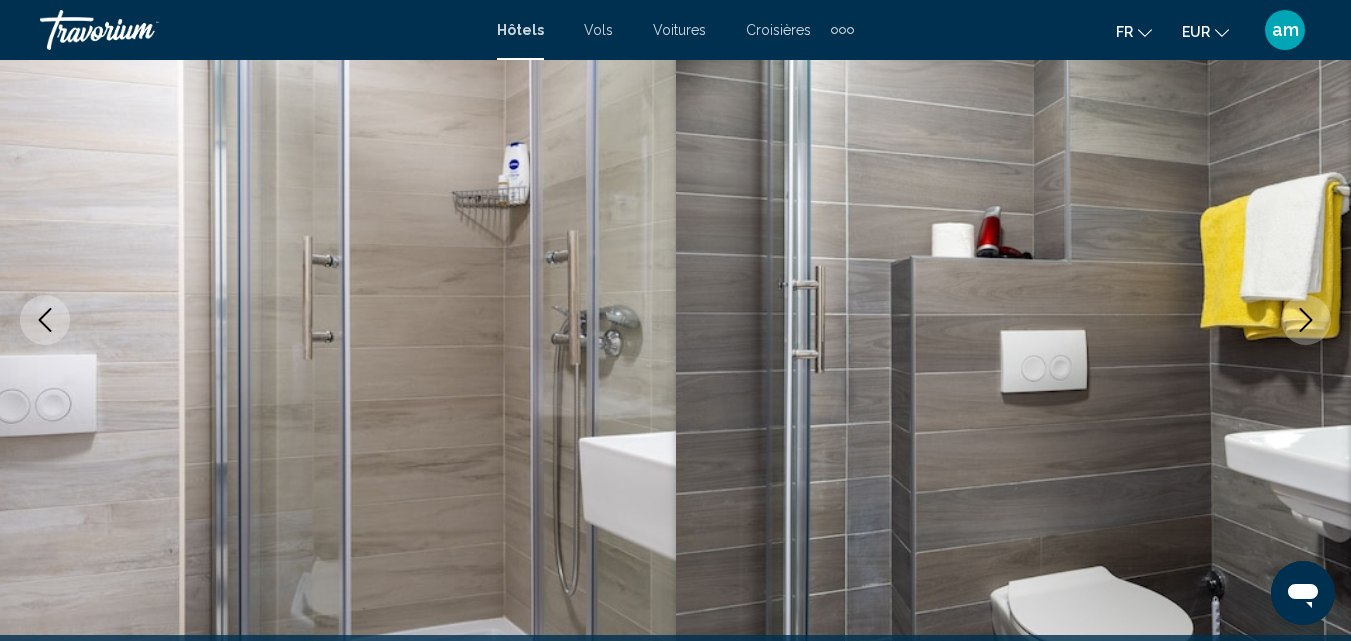click 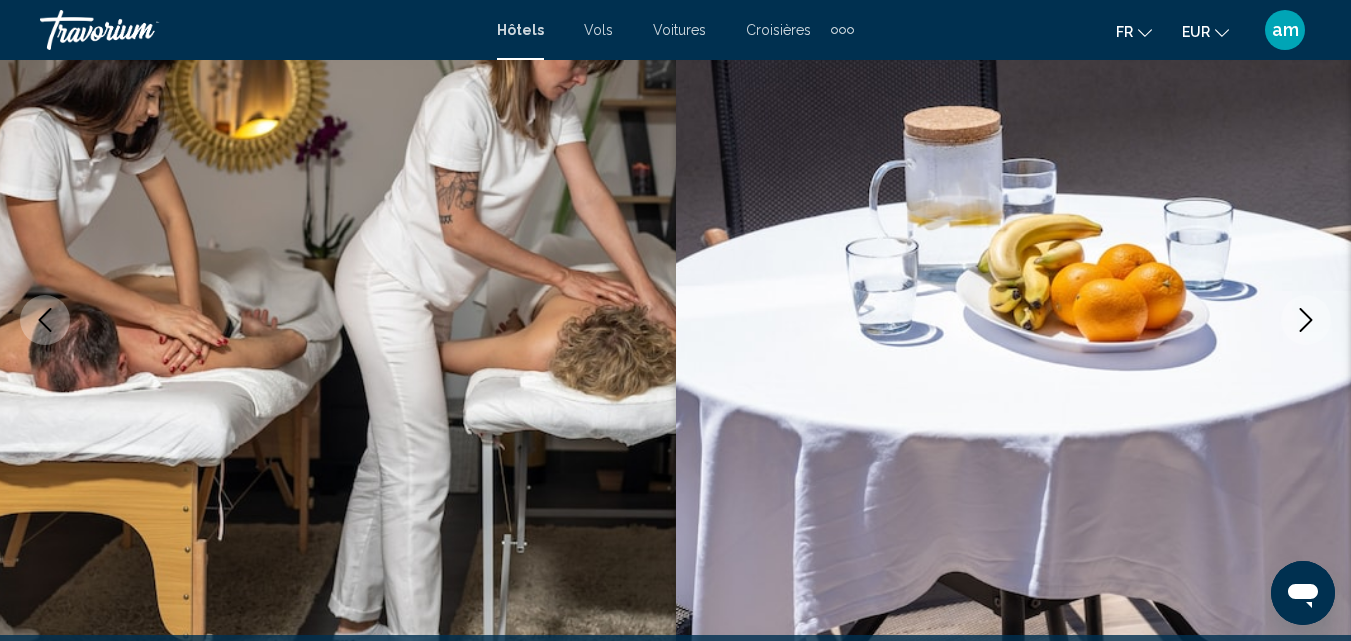 click 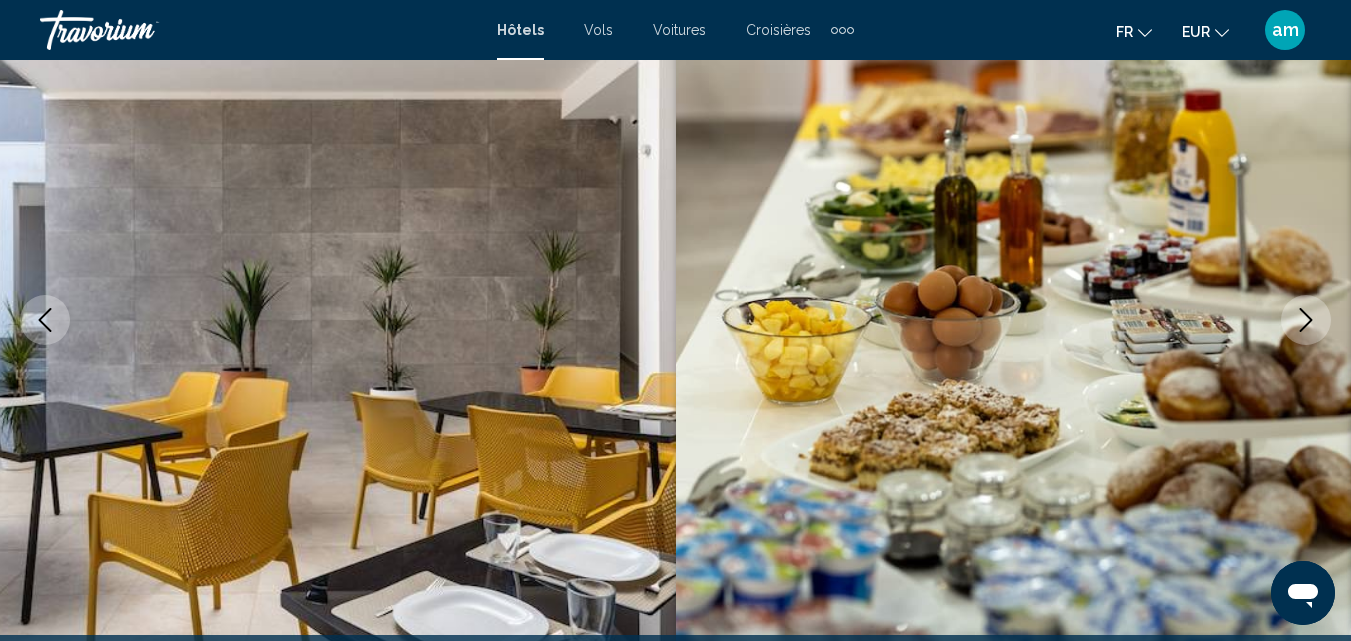 click 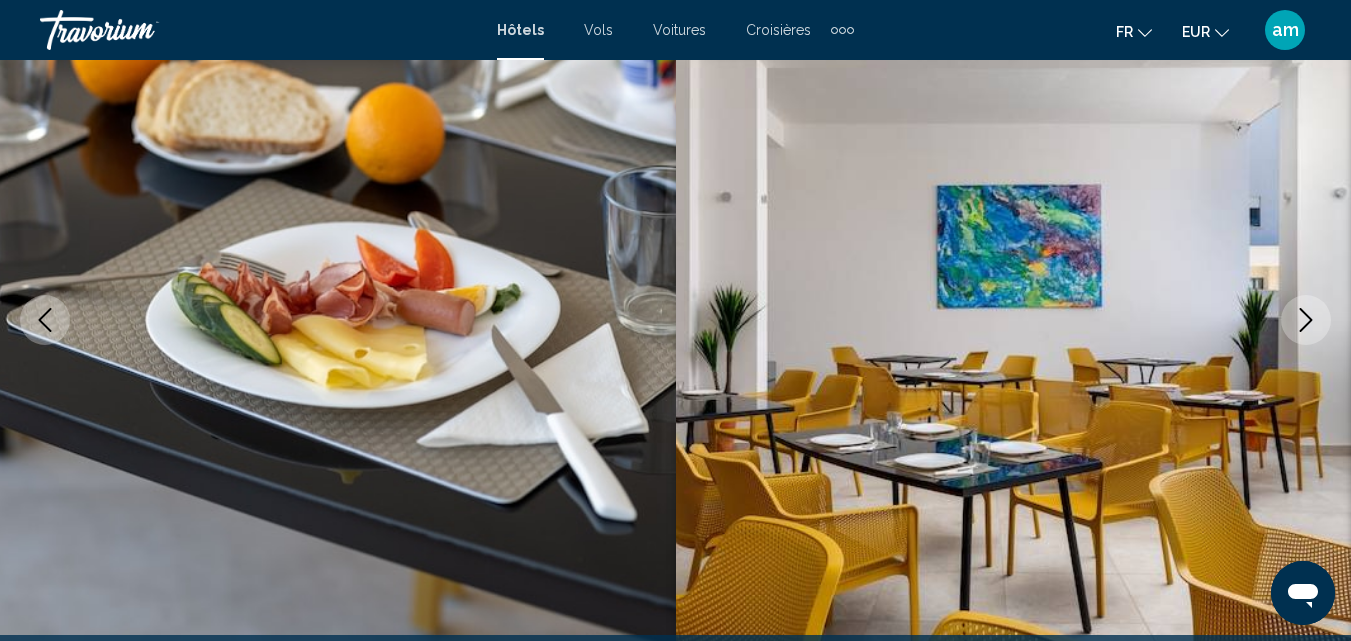 click 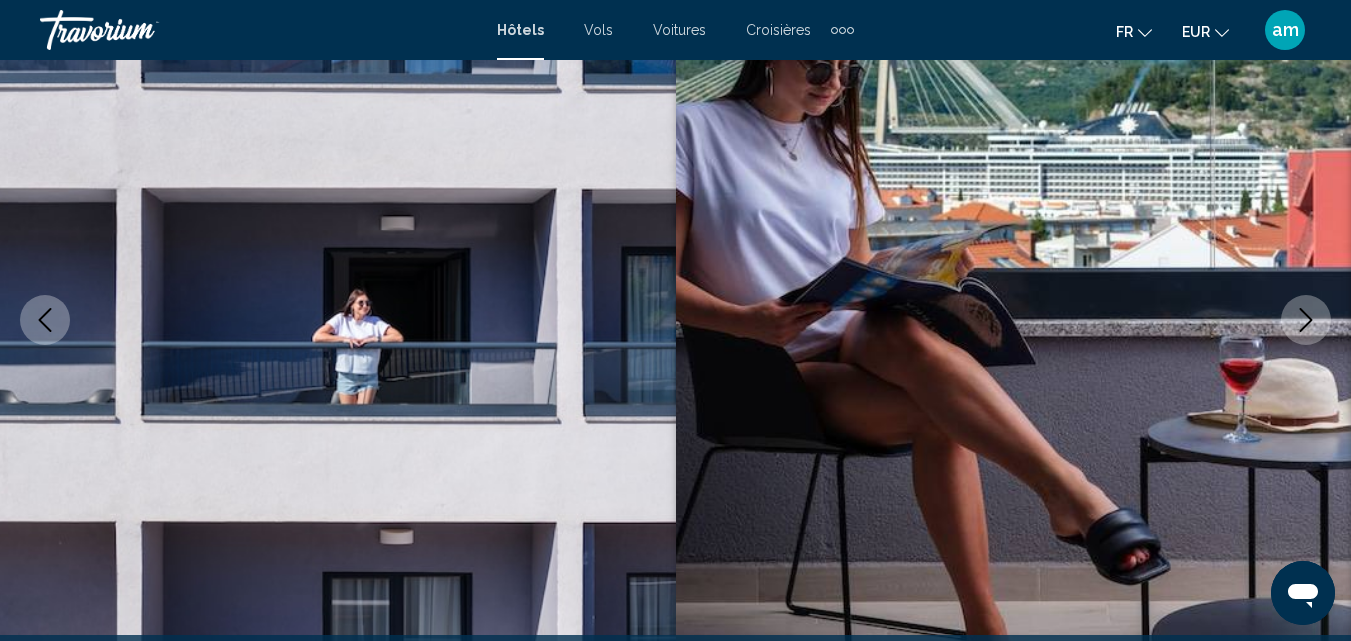 click 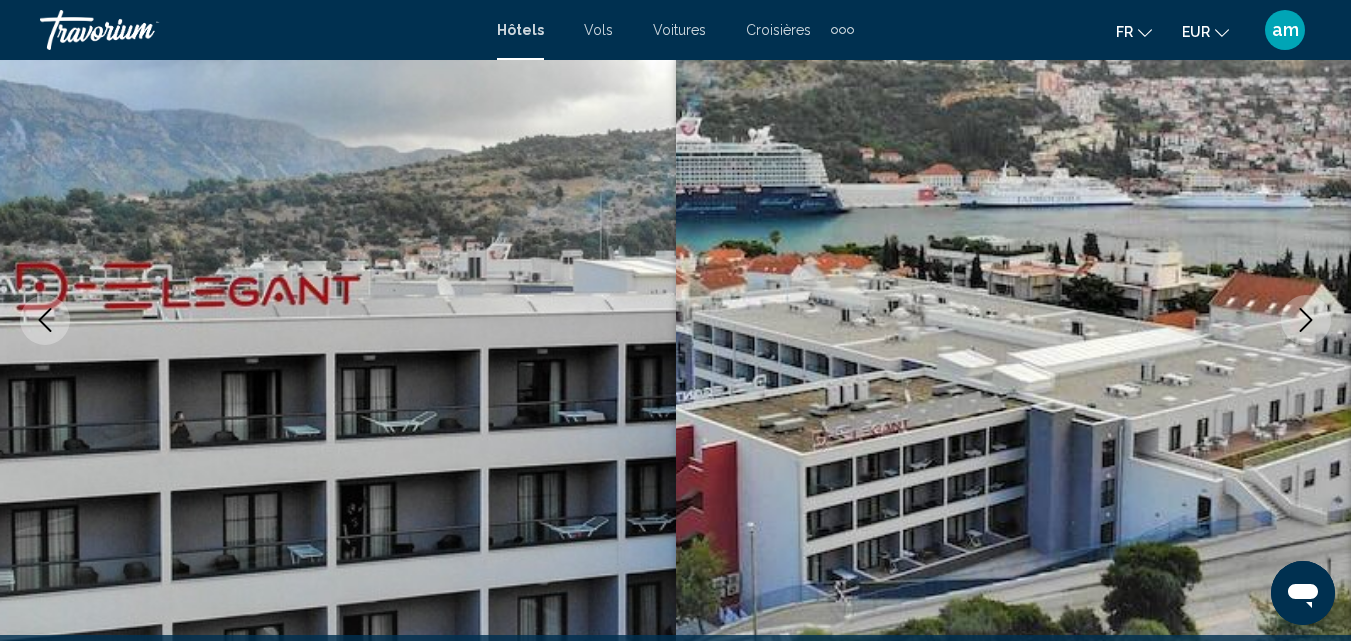 click 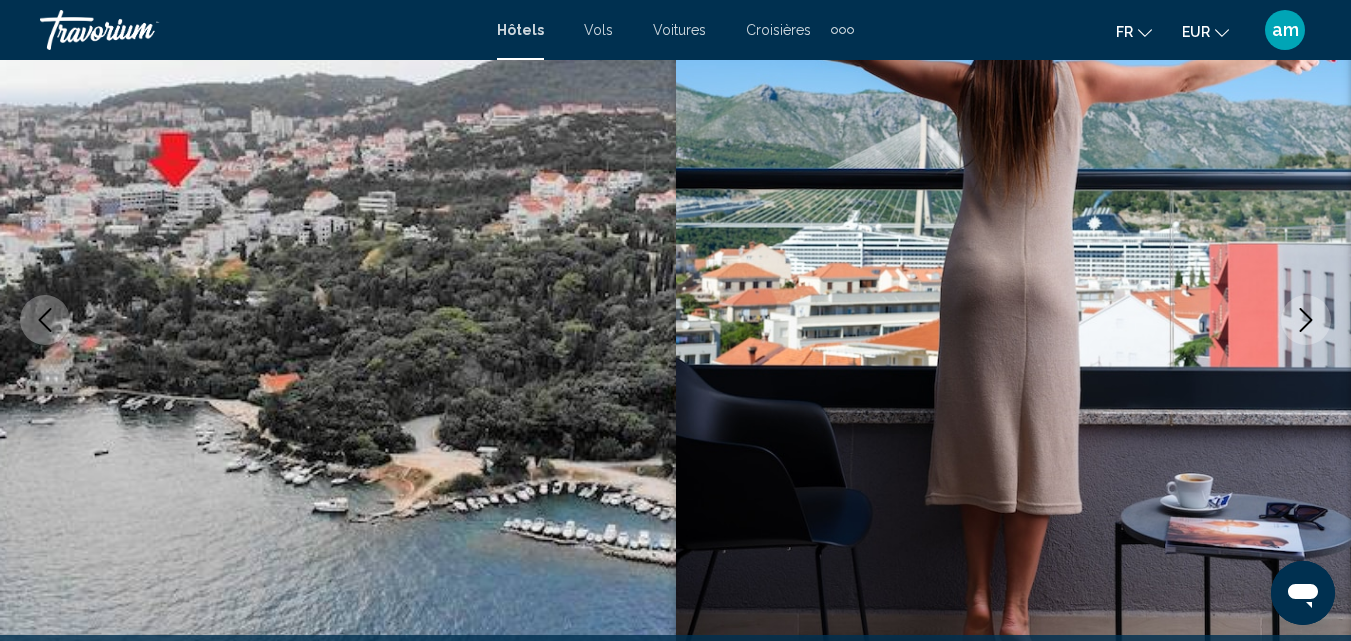 click 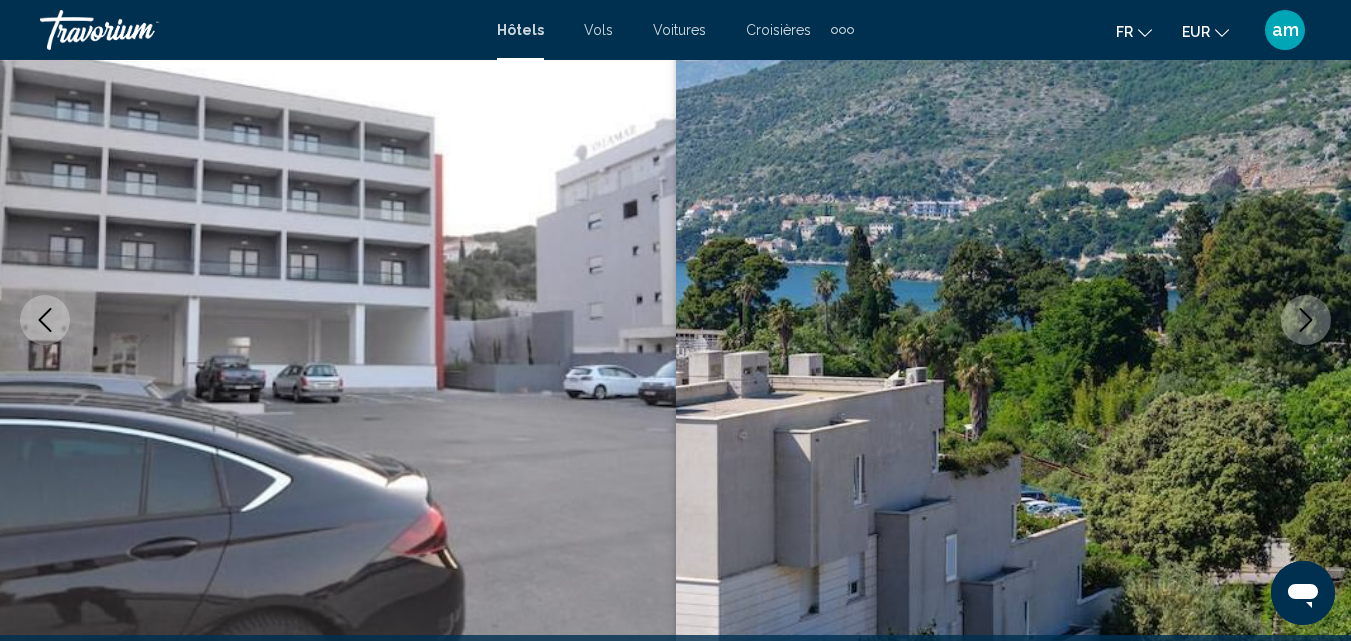 click 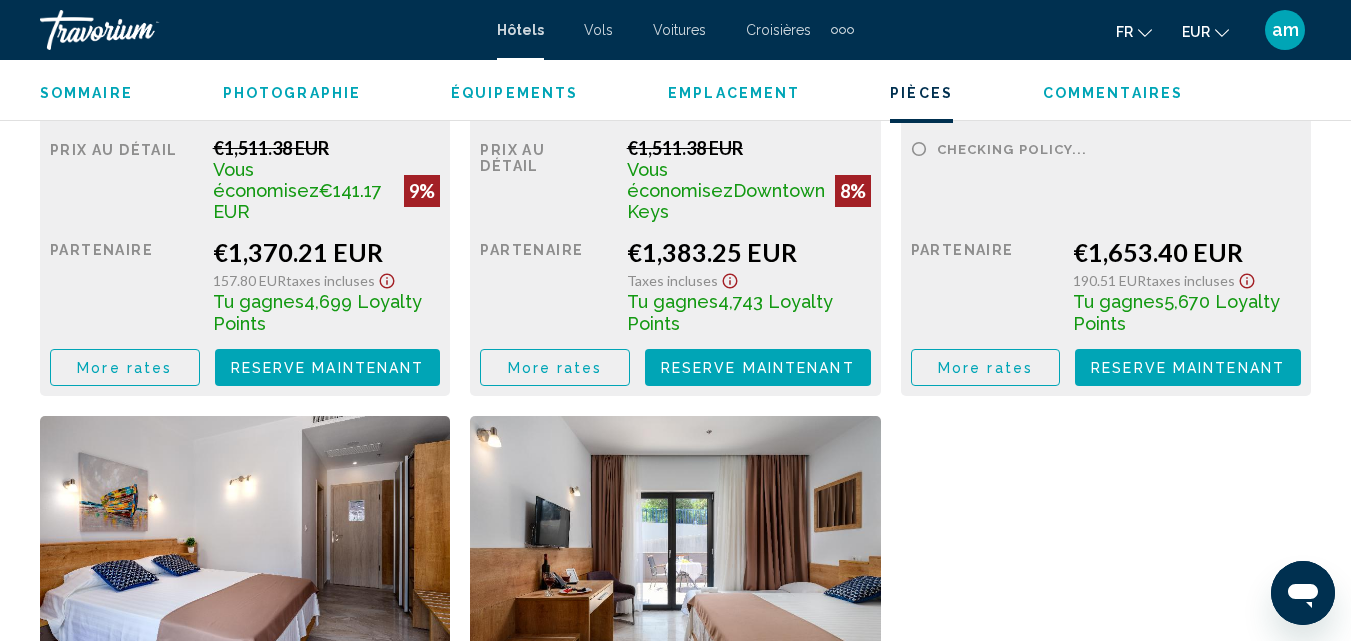 scroll, scrollTop: 3616, scrollLeft: 0, axis: vertical 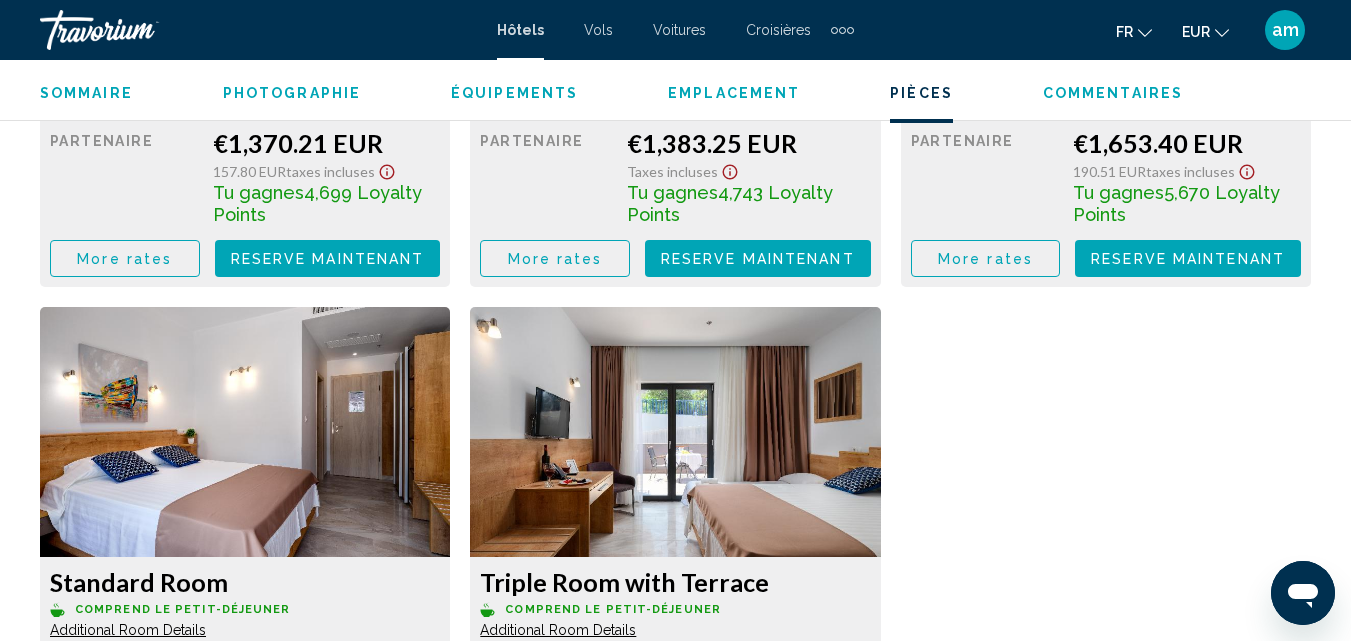 click on "More rates" at bounding box center [124, 259] 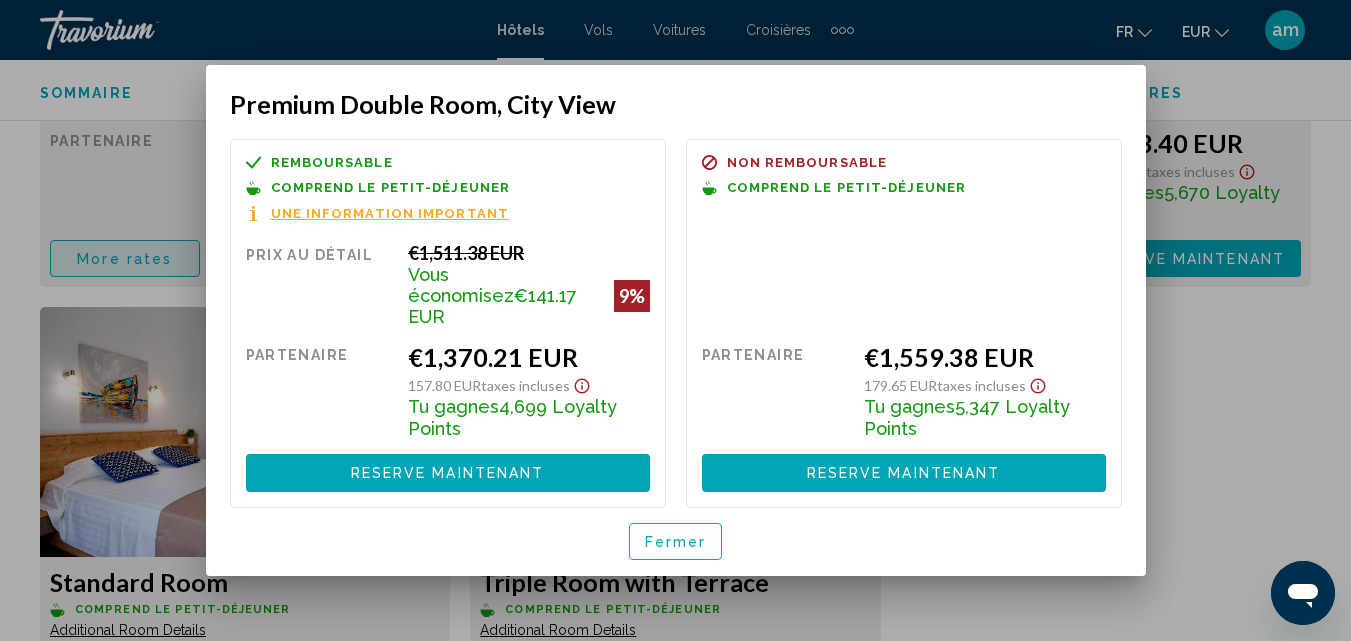 scroll, scrollTop: 0, scrollLeft: 0, axis: both 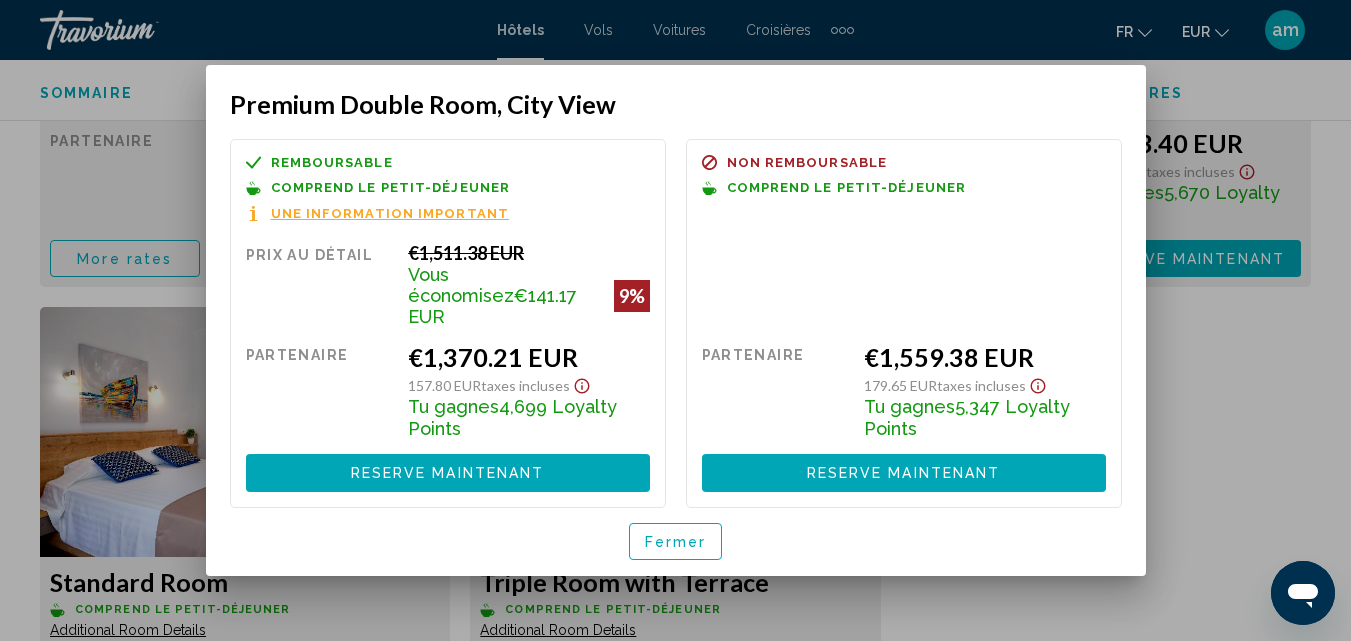 click on "Fermer" at bounding box center (676, 542) 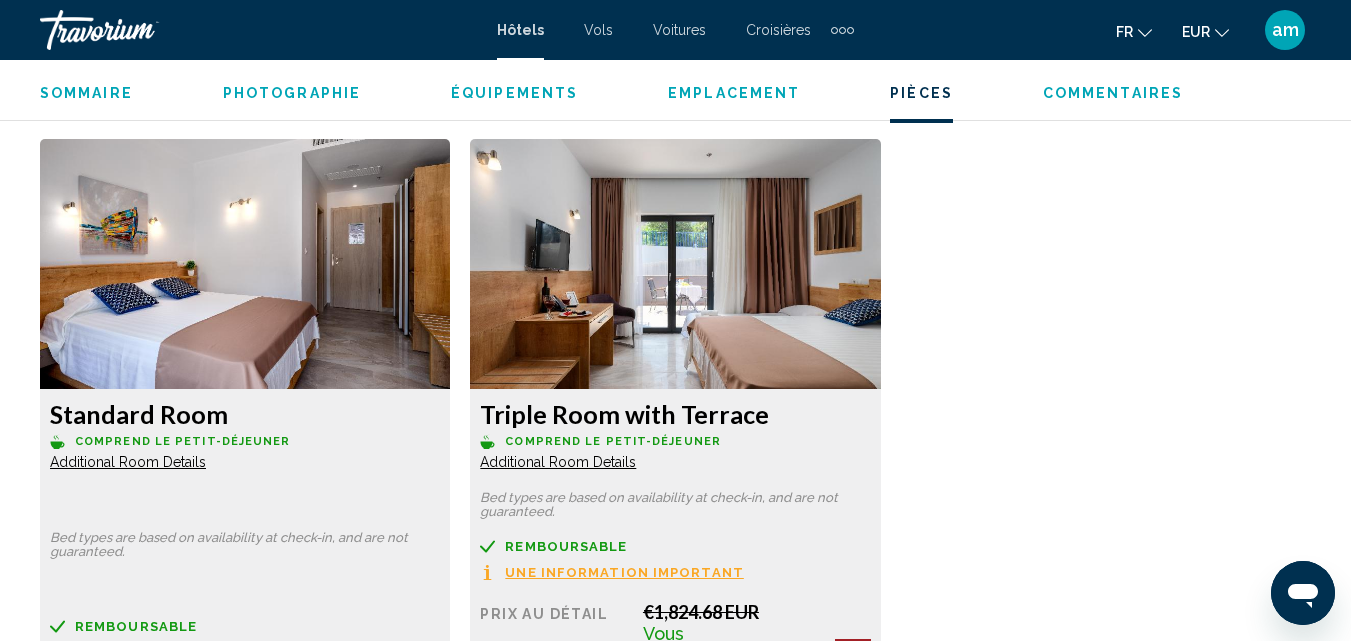scroll, scrollTop: 4016, scrollLeft: 0, axis: vertical 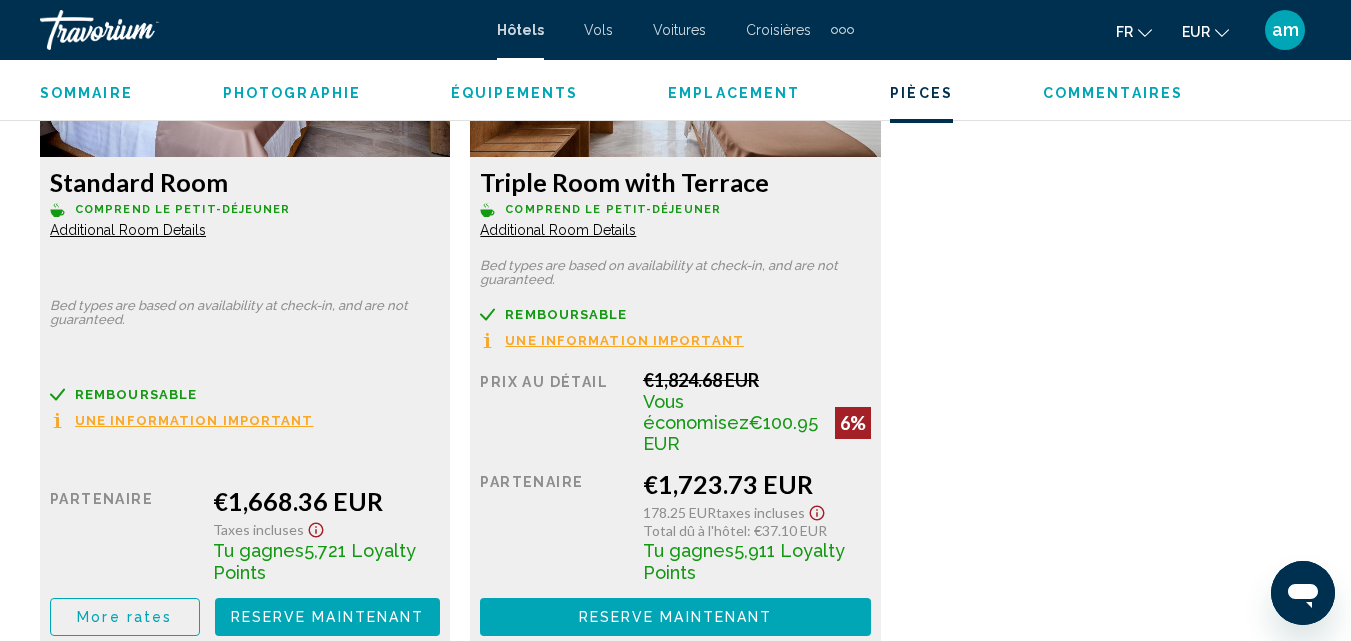 click on "More rates" at bounding box center (124, -141) 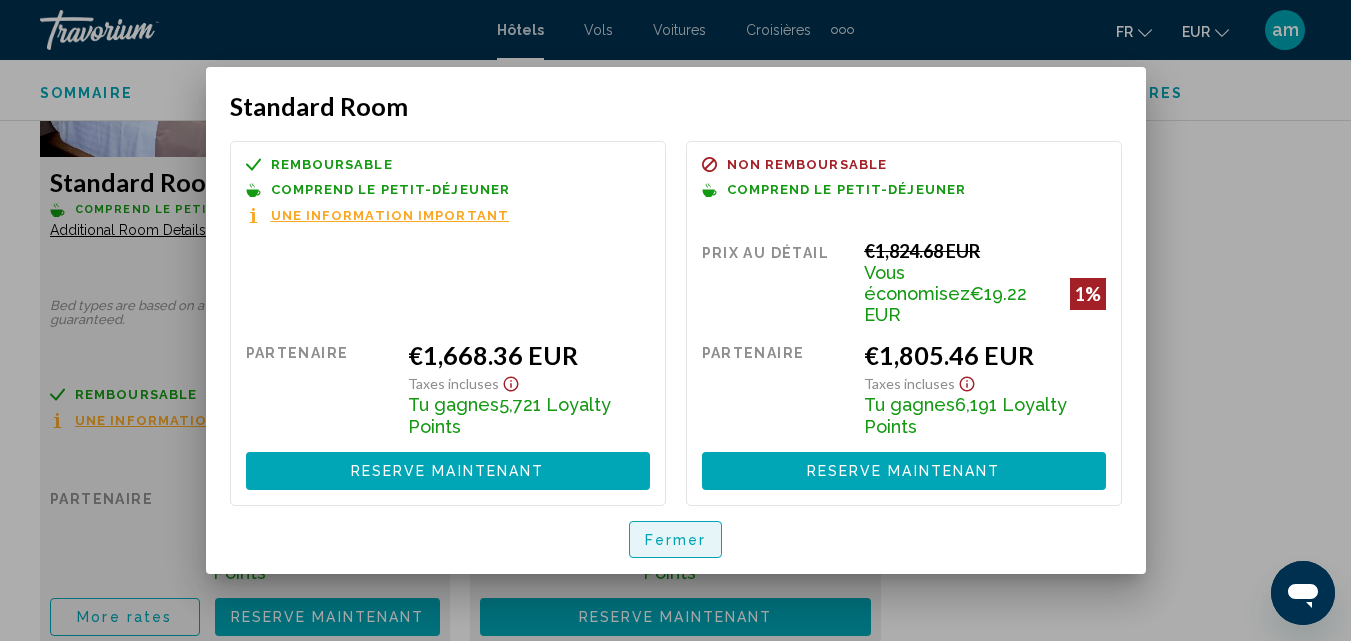 click on "Fermer" at bounding box center [676, 540] 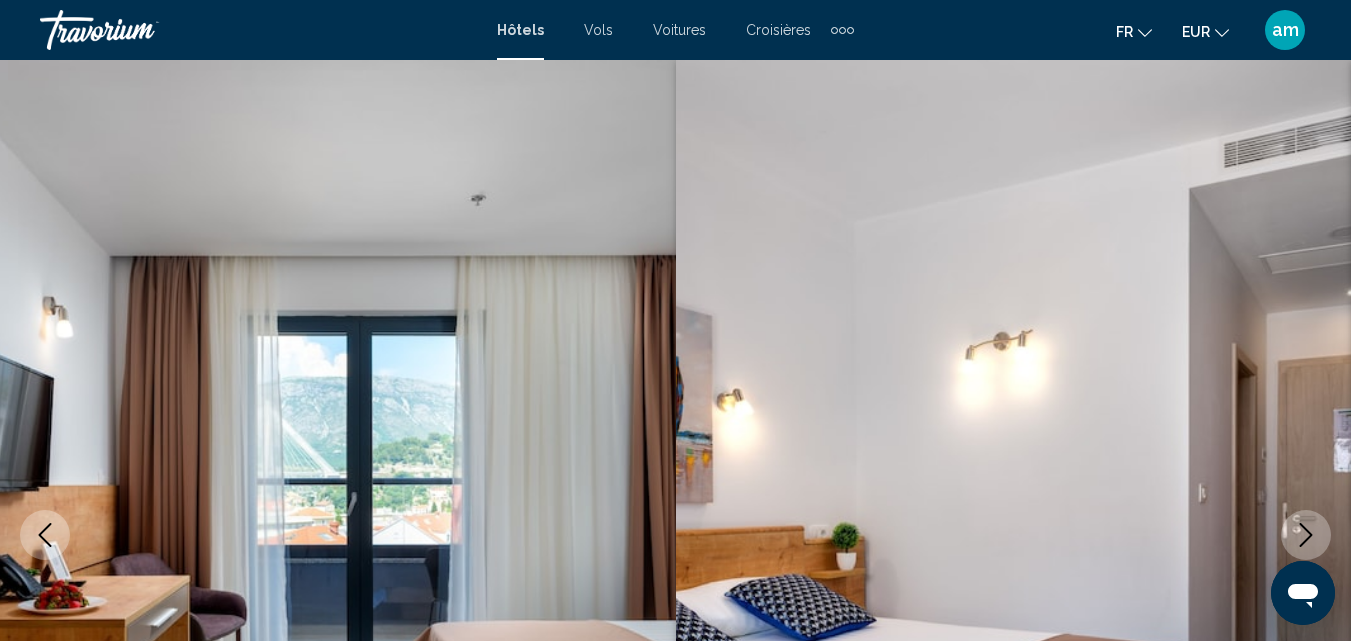 scroll, scrollTop: 4016, scrollLeft: 0, axis: vertical 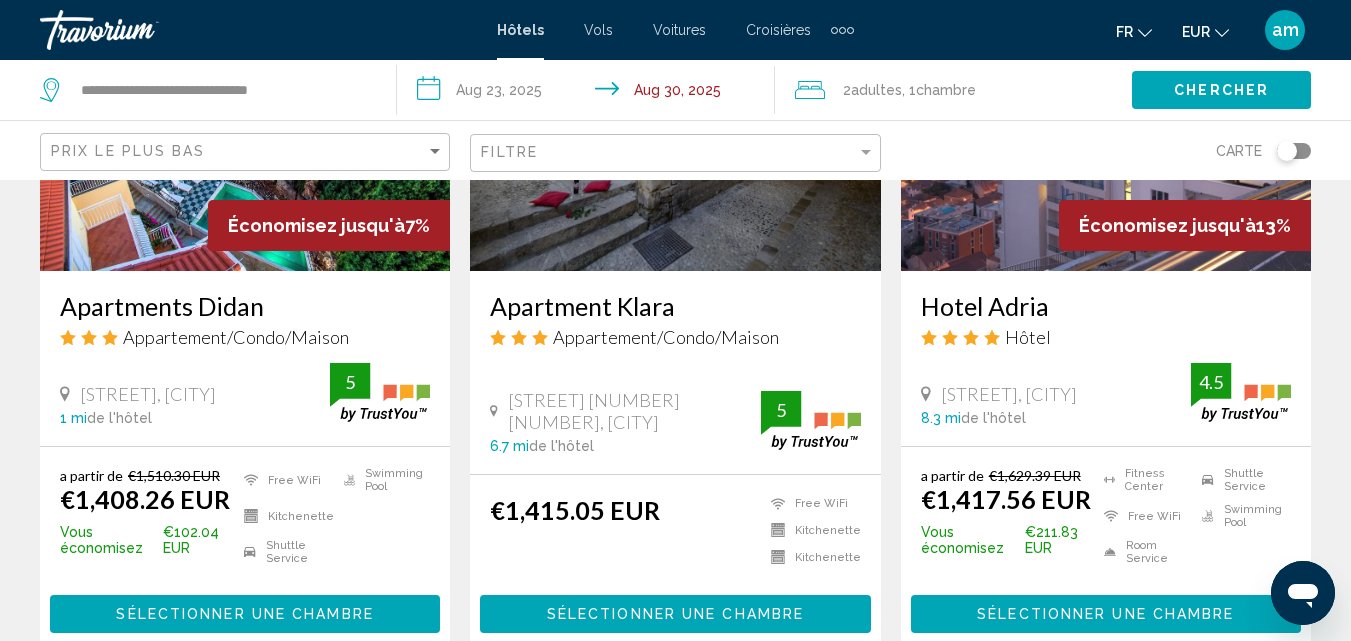 click on "Hotel Adria" at bounding box center [1106, 306] 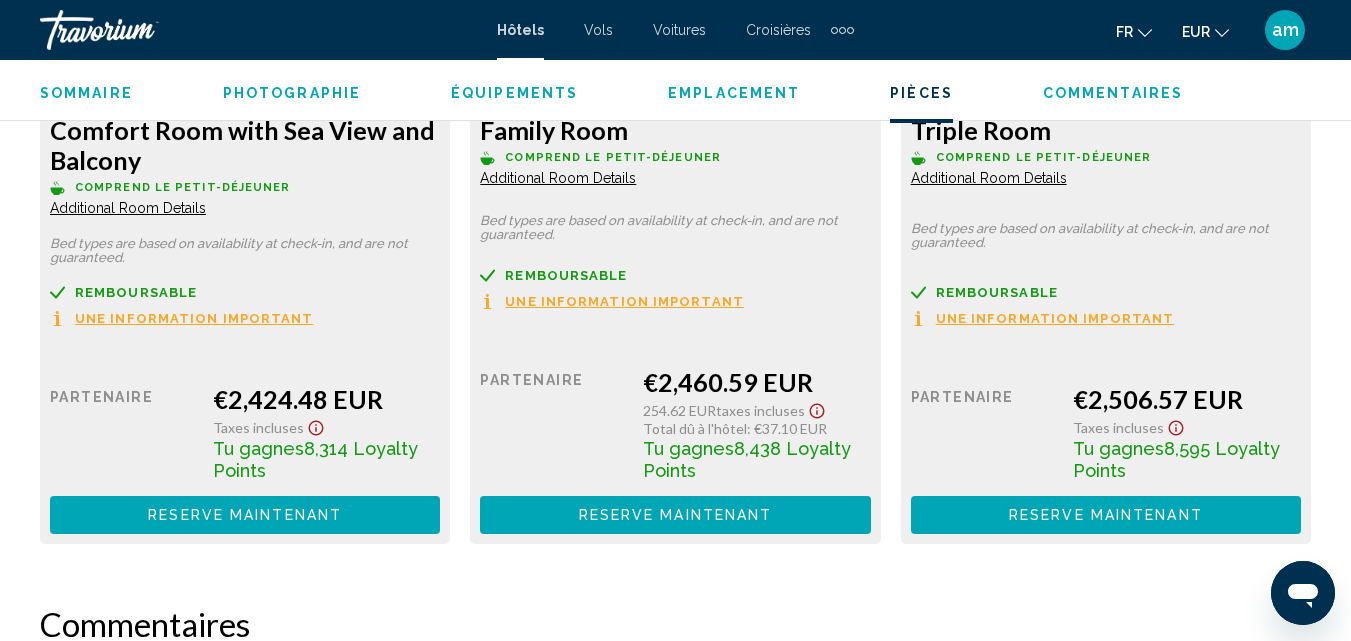 scroll, scrollTop: 3415, scrollLeft: 0, axis: vertical 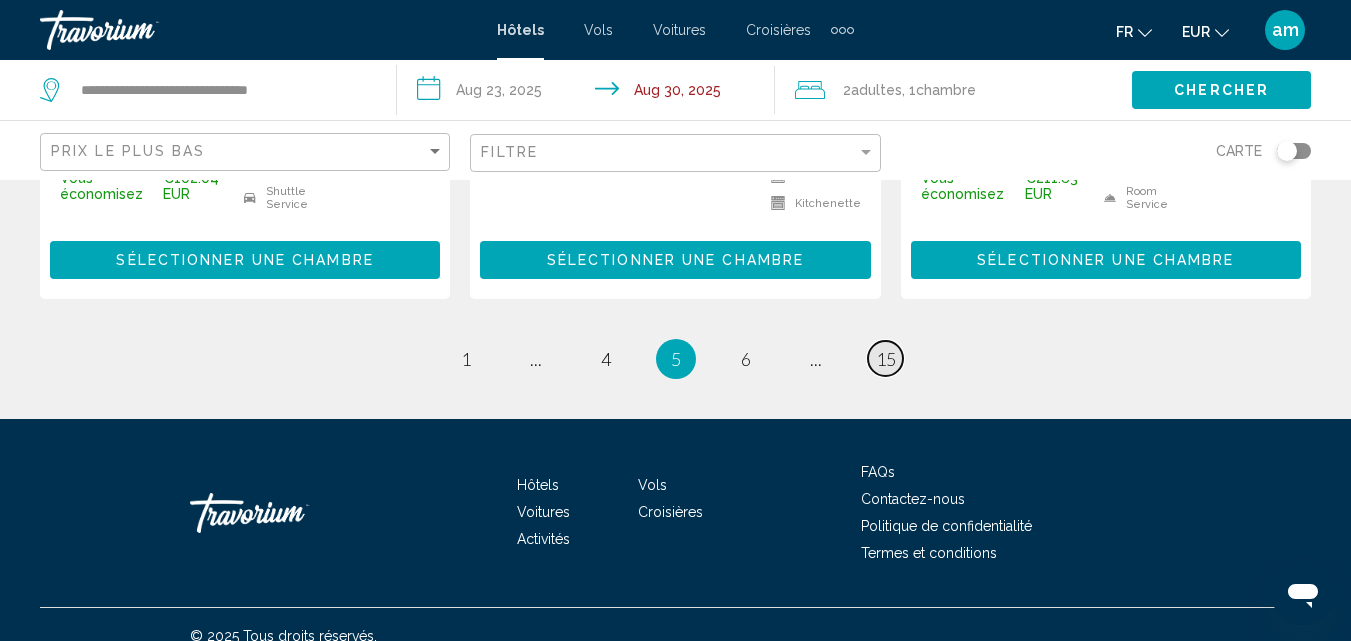 click on "15" at bounding box center (886, 359) 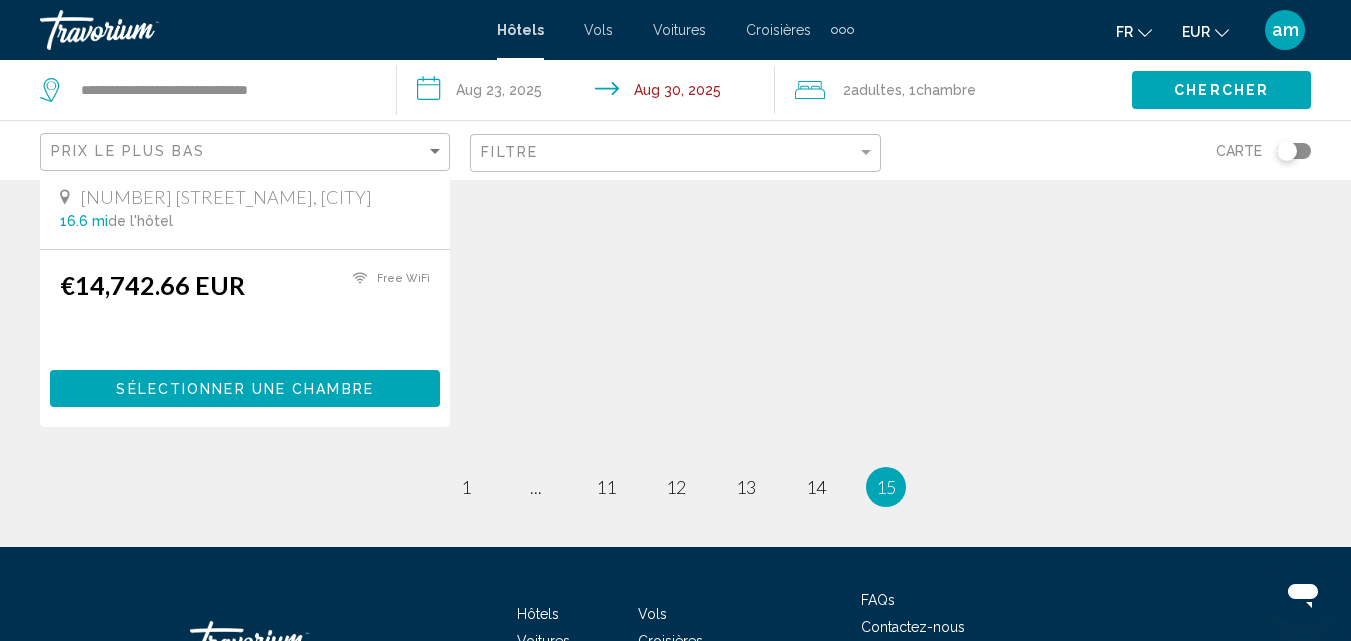 scroll, scrollTop: 2072, scrollLeft: 0, axis: vertical 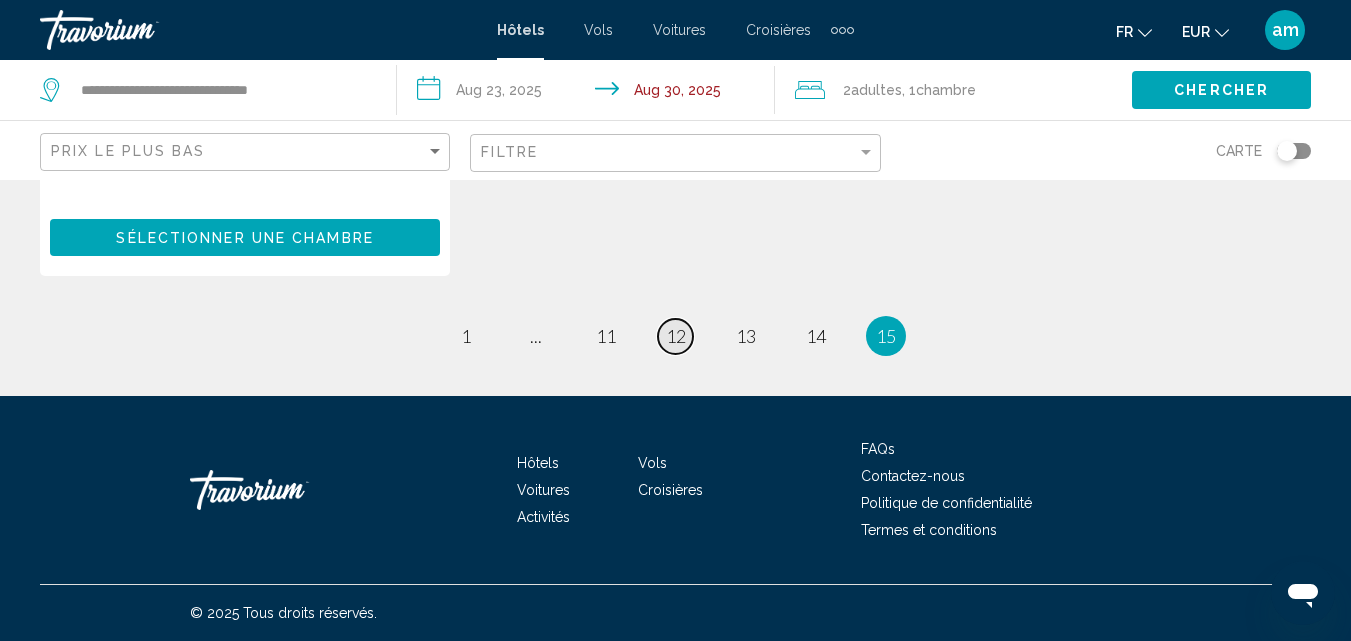 click on "page  12" at bounding box center [675, 336] 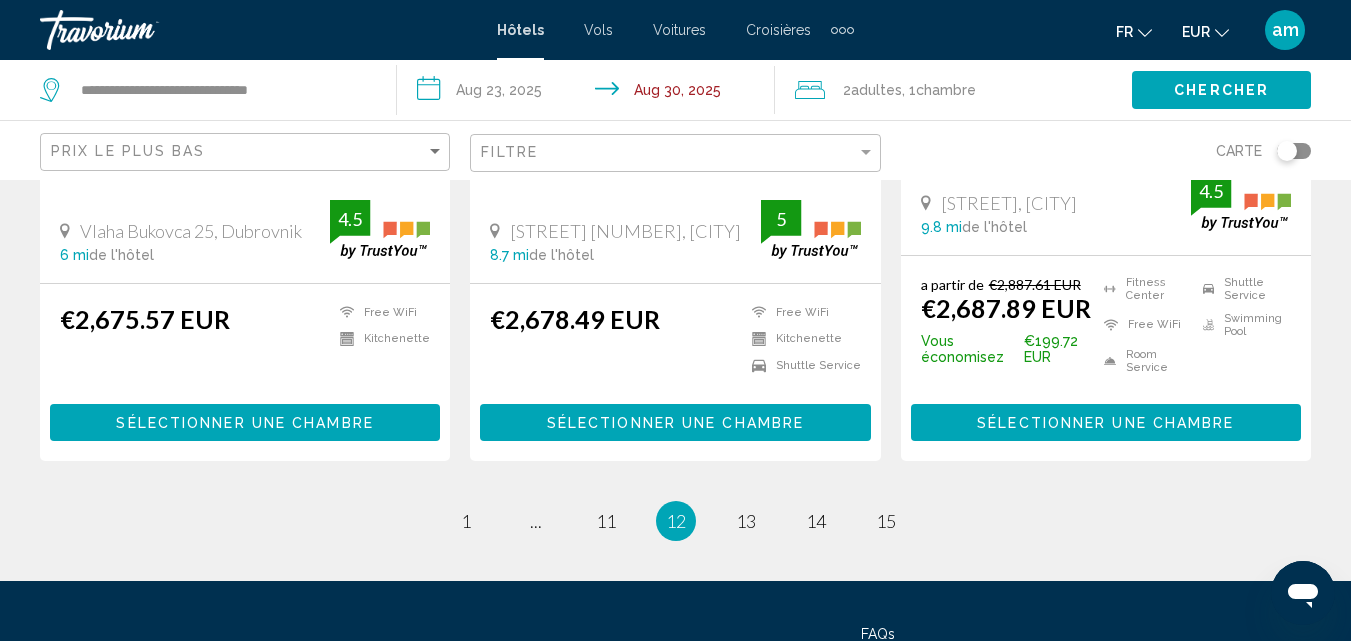 scroll, scrollTop: 2900, scrollLeft: 0, axis: vertical 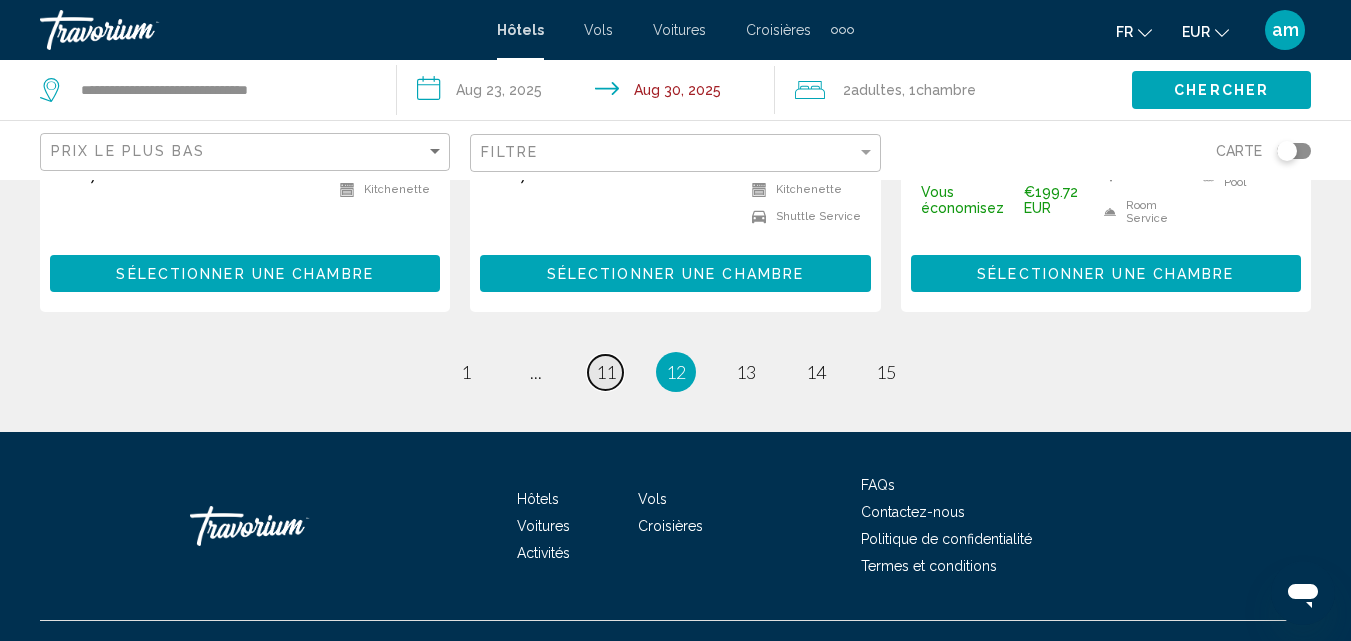 click on "11" at bounding box center [606, 372] 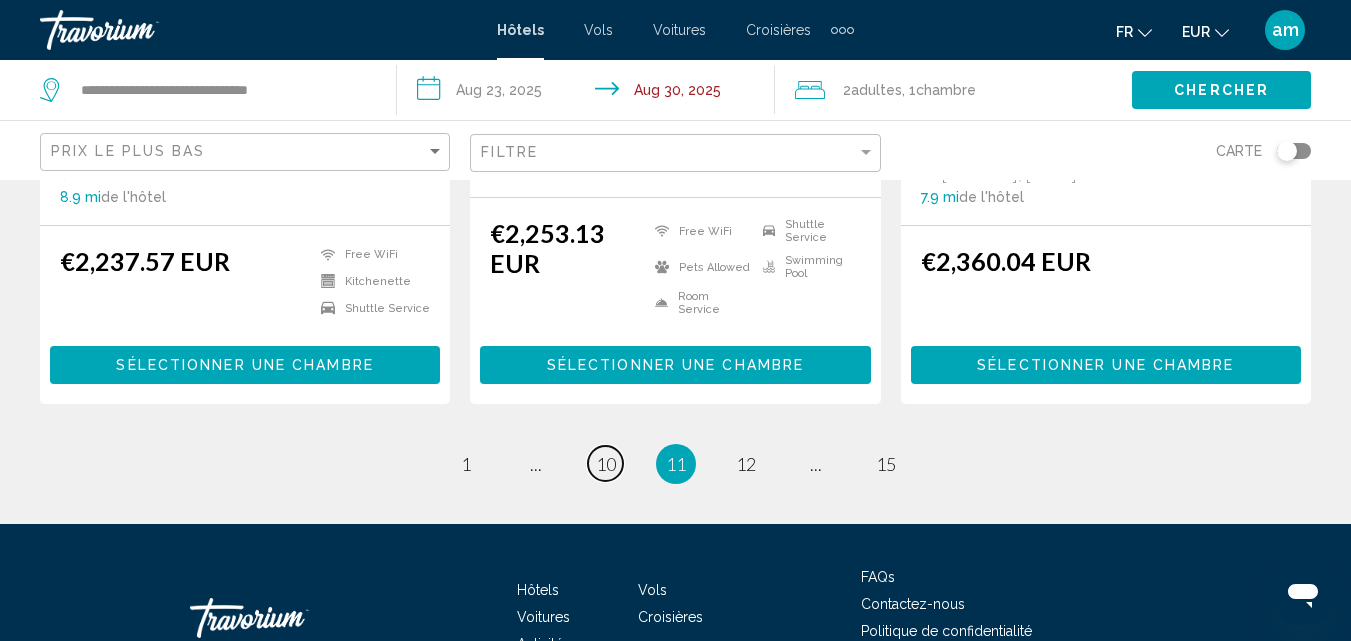 scroll, scrollTop: 2934, scrollLeft: 0, axis: vertical 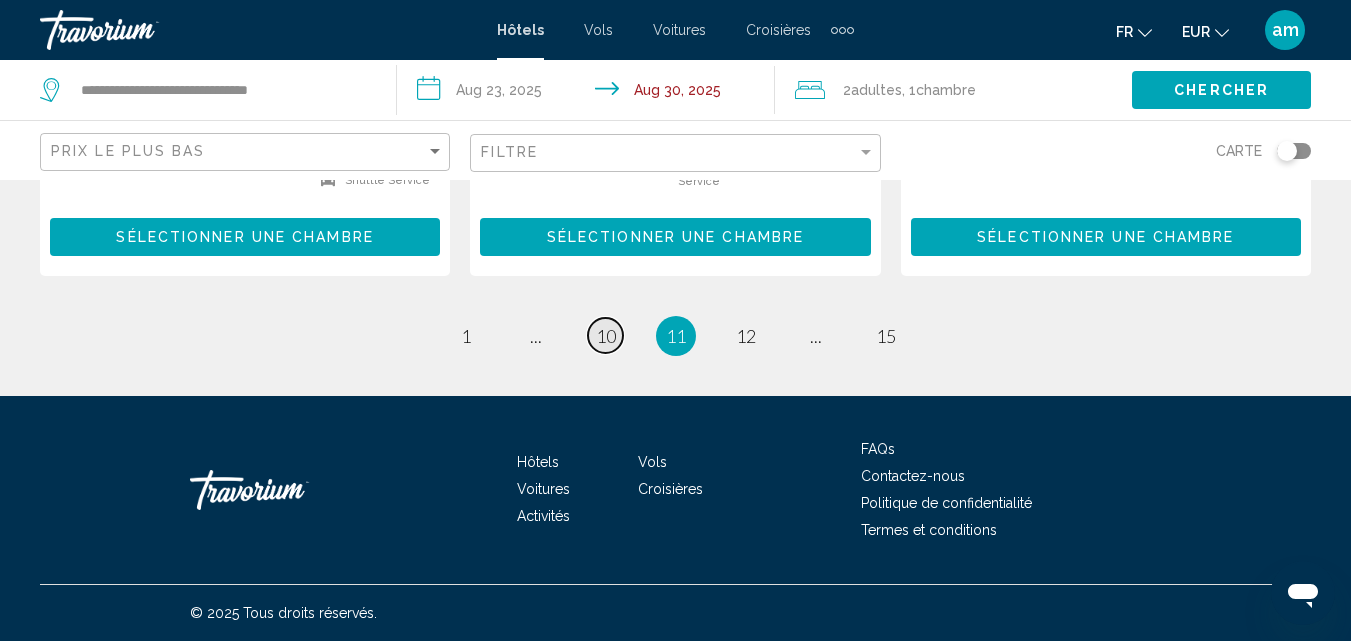 click on "10" at bounding box center (606, 336) 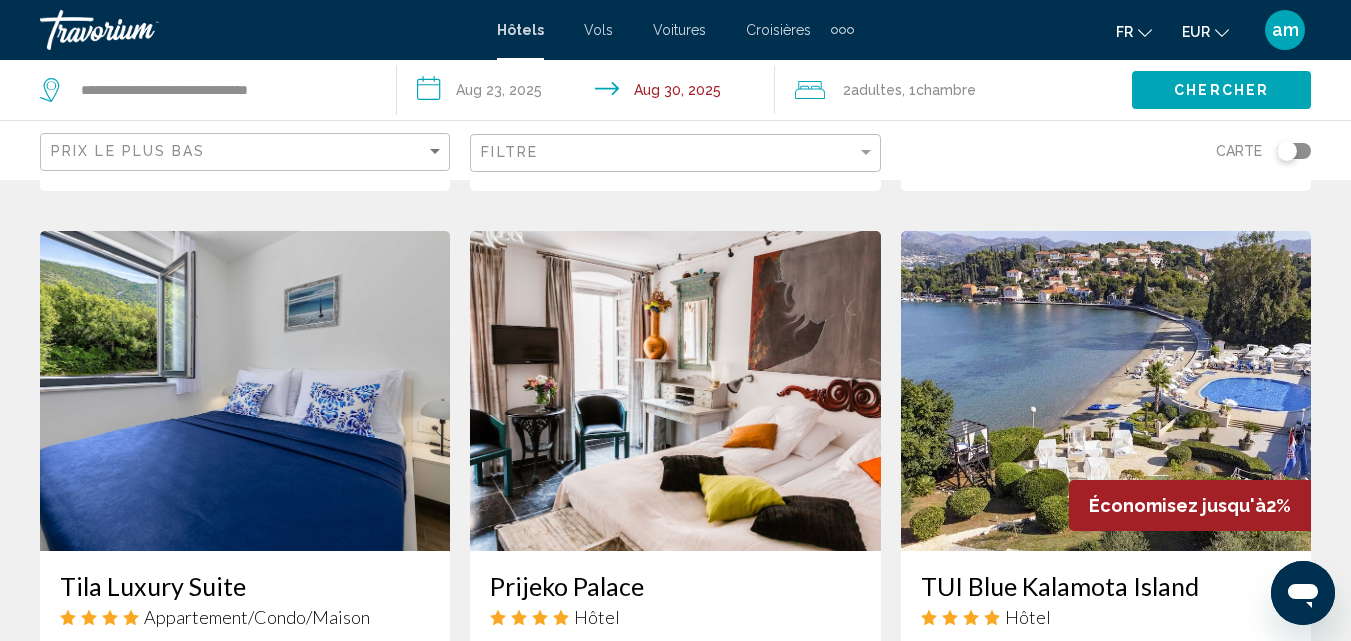 scroll, scrollTop: 2904, scrollLeft: 0, axis: vertical 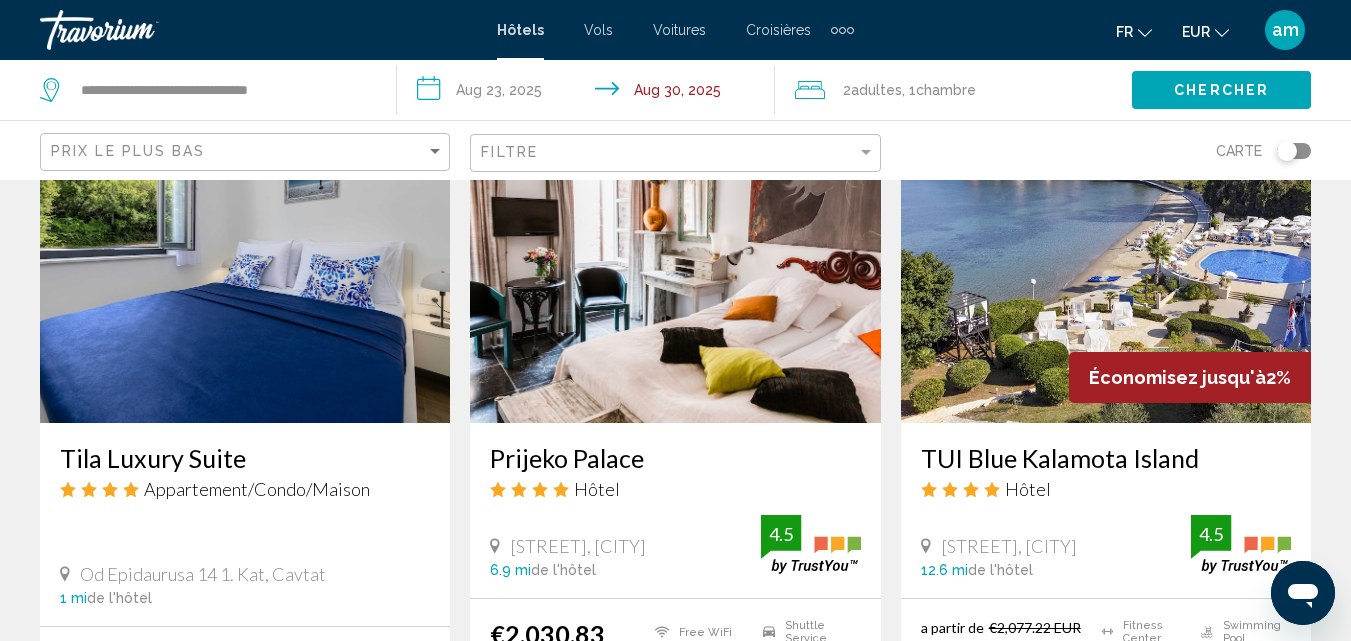 click on "9" at bounding box center [606, 865] 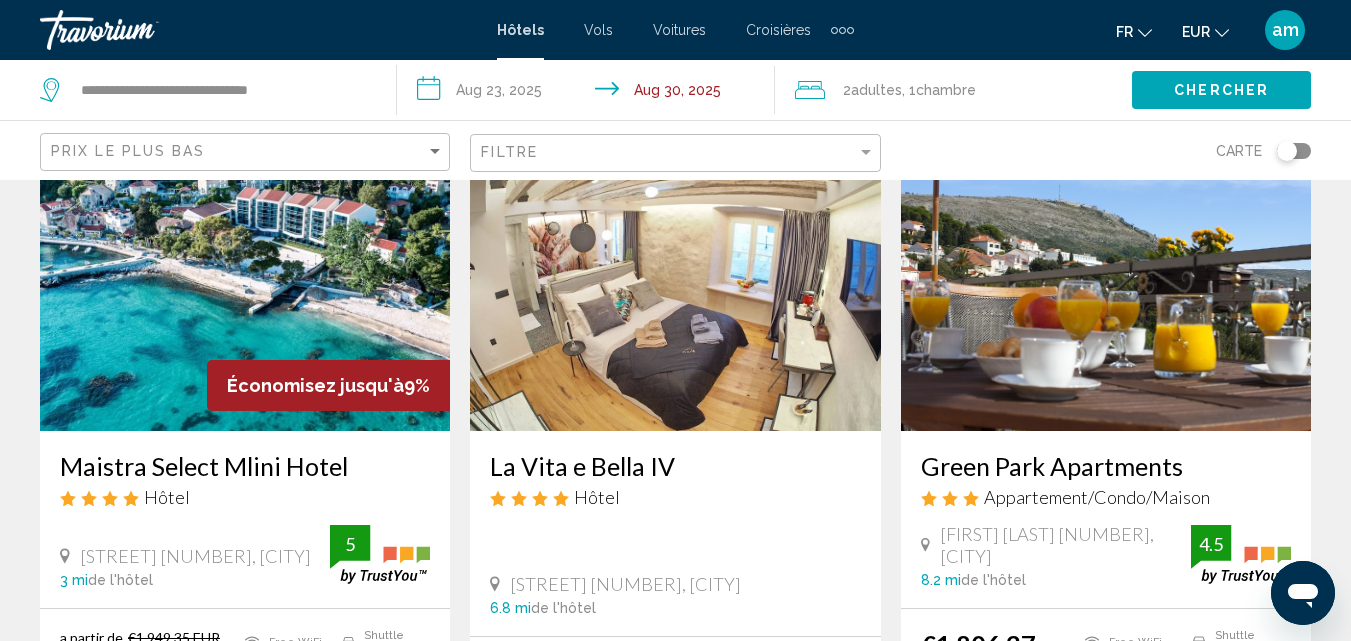 scroll, scrollTop: 300, scrollLeft: 0, axis: vertical 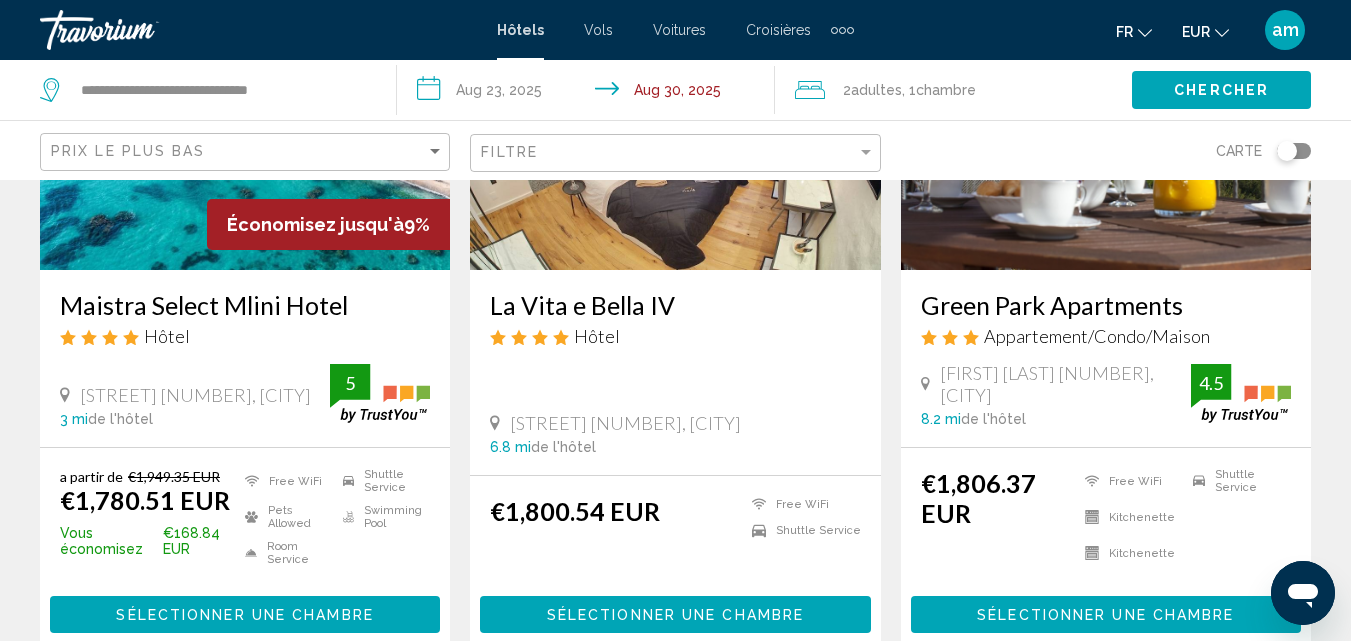 click on "Maistra Select Mlini Hotel" at bounding box center [245, 305] 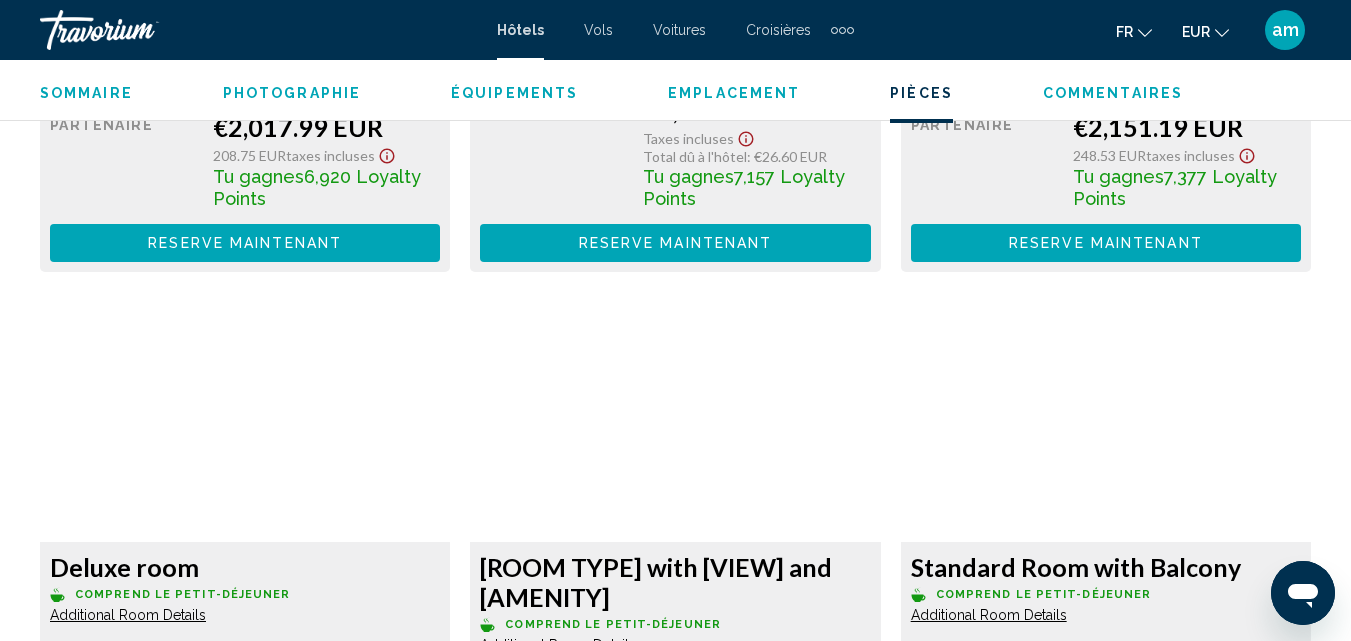 scroll, scrollTop: 4410, scrollLeft: 0, axis: vertical 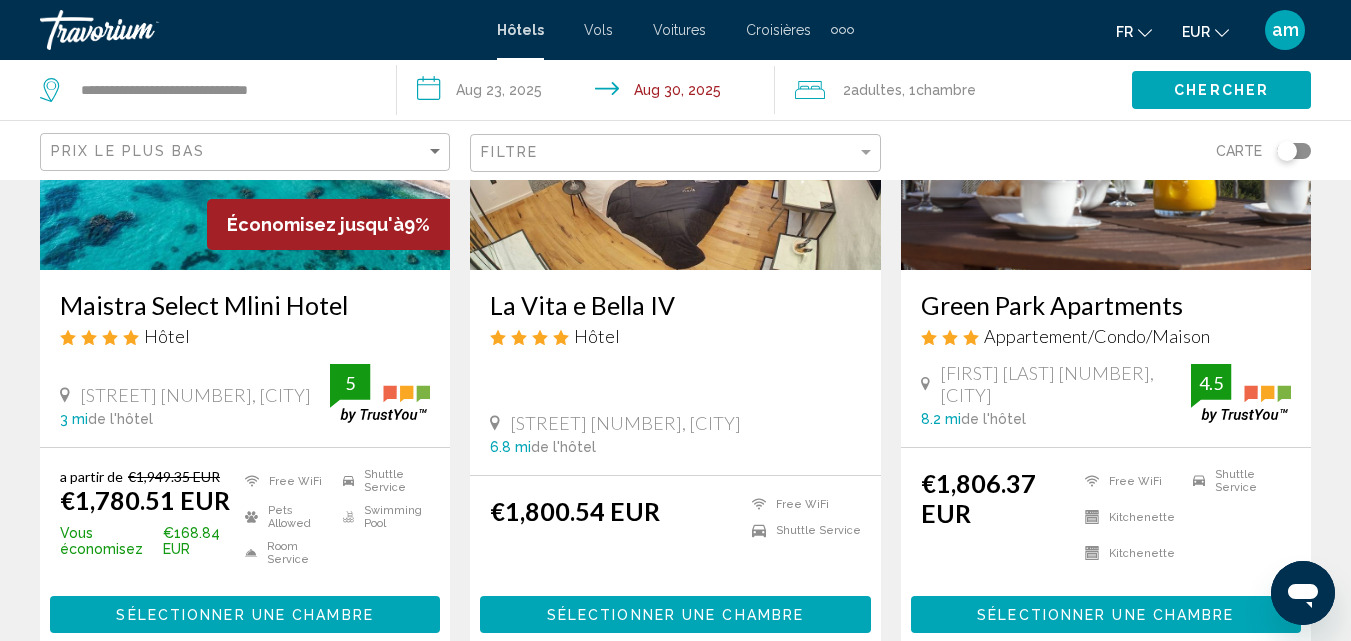 click on "La Vita e Bella IV" at bounding box center [675, 305] 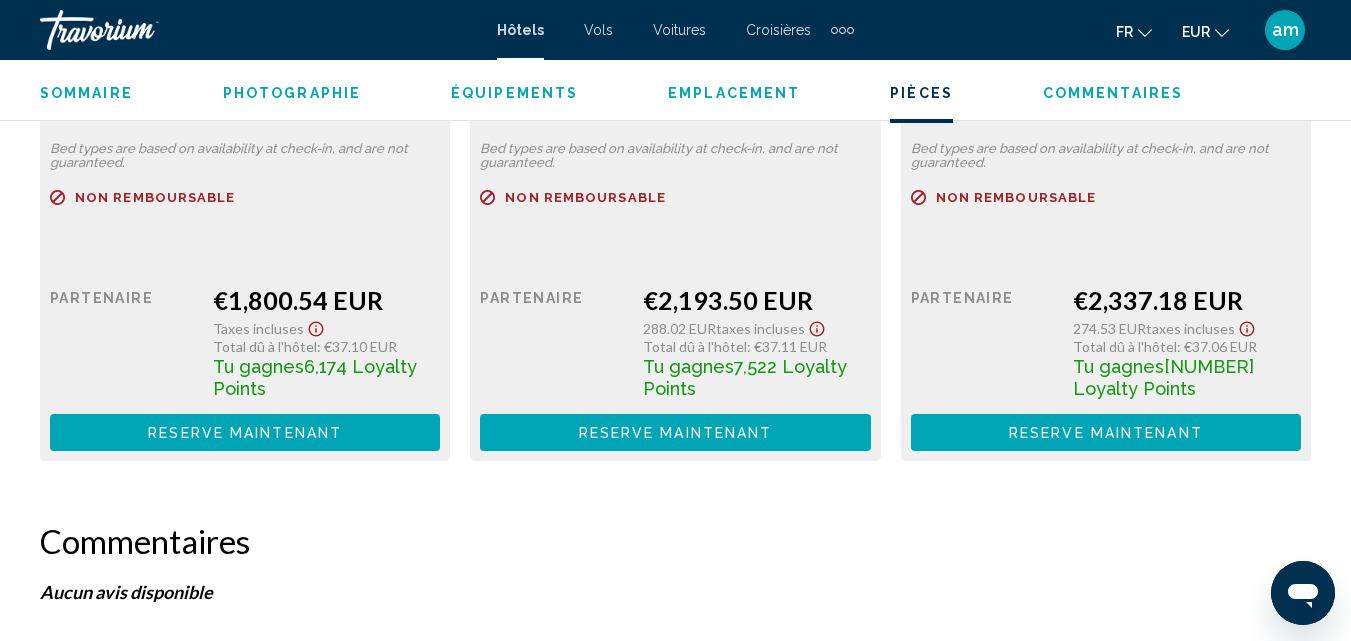 scroll, scrollTop: 3414, scrollLeft: 0, axis: vertical 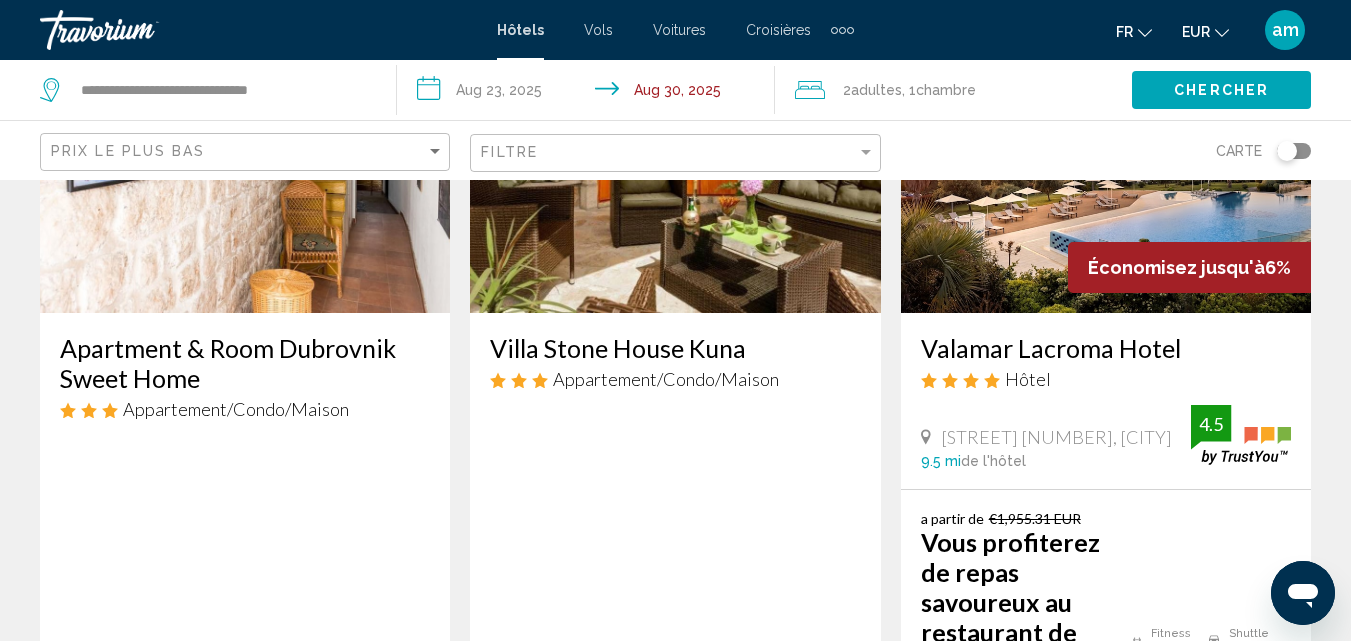 click on "Valamar Lacroma Hotel" at bounding box center (1106, 348) 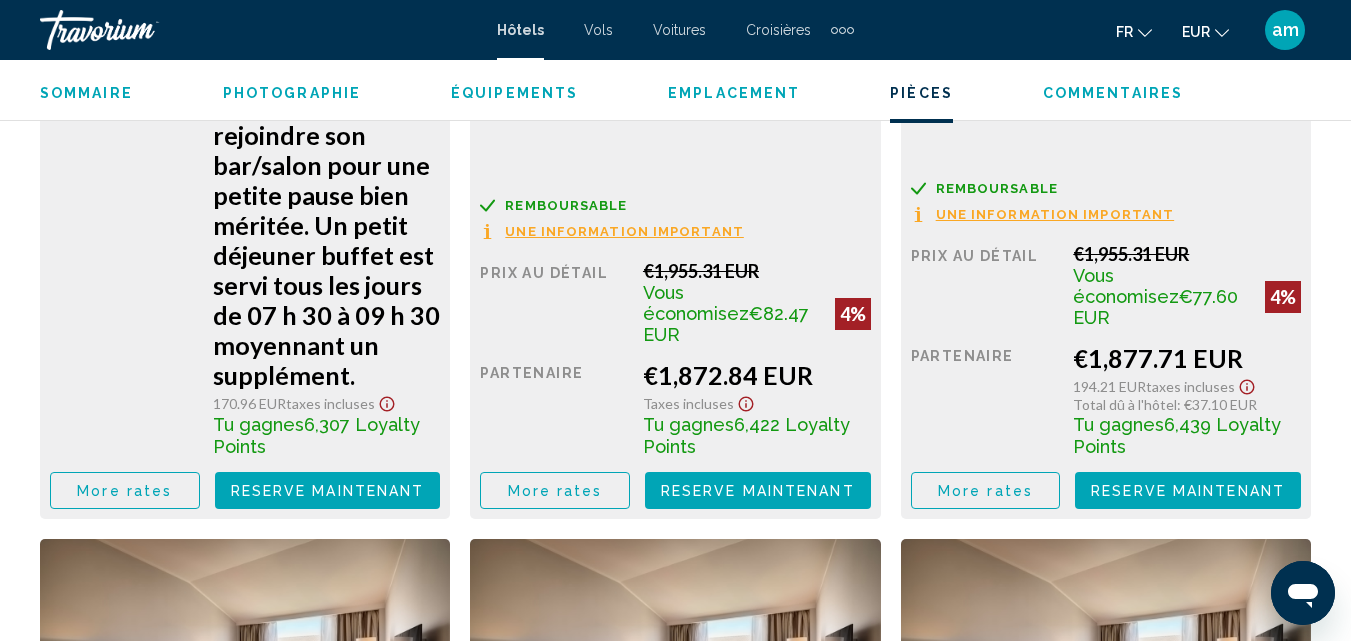 scroll, scrollTop: 4017, scrollLeft: 0, axis: vertical 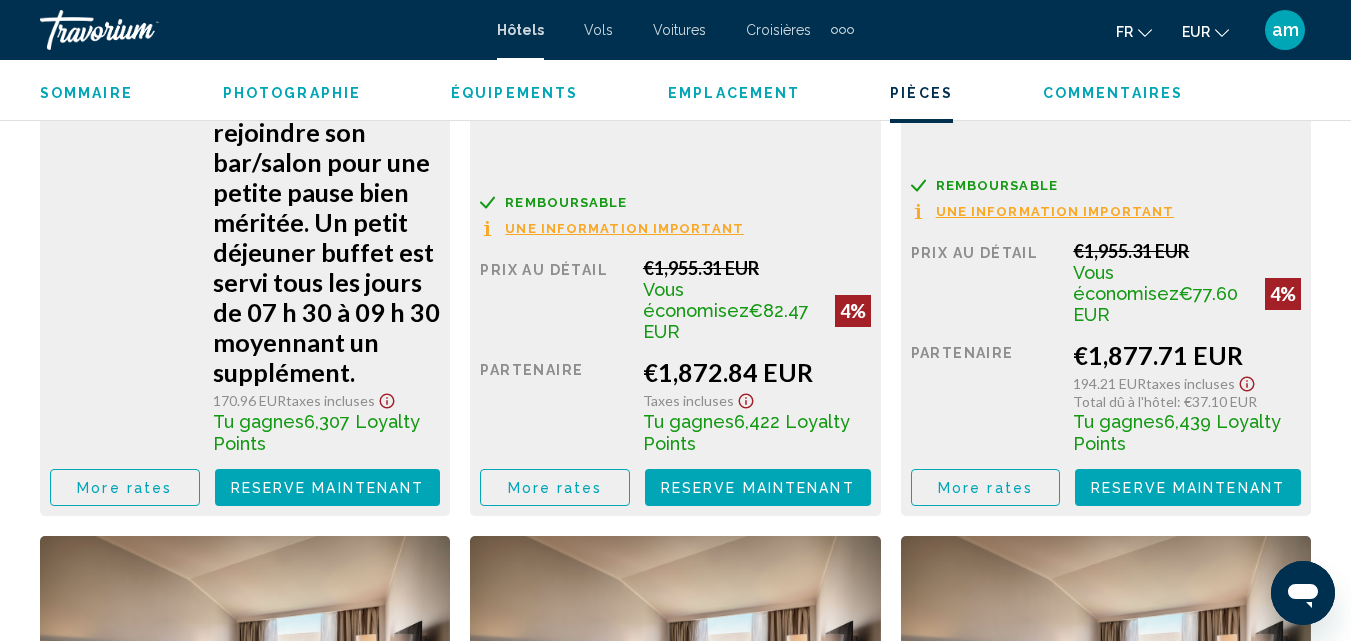 click on "More rates" at bounding box center (124, 1230) 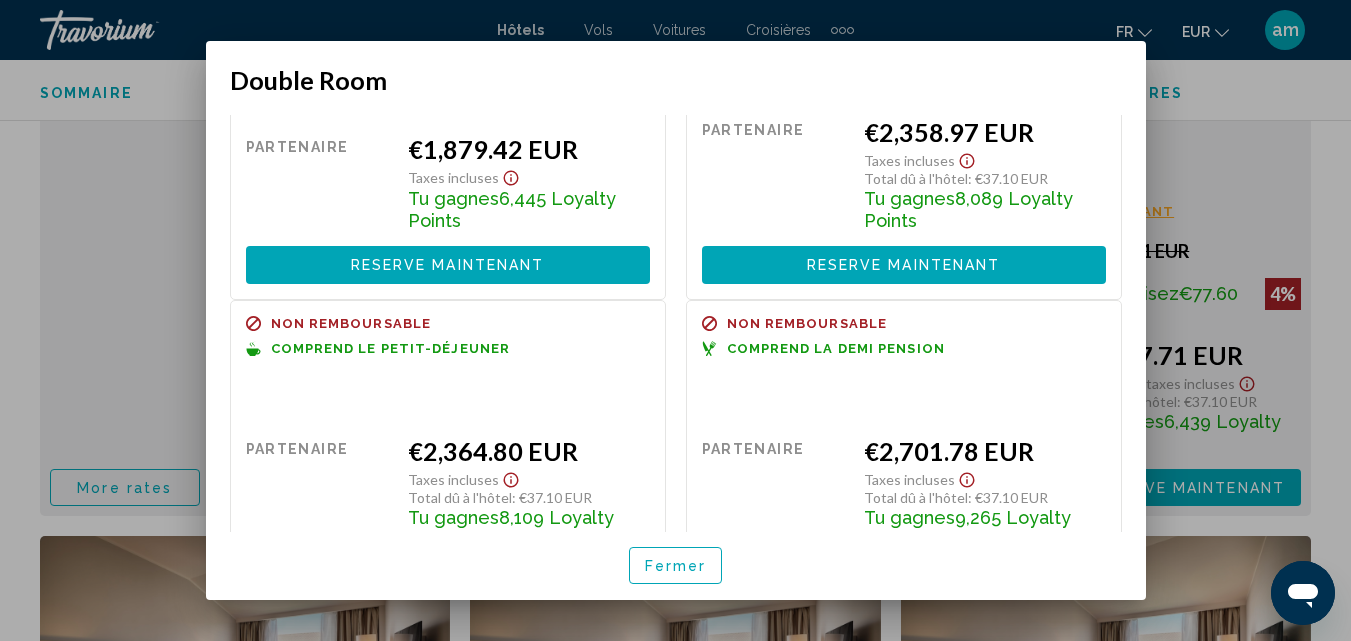 scroll, scrollTop: 265, scrollLeft: 0, axis: vertical 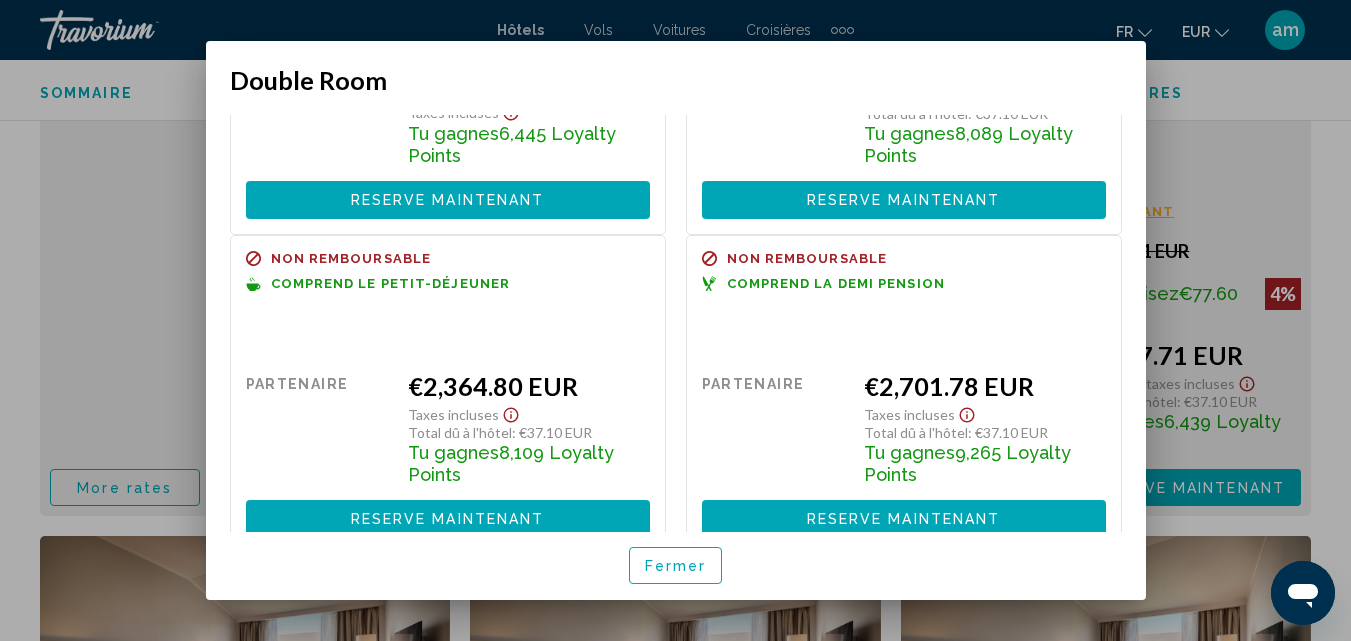 click on "Fermer" at bounding box center [676, 565] 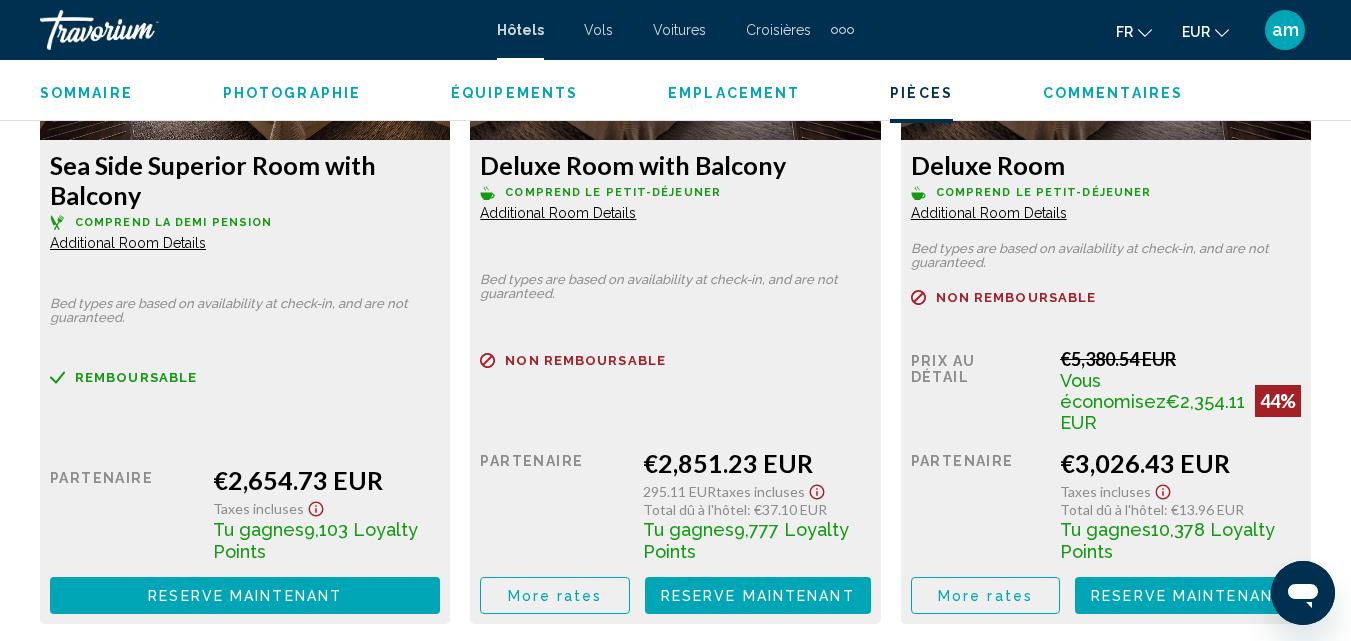 scroll, scrollTop: 9217, scrollLeft: 0, axis: vertical 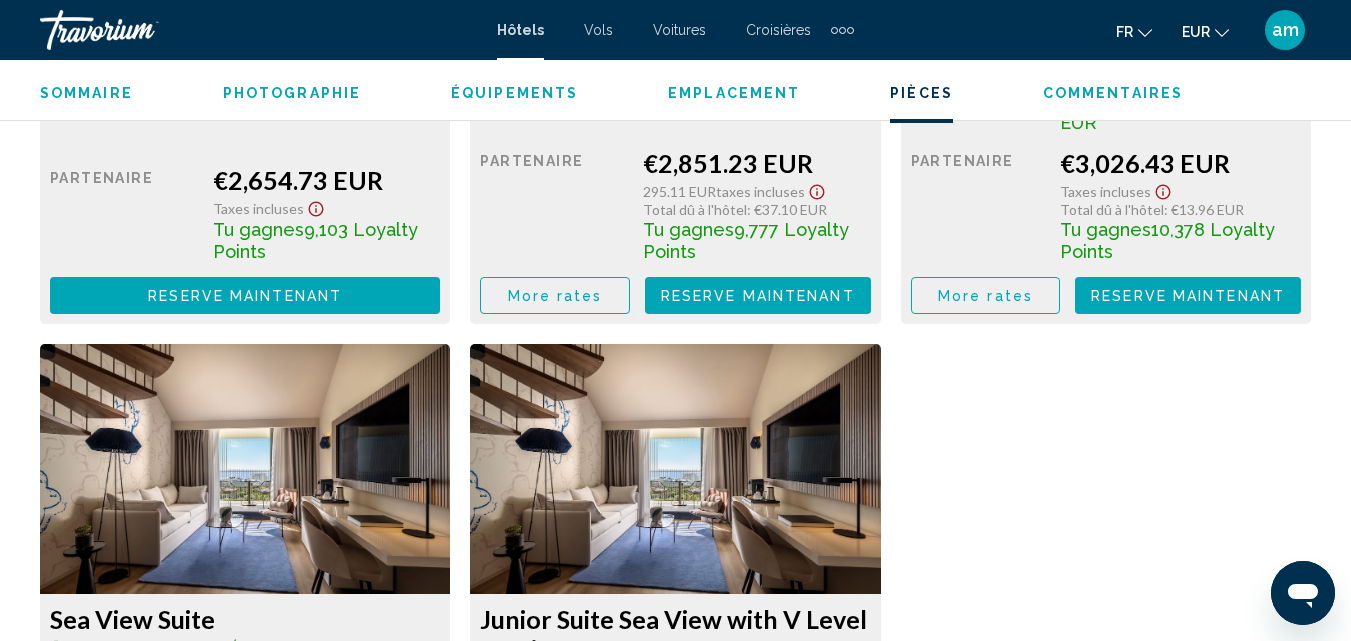 click on "More rates" at bounding box center [124, -4712] 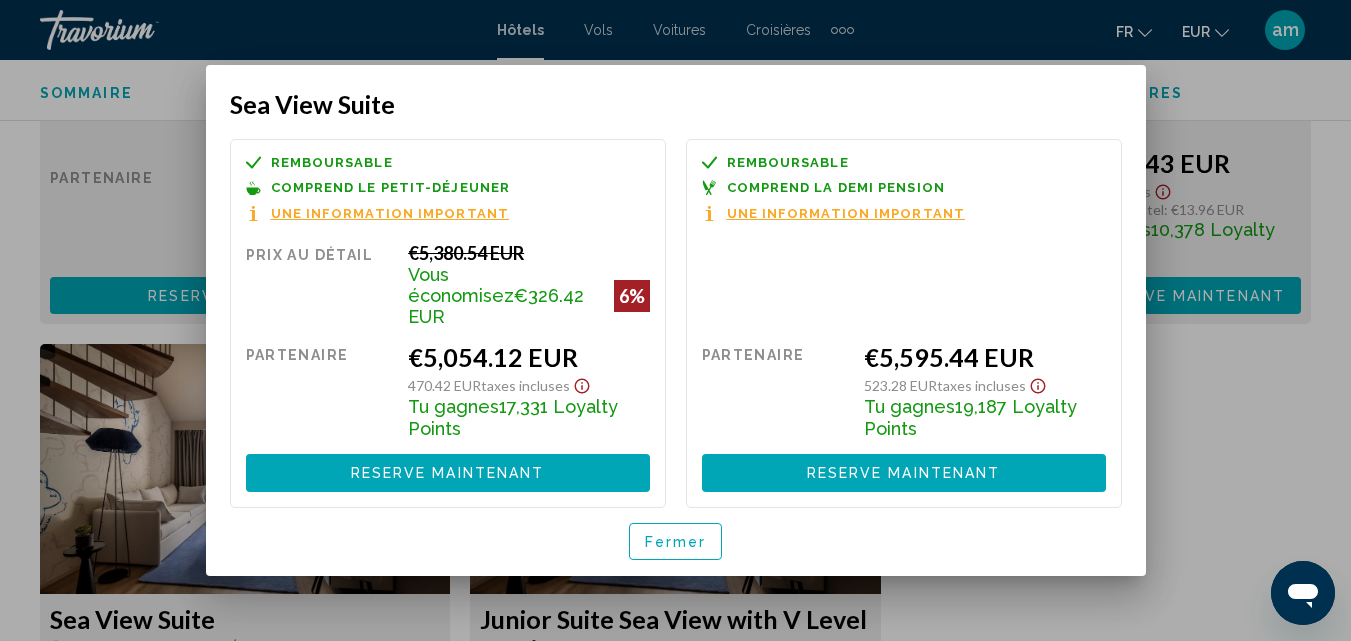 click on "Fermer" at bounding box center (676, 542) 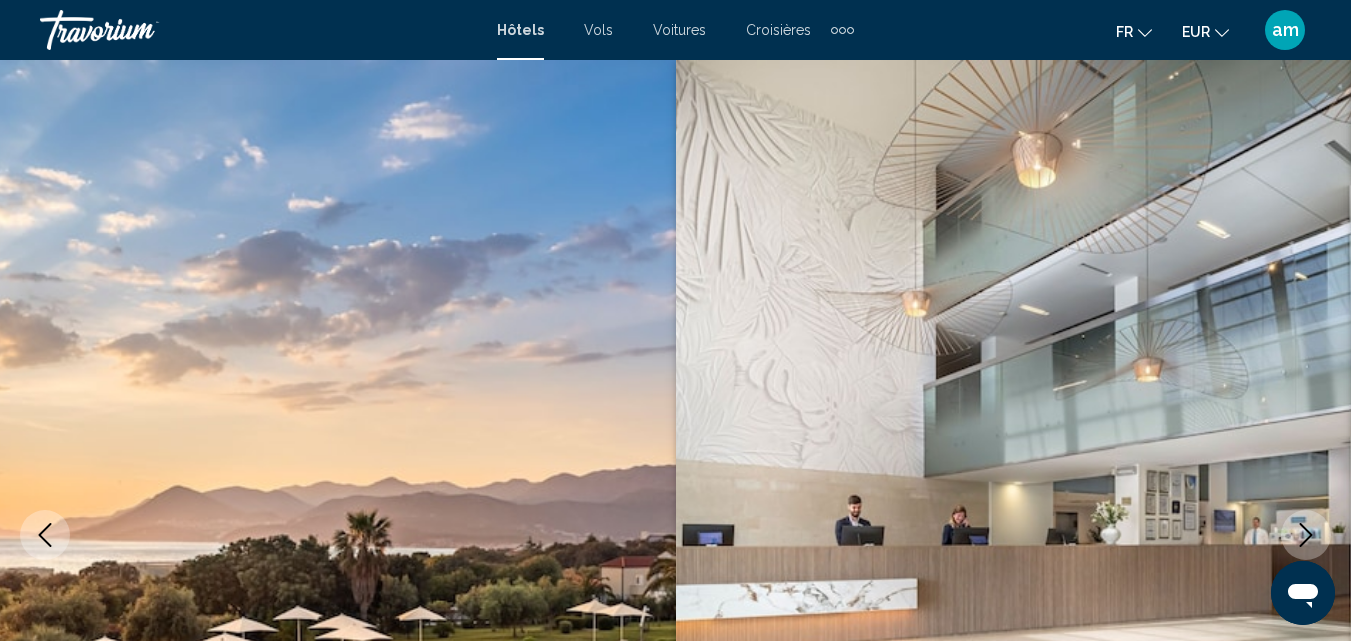 scroll, scrollTop: 9217, scrollLeft: 0, axis: vertical 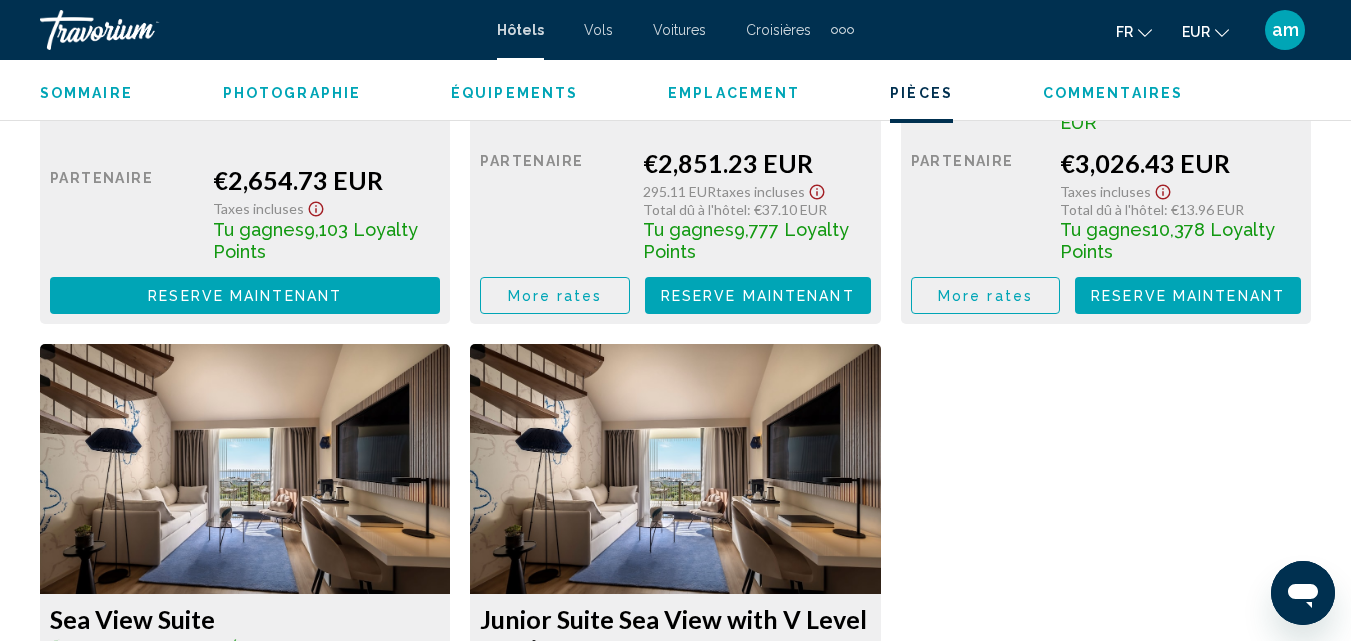 click on "More rates" at bounding box center [124, -4712] 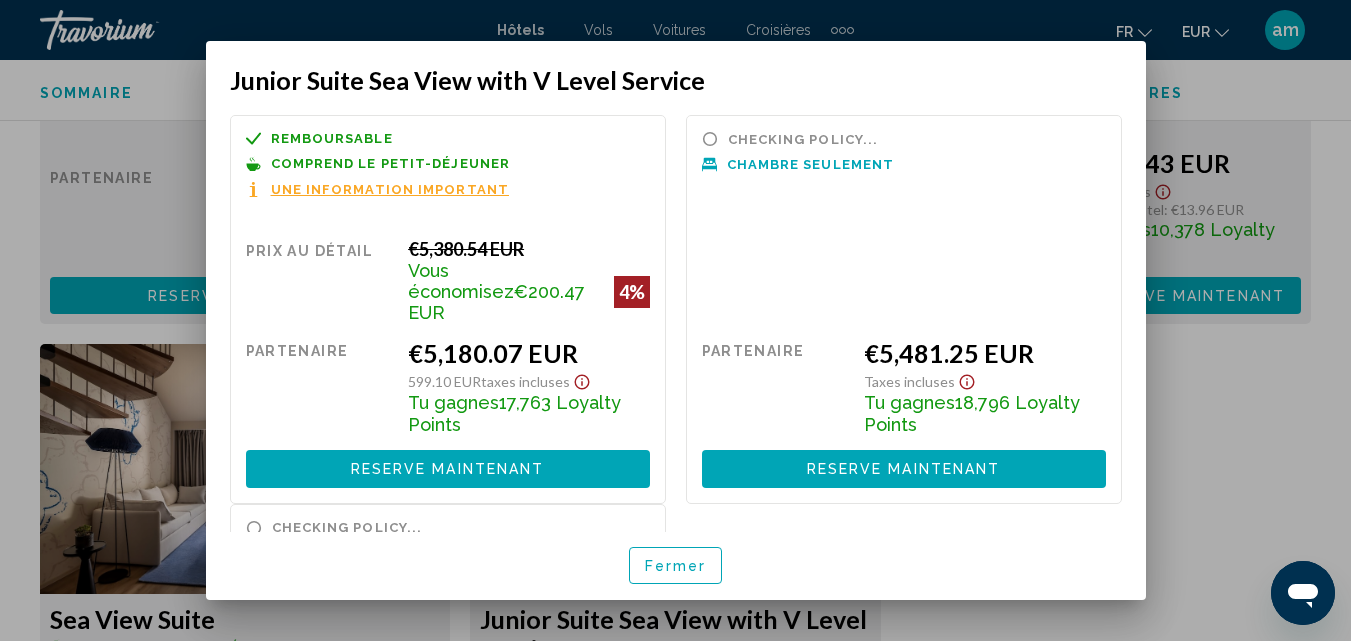 scroll, scrollTop: 0, scrollLeft: 0, axis: both 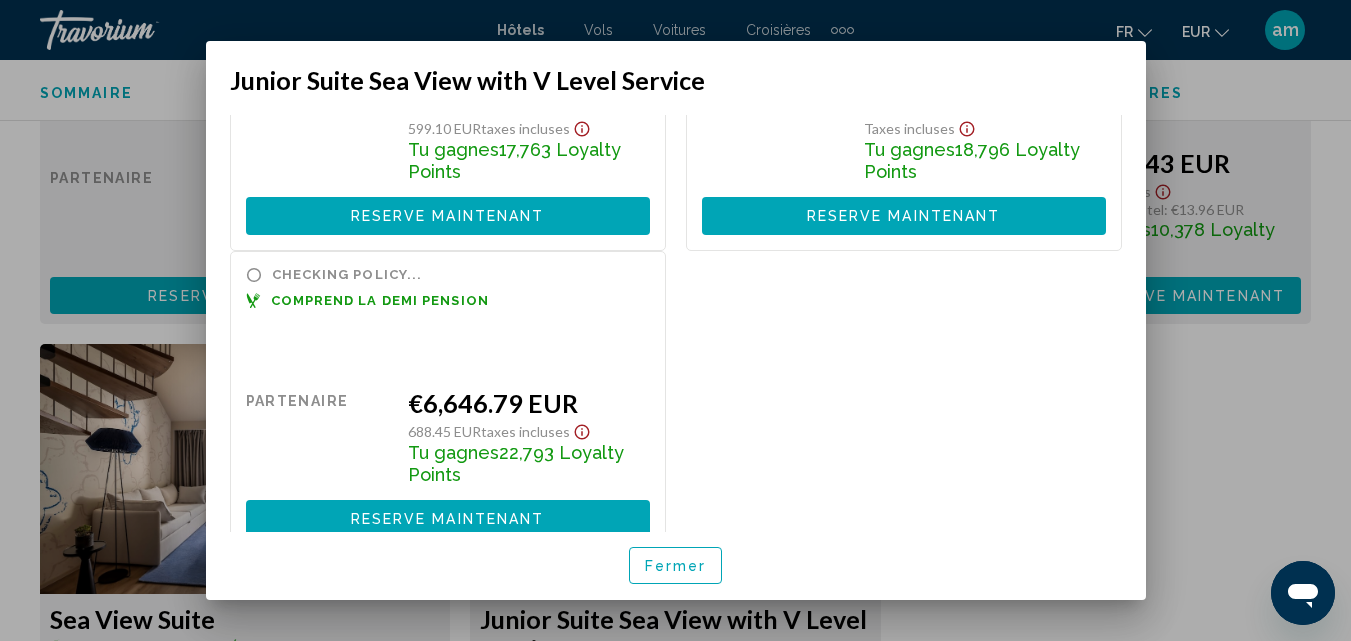 click on "Fermer" at bounding box center [676, 566] 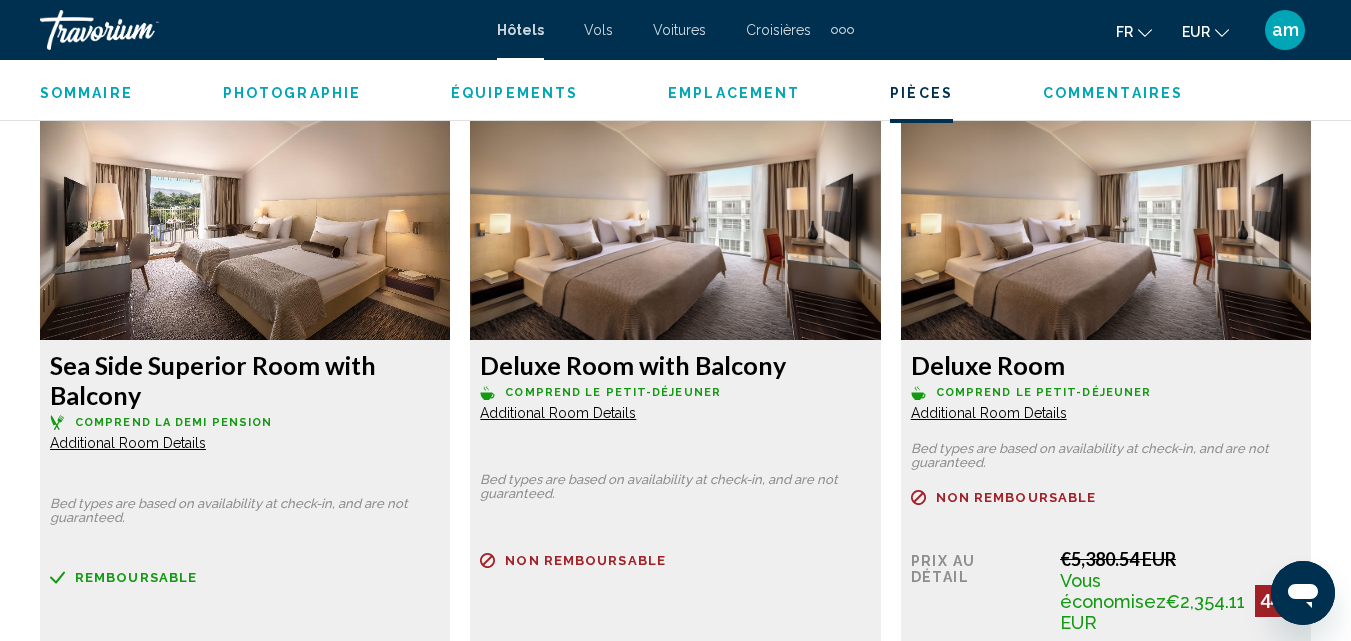 scroll, scrollTop: 8317, scrollLeft: 0, axis: vertical 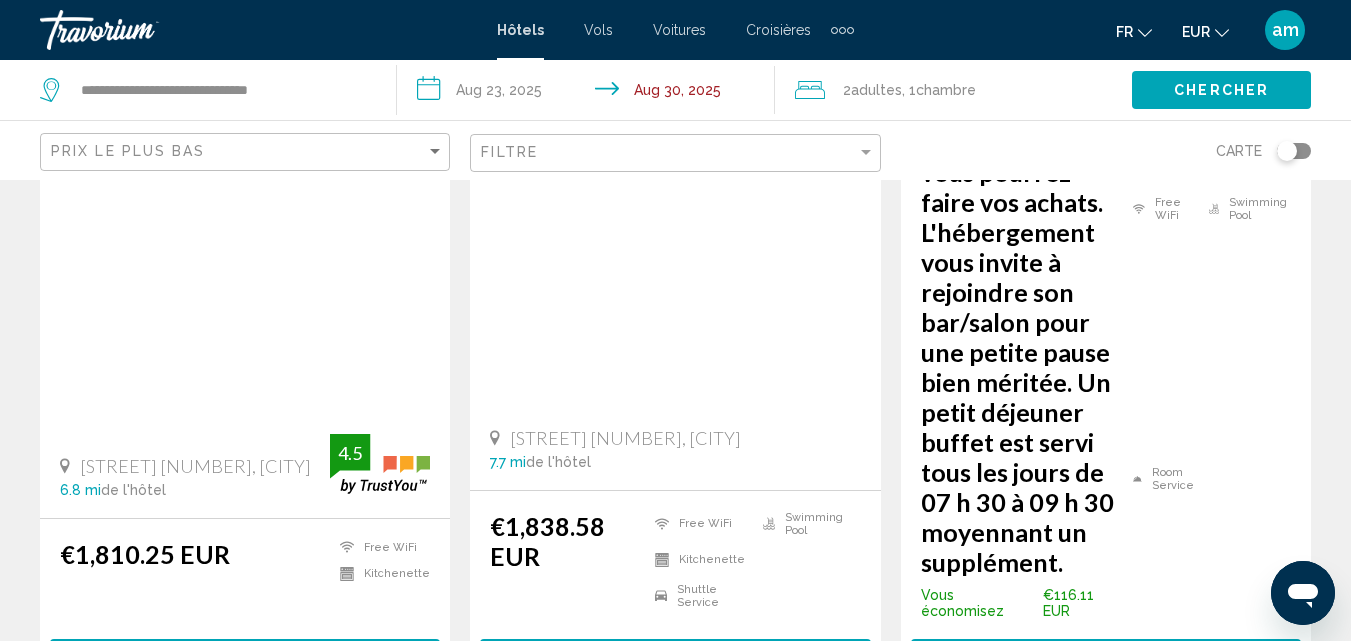 click at bounding box center (675, 896) 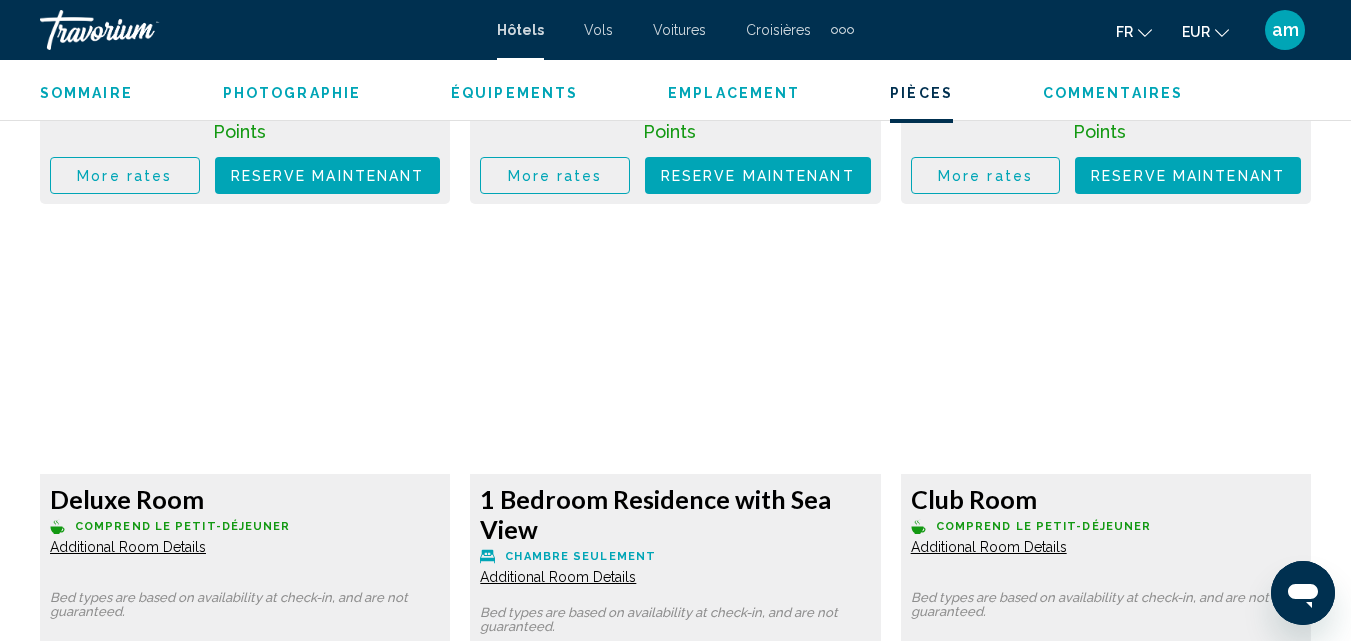 scroll, scrollTop: 3412, scrollLeft: 0, axis: vertical 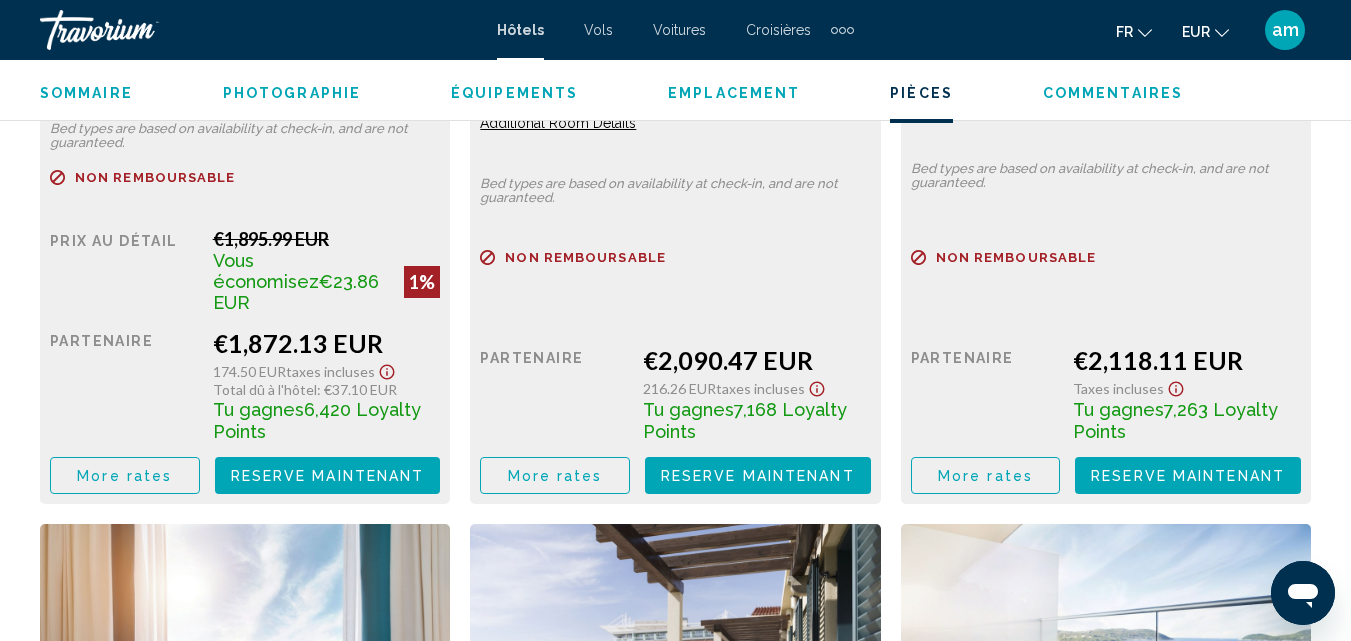 click on "More rates" at bounding box center (124, 476) 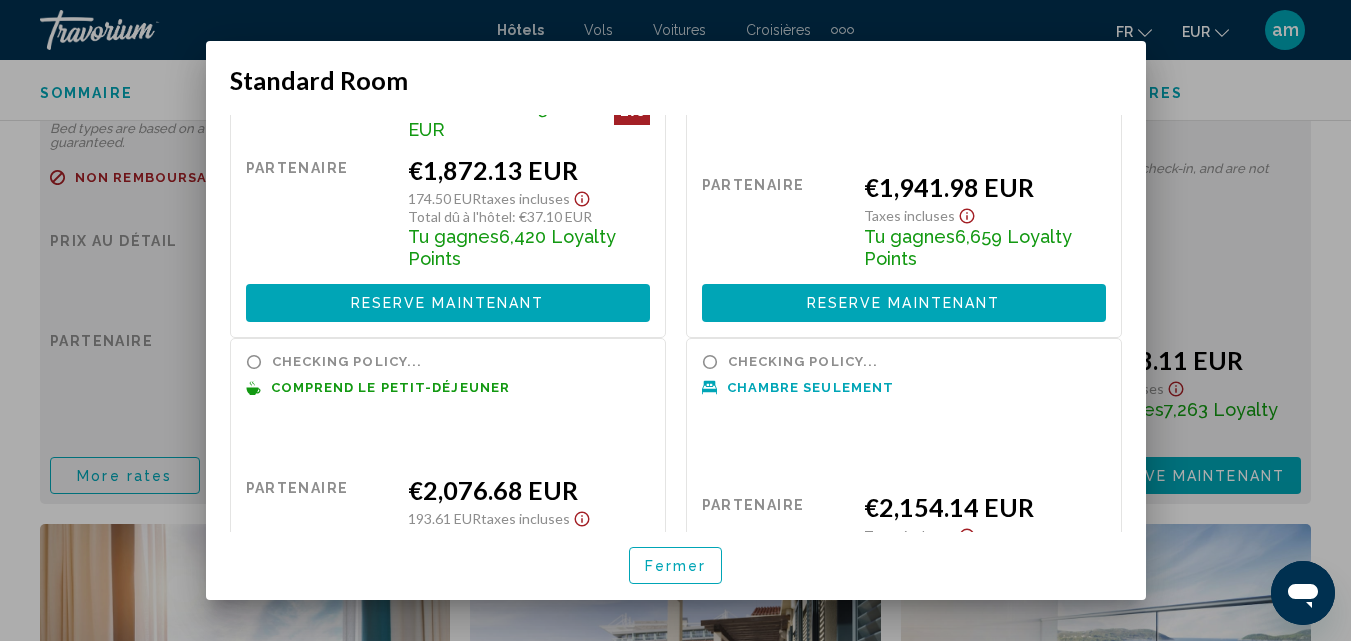 scroll, scrollTop: 283, scrollLeft: 0, axis: vertical 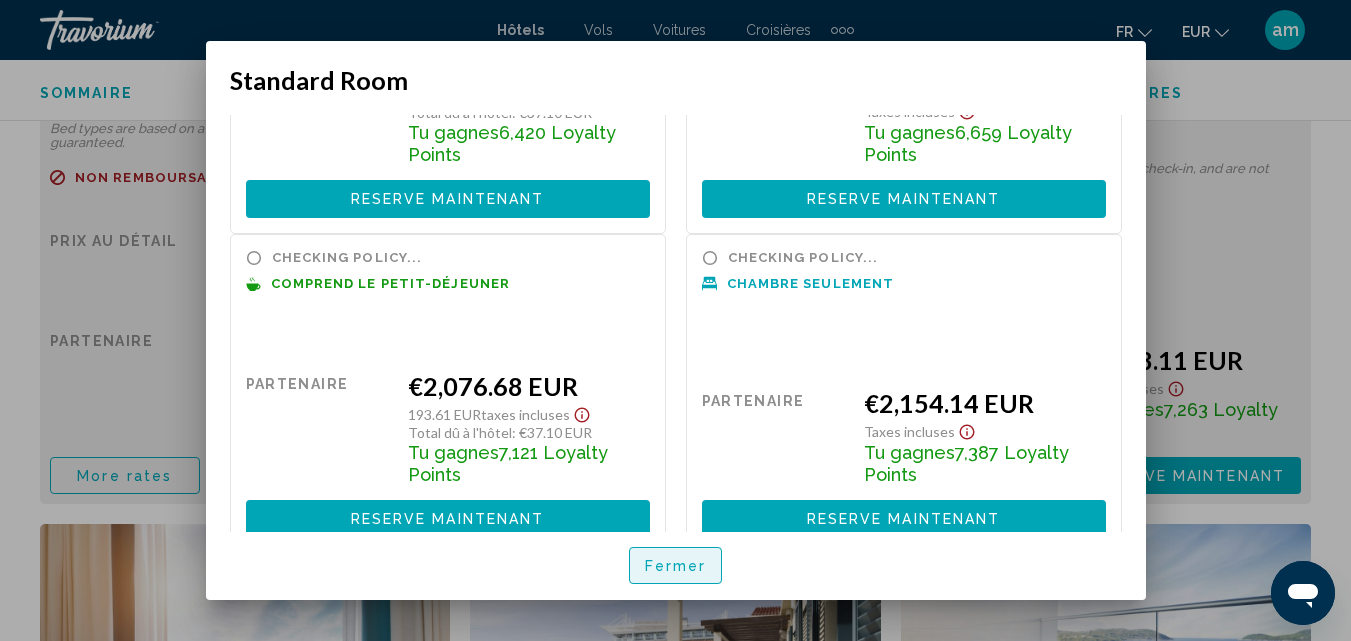 click on "Fermer" at bounding box center (676, 565) 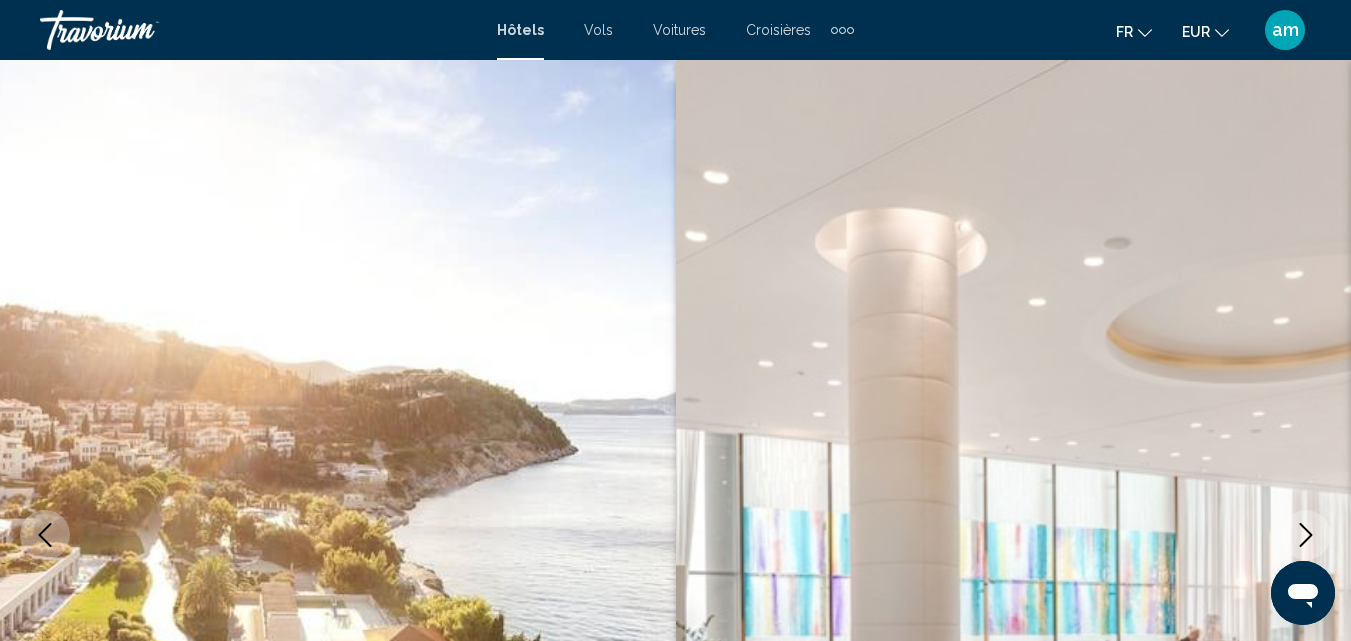 scroll, scrollTop: 3412, scrollLeft: 0, axis: vertical 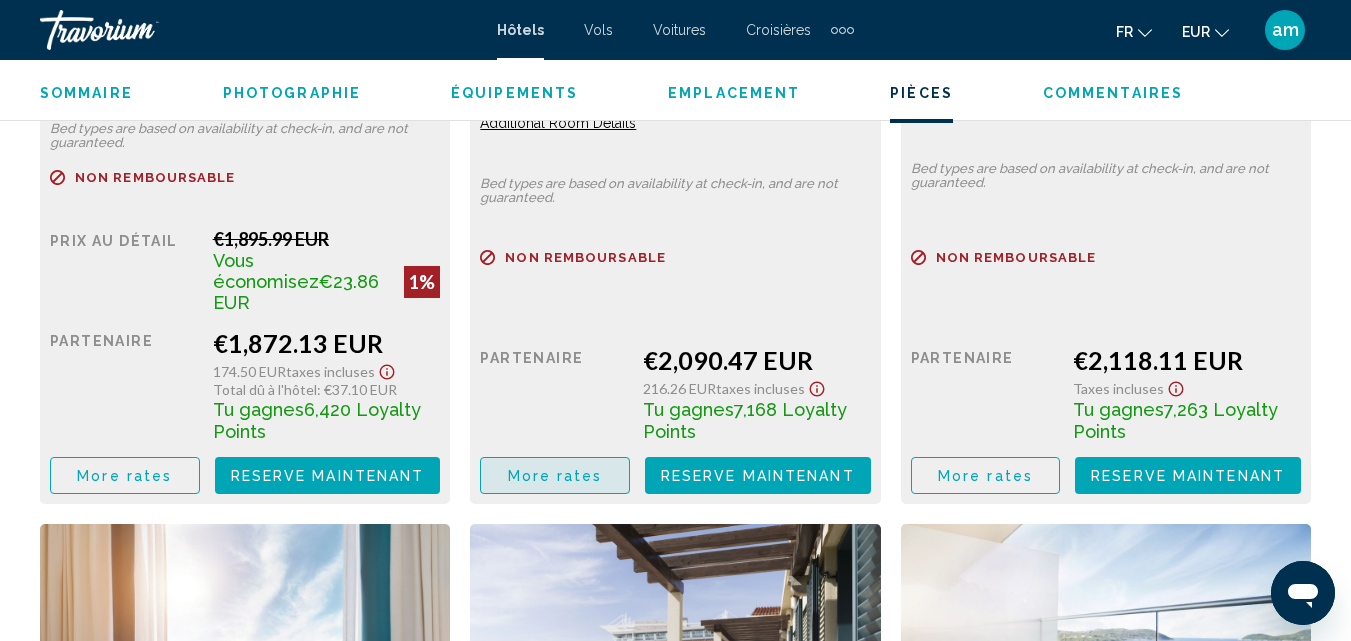 click on "More rates" at bounding box center [555, 475] 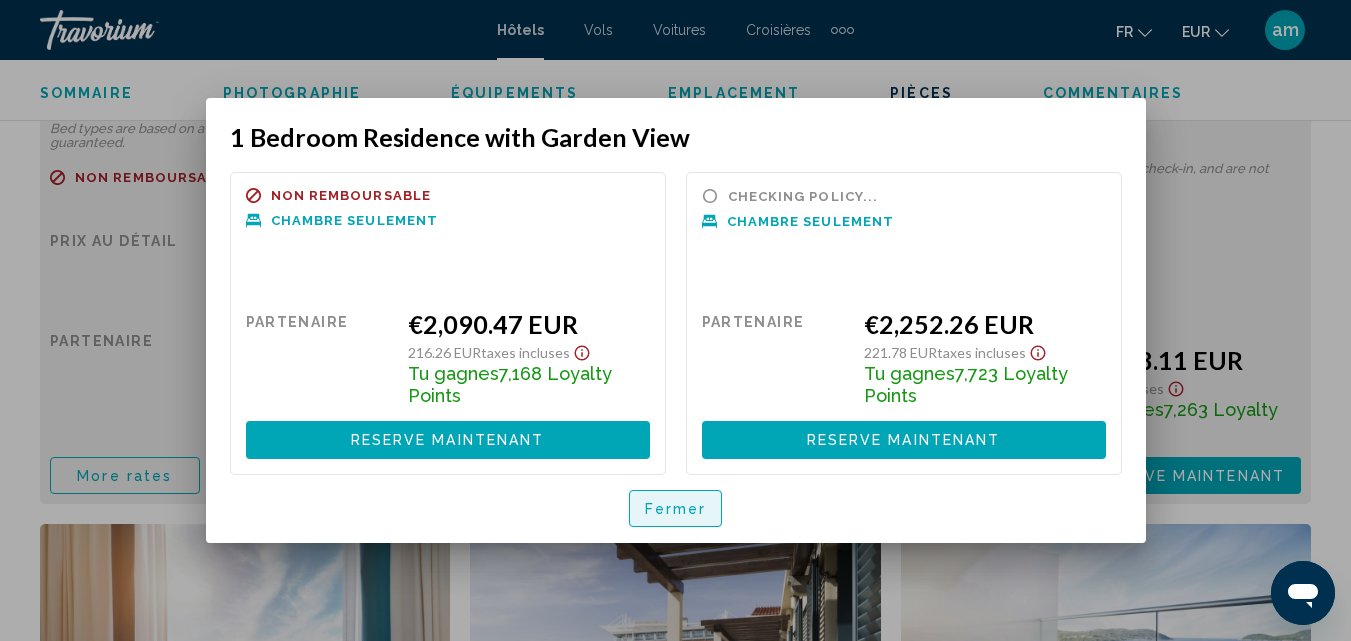 click on "Fermer" at bounding box center [676, 509] 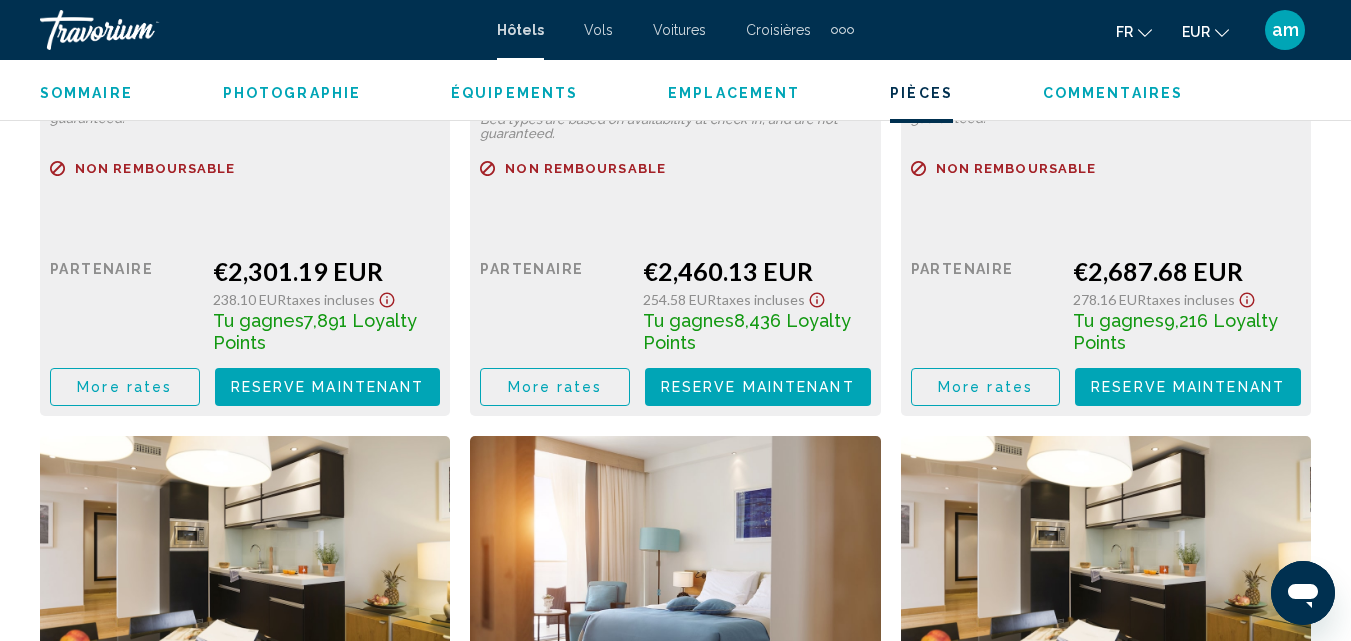 scroll, scrollTop: 4212, scrollLeft: 0, axis: vertical 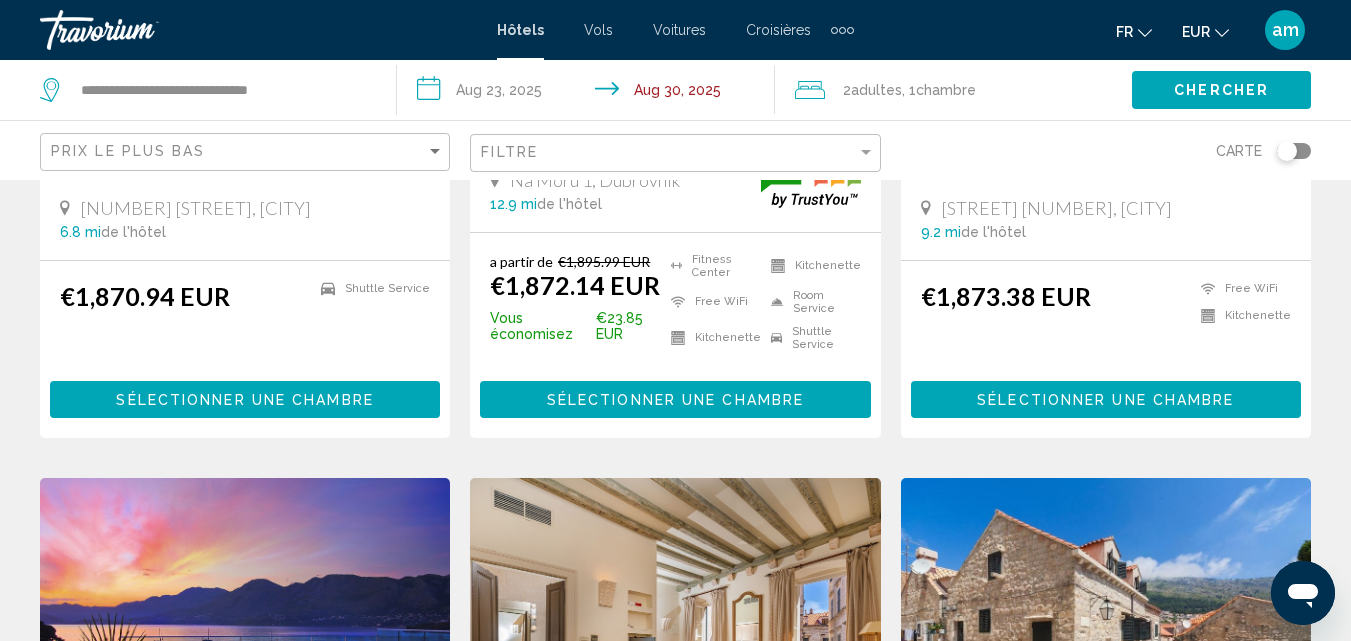 click on "8" at bounding box center (606, 1212) 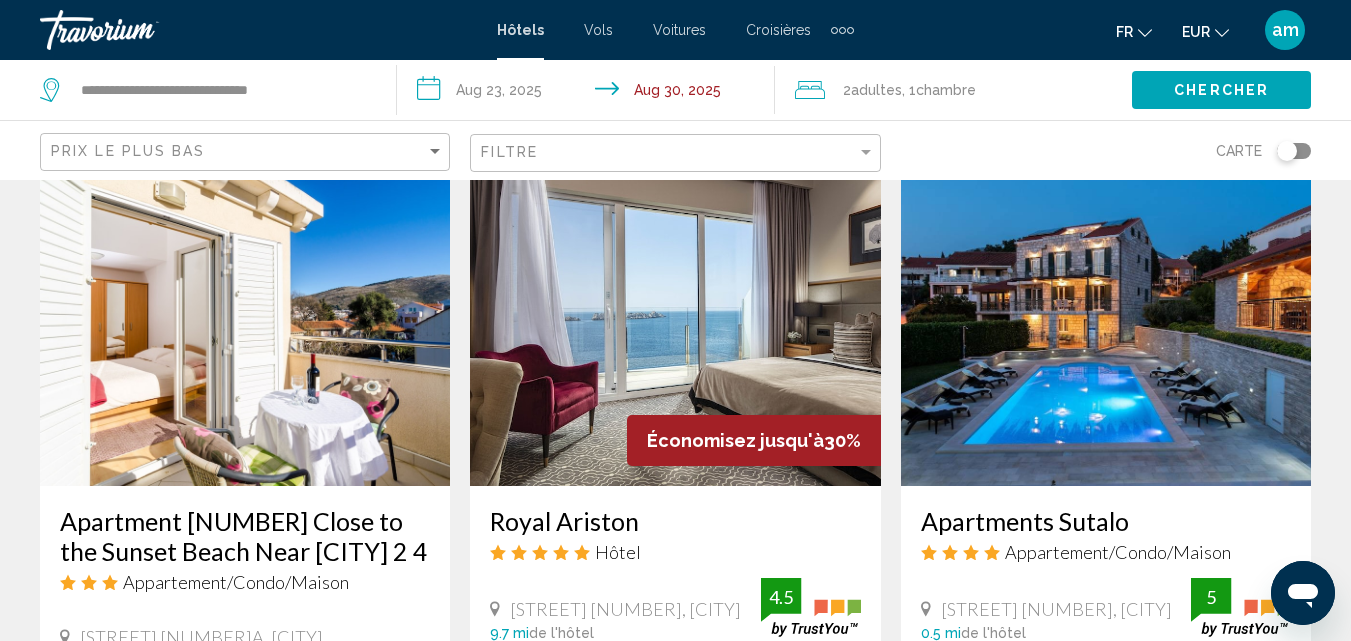 scroll, scrollTop: 1600, scrollLeft: 0, axis: vertical 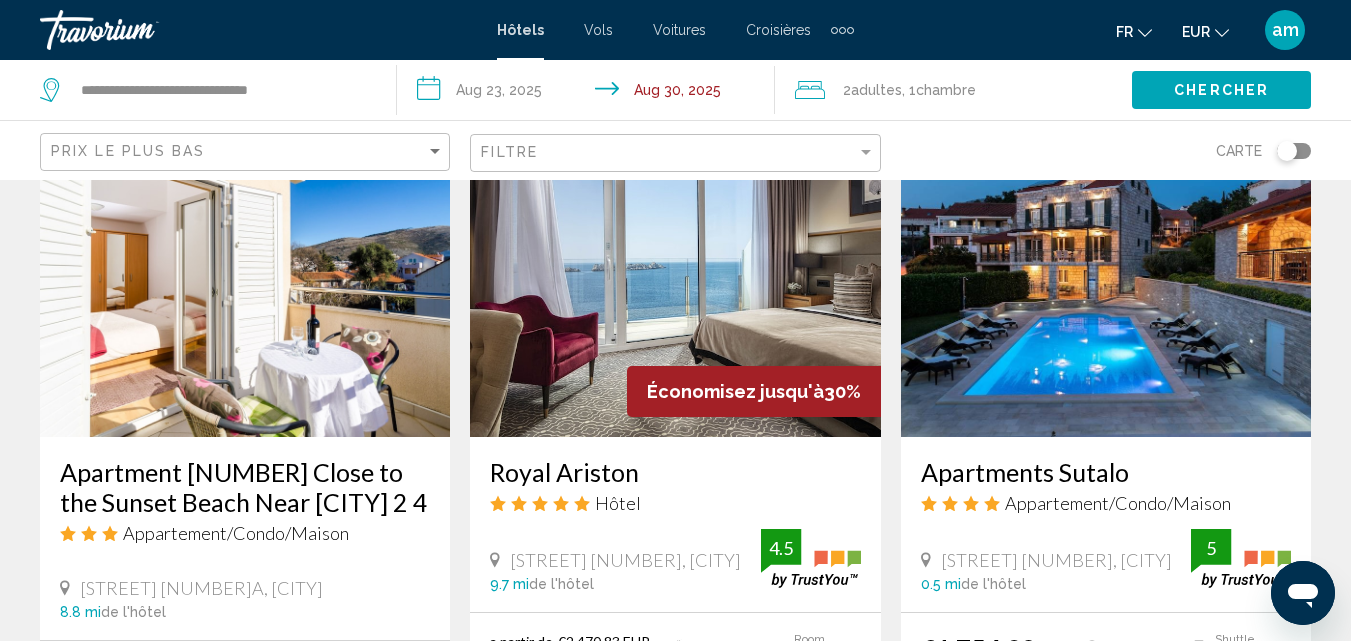 click on "Économisez jusqu'à" at bounding box center [735, 391] 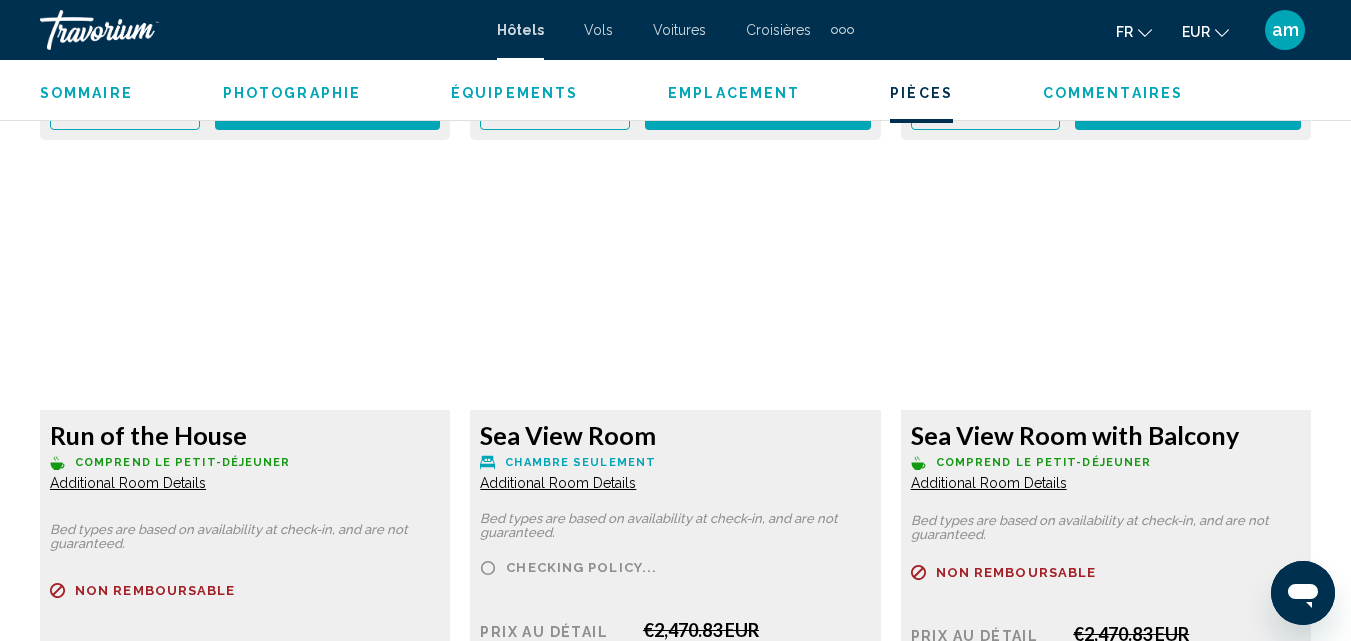 scroll, scrollTop: 4815, scrollLeft: 0, axis: vertical 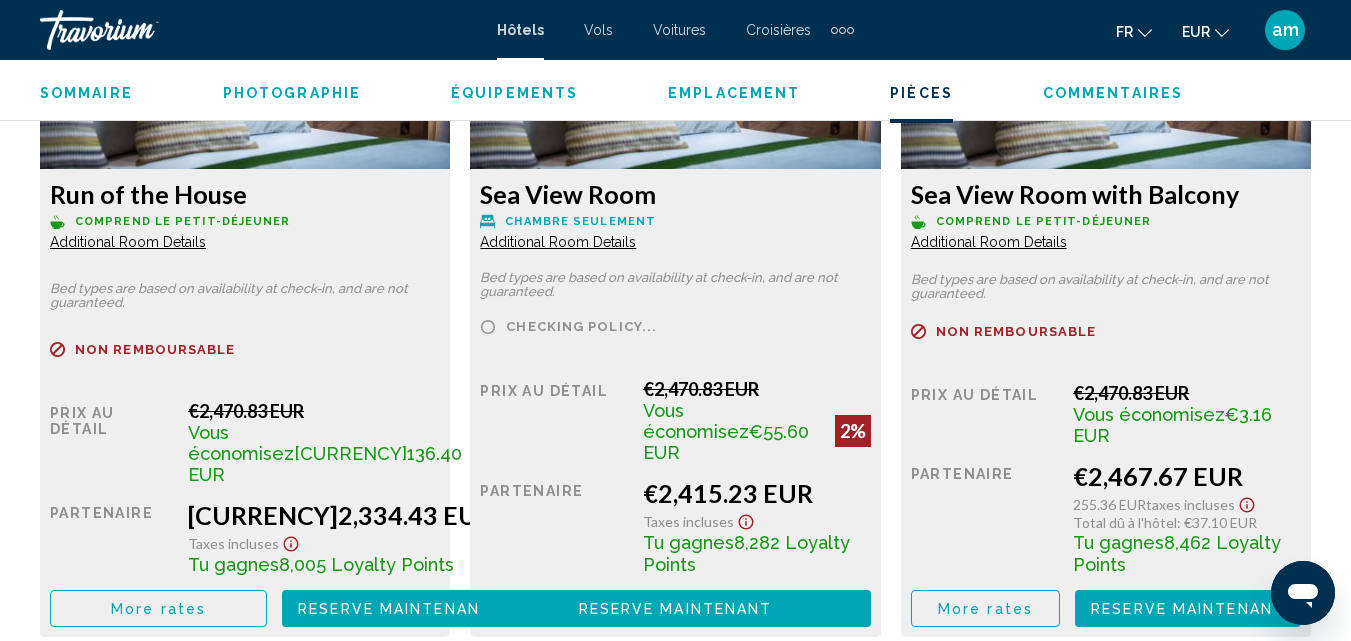 click on "More rates" at bounding box center (124, -914) 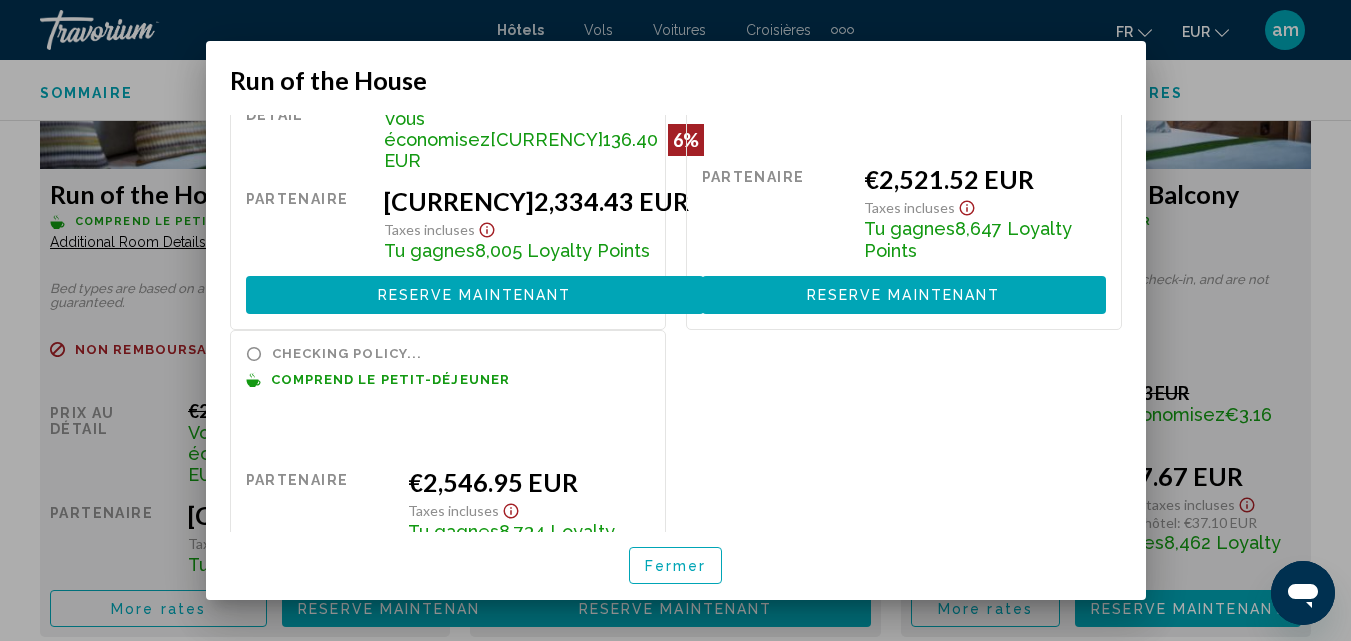 scroll, scrollTop: 249, scrollLeft: 0, axis: vertical 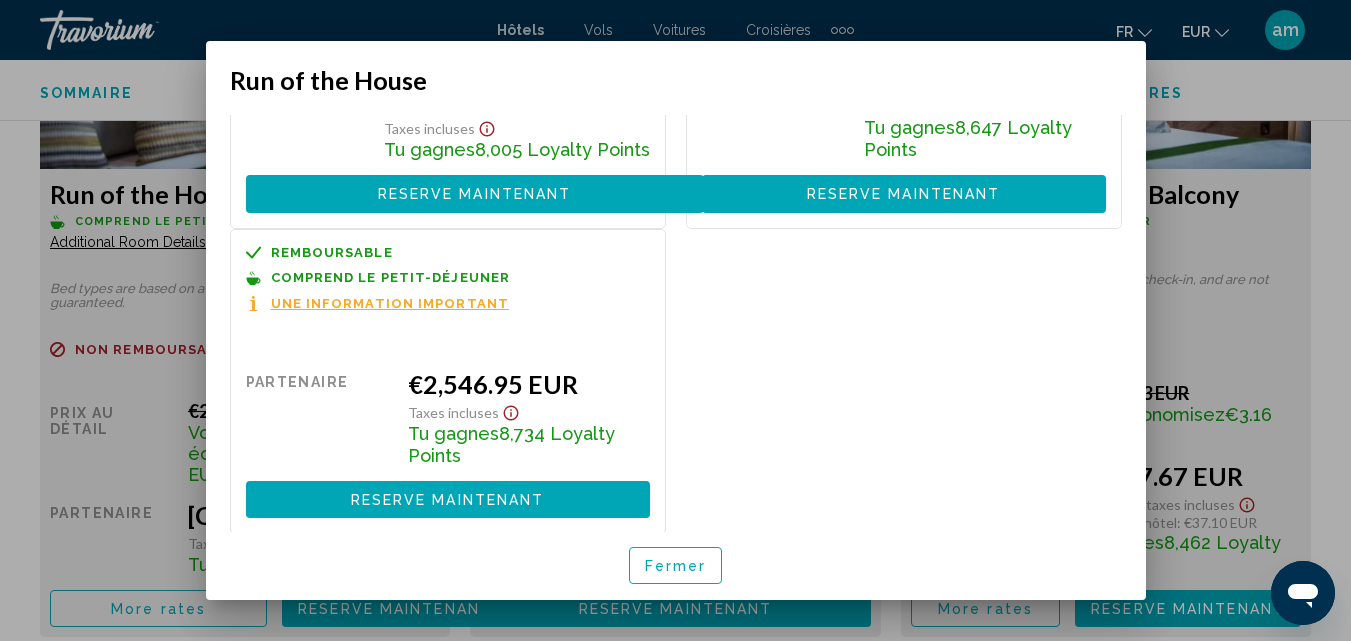 click on "Fermer" at bounding box center [676, 566] 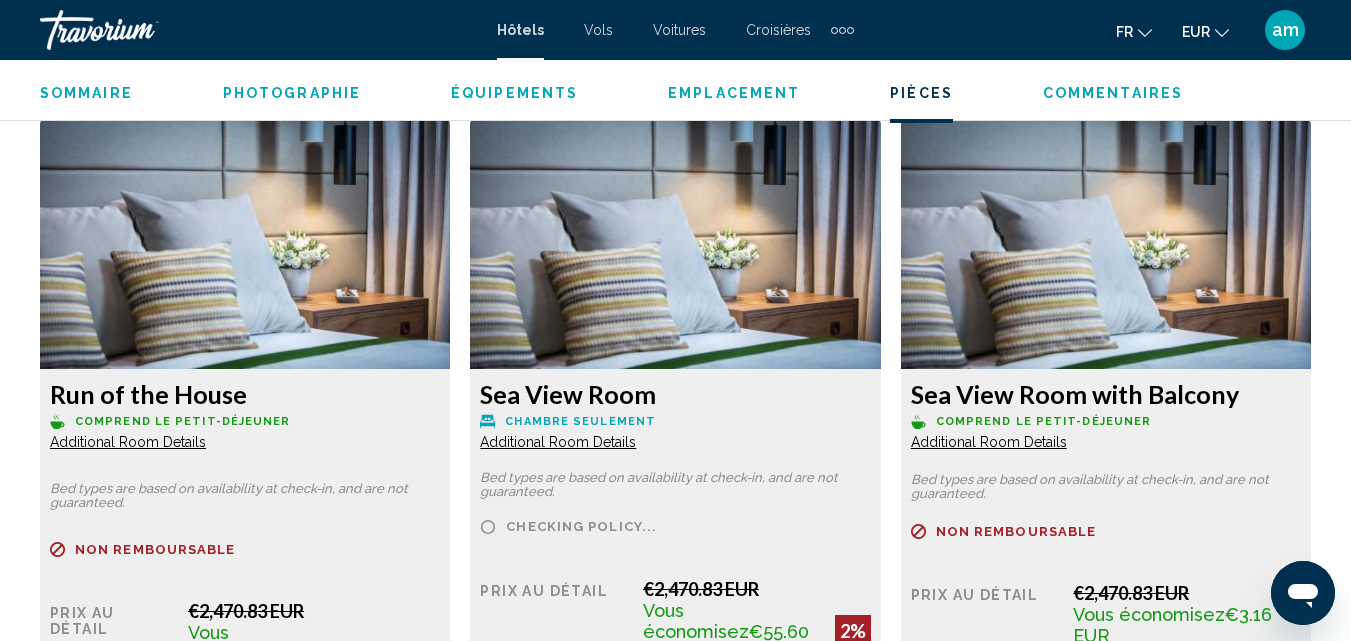 scroll, scrollTop: 4015, scrollLeft: 0, axis: vertical 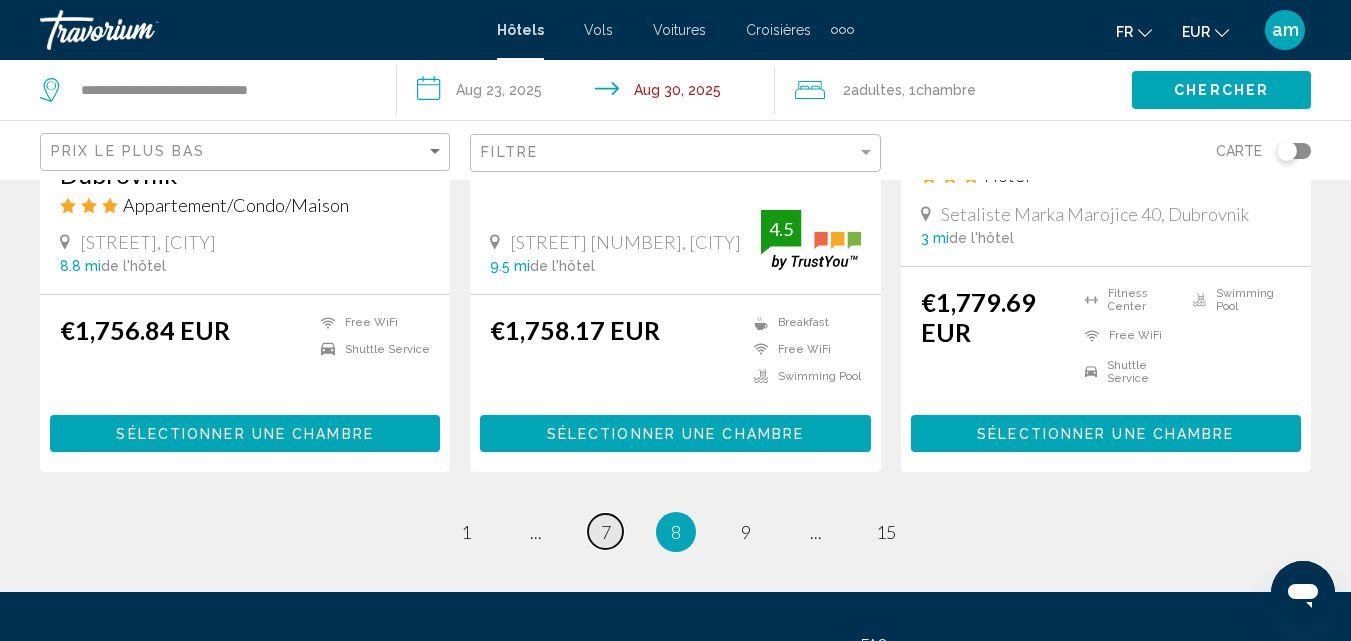 click on "7" at bounding box center [606, 532] 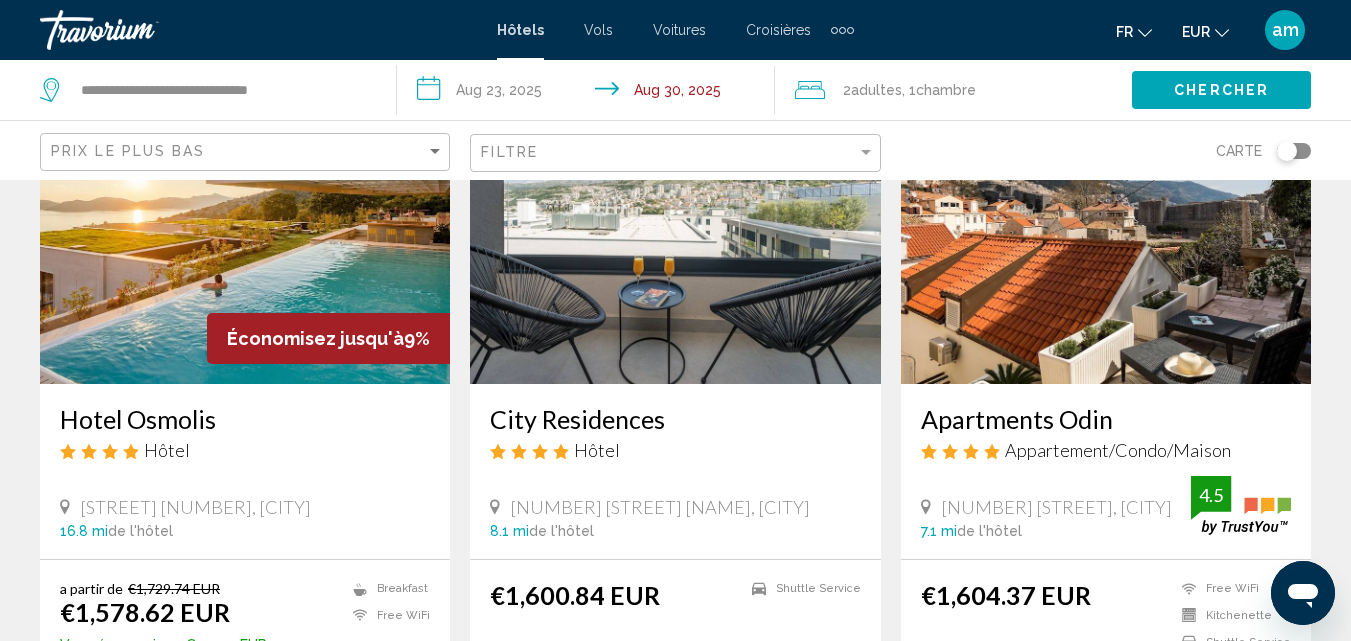scroll, scrollTop: 200, scrollLeft: 0, axis: vertical 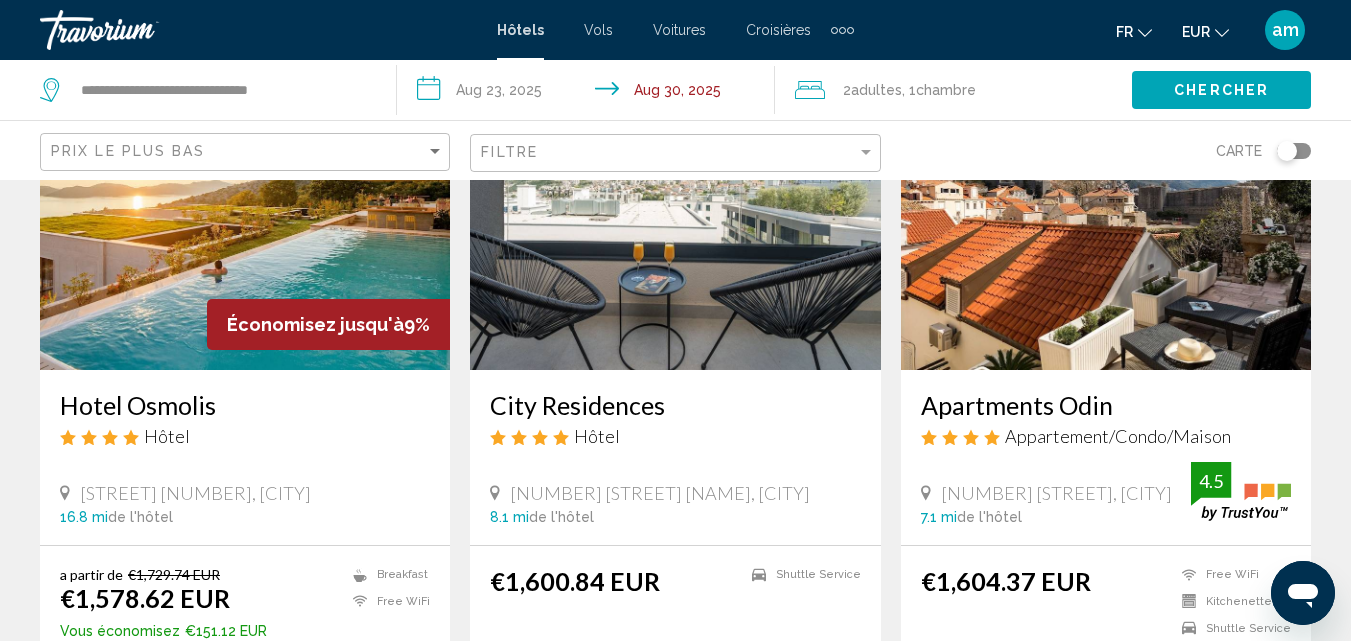 click on "Hotel Osmolis" at bounding box center [245, 405] 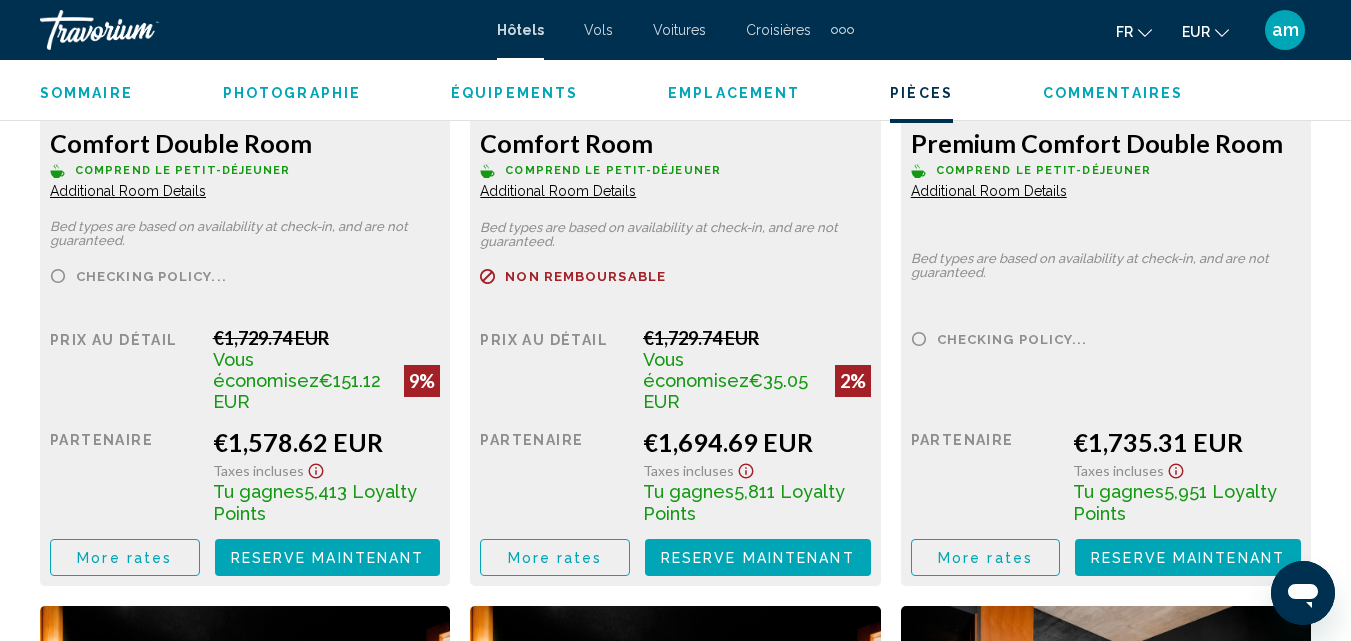 scroll, scrollTop: 3514, scrollLeft: 0, axis: vertical 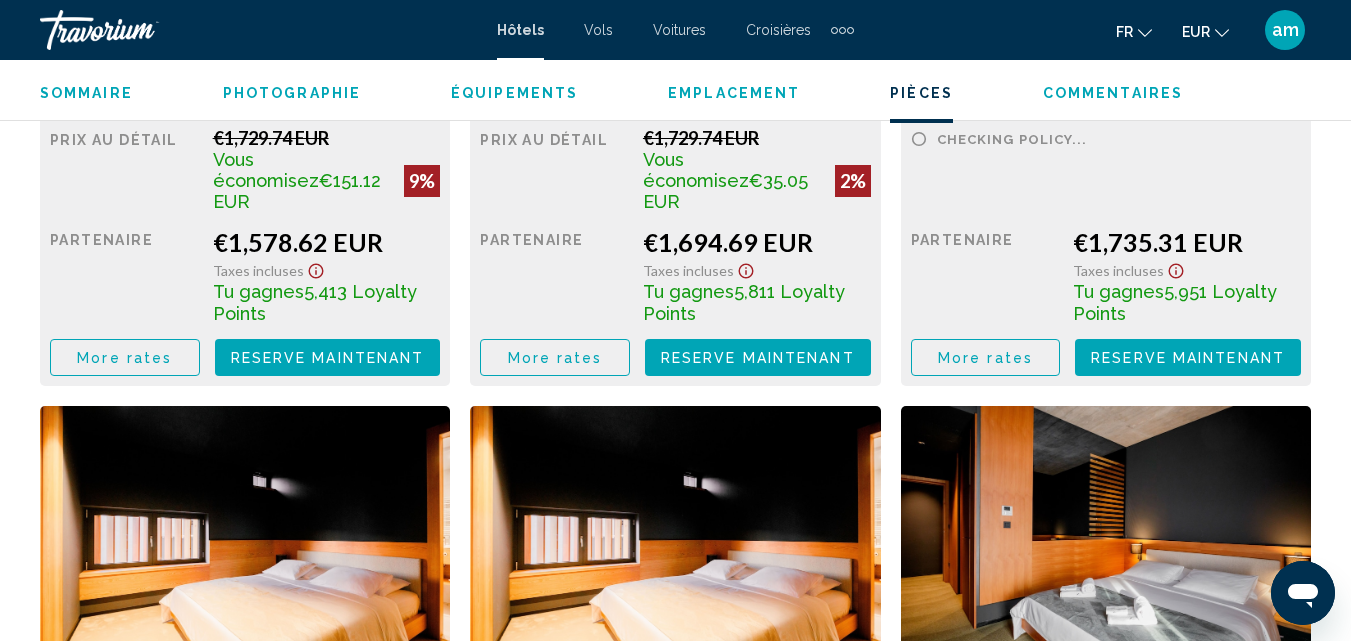 click on "More rates" at bounding box center [124, 358] 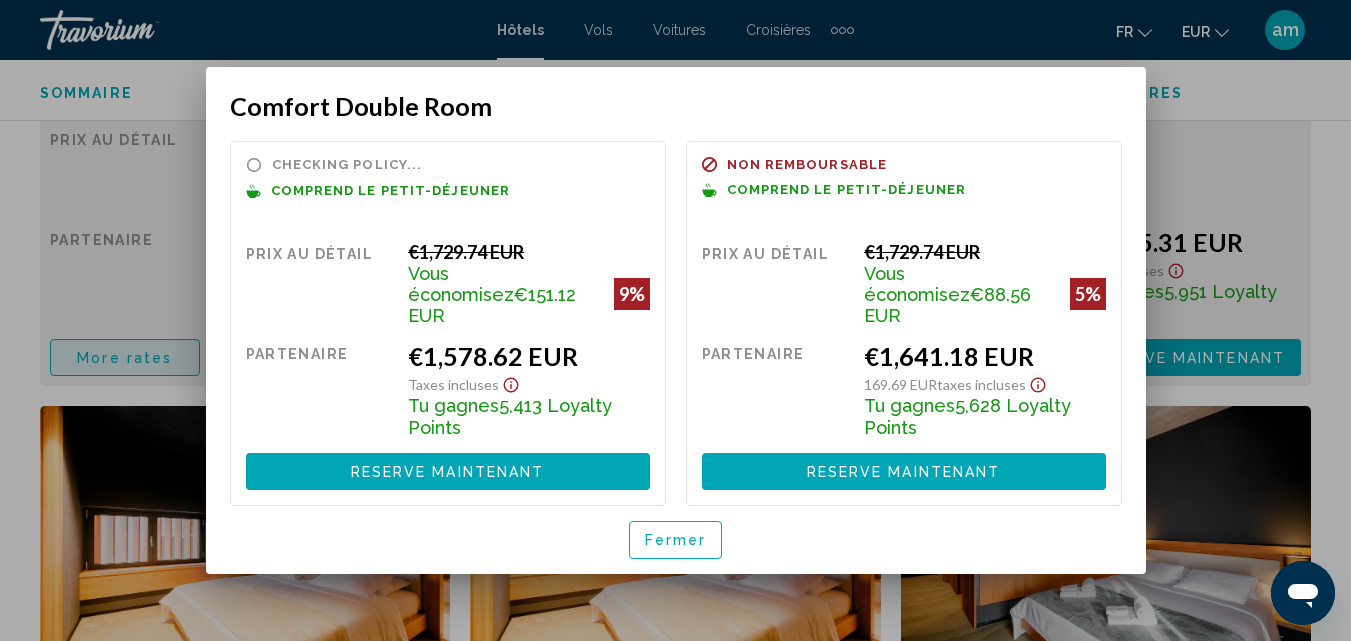 scroll, scrollTop: 0, scrollLeft: 0, axis: both 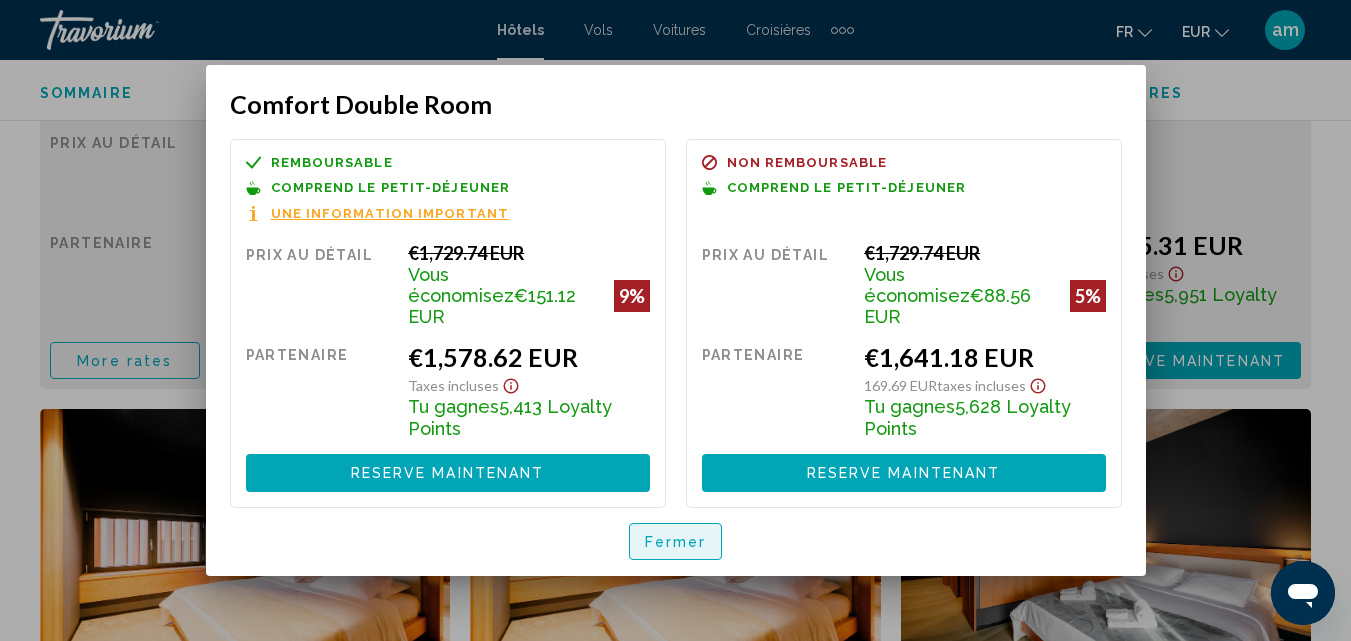click on "Fermer" at bounding box center (676, 541) 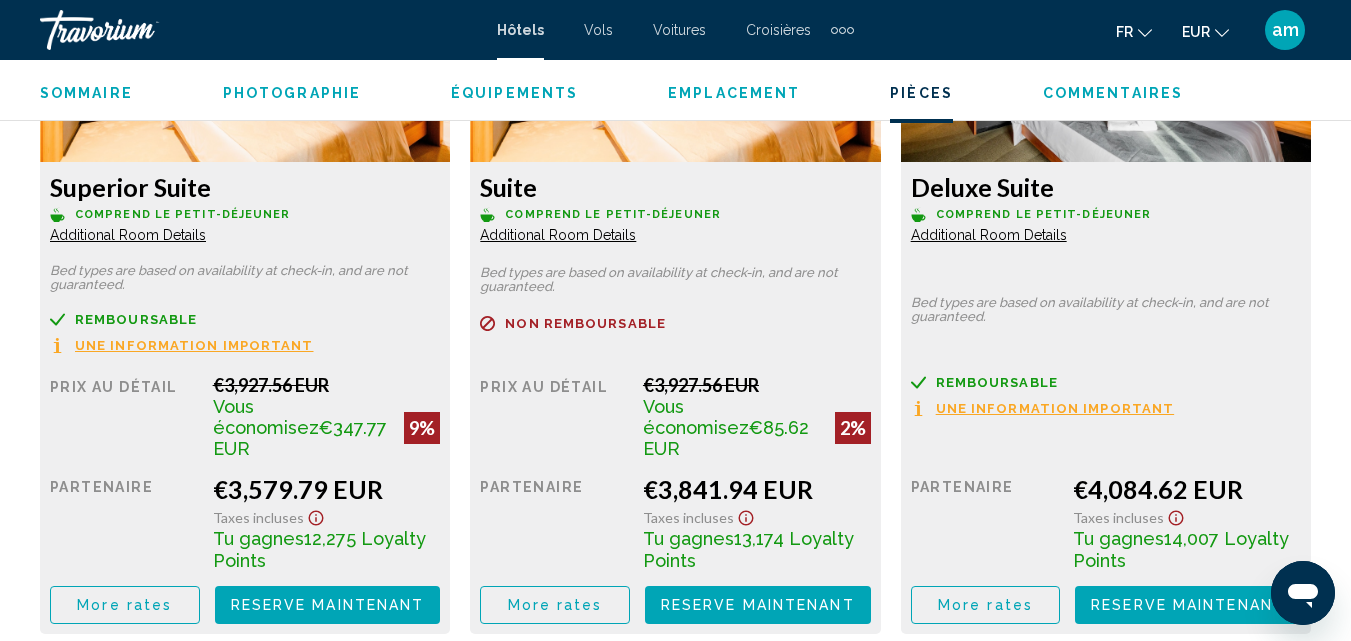 scroll, scrollTop: 4014, scrollLeft: 0, axis: vertical 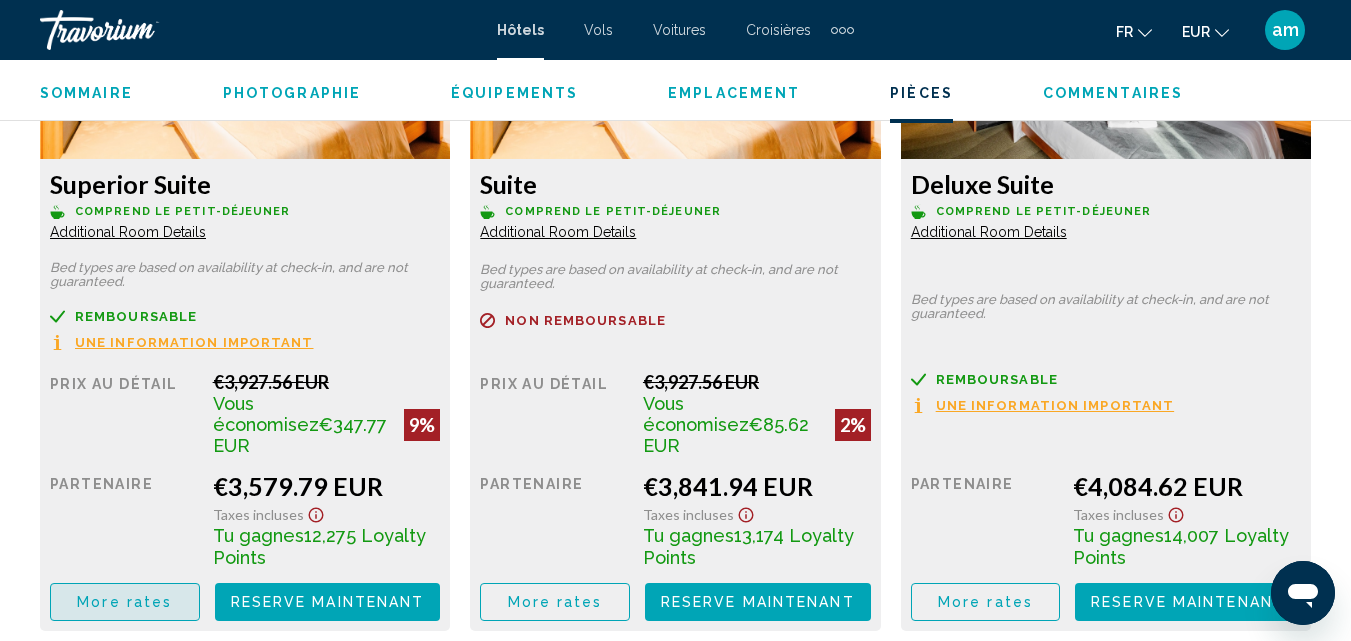 click on "More rates" at bounding box center [124, 603] 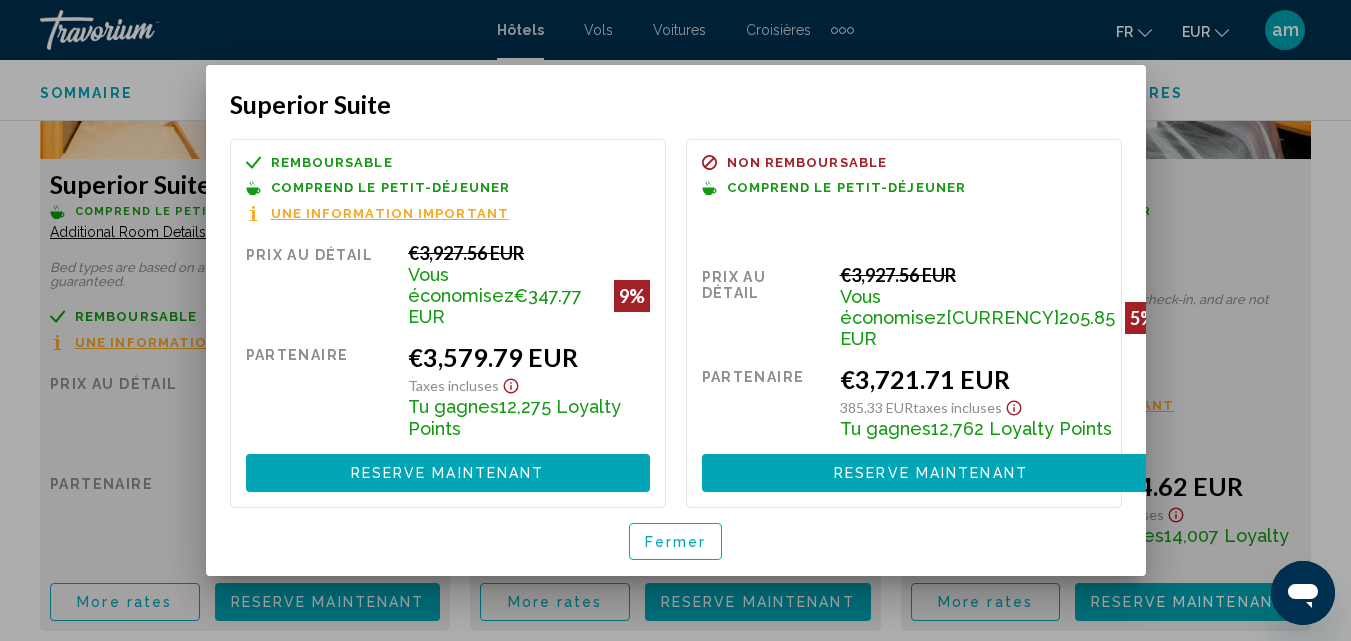 click on "Fermer" at bounding box center (676, 541) 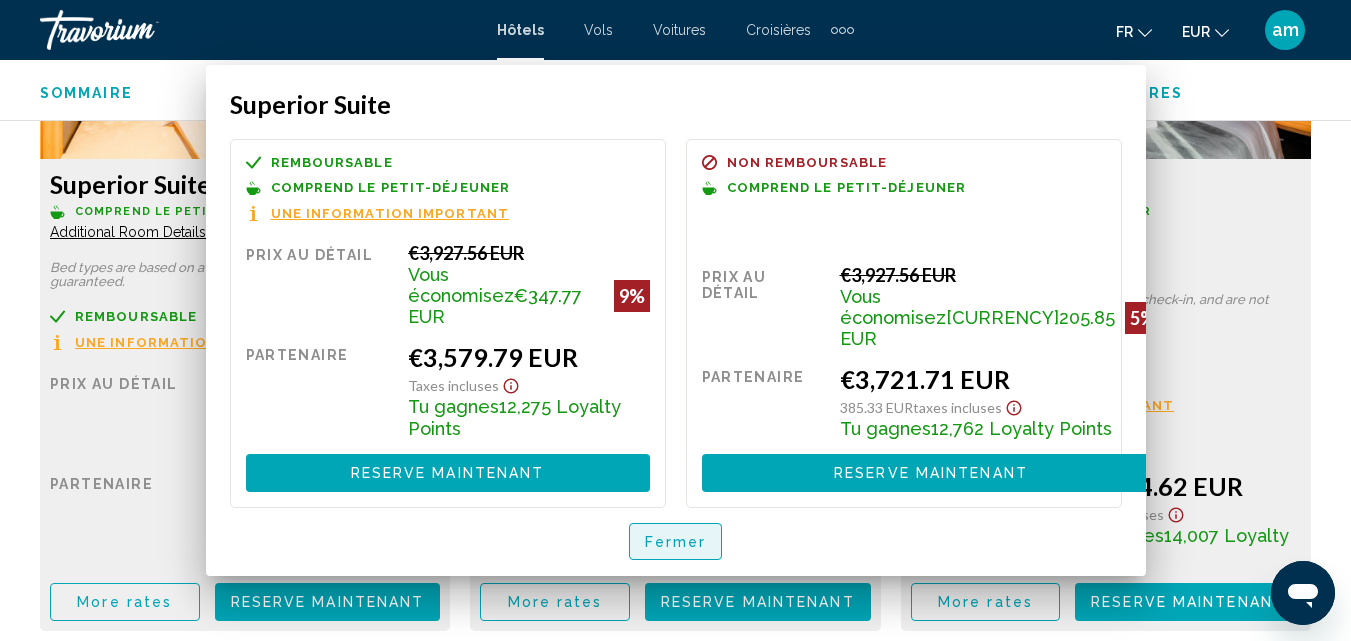 scroll, scrollTop: 4014, scrollLeft: 0, axis: vertical 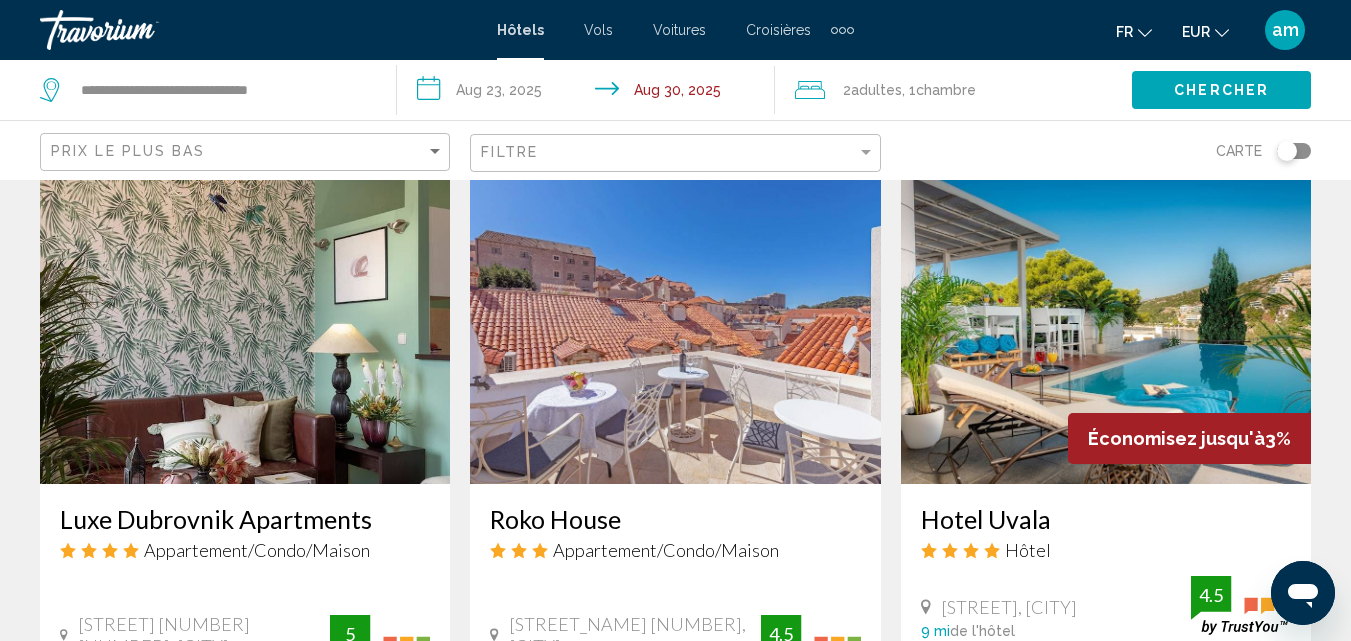 click on "Hotel Uvala" at bounding box center [1106, 519] 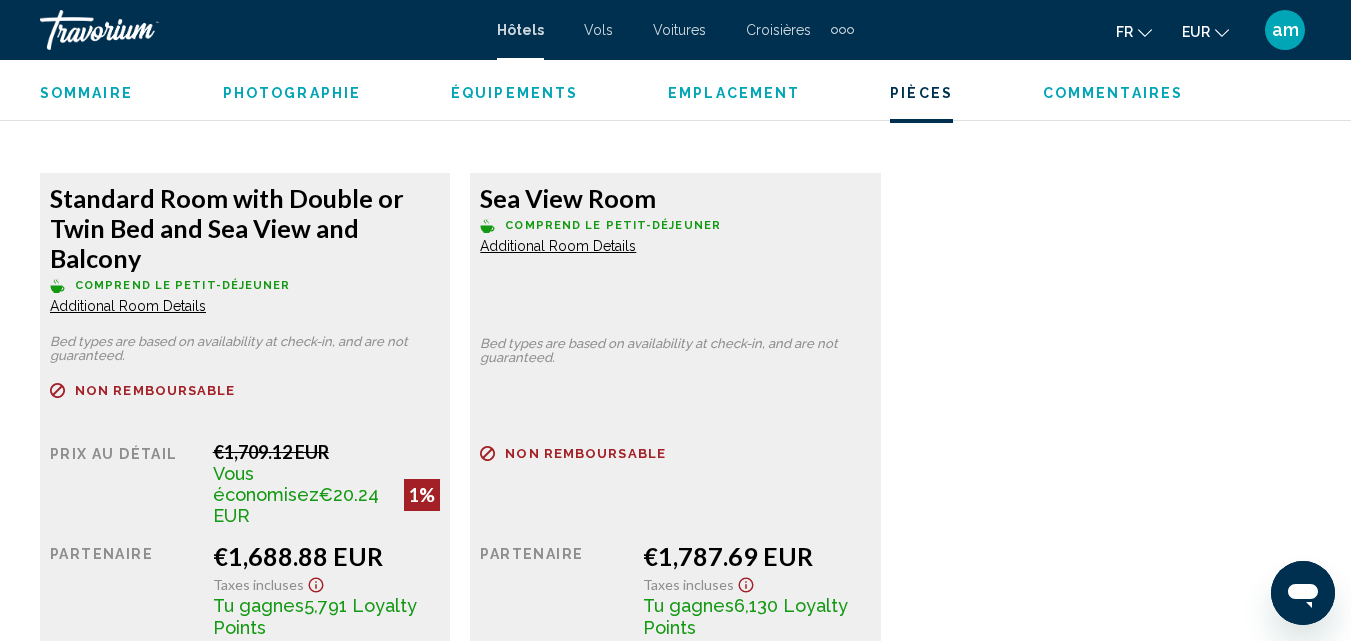 scroll, scrollTop: 3514, scrollLeft: 0, axis: vertical 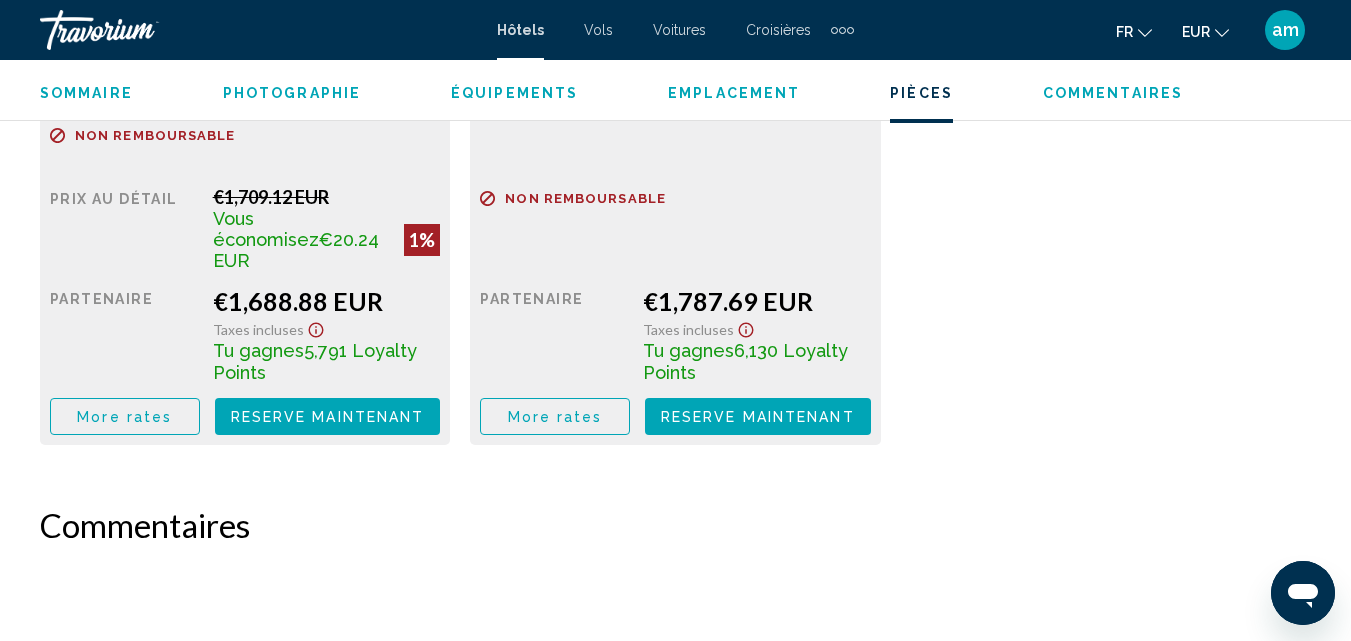 click on "More rates" at bounding box center [124, 417] 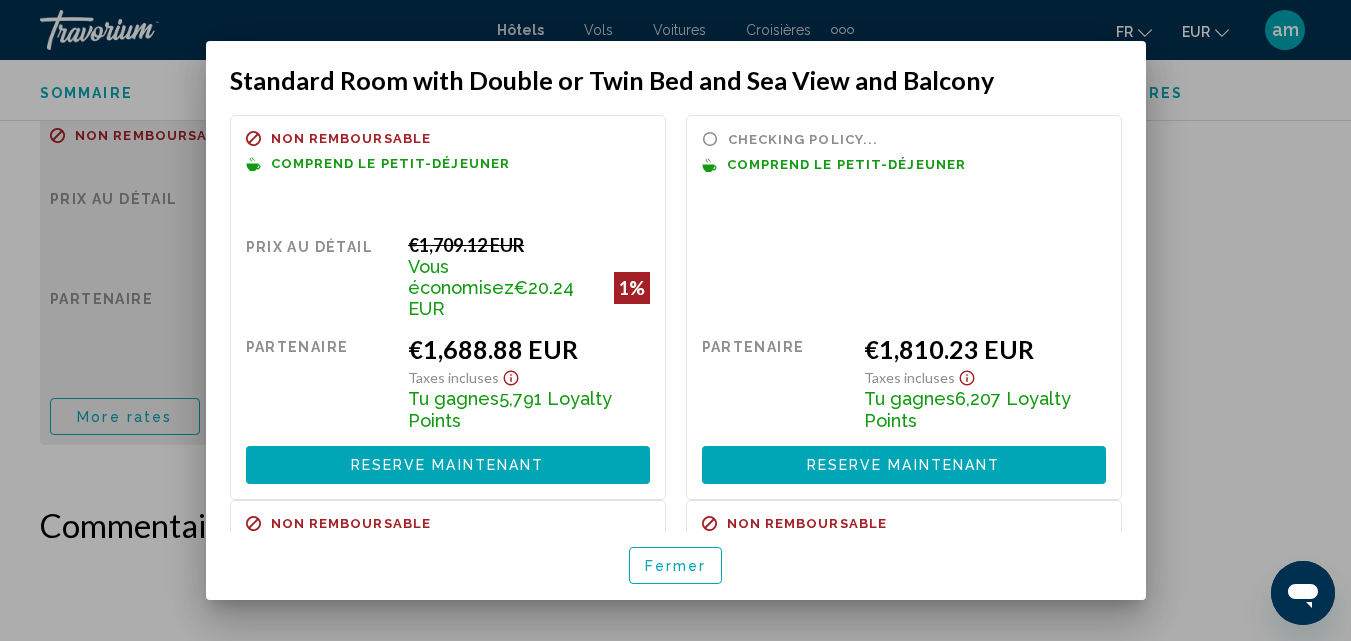 scroll, scrollTop: 0, scrollLeft: 0, axis: both 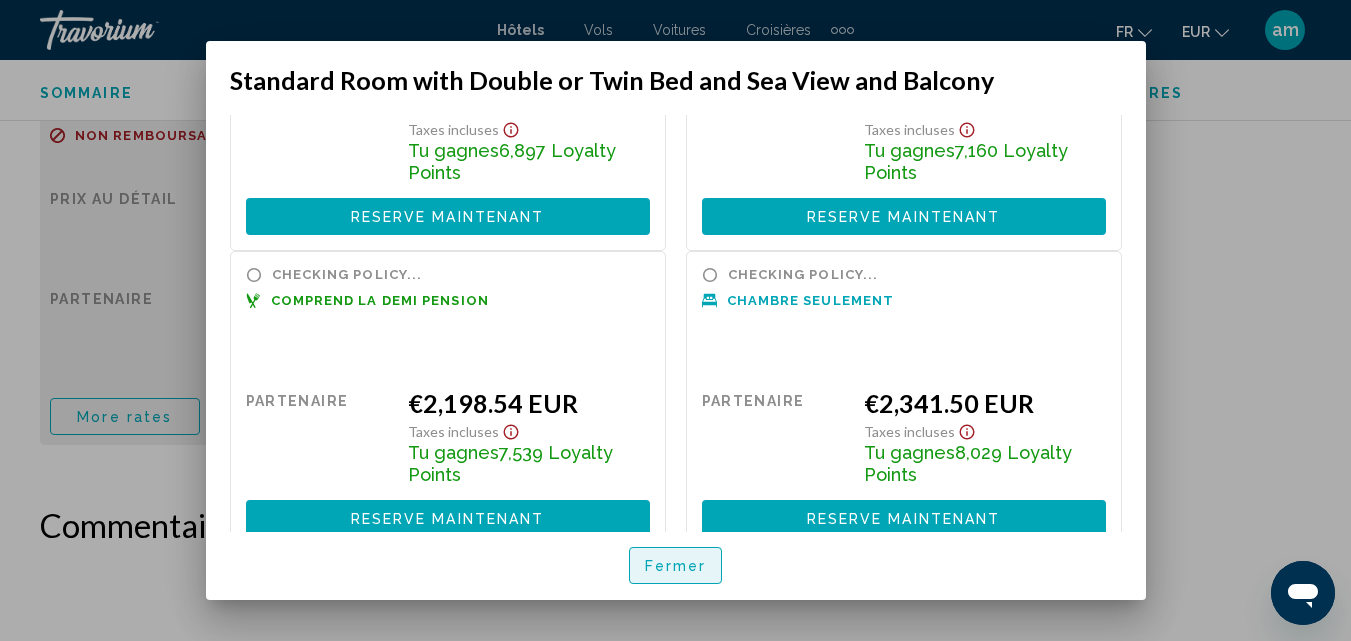 click on "Fermer" at bounding box center (676, 565) 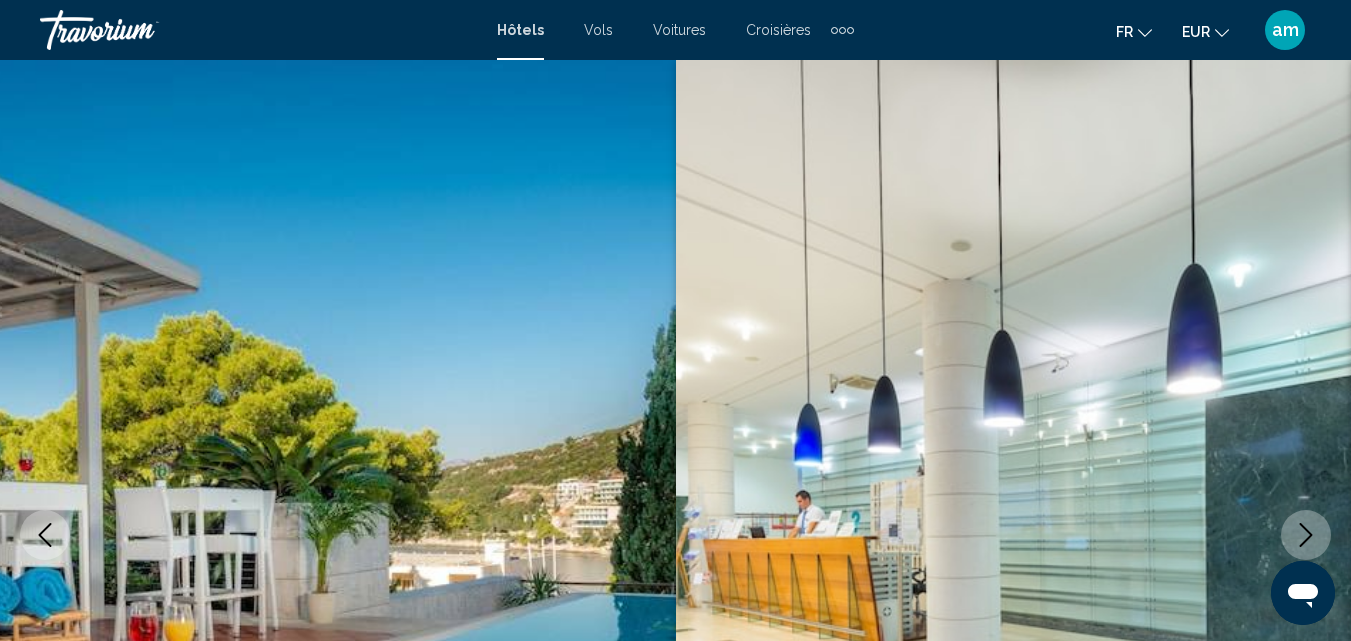 scroll, scrollTop: 3514, scrollLeft: 0, axis: vertical 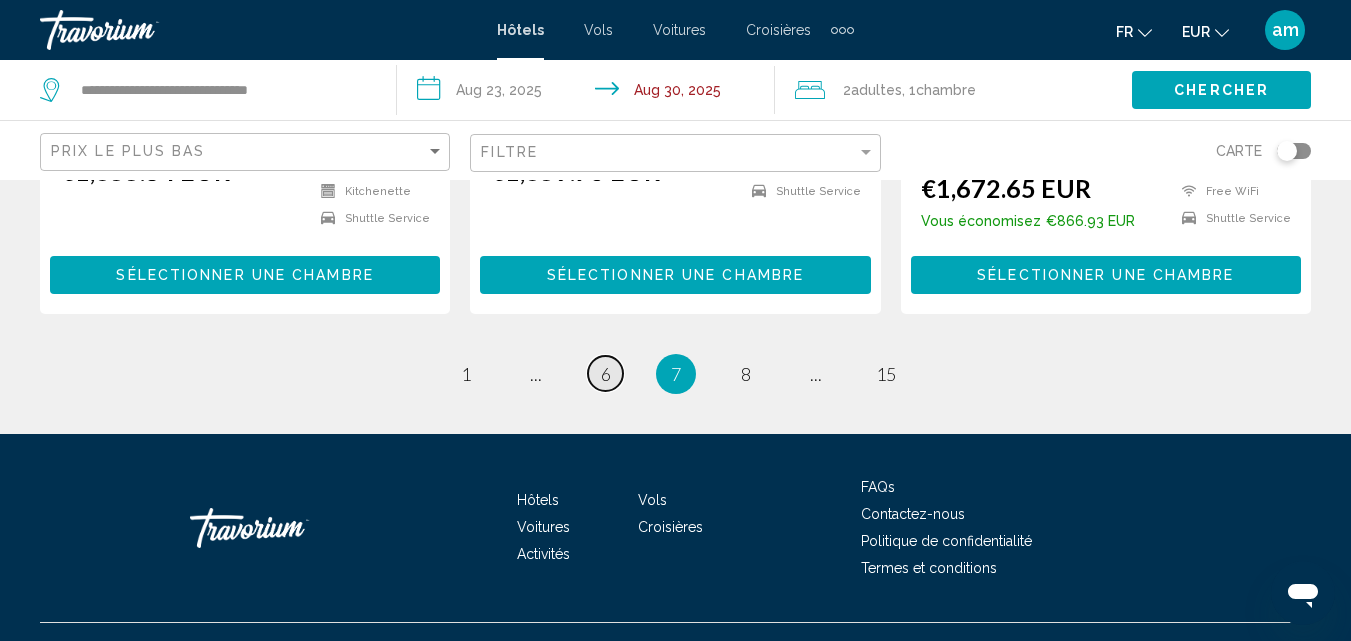 click on "6" at bounding box center [606, 374] 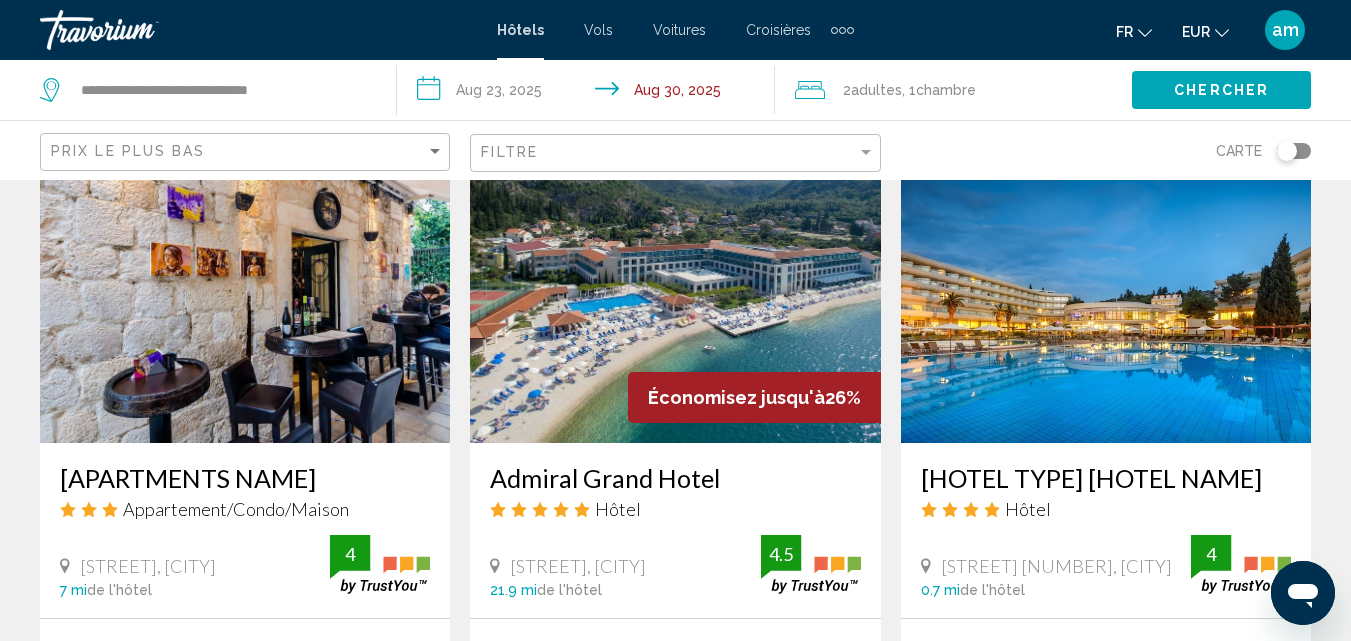 scroll, scrollTop: 1700, scrollLeft: 0, axis: vertical 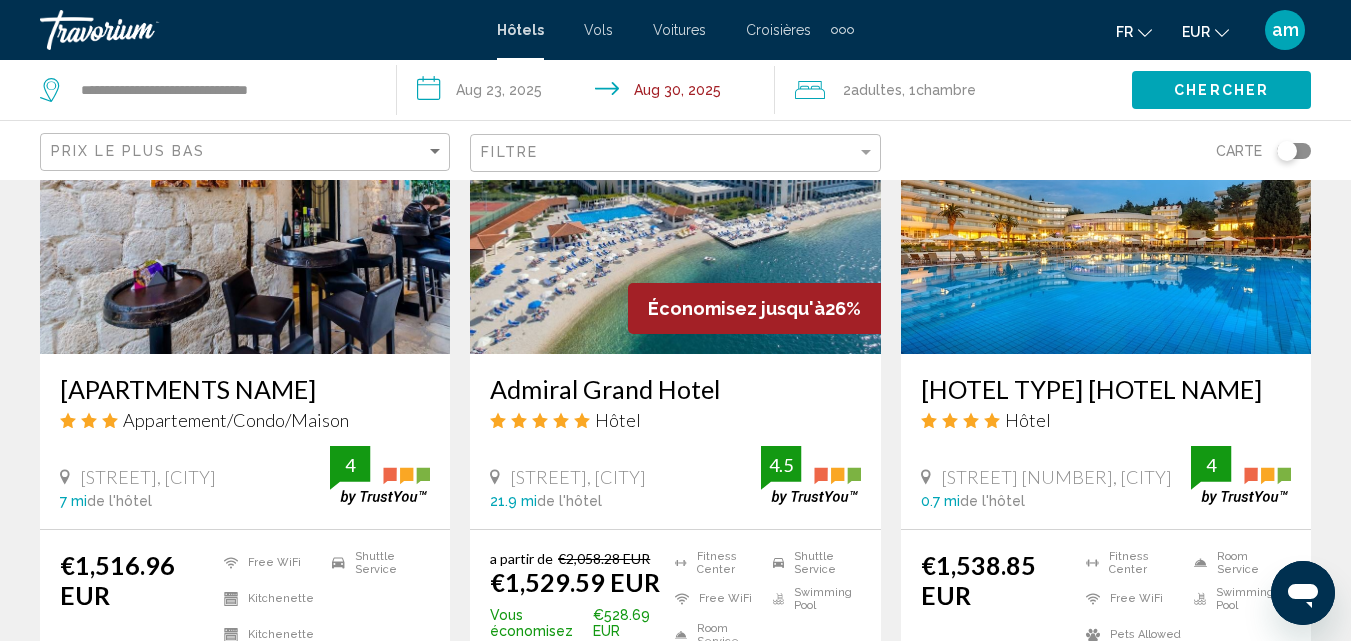 click on "Admiral Grand Hotel" at bounding box center [675, 389] 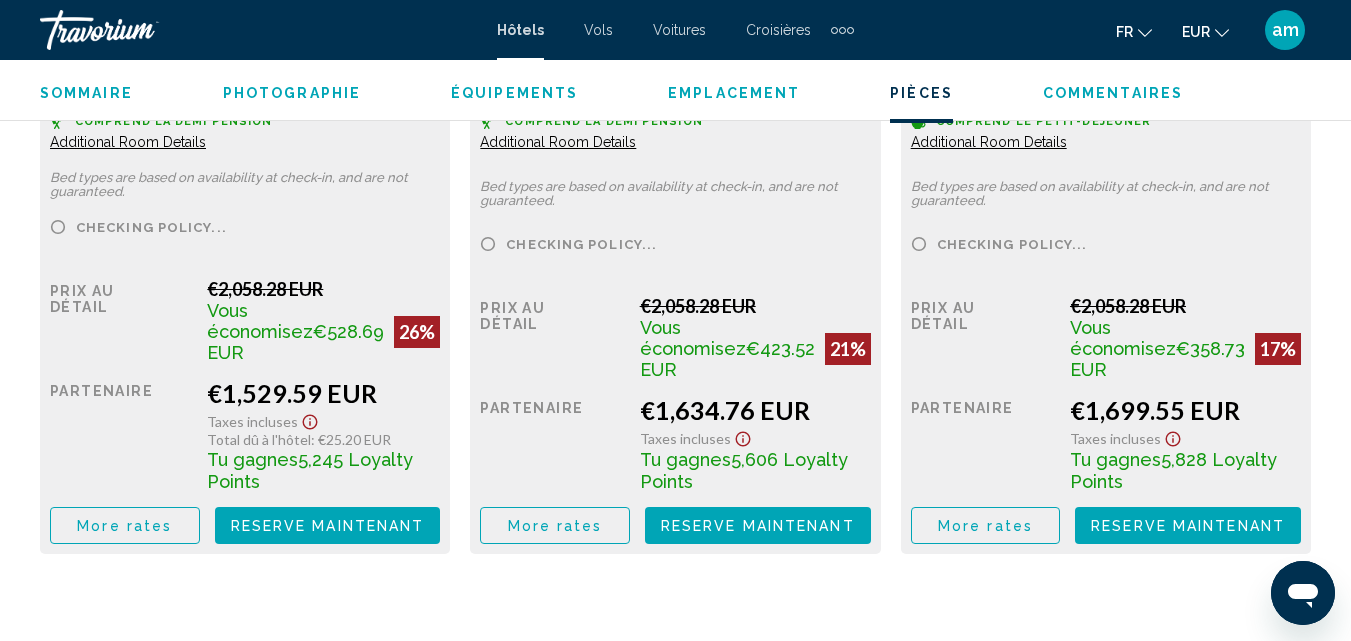 scroll, scrollTop: 3515, scrollLeft: 0, axis: vertical 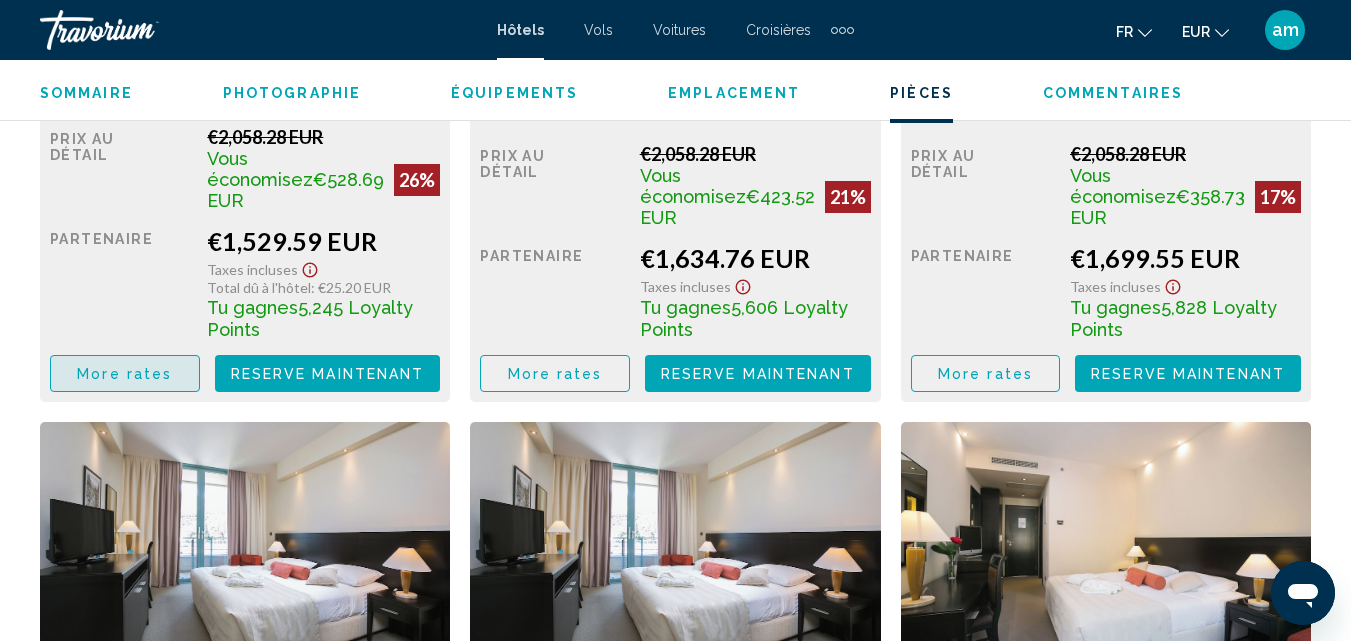 click on "More rates" at bounding box center (125, 373) 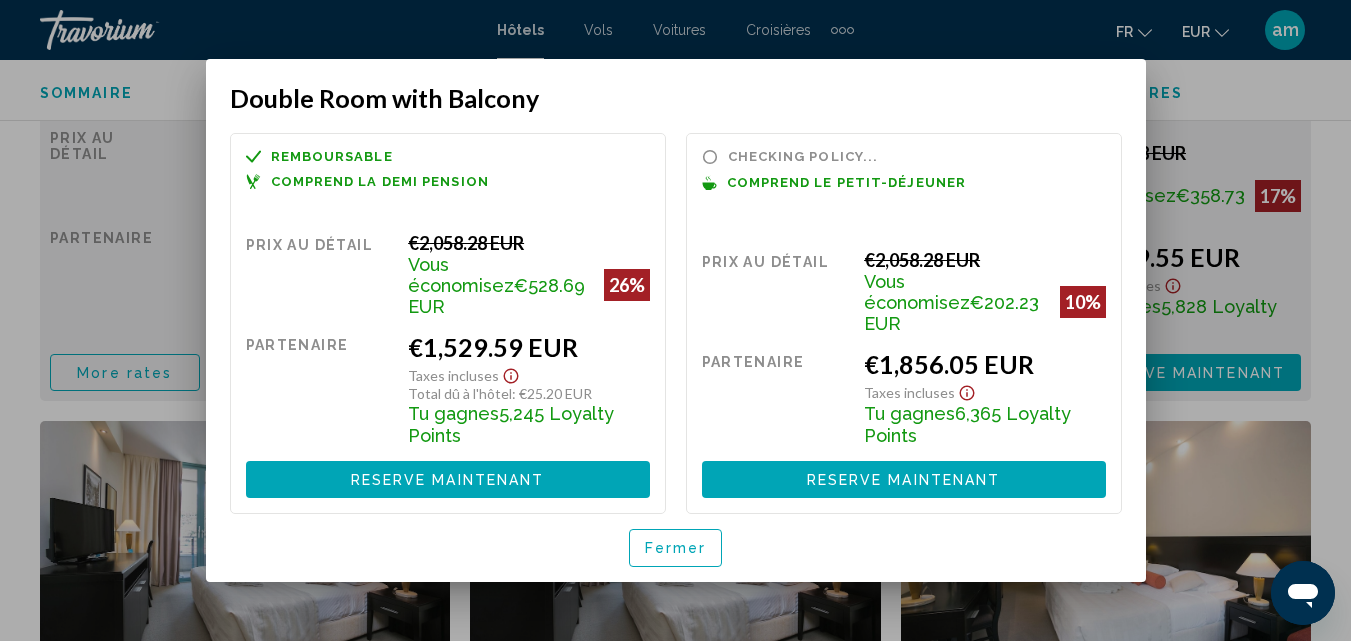 click on "Fermer" at bounding box center (676, 549) 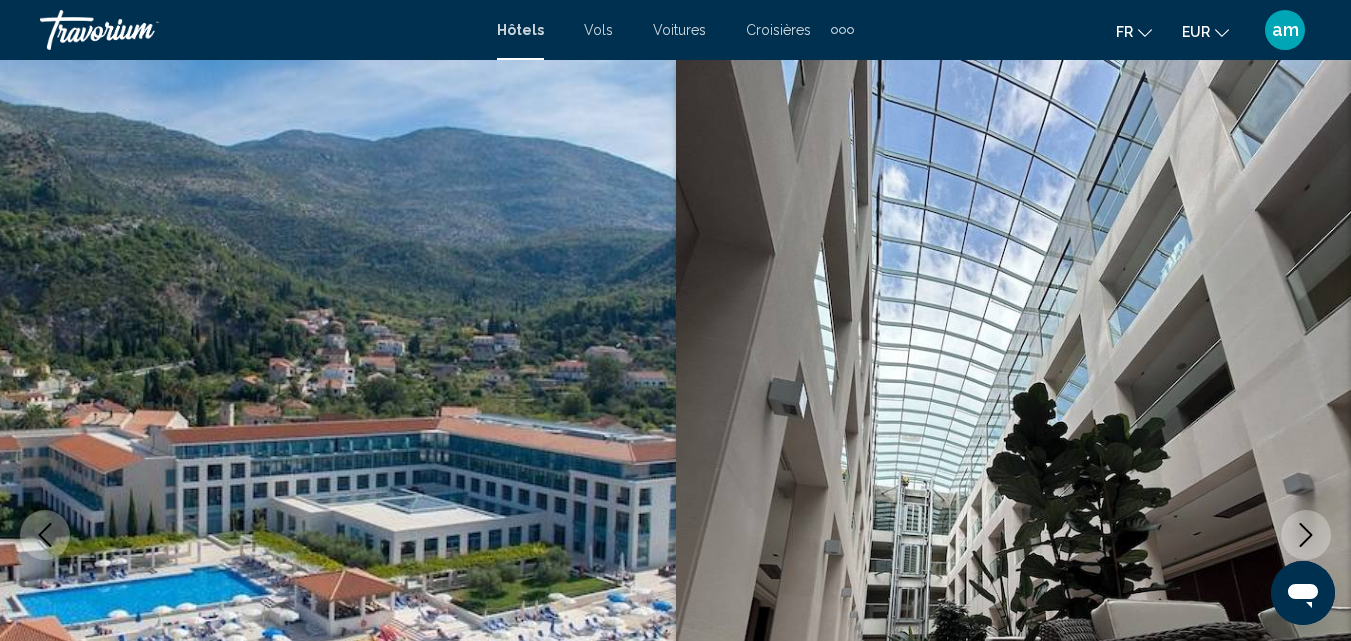 scroll, scrollTop: 3515, scrollLeft: 0, axis: vertical 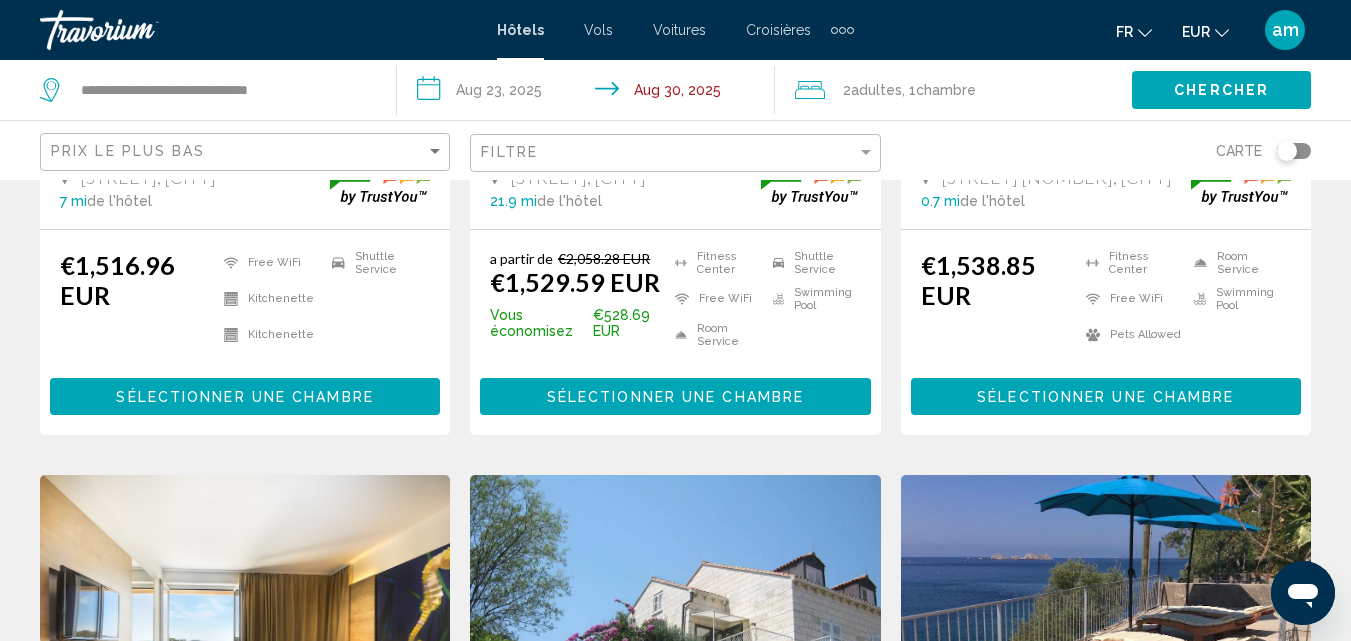 click on "Sélectionner une chambre" at bounding box center (1105, 397) 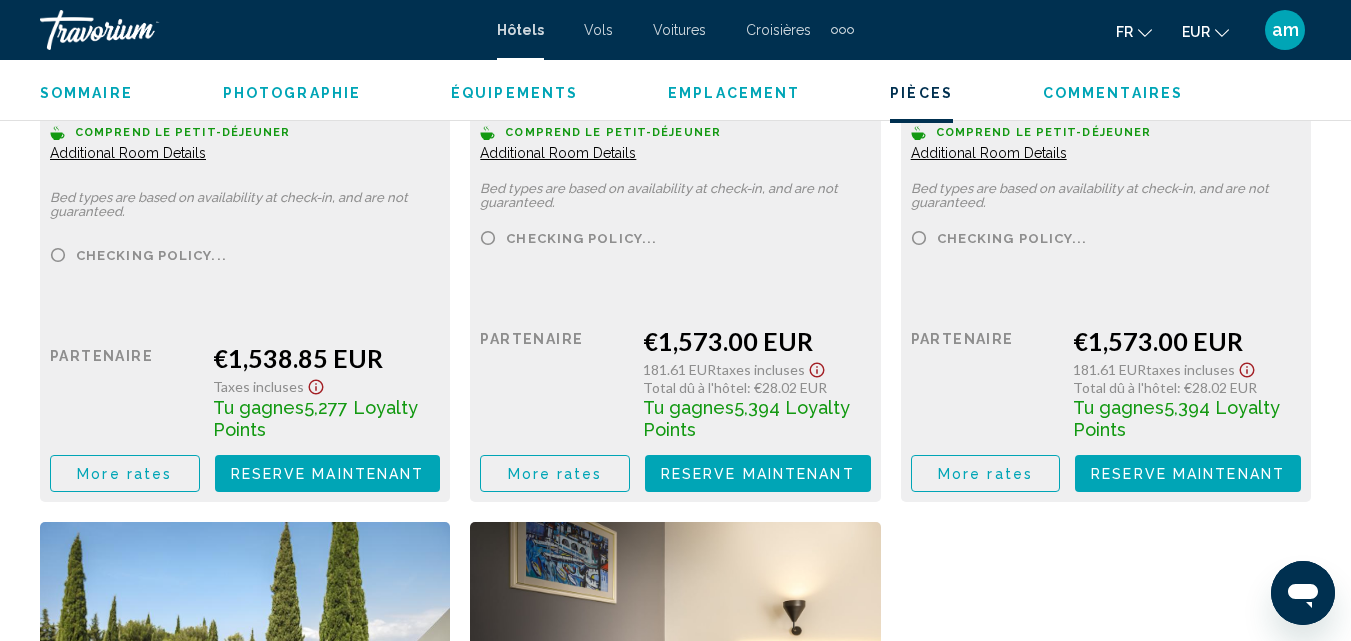 scroll, scrollTop: 3515, scrollLeft: 0, axis: vertical 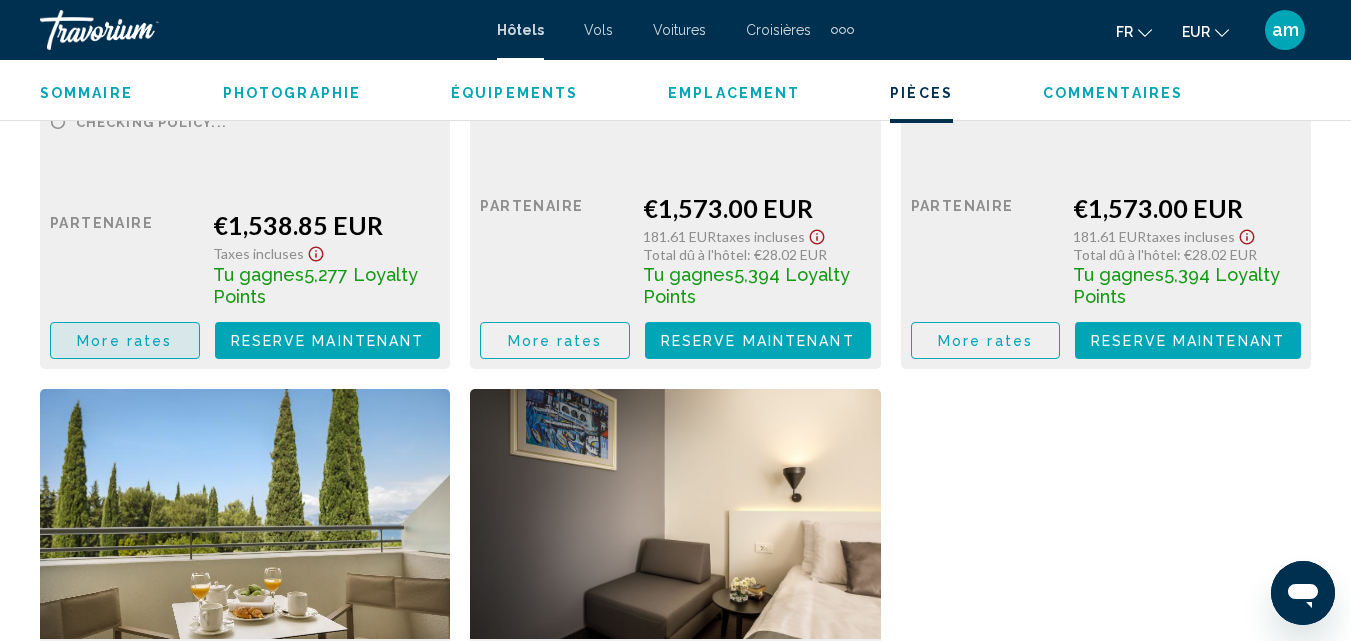 click on "More rates" at bounding box center (124, 341) 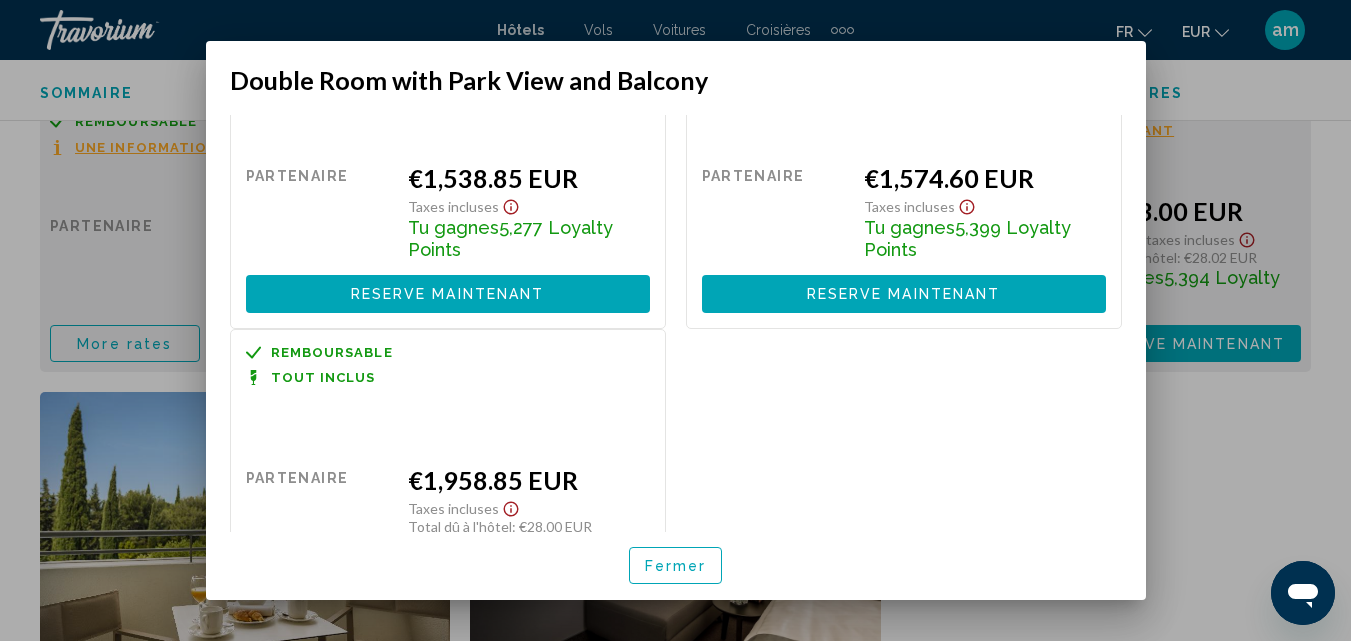 scroll, scrollTop: 0, scrollLeft: 0, axis: both 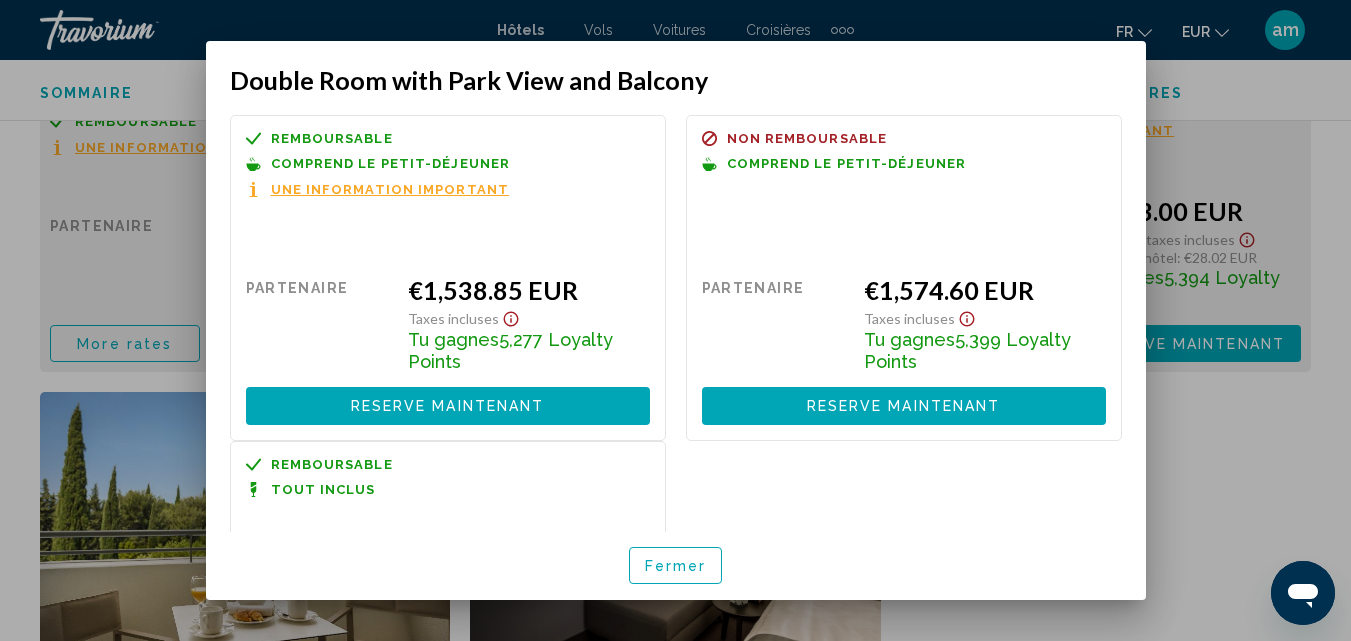 click on "Fermer" at bounding box center (676, 566) 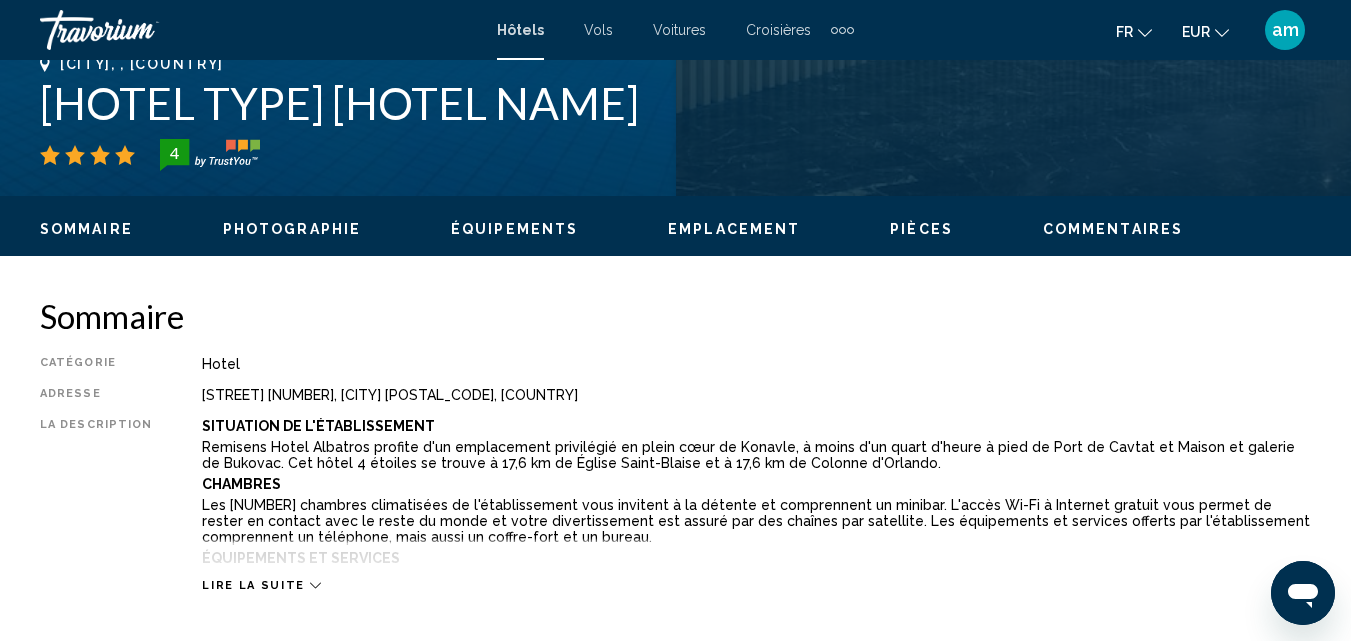 scroll, scrollTop: 815, scrollLeft: 0, axis: vertical 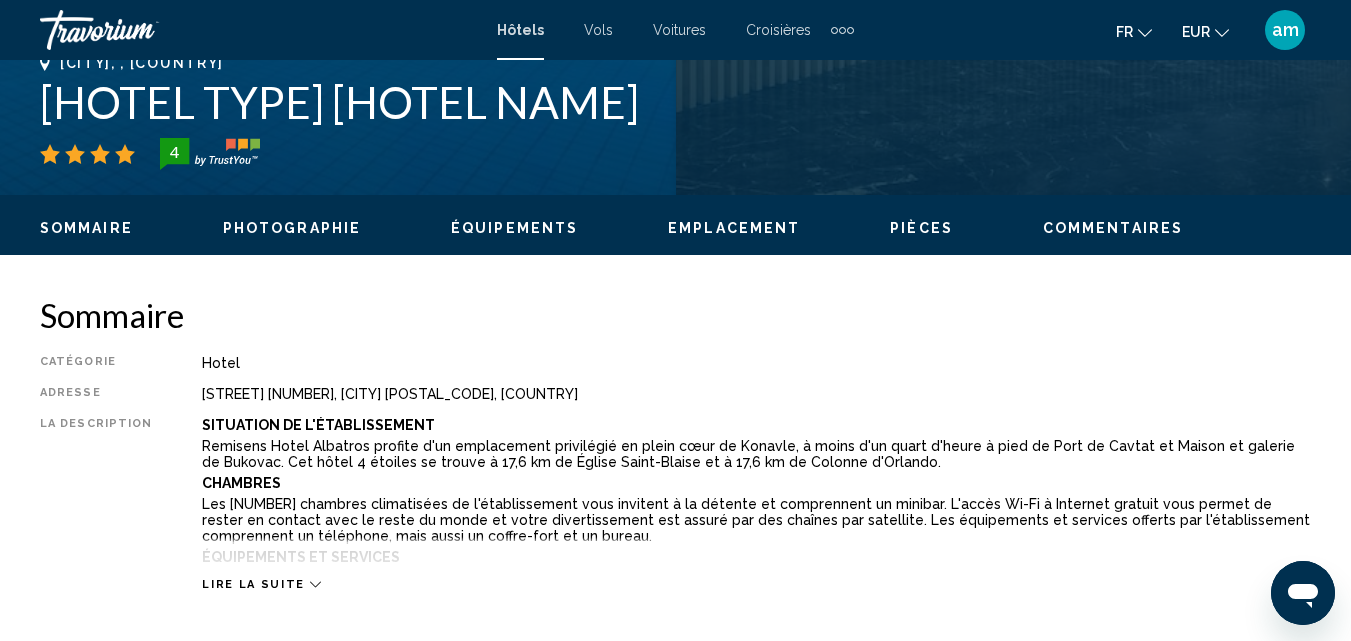 click on "Lire la suite" at bounding box center [261, 584] 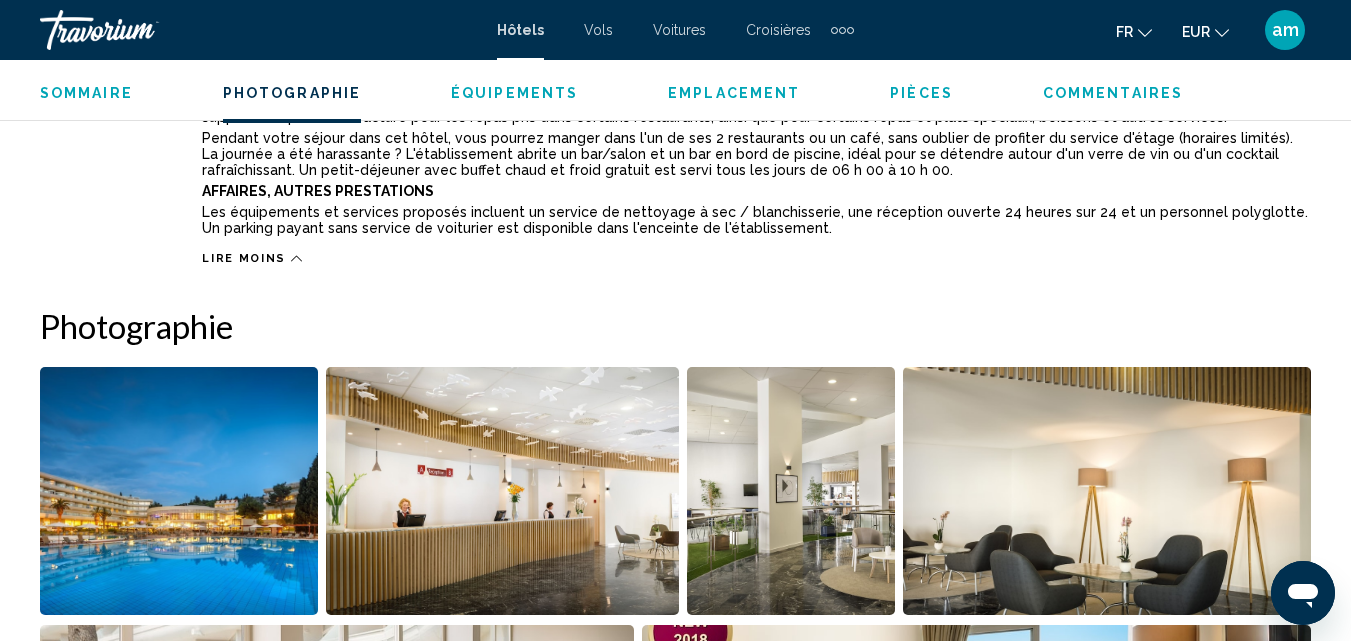 scroll, scrollTop: 1115, scrollLeft: 0, axis: vertical 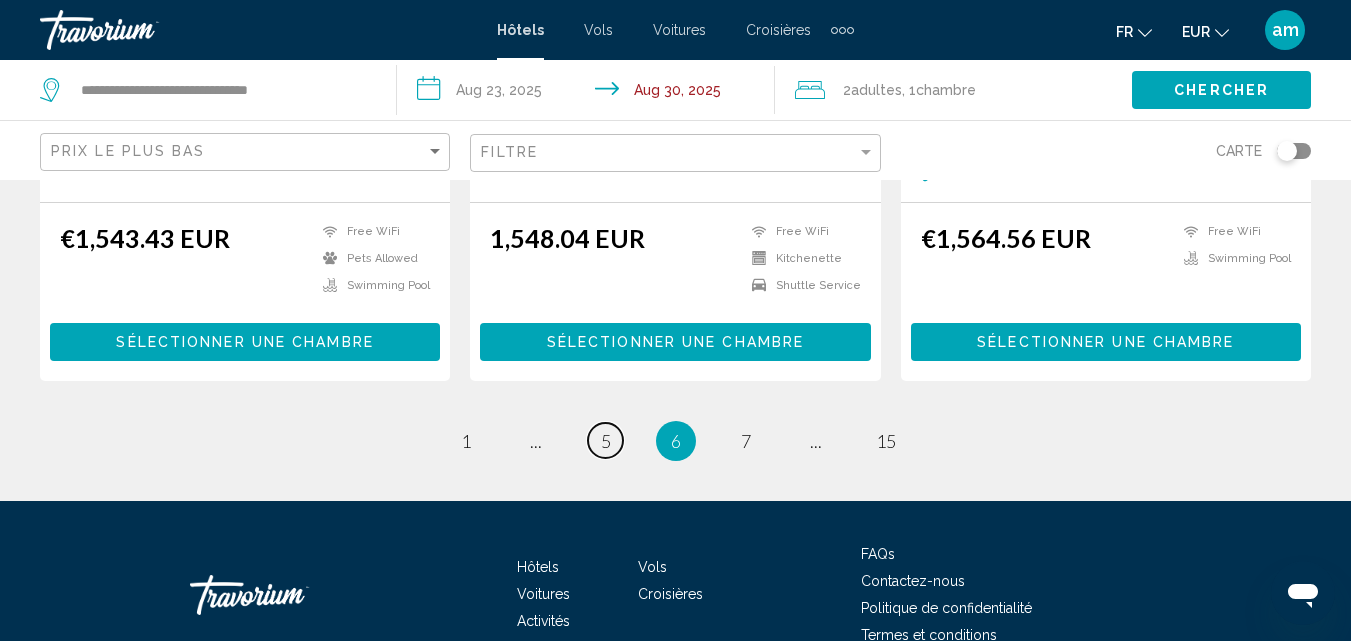 click on "5" at bounding box center (606, 441) 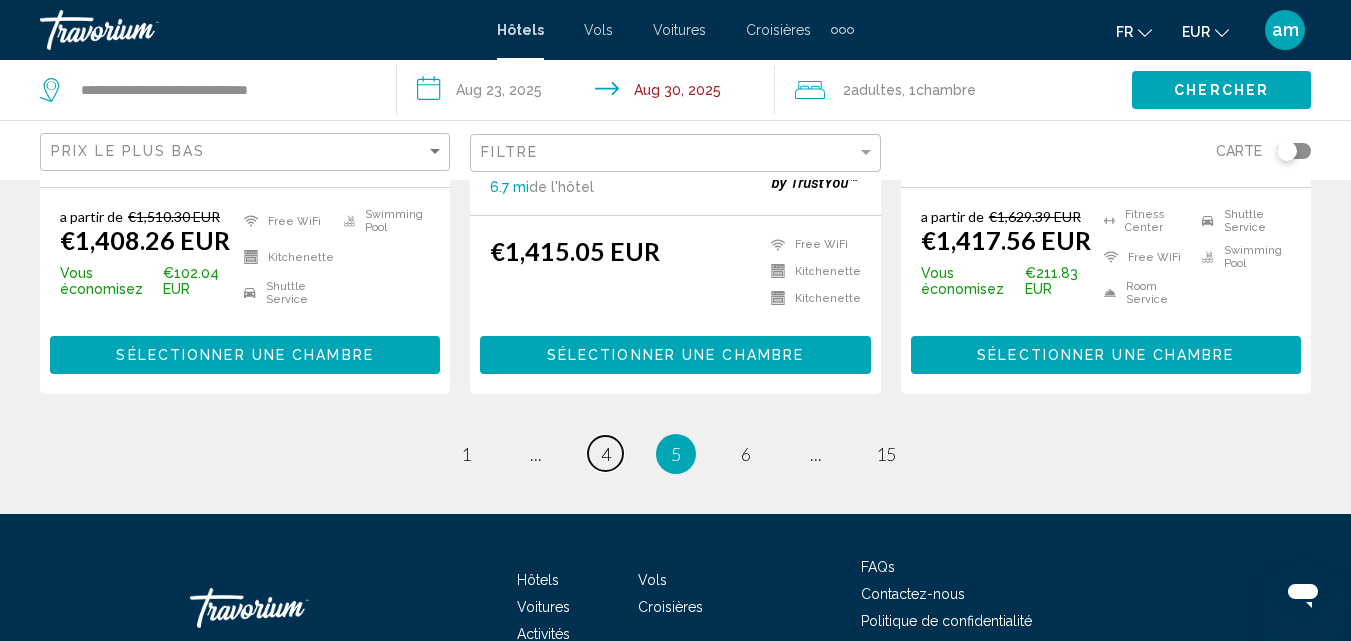 scroll, scrollTop: 2854, scrollLeft: 0, axis: vertical 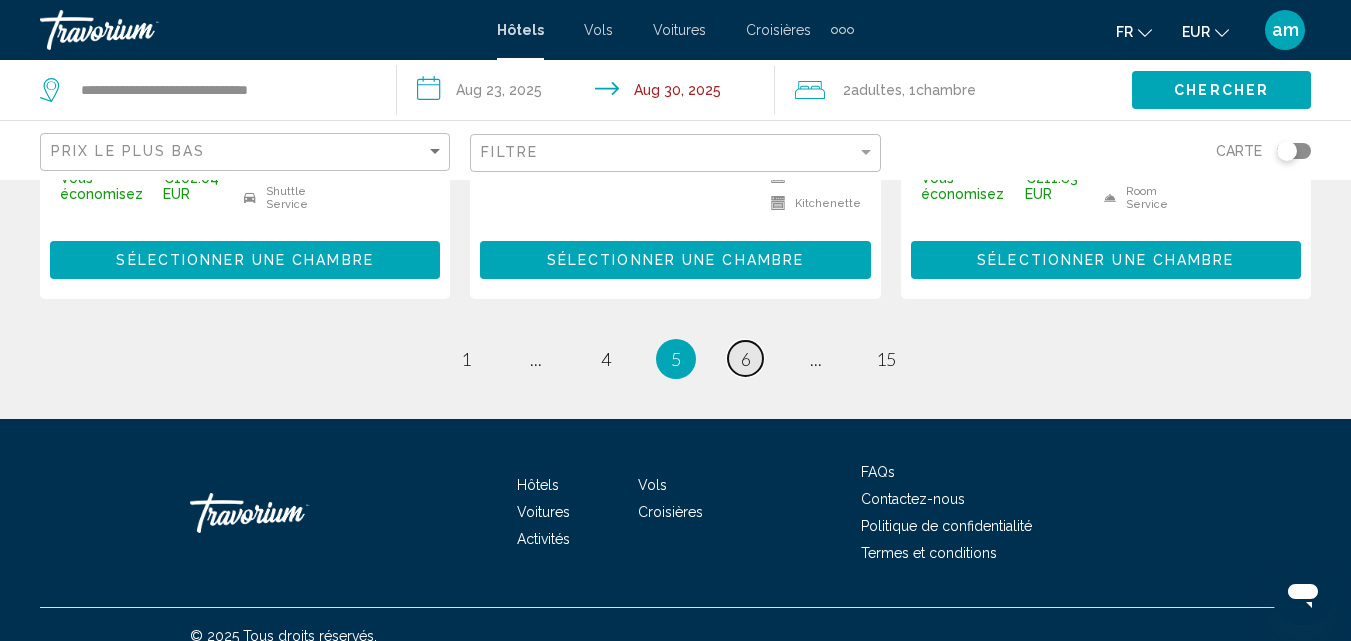 click on "6" at bounding box center [746, 359] 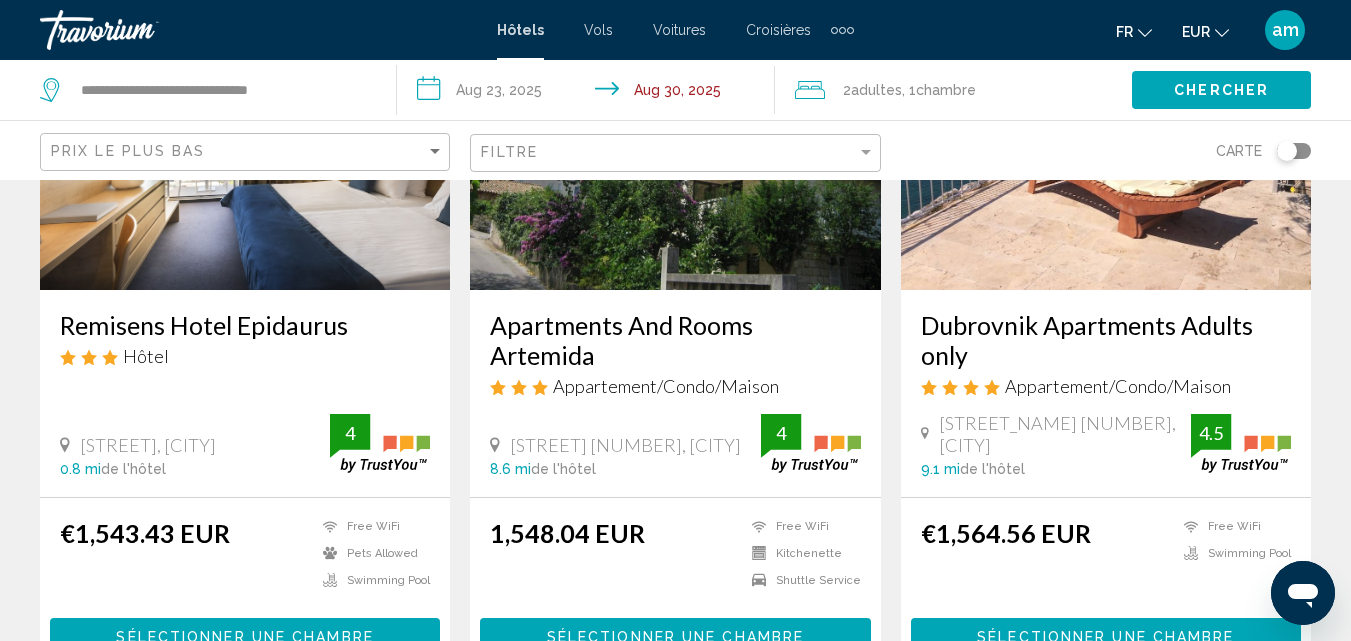 scroll, scrollTop: 2506, scrollLeft: 0, axis: vertical 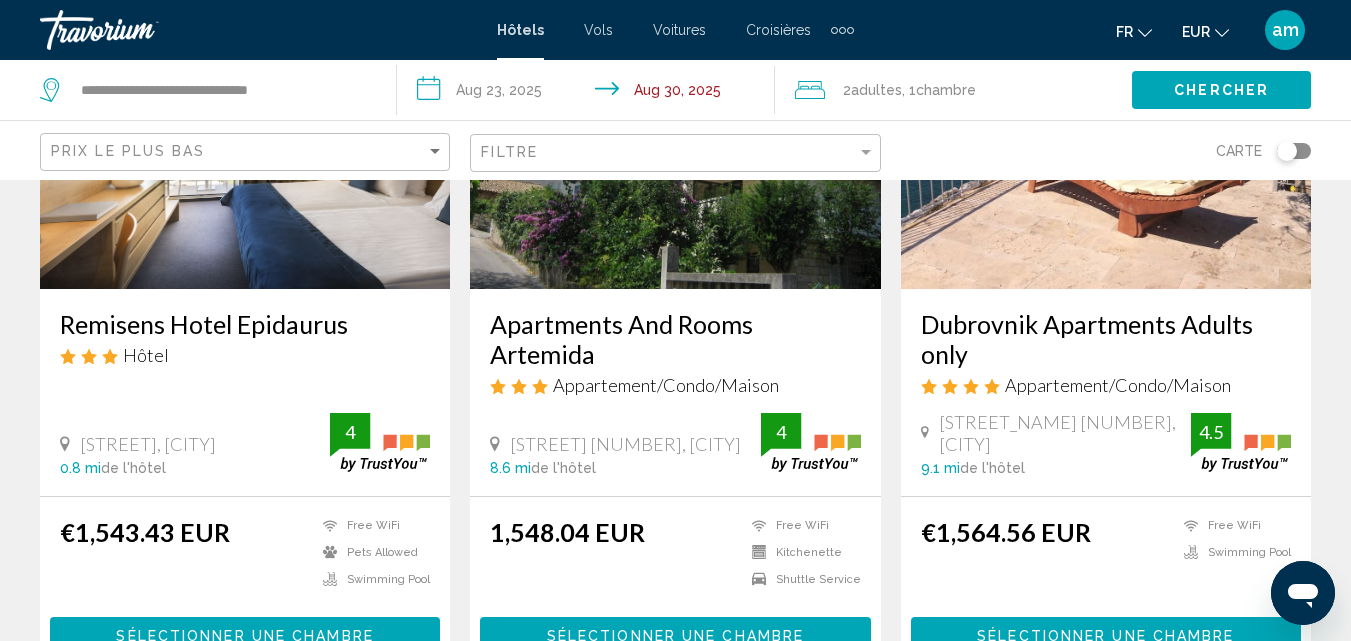 click at bounding box center (245, 129) 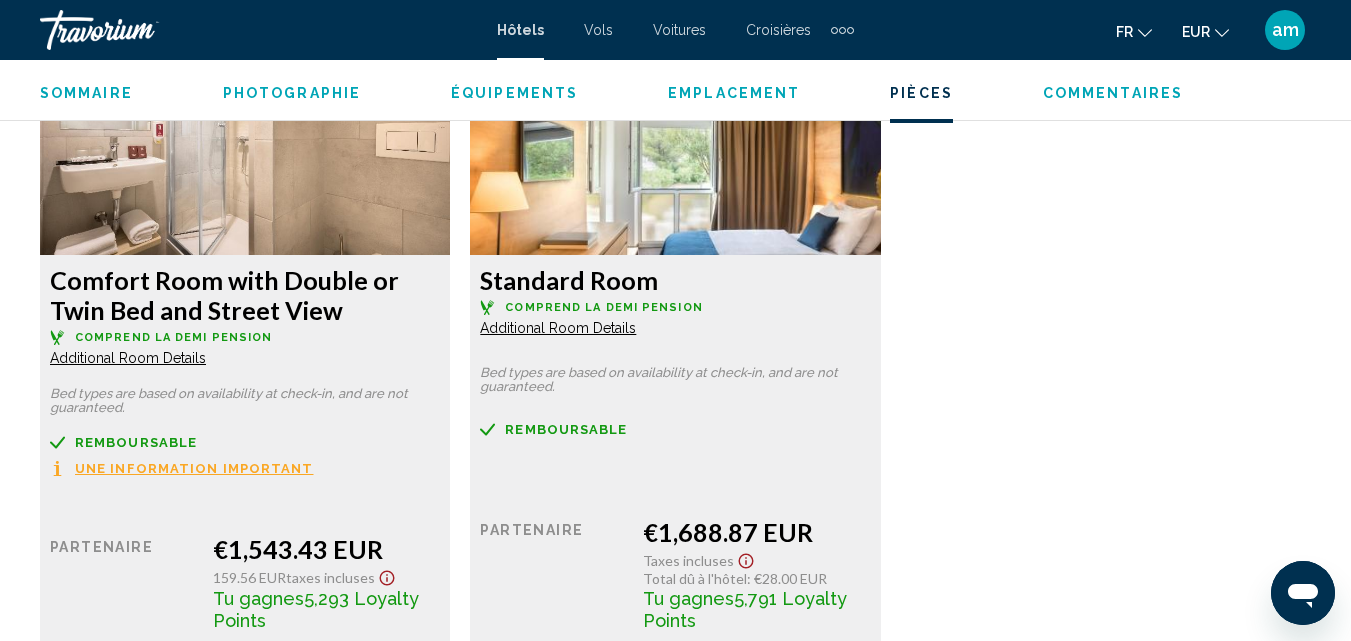 scroll, scrollTop: 3215, scrollLeft: 0, axis: vertical 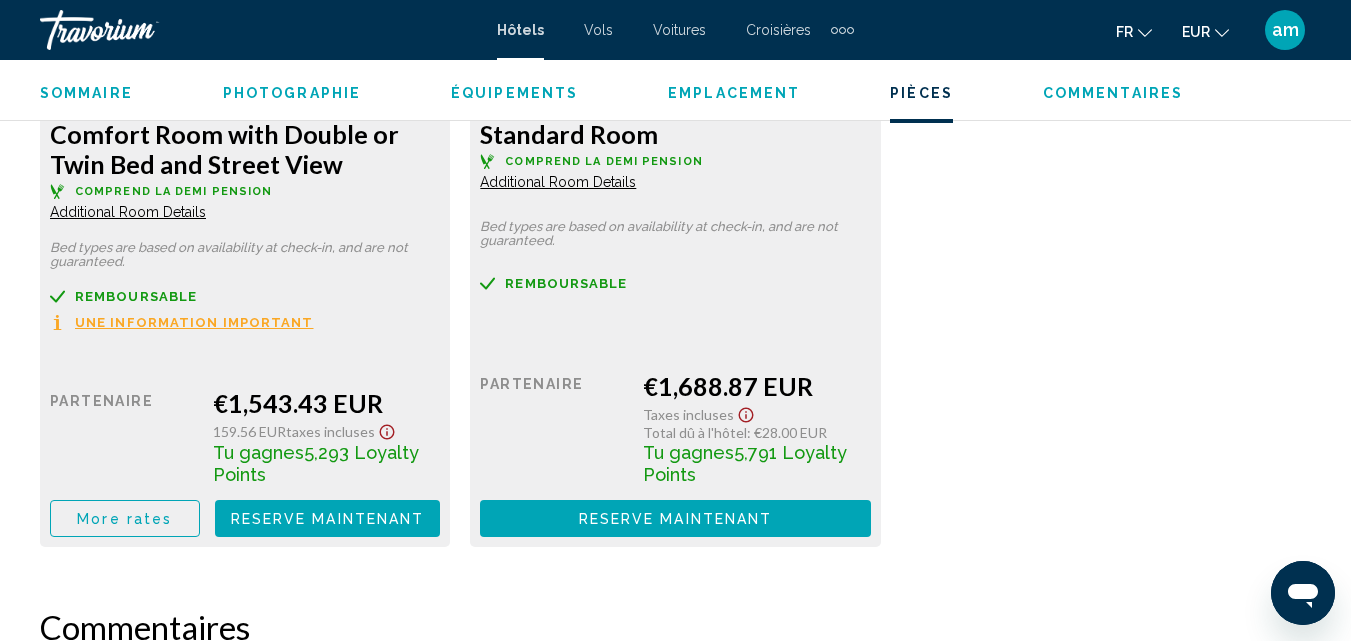 click on "More rates" at bounding box center [124, 519] 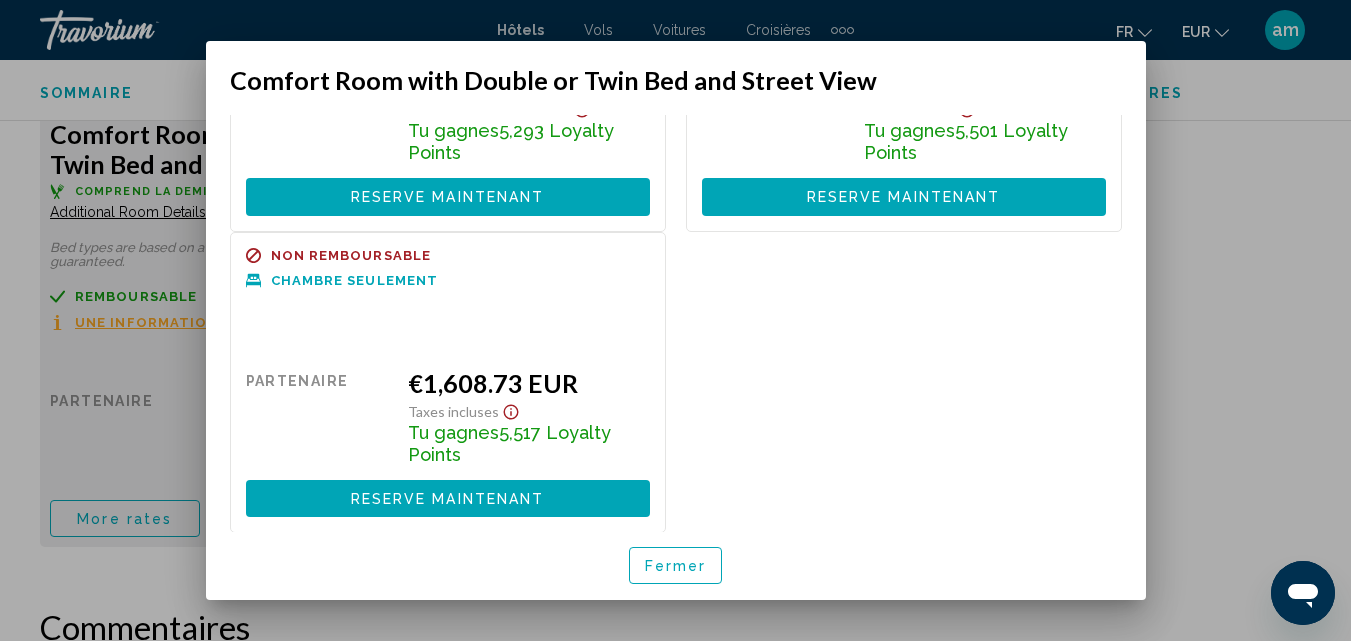 scroll, scrollTop: 210, scrollLeft: 0, axis: vertical 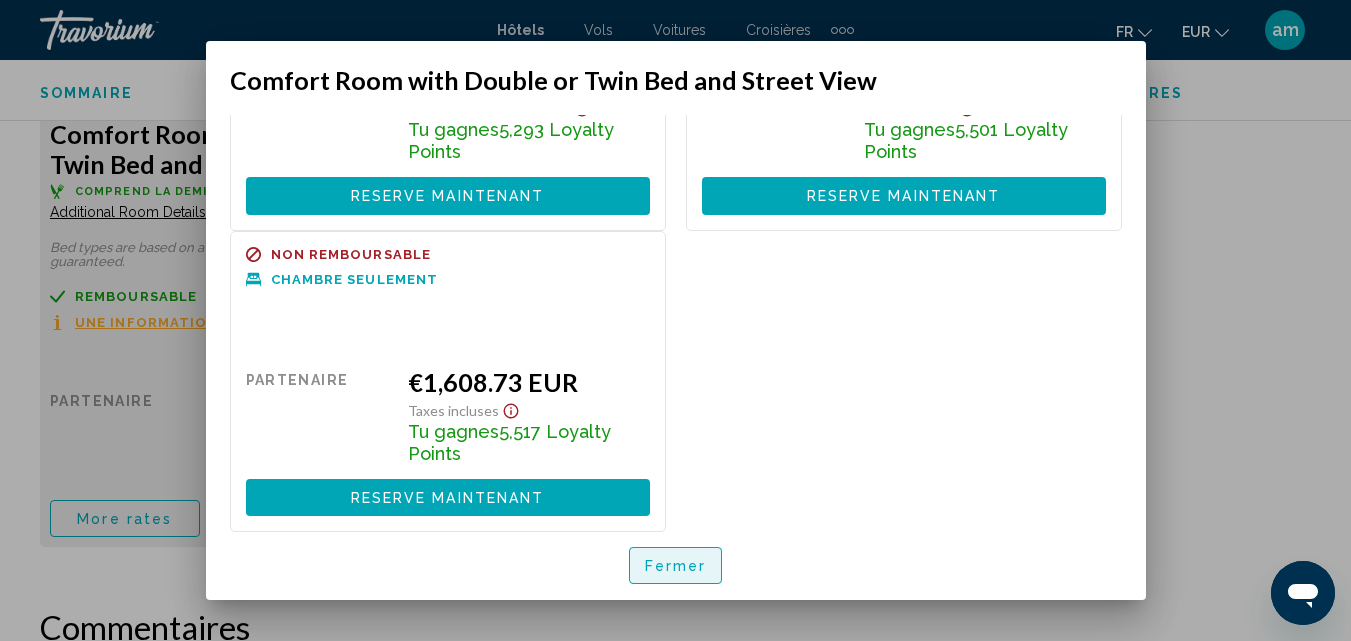 click on "Fermer" at bounding box center [676, 566] 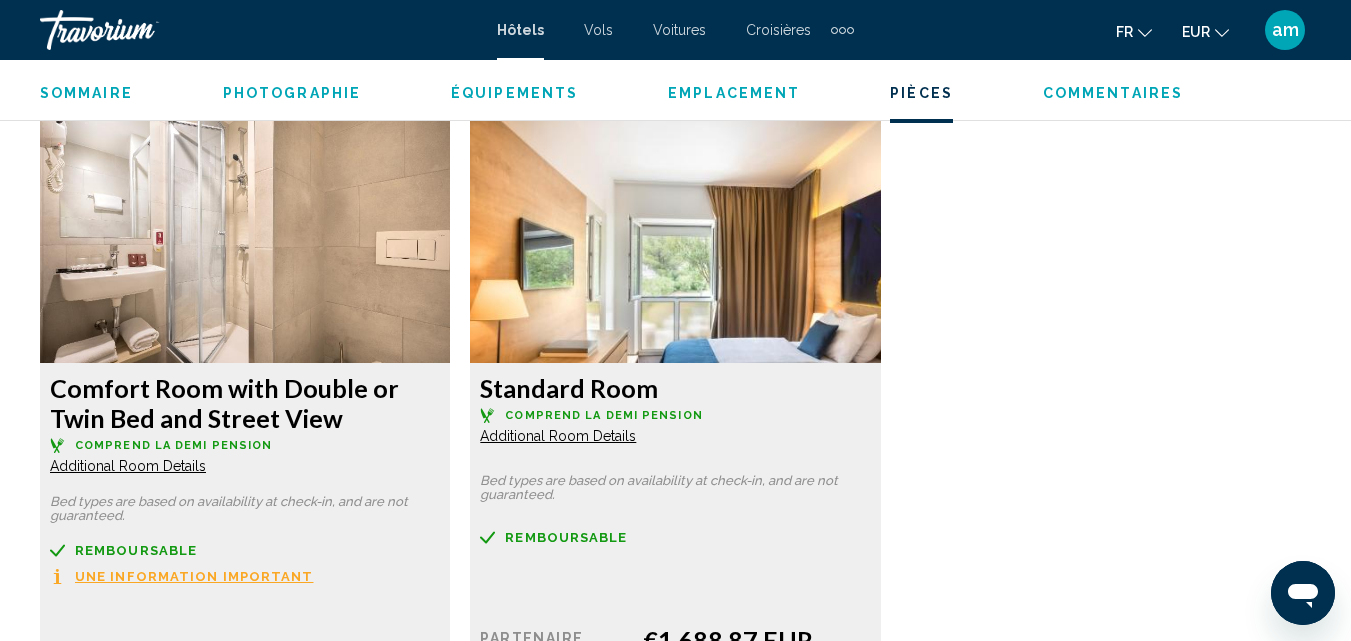 scroll, scrollTop: 3015, scrollLeft: 0, axis: vertical 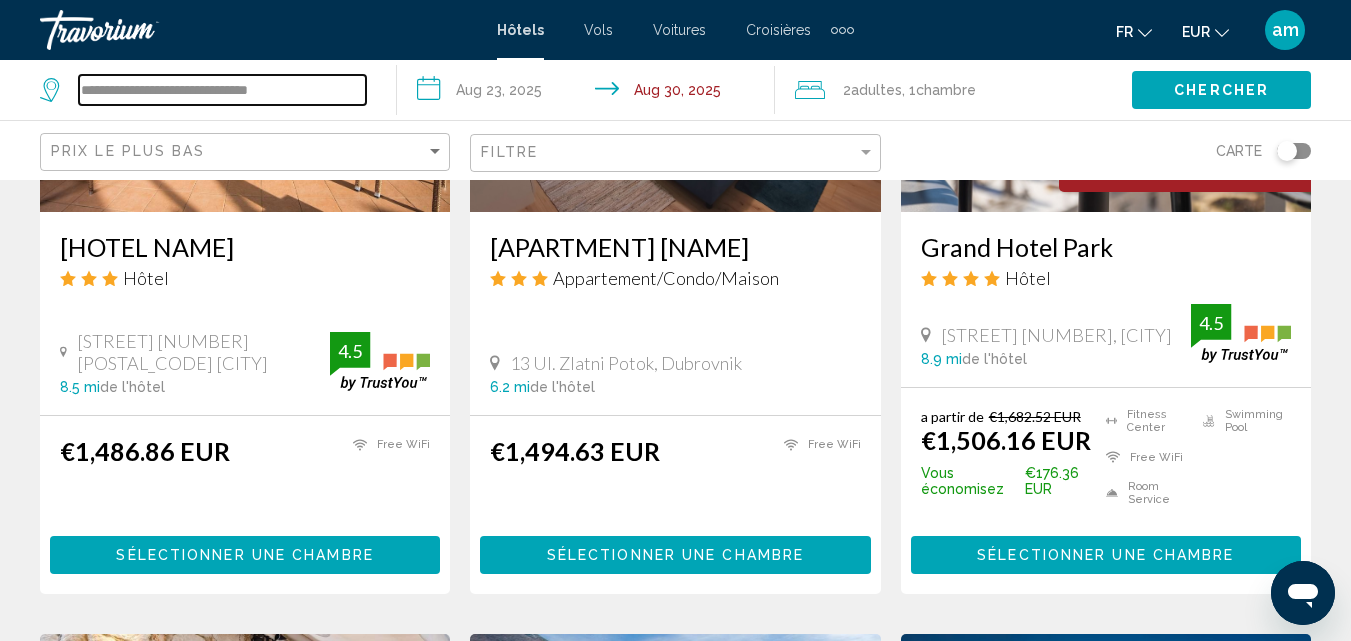 click on "**********" at bounding box center [222, 90] 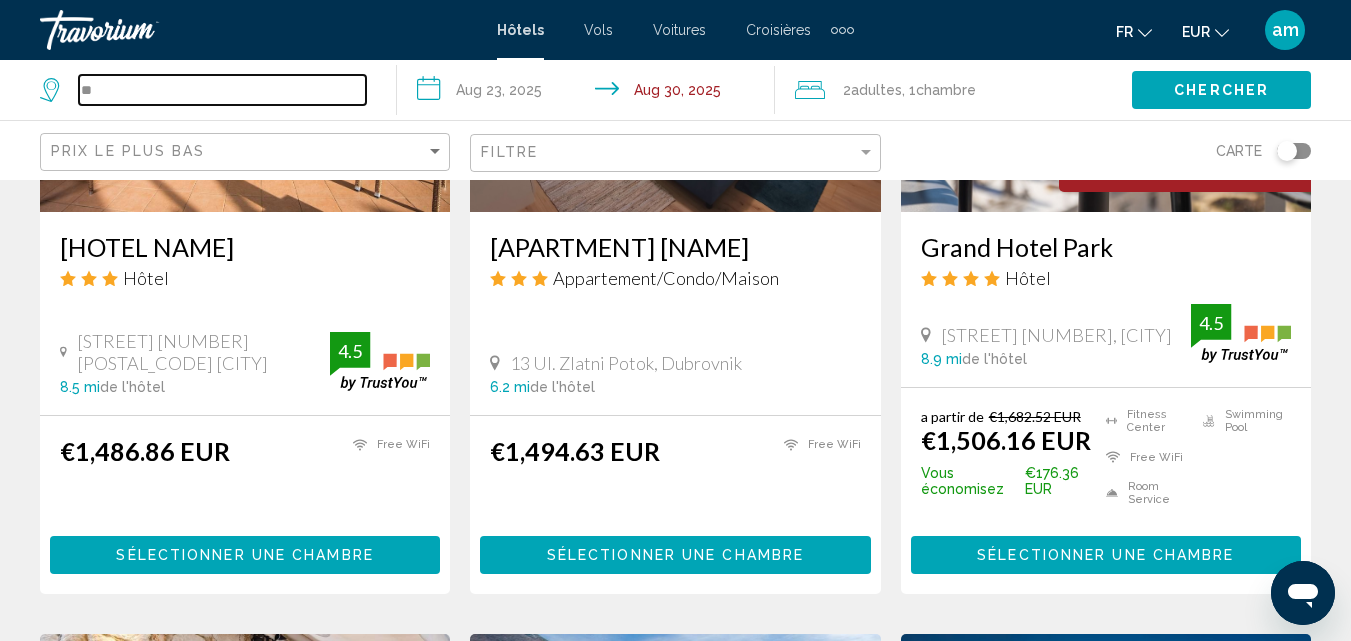 type on "*" 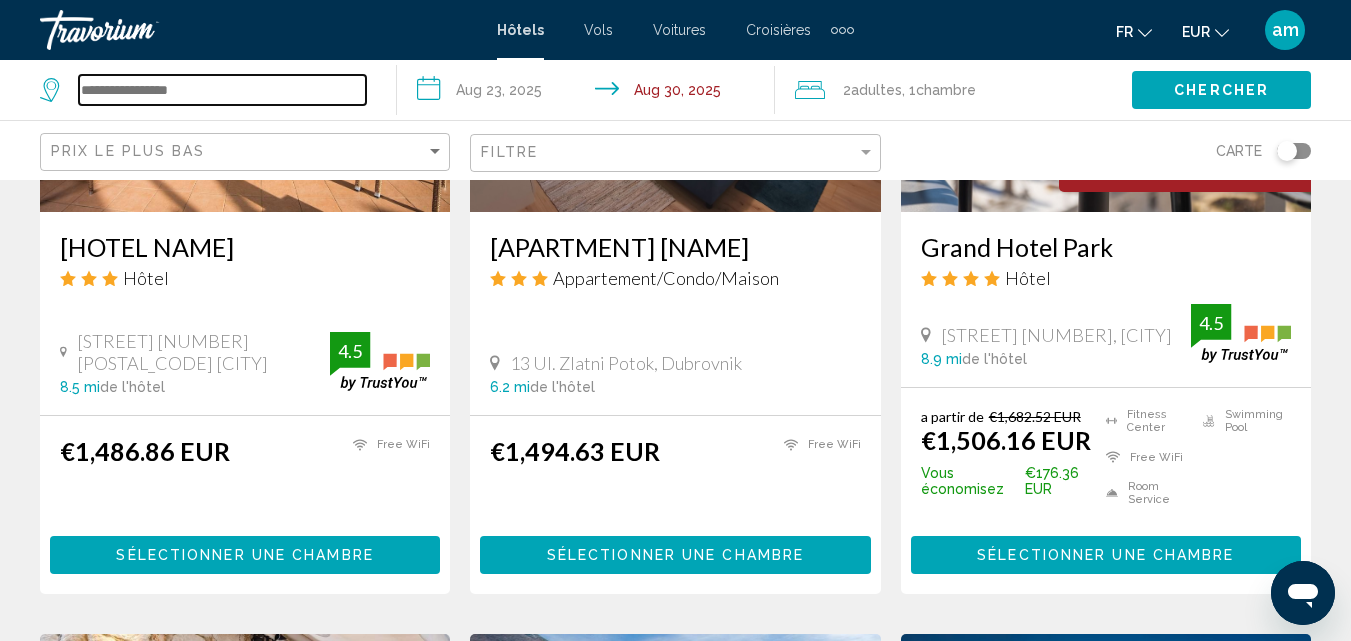 click at bounding box center (222, 90) 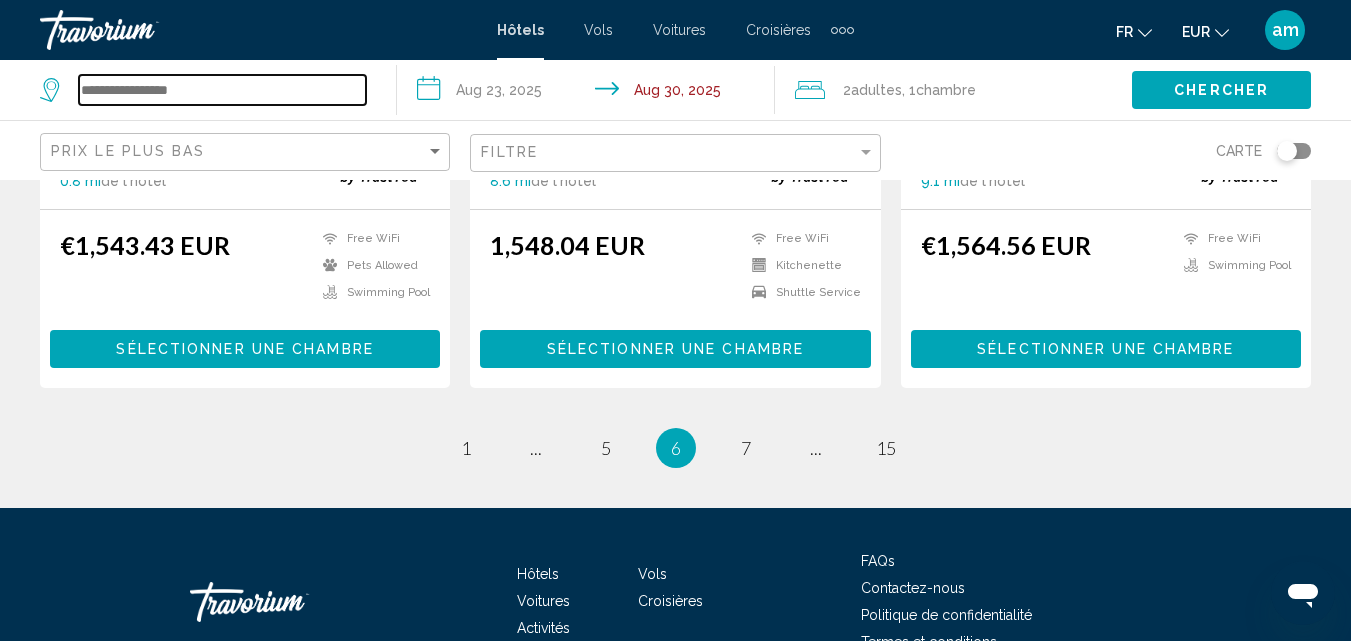 scroll, scrollTop: 2800, scrollLeft: 0, axis: vertical 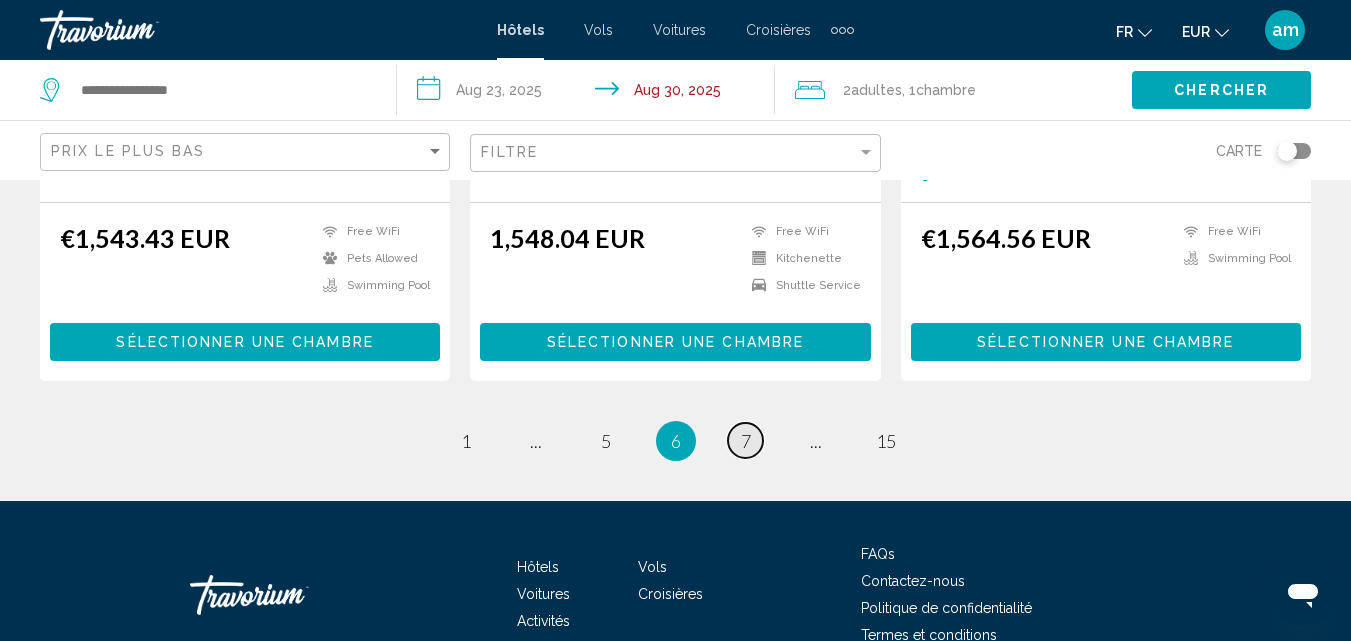 click on "7" at bounding box center [746, 441] 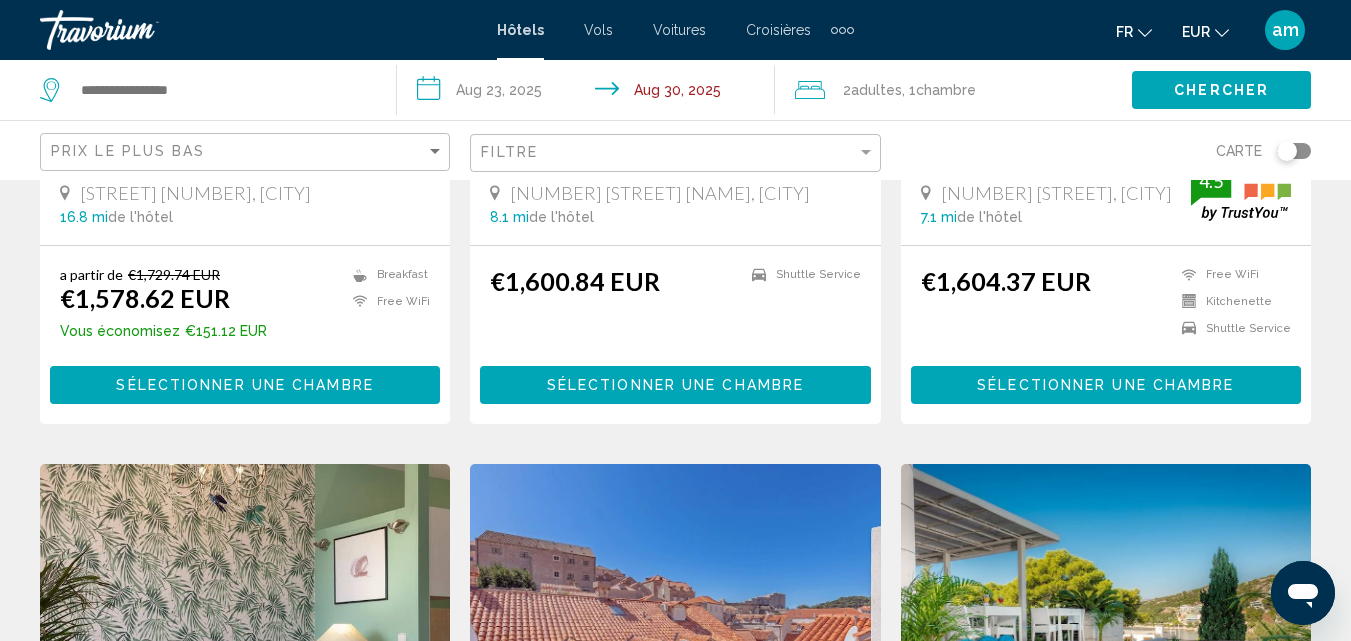 scroll, scrollTop: 0, scrollLeft: 0, axis: both 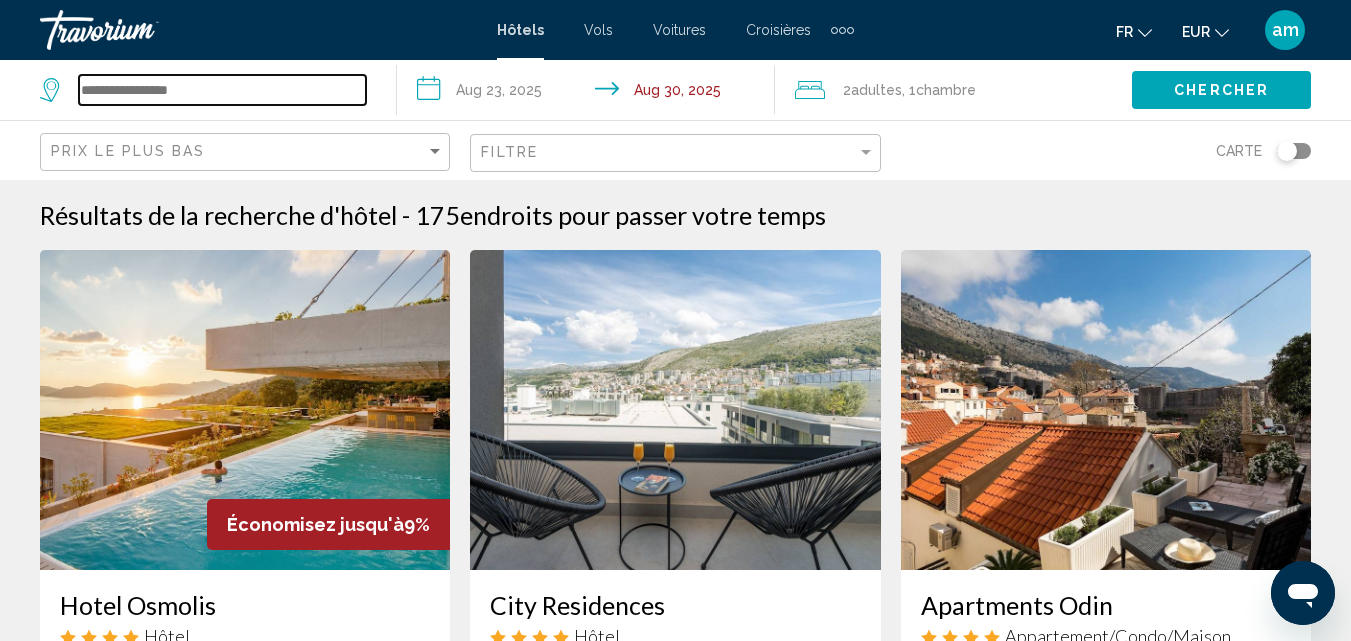 click at bounding box center (222, 90) 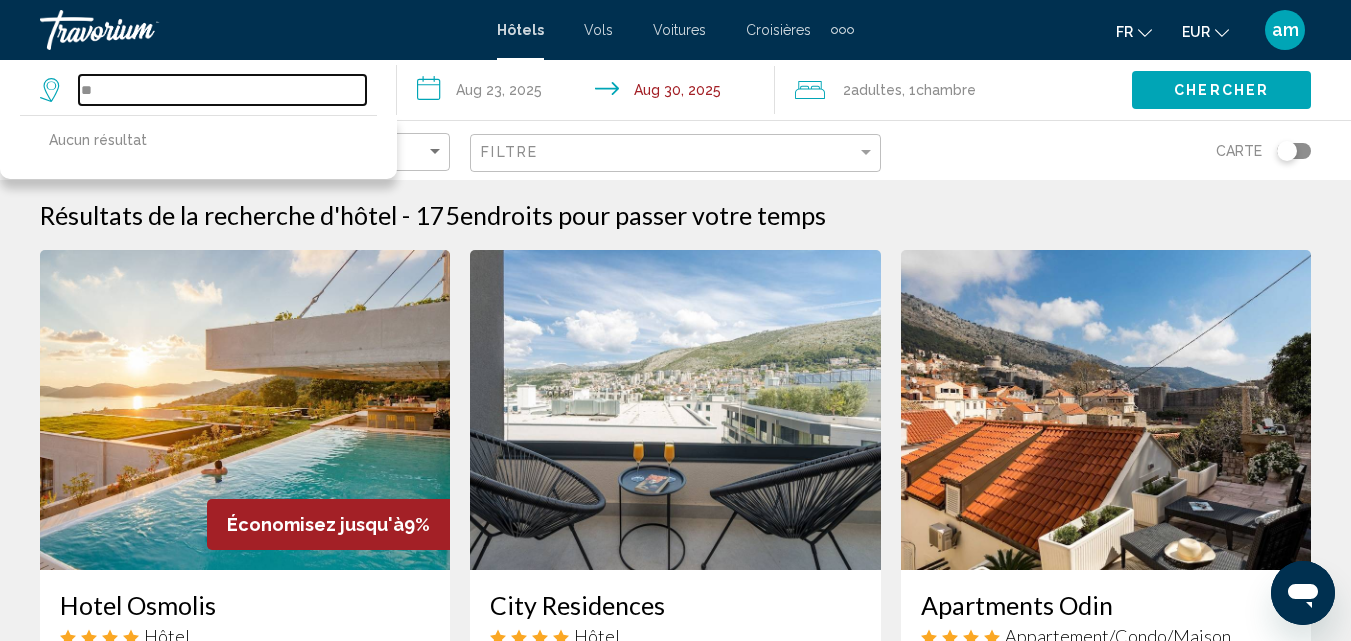 type on "*" 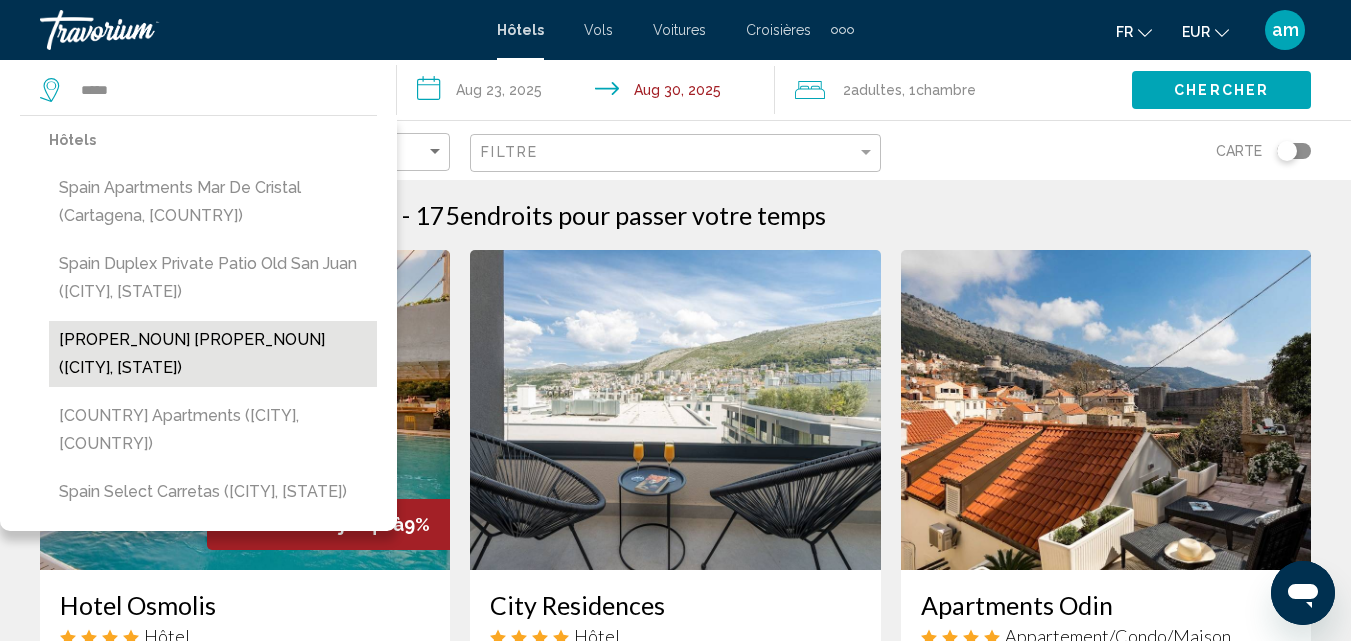 click on "[PROPER_NOUN] [PROPER_NOUN] ([CITY], [STATE])" at bounding box center [213, 354] 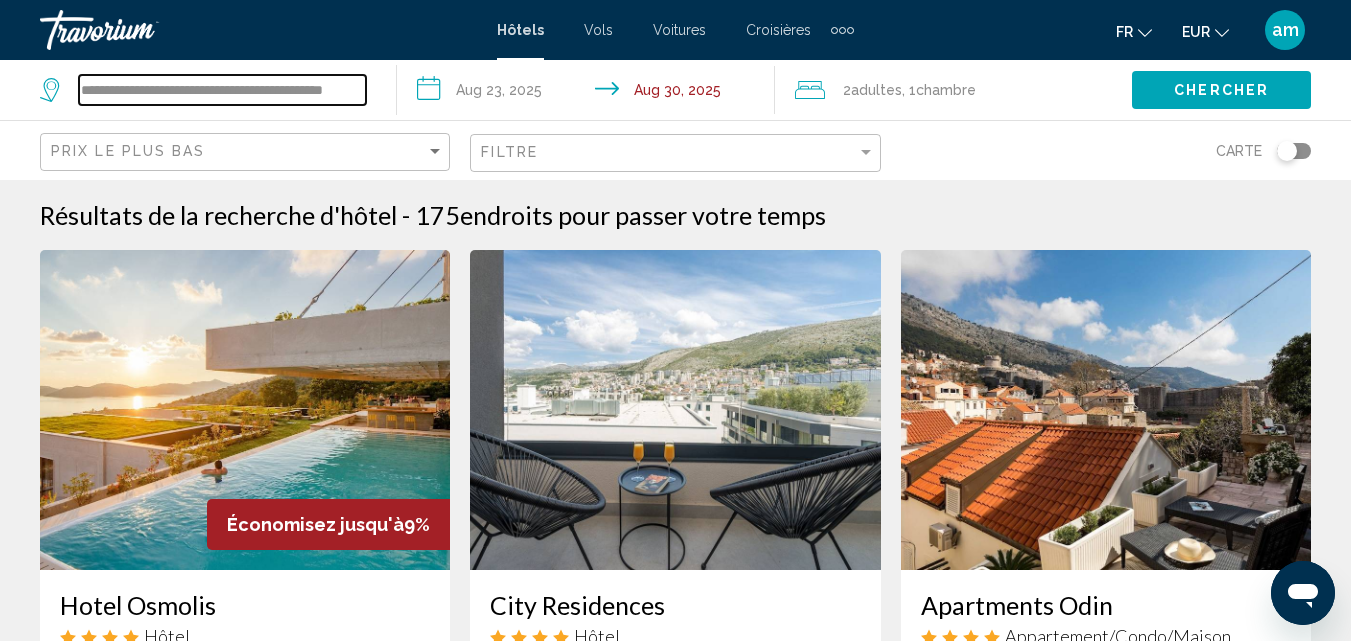 click on "**********" at bounding box center [222, 90] 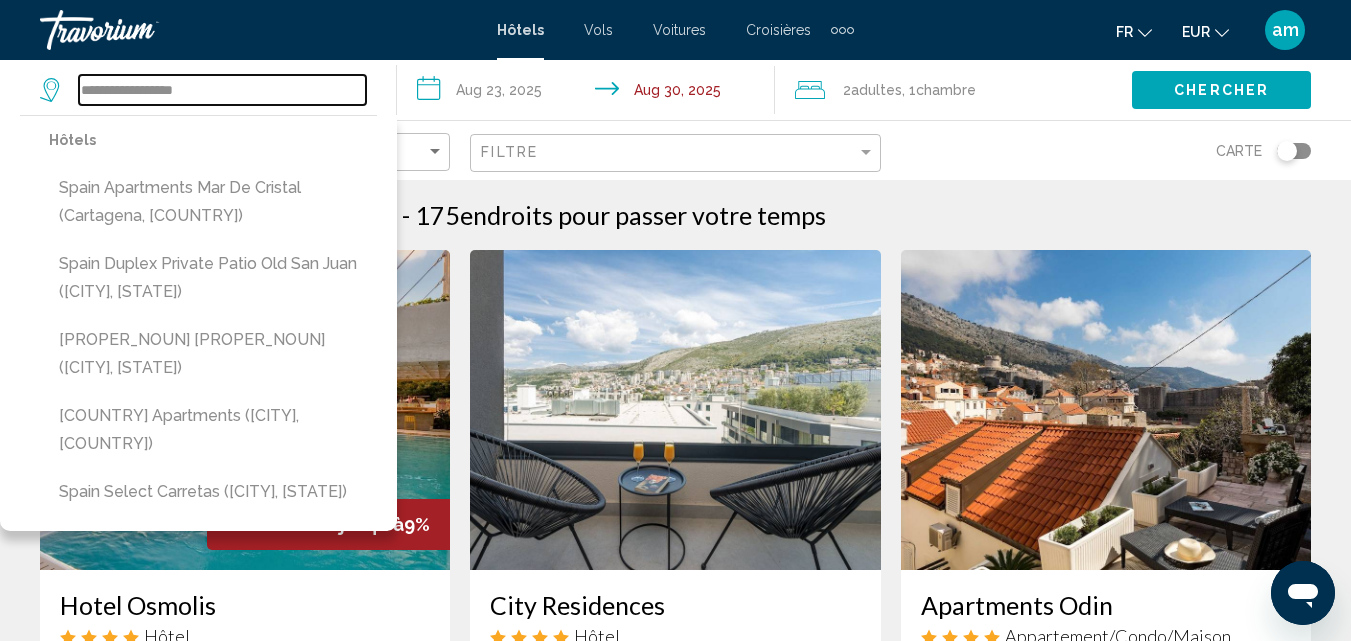 click on "**********" at bounding box center [222, 90] 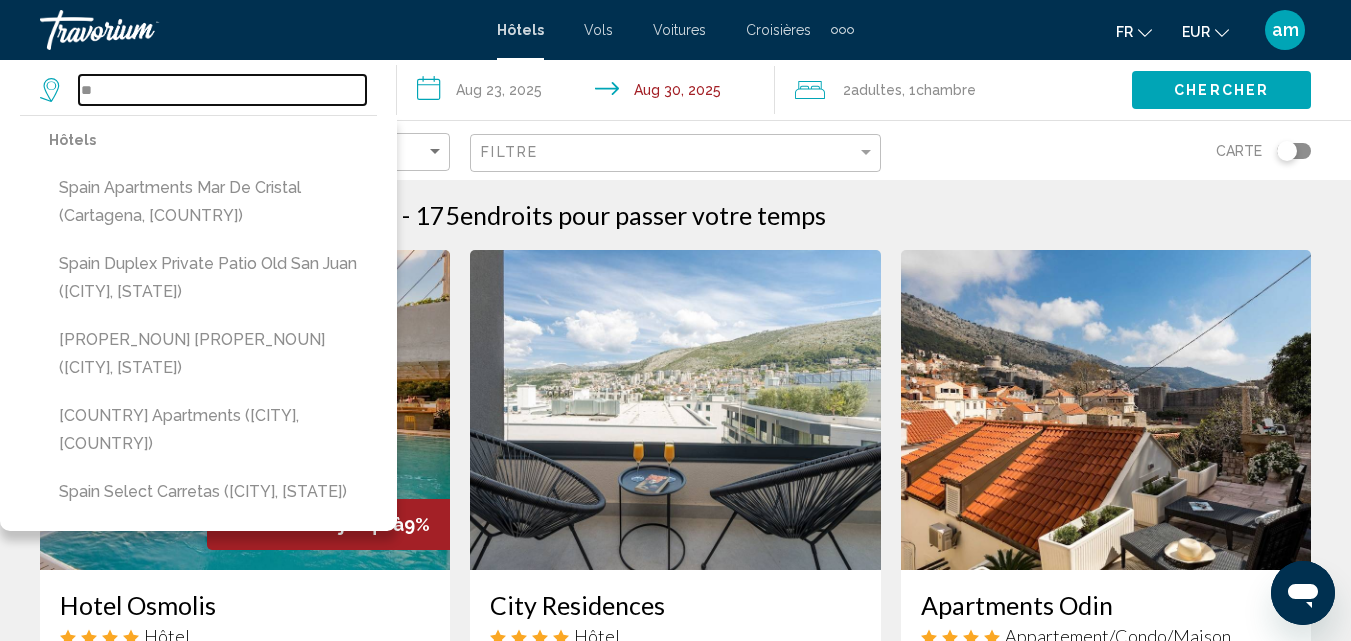 type on "*" 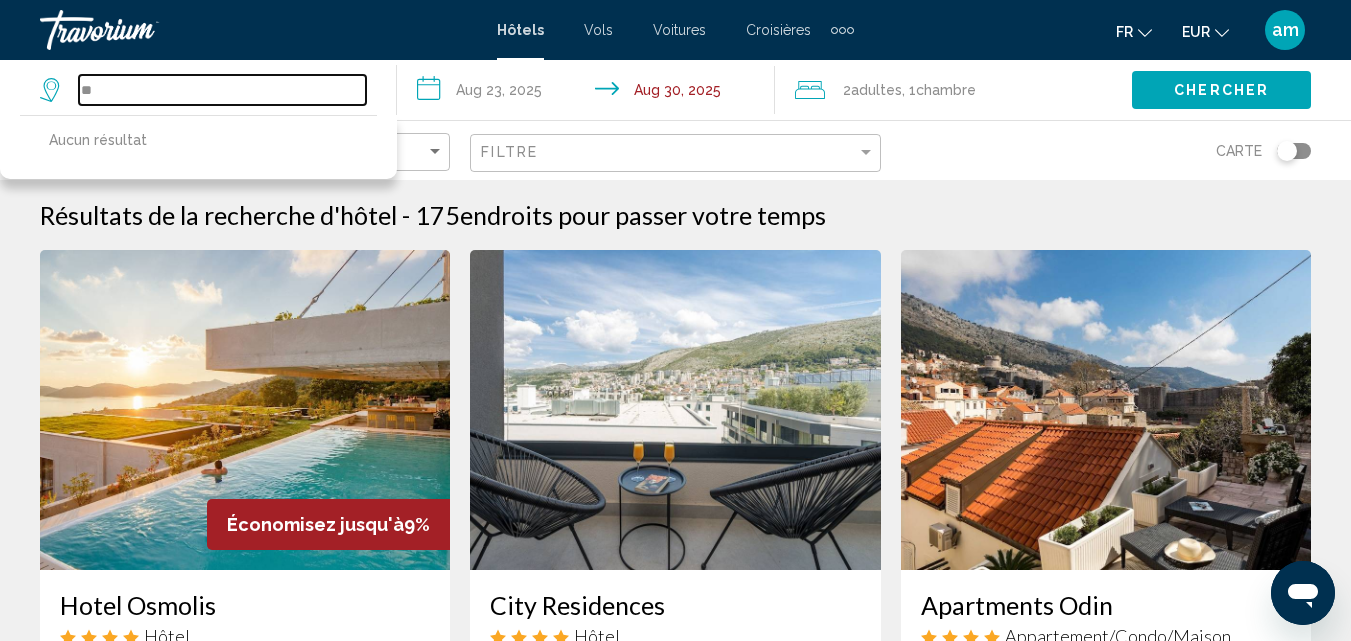 type on "*" 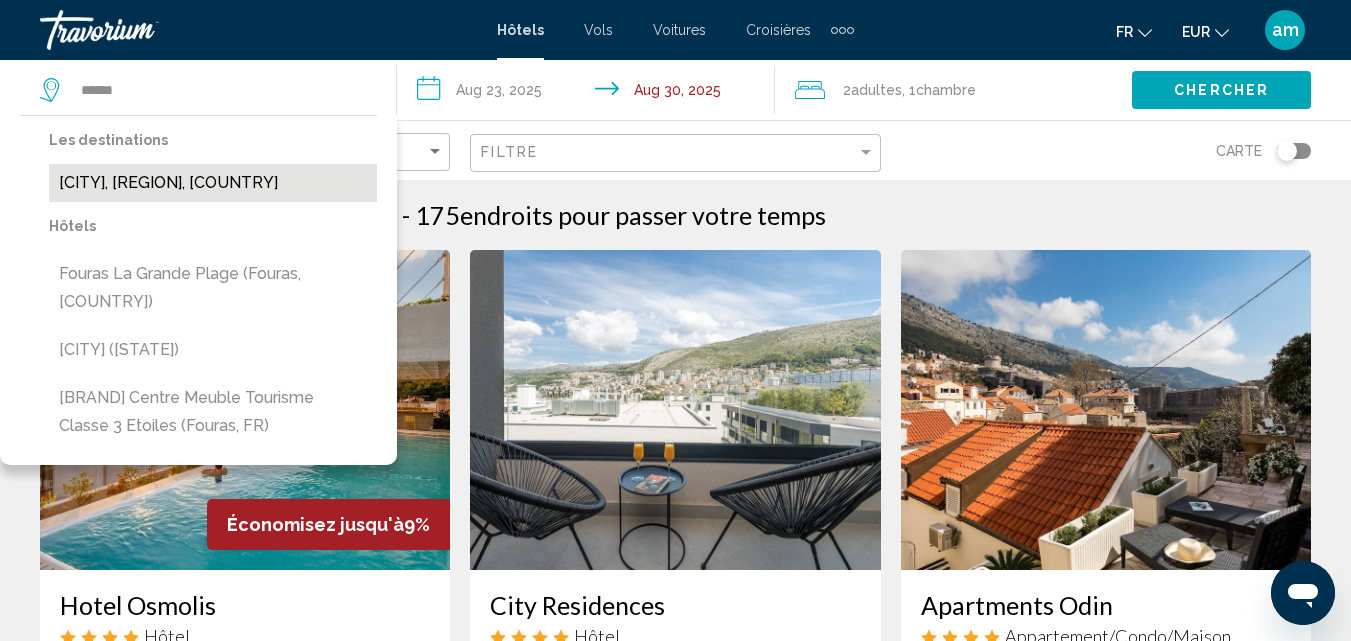 click on "[CITY], [REGION], [COUNTRY]" at bounding box center [213, 183] 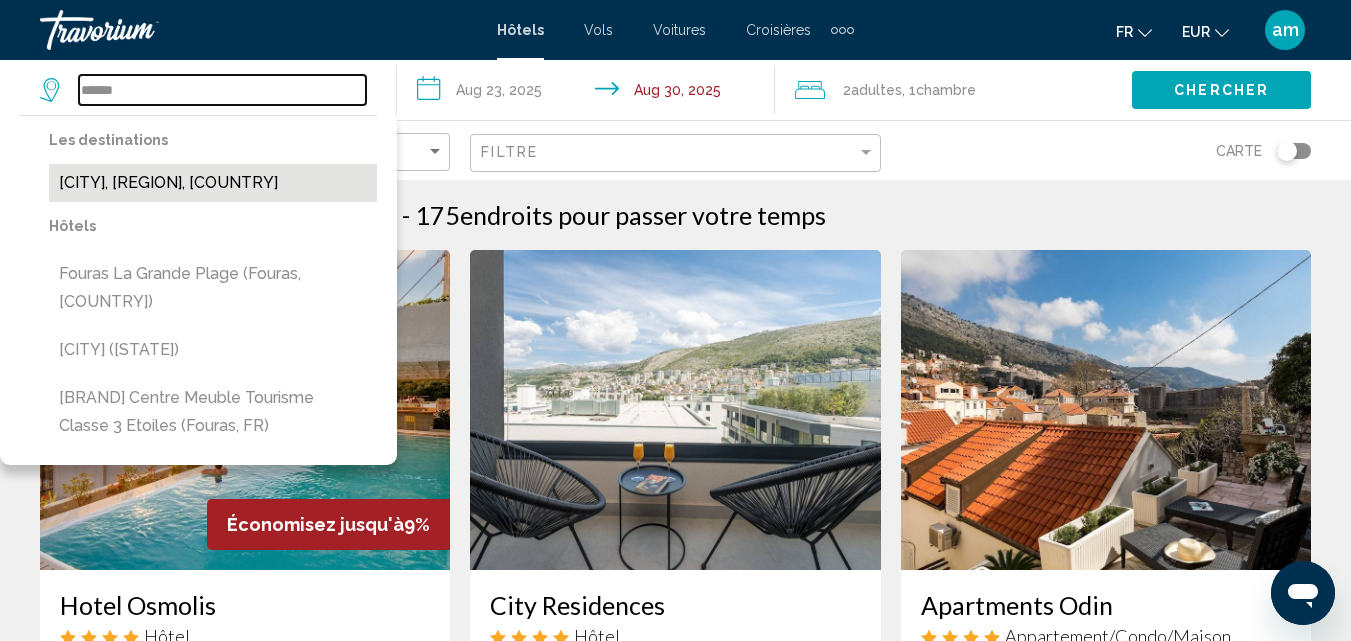 type on "**********" 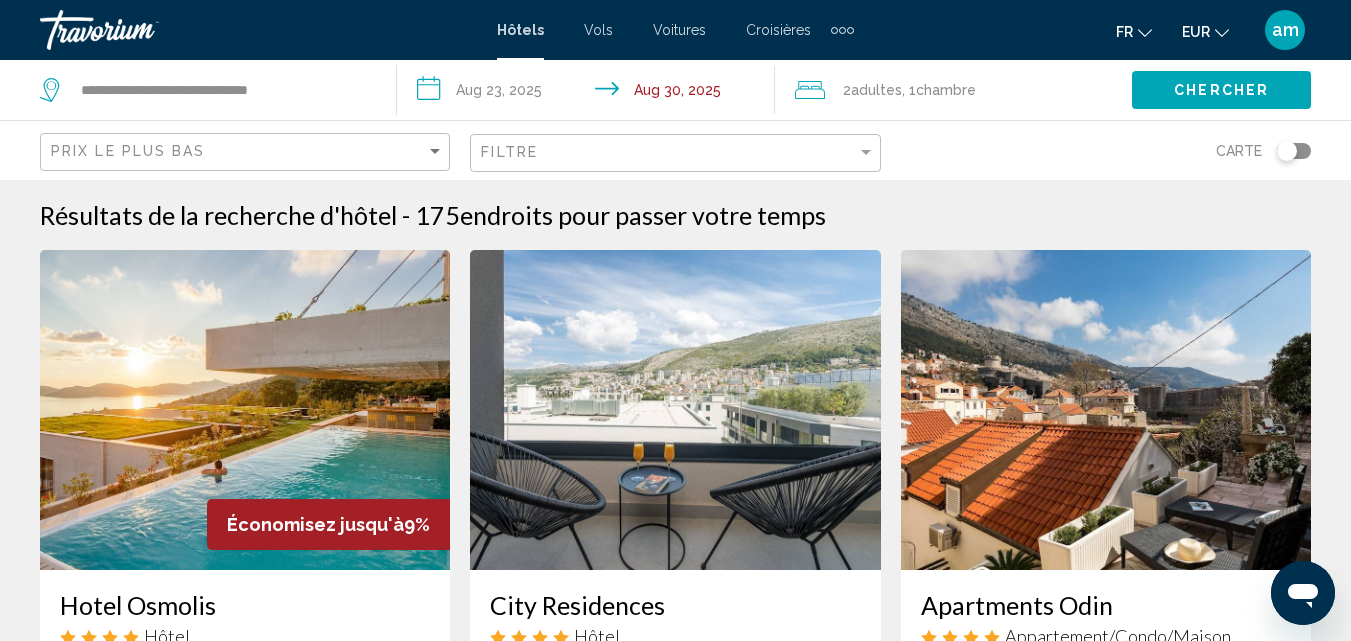 click on "**********" at bounding box center [589, 93] 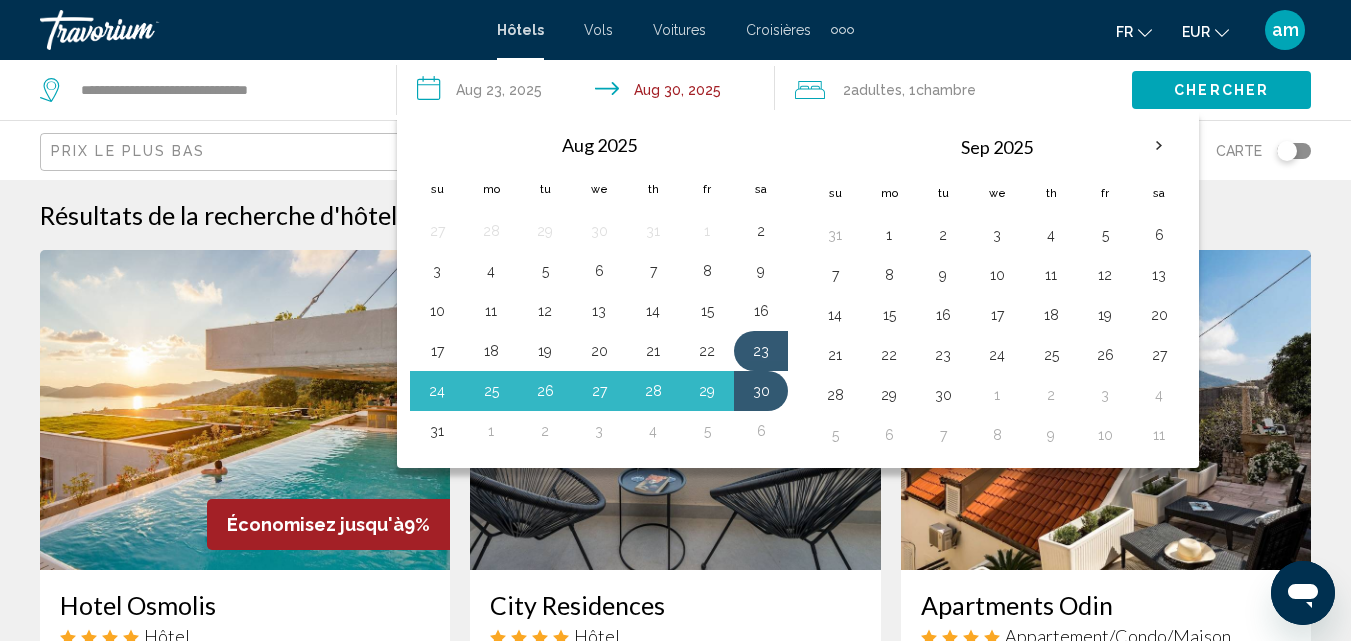 click on "Aug  2025  Su Mo Tu We Th Fr Sa 27 28 29 30 31 1 2 3 4 5 6 7 8 9 10 11 12 13 14 15 16 17 18 19 20 21 22 23 24 25 26 27 28 29 30 31 1 2 3 4 5 6" at bounding box center [602, 287] 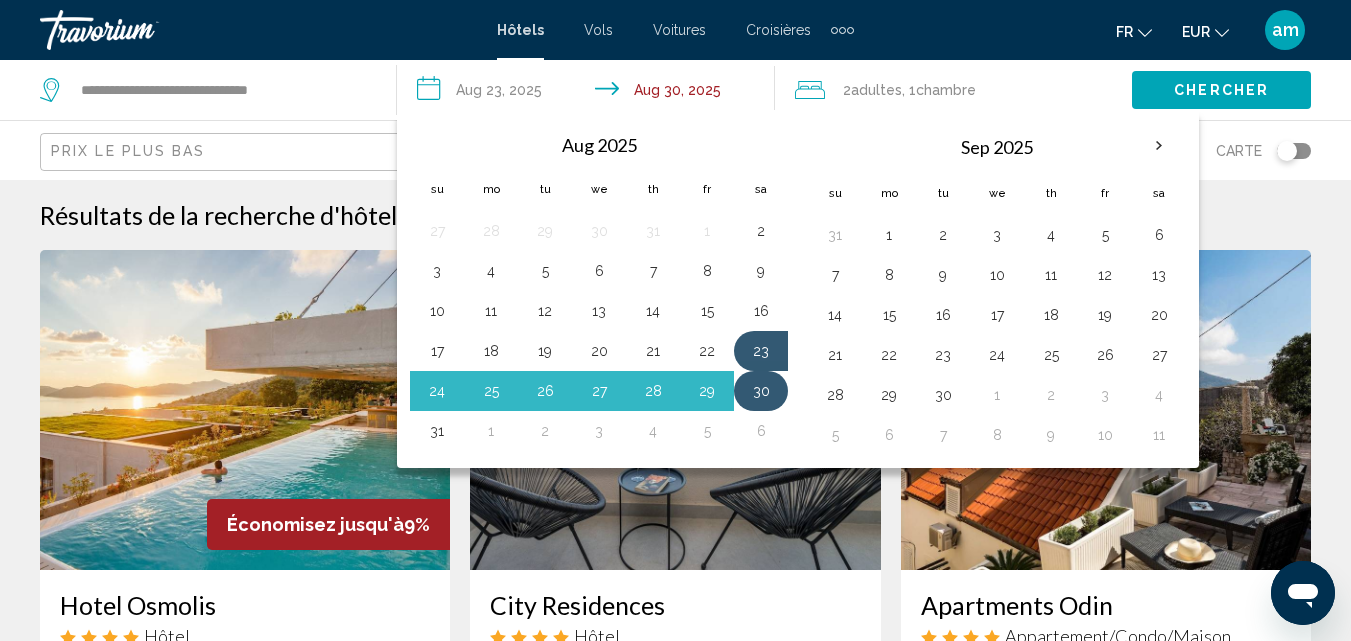 click on "30" at bounding box center [761, 391] 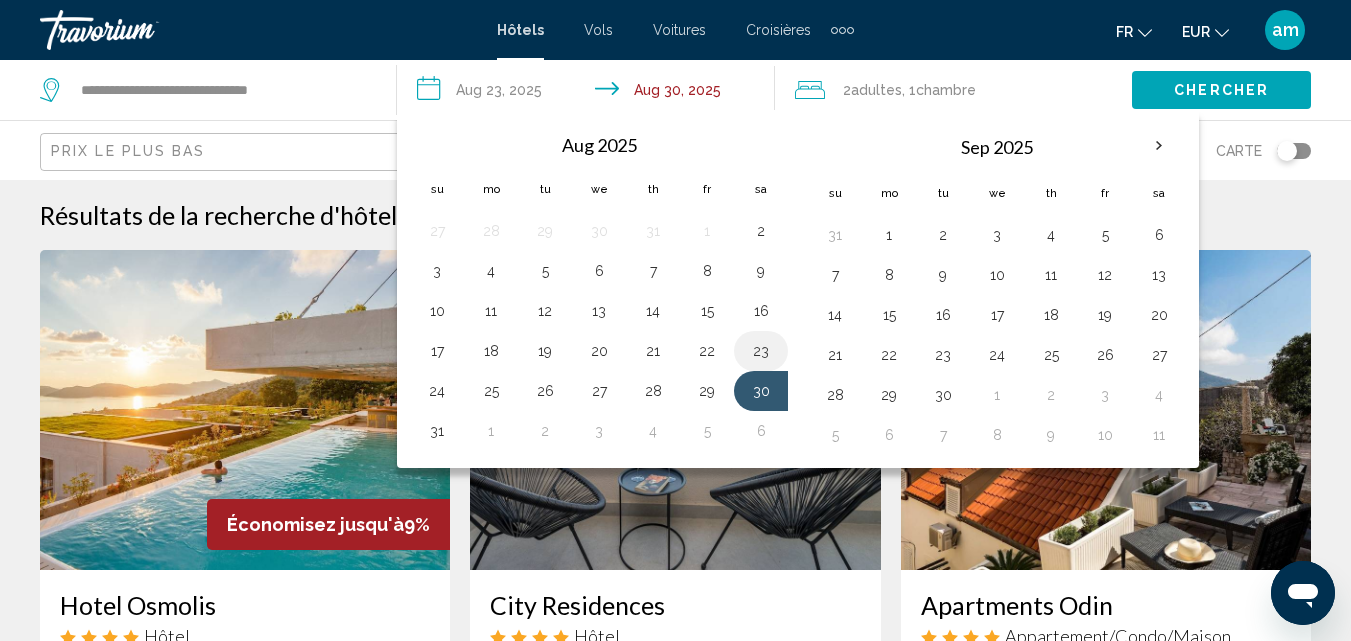 click on "23" at bounding box center [761, 351] 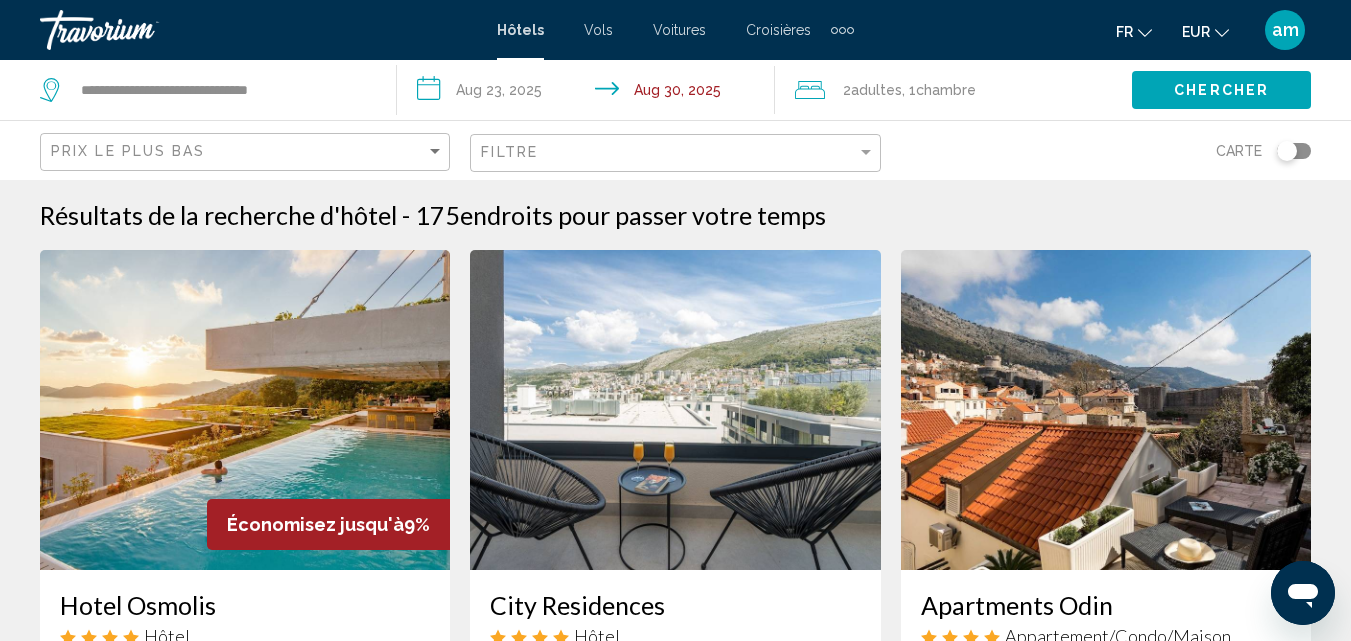 click on ", 1  Chambre pièces" 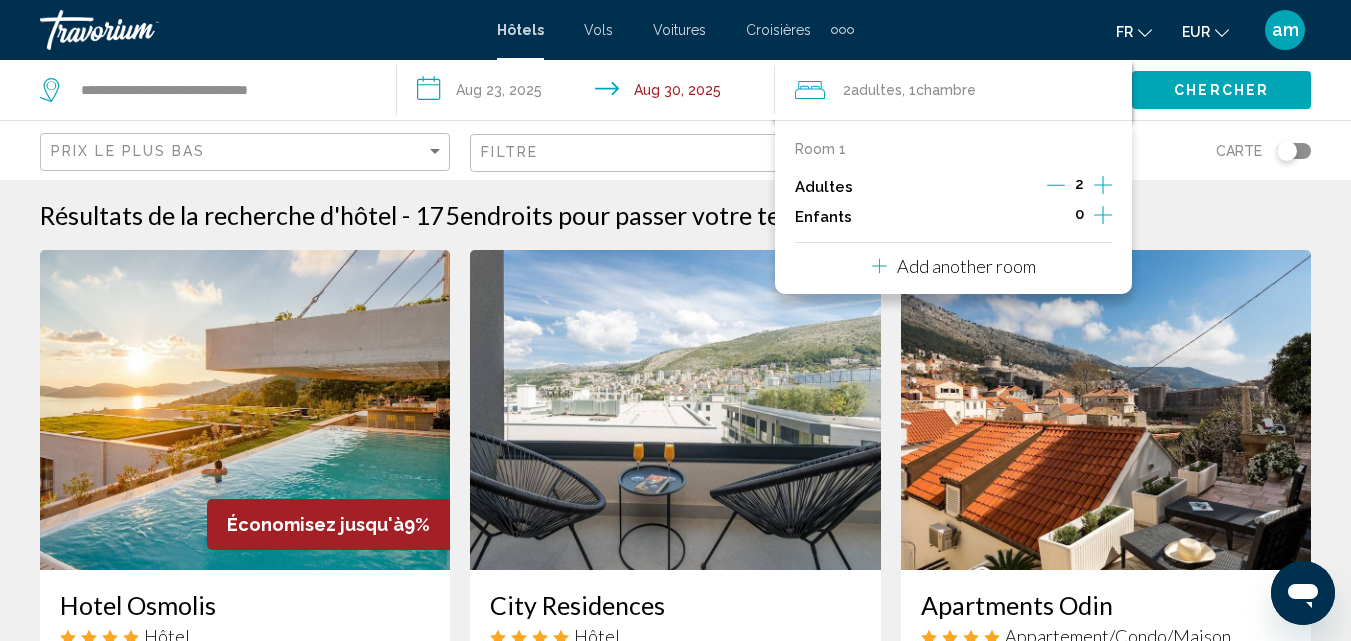 click on "Chercher" 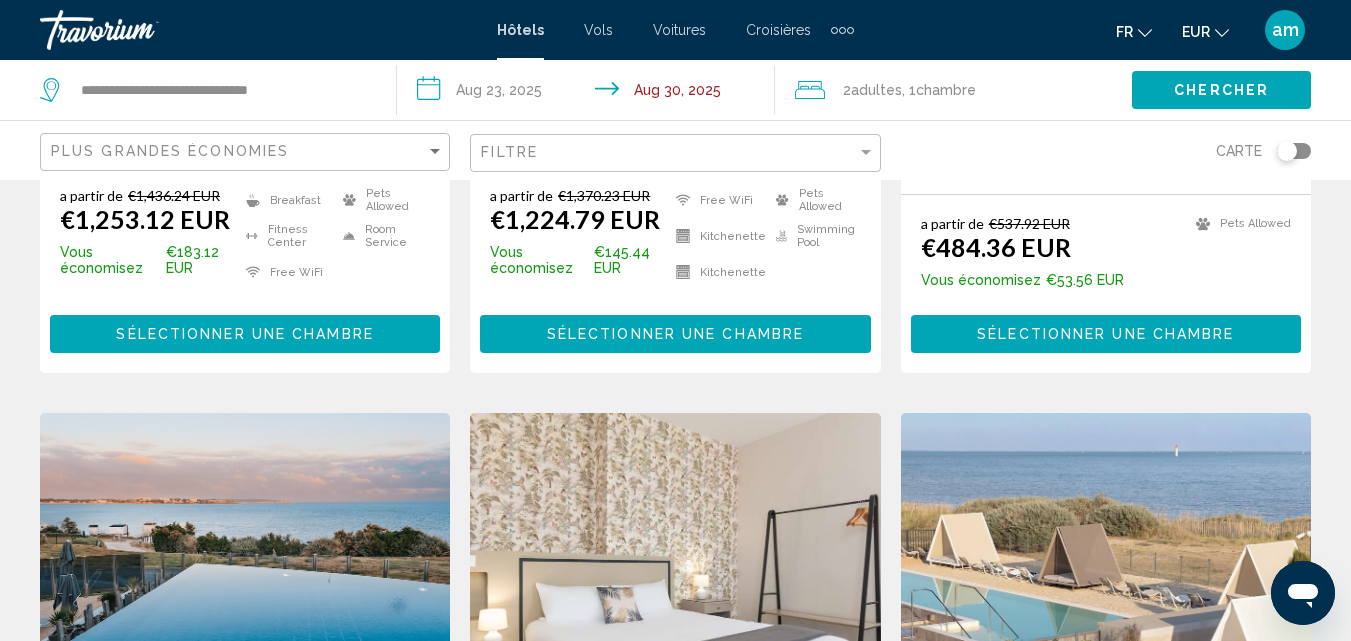 scroll, scrollTop: 600, scrollLeft: 0, axis: vertical 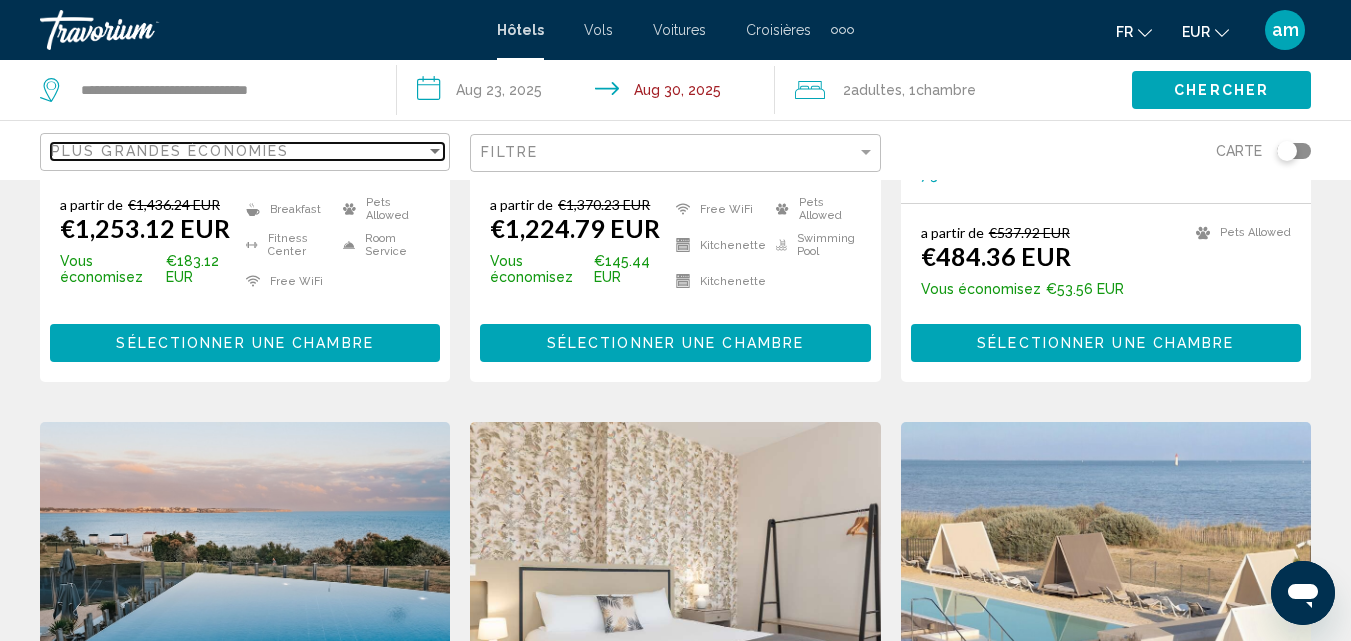 click on "Plus grandes économies" at bounding box center [238, 151] 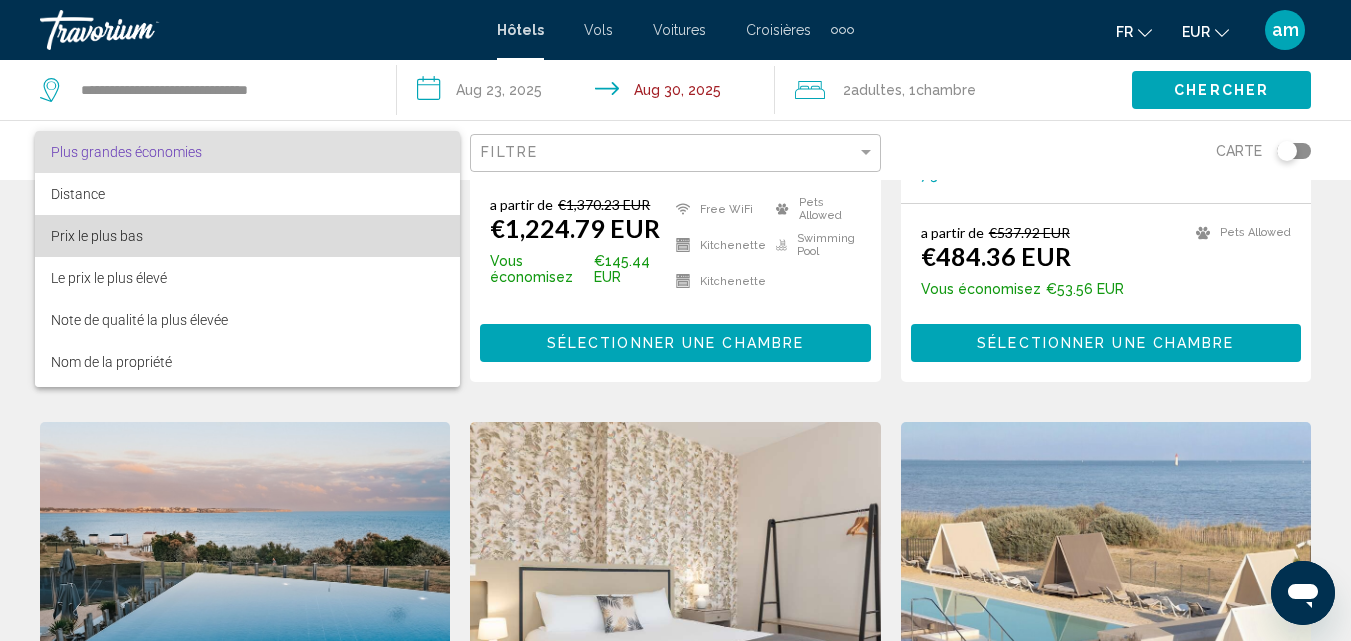click on "Prix le plus bas" at bounding box center [247, 236] 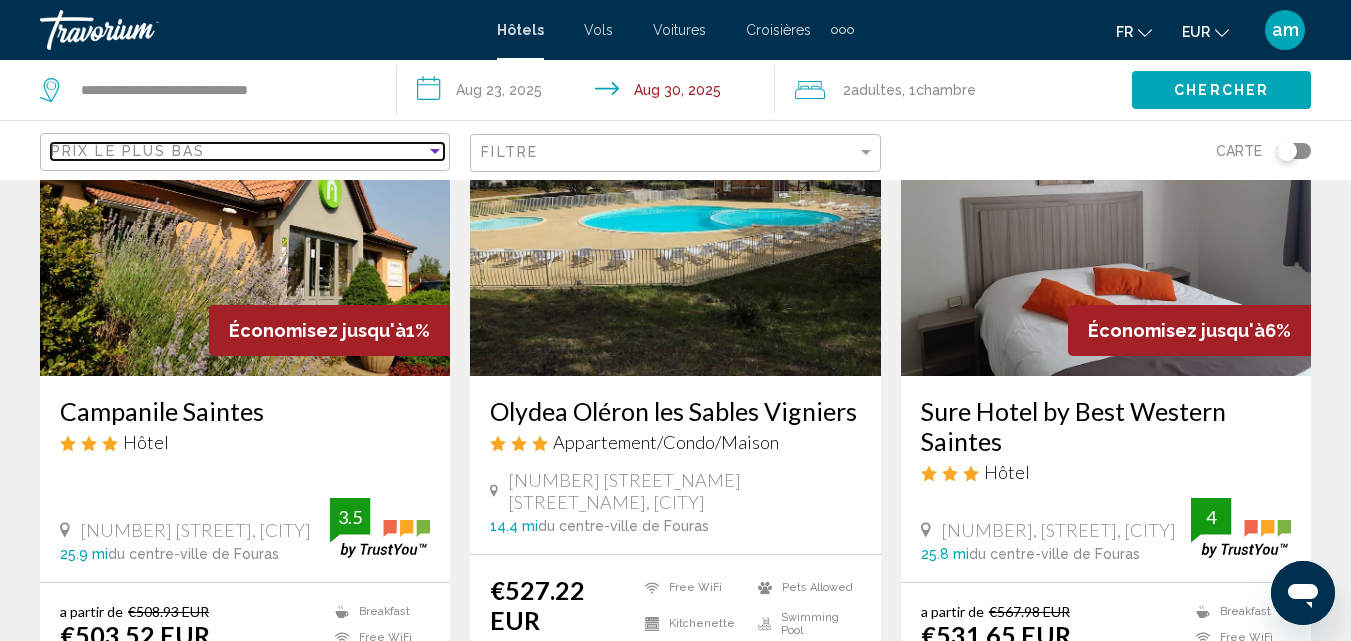scroll, scrollTop: 1000, scrollLeft: 0, axis: vertical 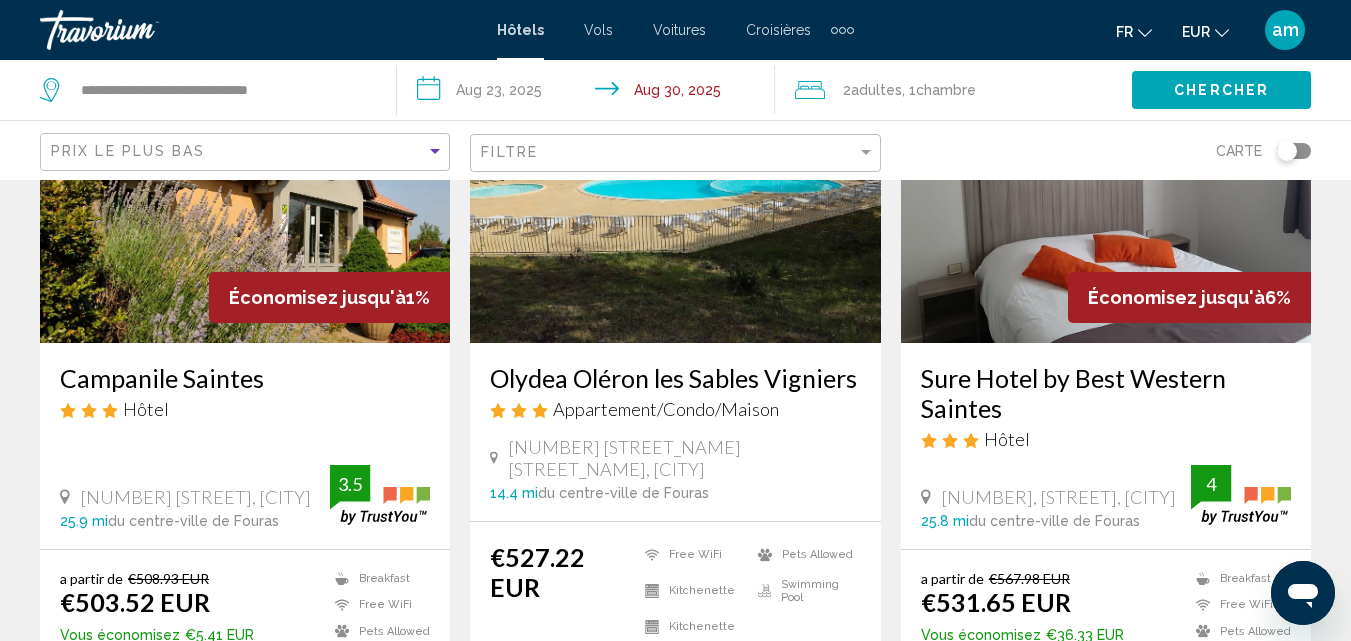click on "Olydea Oléron les Sables Vigniers" at bounding box center [675, 378] 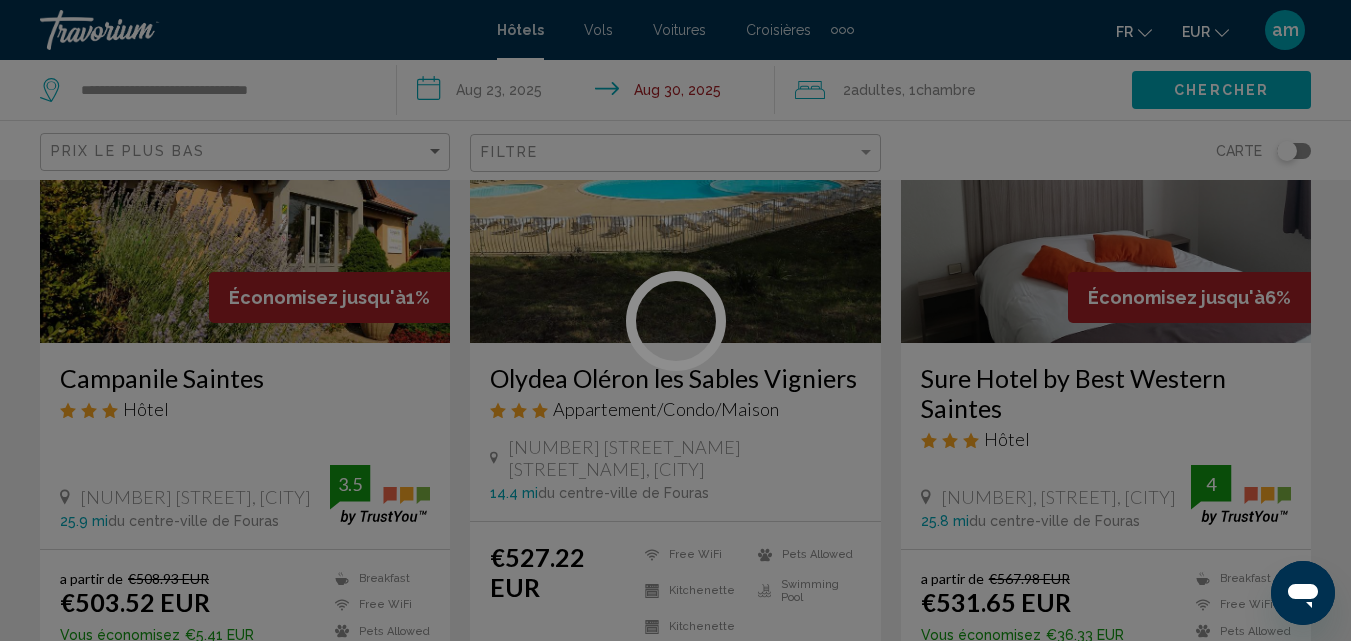 scroll, scrollTop: 215, scrollLeft: 0, axis: vertical 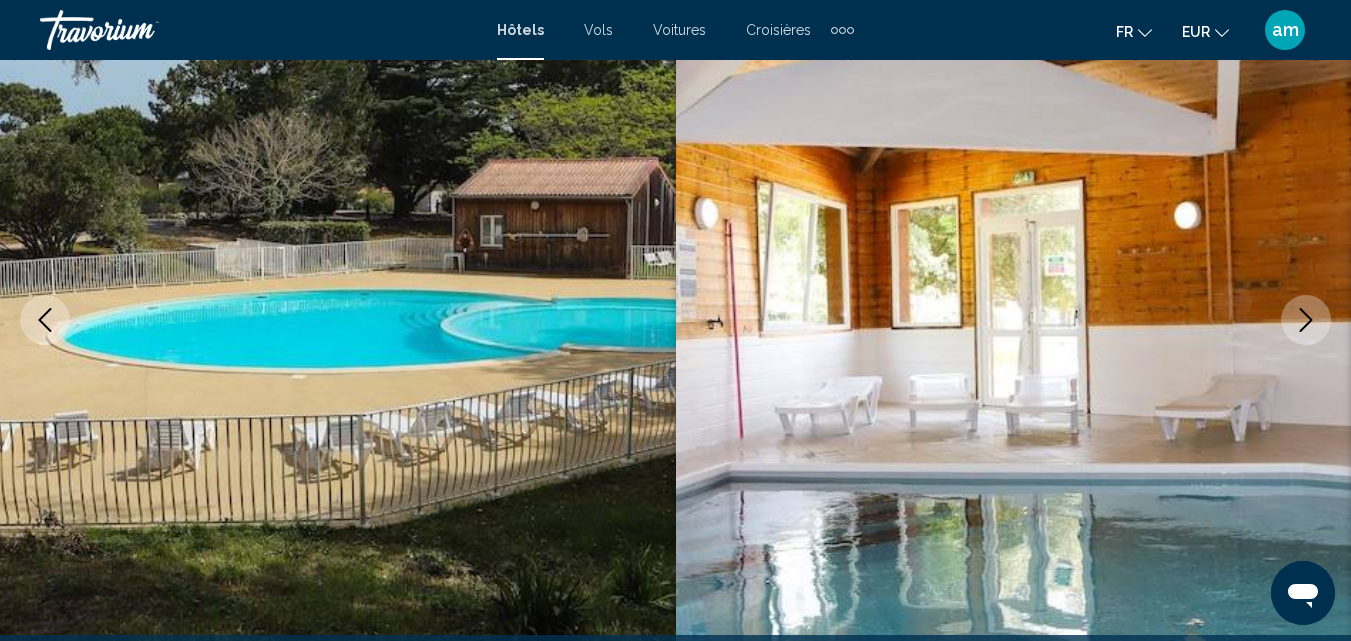 click at bounding box center (1306, 320) 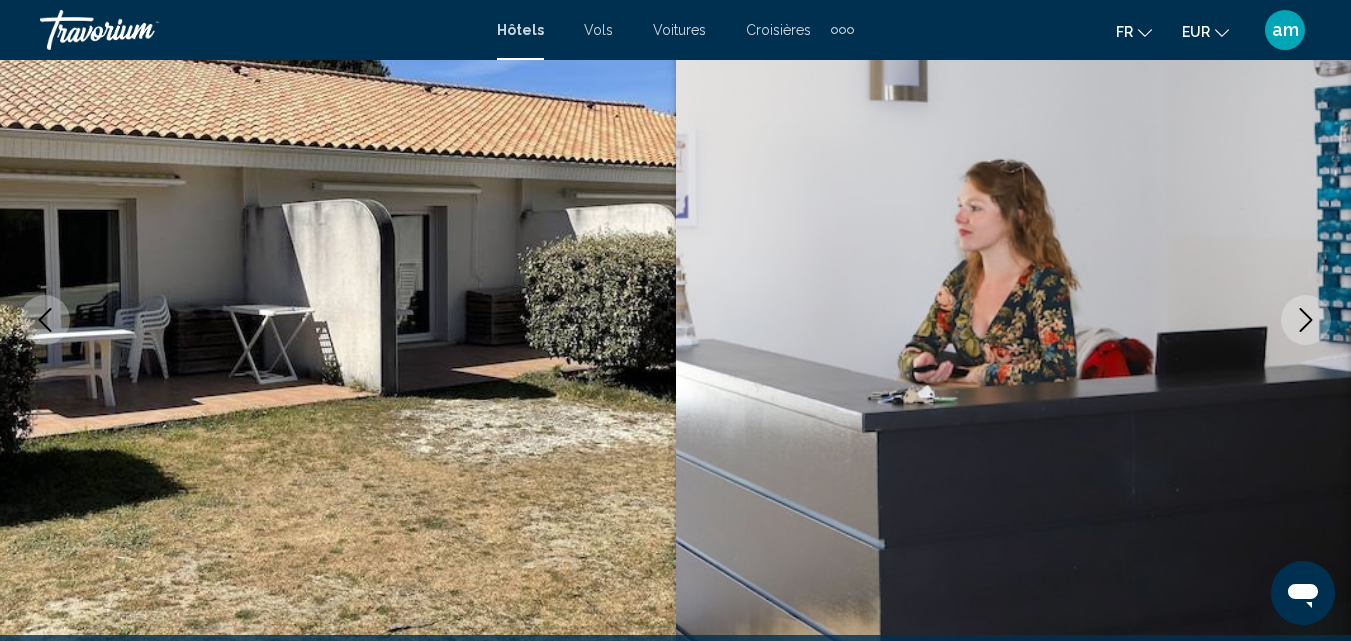 click at bounding box center (1306, 320) 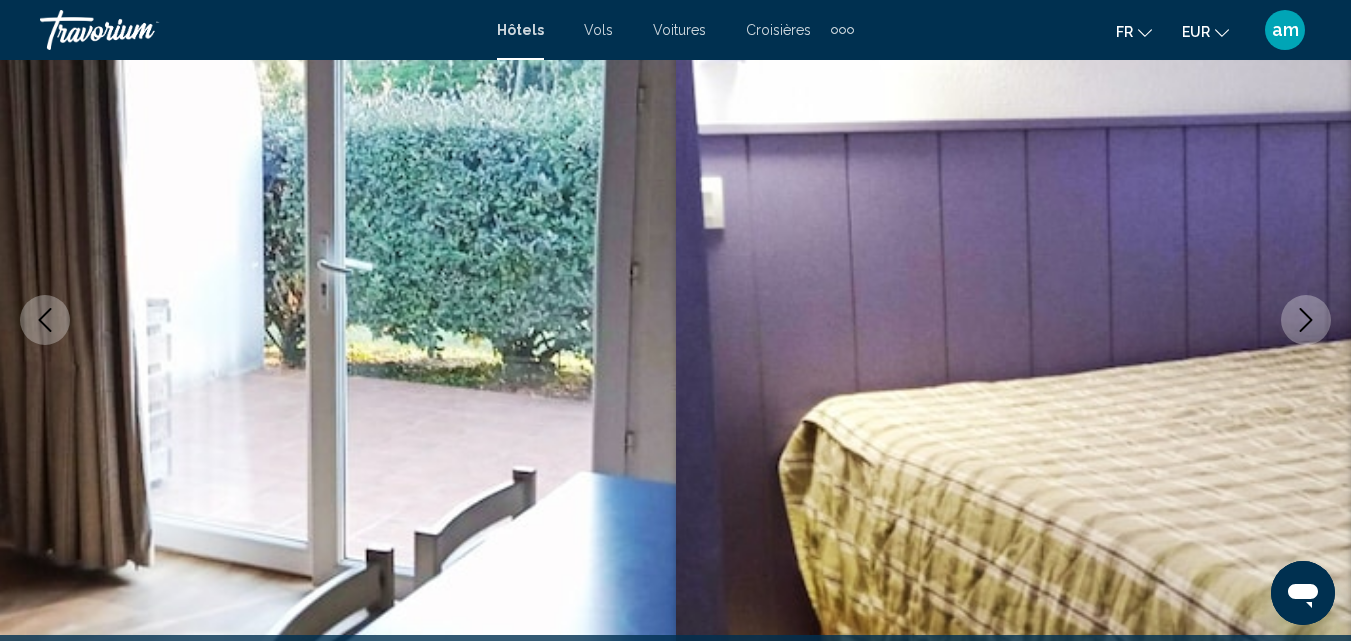 click at bounding box center (1306, 320) 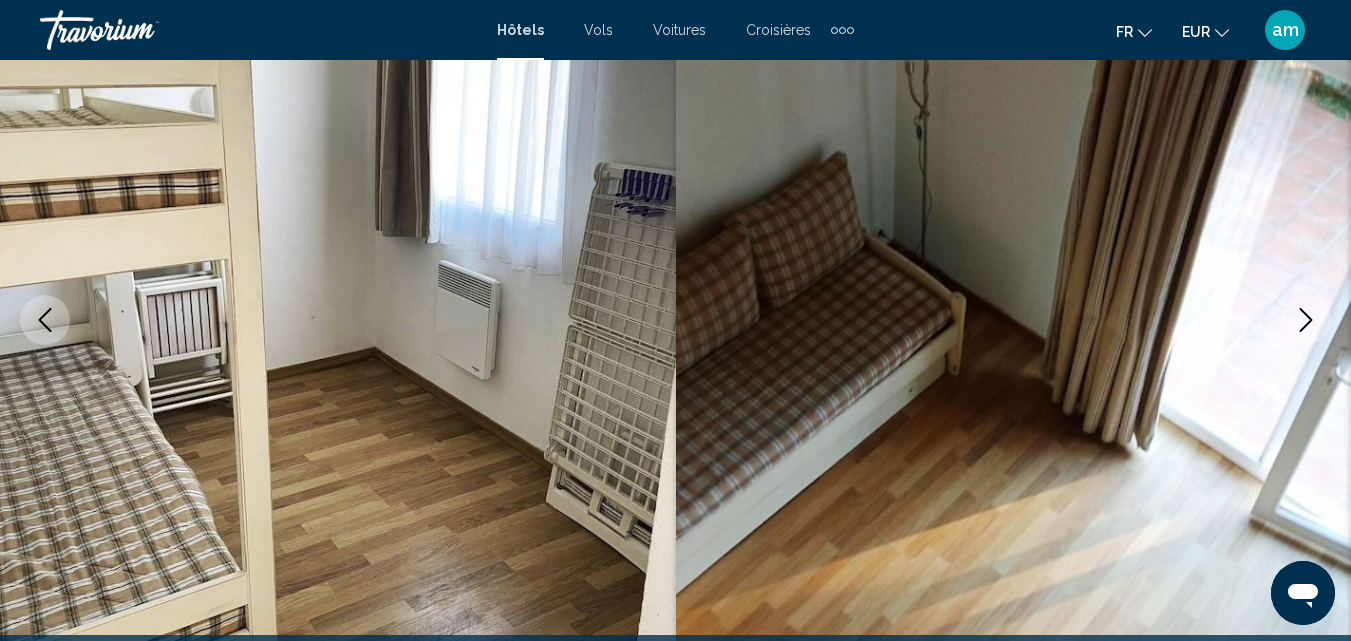 click at bounding box center (1306, 320) 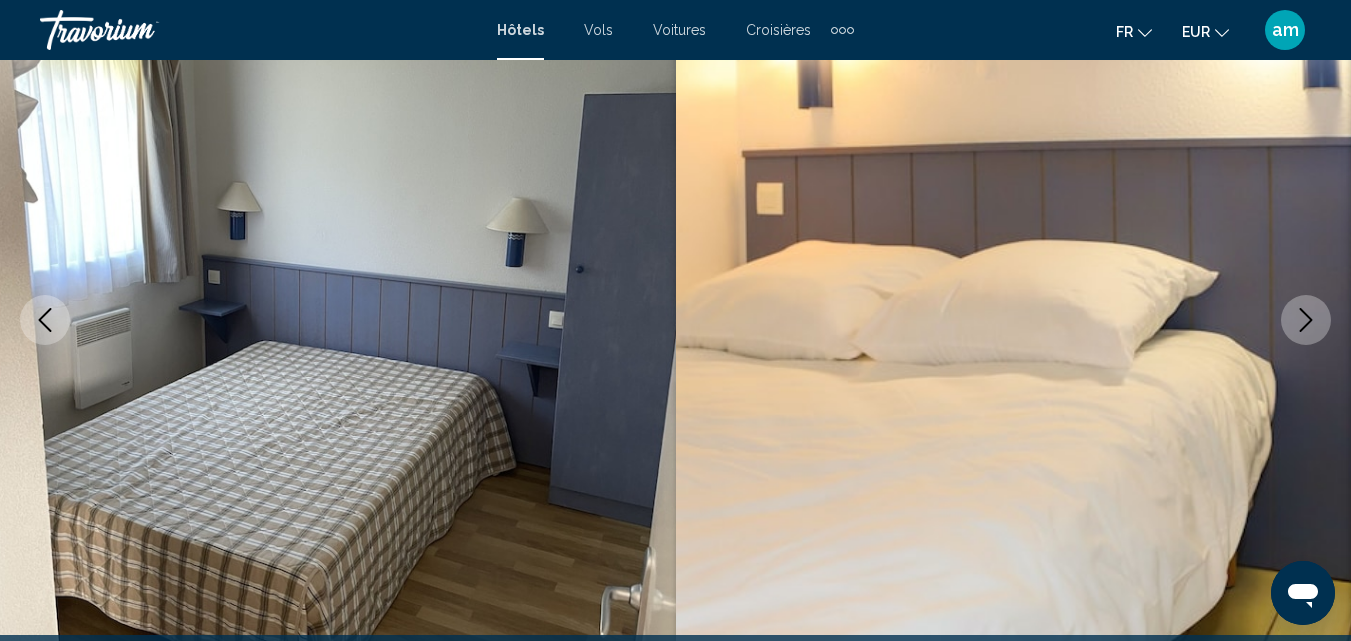 click at bounding box center [1306, 320] 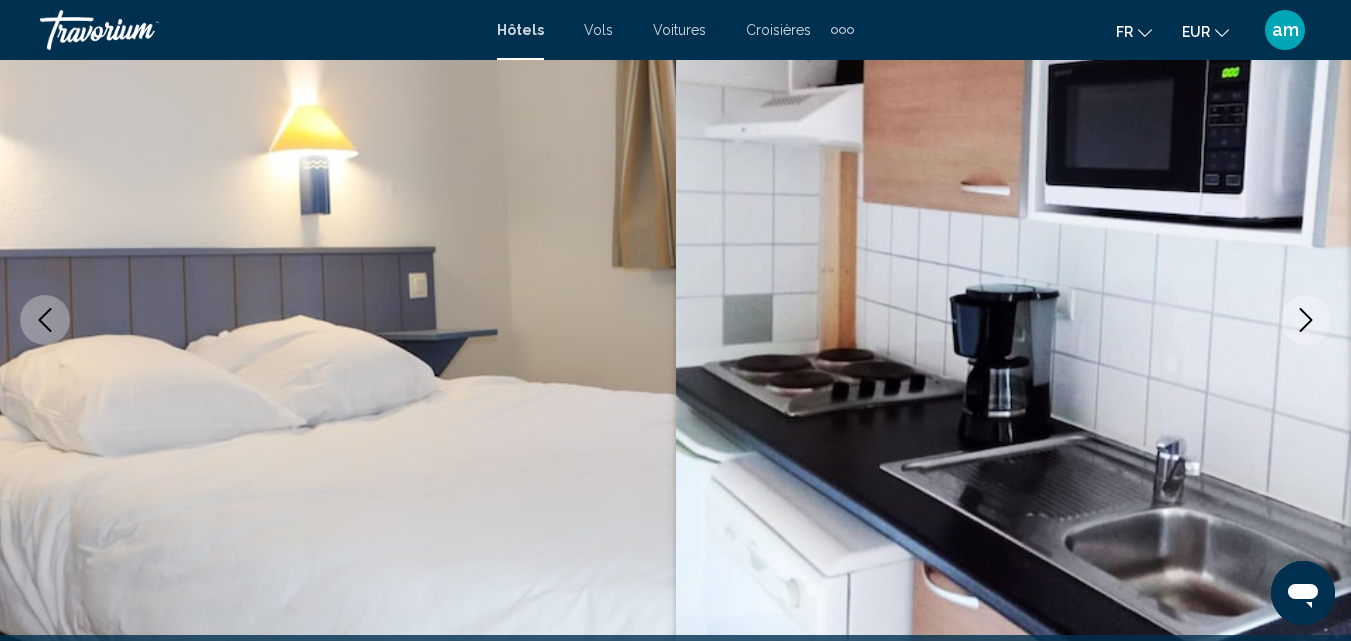 click at bounding box center (1306, 320) 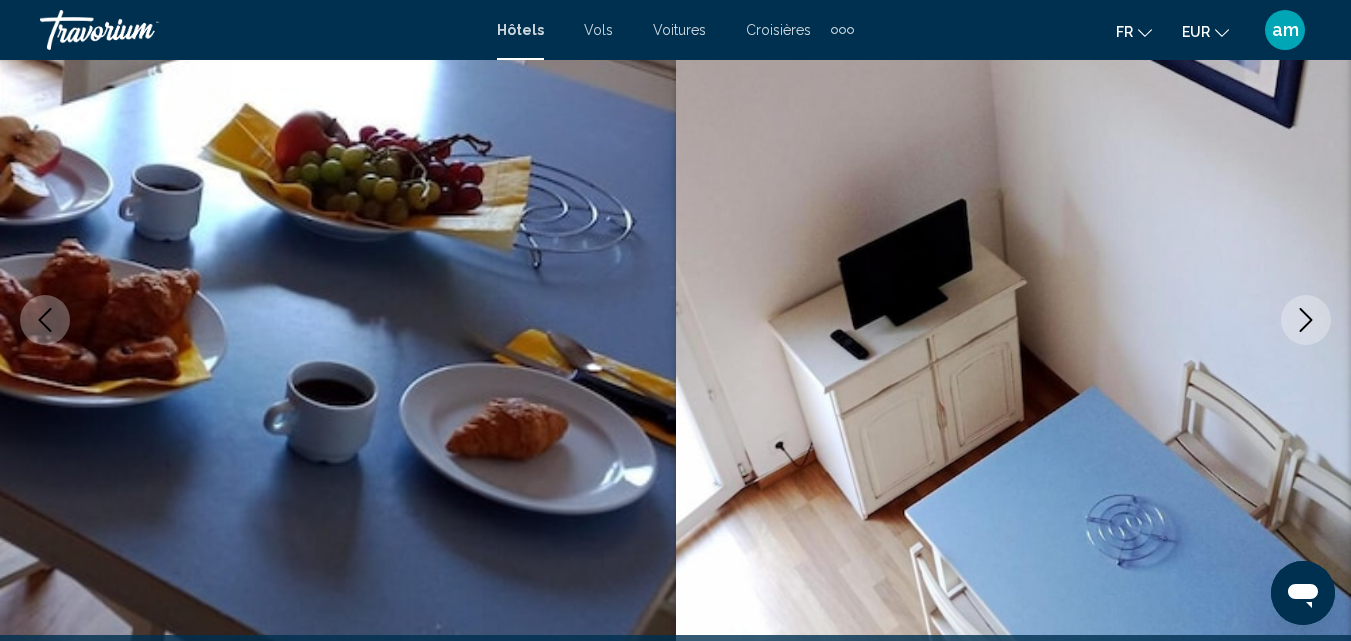 click at bounding box center [1306, 320] 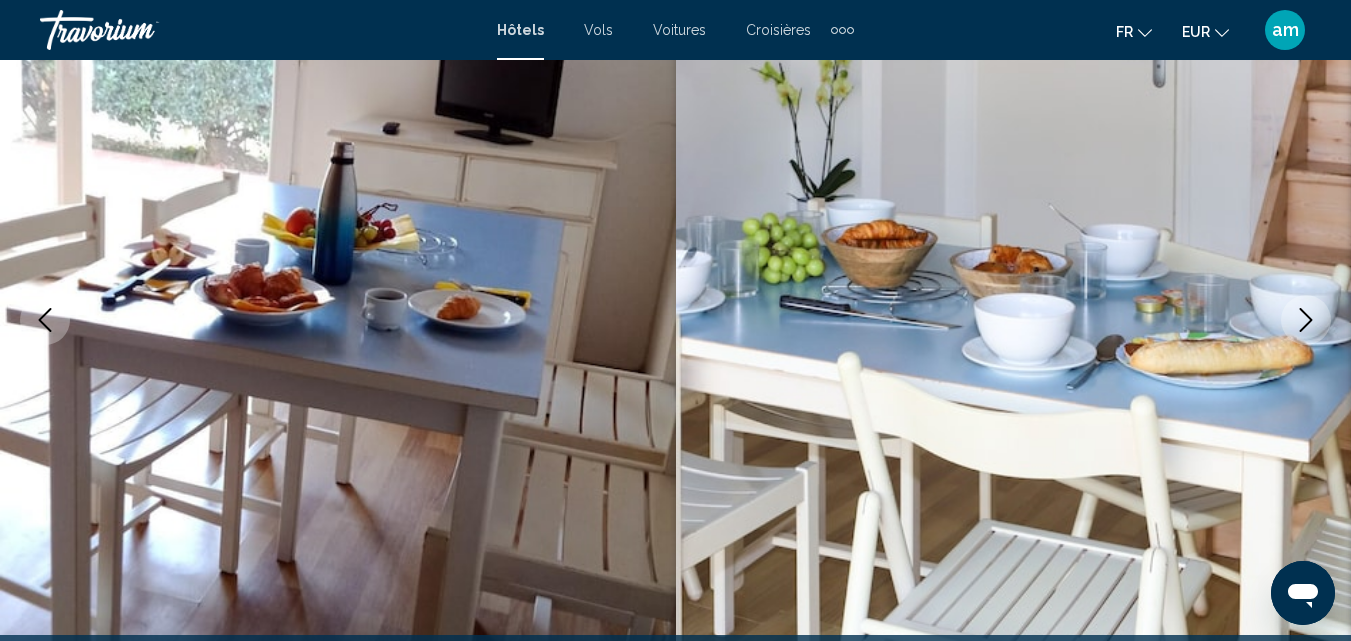 click at bounding box center [1306, 320] 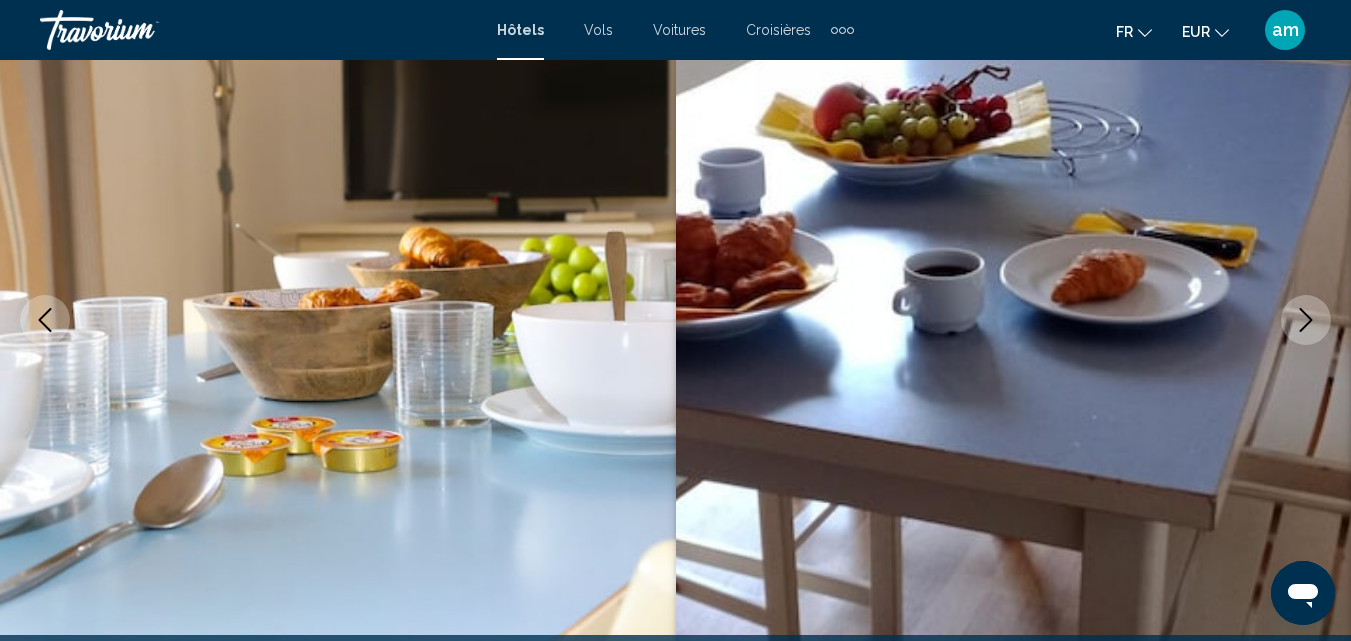 click at bounding box center (1306, 320) 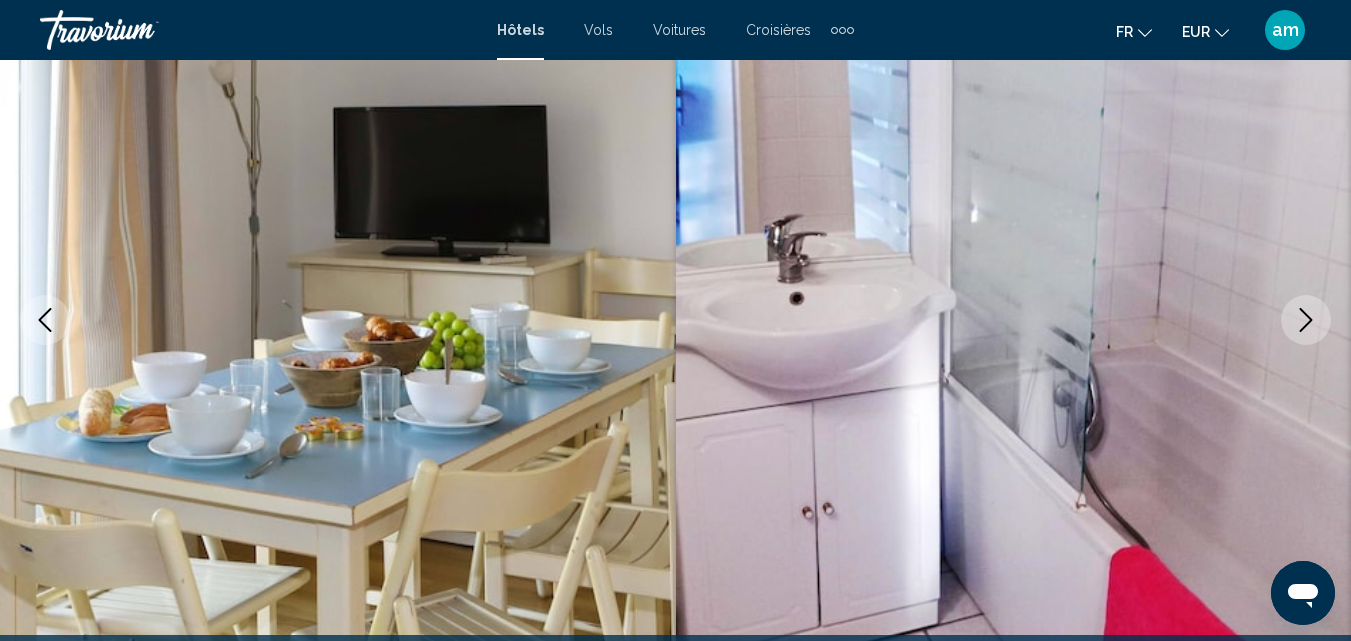 click at bounding box center [1306, 320] 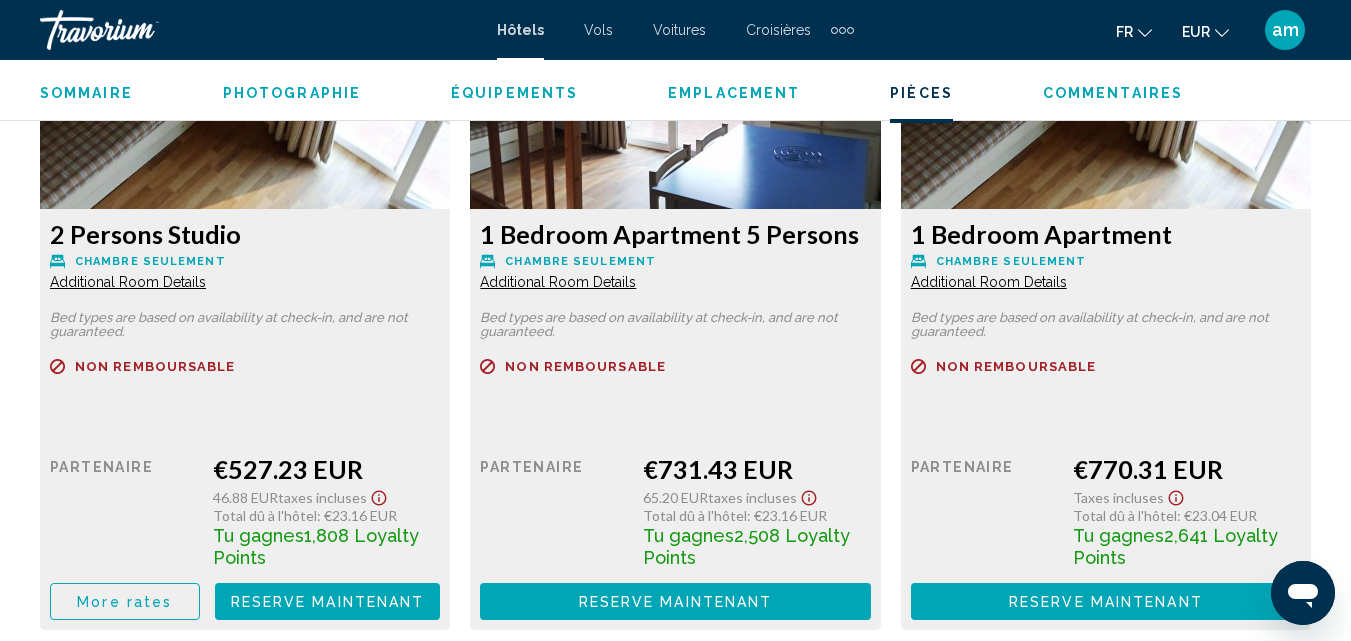 scroll, scrollTop: 2815, scrollLeft: 0, axis: vertical 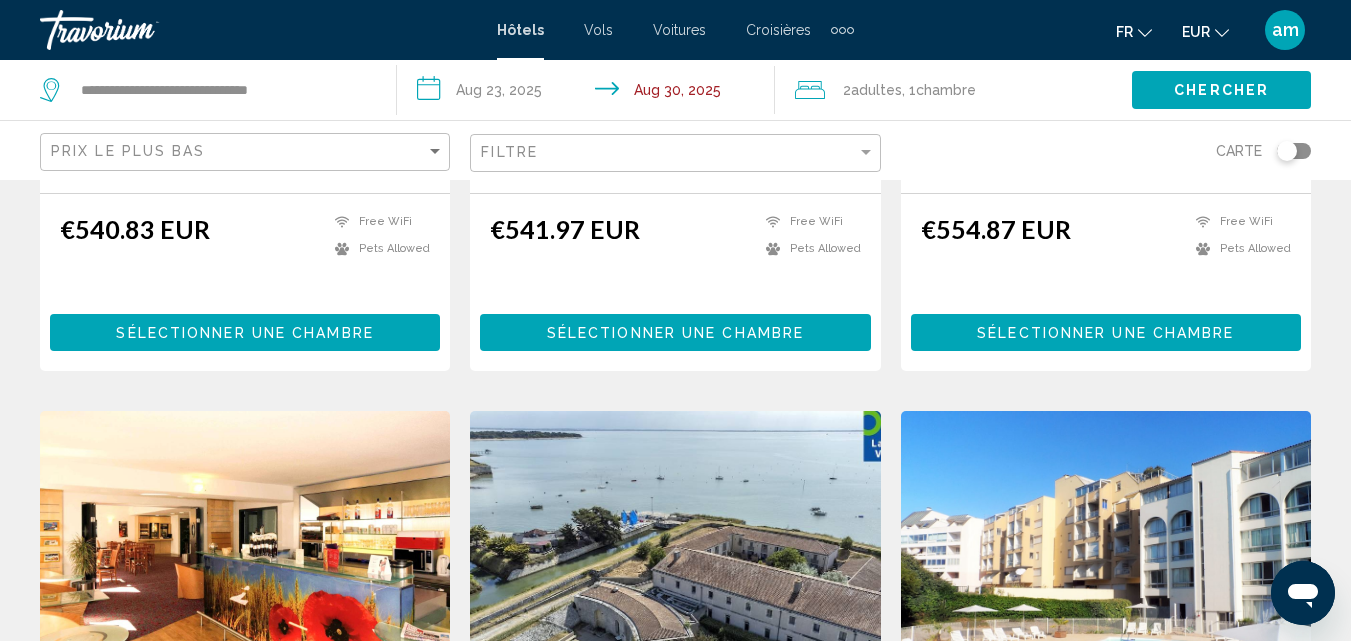 click on "Chambre" 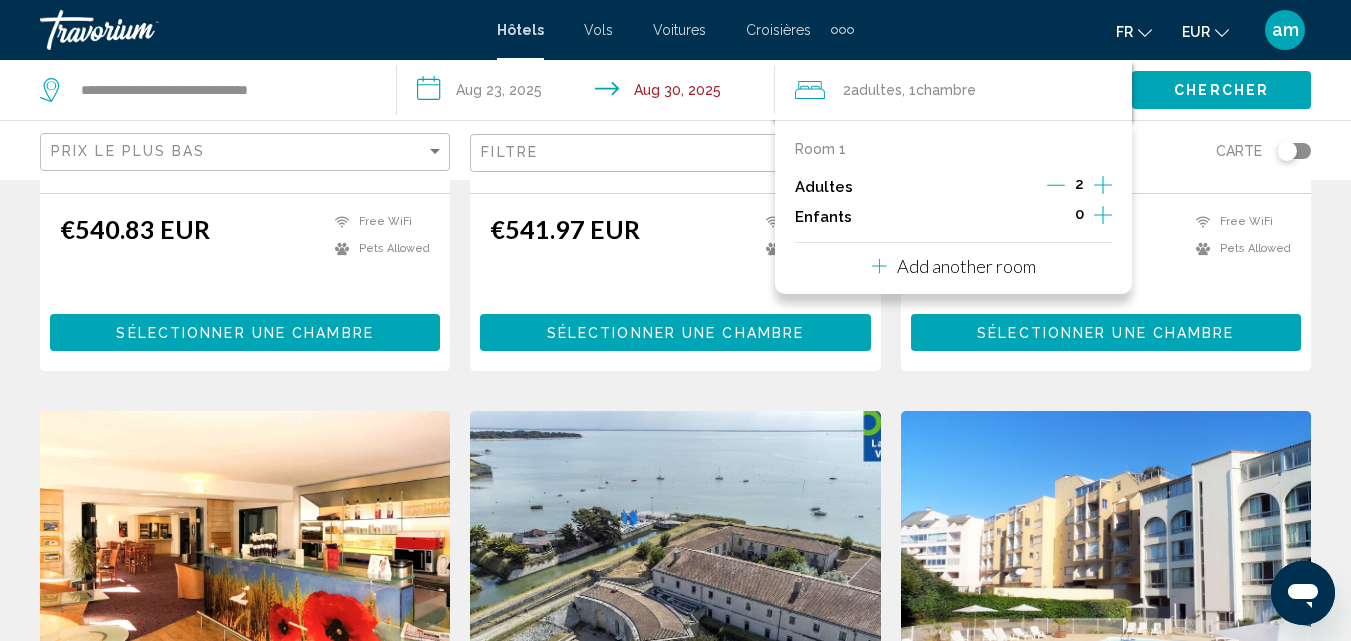 click 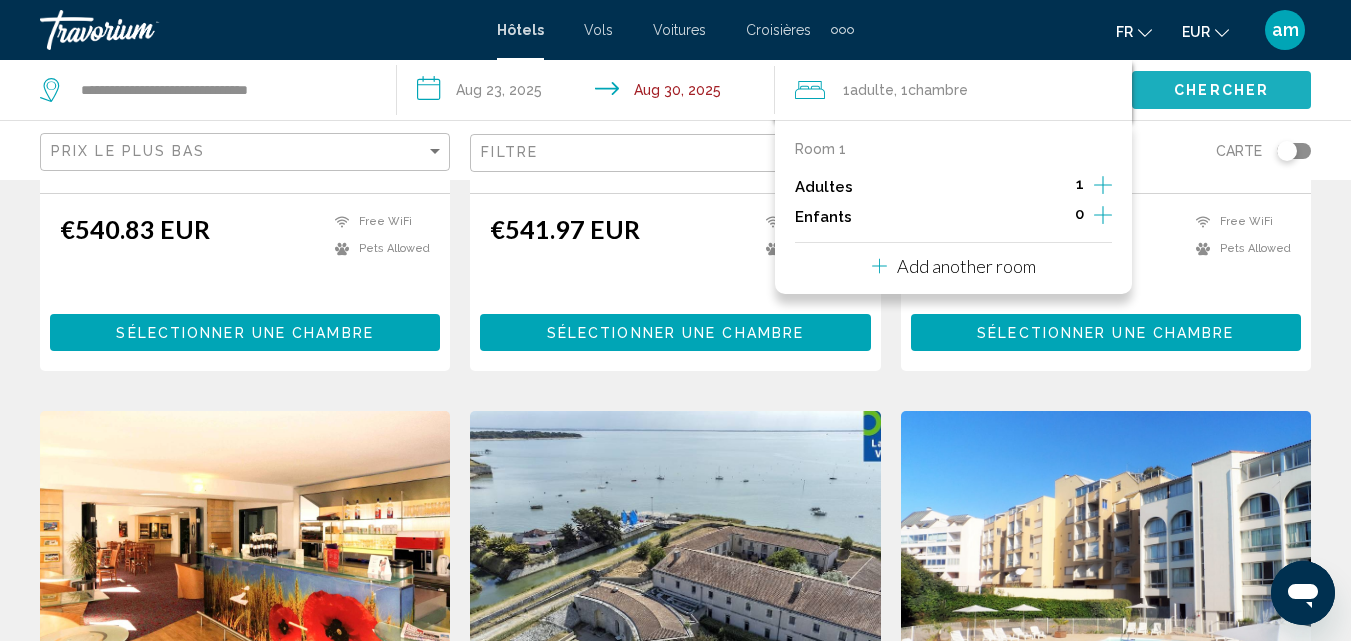click on "Chercher" 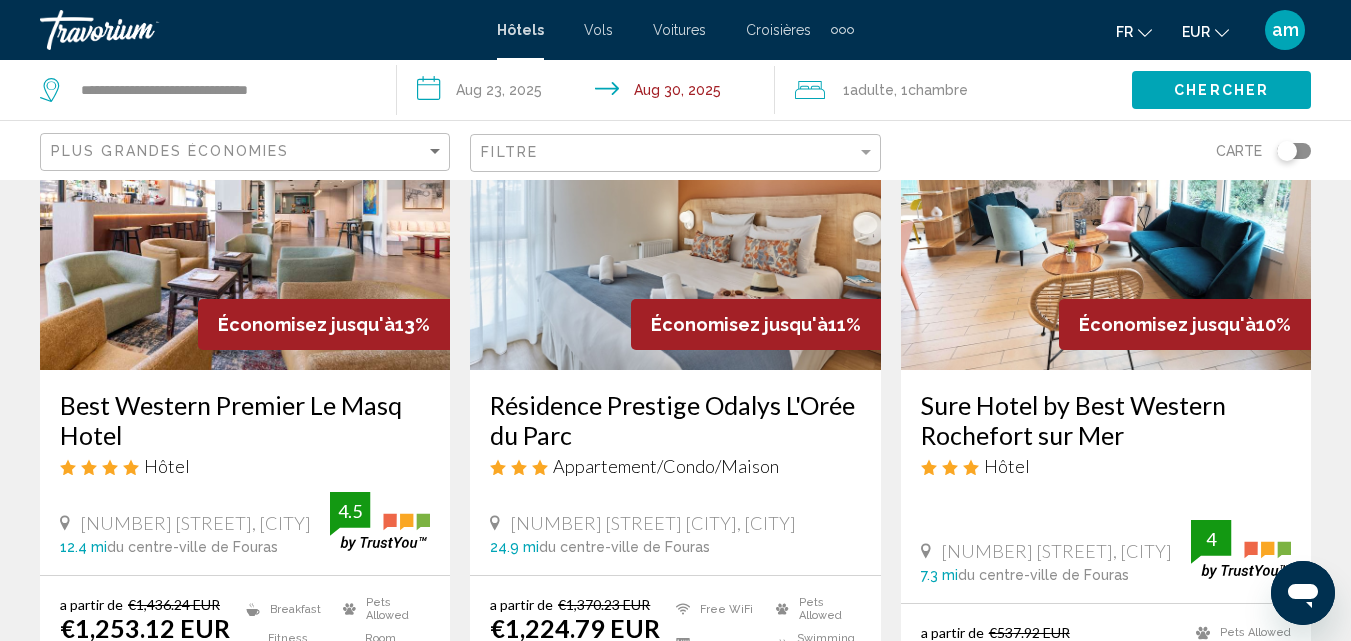 scroll, scrollTop: 400, scrollLeft: 0, axis: vertical 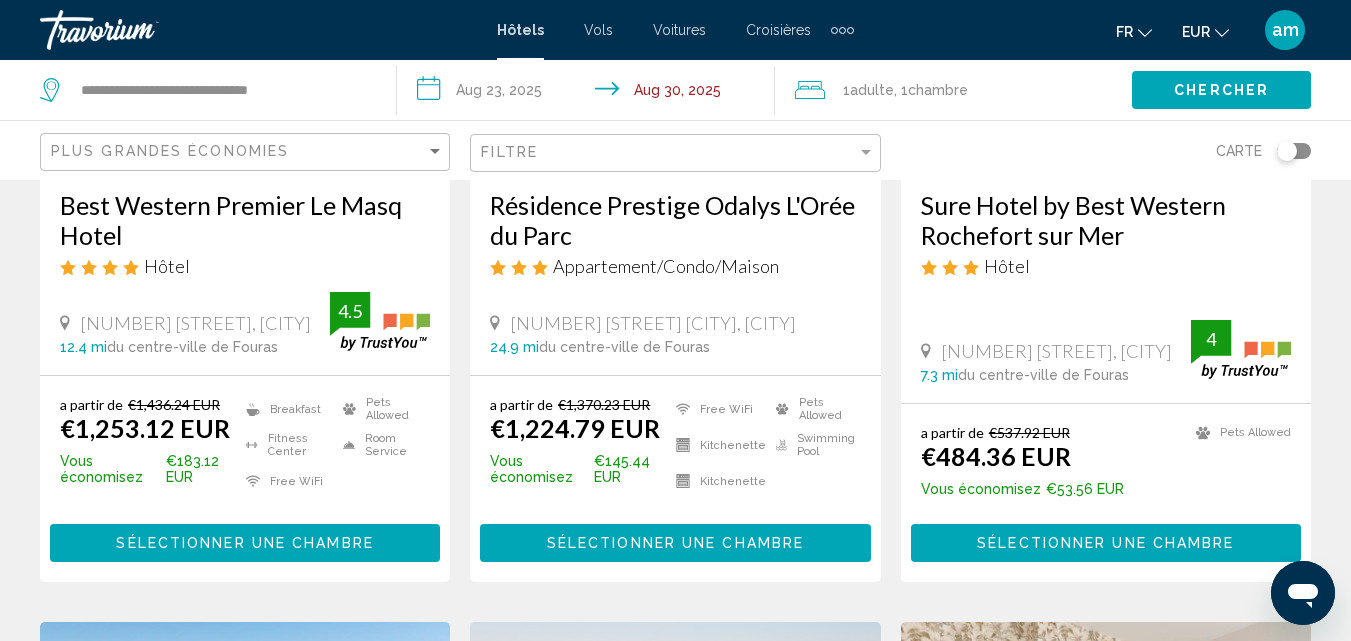 click on "Plus grandes économies" 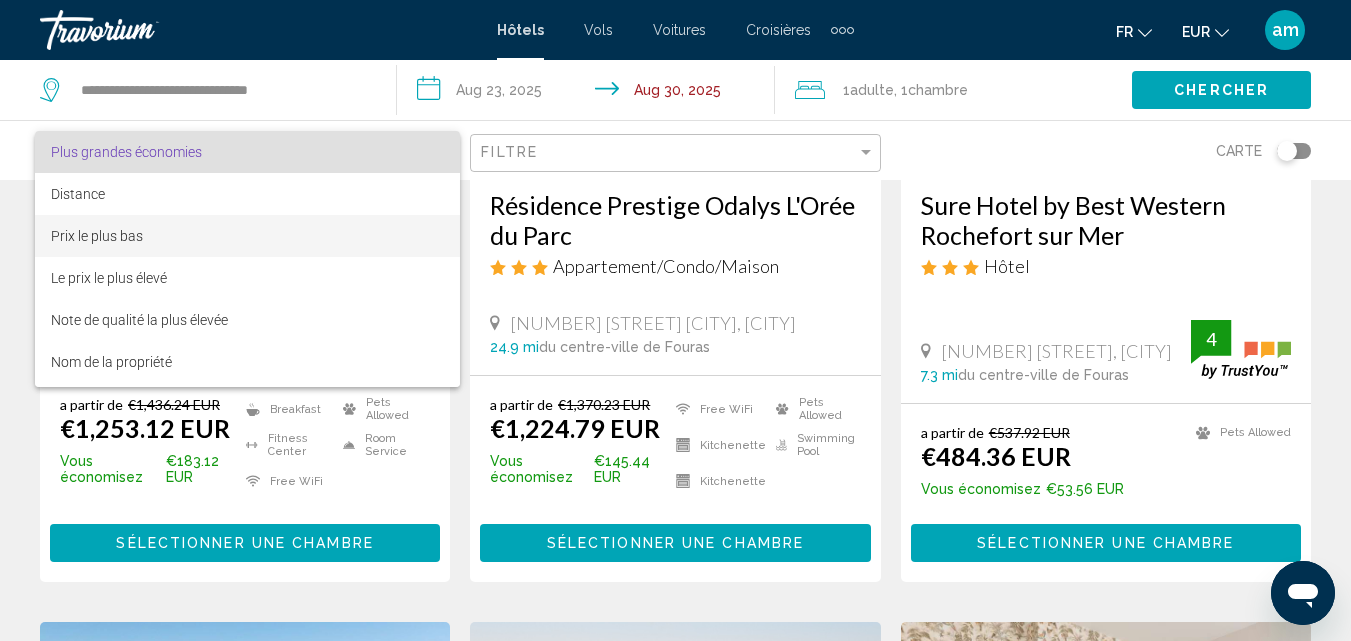 click on "Prix le plus bas" at bounding box center [247, 236] 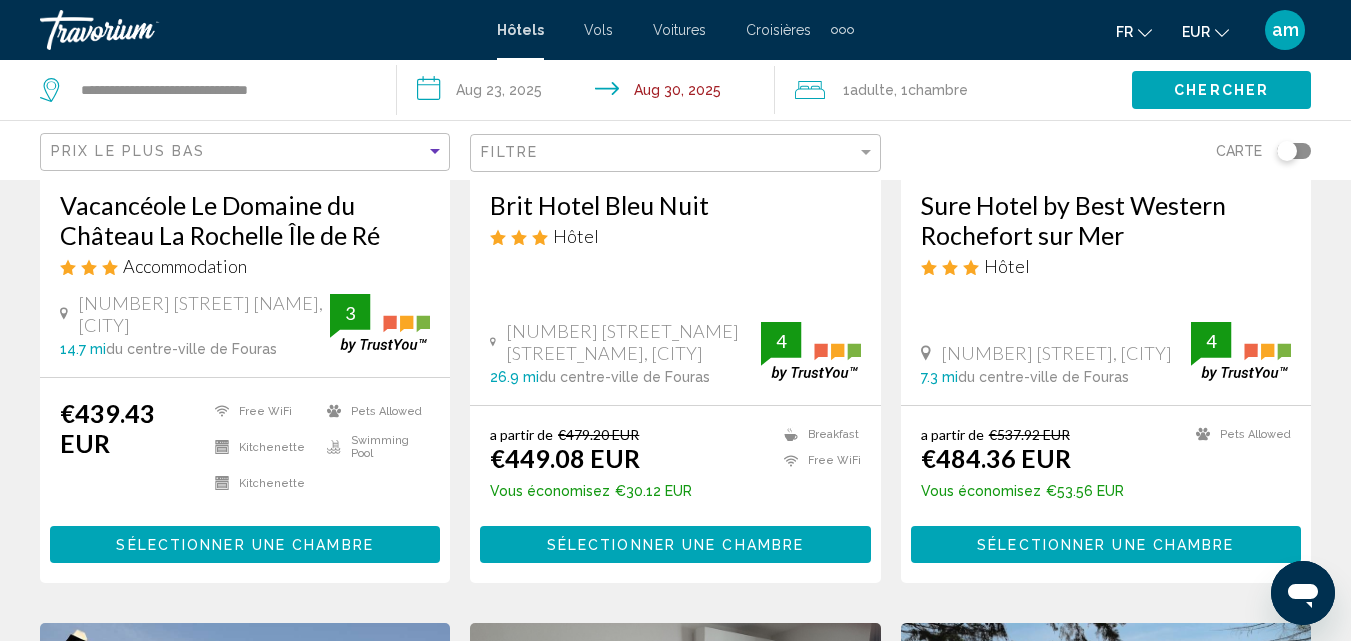 click on "Chercher" 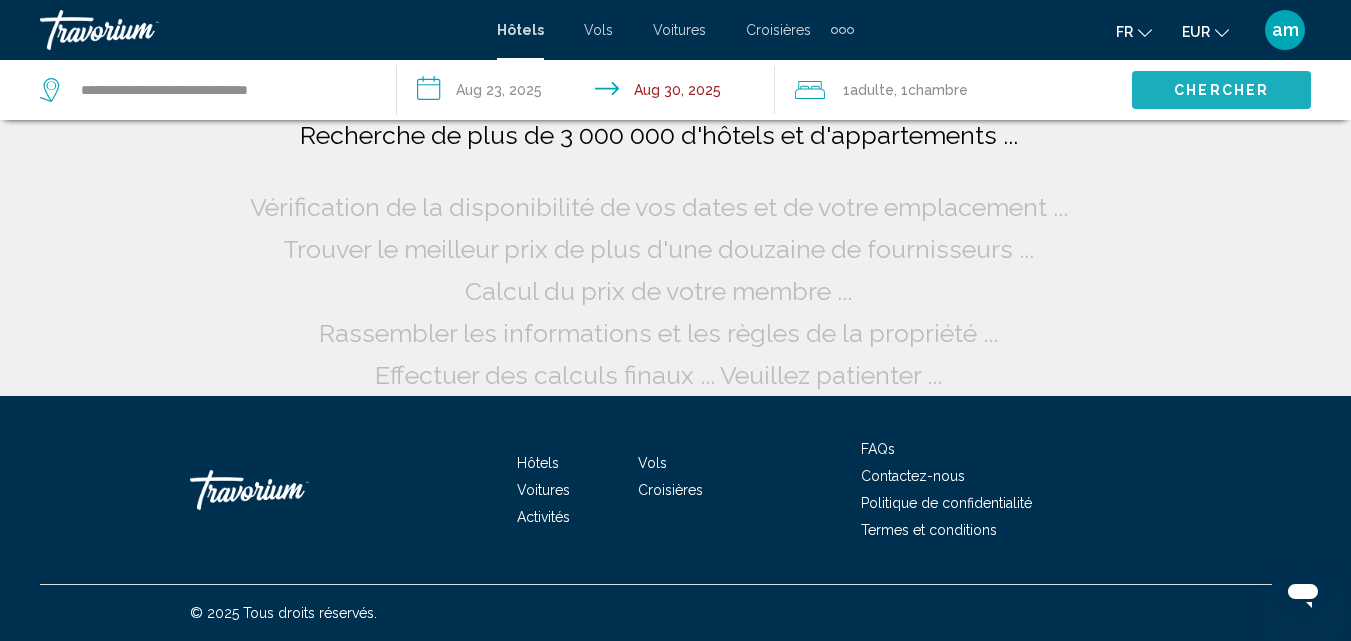 scroll, scrollTop: 16, scrollLeft: 0, axis: vertical 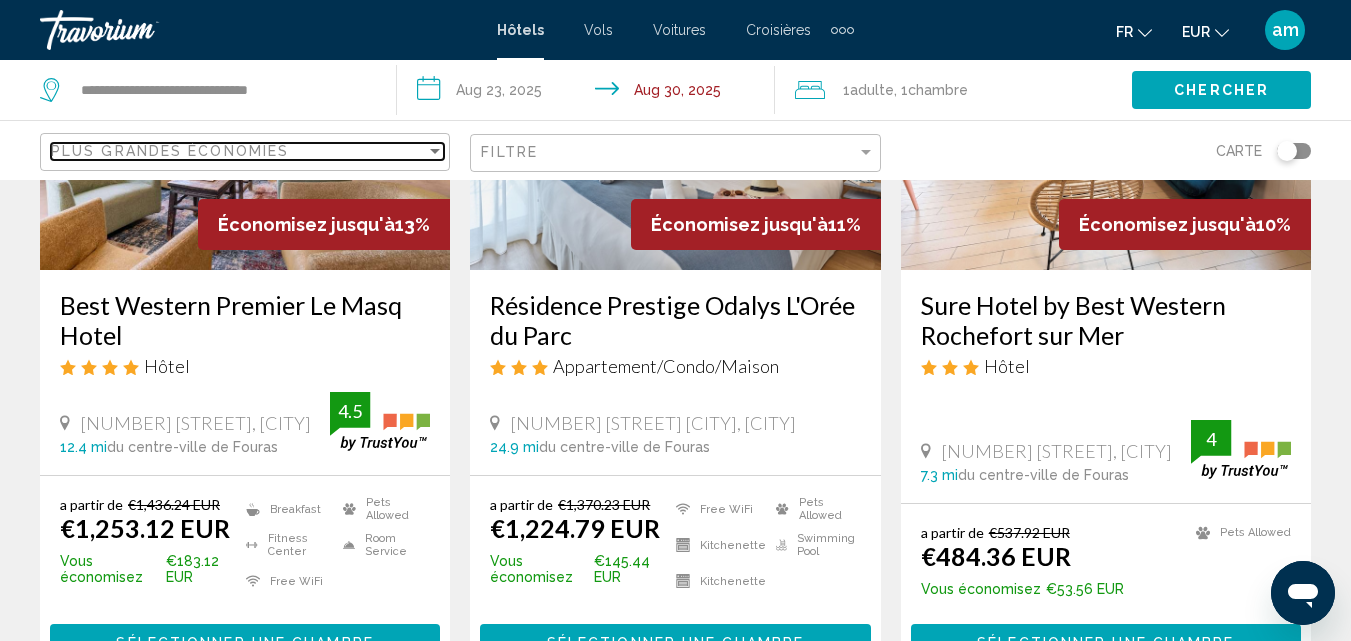 click on "Plus grandes économies" at bounding box center [238, 151] 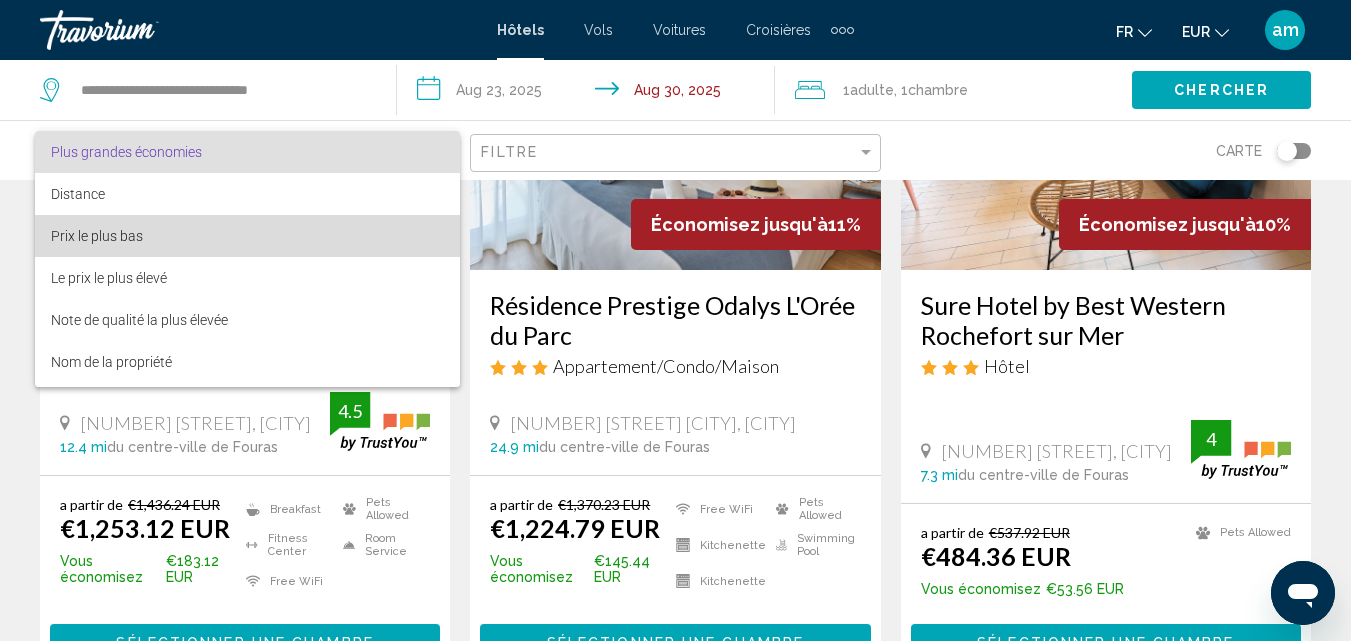 click on "Prix le plus bas" at bounding box center [247, 236] 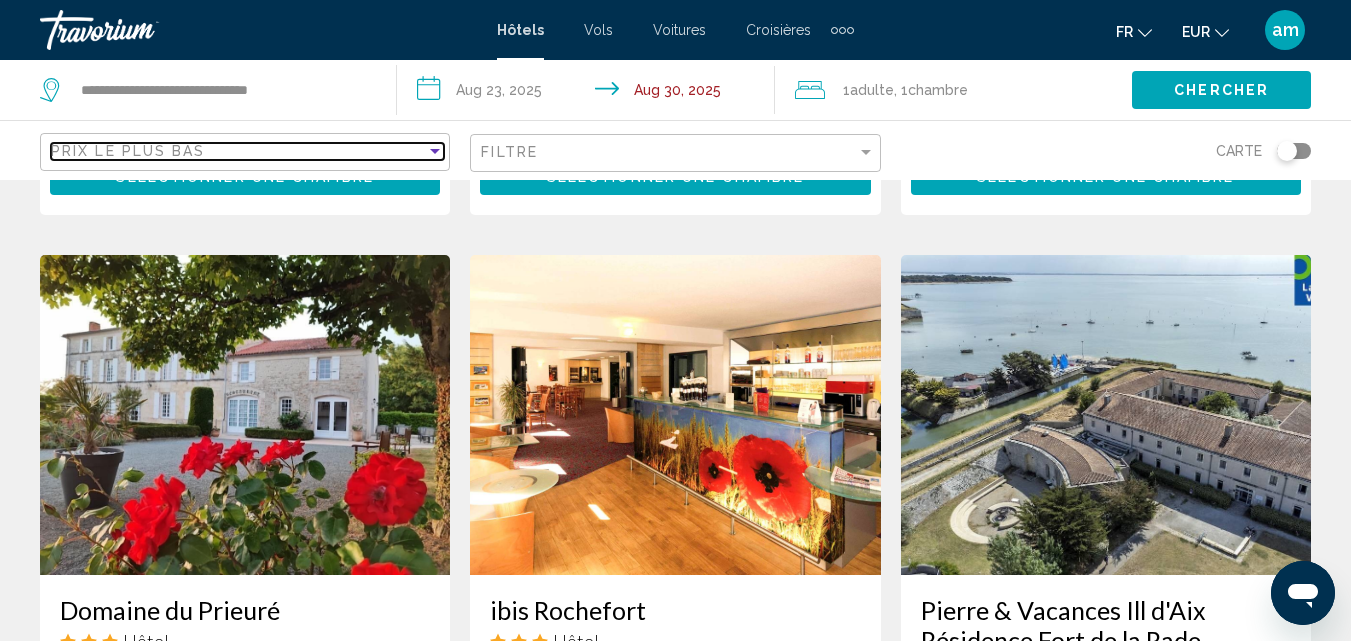 scroll, scrollTop: 2000, scrollLeft: 0, axis: vertical 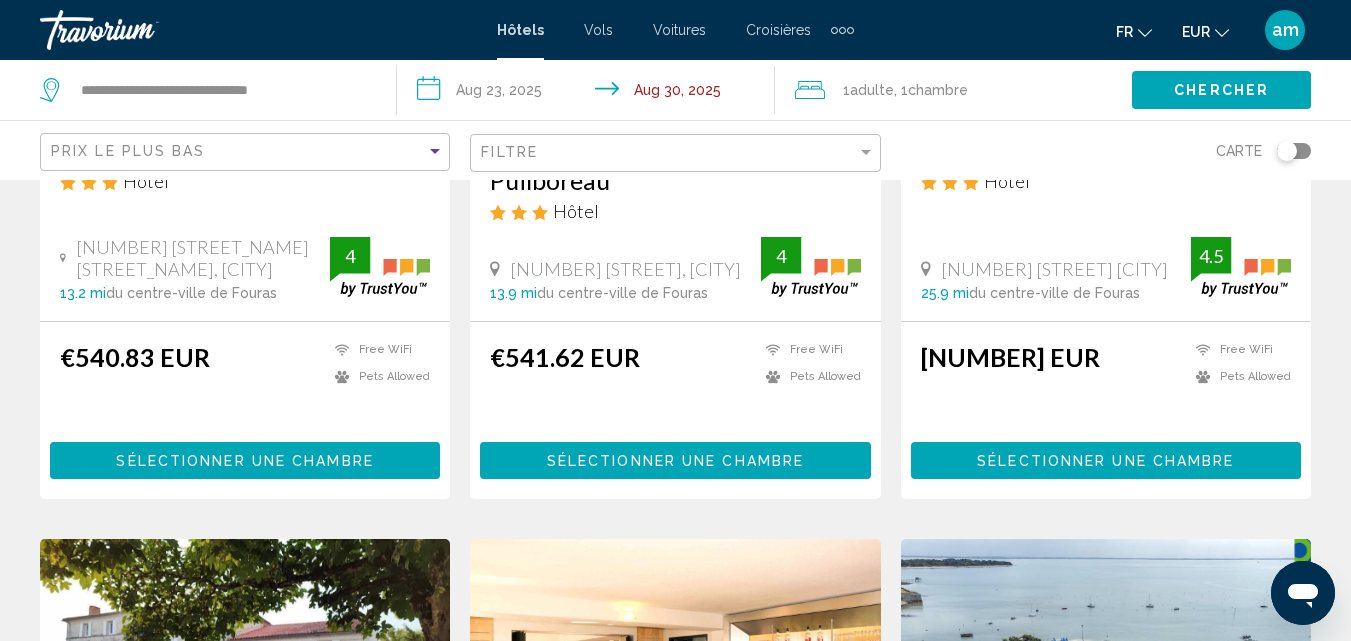 click on "**********" at bounding box center [589, 93] 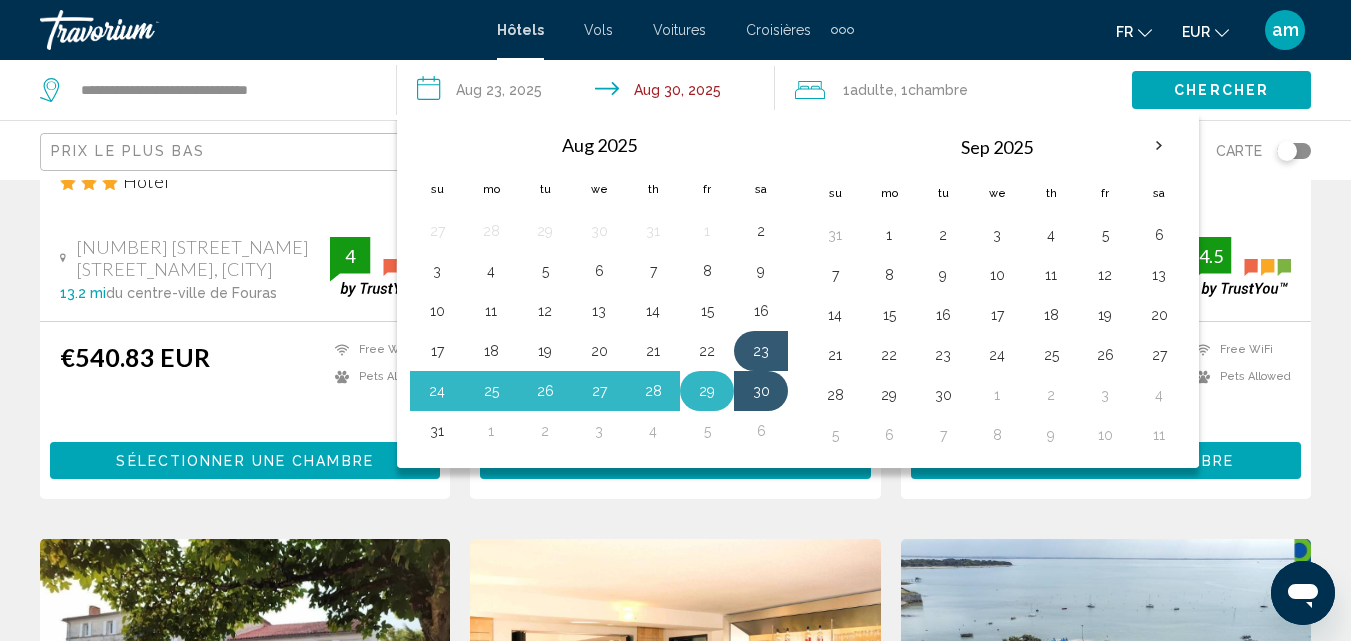 click on "29" at bounding box center [707, 391] 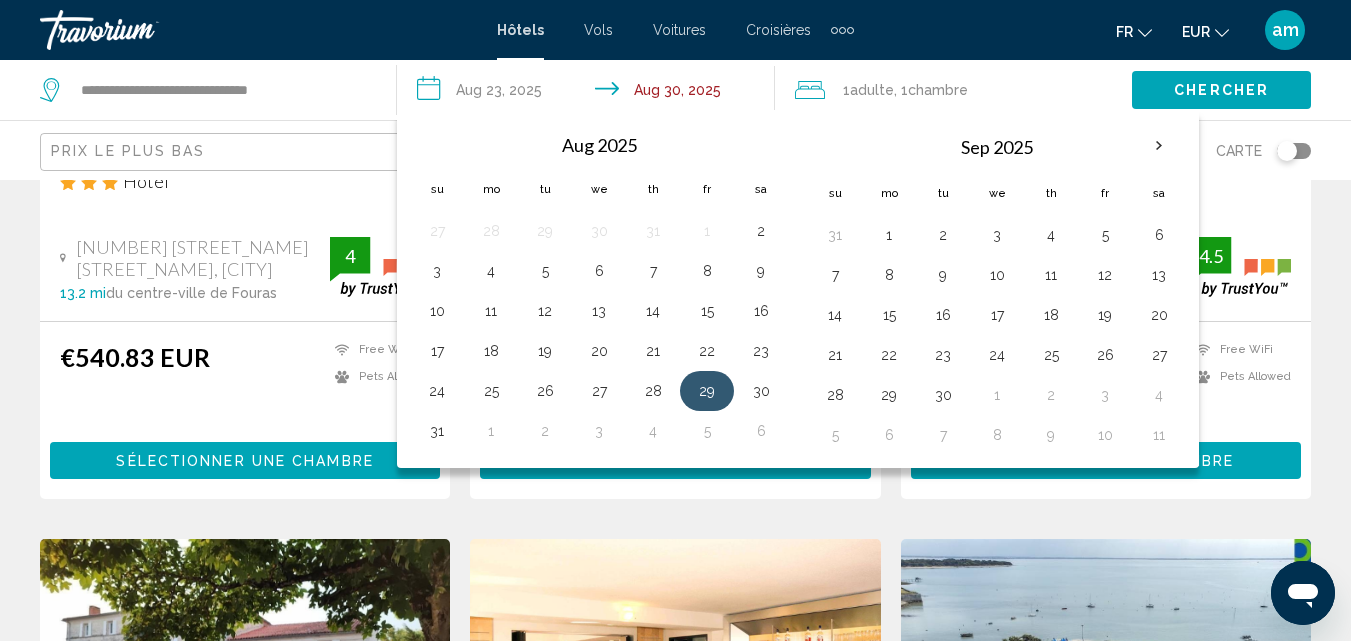 click on "29" at bounding box center (707, 391) 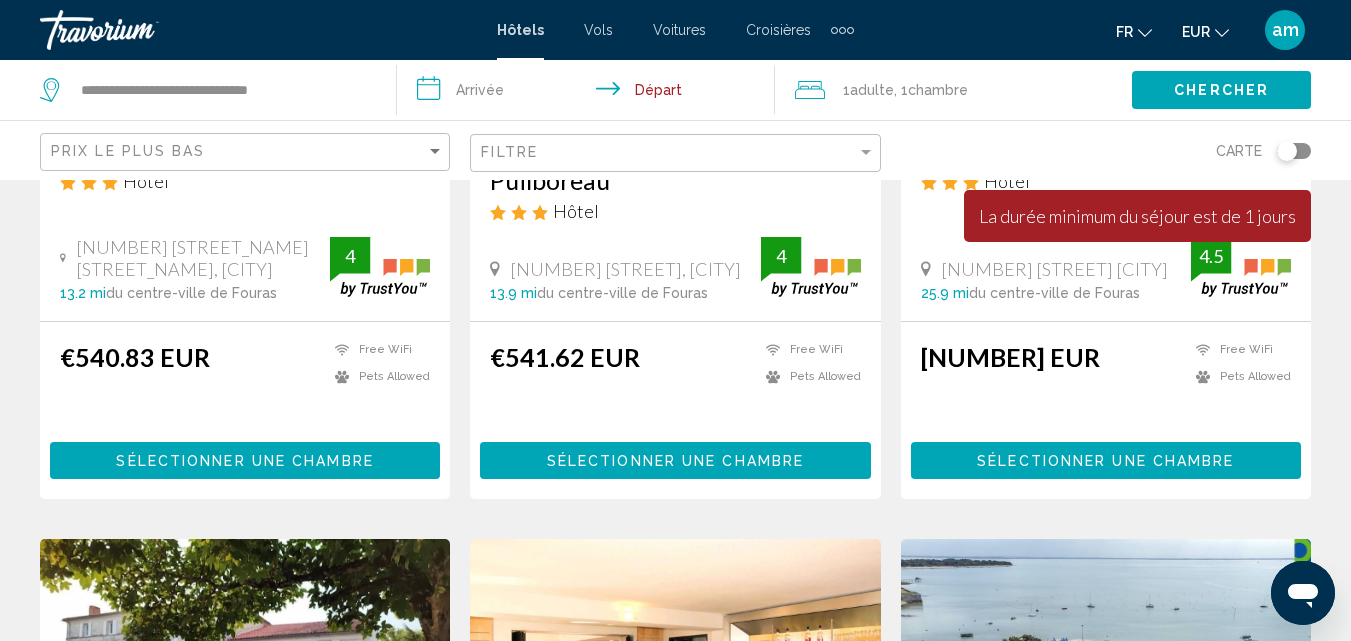 click on "**********" at bounding box center (589, 93) 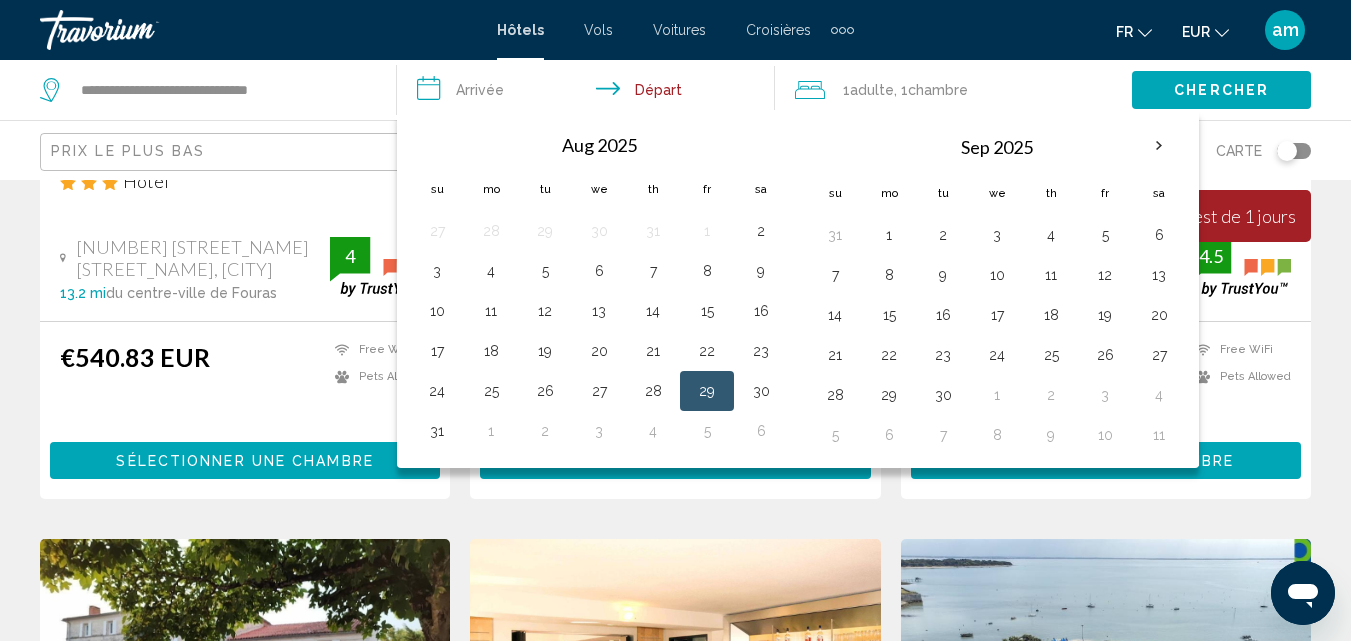 click on "29" at bounding box center (707, 391) 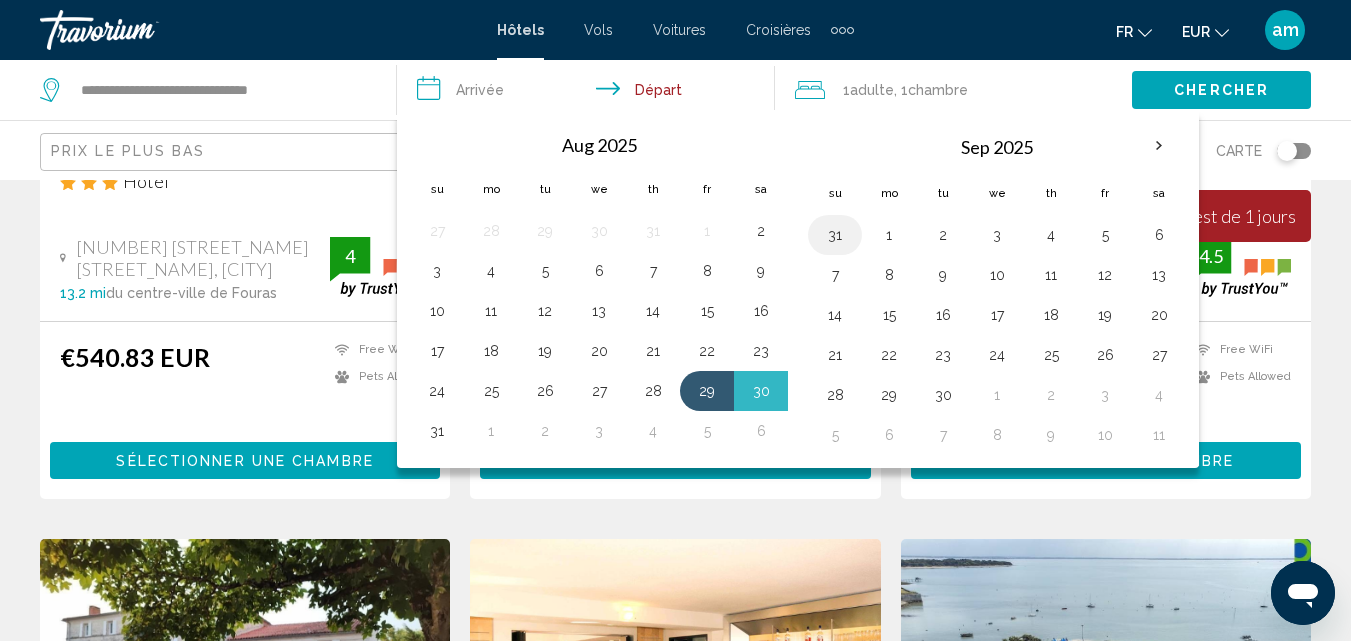 click on "31" at bounding box center [835, 235] 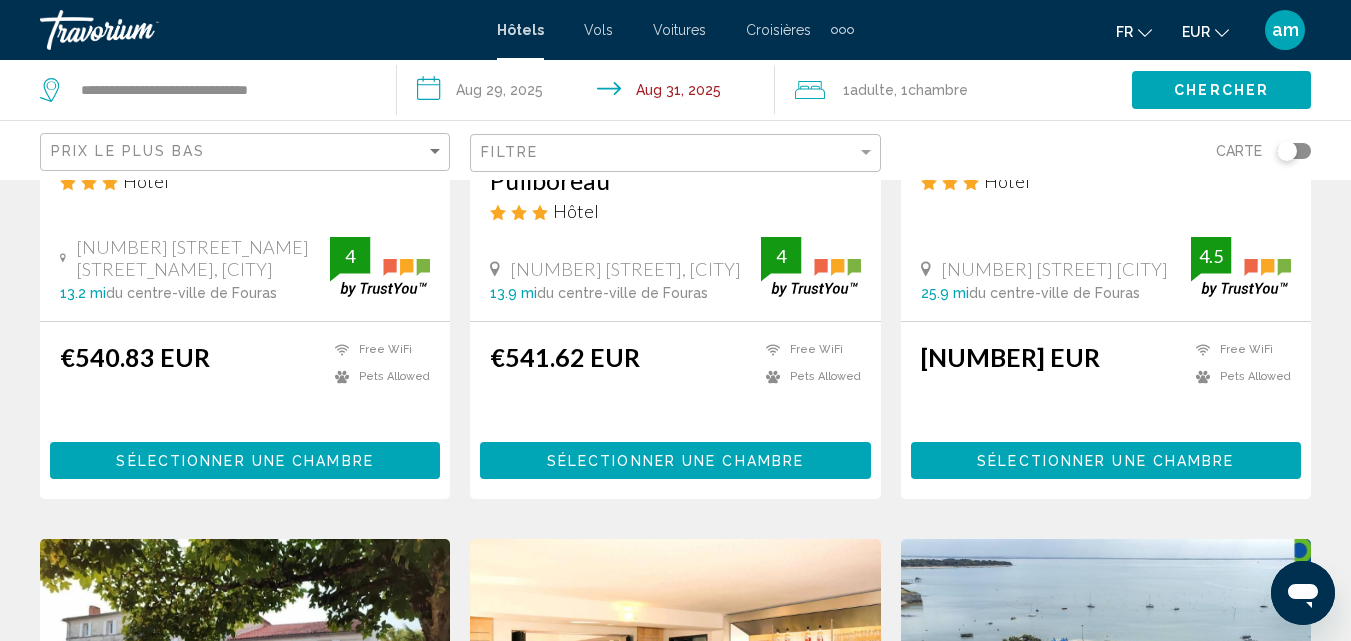 click on "Chercher" 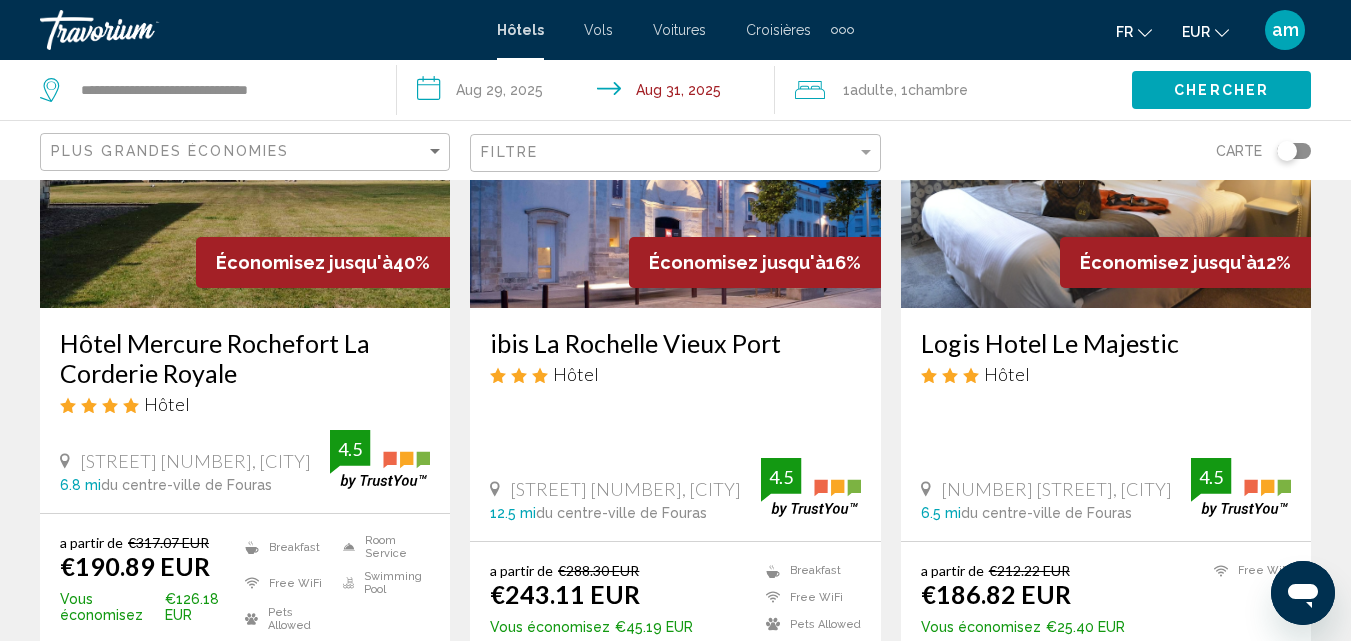 scroll, scrollTop: 400, scrollLeft: 0, axis: vertical 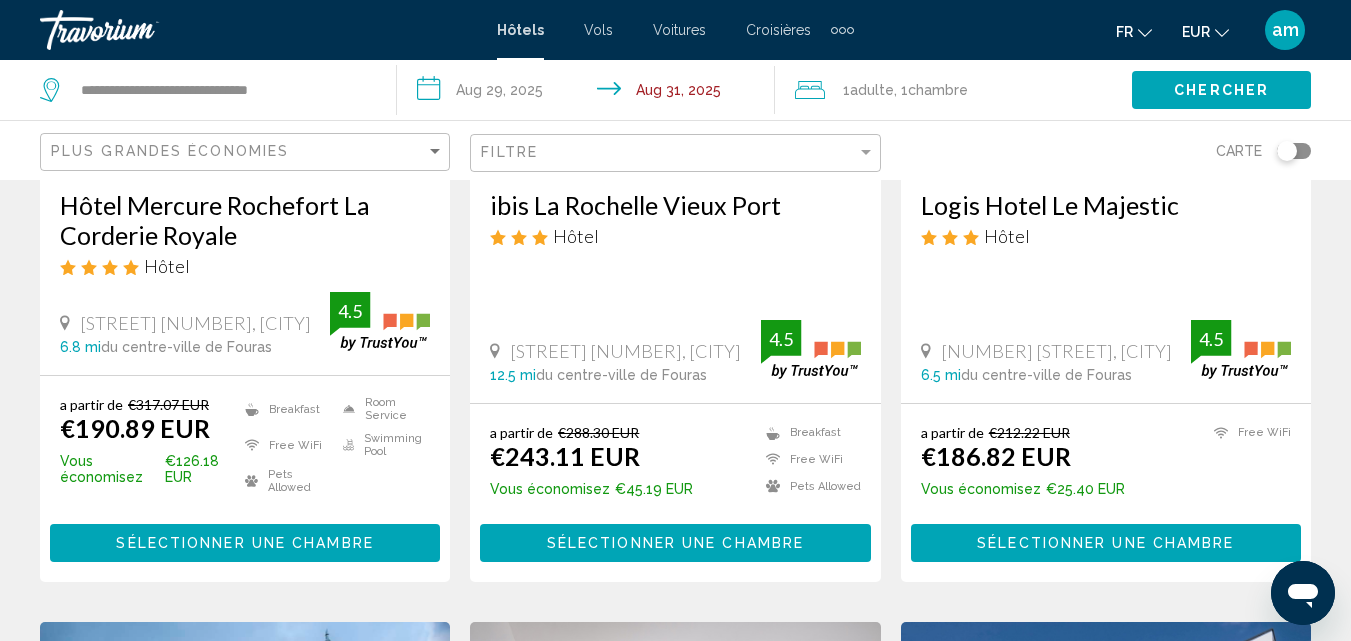 click on "Sélectionner une chambre" at bounding box center [1105, 544] 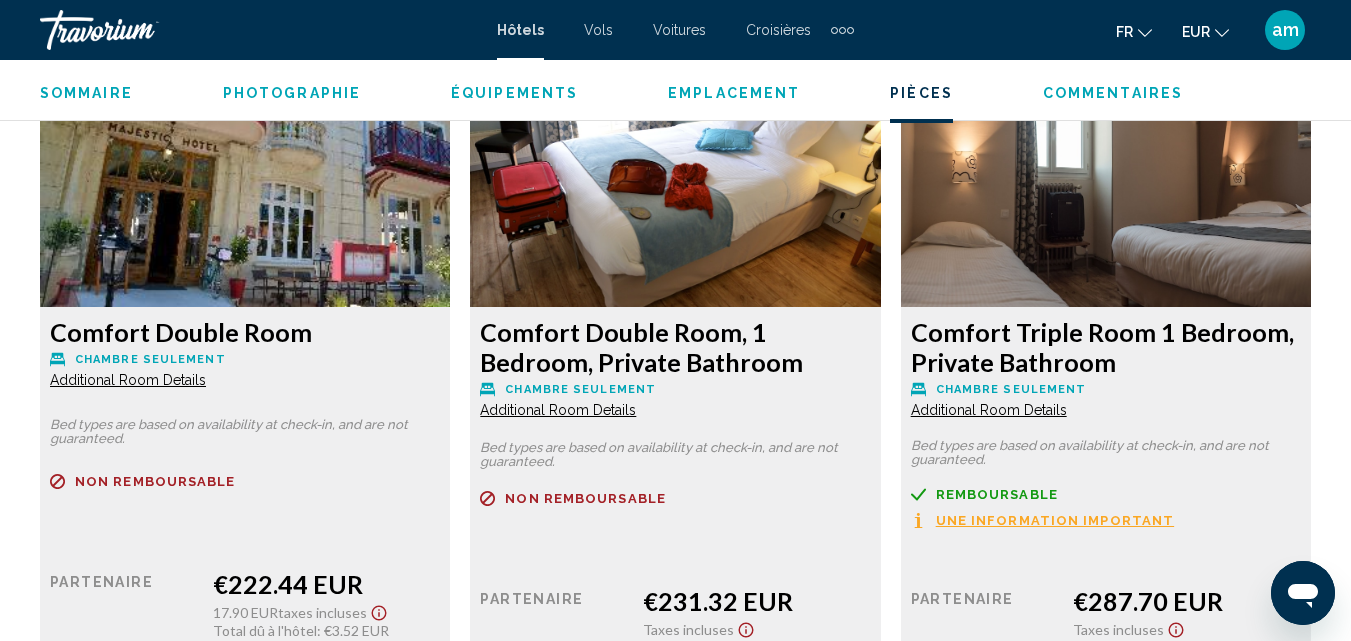 scroll, scrollTop: 3152, scrollLeft: 0, axis: vertical 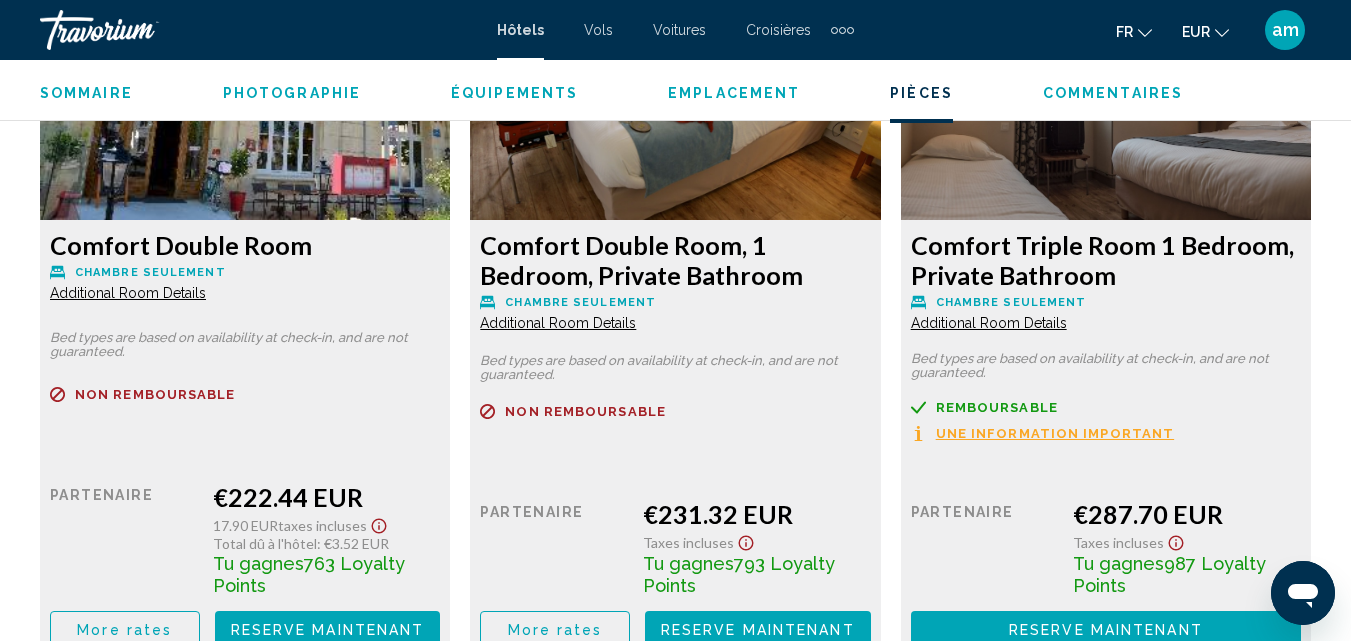 click on "More rates" at bounding box center (124, 630) 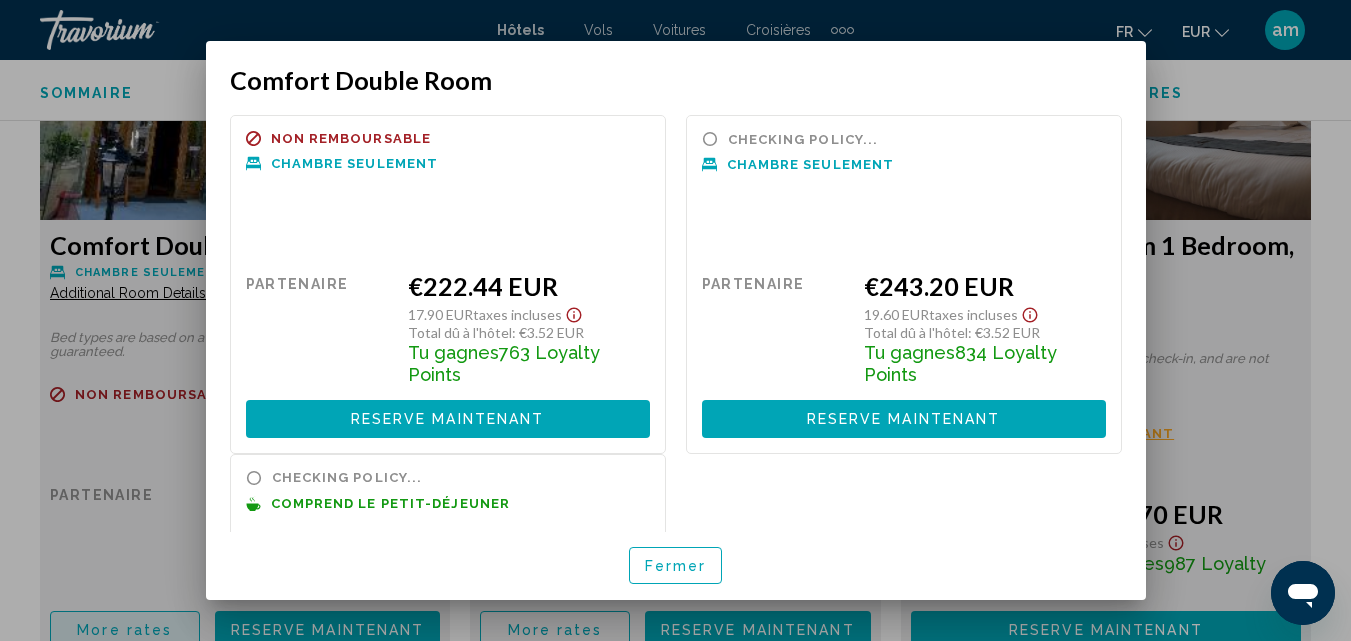 scroll, scrollTop: 0, scrollLeft: 0, axis: both 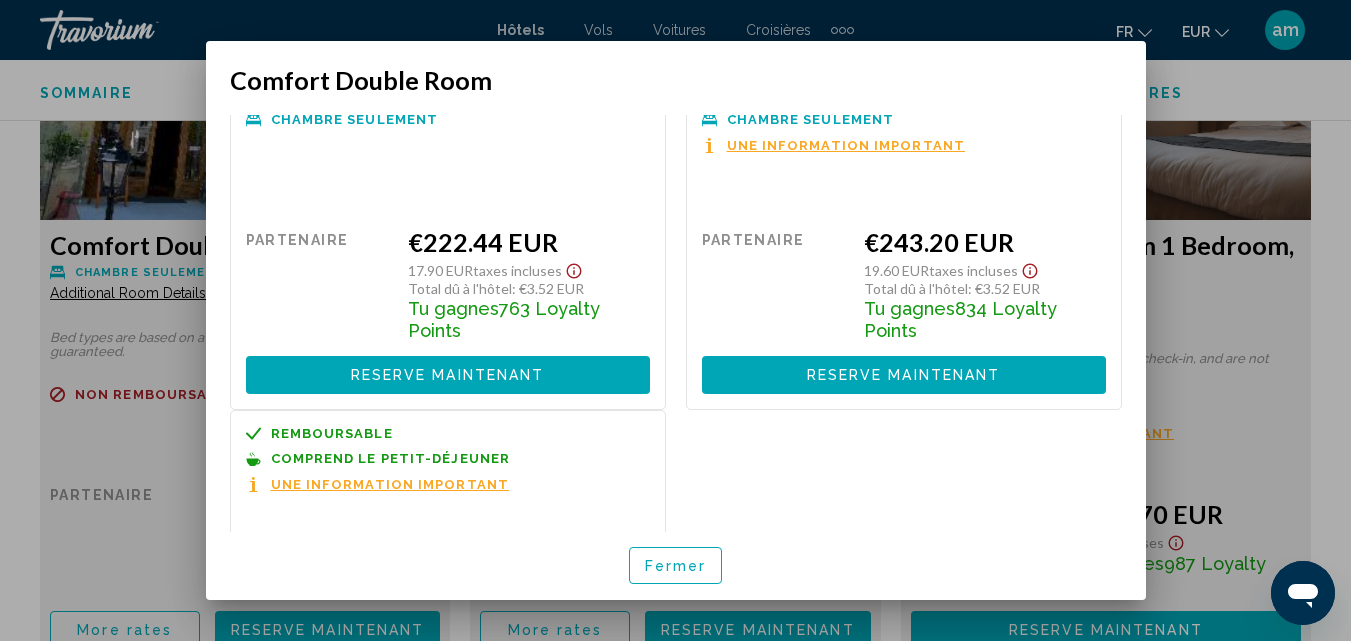 click on "Fermer" at bounding box center [676, 565] 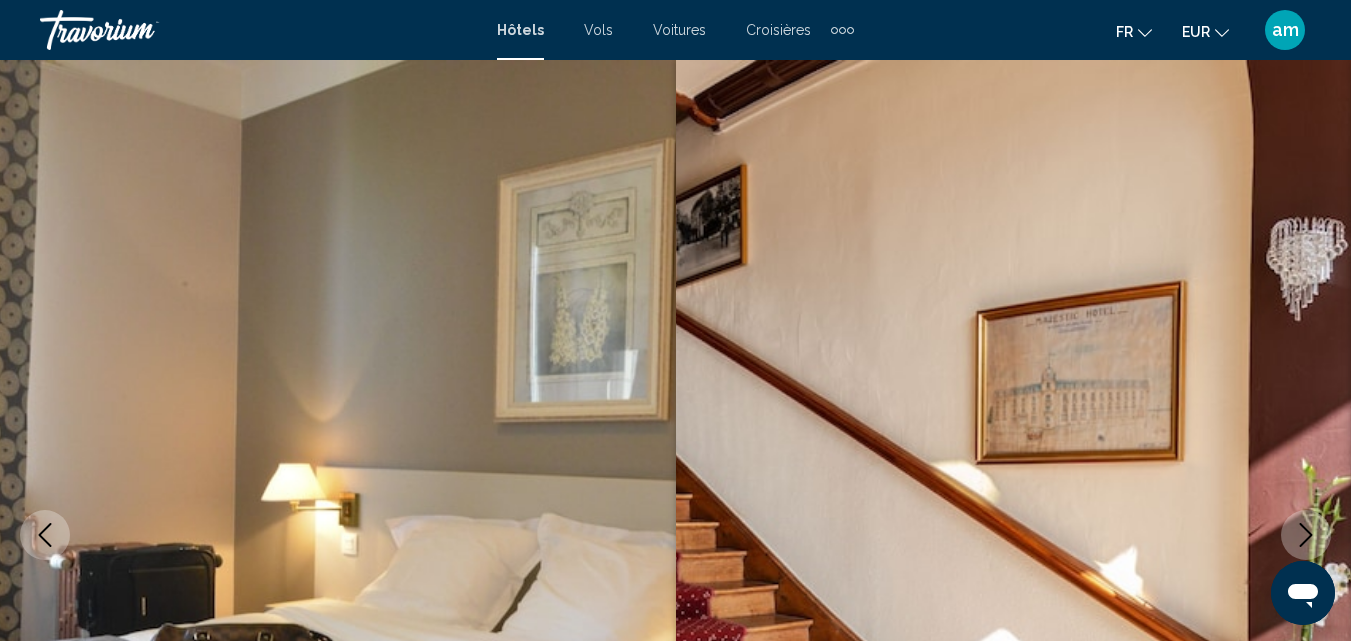 scroll, scrollTop: 3152, scrollLeft: 0, axis: vertical 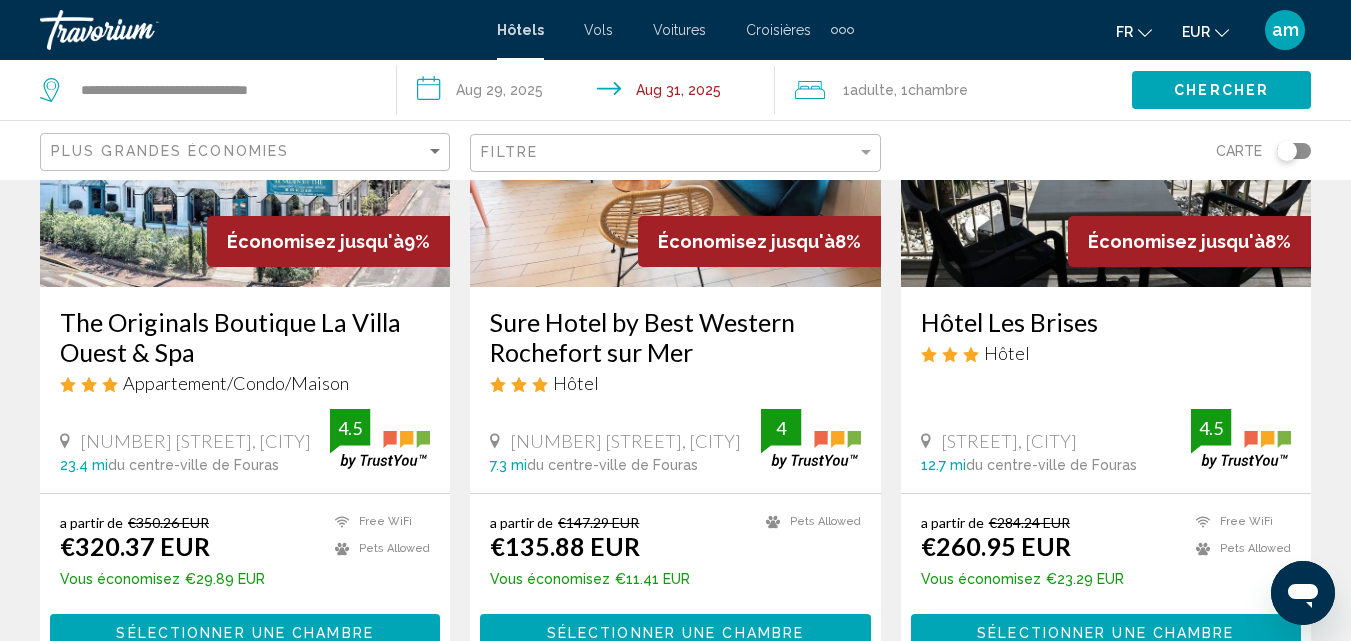 click on "Plus grandes économies" 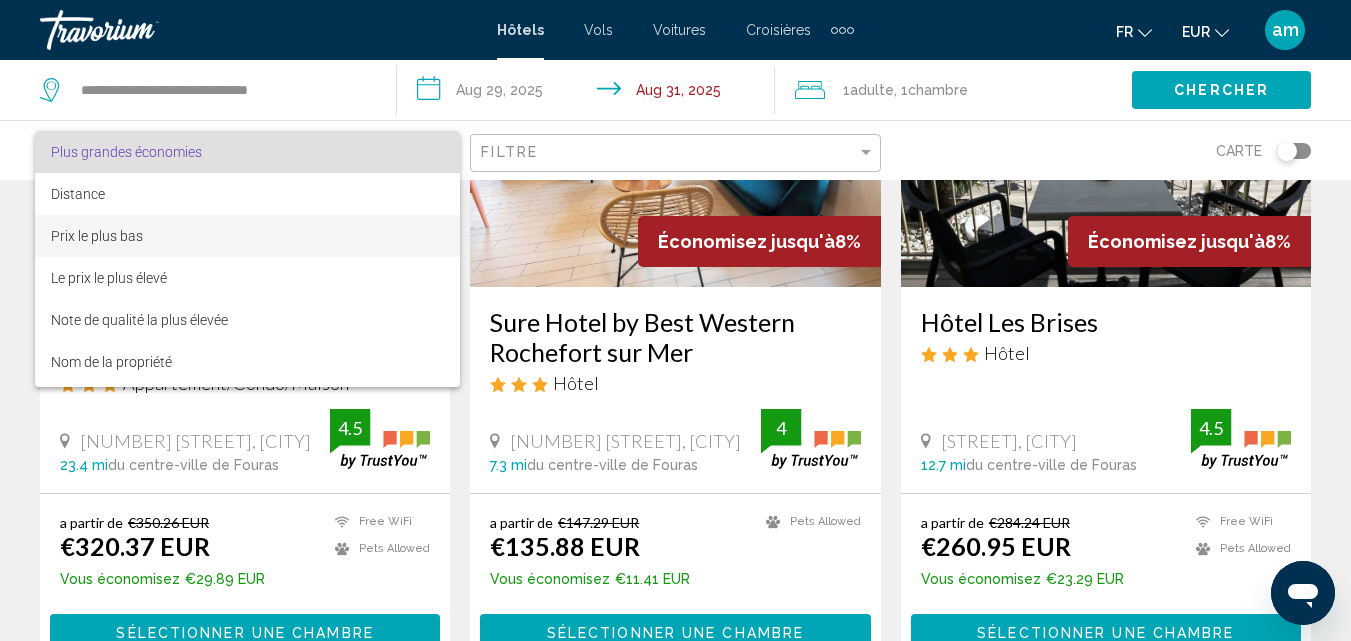 click on "Prix le plus bas" at bounding box center [247, 236] 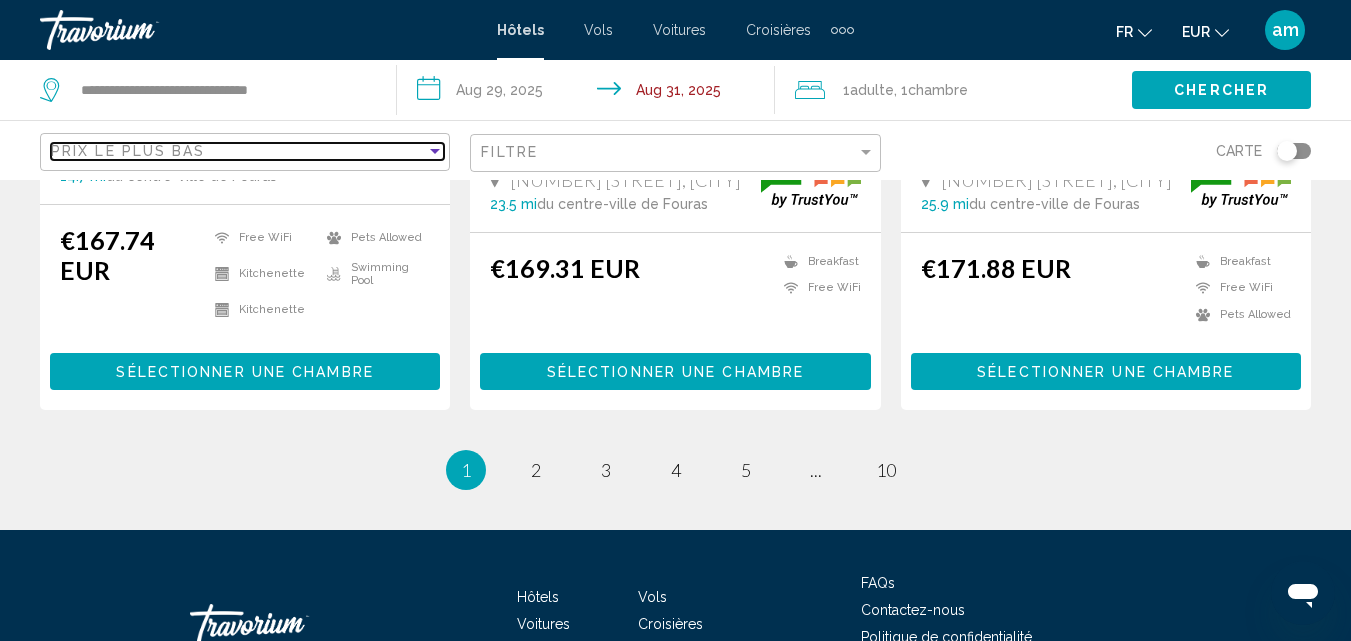 scroll, scrollTop: 2800, scrollLeft: 0, axis: vertical 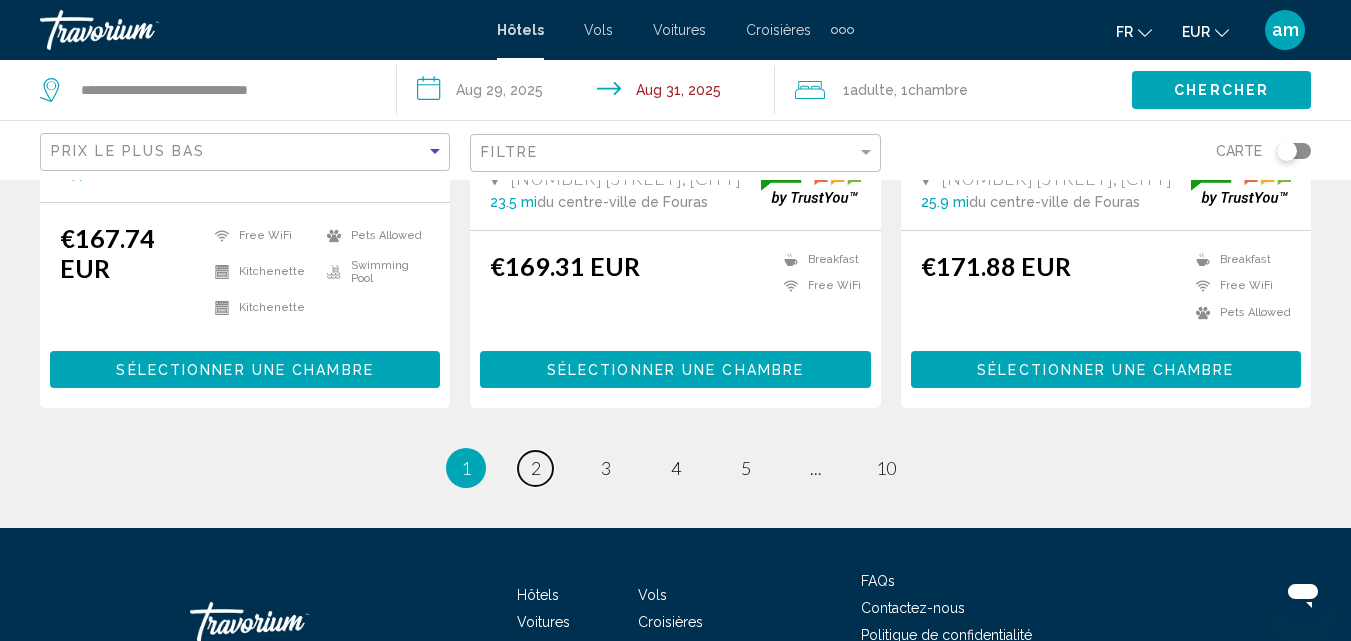 click on "2" at bounding box center (536, 468) 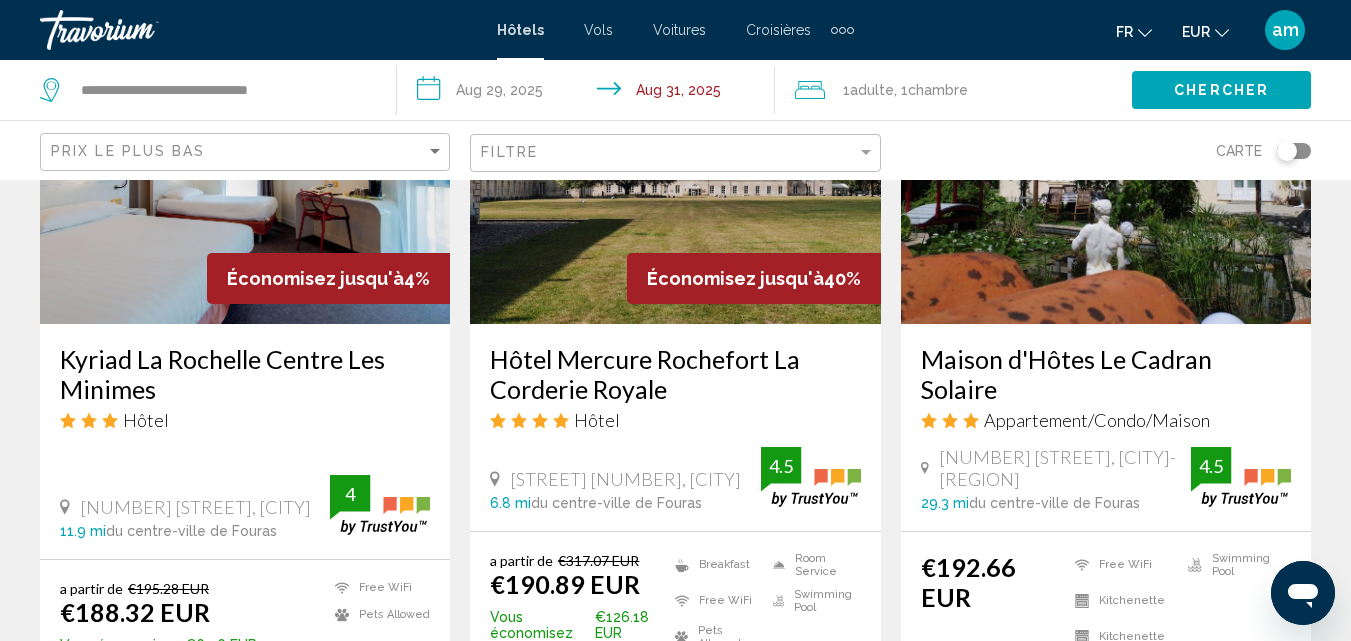 scroll, scrollTop: 1700, scrollLeft: 0, axis: vertical 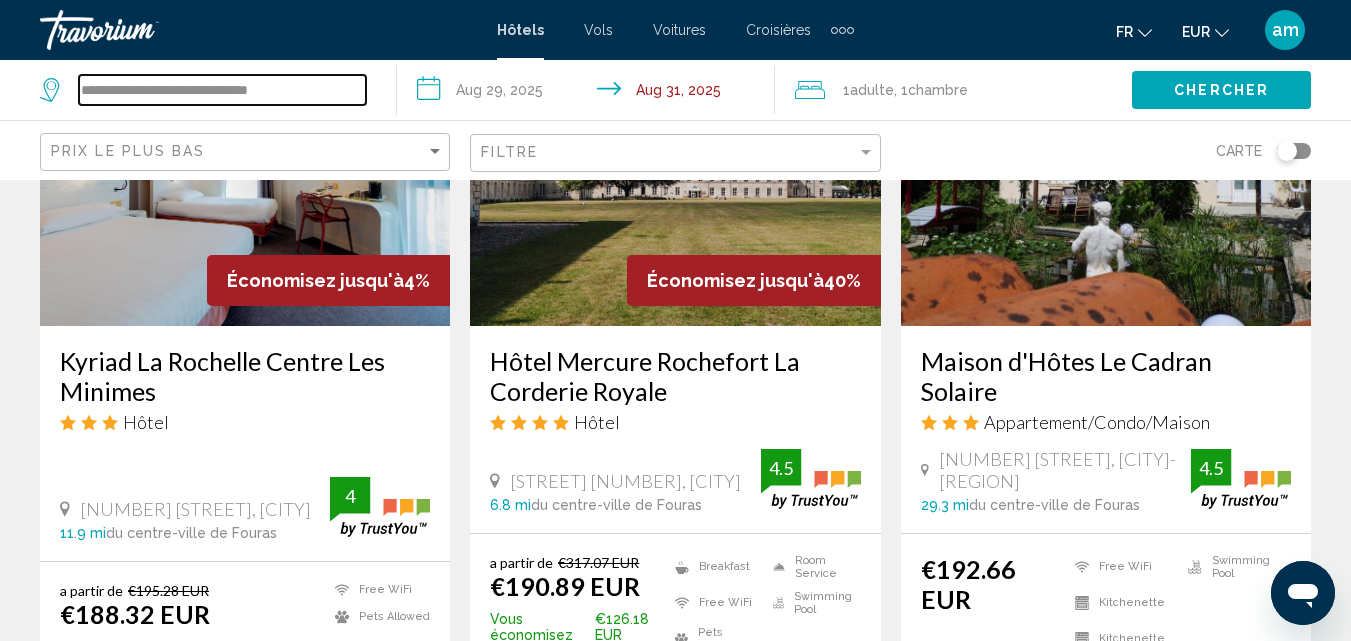 click on "**********" at bounding box center [222, 90] 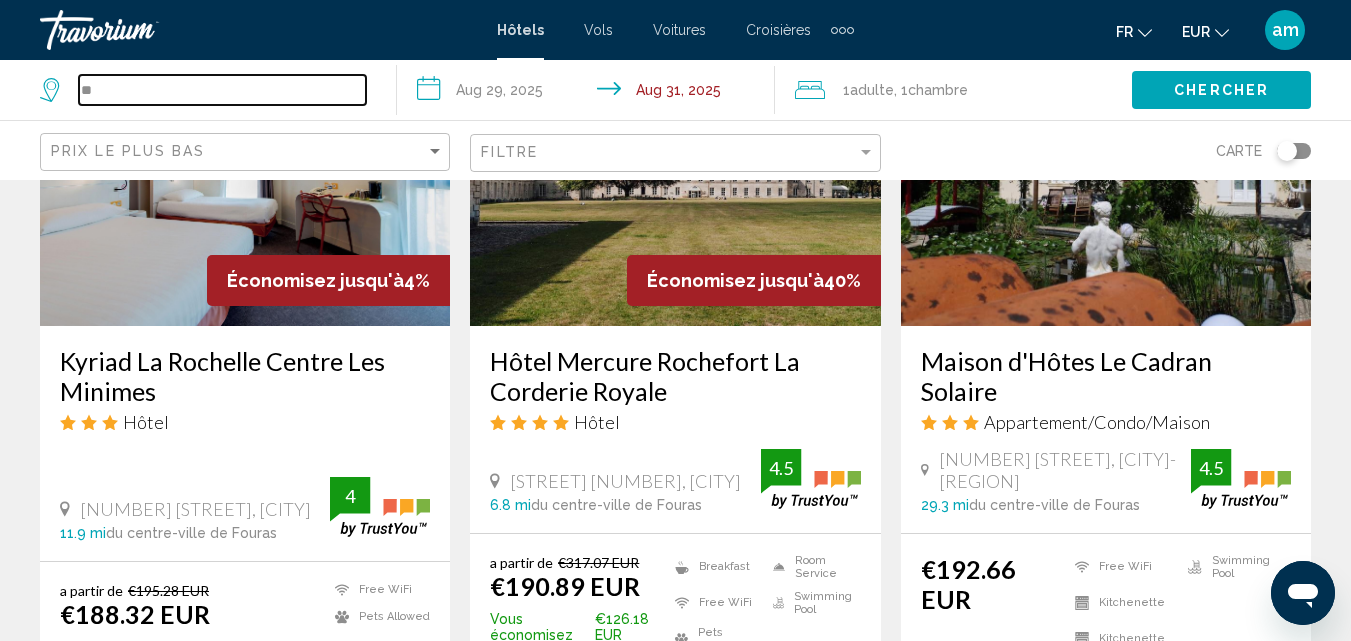 type on "*" 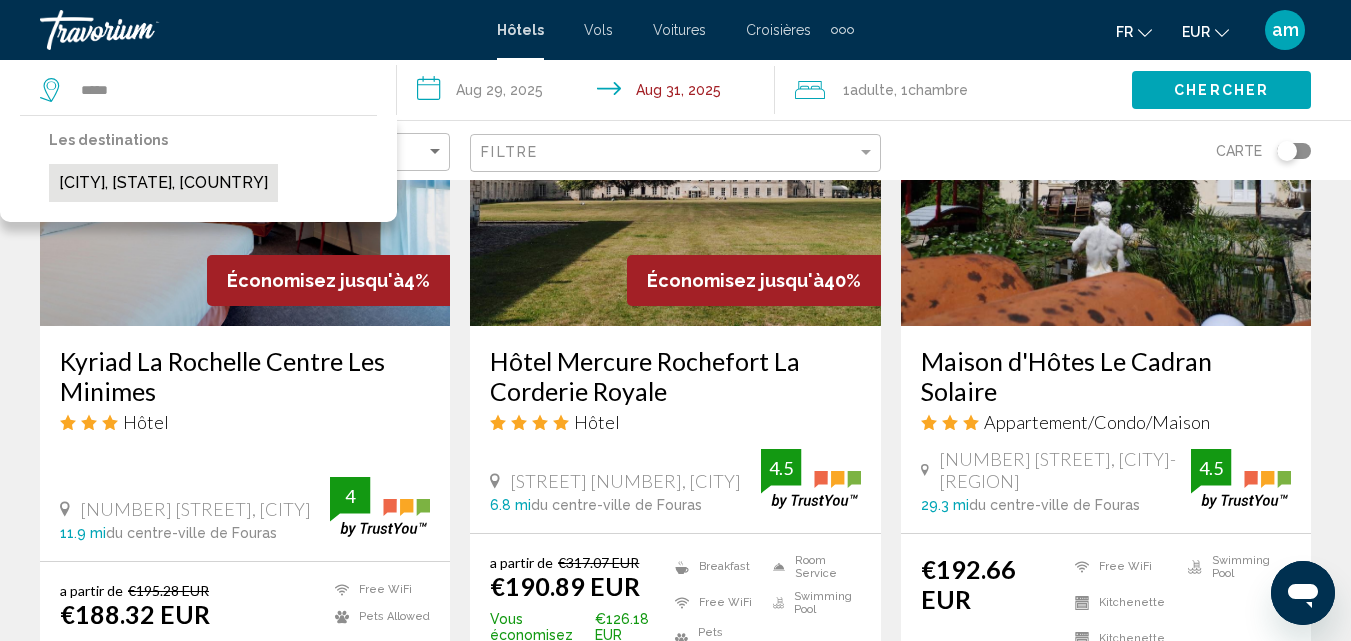 click on "[CITY], [STATE], [COUNTRY]" at bounding box center [163, 183] 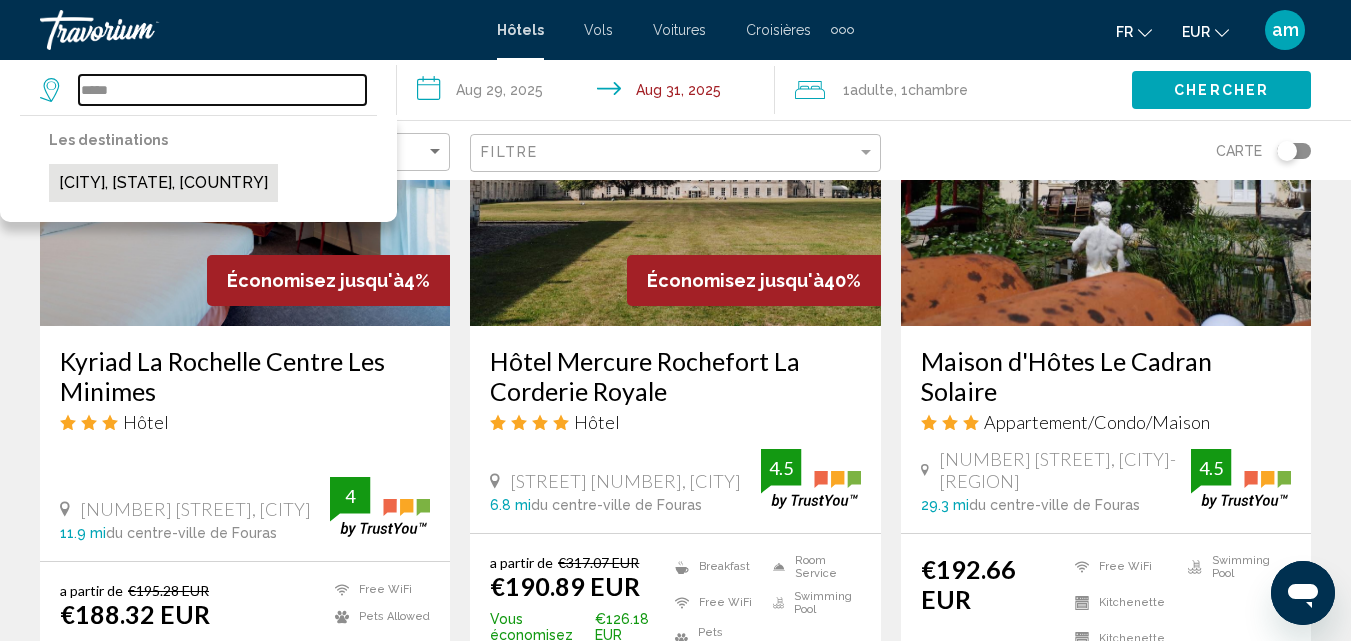 type on "**********" 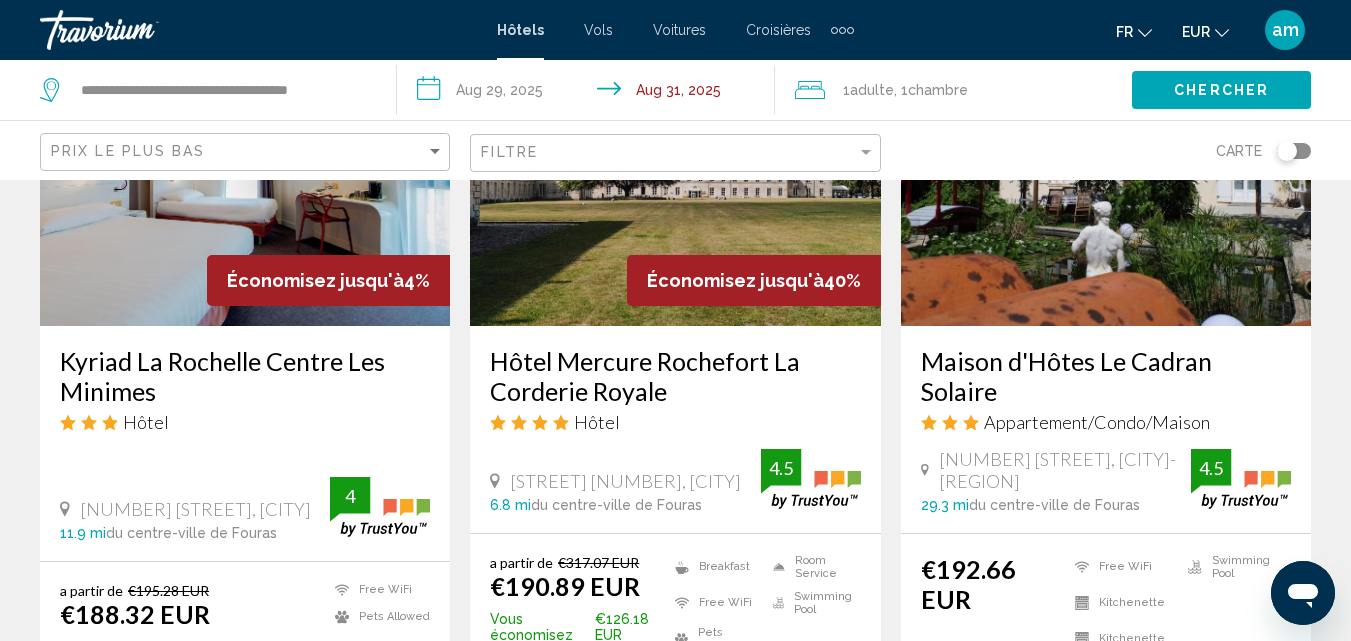 click on "Chercher" 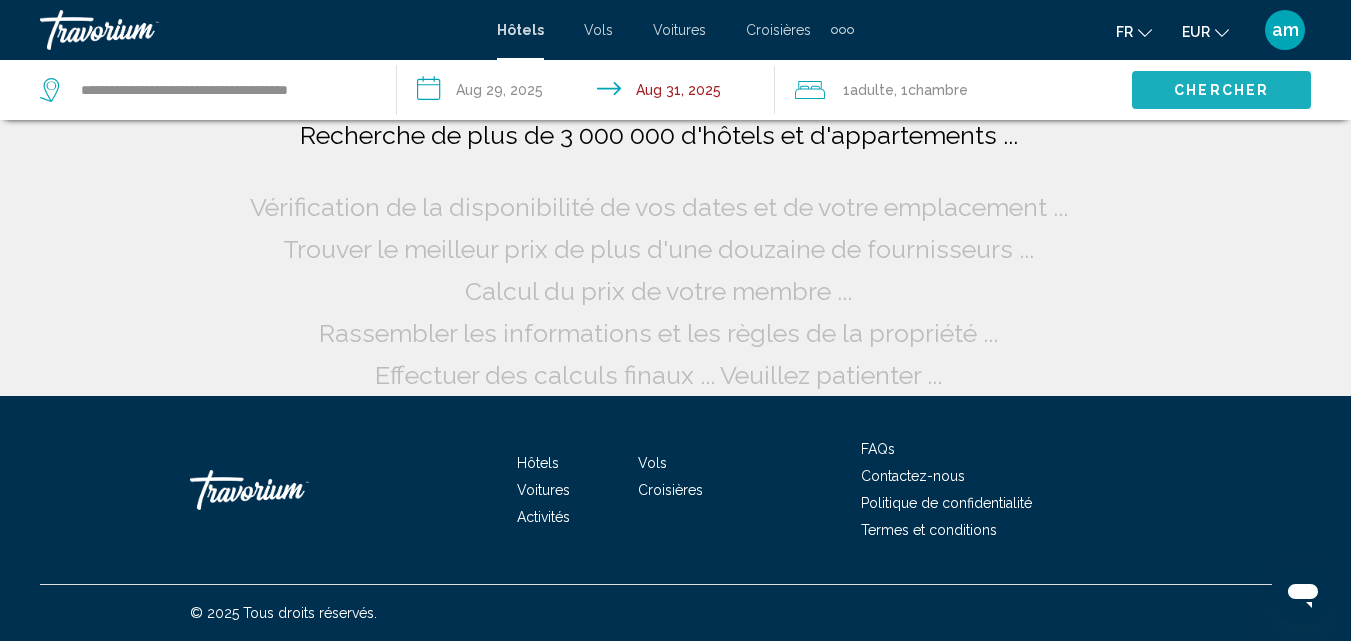 scroll, scrollTop: 16, scrollLeft: 0, axis: vertical 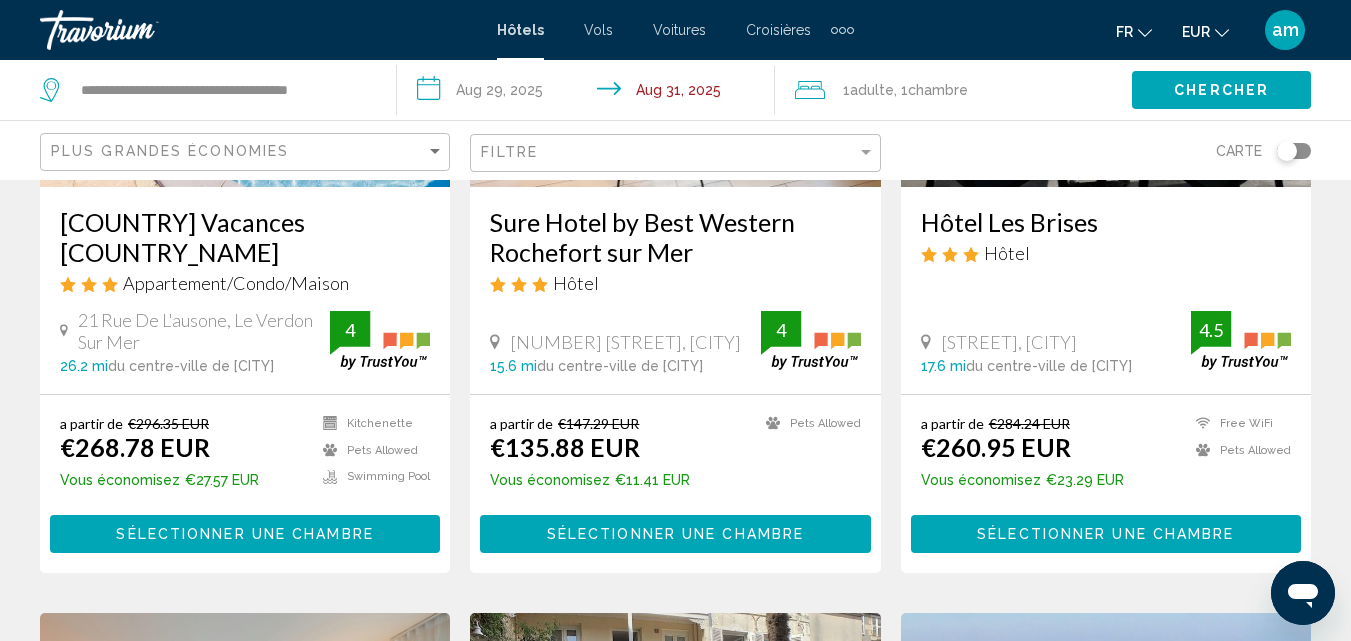 click on "Sélectionner une chambre" at bounding box center [1105, 535] 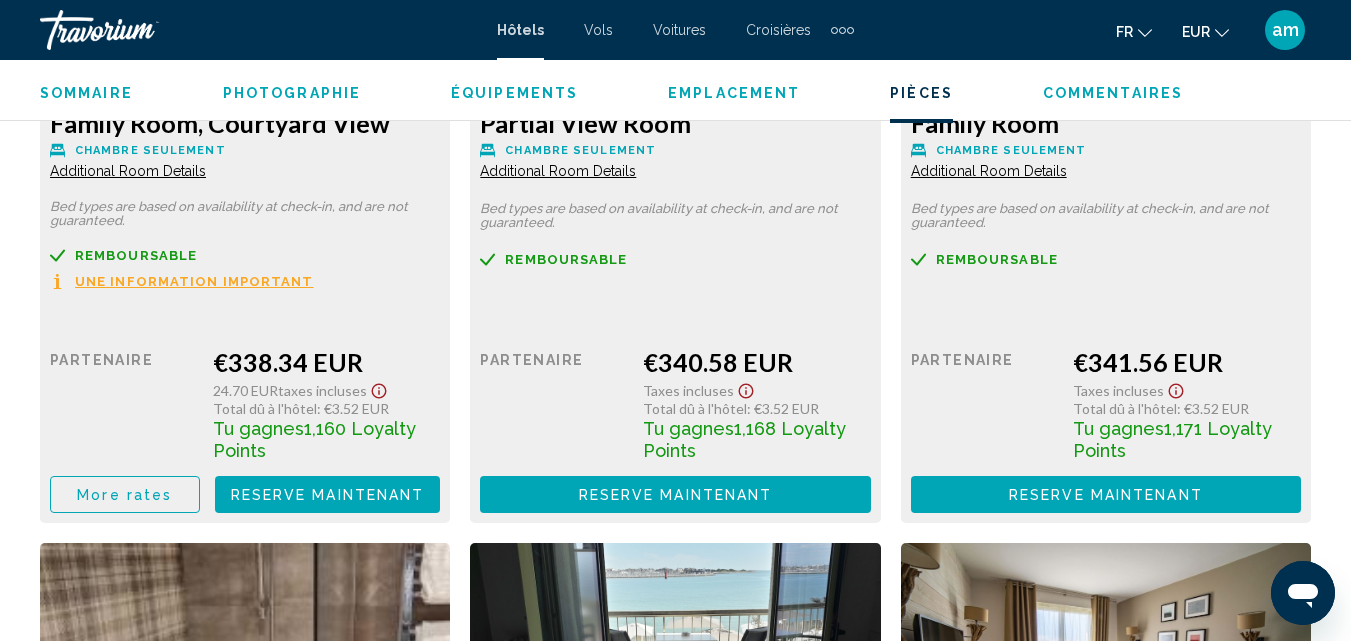 scroll, scrollTop: 4818, scrollLeft: 0, axis: vertical 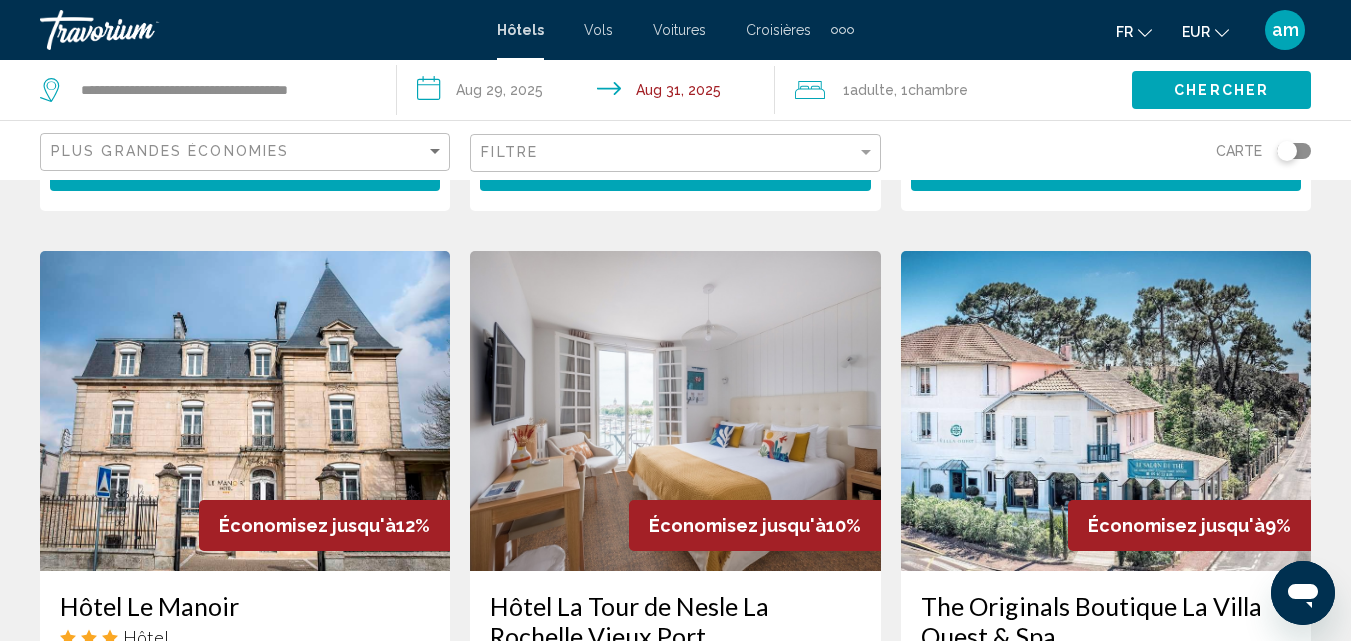 click on "**********" 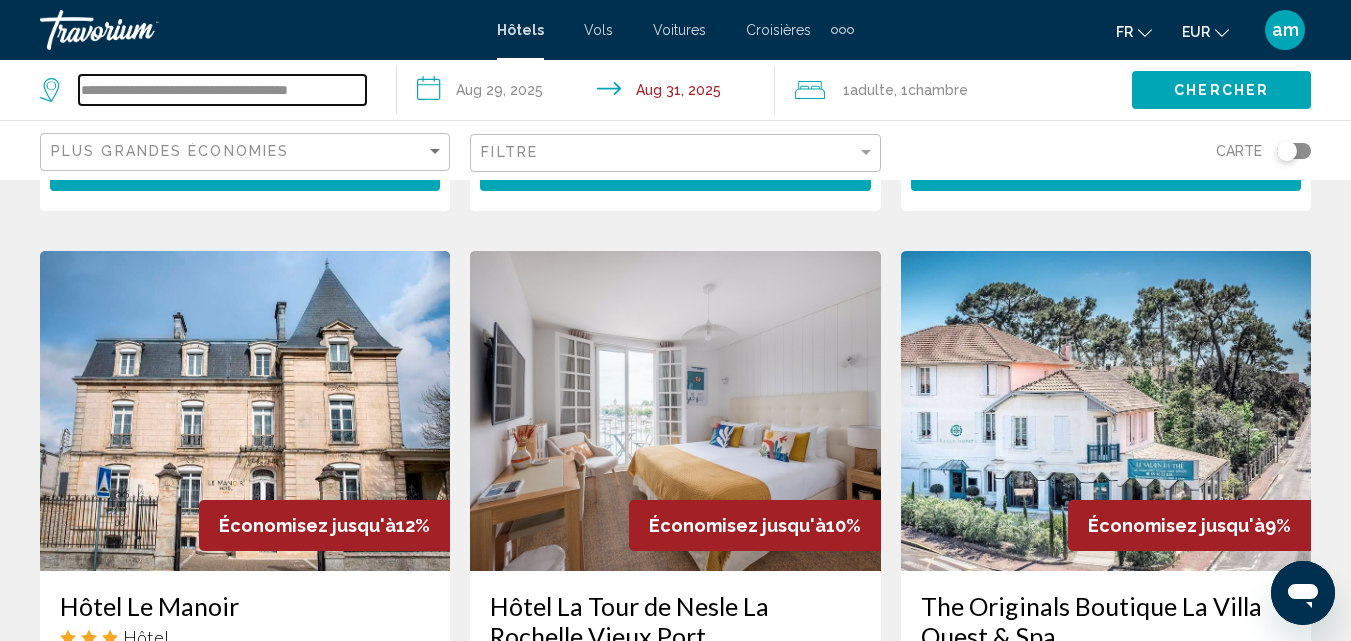 click on "**********" at bounding box center (222, 90) 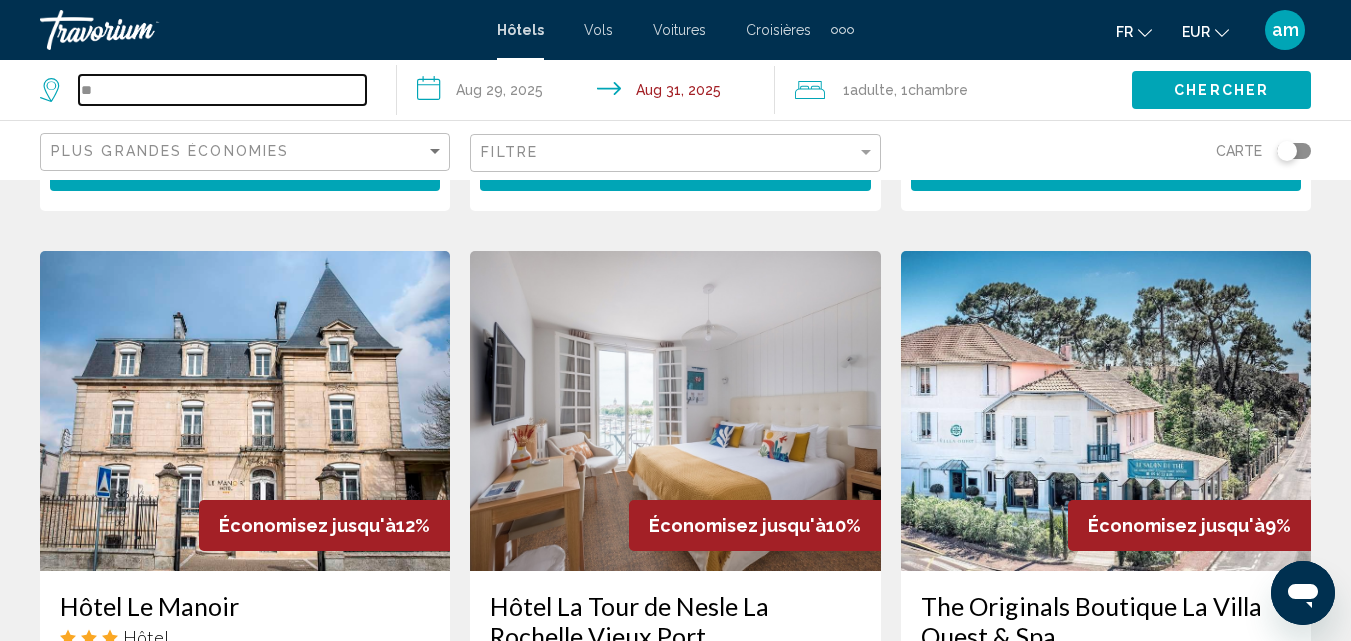 type on "*" 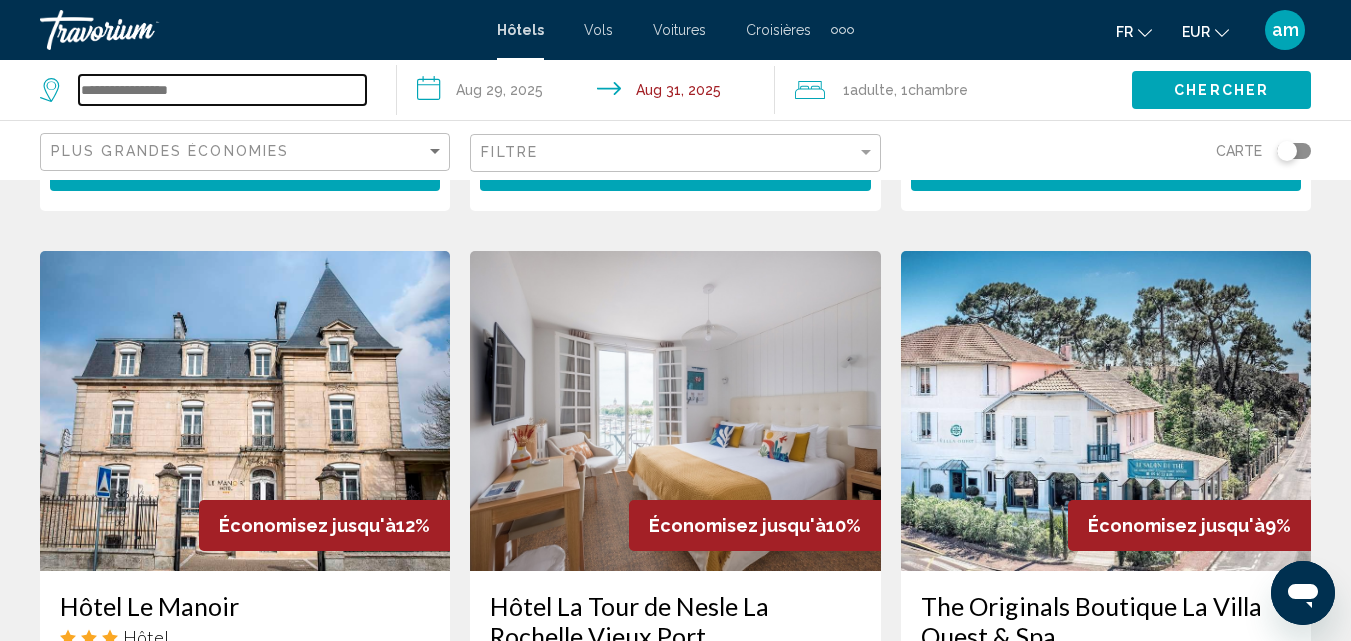 click at bounding box center [222, 90] 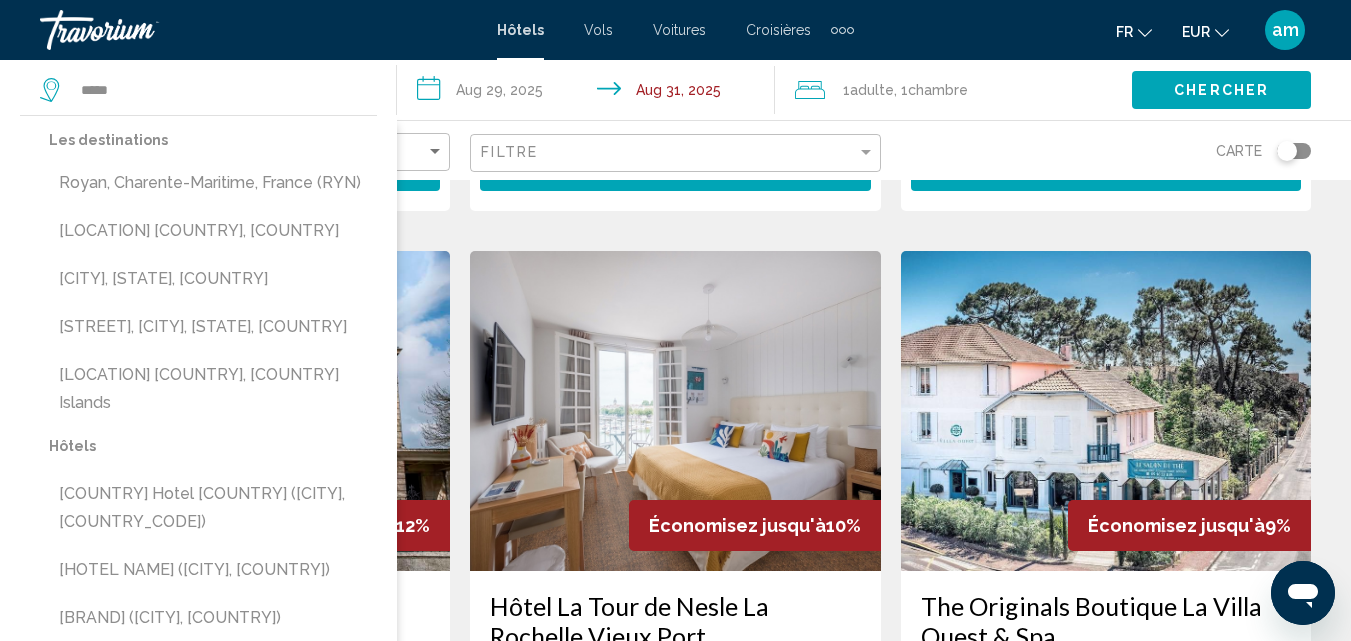click on "Royan, Charente-Maritime, France (RYN)" at bounding box center [213, 183] 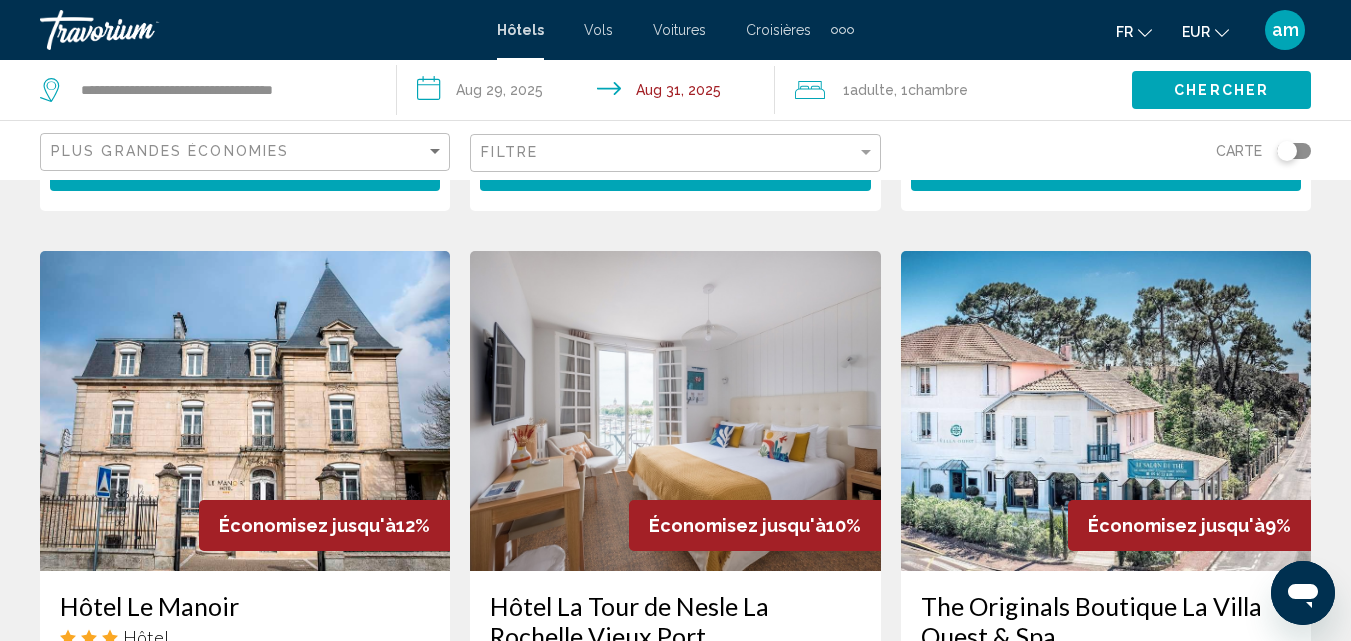 click on "Chercher" 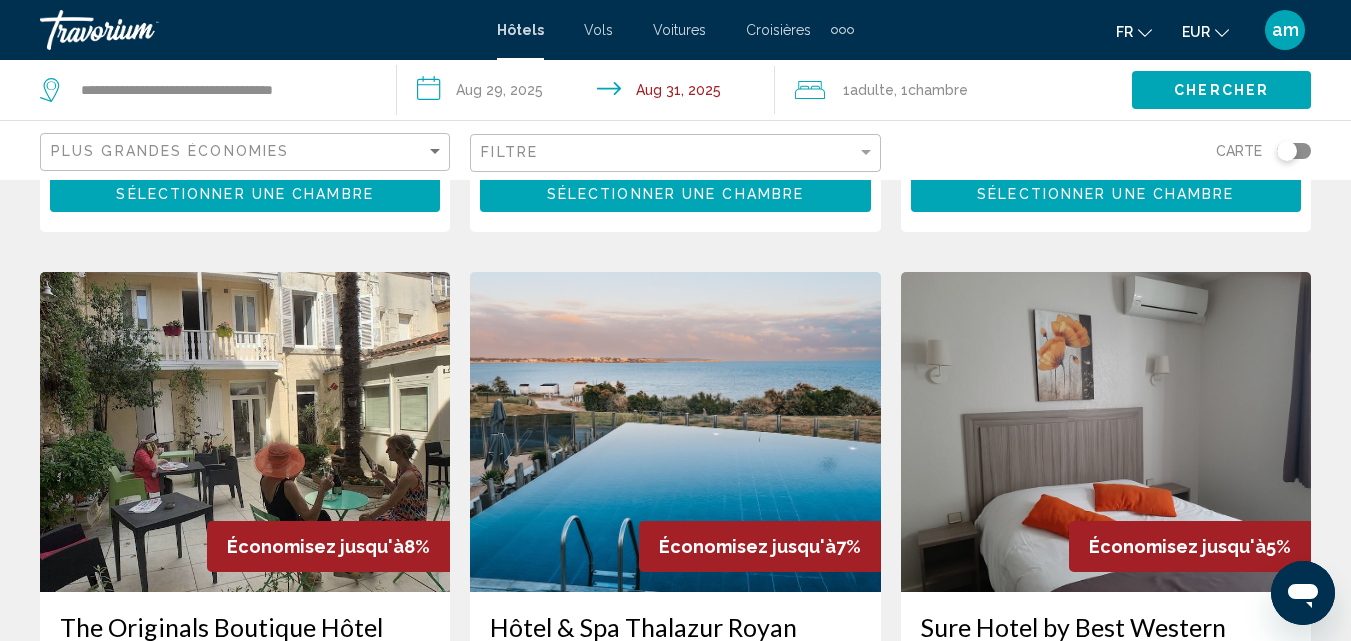 scroll, scrollTop: 1300, scrollLeft: 0, axis: vertical 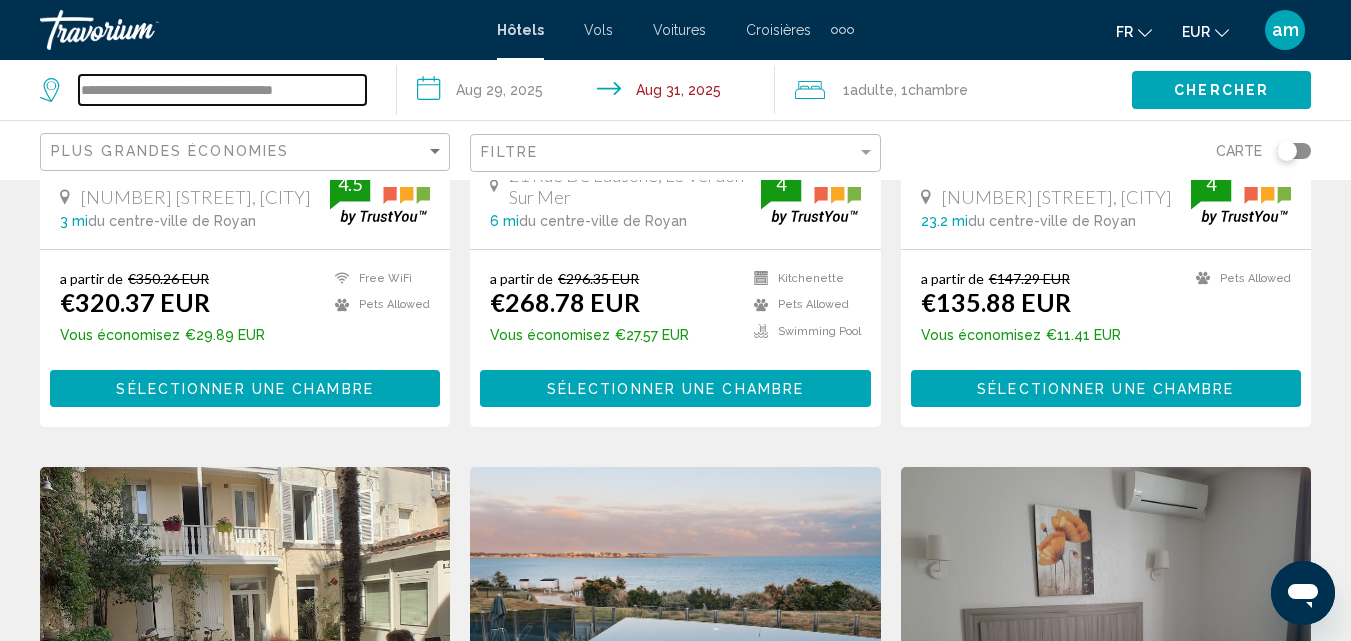 click on "**********" at bounding box center [222, 90] 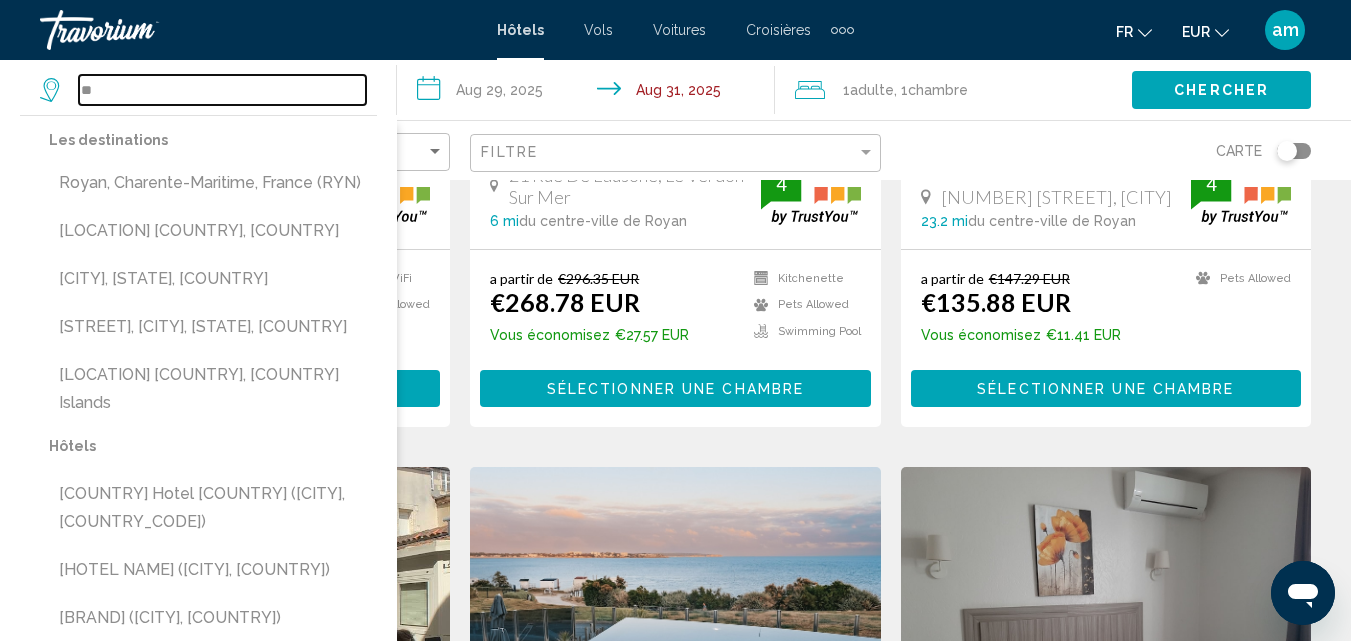 type on "*" 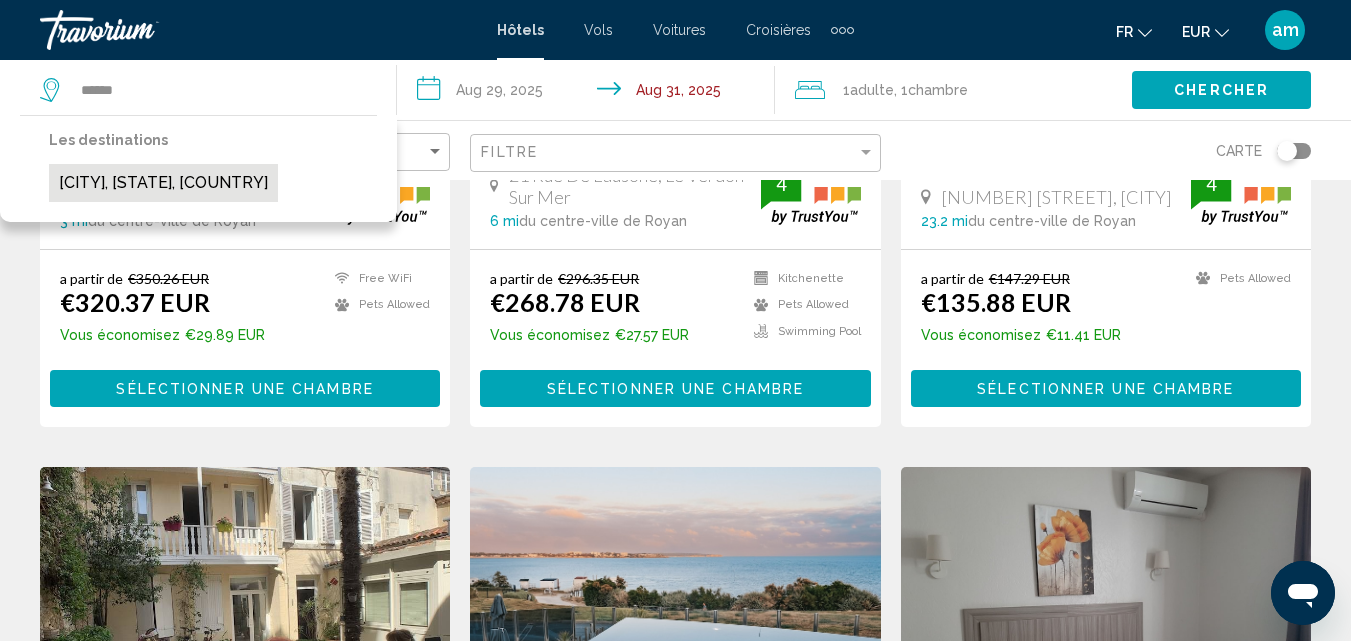 click on "[CITY], [STATE], [COUNTRY]" at bounding box center [163, 183] 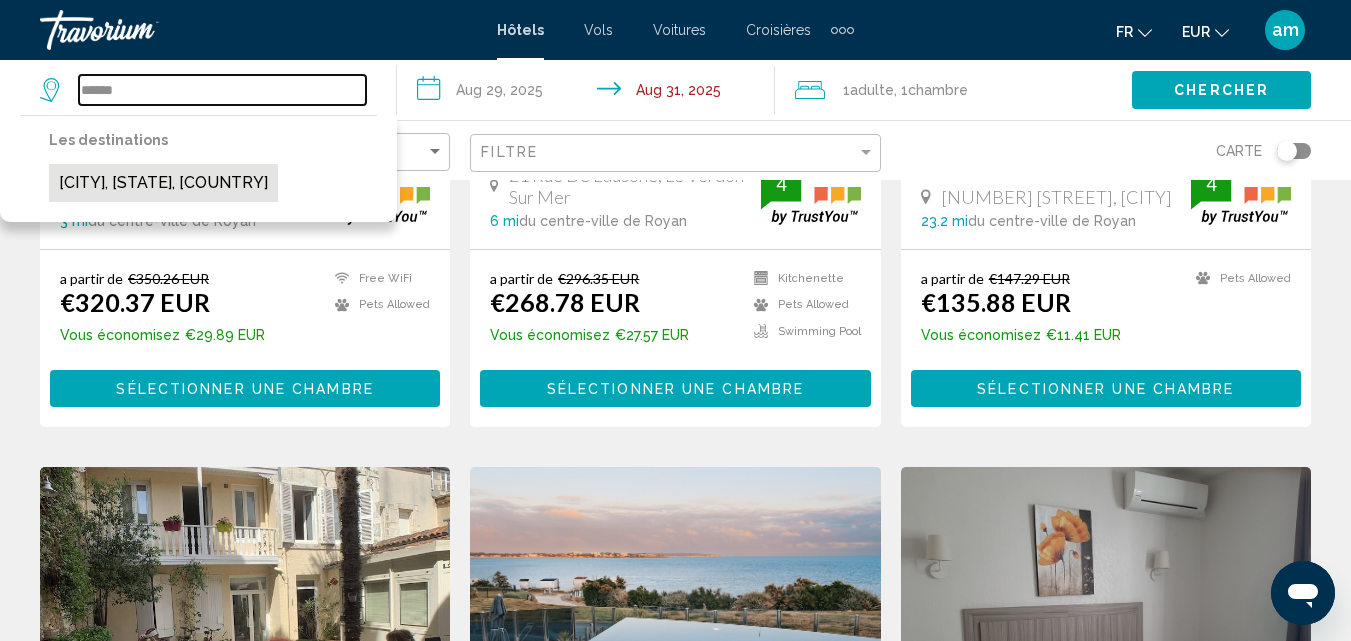 type on "**********" 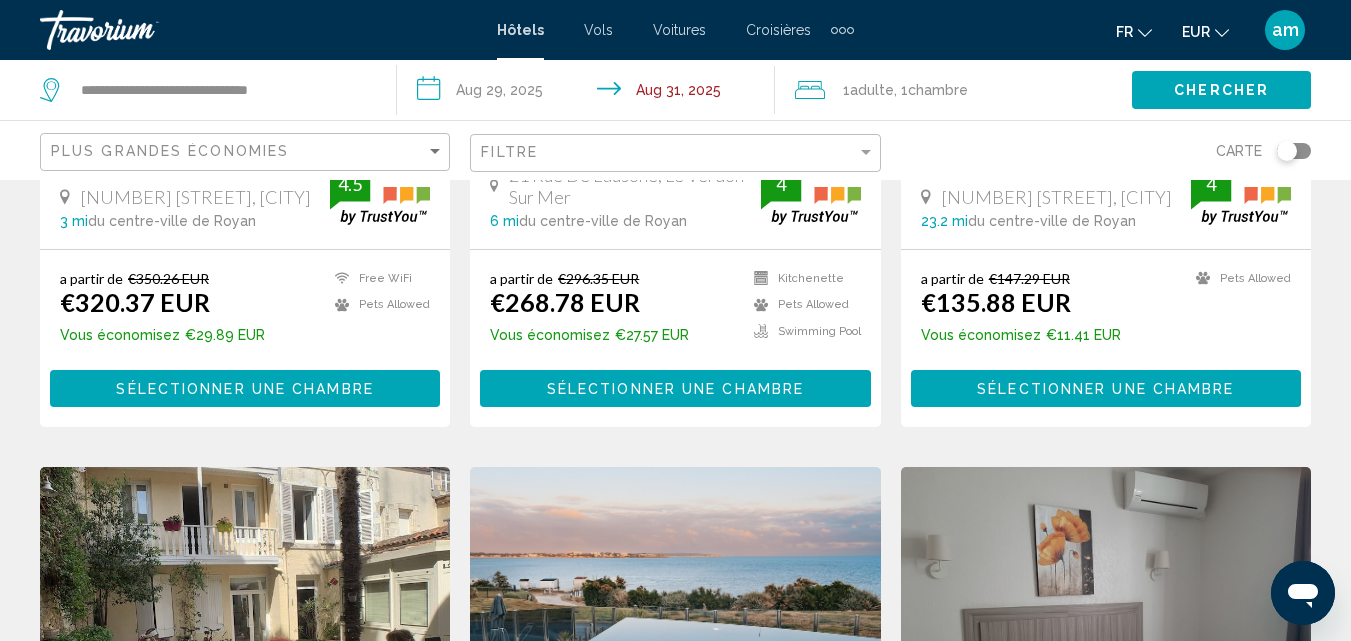 click on "Chercher" 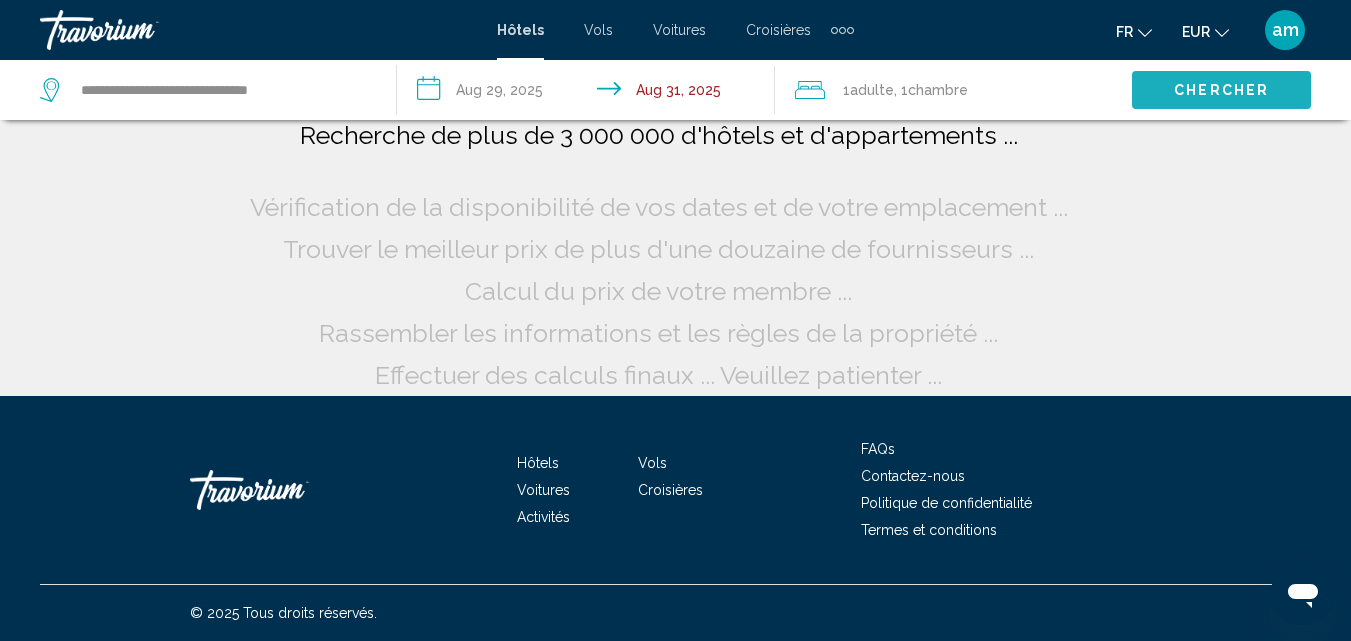 scroll, scrollTop: 16, scrollLeft: 0, axis: vertical 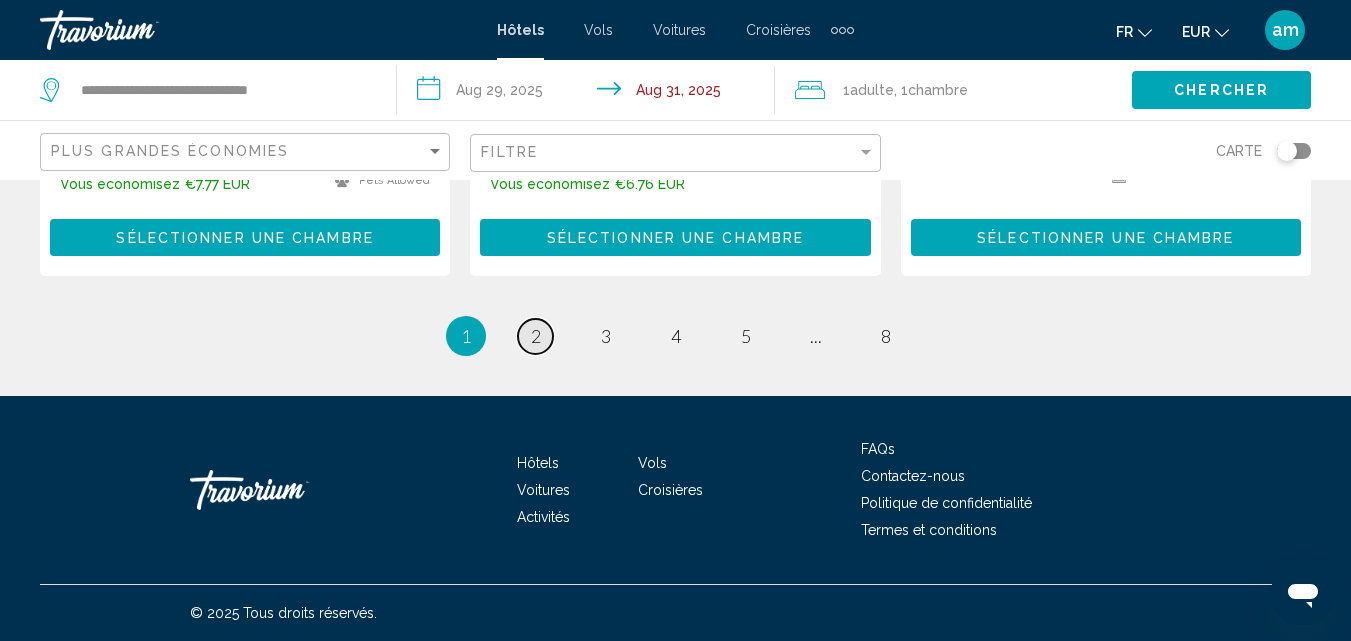 click on "2" at bounding box center [536, 336] 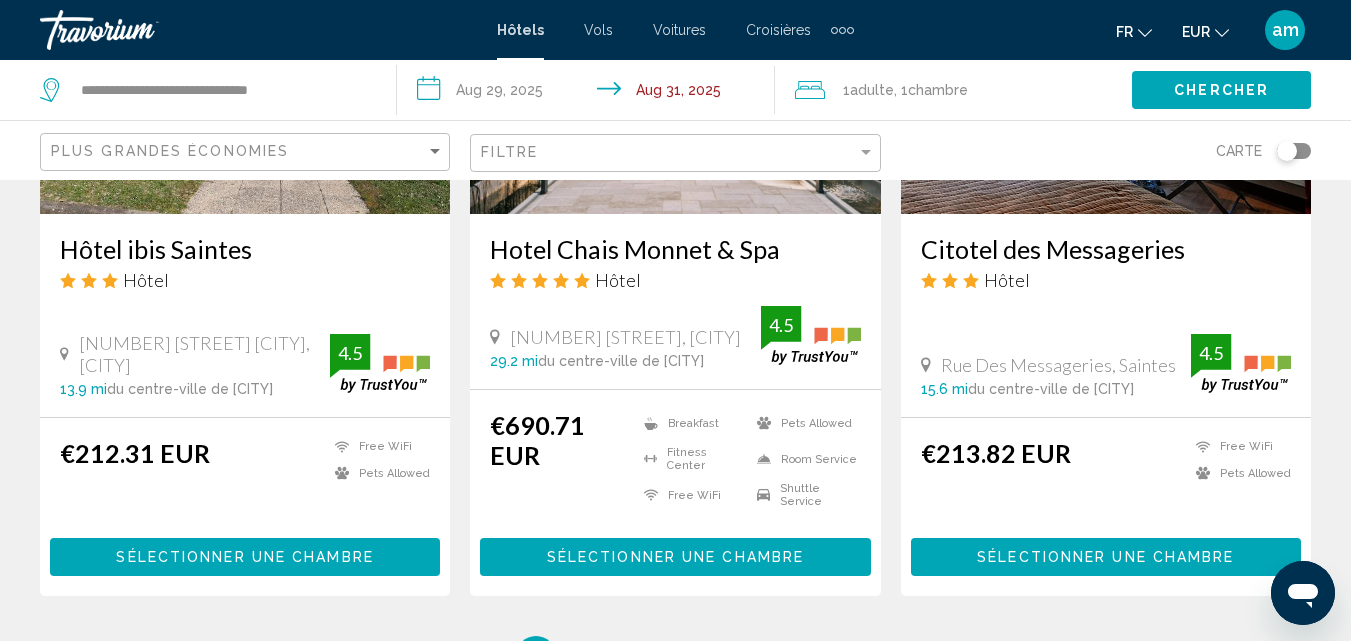 scroll, scrollTop: 2900, scrollLeft: 0, axis: vertical 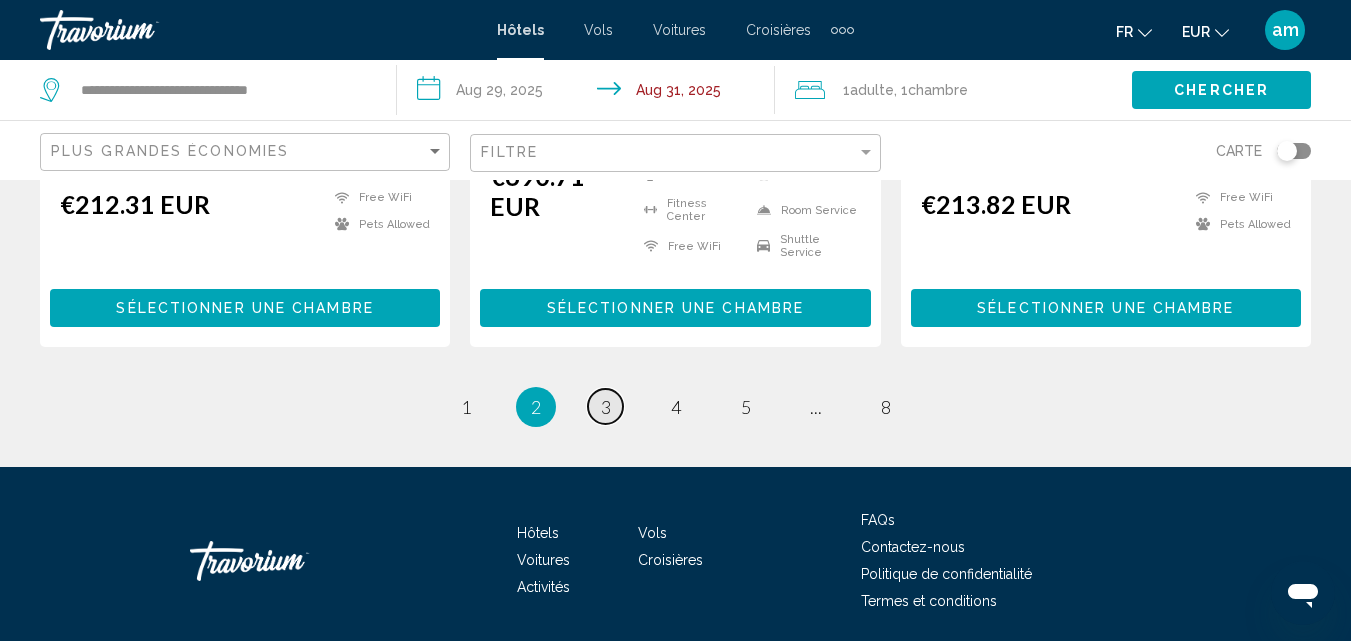 click on "3" at bounding box center (606, 407) 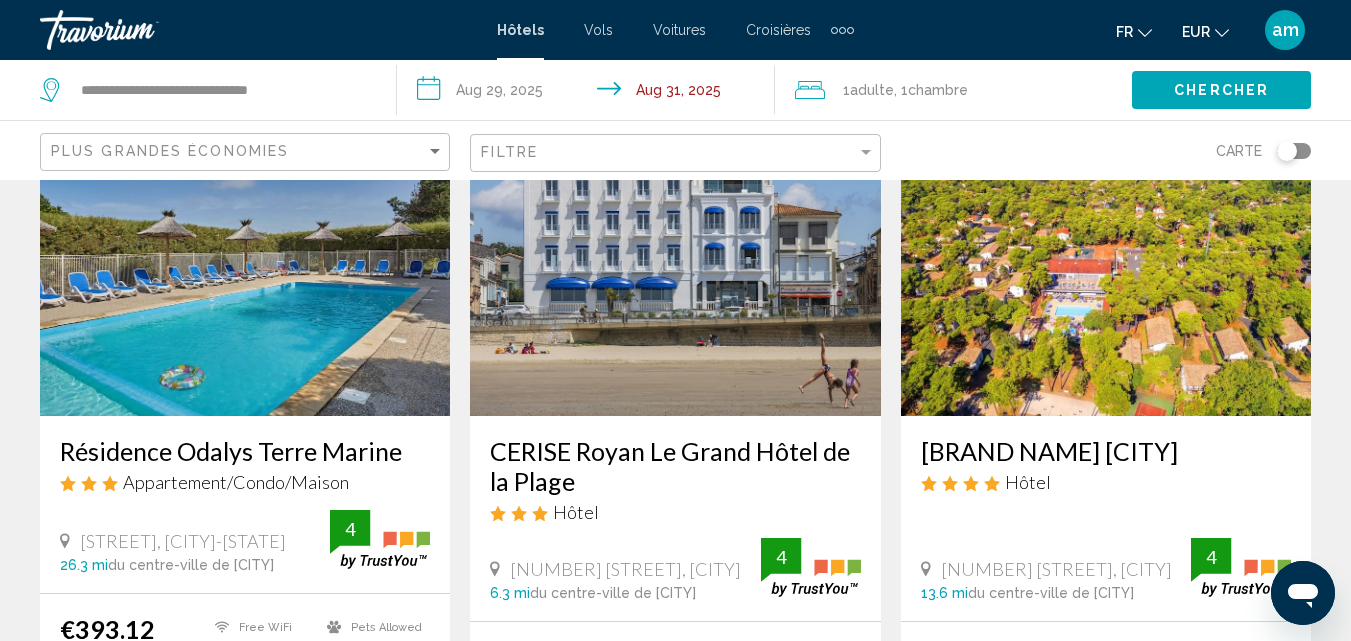 scroll, scrollTop: 300, scrollLeft: 0, axis: vertical 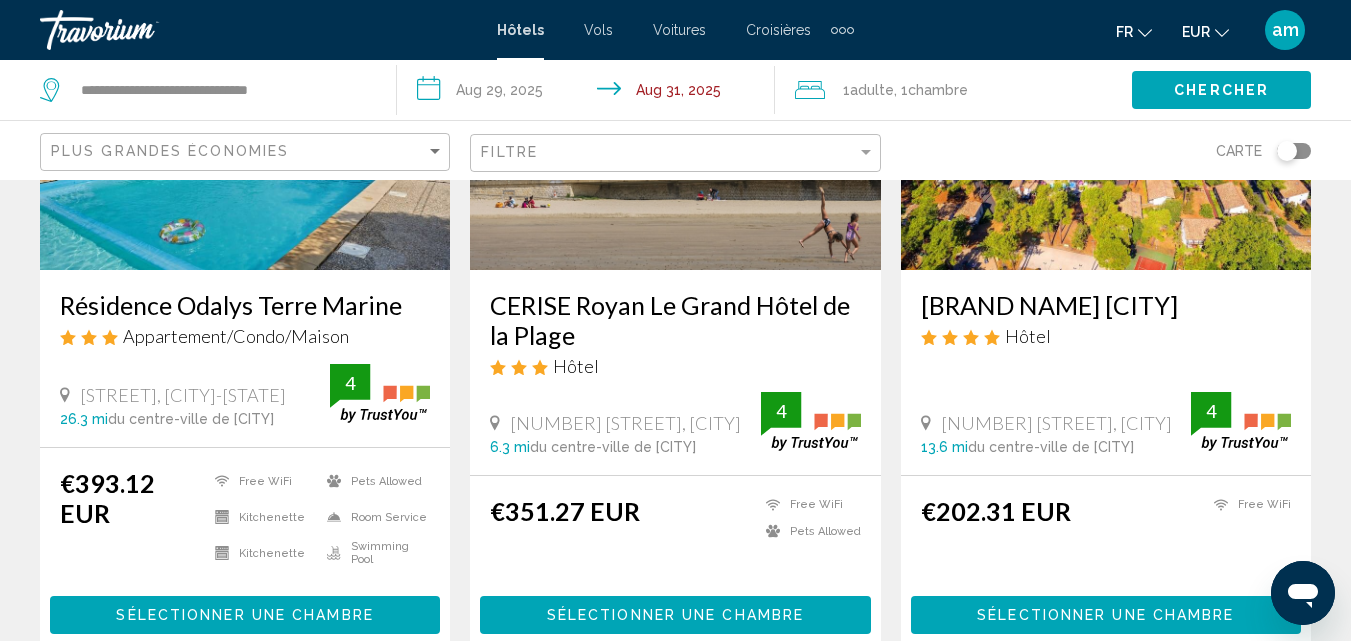 click on "[BRAND NAME] [CITY]" at bounding box center [1106, 305] 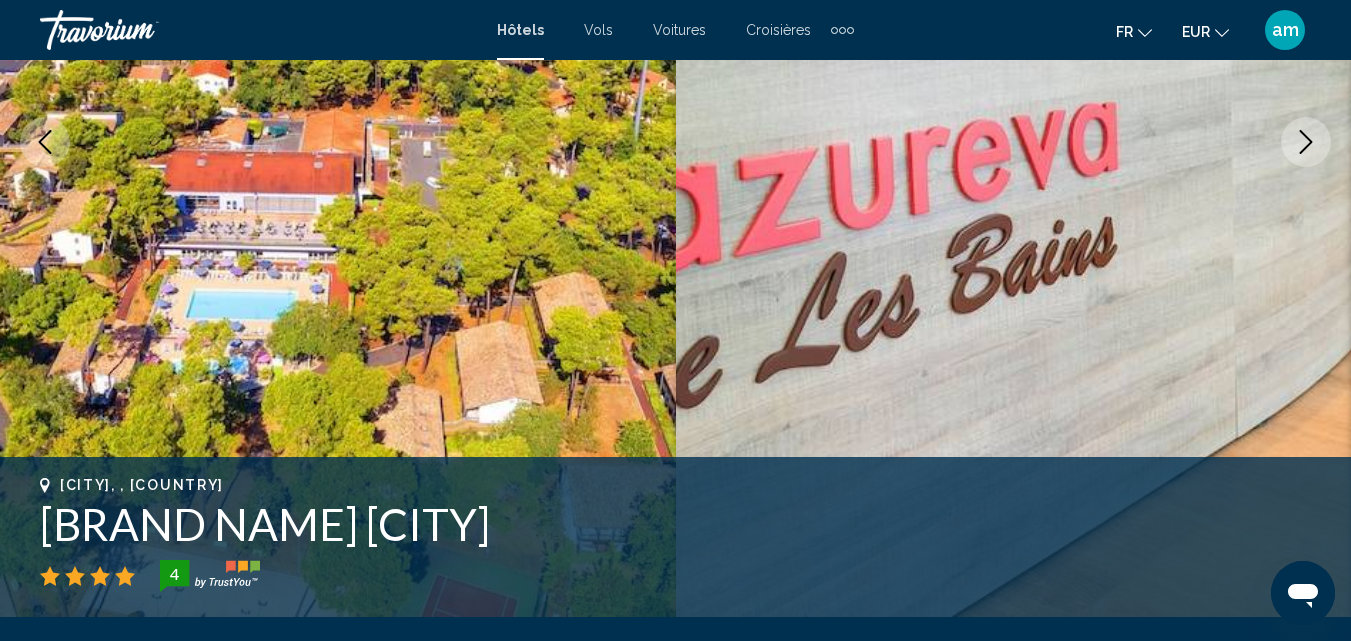 scroll, scrollTop: 214, scrollLeft: 0, axis: vertical 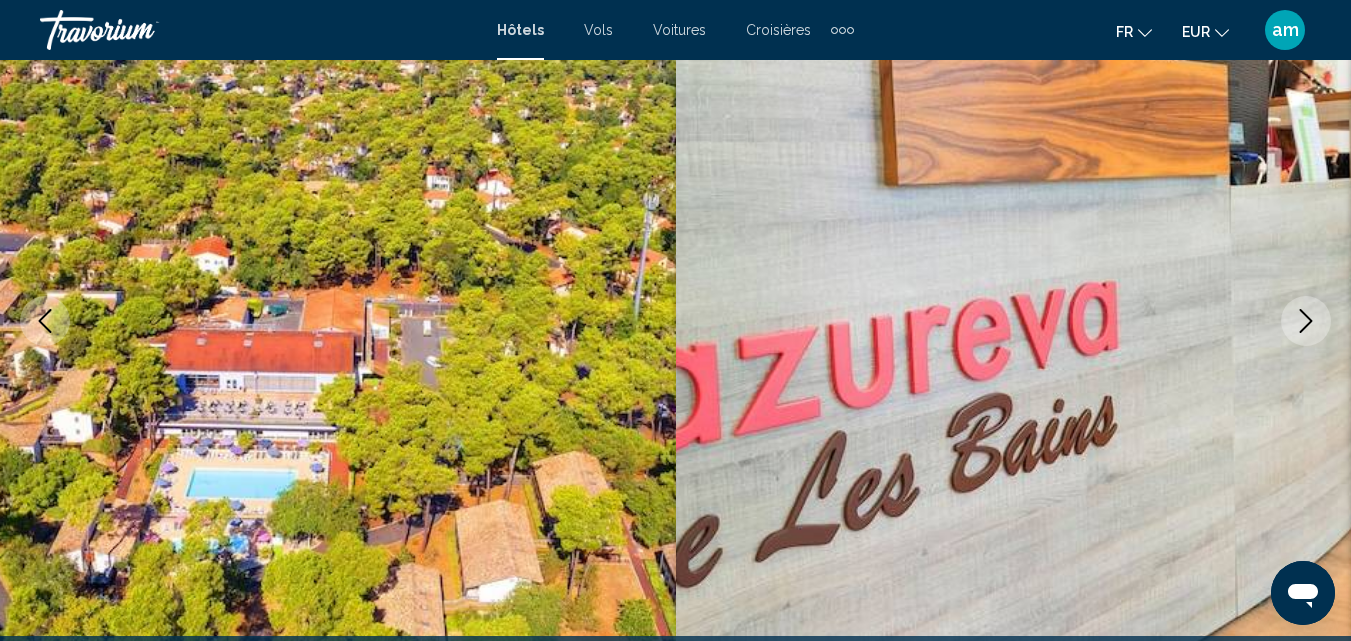 click 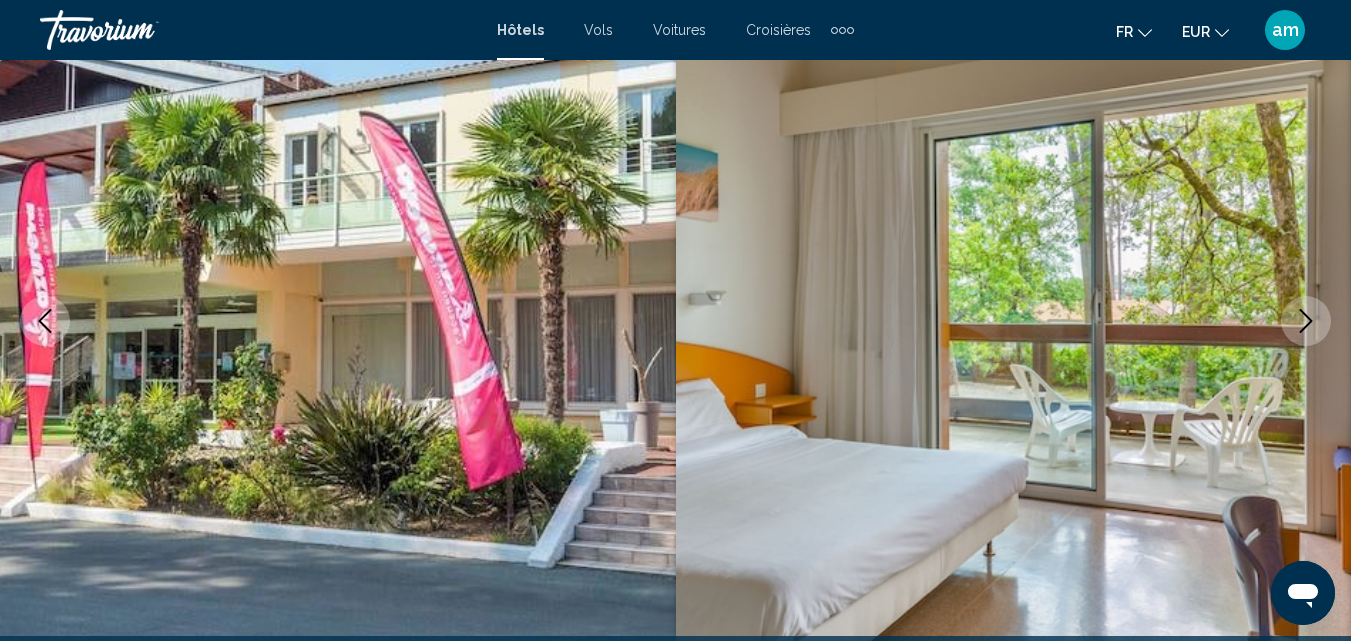click 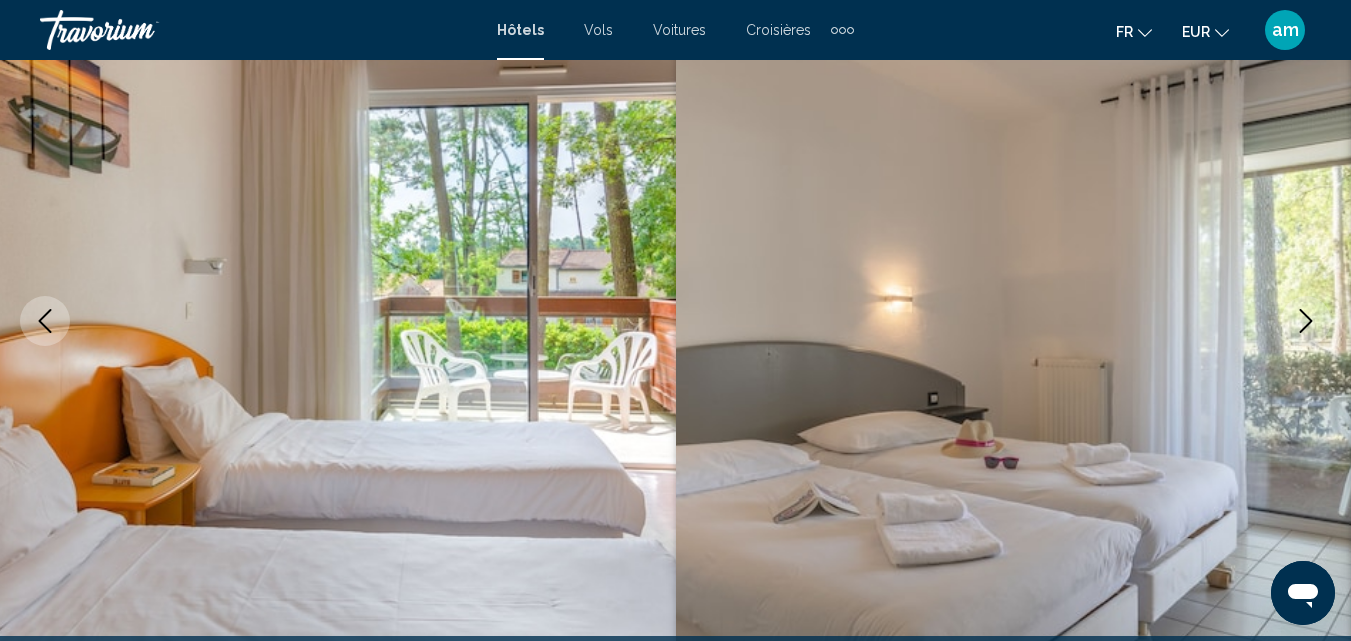 click 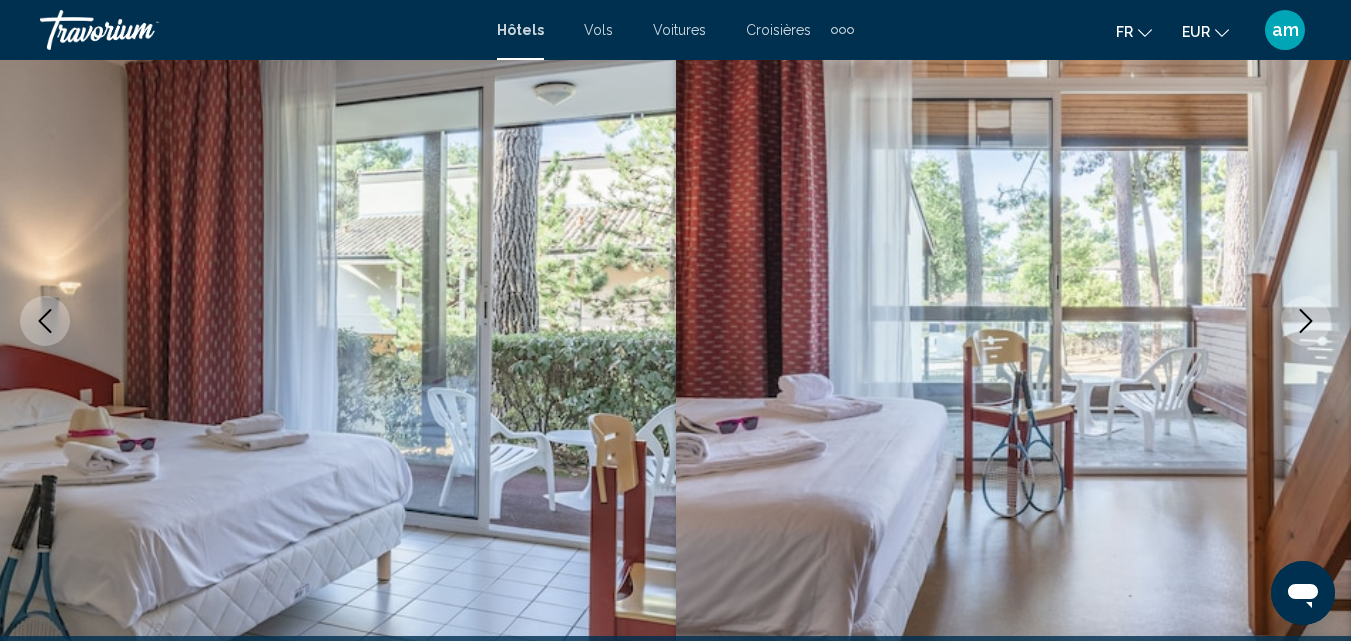 click at bounding box center [1306, 321] 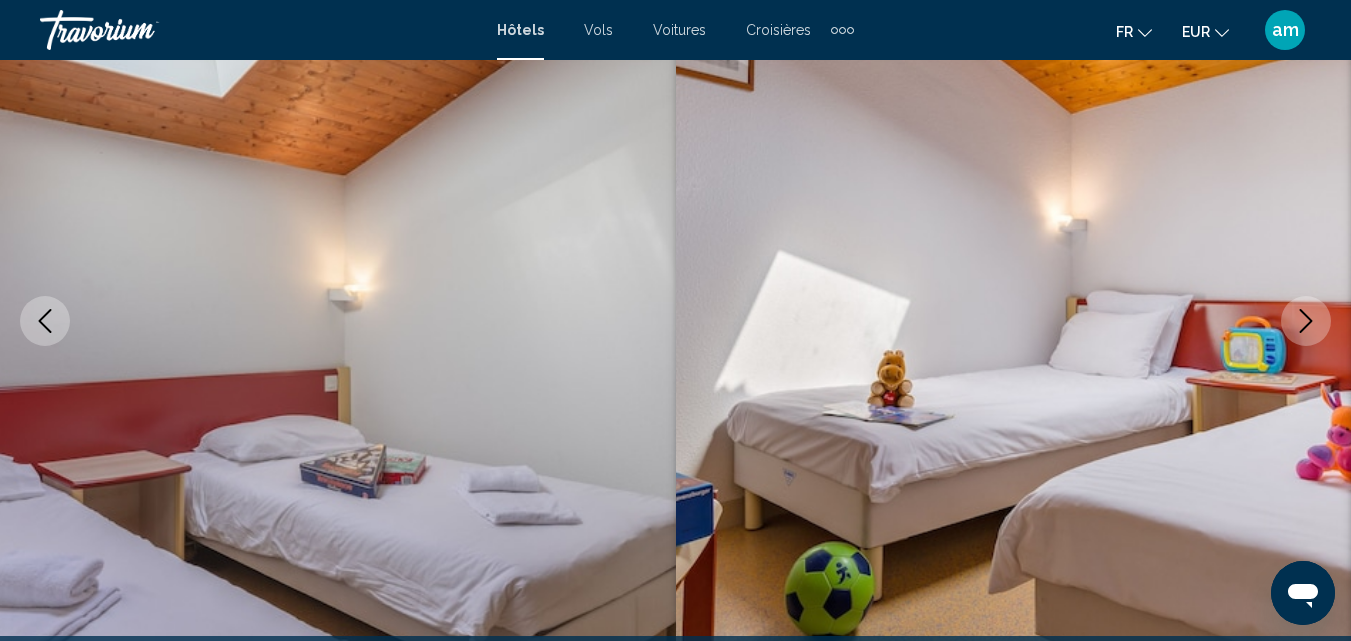 click at bounding box center (1306, 321) 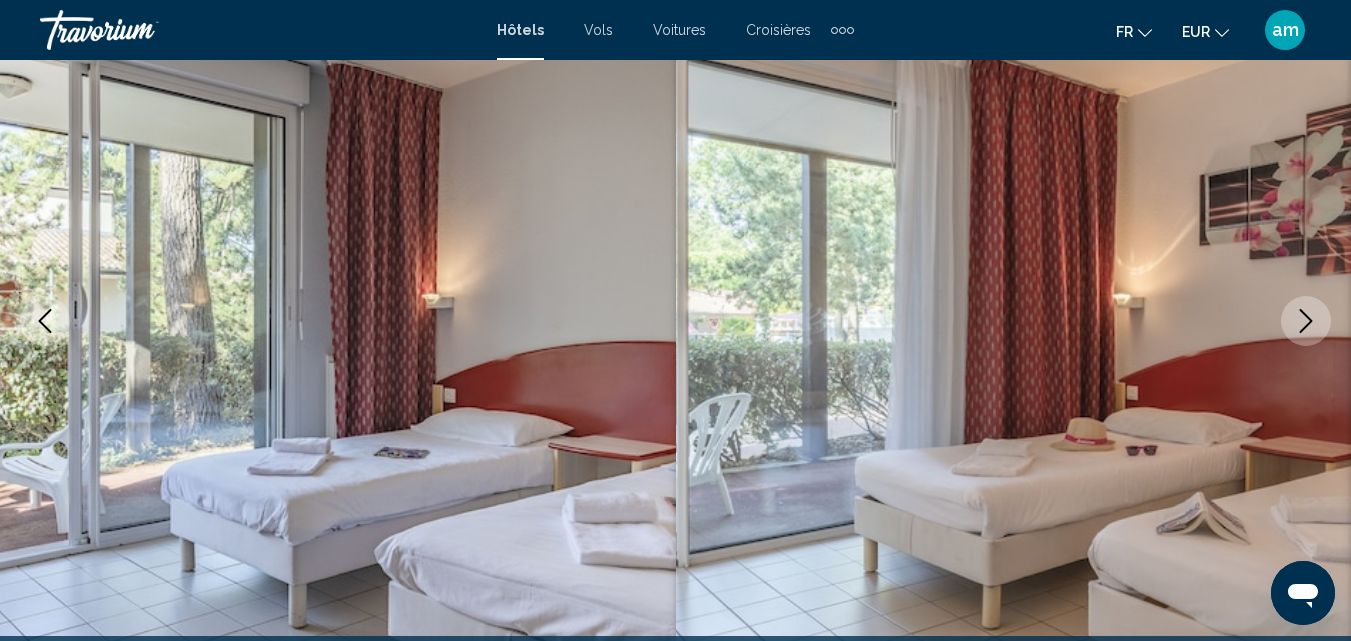 click at bounding box center (1306, 321) 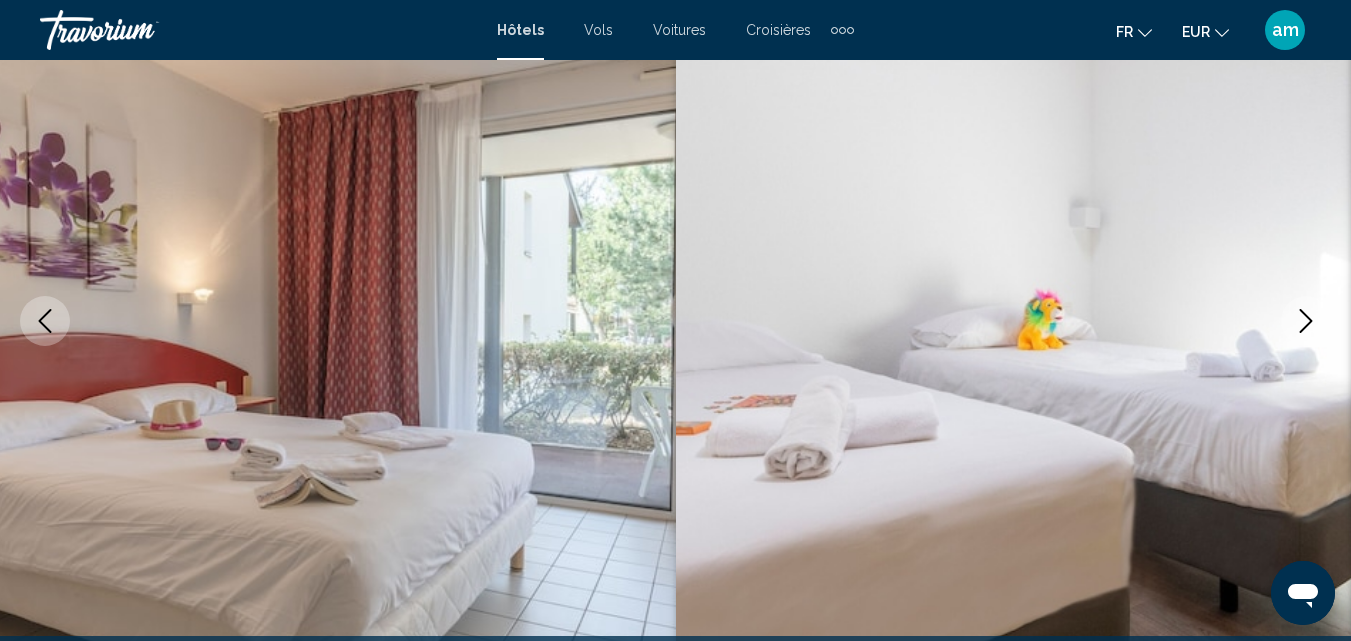click at bounding box center [1306, 321] 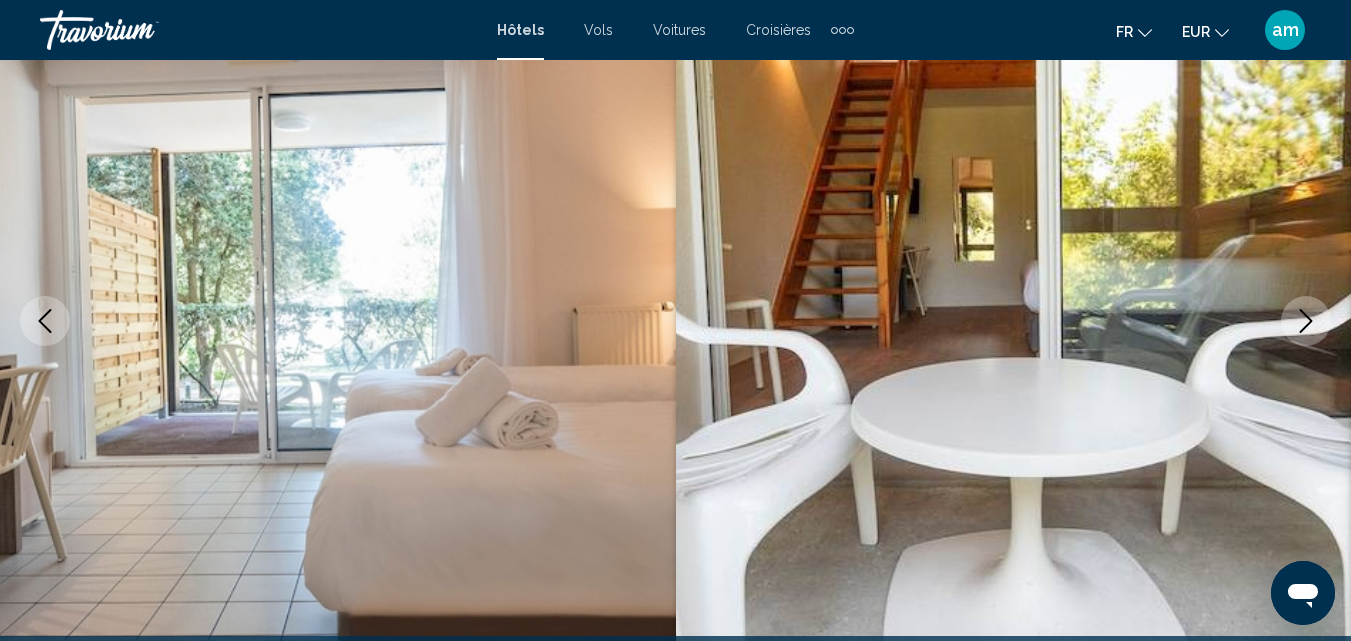 click at bounding box center (1306, 321) 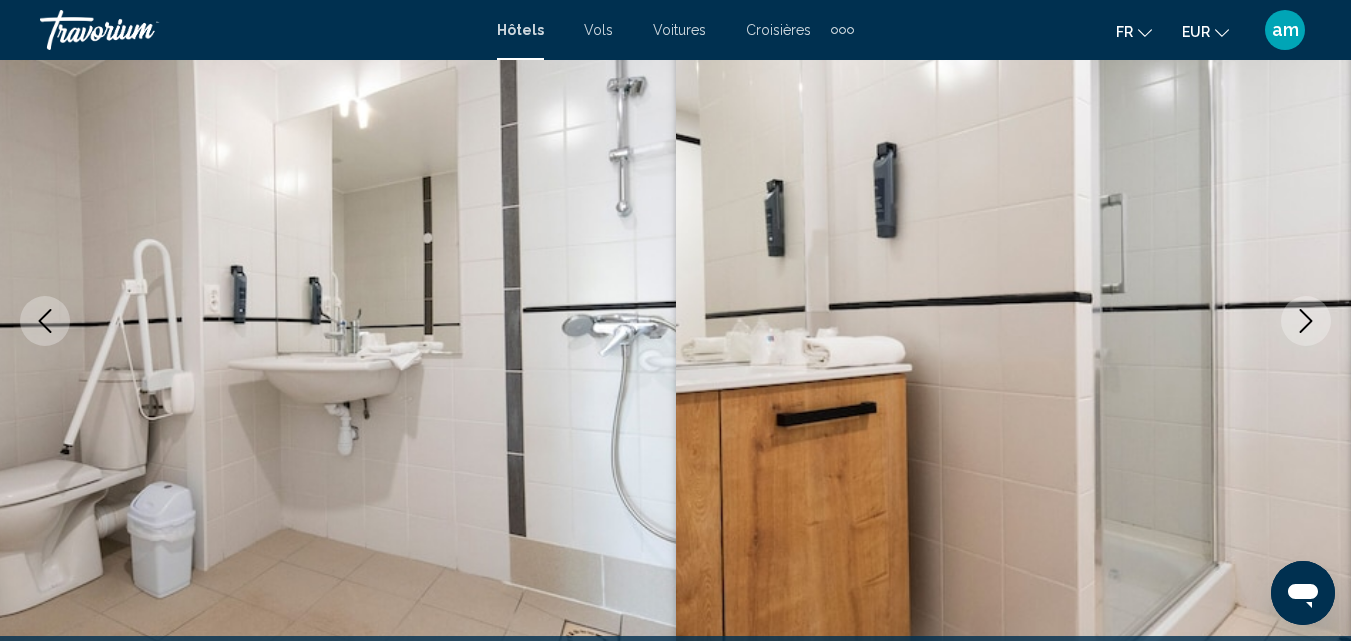 click at bounding box center [1306, 321] 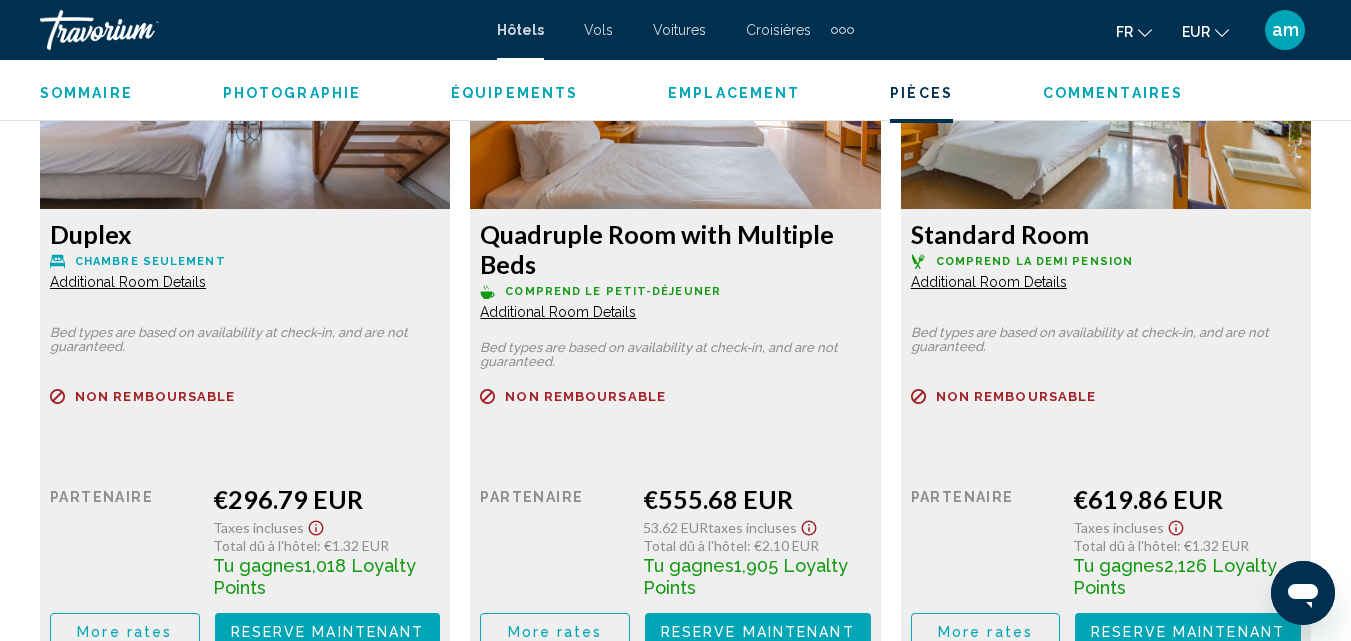 scroll, scrollTop: 3414, scrollLeft: 0, axis: vertical 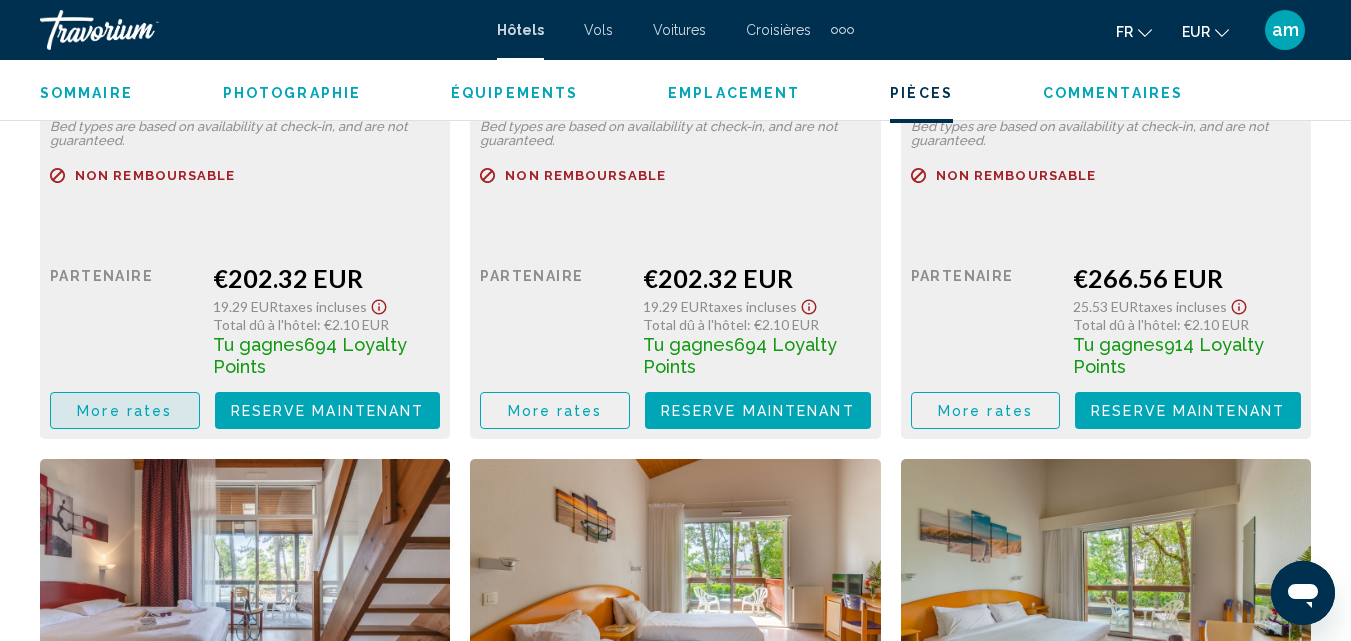 click on "More rates" at bounding box center (125, 410) 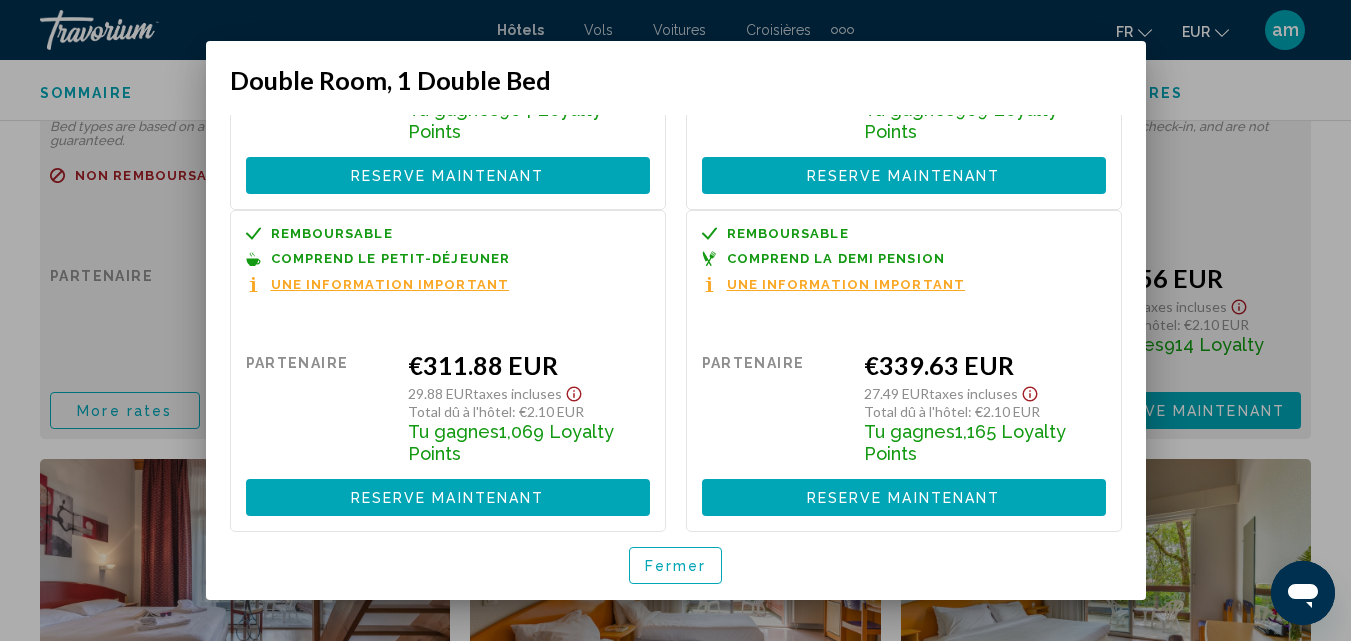 scroll, scrollTop: 0, scrollLeft: 0, axis: both 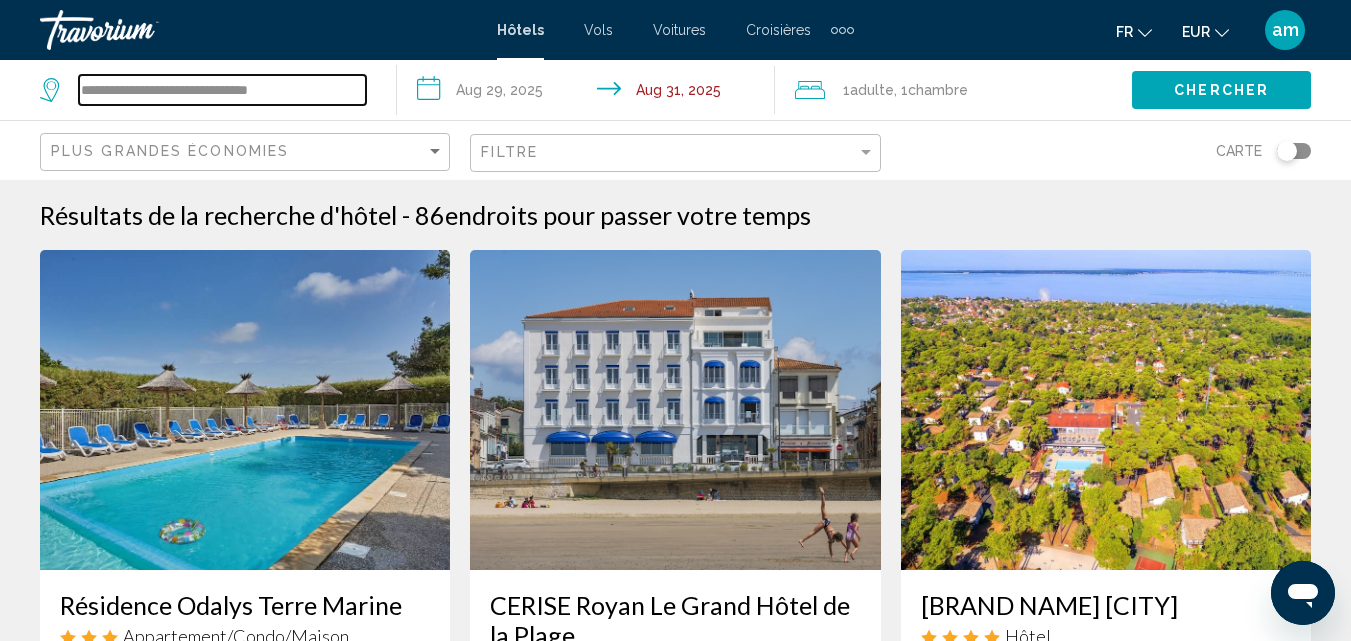 click on "**********" at bounding box center [222, 90] 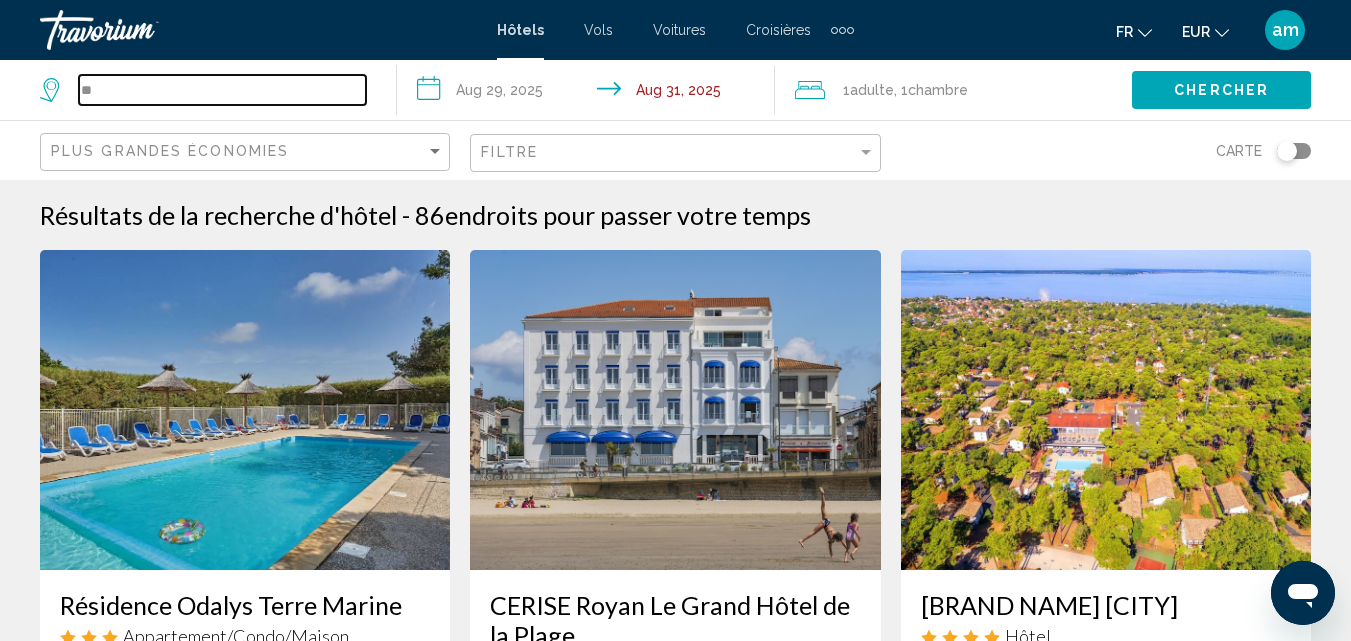 type on "*" 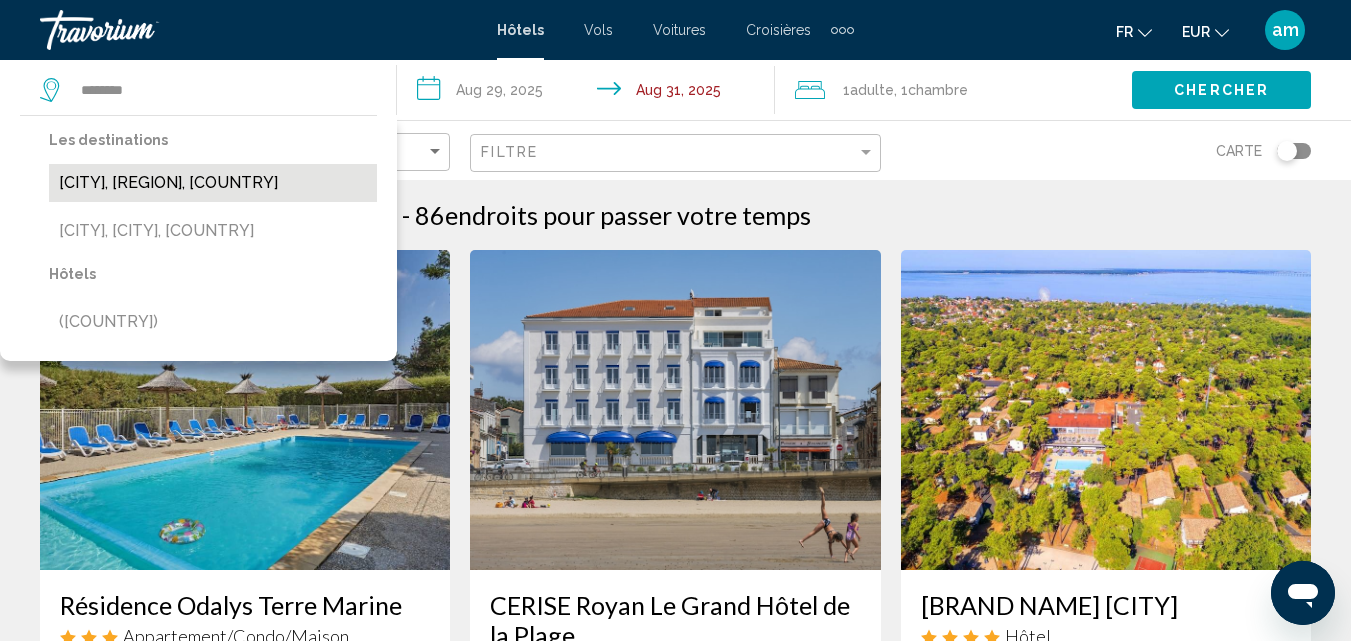 click on "[CITY], [REGION], [COUNTRY]" at bounding box center (213, 183) 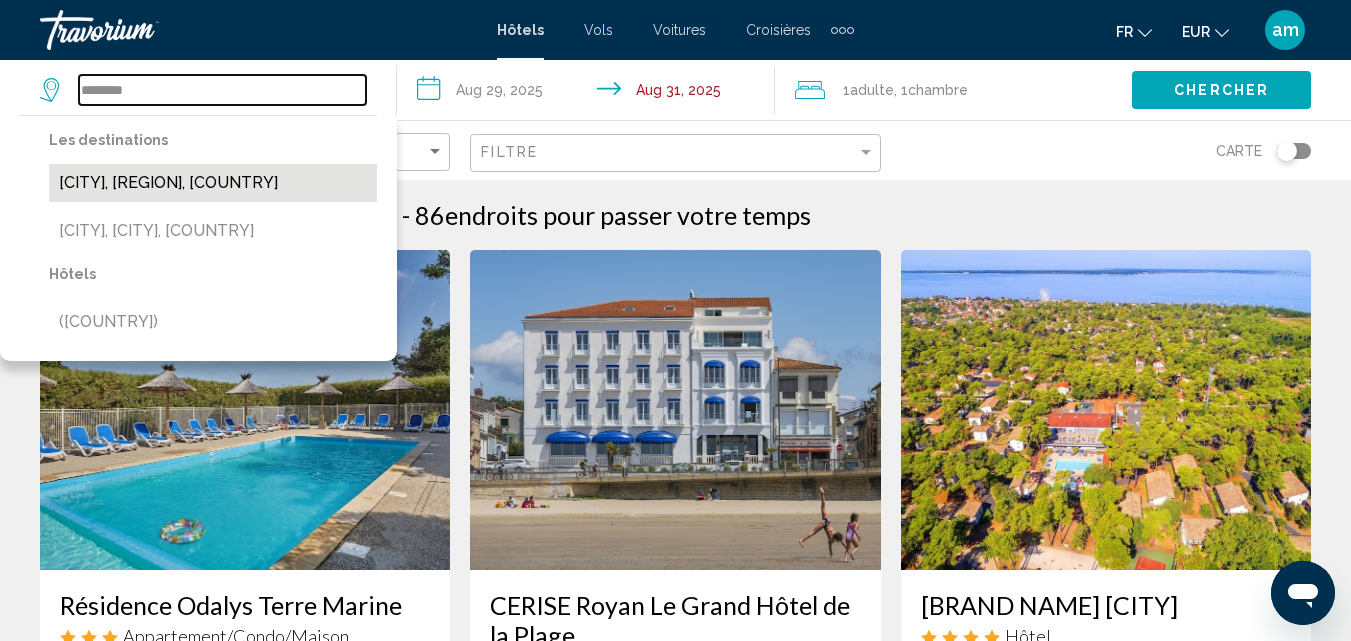 type on "**********" 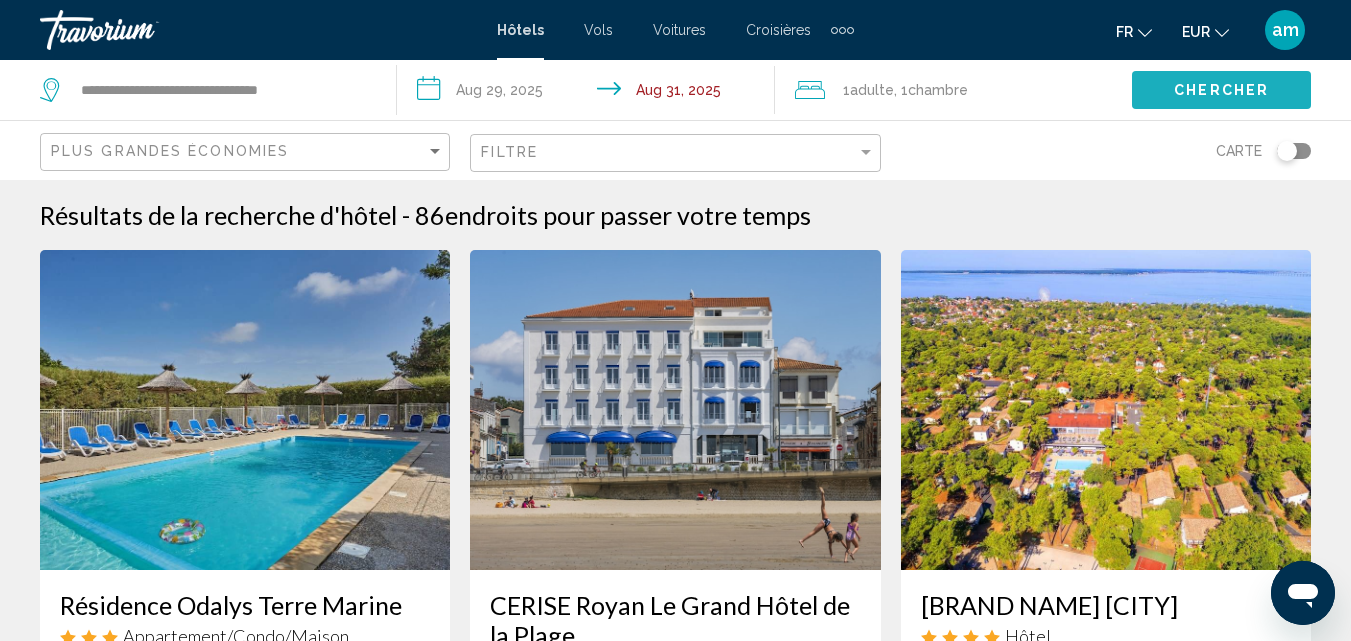 click on "Chercher" 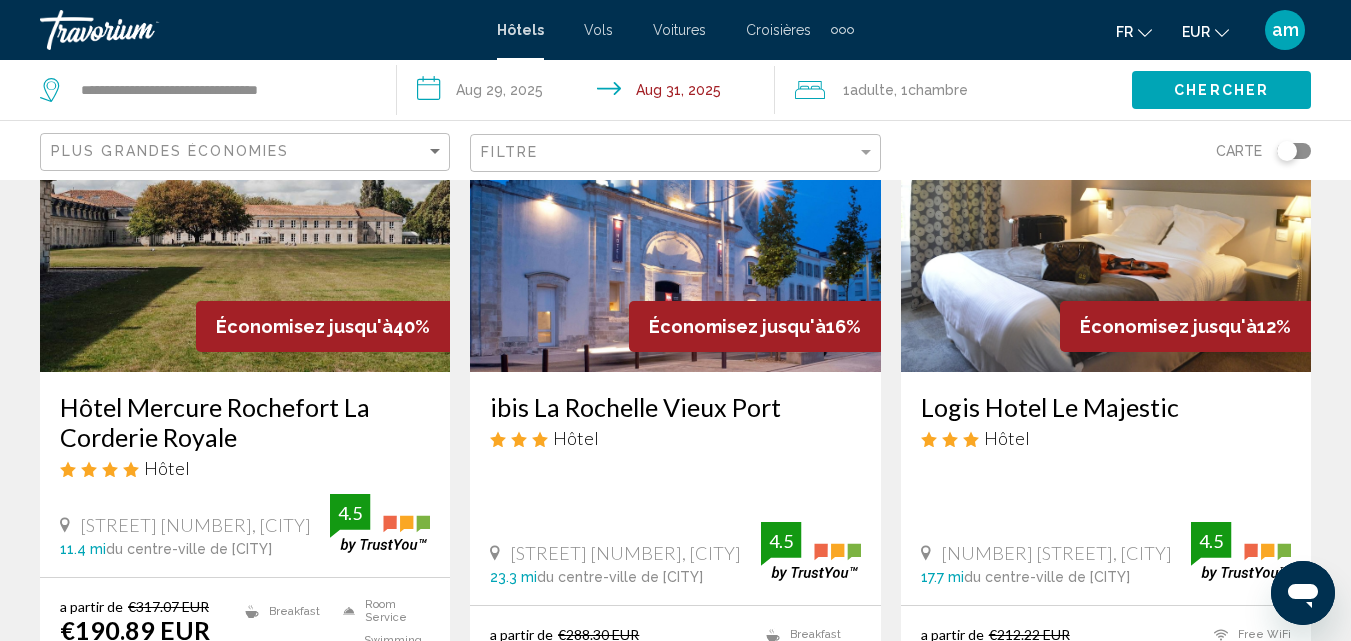 scroll, scrollTop: 200, scrollLeft: 0, axis: vertical 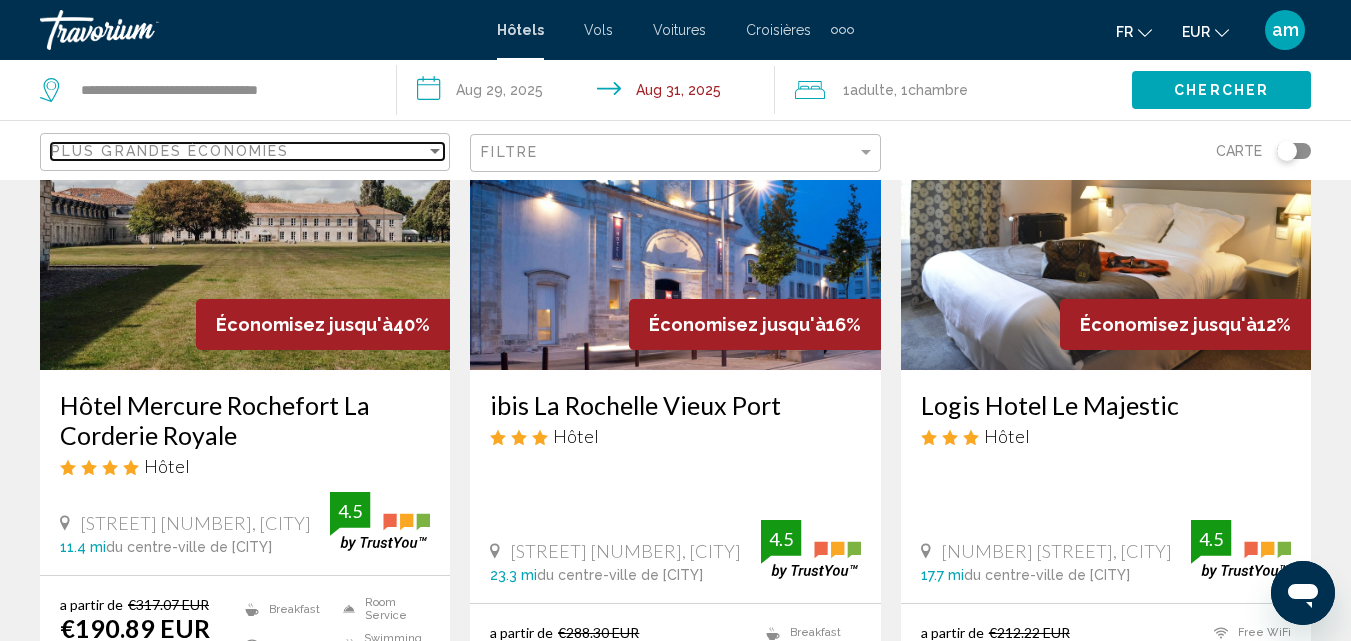 click on "Plus grandes économies" at bounding box center [247, 152] 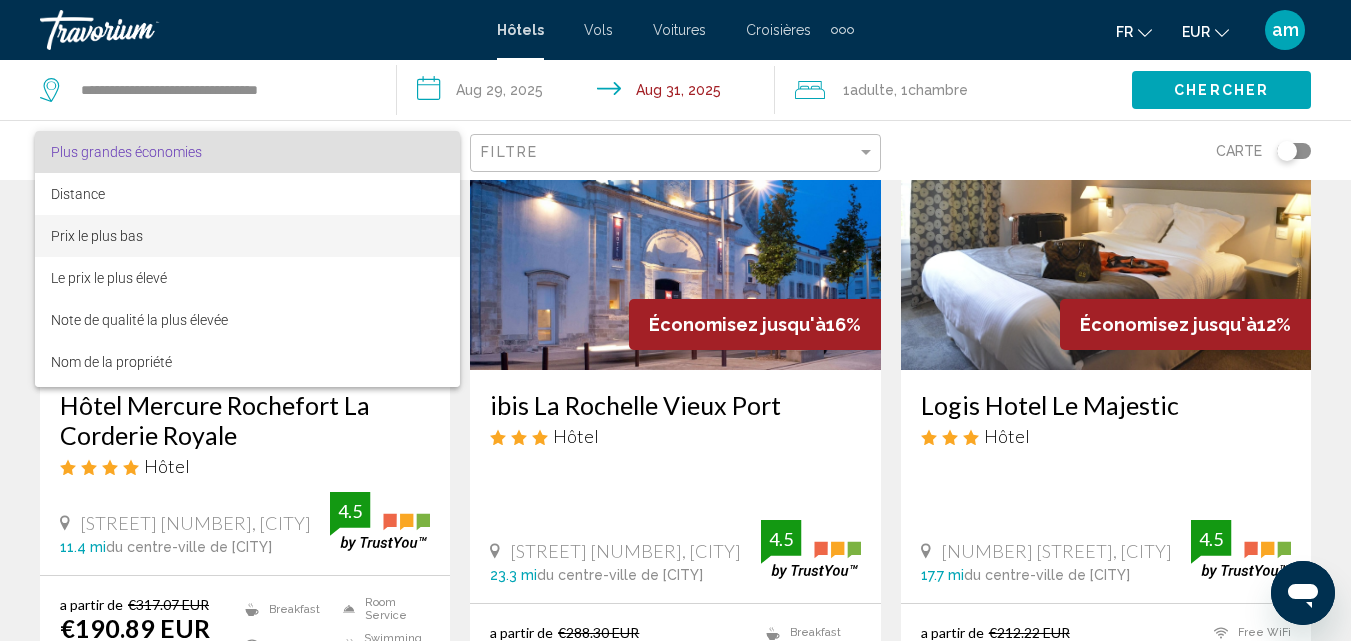 click on "Prix le plus bas" at bounding box center (247, 236) 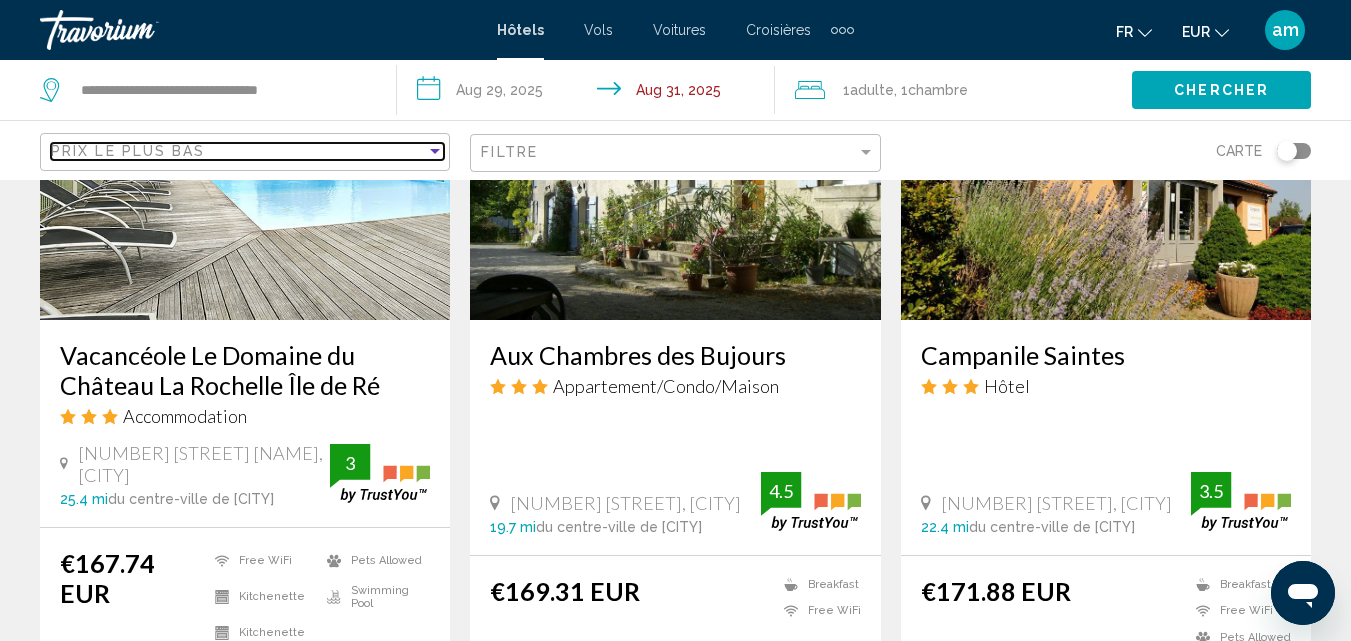 scroll, scrollTop: 2700, scrollLeft: 0, axis: vertical 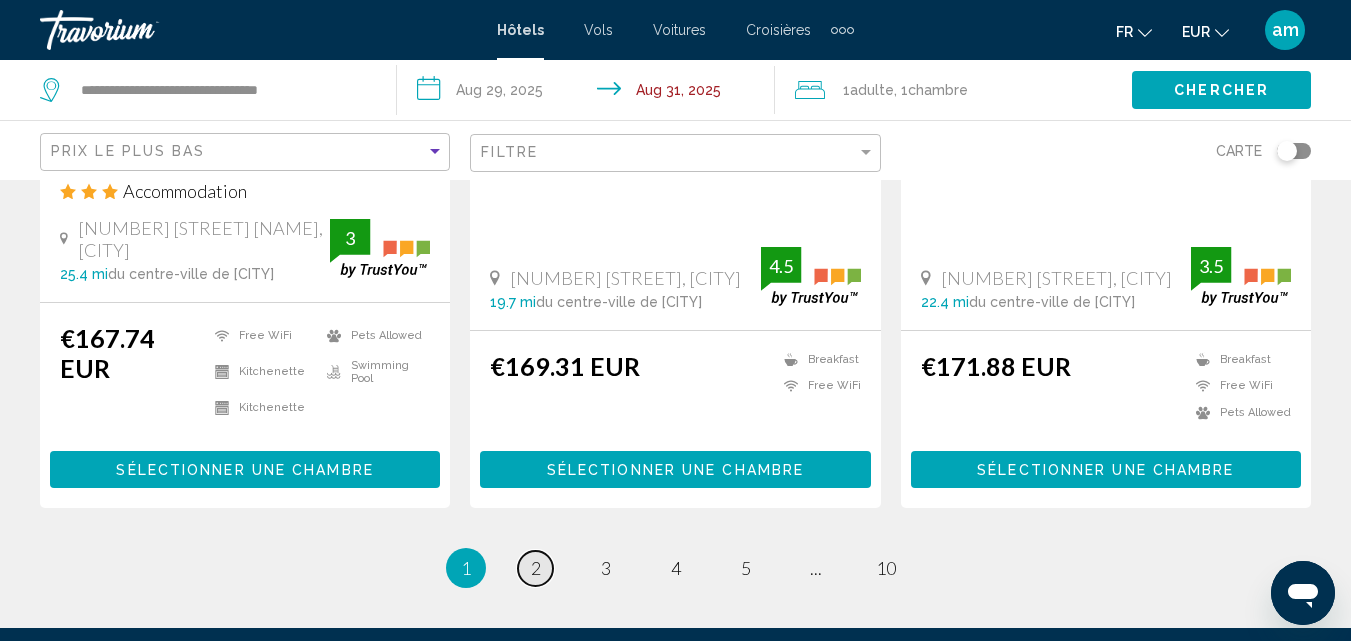 click on "2" at bounding box center [536, 568] 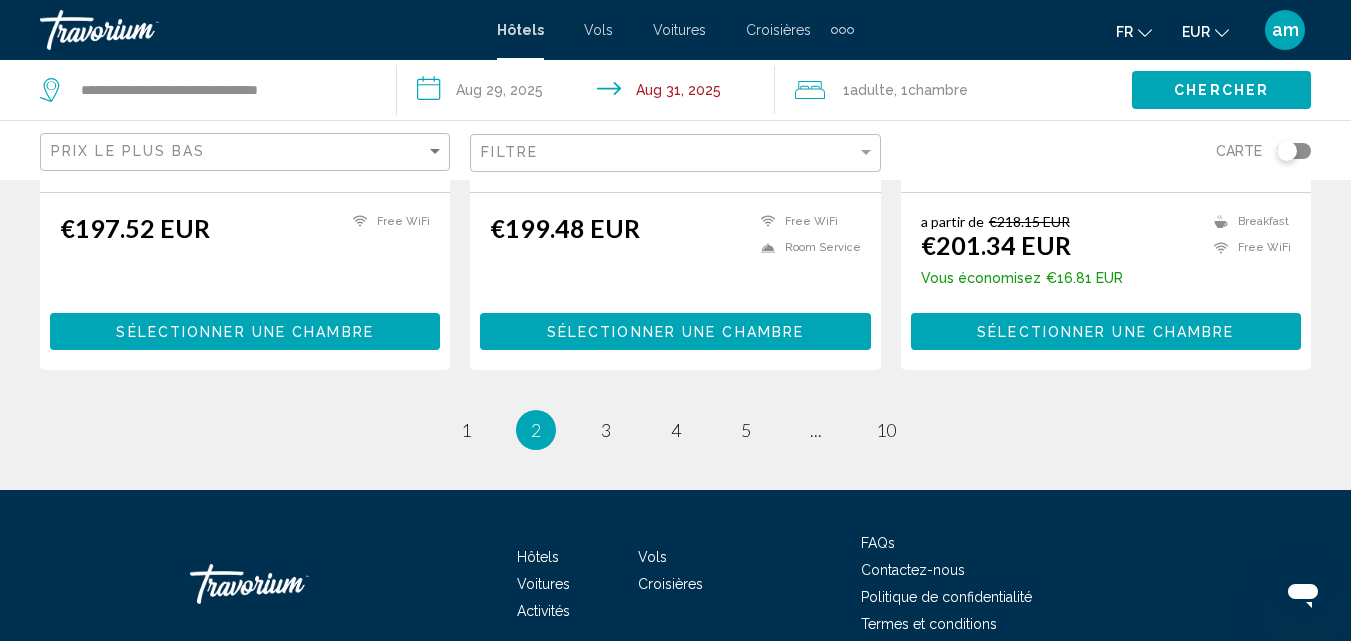 scroll, scrollTop: 2900, scrollLeft: 0, axis: vertical 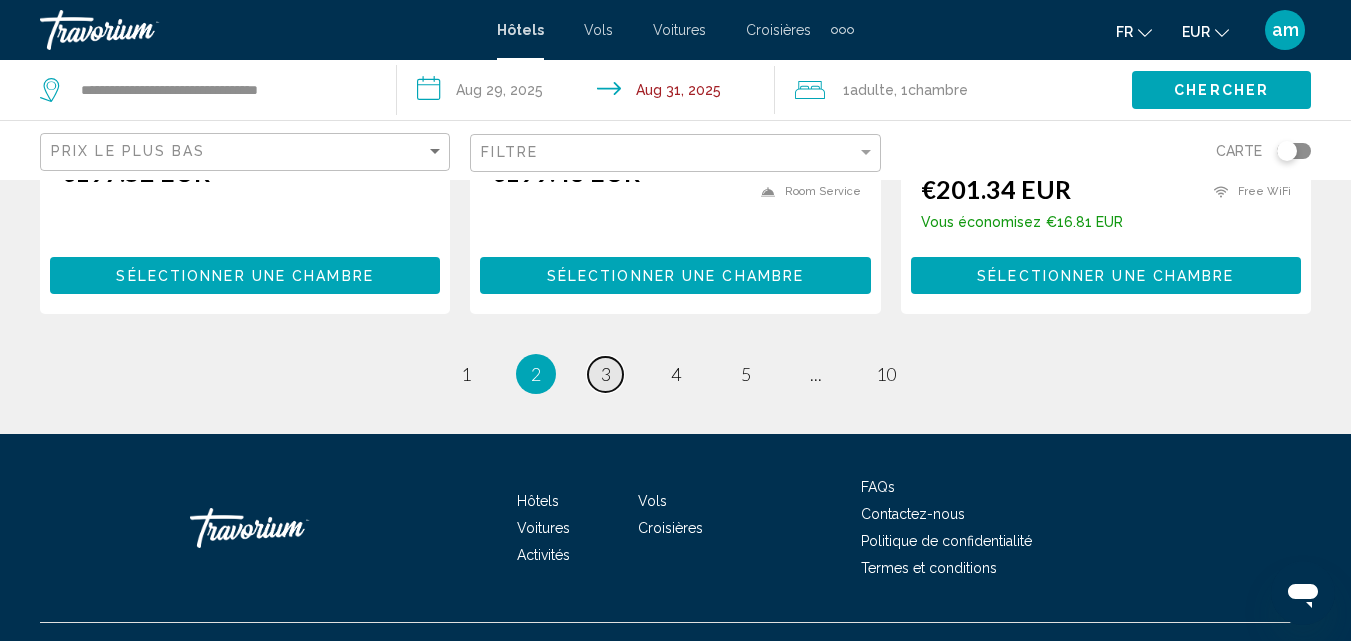 click on "page  3" at bounding box center (605, 374) 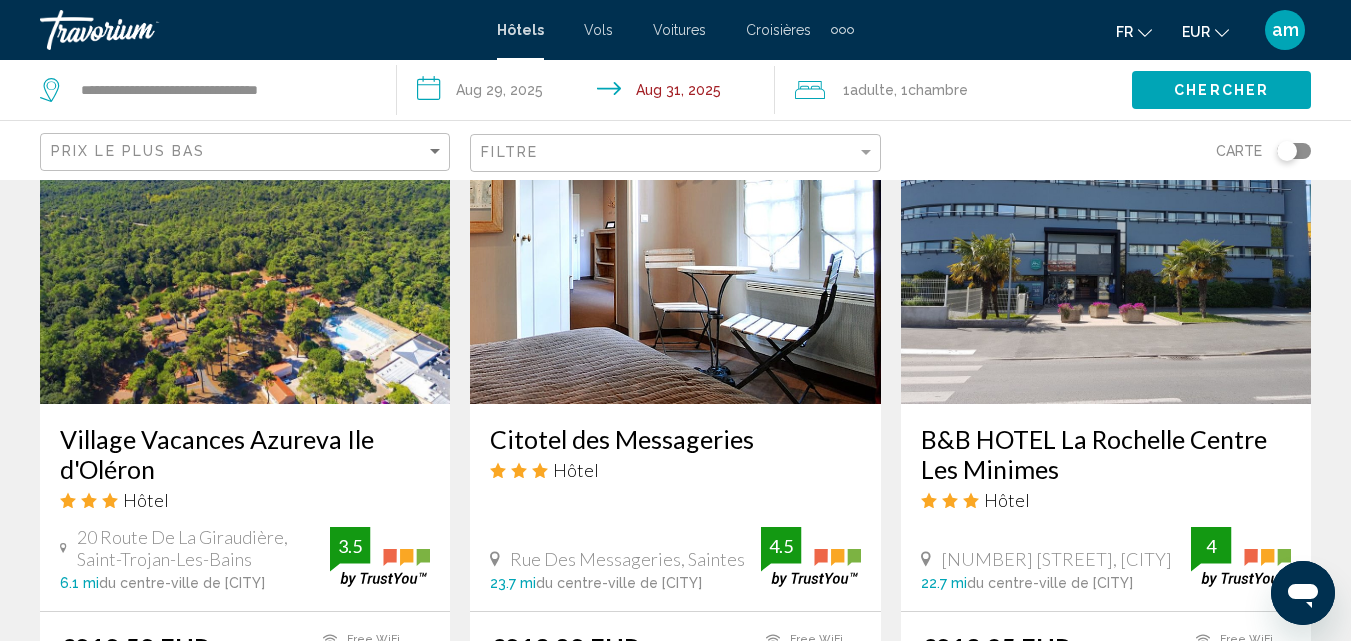 scroll, scrollTop: 1800, scrollLeft: 0, axis: vertical 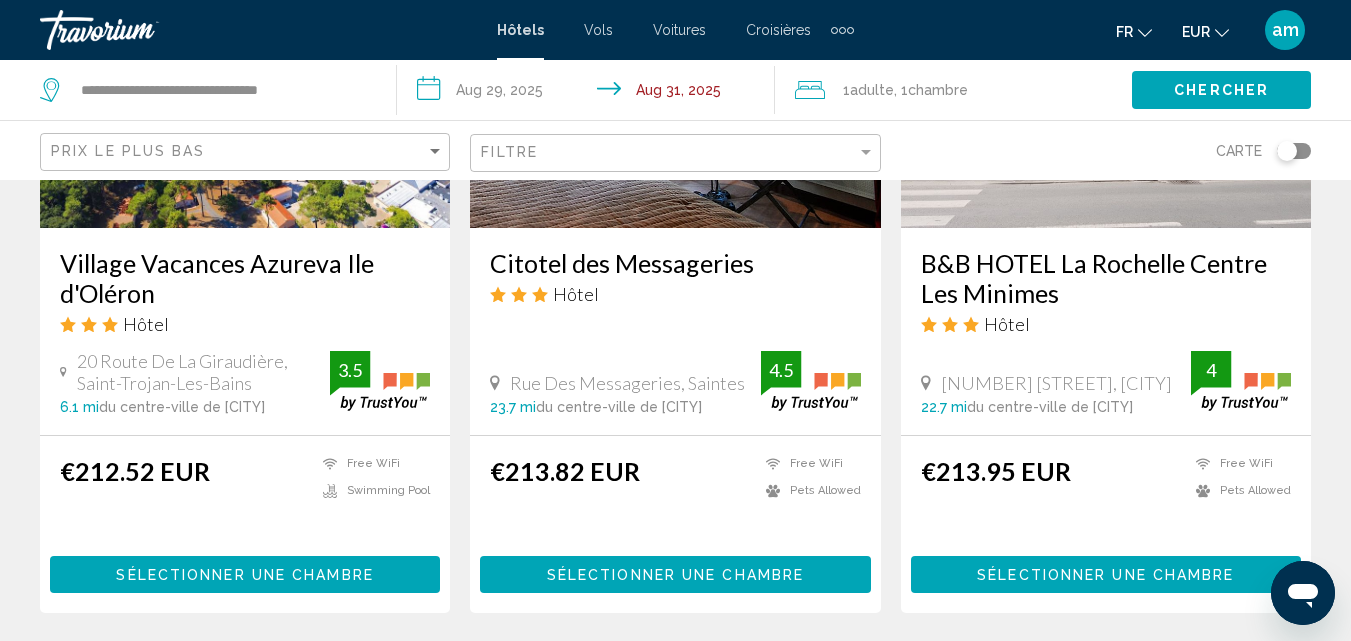 click on "Village Vacances Azureva Ile d'Oléron" at bounding box center [245, 278] 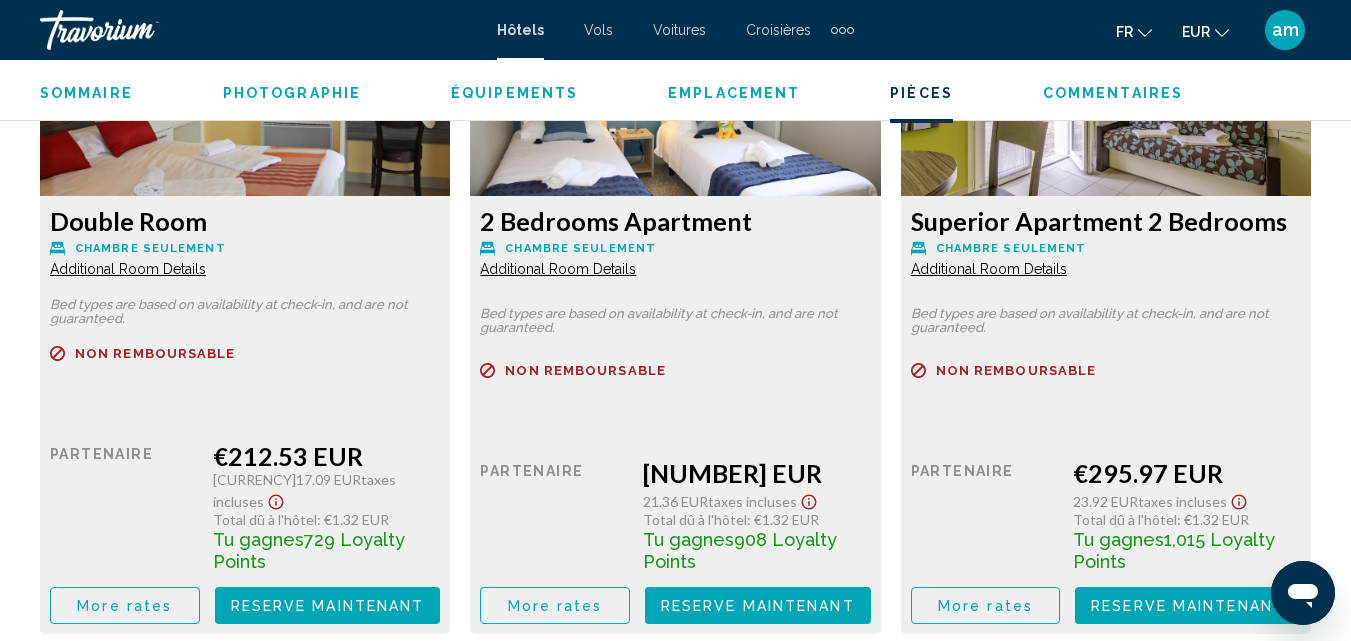 scroll, scrollTop: 3415, scrollLeft: 0, axis: vertical 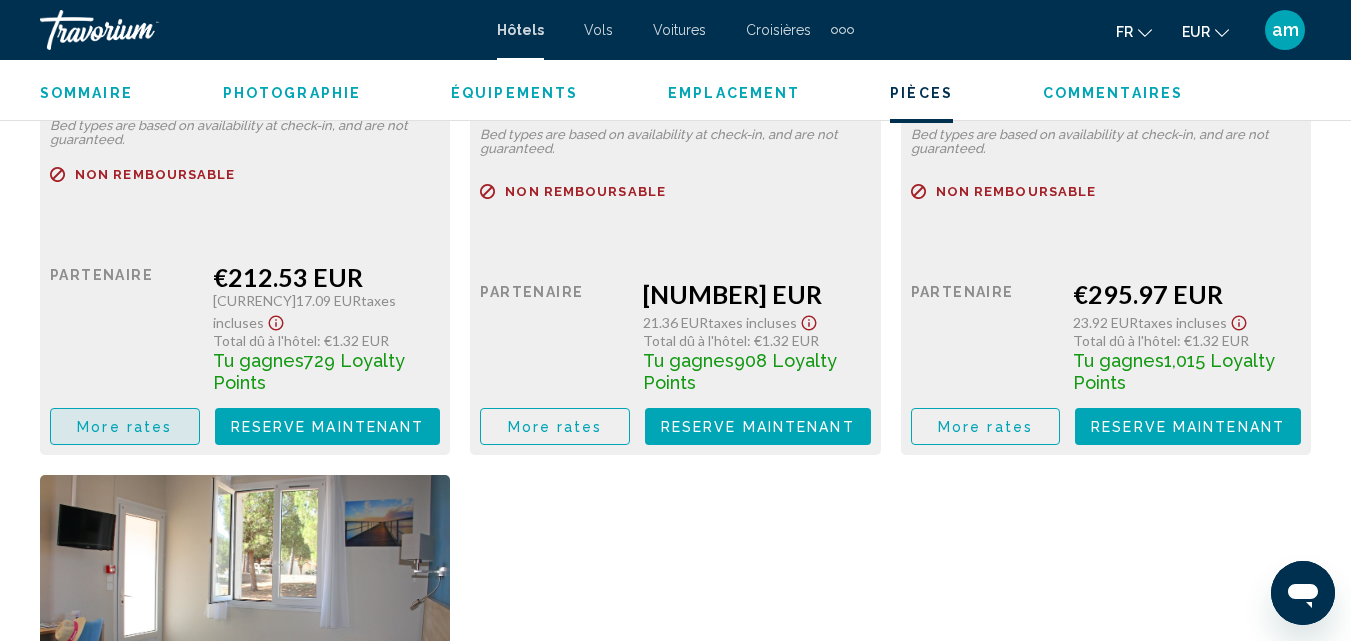 click on "More rates" at bounding box center (124, 427) 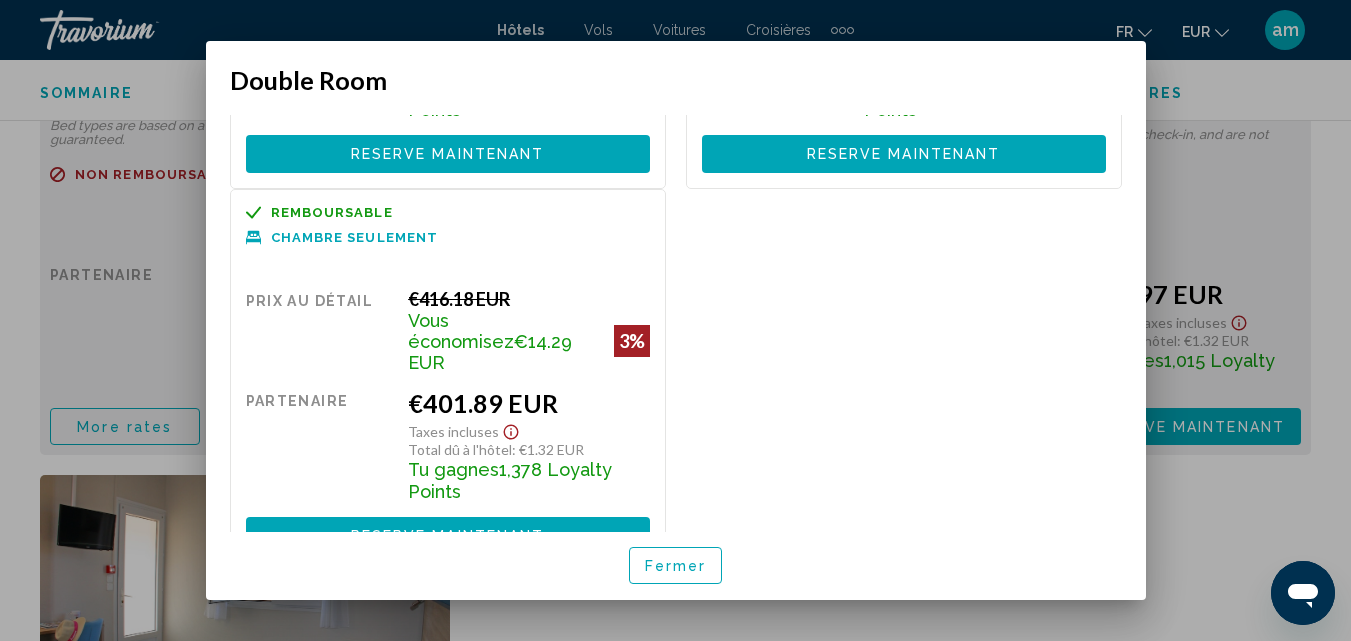 scroll, scrollTop: 0, scrollLeft: 0, axis: both 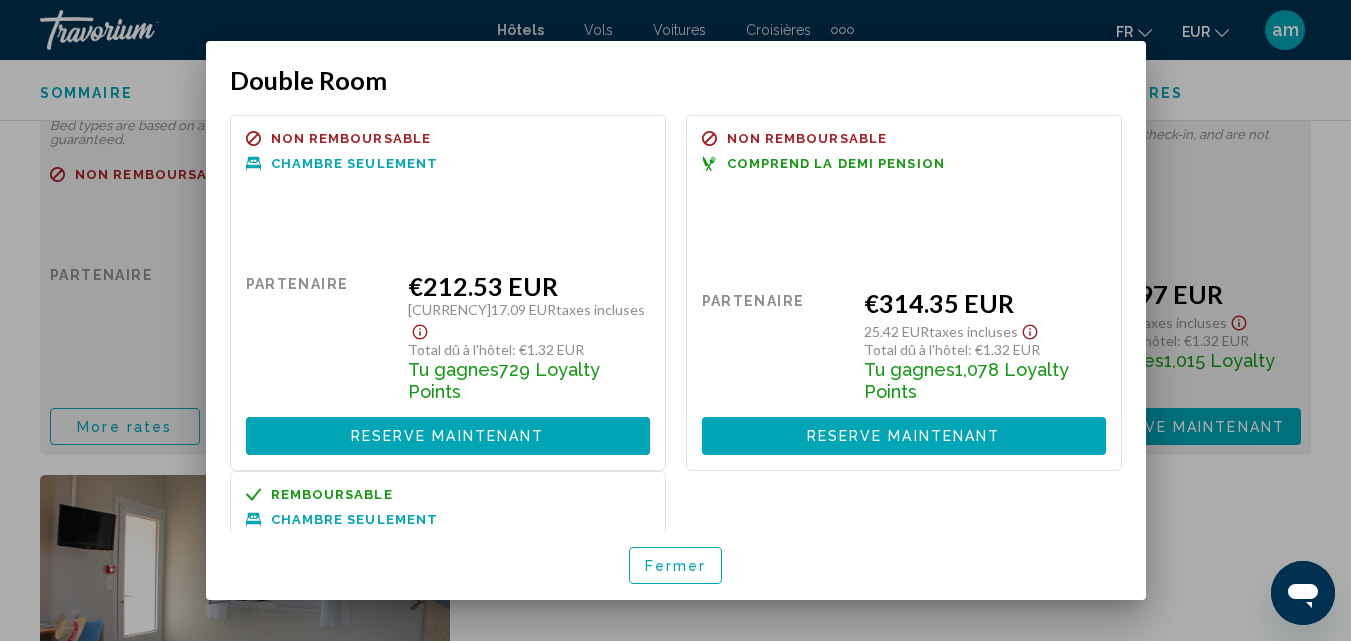 click on "Fermer" at bounding box center [676, 566] 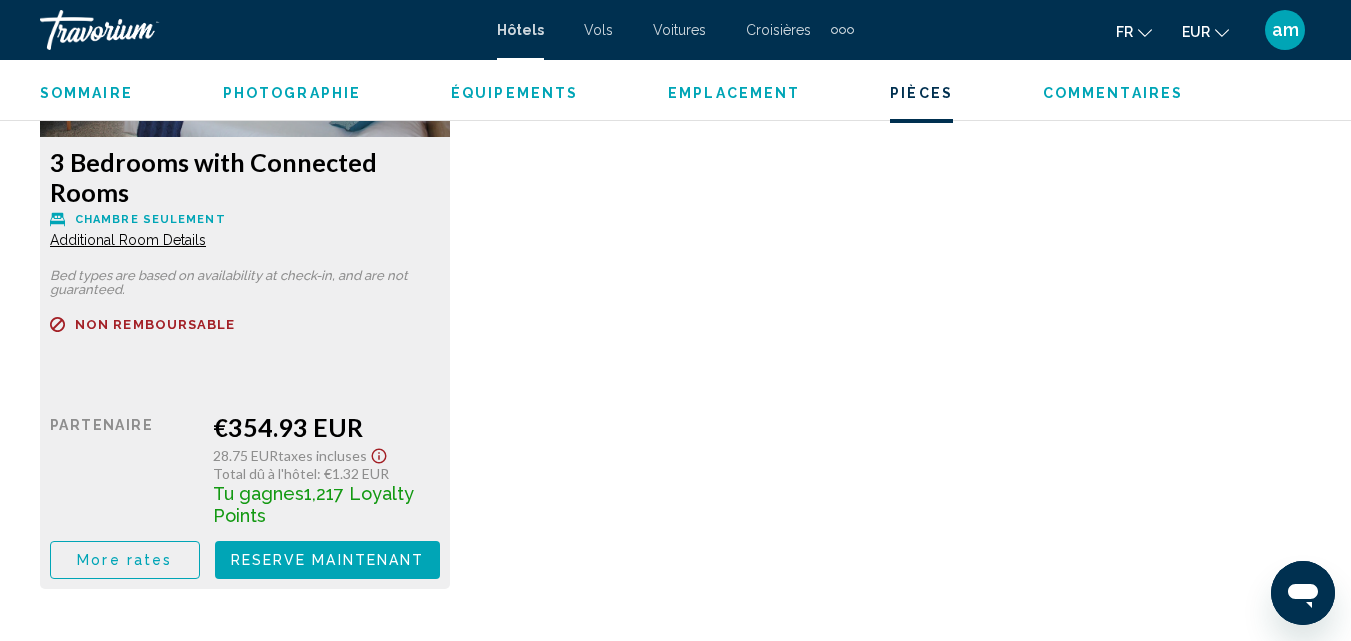 scroll, scrollTop: 4215, scrollLeft: 0, axis: vertical 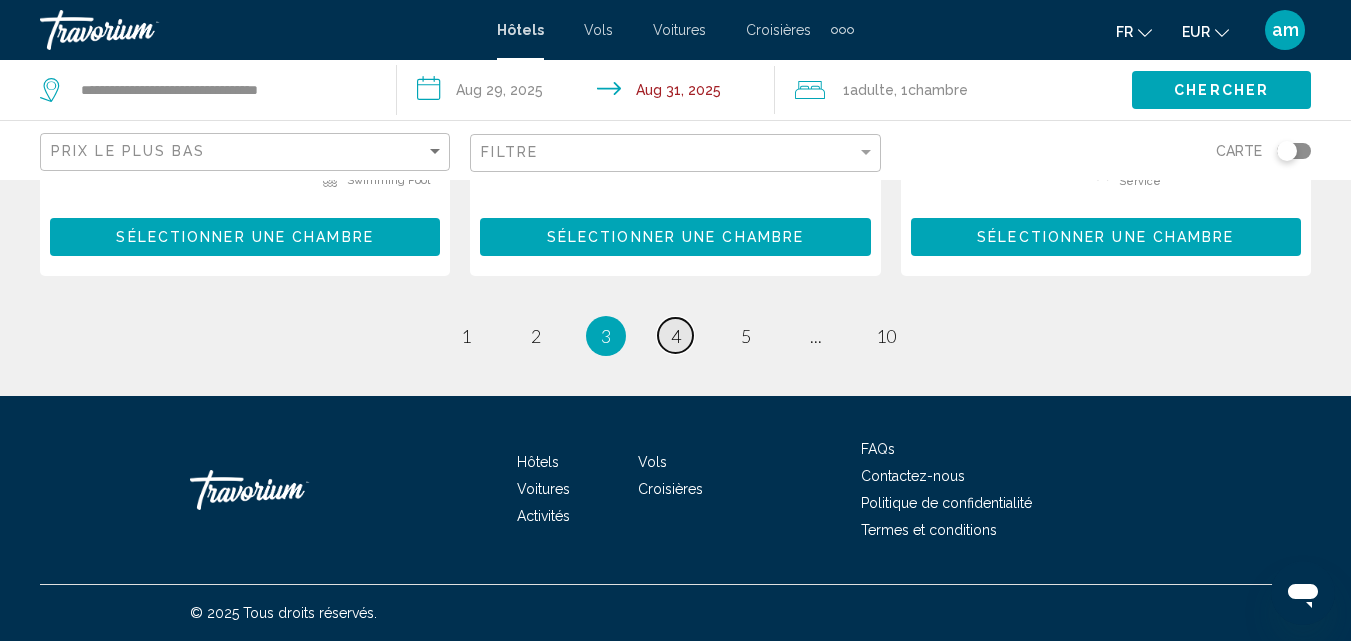 click on "page  4" at bounding box center [675, 335] 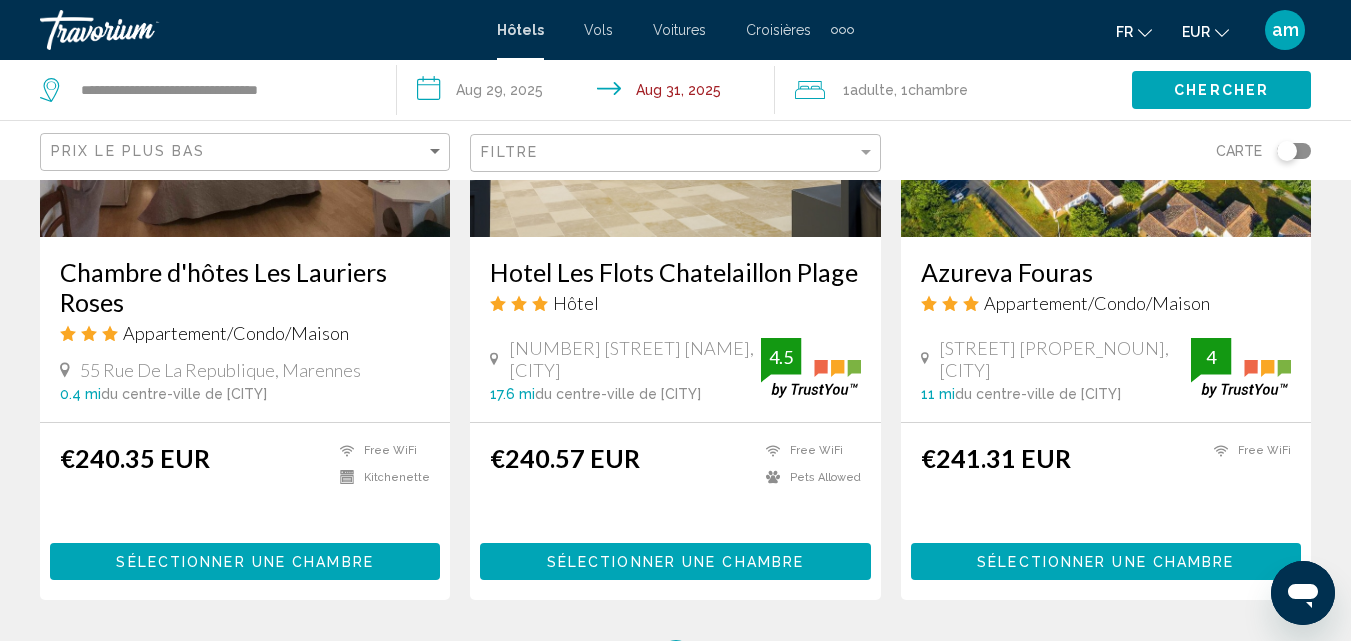 scroll, scrollTop: 2600, scrollLeft: 0, axis: vertical 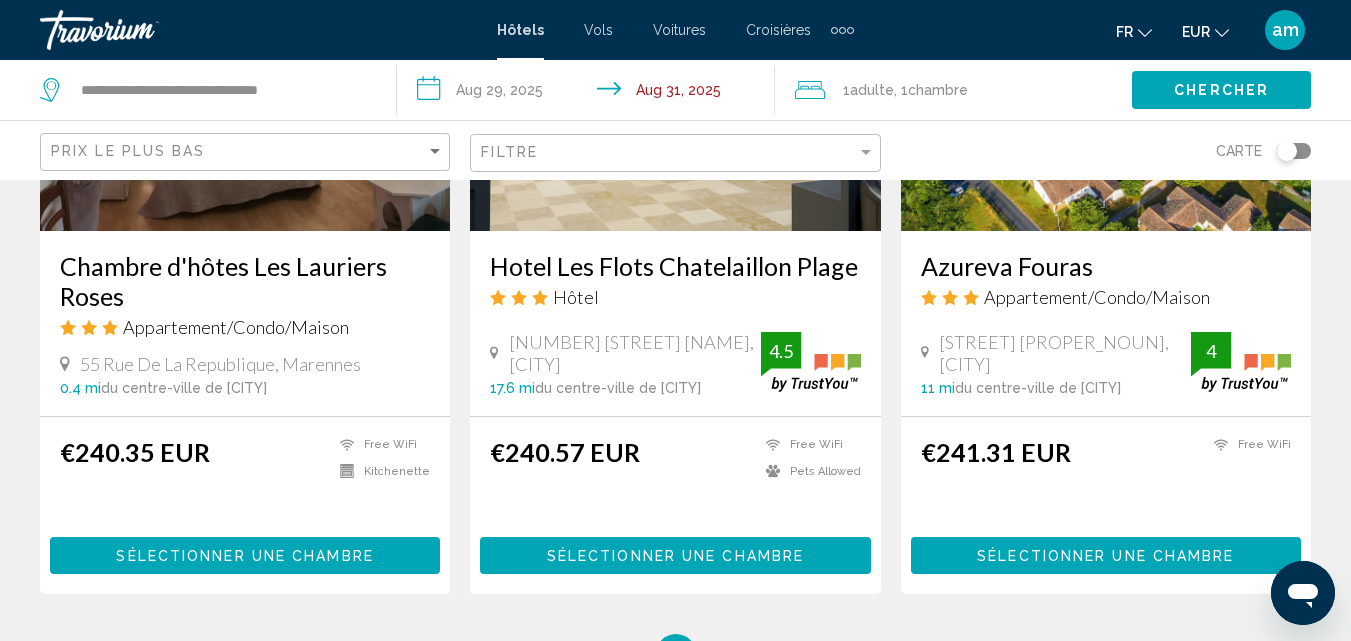 click on "Azureva Fouras" at bounding box center [1106, 266] 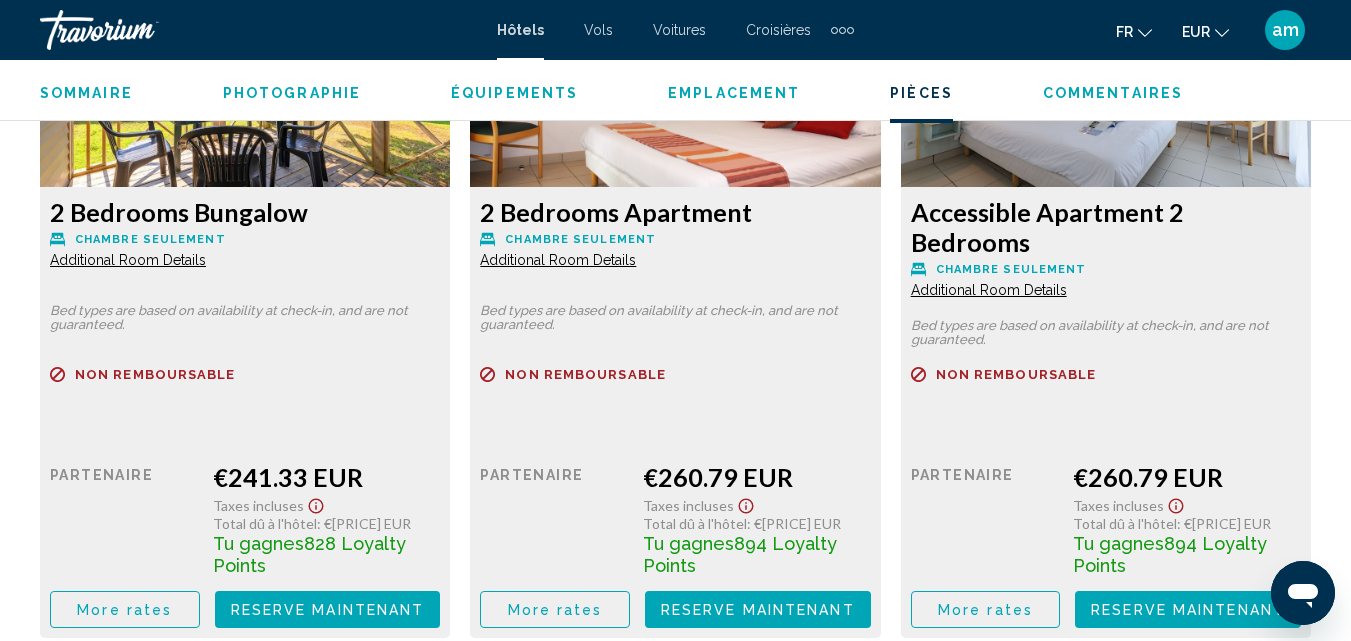 scroll, scrollTop: 3414, scrollLeft: 0, axis: vertical 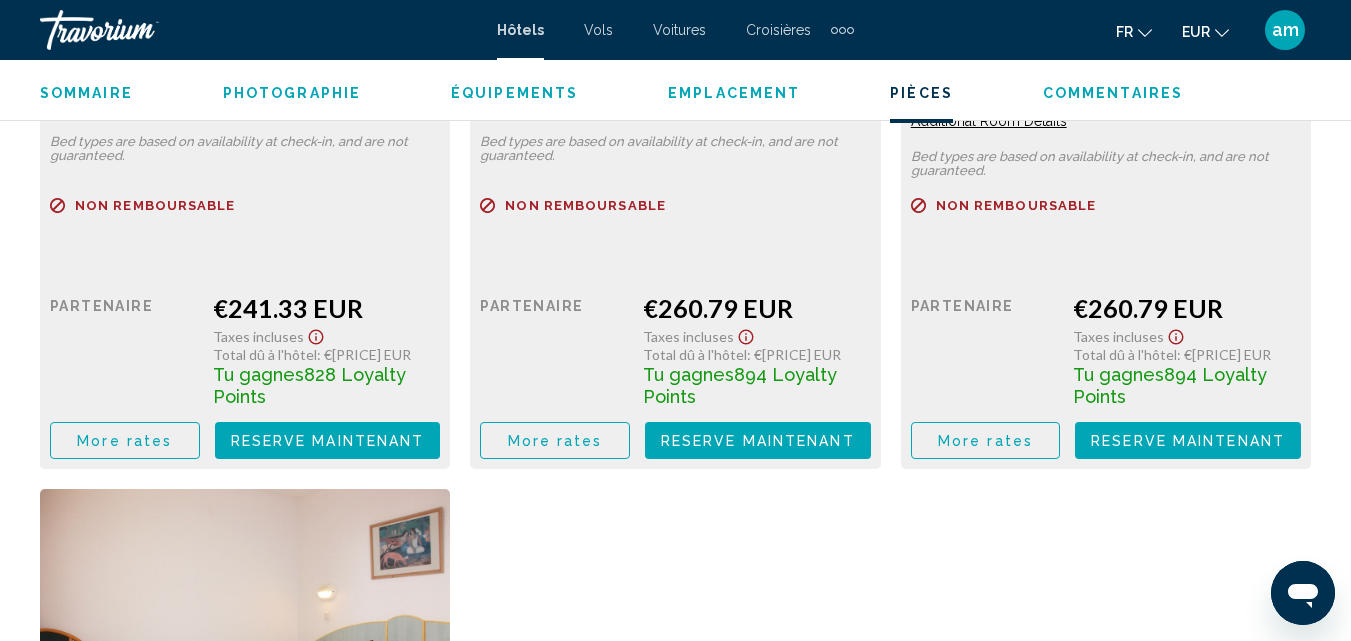 click on "More rates" at bounding box center [124, 441] 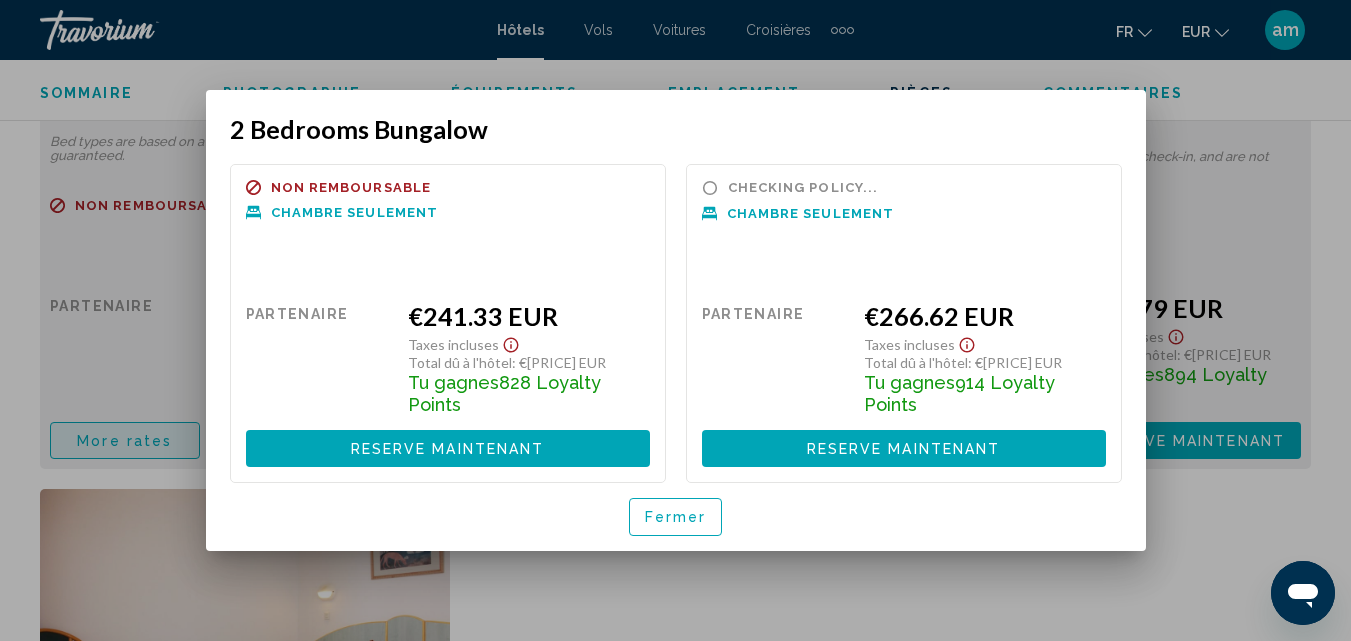 scroll, scrollTop: 0, scrollLeft: 0, axis: both 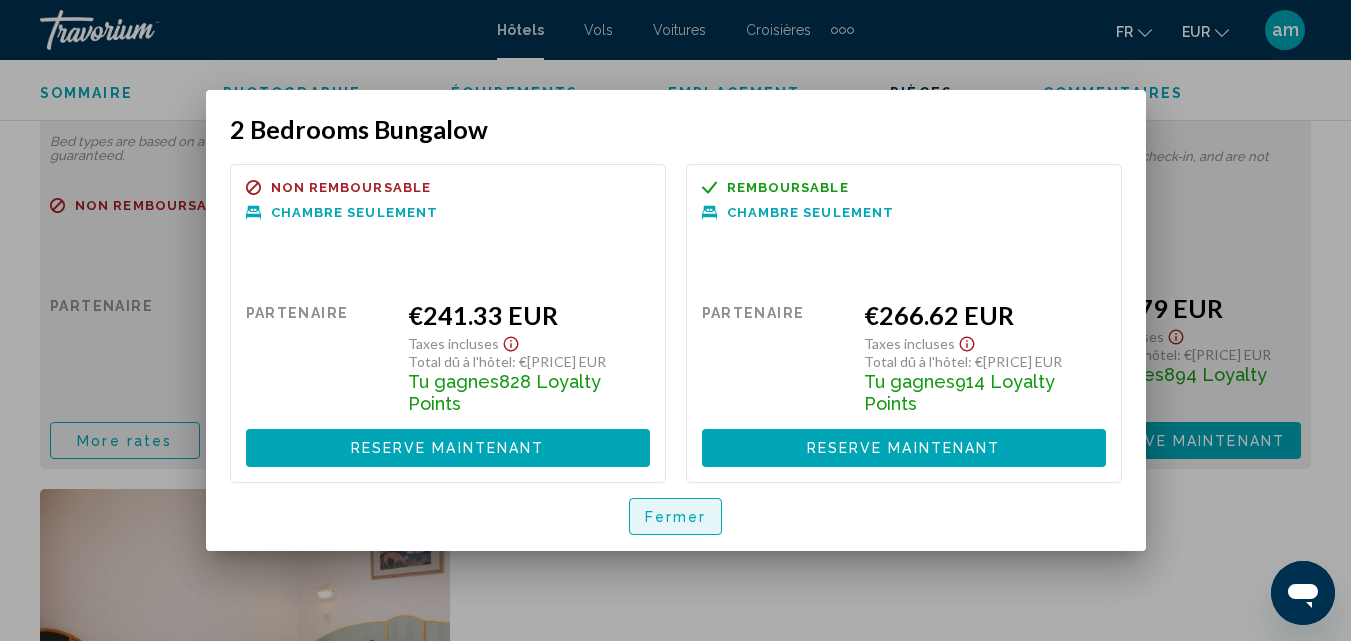 click on "Fermer" at bounding box center (676, 517) 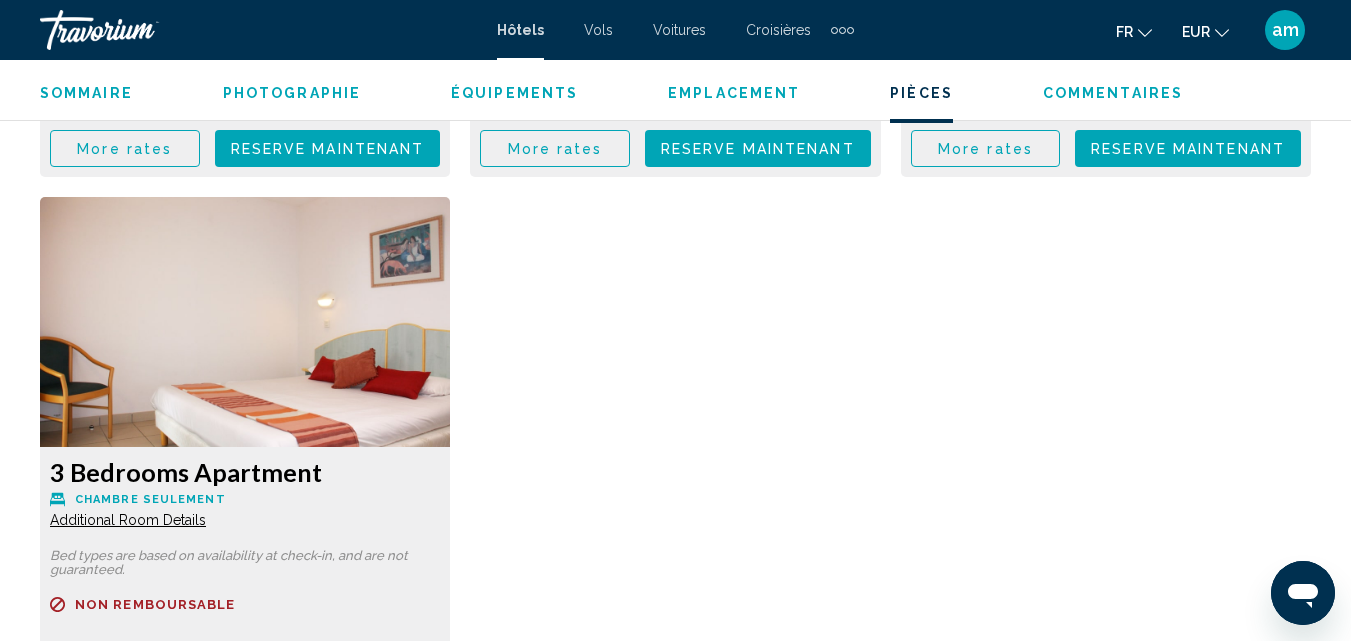 scroll, scrollTop: 3414, scrollLeft: 0, axis: vertical 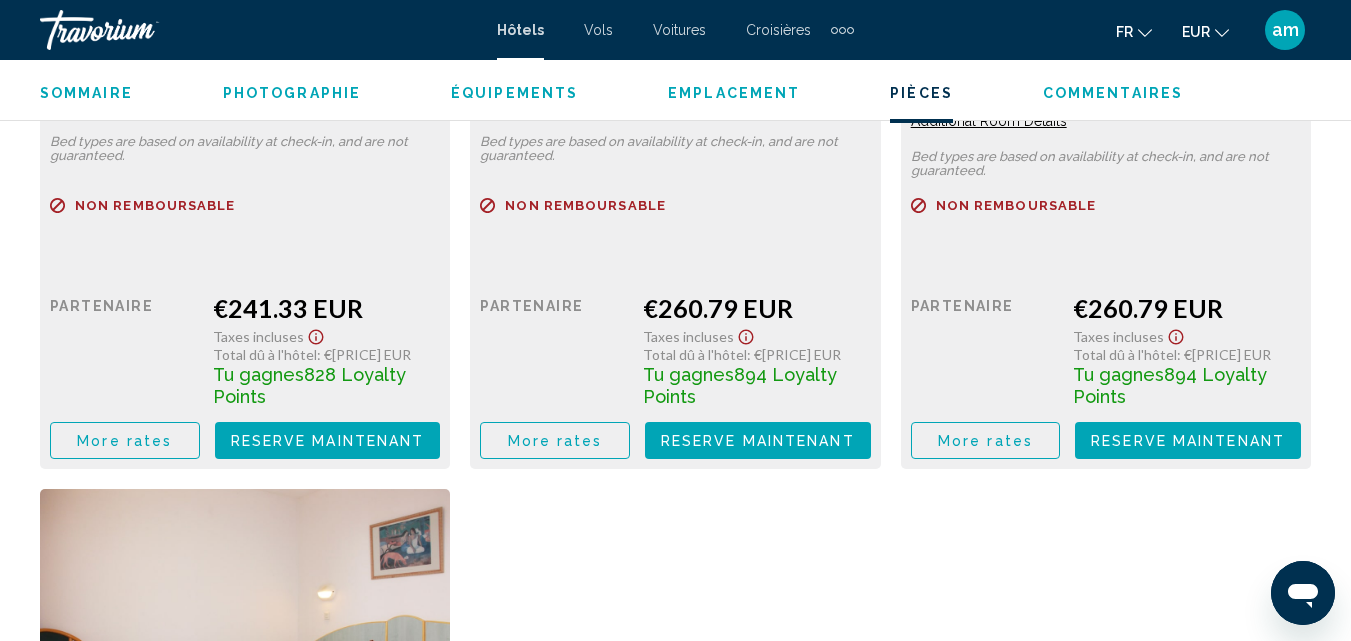 click on "More rates" at bounding box center (125, 440) 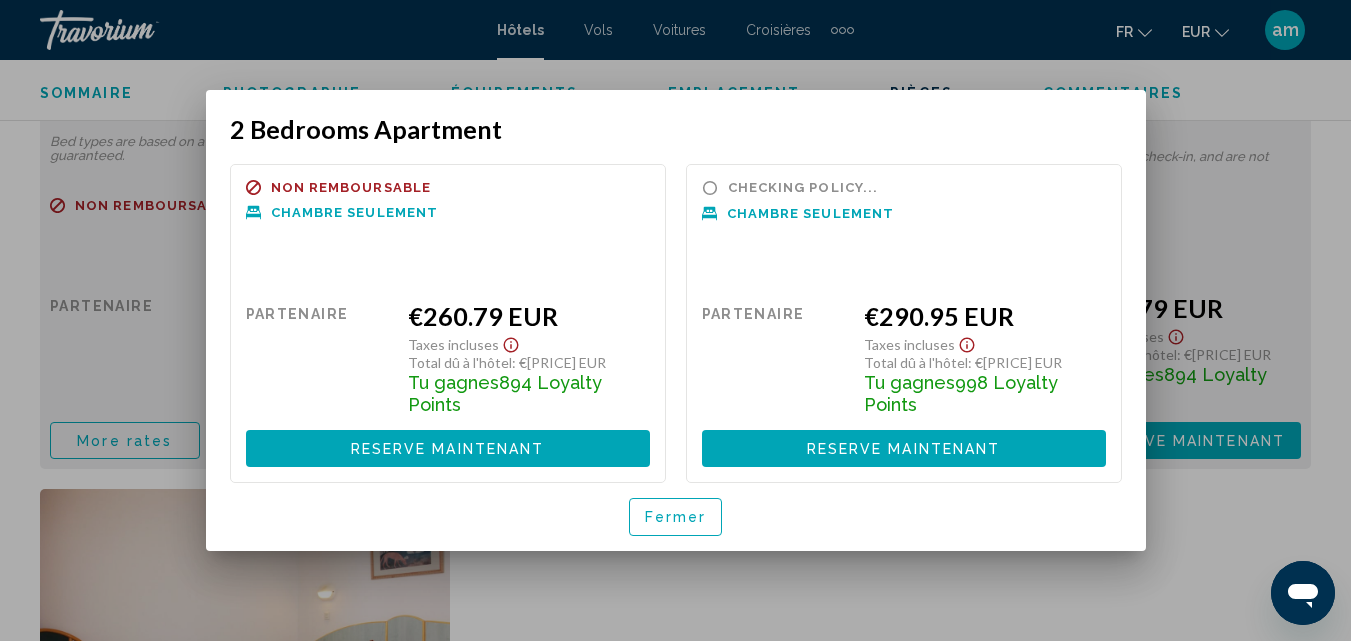 scroll, scrollTop: 0, scrollLeft: 0, axis: both 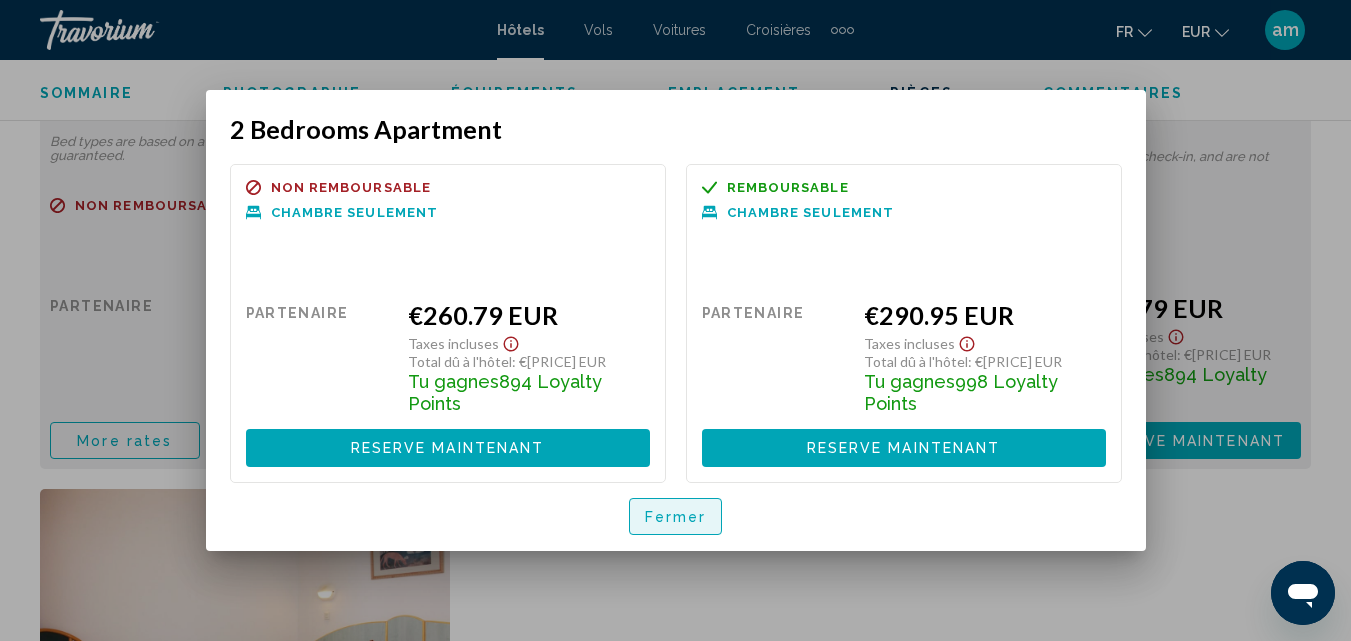 click on "Fermer" at bounding box center (676, 517) 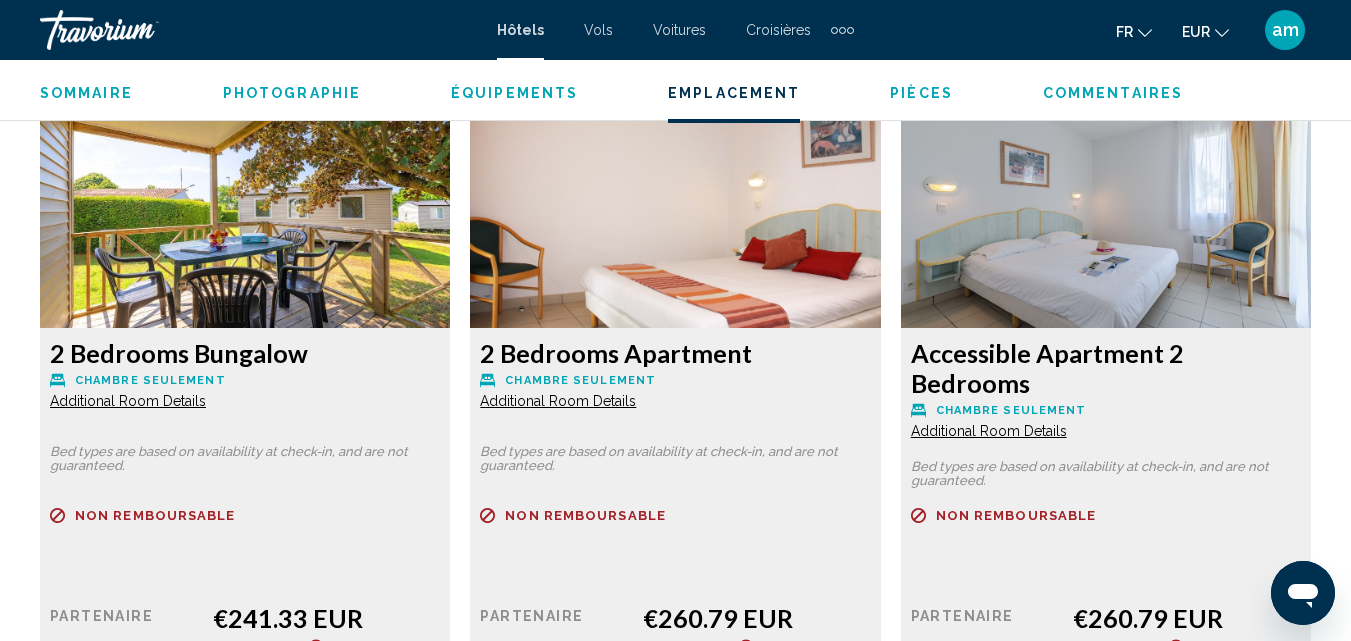 scroll, scrollTop: 2814, scrollLeft: 0, axis: vertical 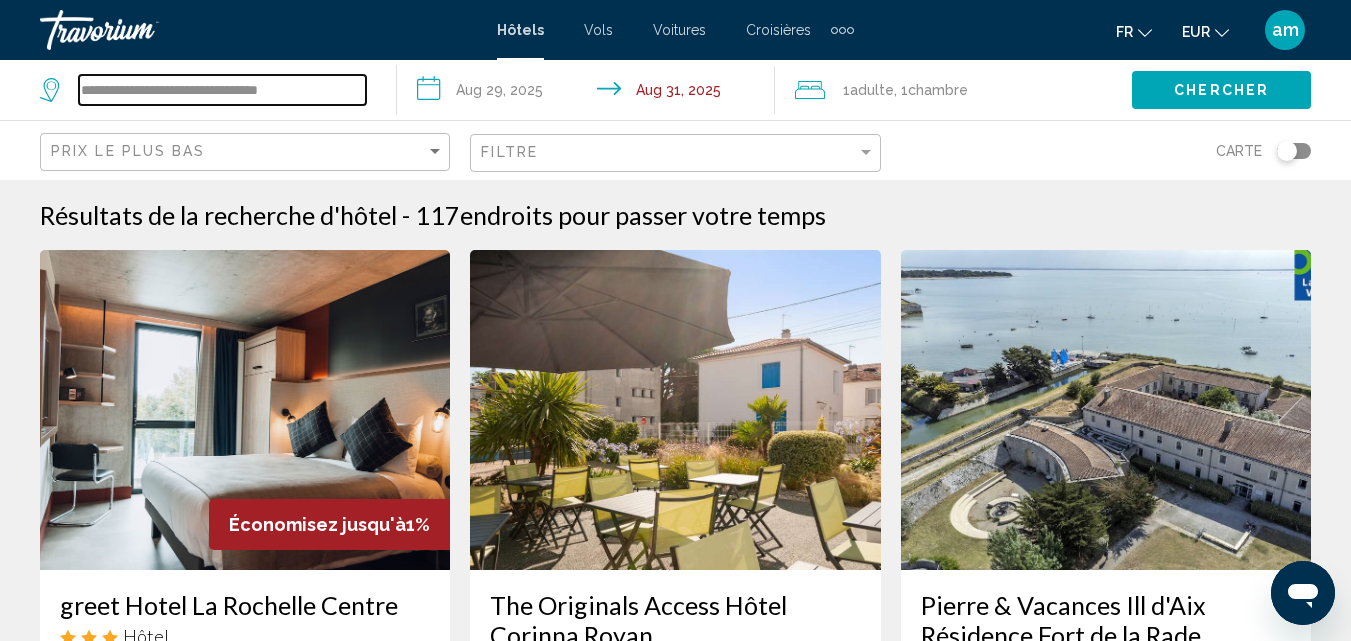 click on "**********" at bounding box center (222, 90) 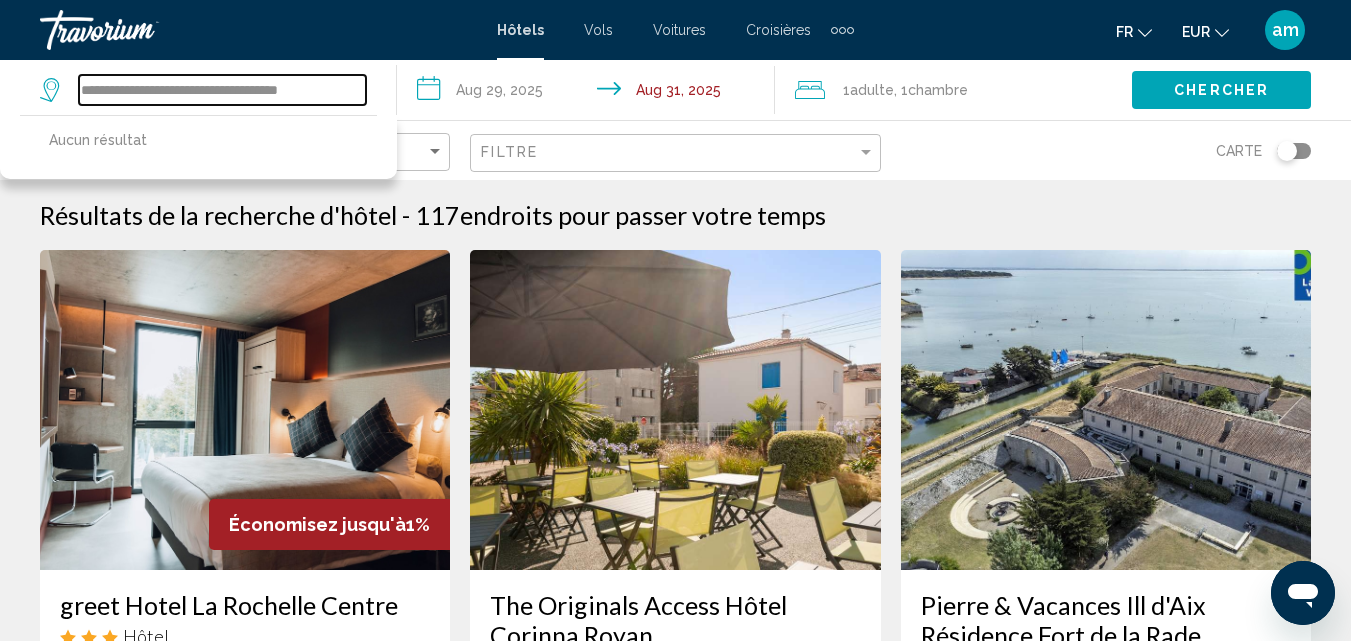 scroll, scrollTop: 0, scrollLeft: 0, axis: both 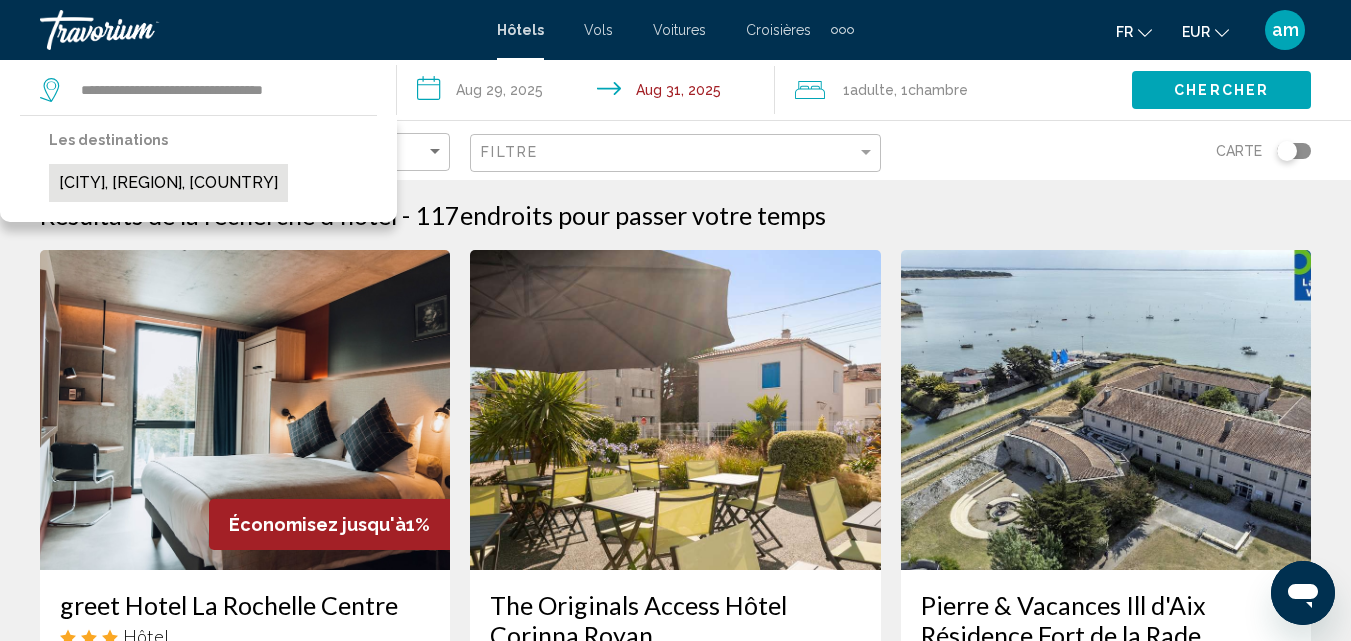 click on "[CITY], [REGION], [COUNTRY]" at bounding box center (168, 183) 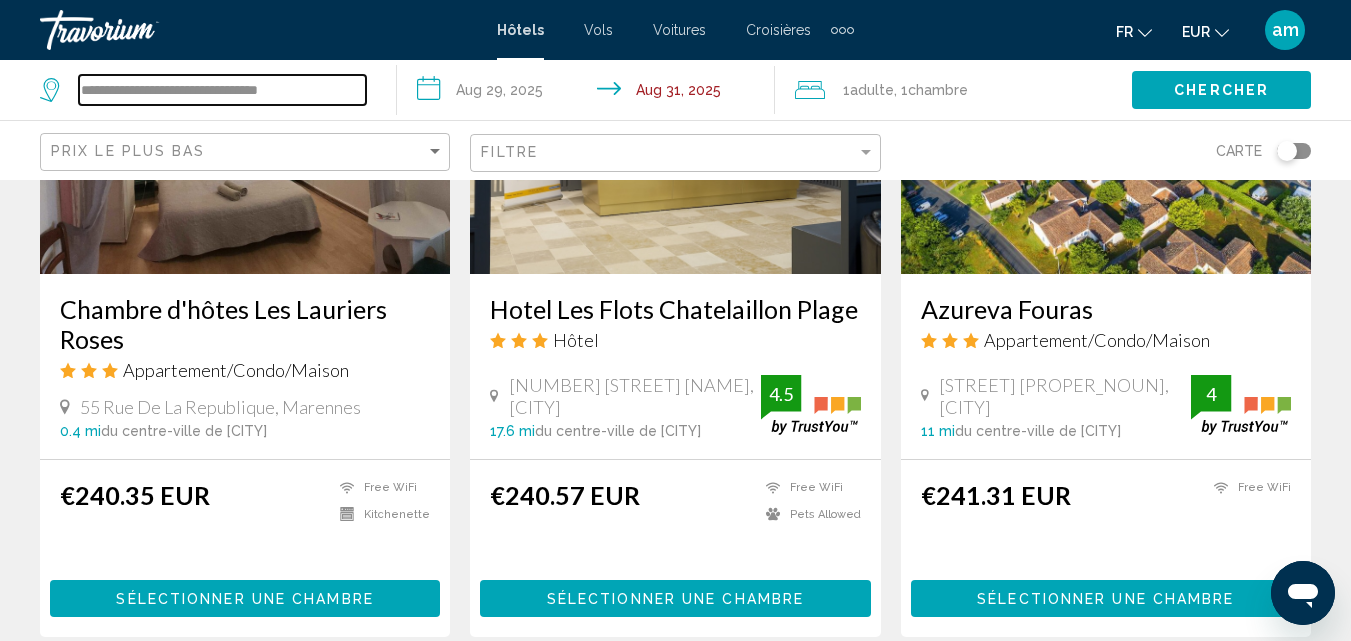 scroll, scrollTop: 2800, scrollLeft: 0, axis: vertical 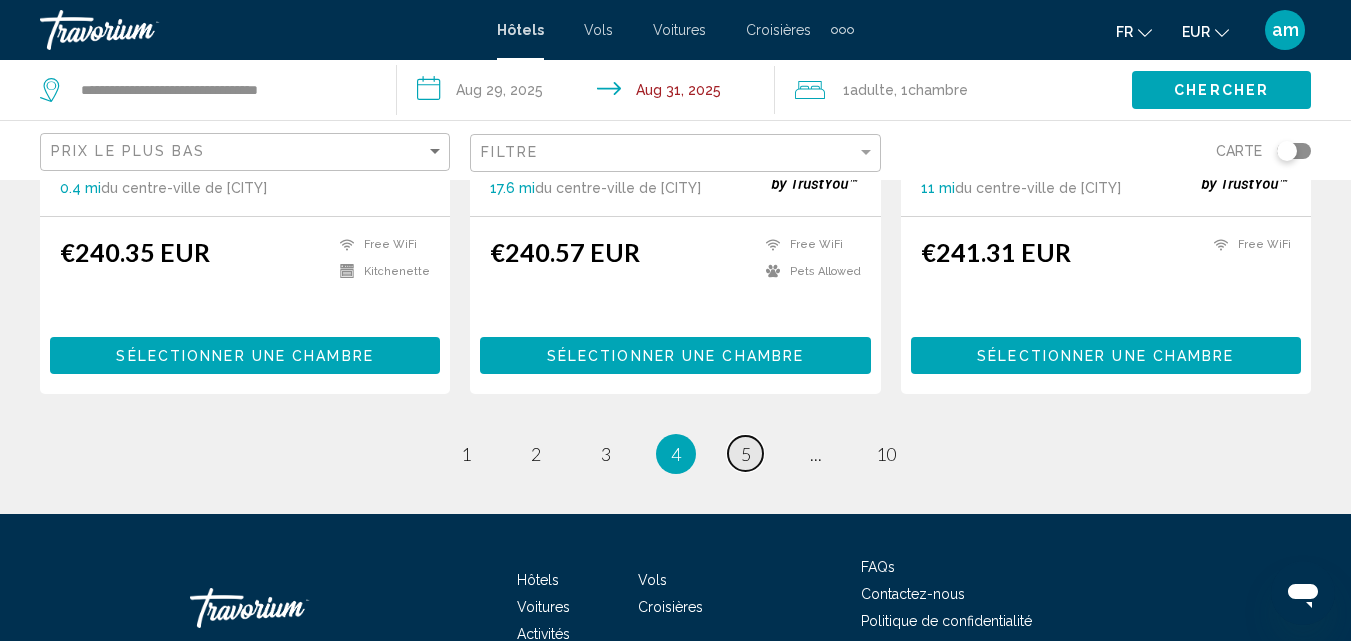 click on "5" at bounding box center (746, 454) 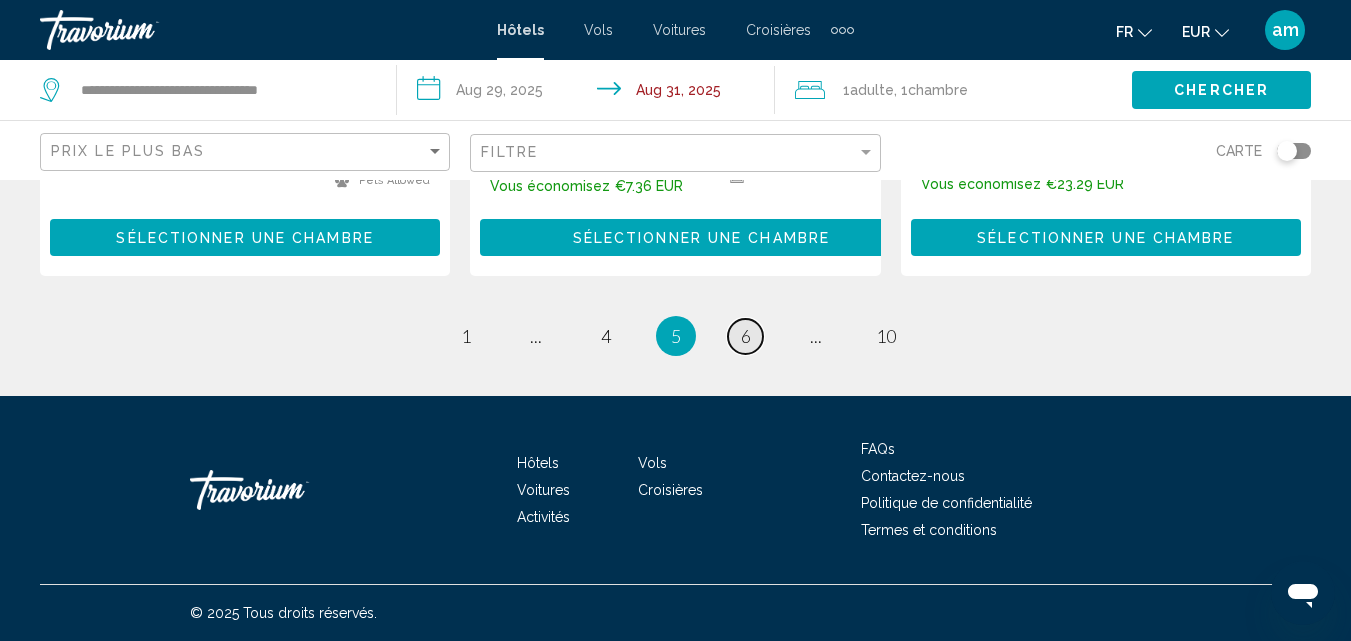 scroll, scrollTop: 2300, scrollLeft: 0, axis: vertical 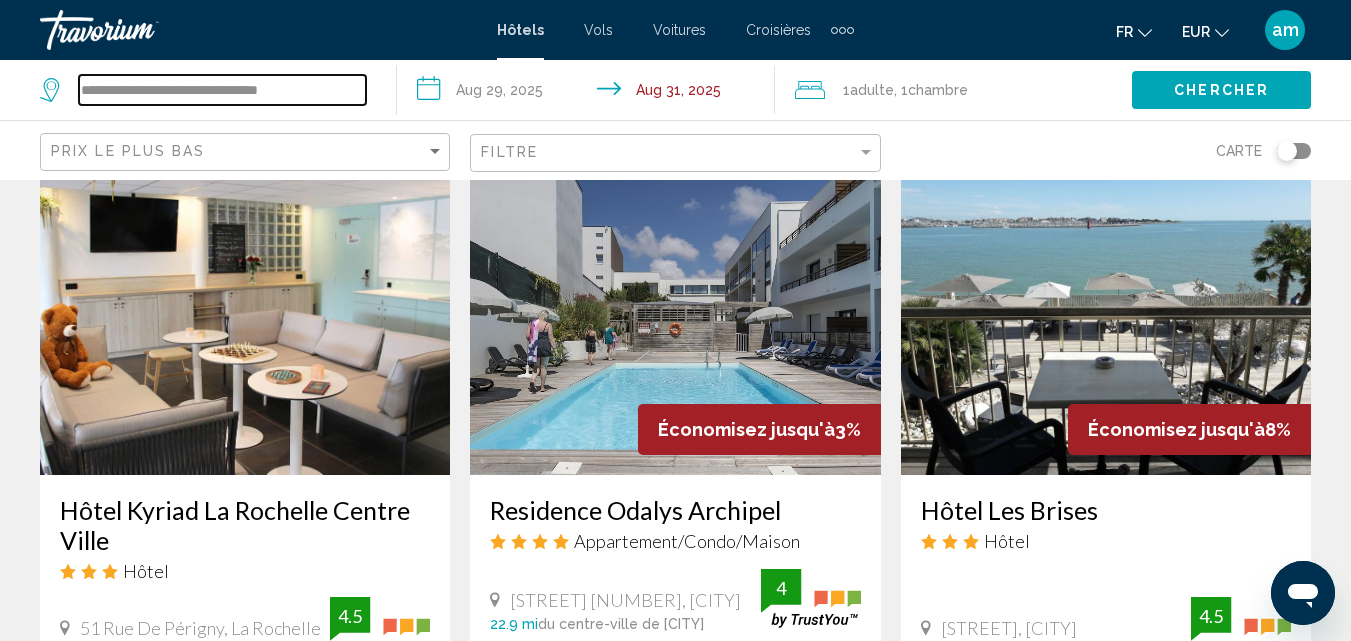click on "**********" at bounding box center [222, 90] 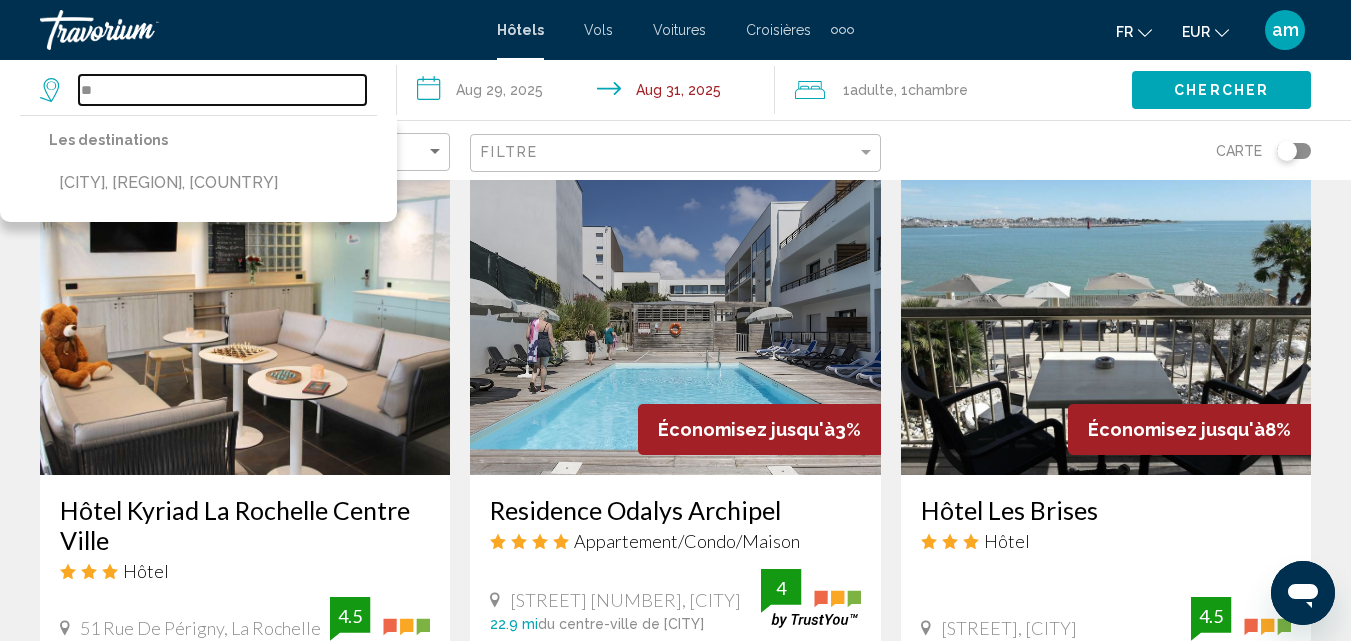 type on "*" 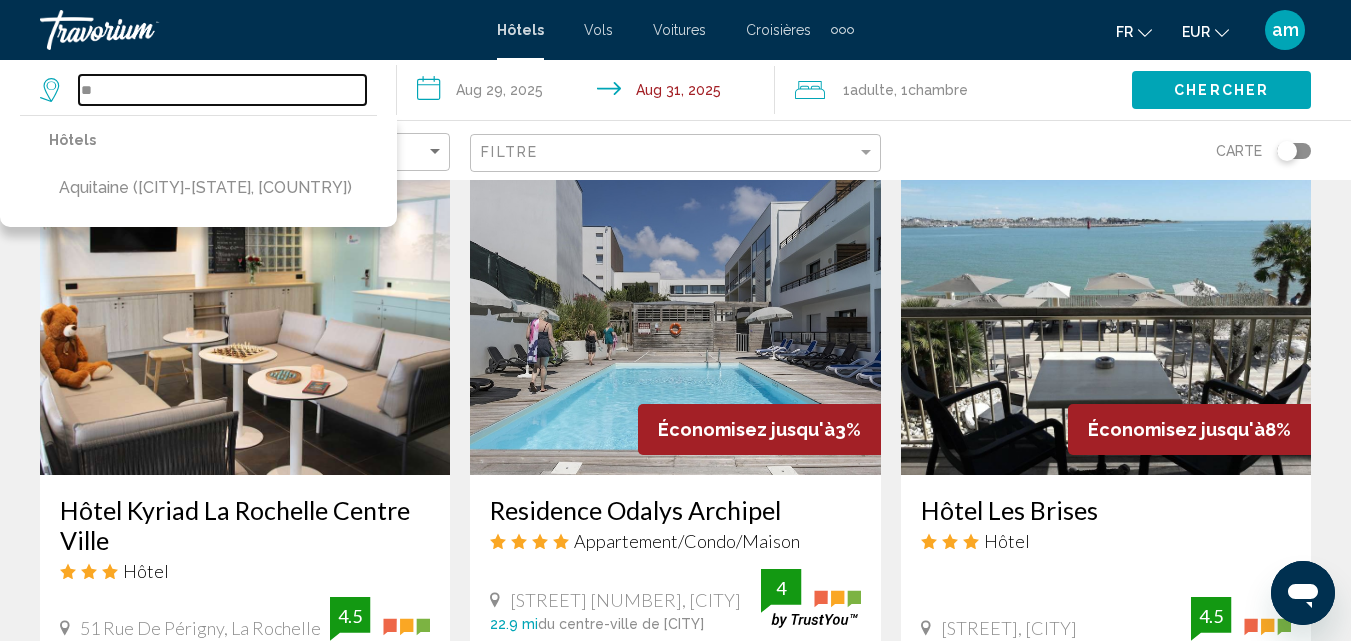 type on "*" 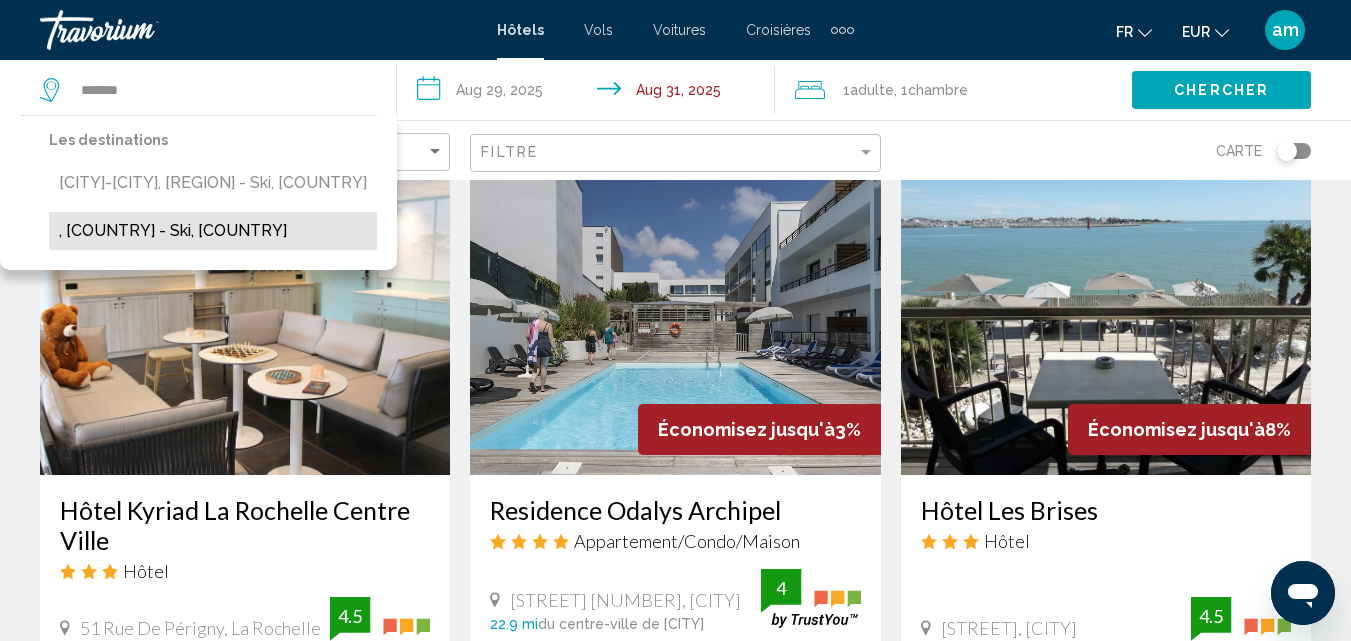 click on ", [COUNTRY] - Ski, [COUNTRY]" at bounding box center (213, 231) 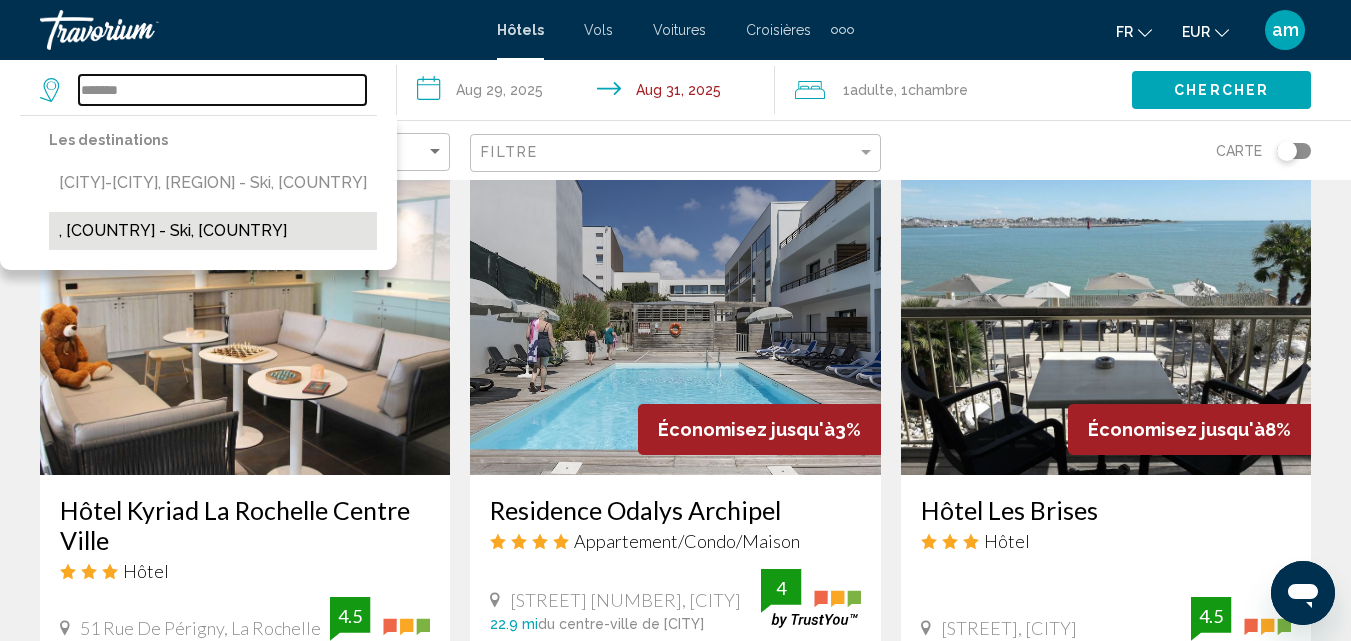 type on "**********" 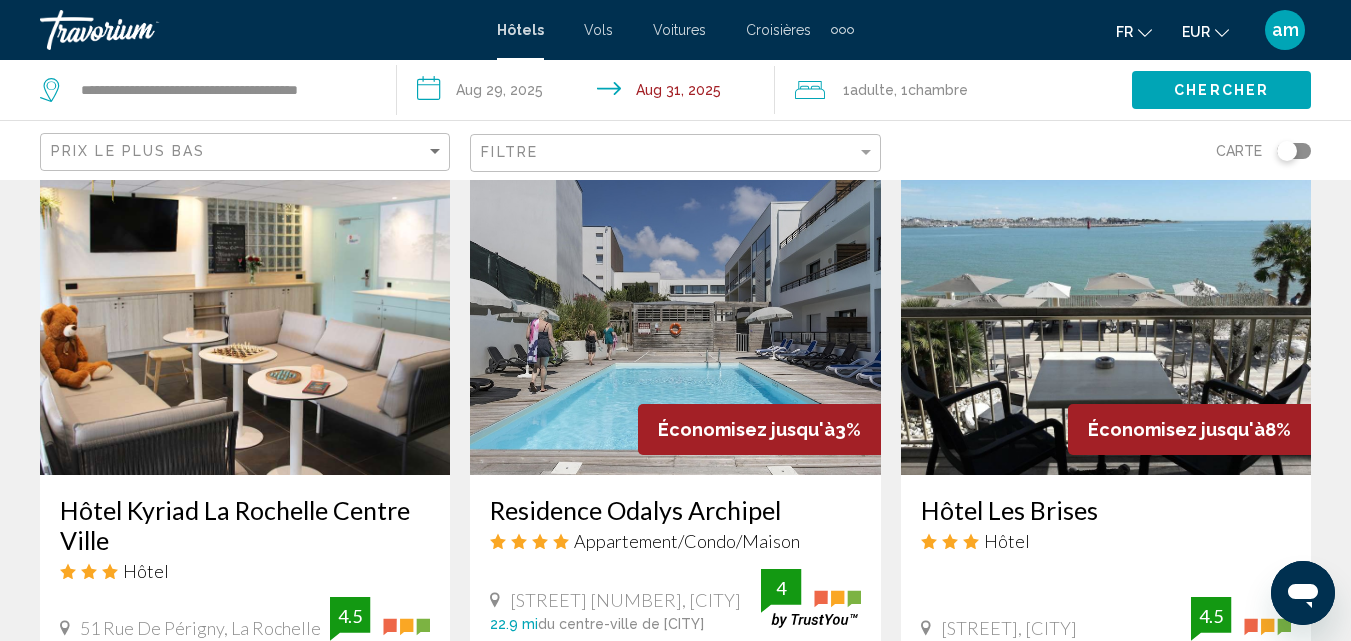 click on "Chercher" 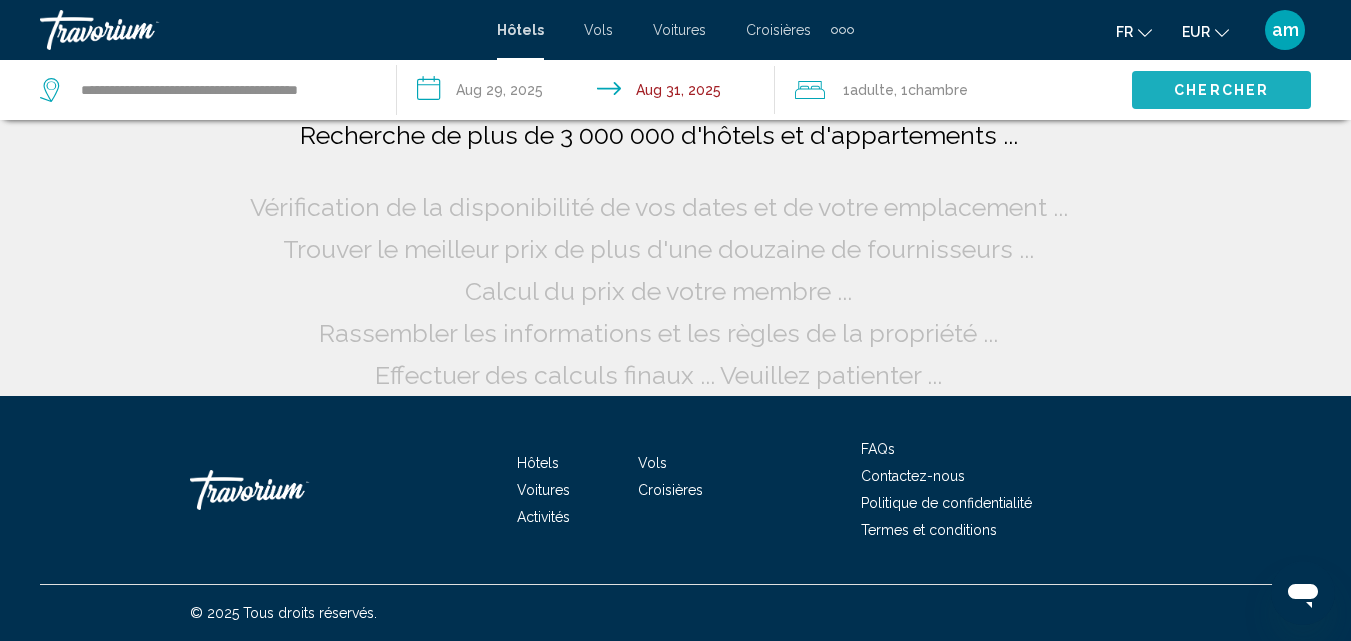 scroll, scrollTop: 16, scrollLeft: 0, axis: vertical 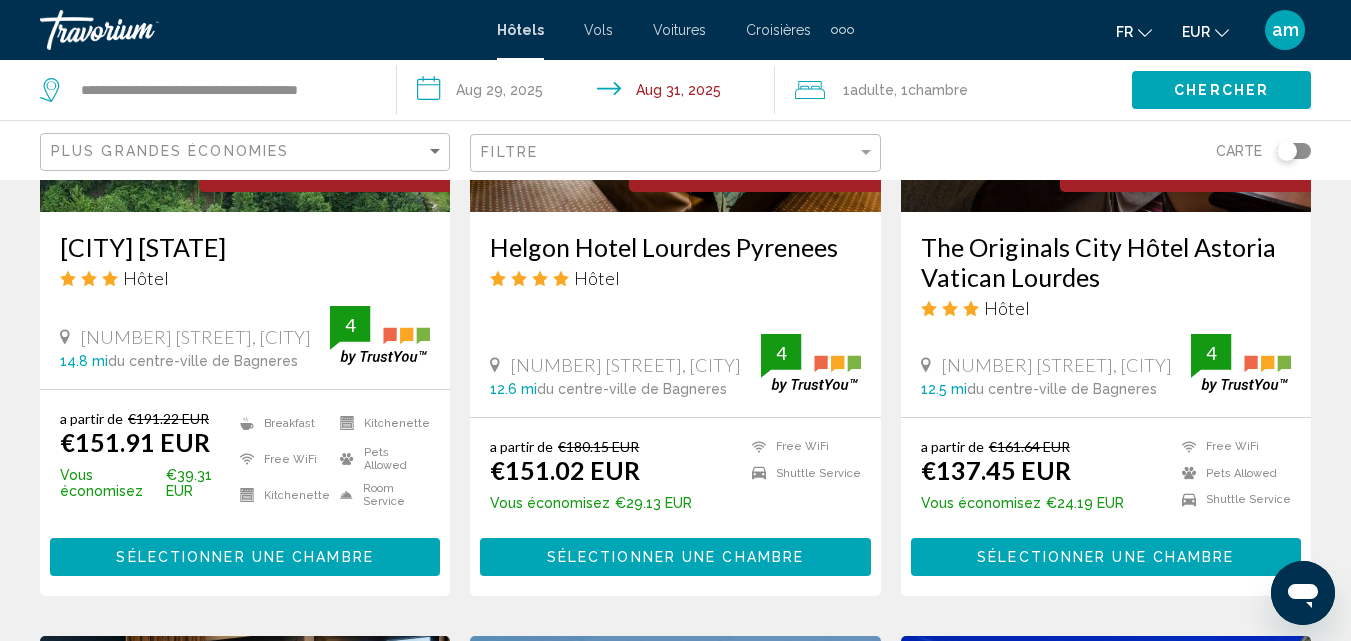 click on "Sélectionner une chambre" at bounding box center (244, 558) 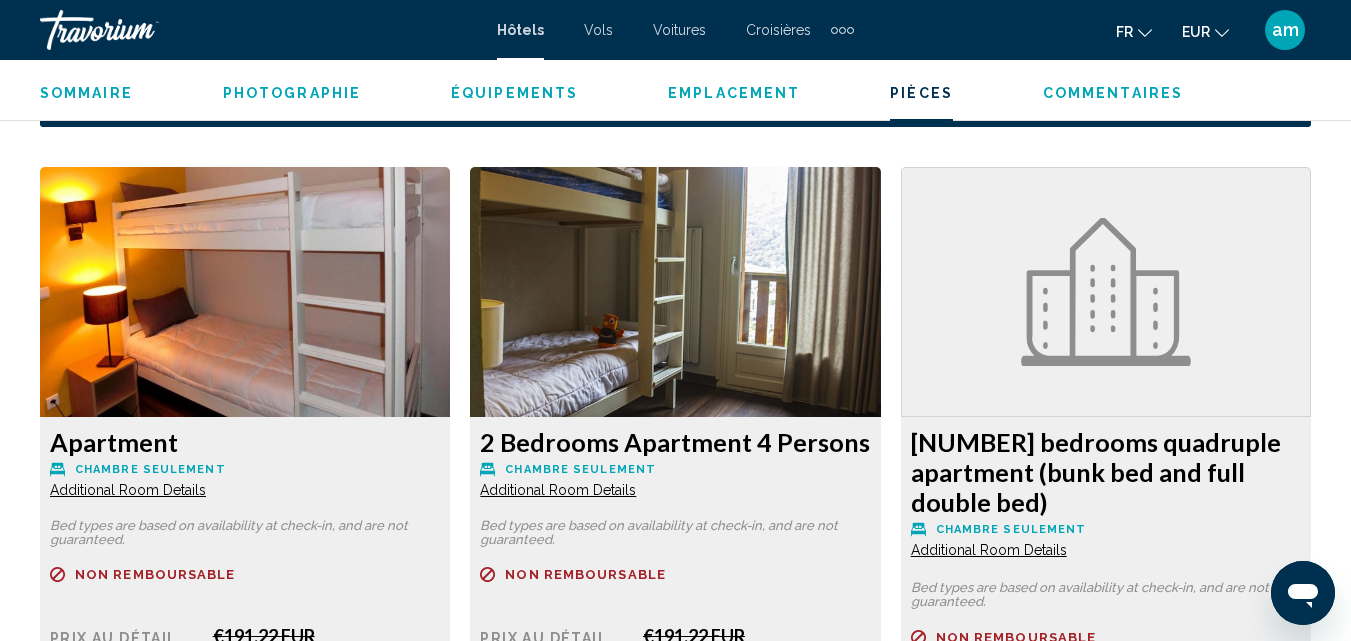 scroll, scrollTop: 2515, scrollLeft: 0, axis: vertical 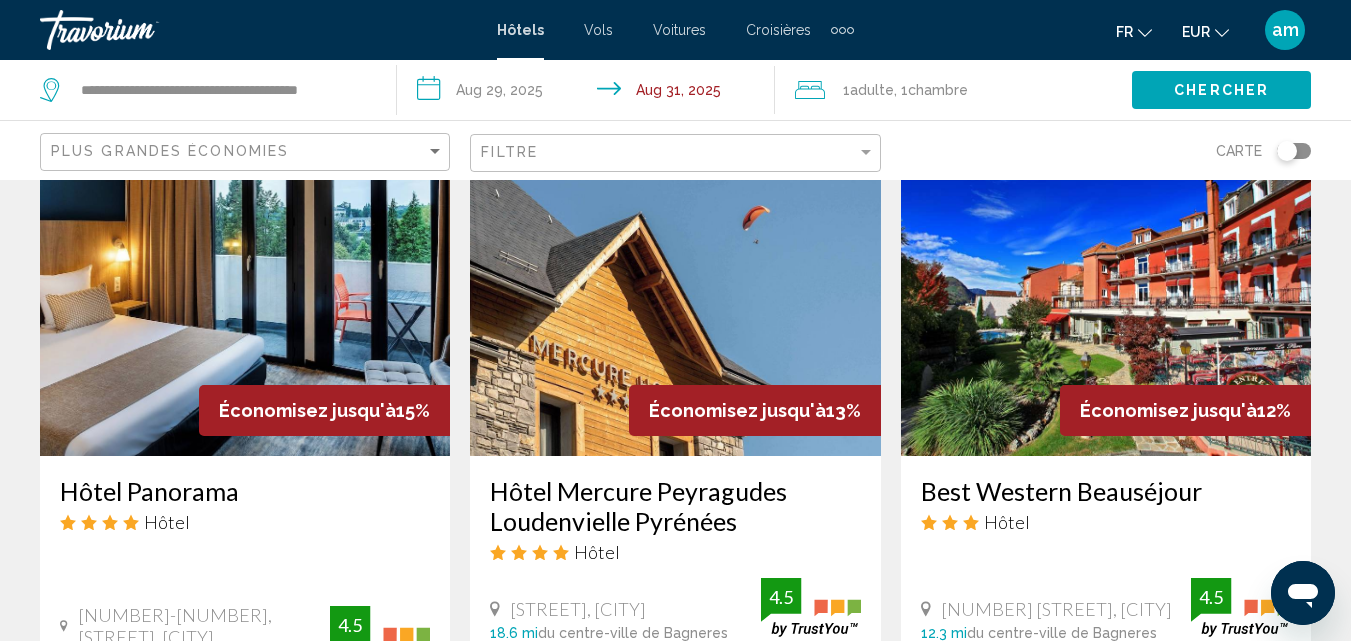click on "Hôtel Panorama" at bounding box center (245, 491) 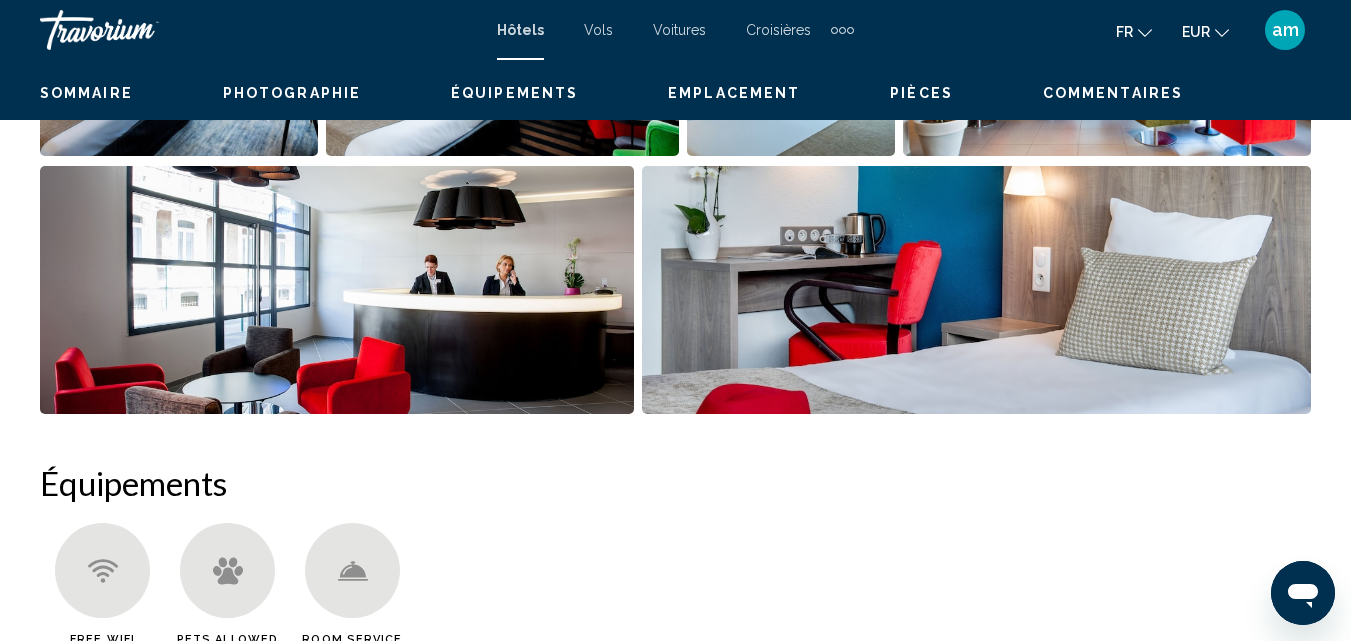 scroll, scrollTop: 215, scrollLeft: 0, axis: vertical 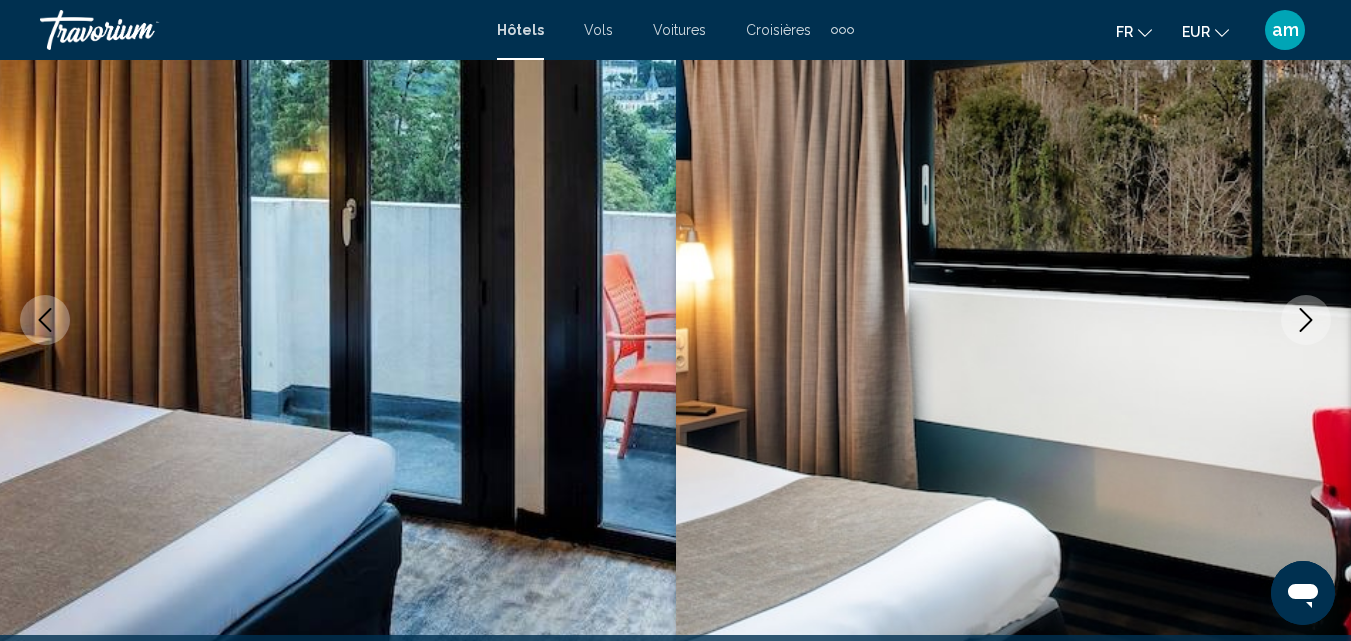 click at bounding box center (1306, 320) 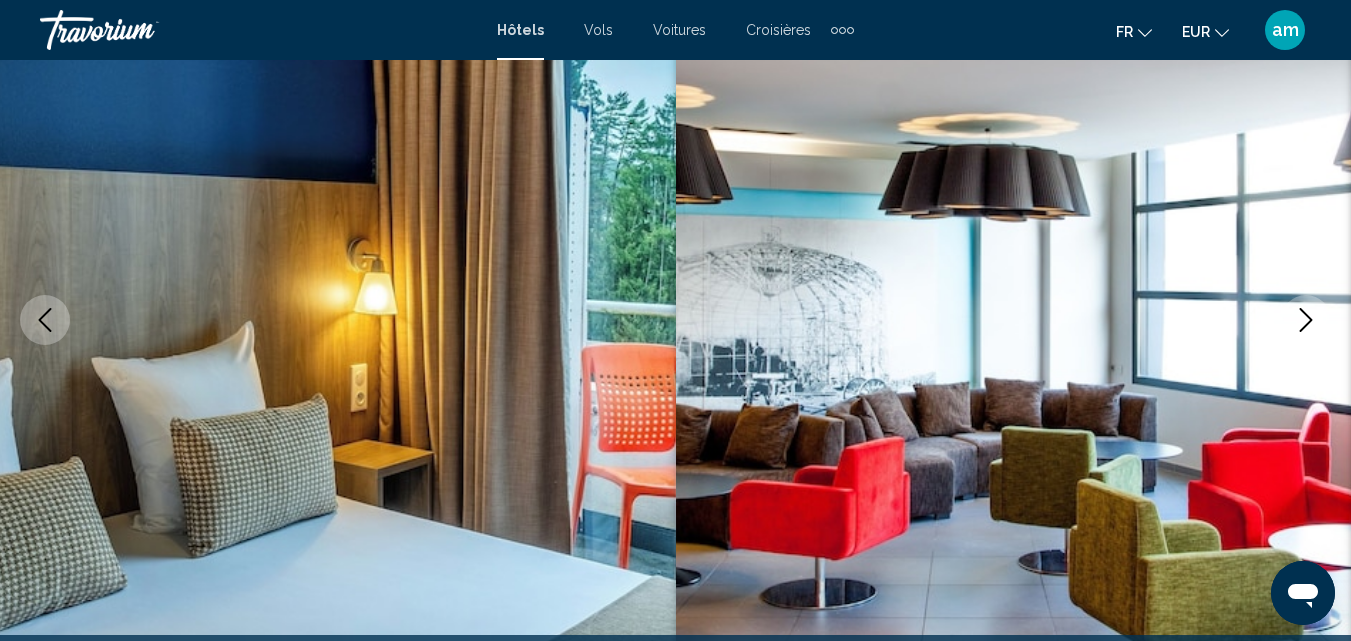 click at bounding box center (1306, 320) 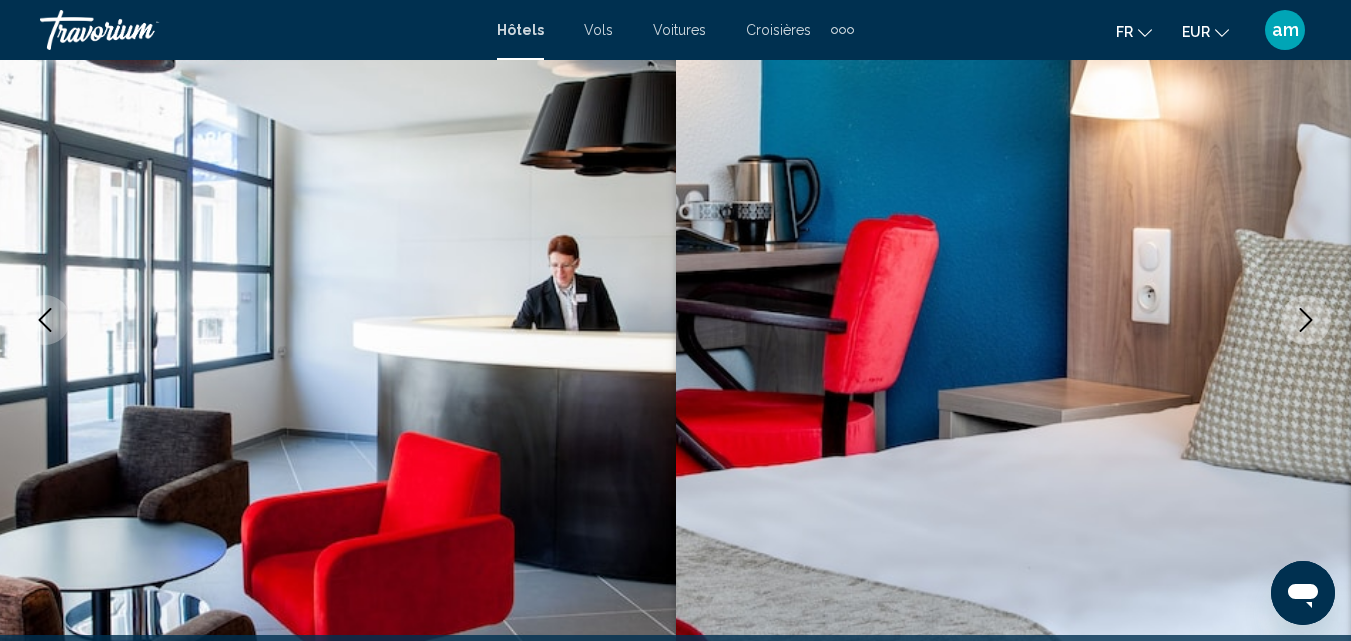 click at bounding box center (1306, 320) 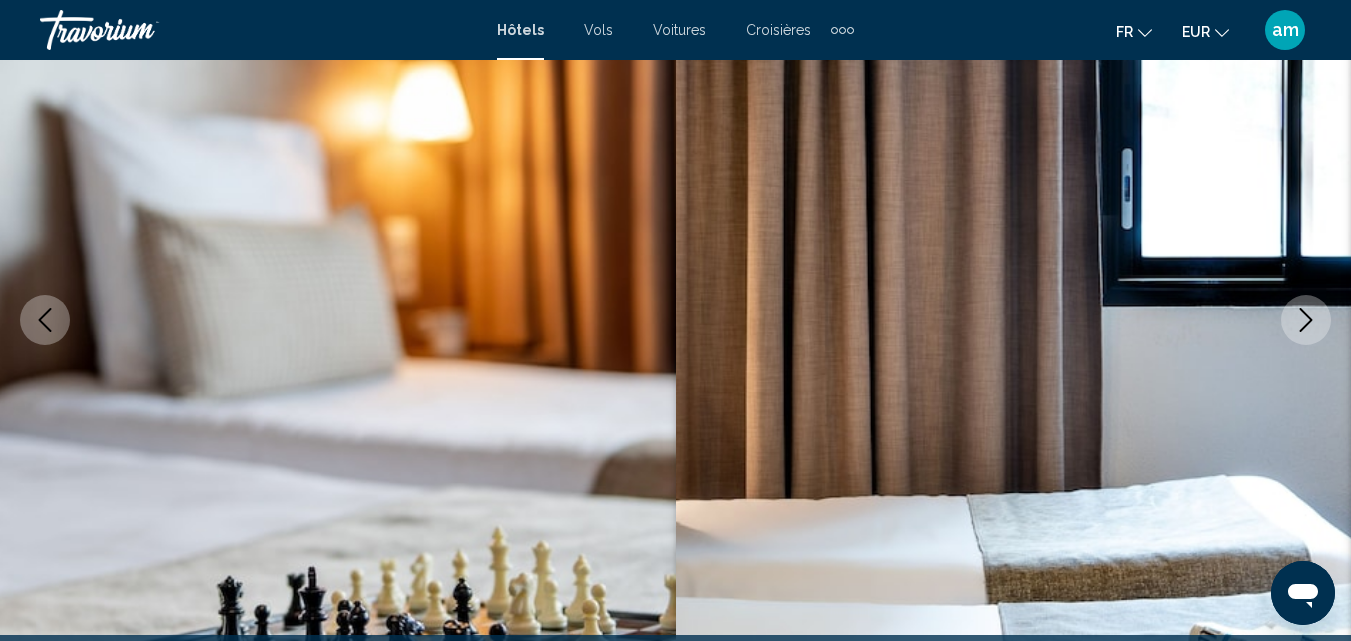click at bounding box center [1306, 320] 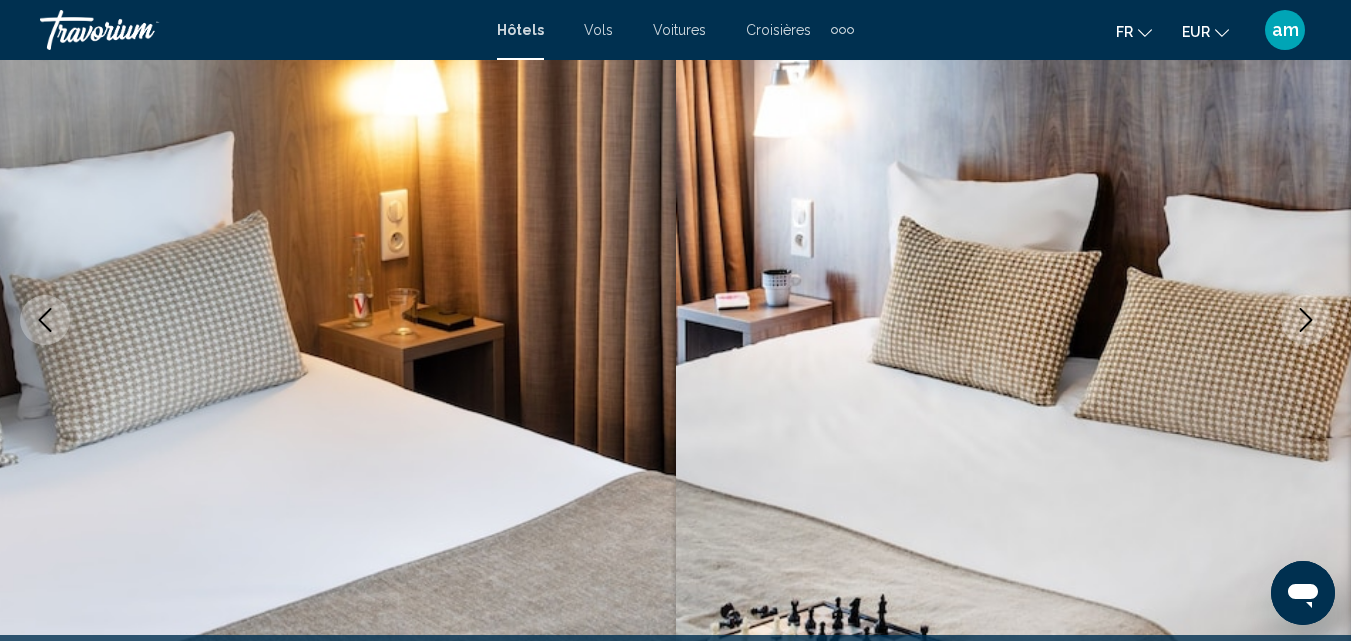 click at bounding box center (1306, 320) 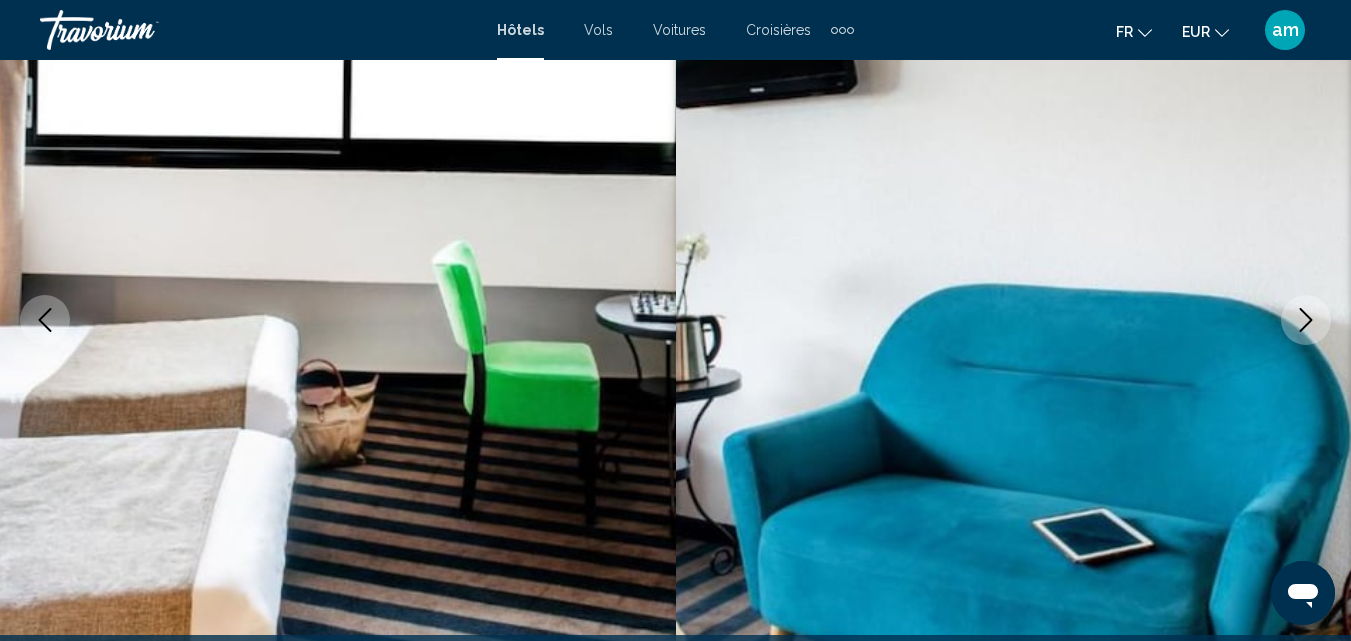 click at bounding box center (1306, 320) 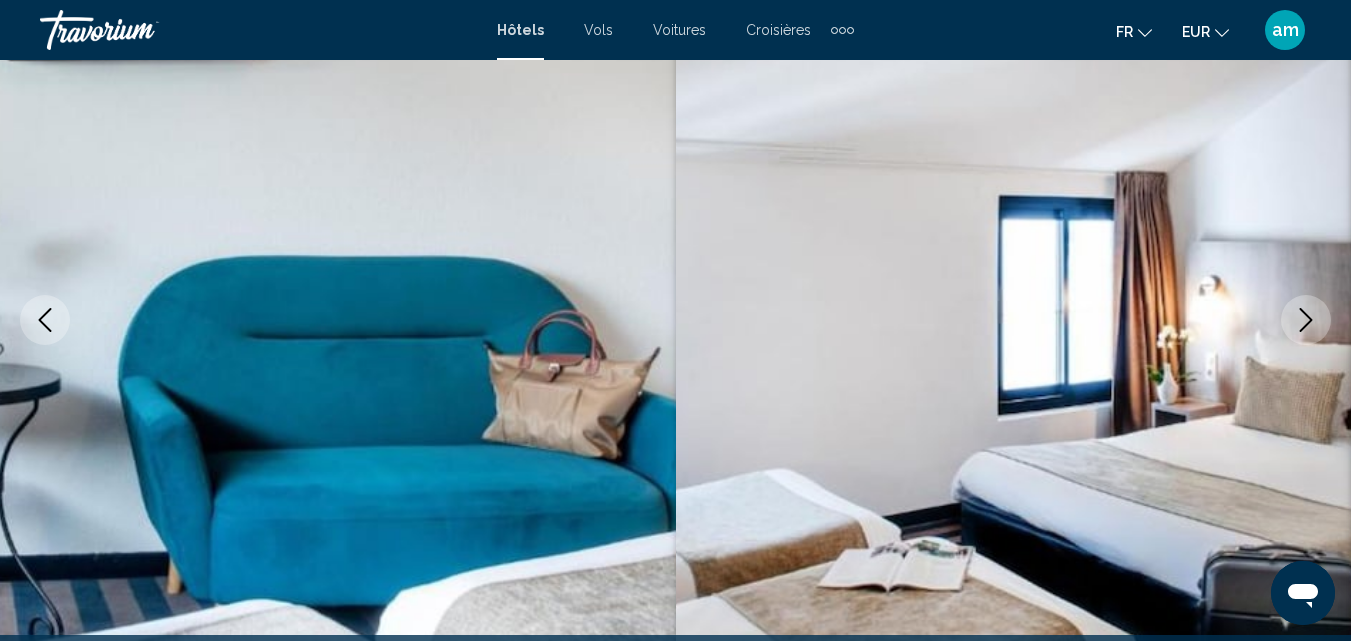 click at bounding box center [1306, 320] 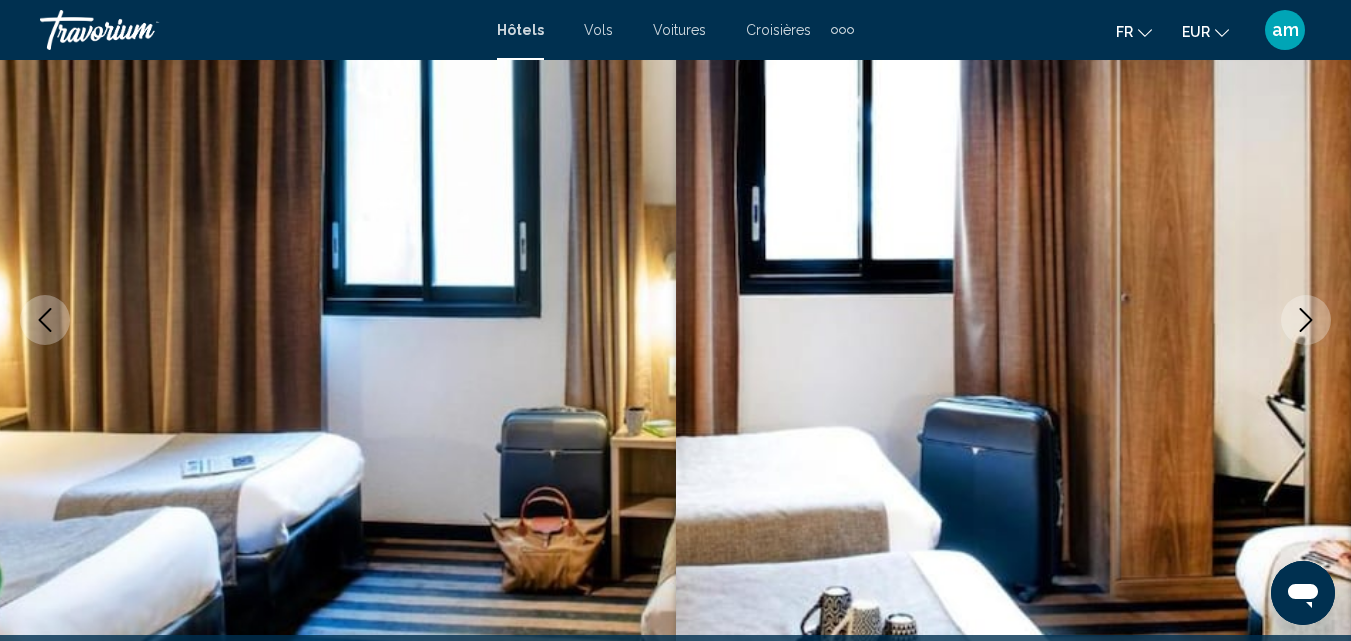 click at bounding box center [1306, 320] 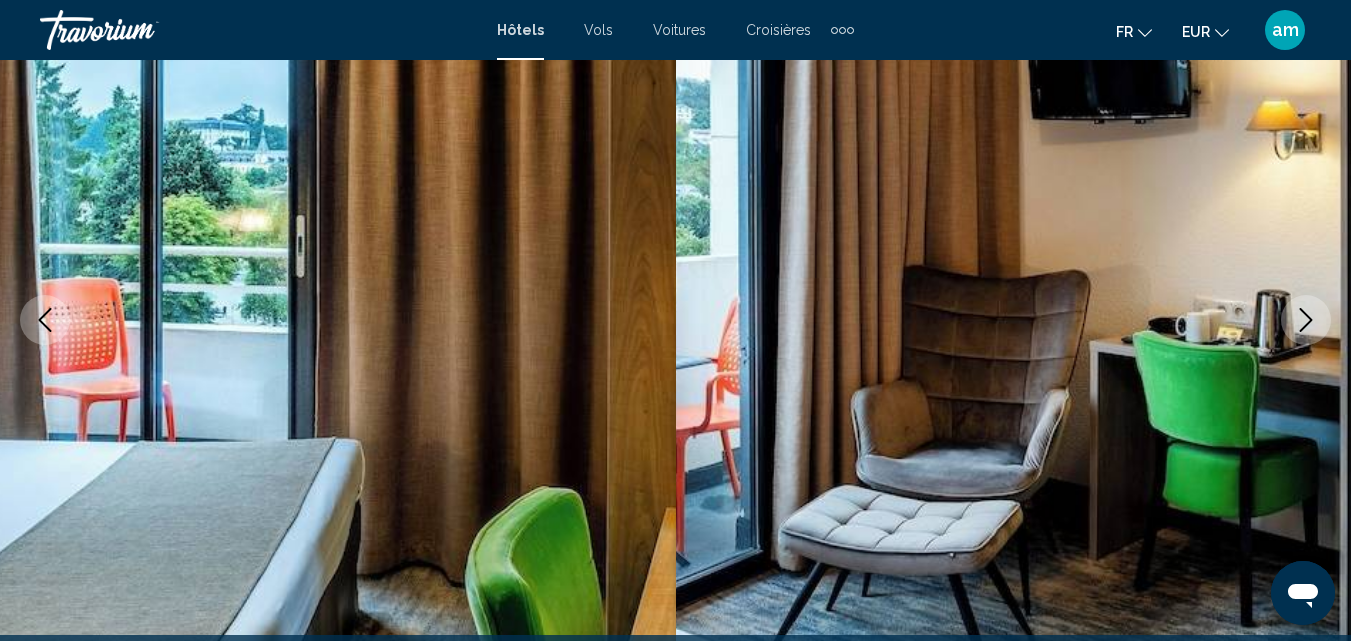 click at bounding box center [1306, 320] 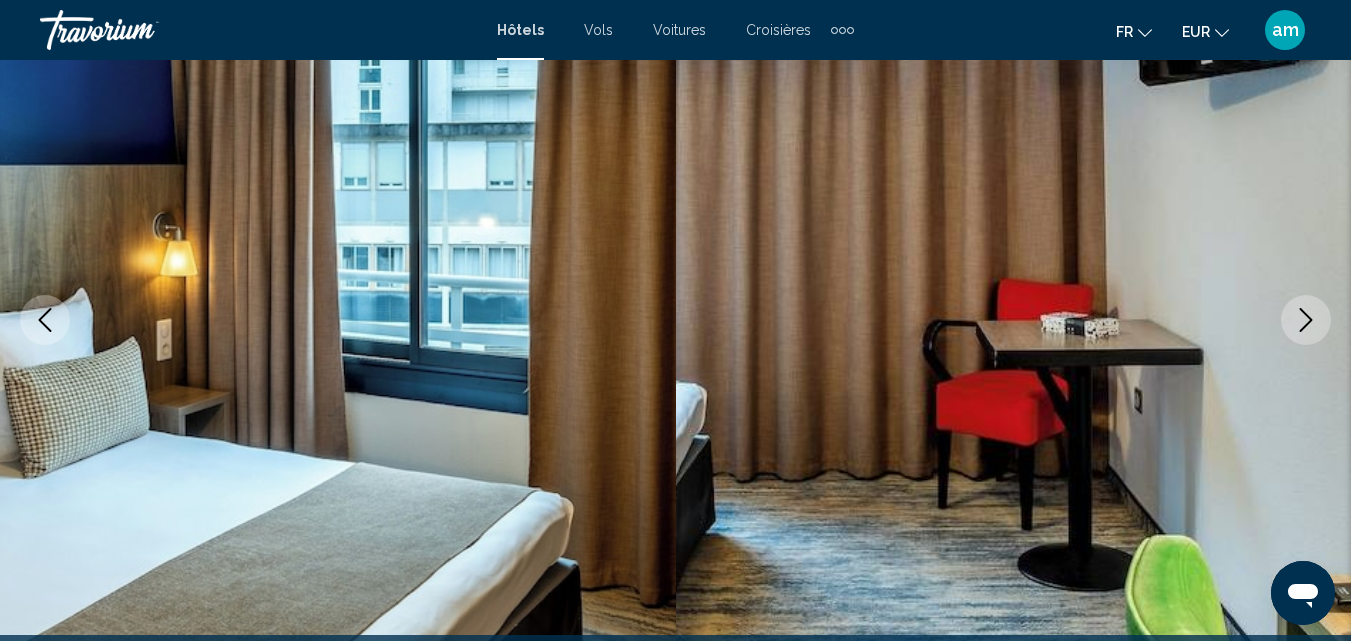 click at bounding box center (1306, 320) 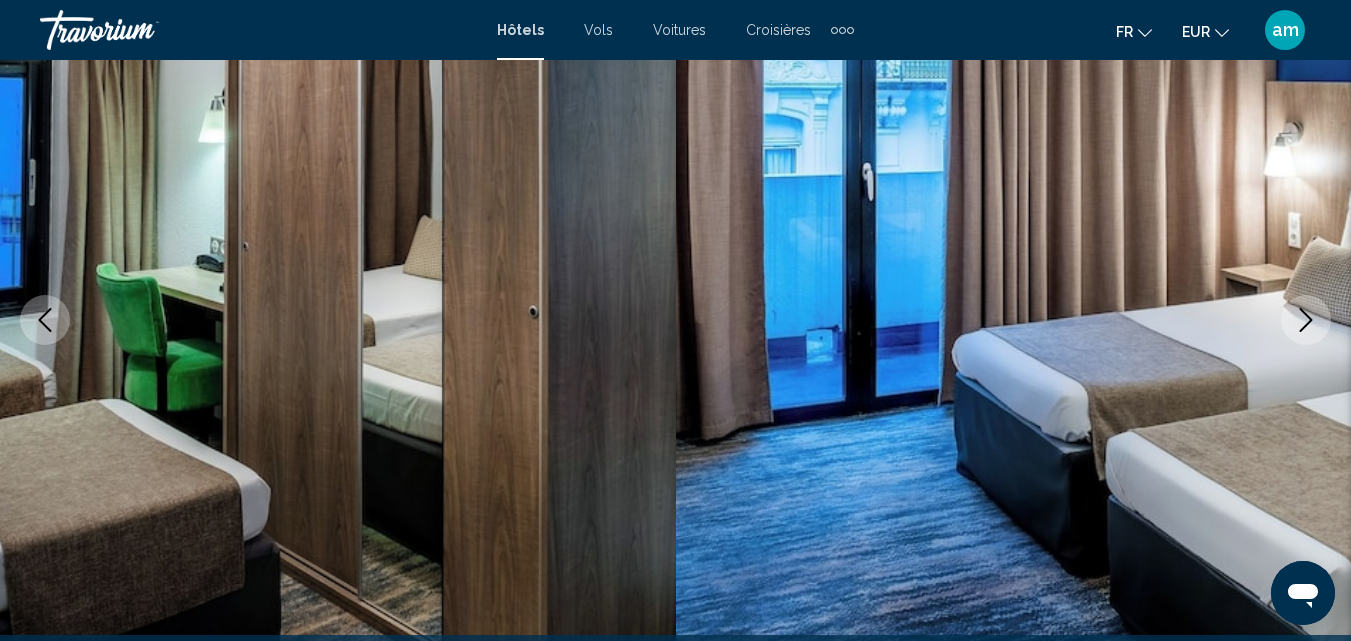 click at bounding box center [1306, 320] 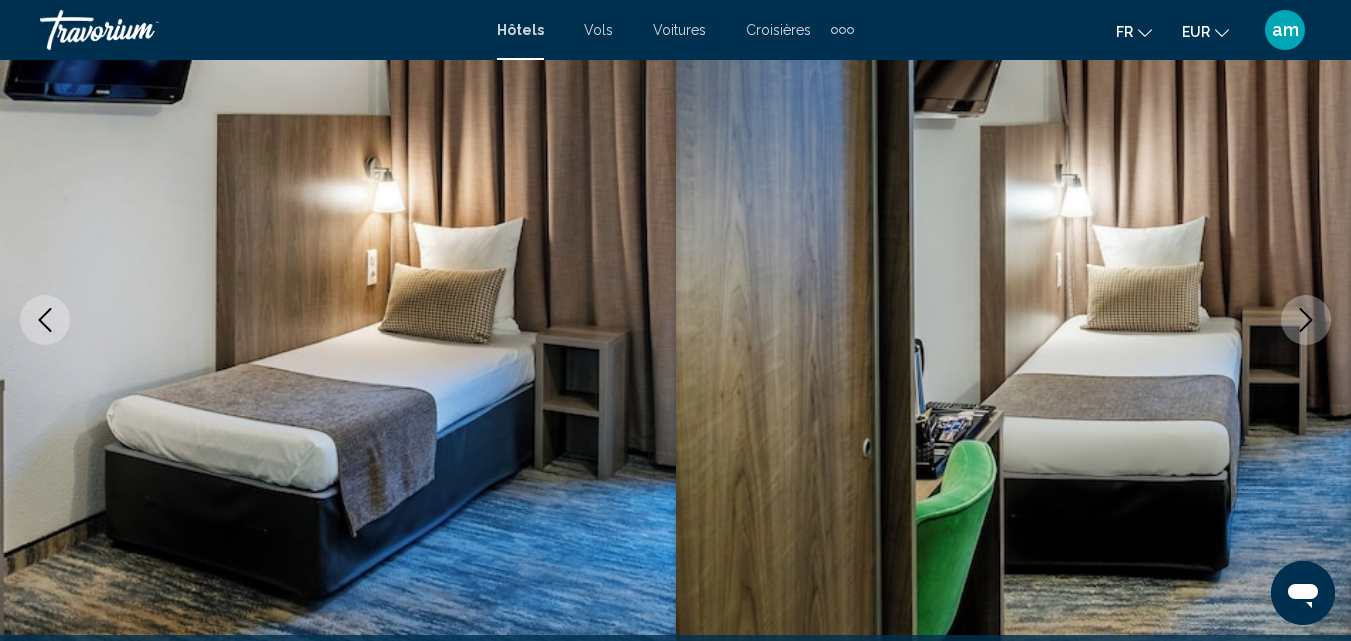 click at bounding box center [1306, 320] 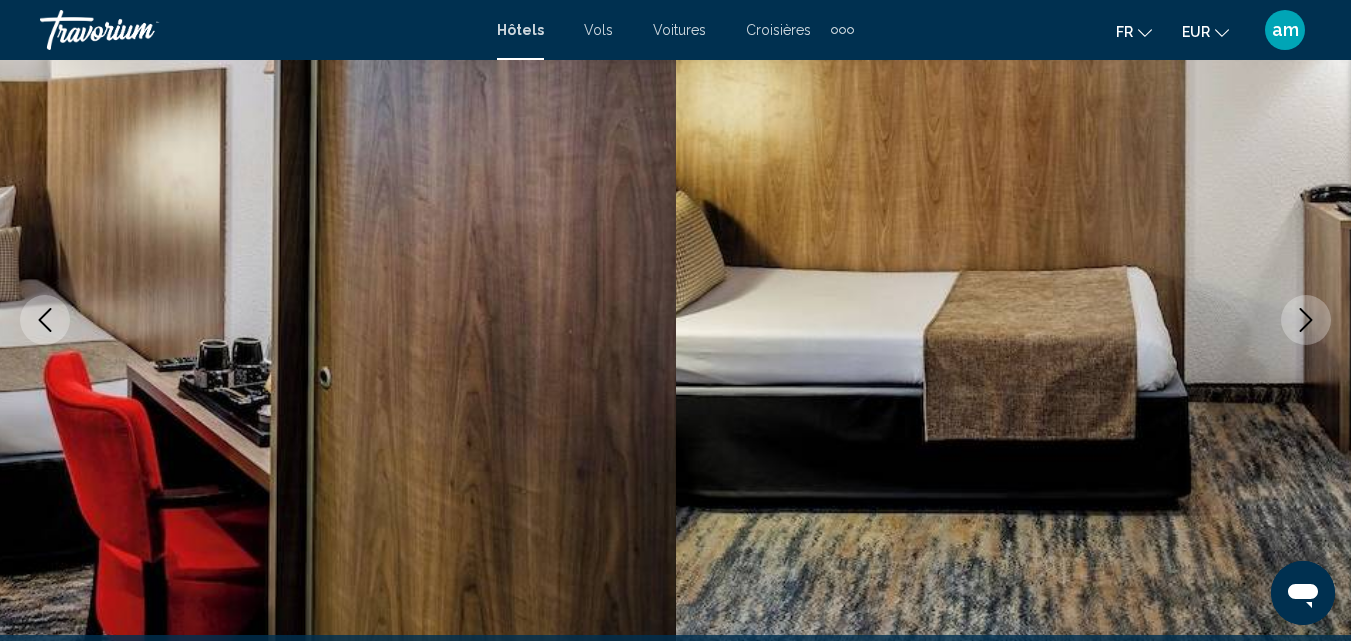 click at bounding box center (1306, 320) 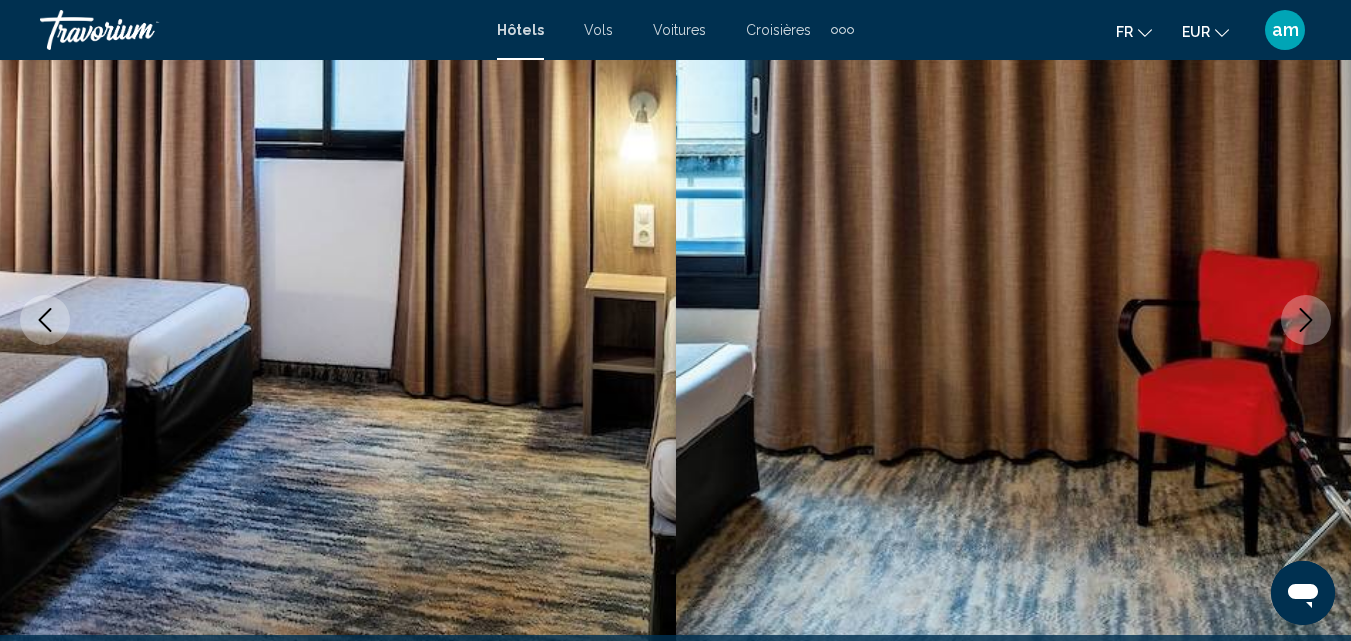click at bounding box center [1306, 320] 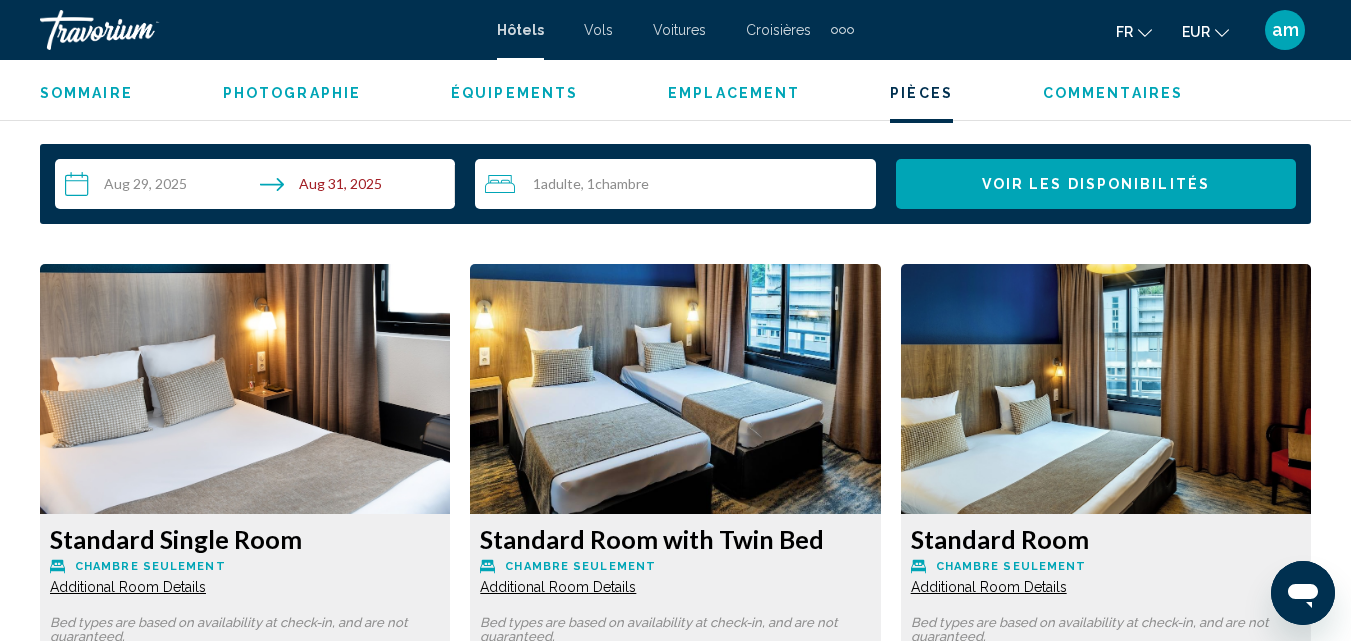 scroll, scrollTop: 2915, scrollLeft: 0, axis: vertical 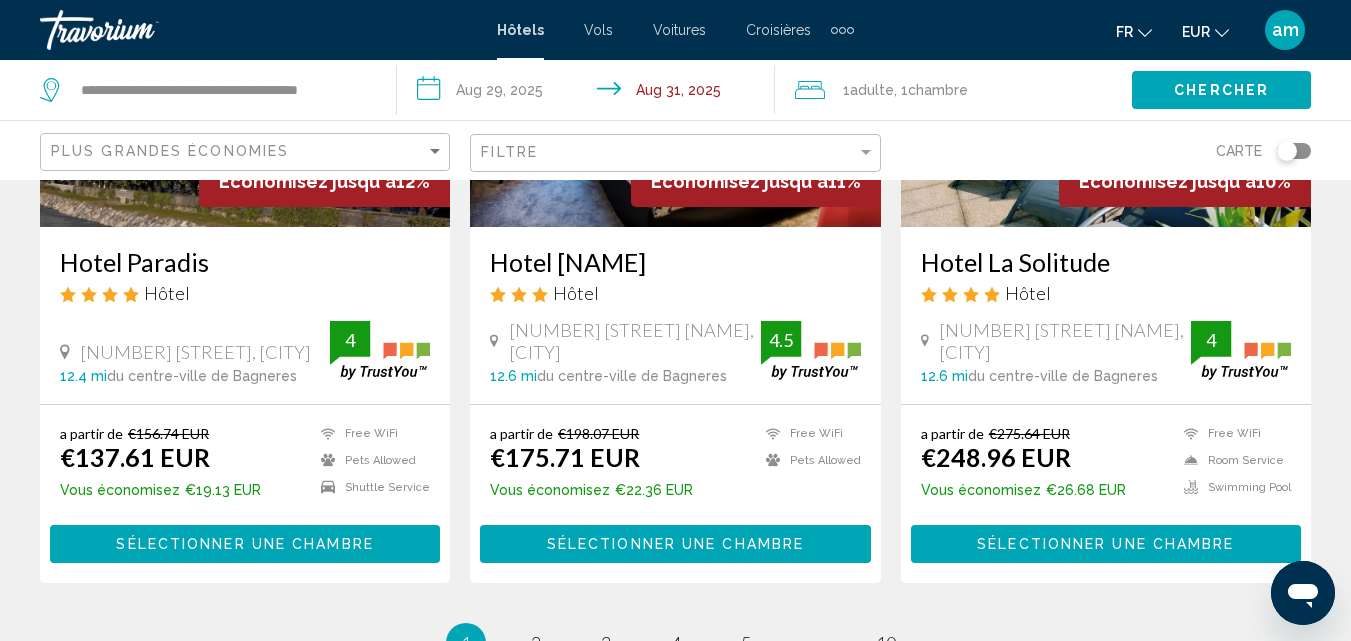 click on "Hotel La Solitude" at bounding box center (1106, 262) 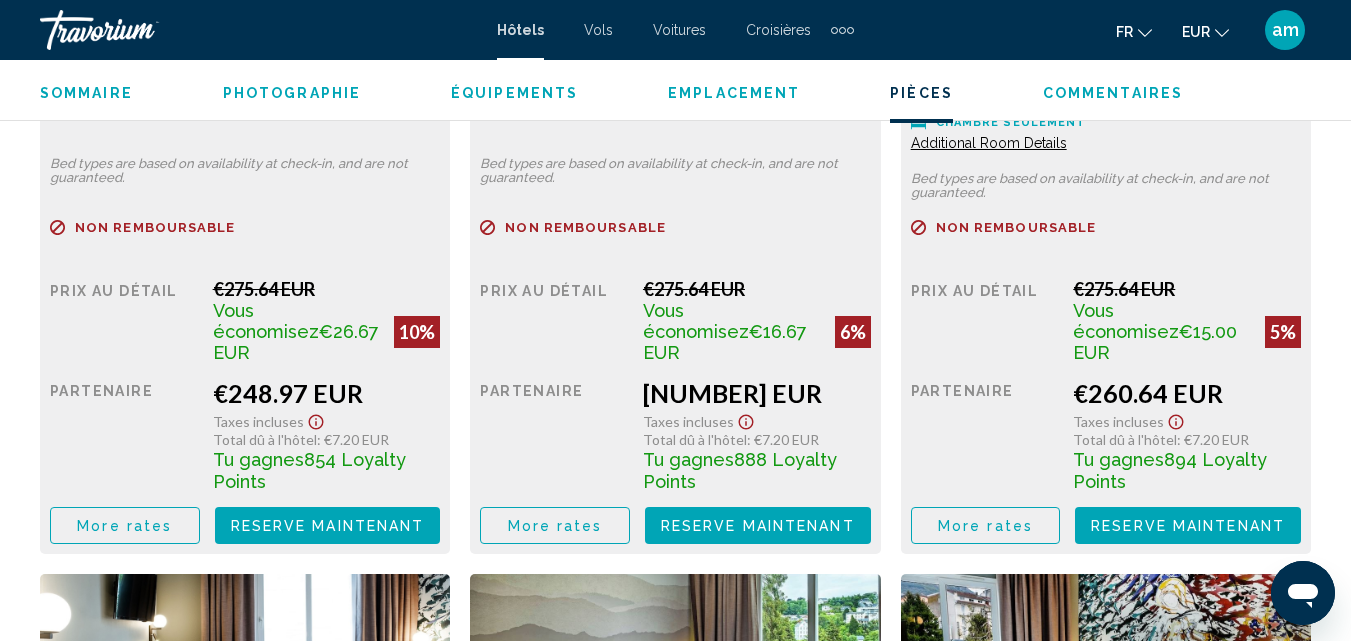 scroll, scrollTop: 3415, scrollLeft: 0, axis: vertical 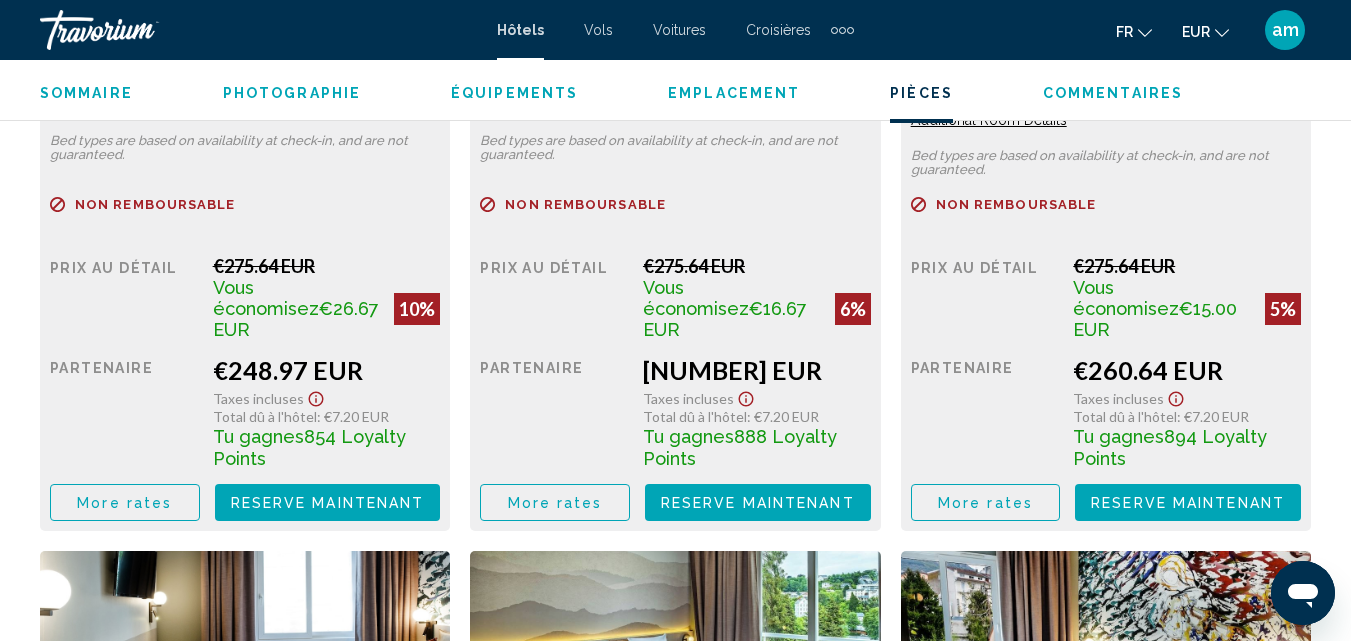 click on "More rates" at bounding box center (124, 503) 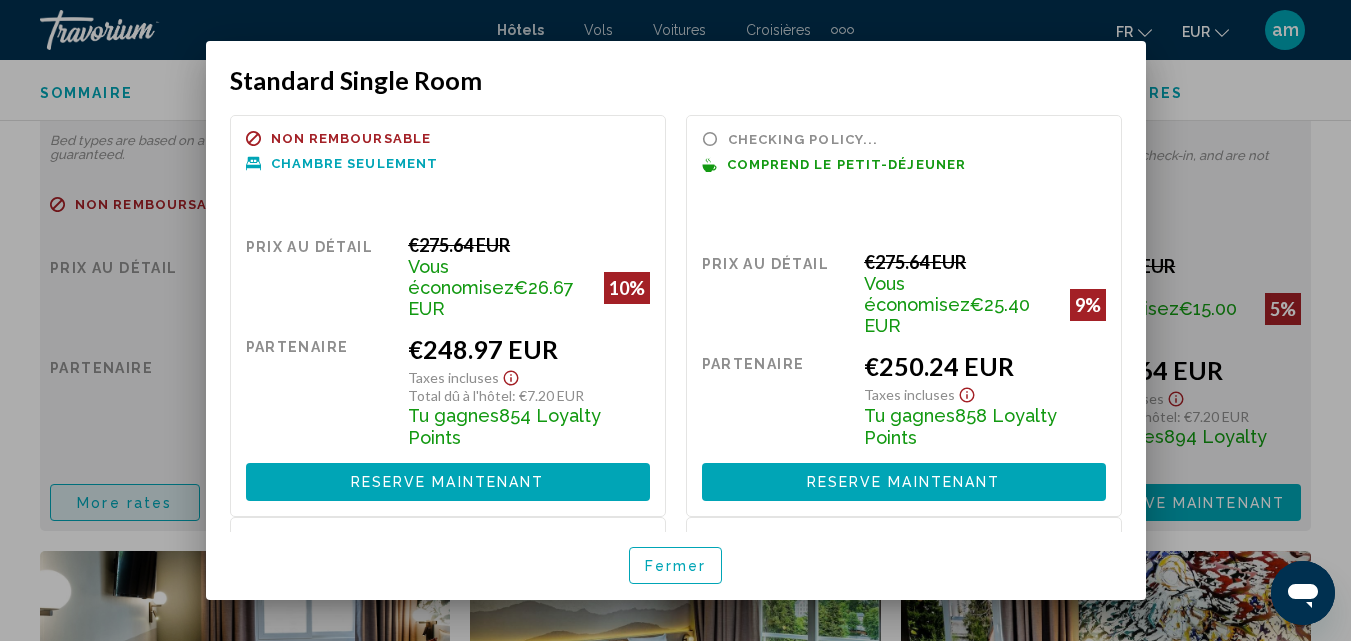 scroll, scrollTop: 0, scrollLeft: 0, axis: both 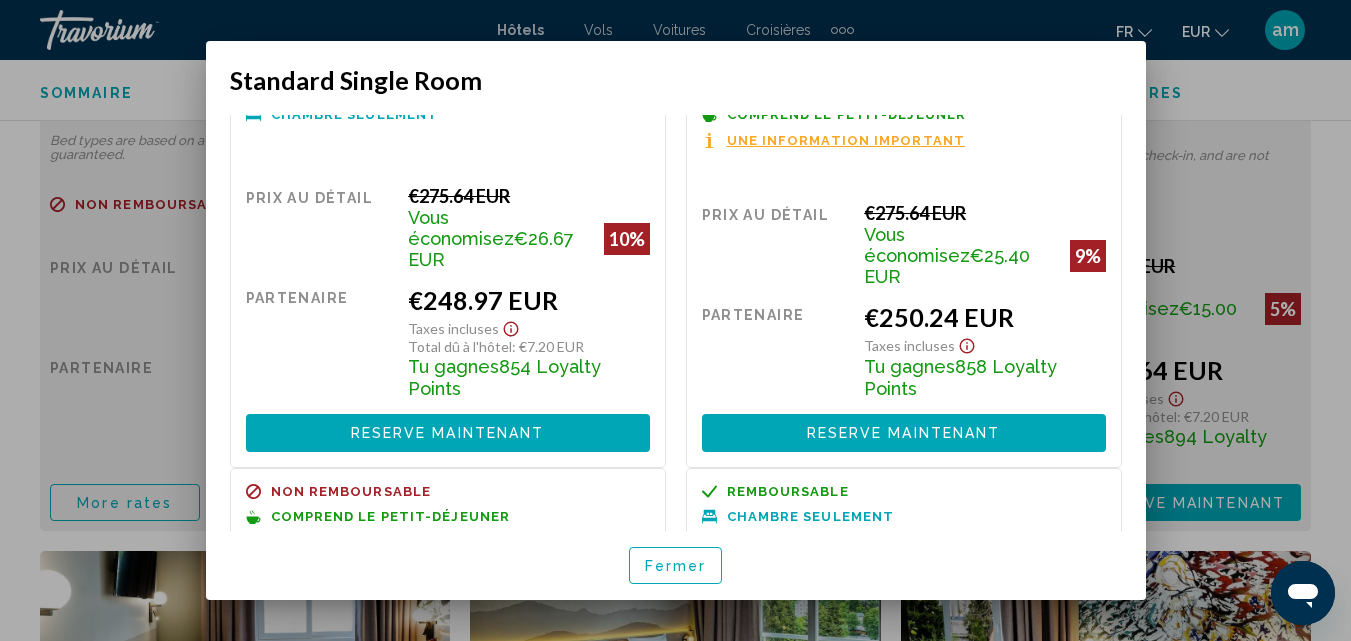 click on "Fermer" at bounding box center (676, 565) 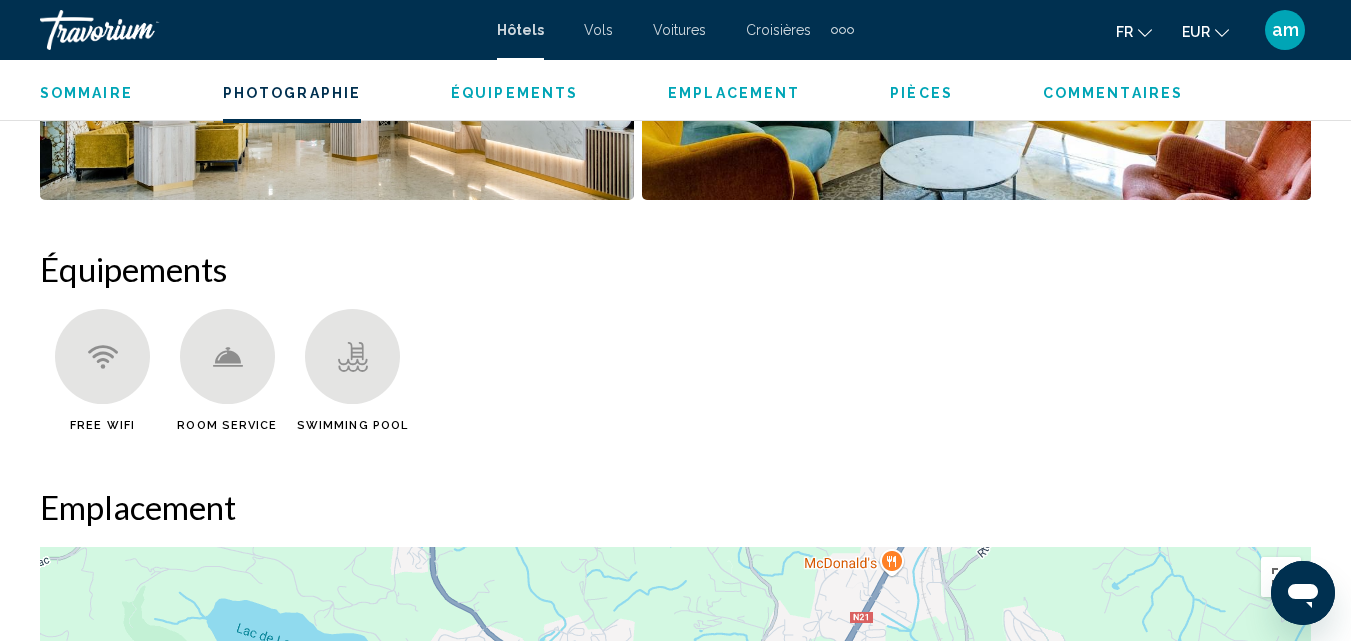 scroll, scrollTop: 1215, scrollLeft: 0, axis: vertical 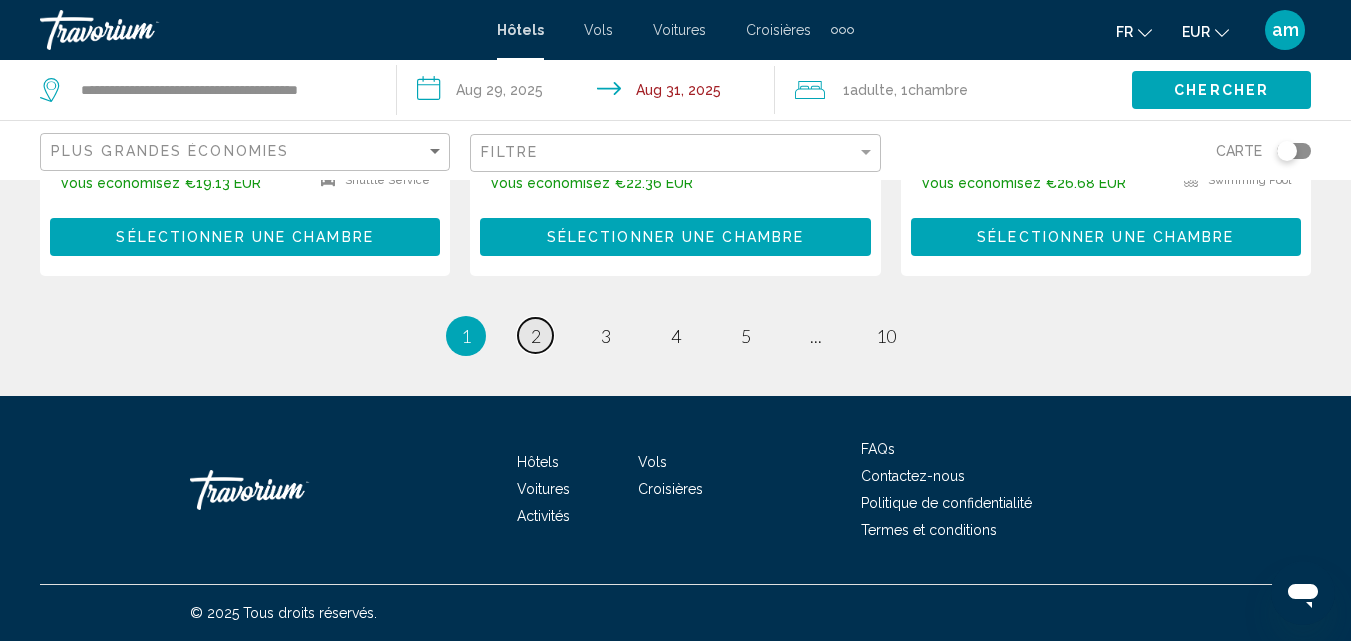 click on "2" at bounding box center (536, 336) 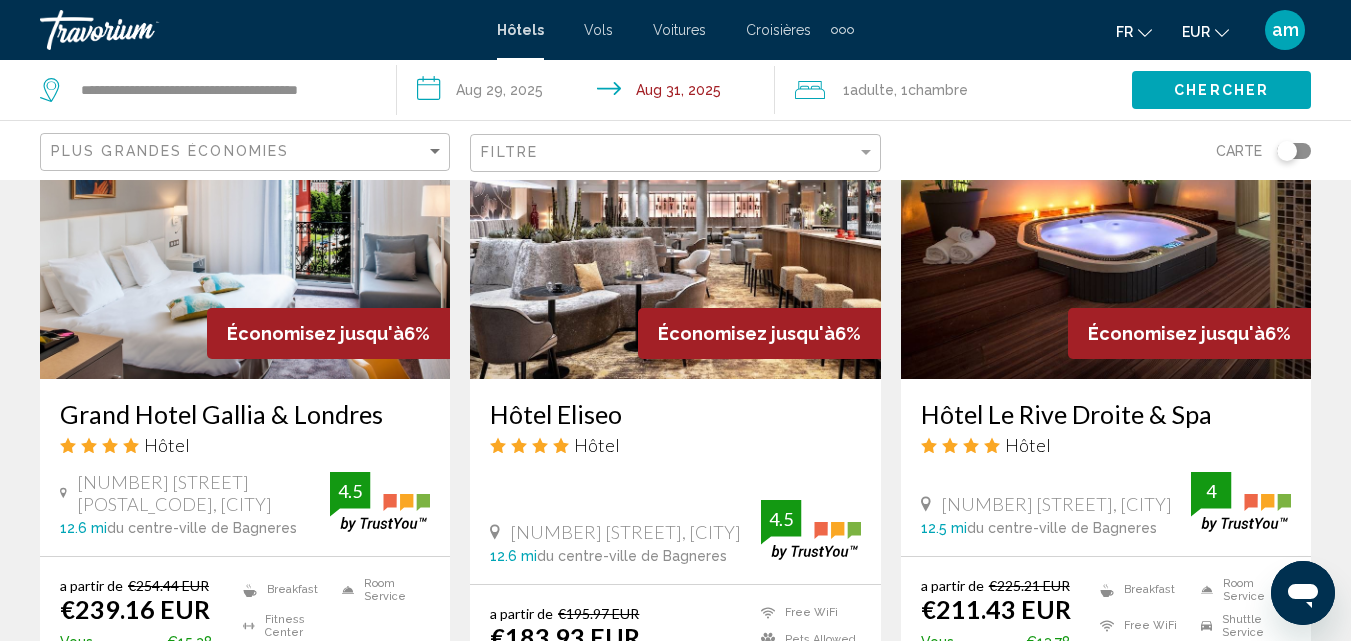 scroll, scrollTop: 2600, scrollLeft: 0, axis: vertical 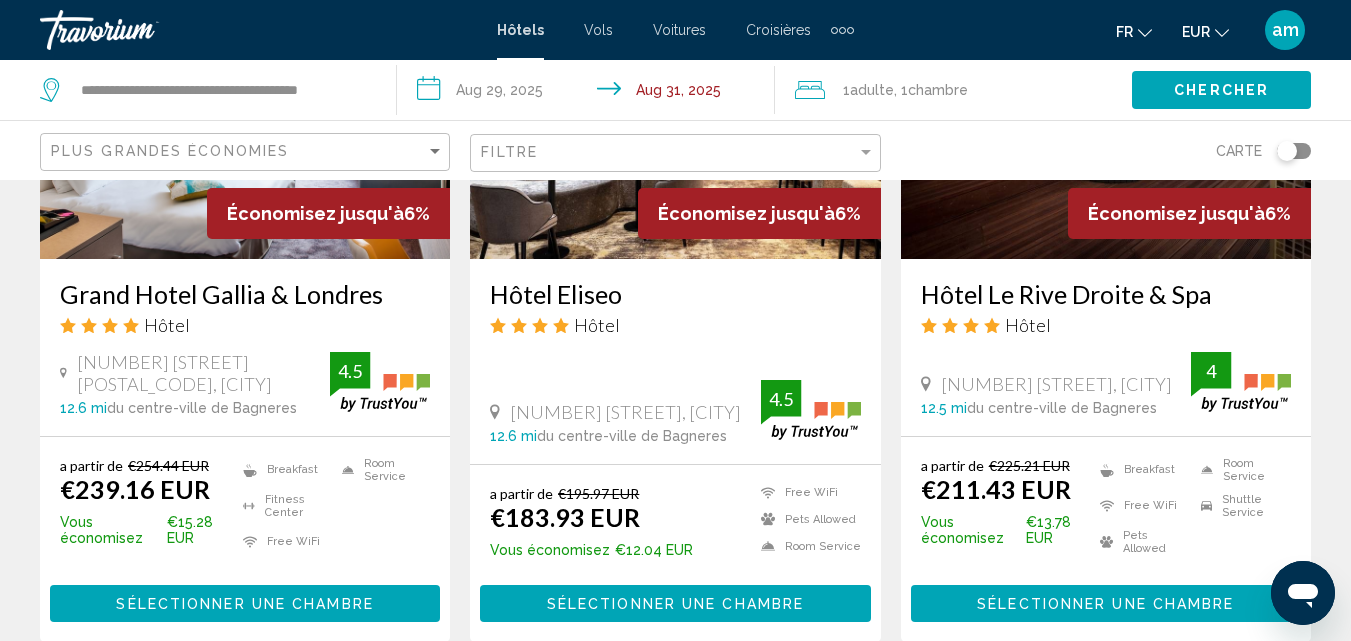 click on "Hôtel Le Rive Droite & Spa" at bounding box center [1106, 294] 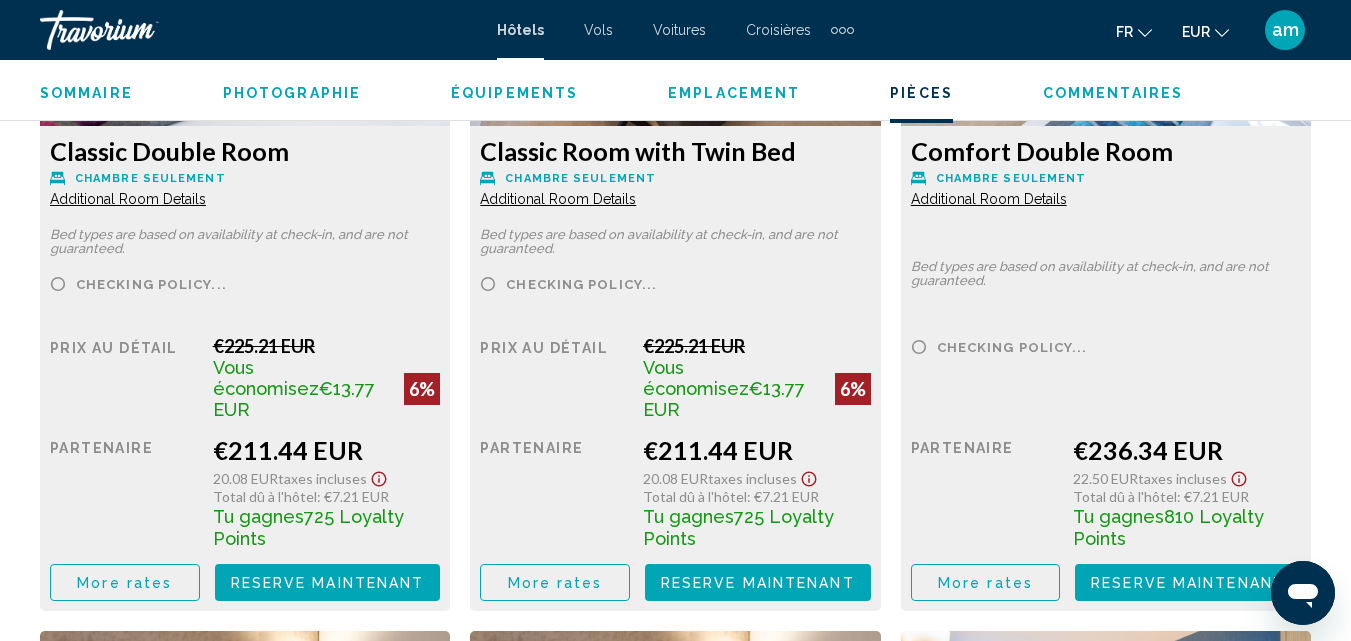 scroll, scrollTop: 3314, scrollLeft: 0, axis: vertical 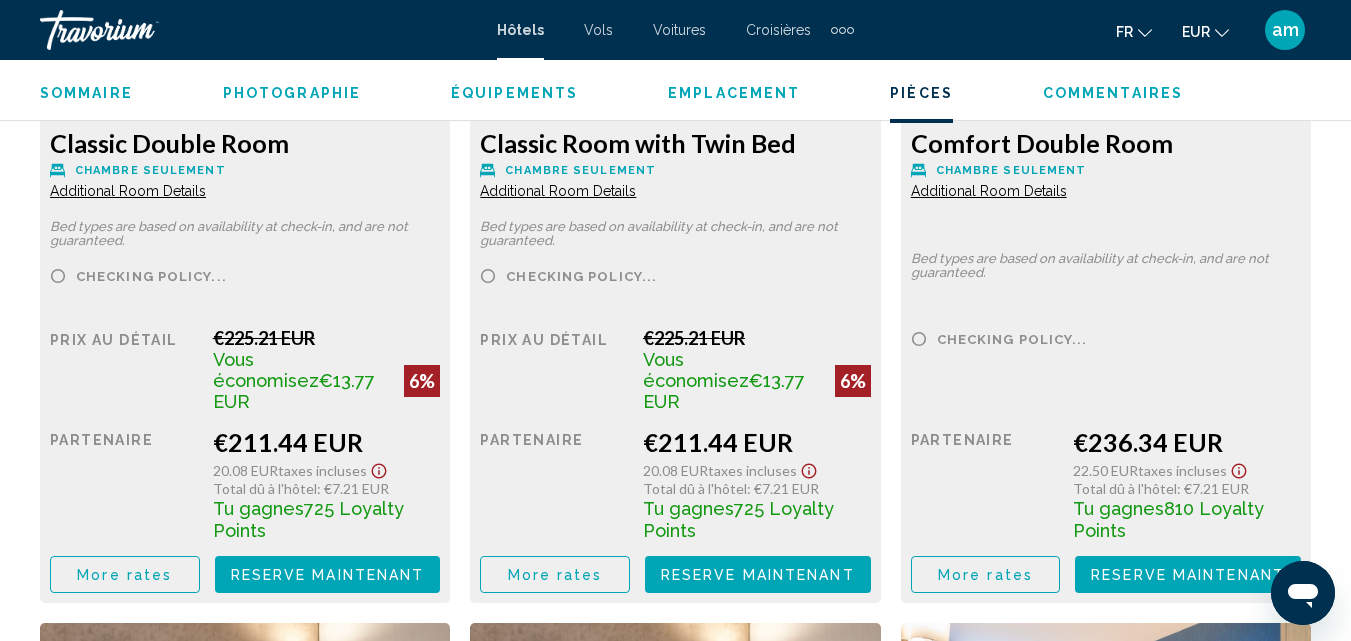 click on "More rates" at bounding box center (124, 575) 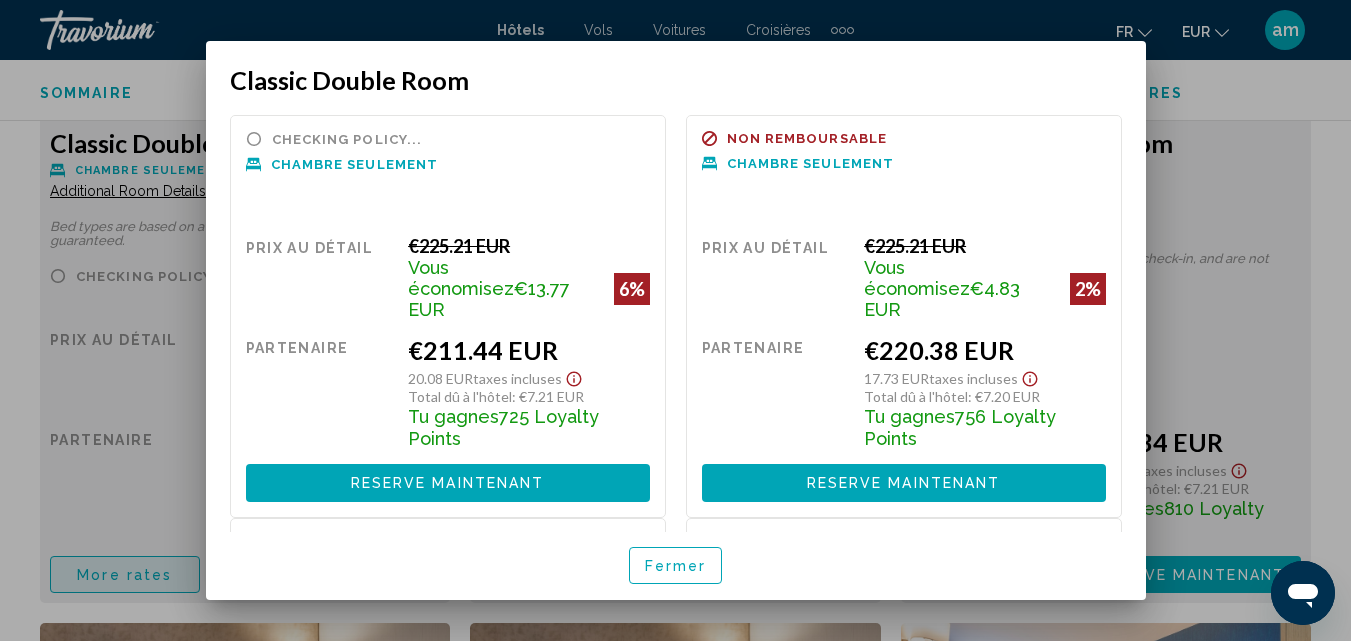 scroll, scrollTop: 0, scrollLeft: 0, axis: both 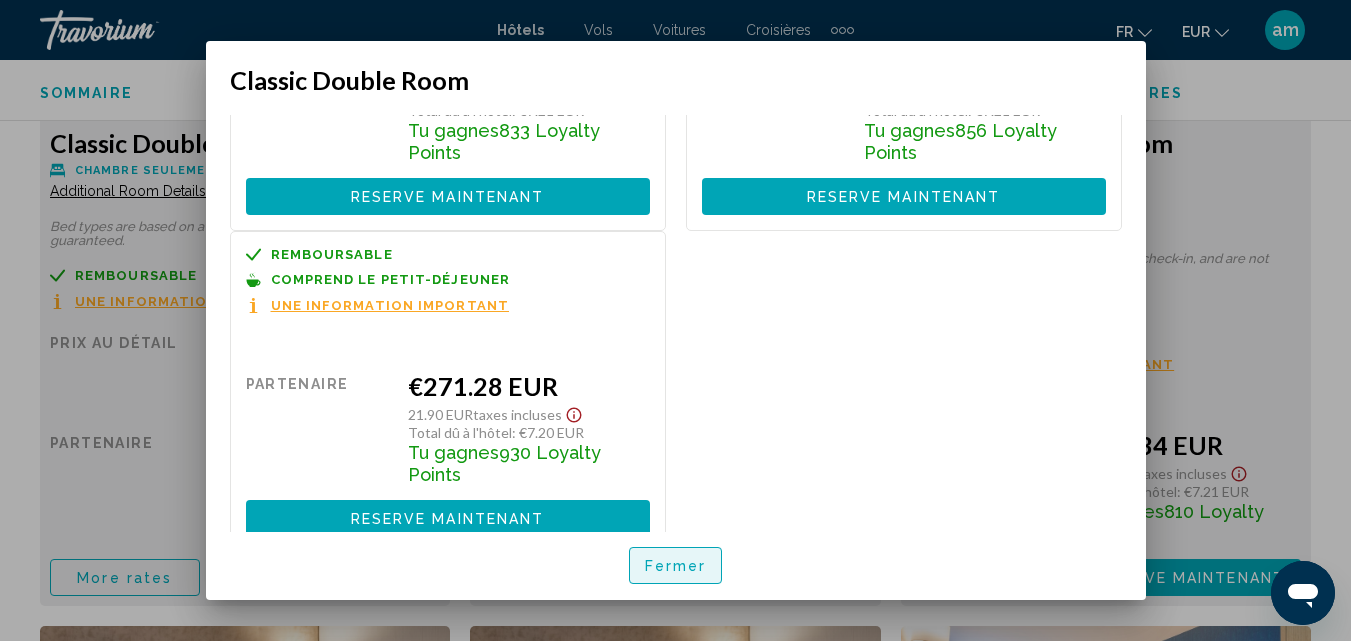 click on "Fermer" at bounding box center (676, 566) 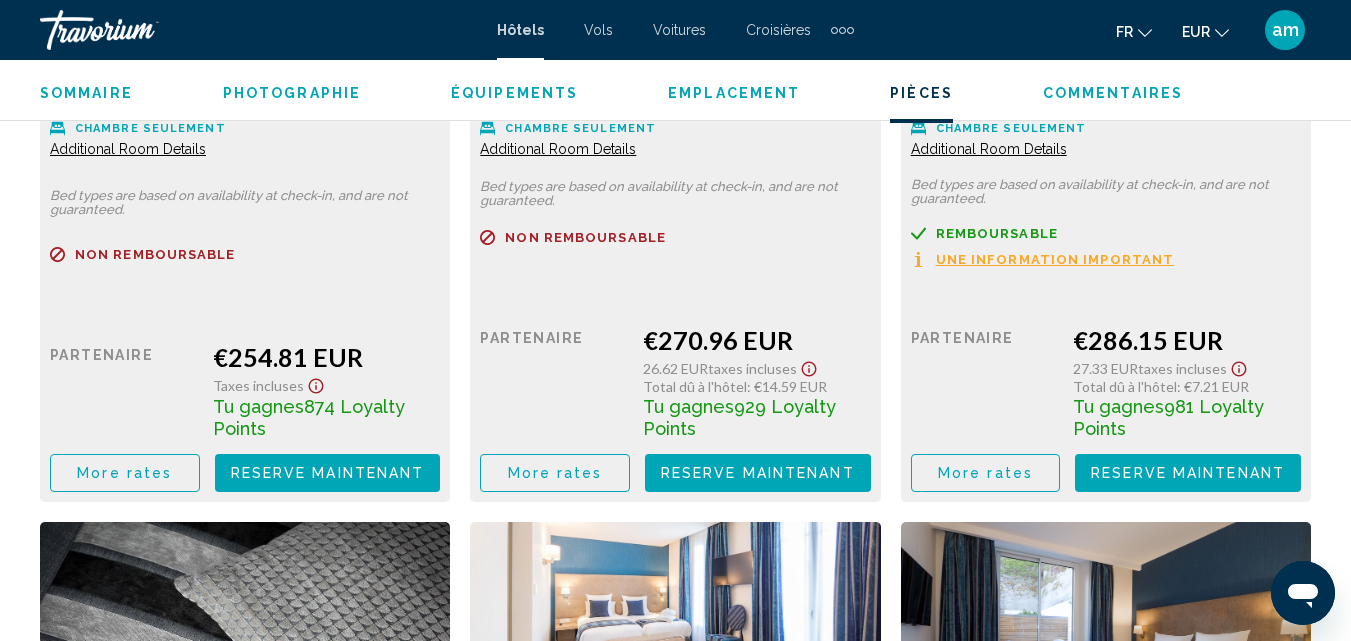 scroll, scrollTop: 3614, scrollLeft: 0, axis: vertical 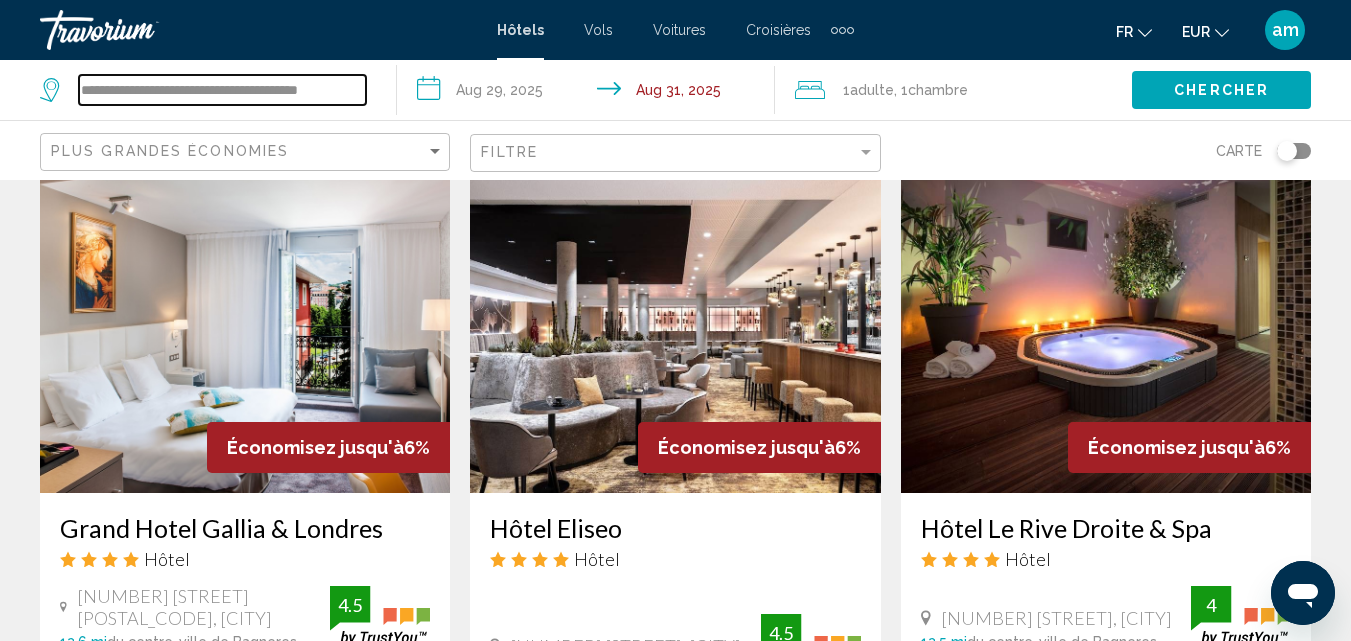 click on "**********" at bounding box center (222, 90) 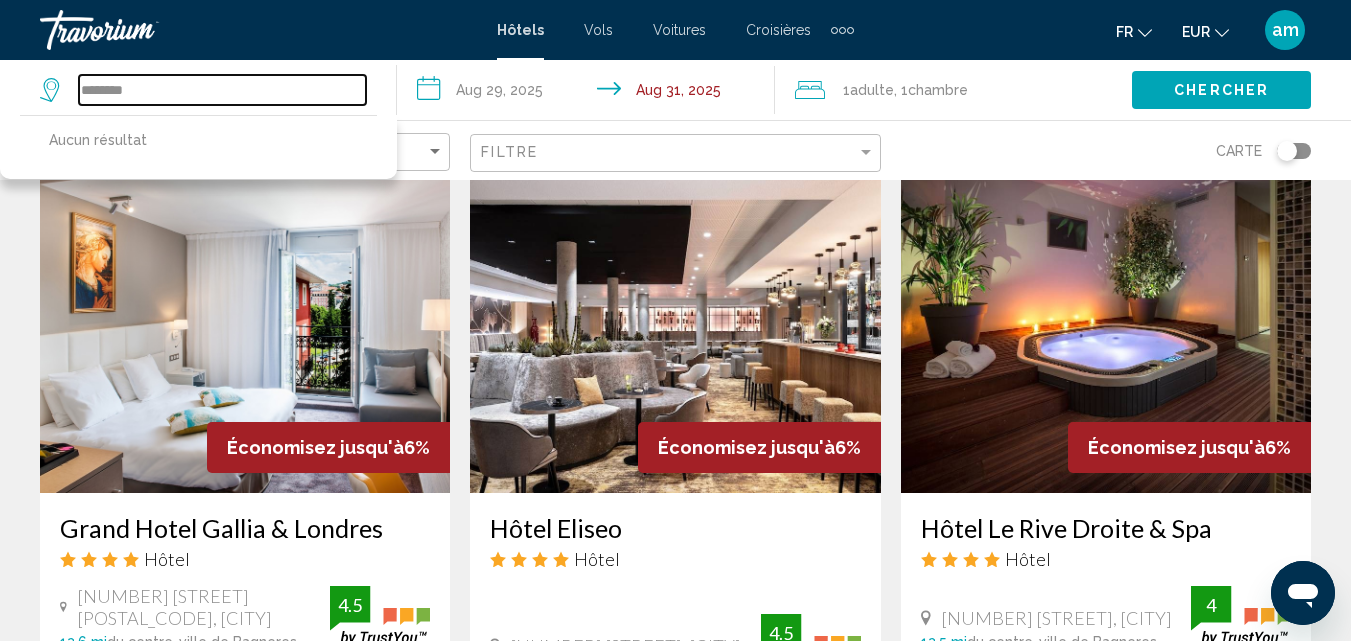 click on "********" at bounding box center (222, 90) 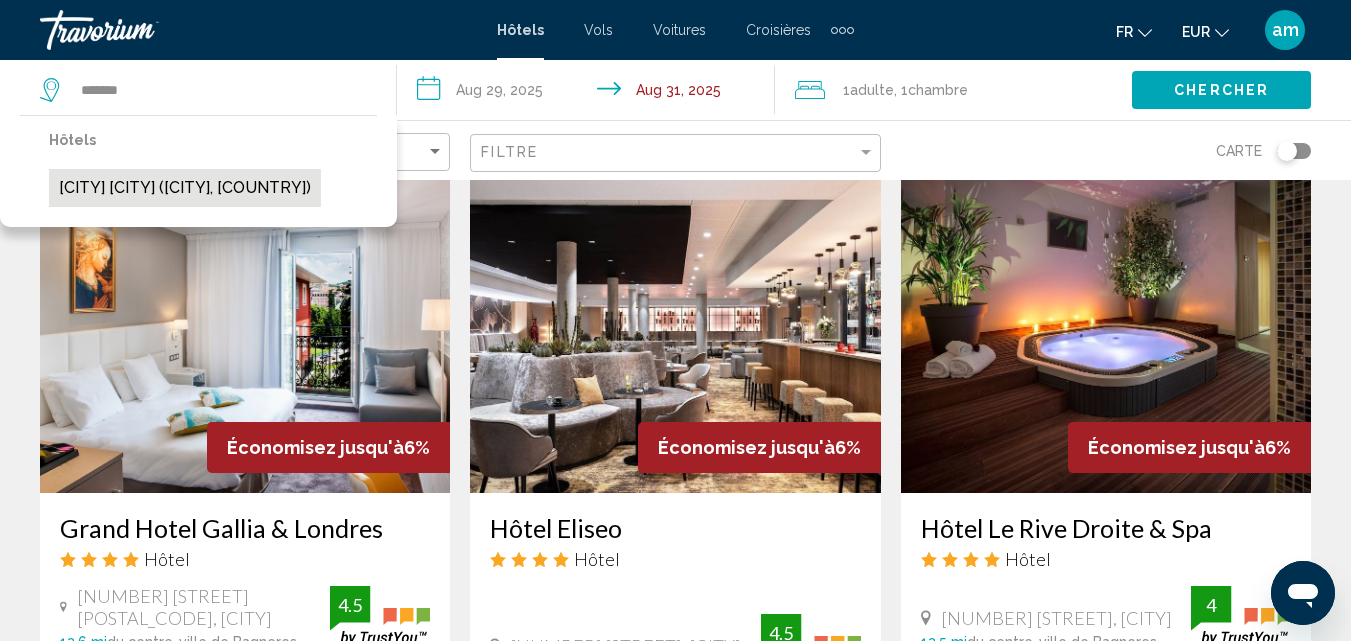 click on "[CITY] [CITY] ([CITY], [COUNTRY])" at bounding box center (185, 188) 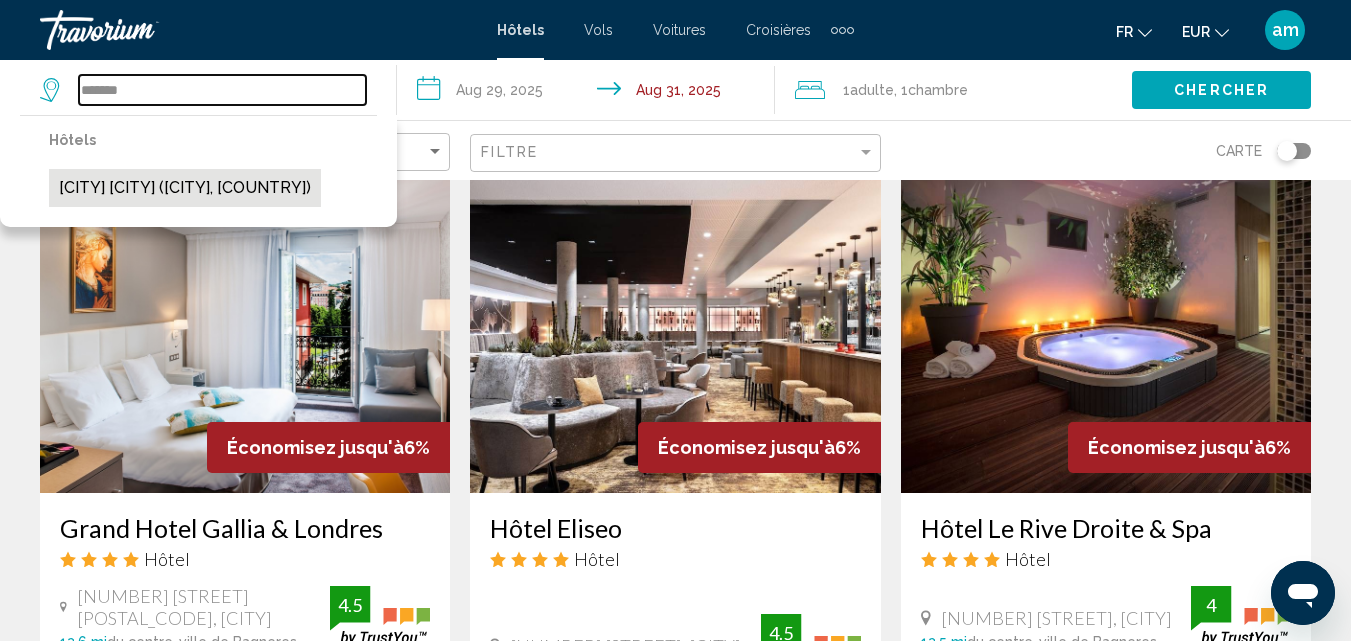 type on "**********" 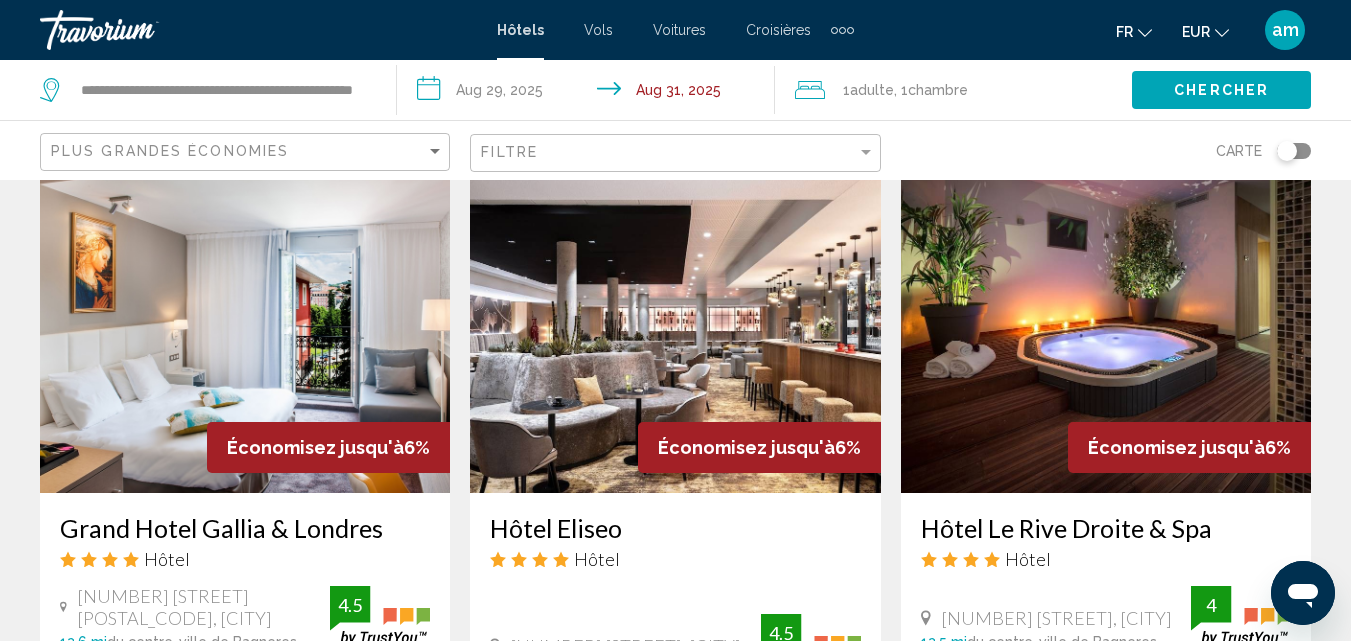click on "**********" at bounding box center [589, 93] 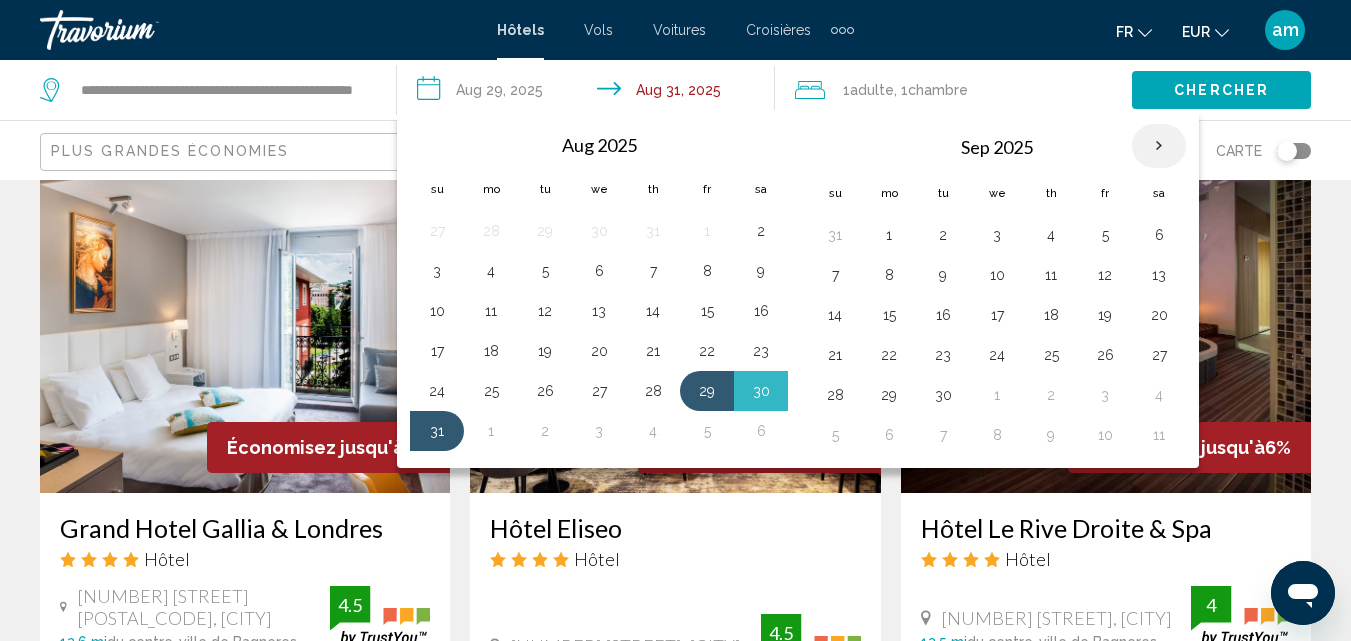 click at bounding box center (1159, 146) 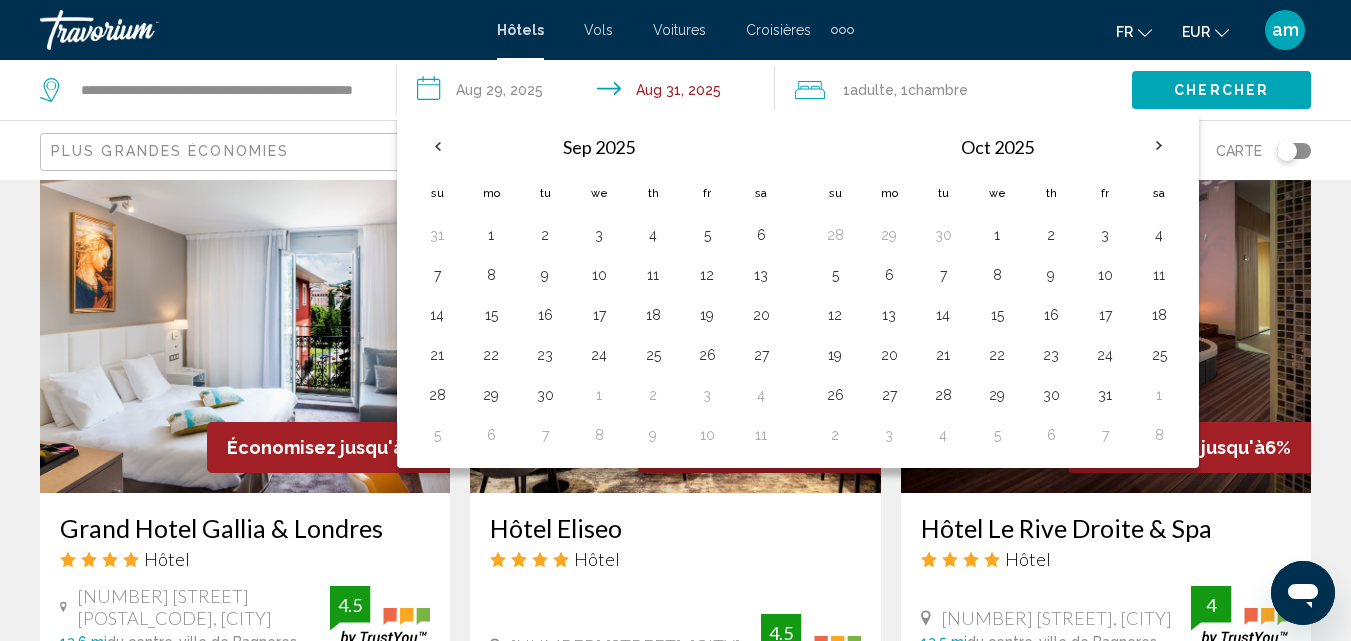 click on "Économisez jusqu'à  [PERCENTAGE]%   [HOTEL NAME]
Hôtel
[NUMBER] [STREET] [NAME] [CITY] [DISTANCE]  du centre-ville de [CITY] de l'hôtel [RATING] a partir de [PRICE] EUR [PRICE] EUR  Vous économisez  [PRICE] EUR
Breakfast
Fitness Center
Free WiFi
Room Service  [RATING] Sélectionner une chambre" at bounding box center [245, 524] 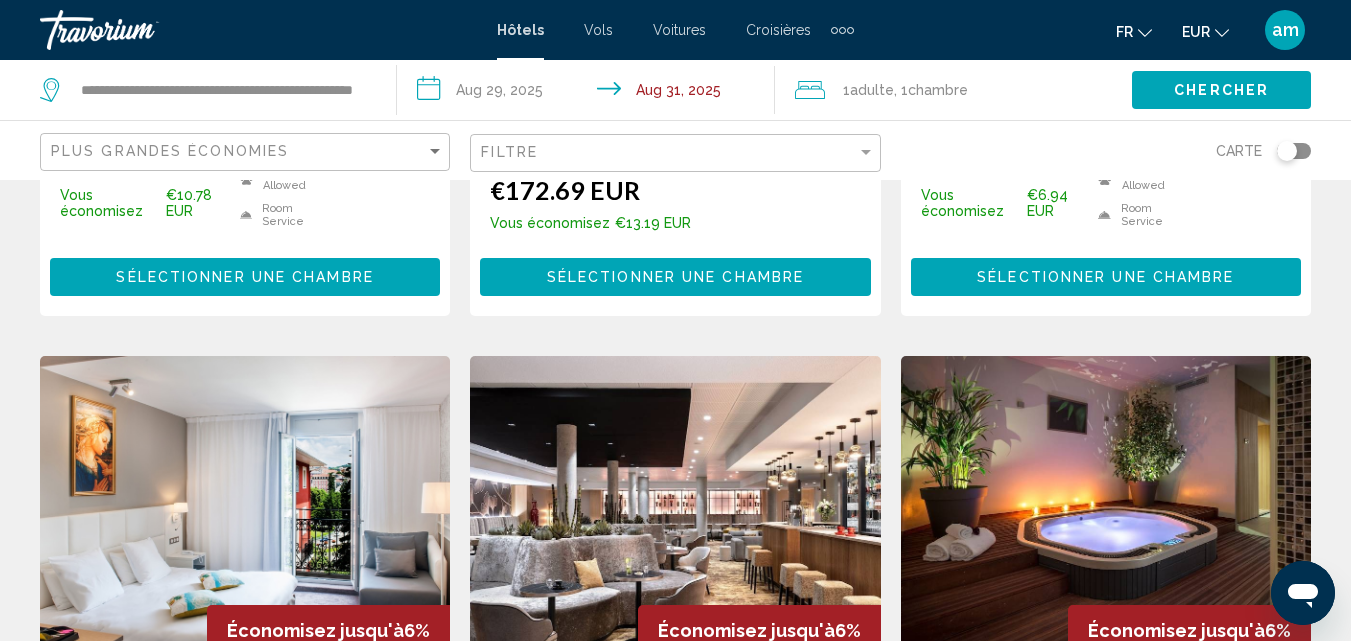 scroll, scrollTop: 1966, scrollLeft: 0, axis: vertical 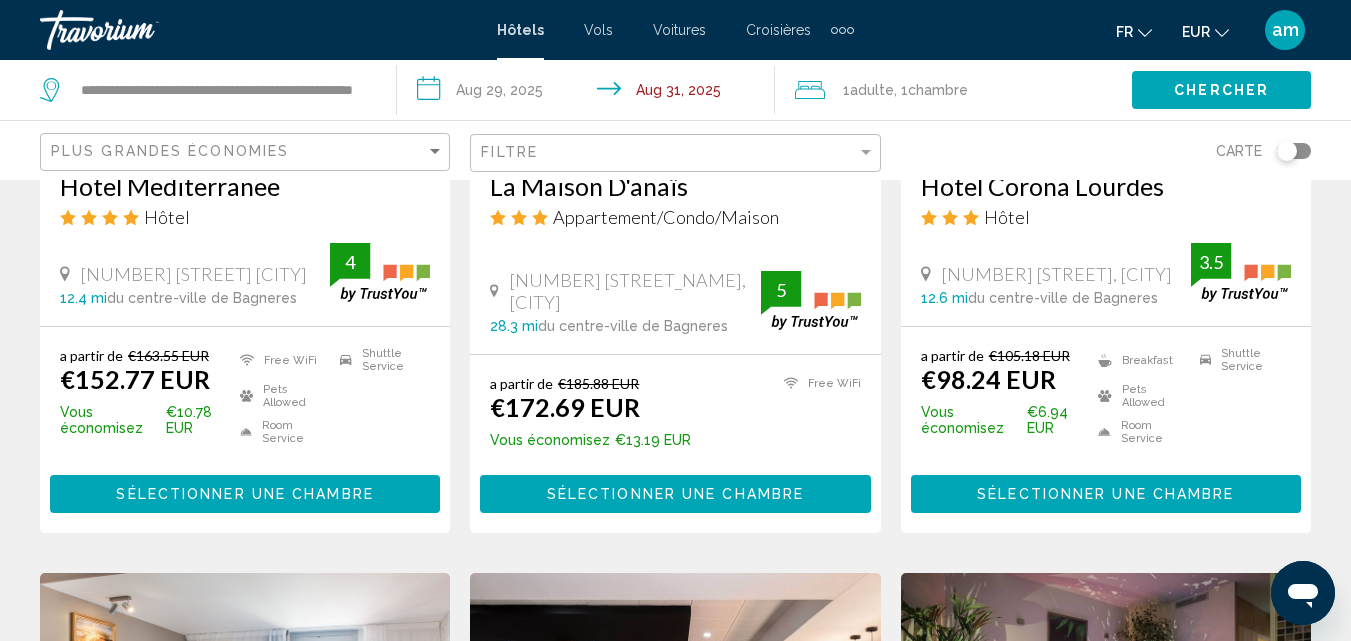 click on "Chambre" 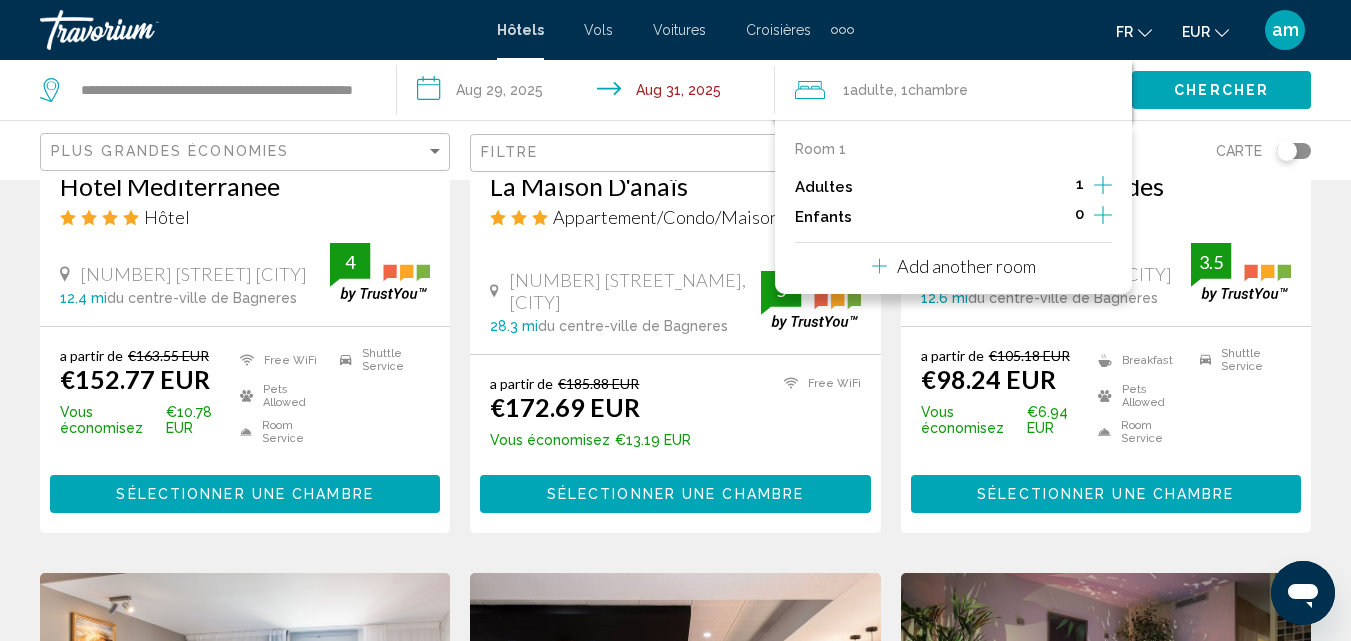 click 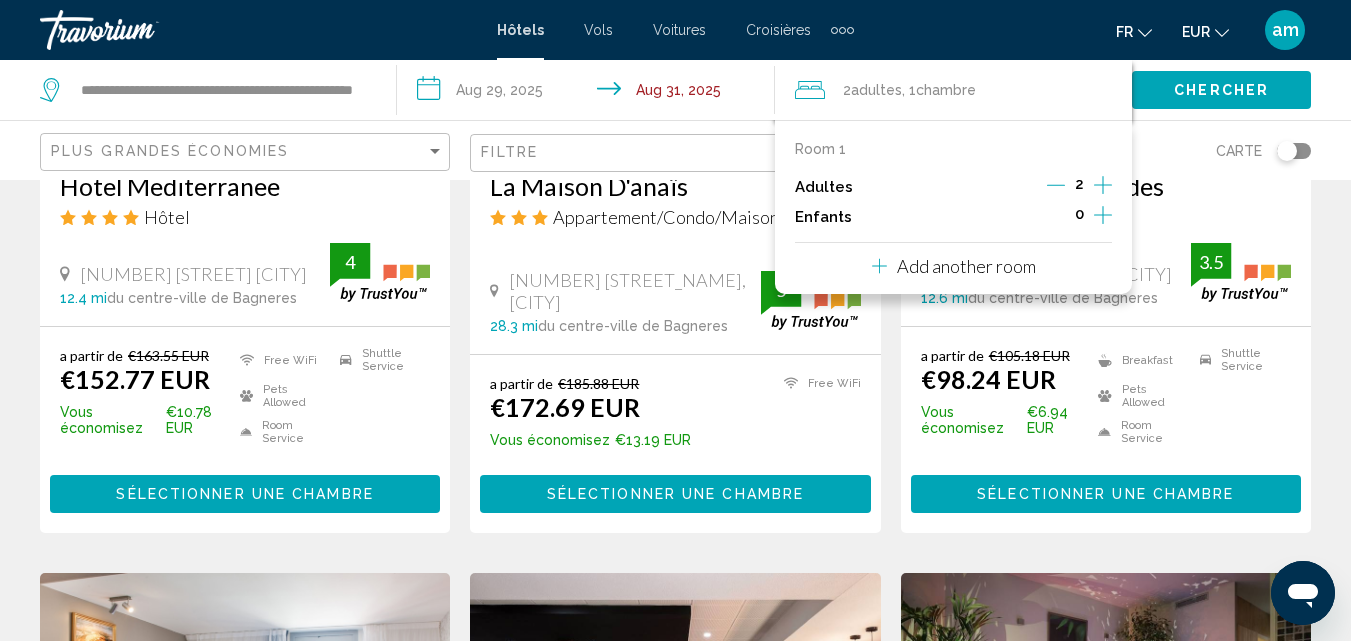 click 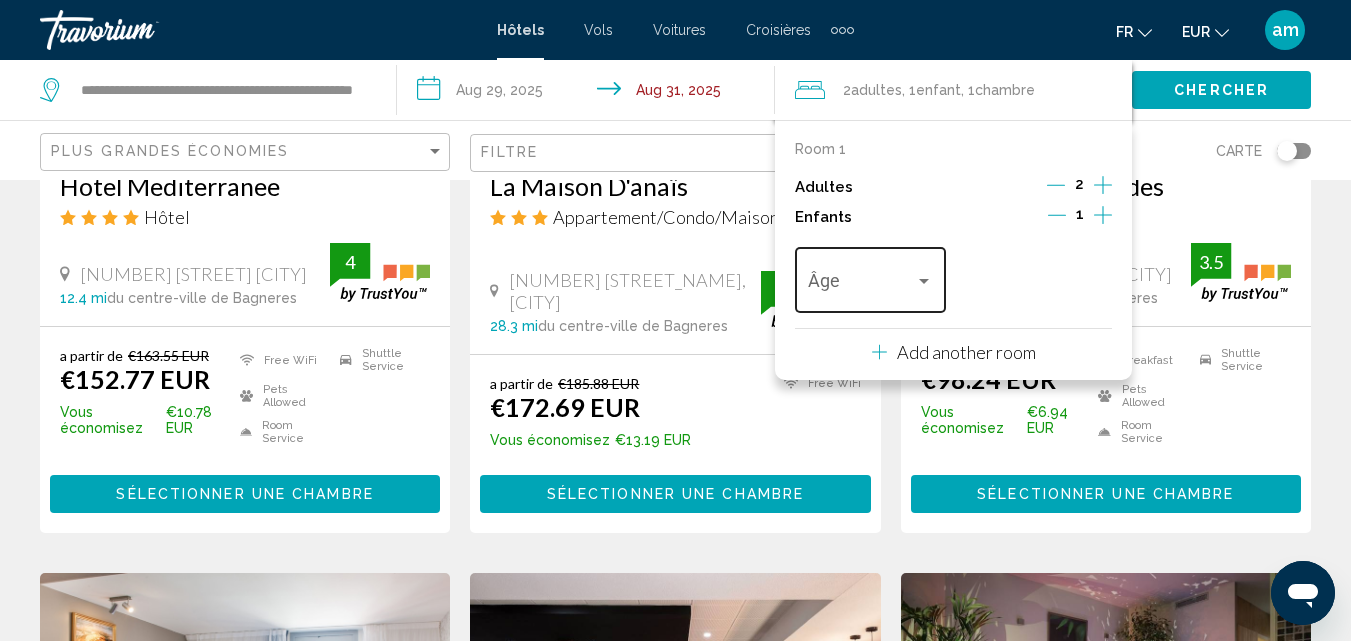 click at bounding box center (861, 285) 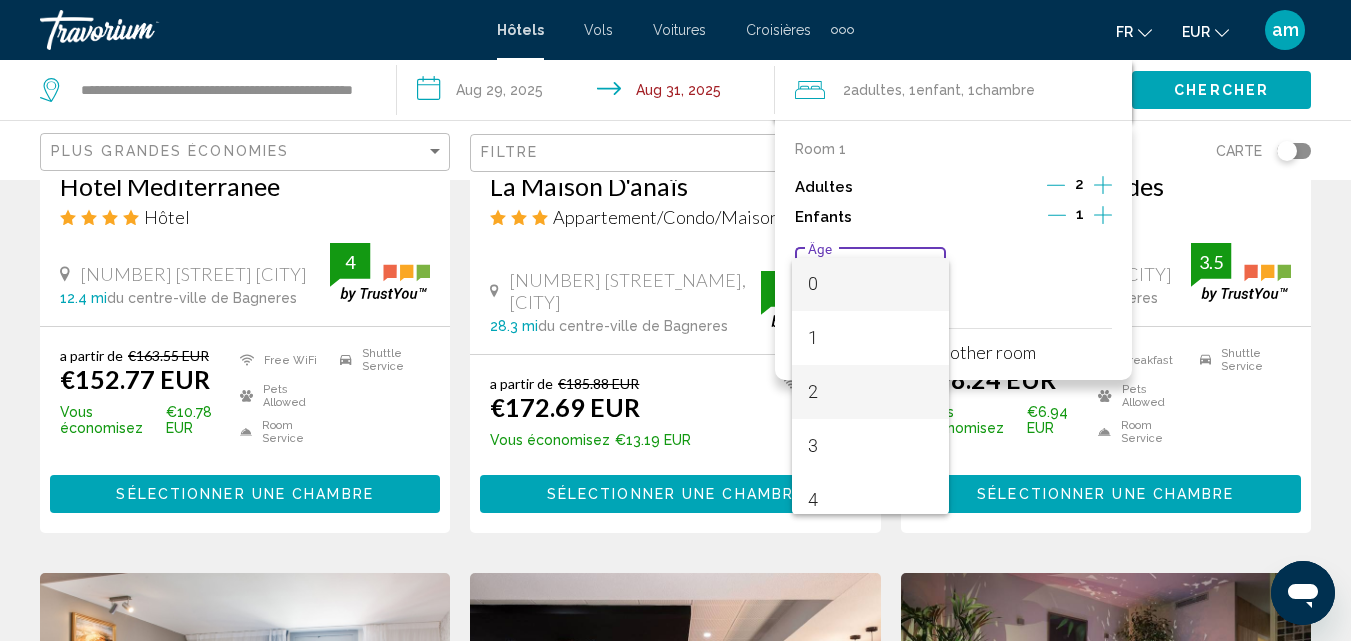 scroll, scrollTop: 0, scrollLeft: 0, axis: both 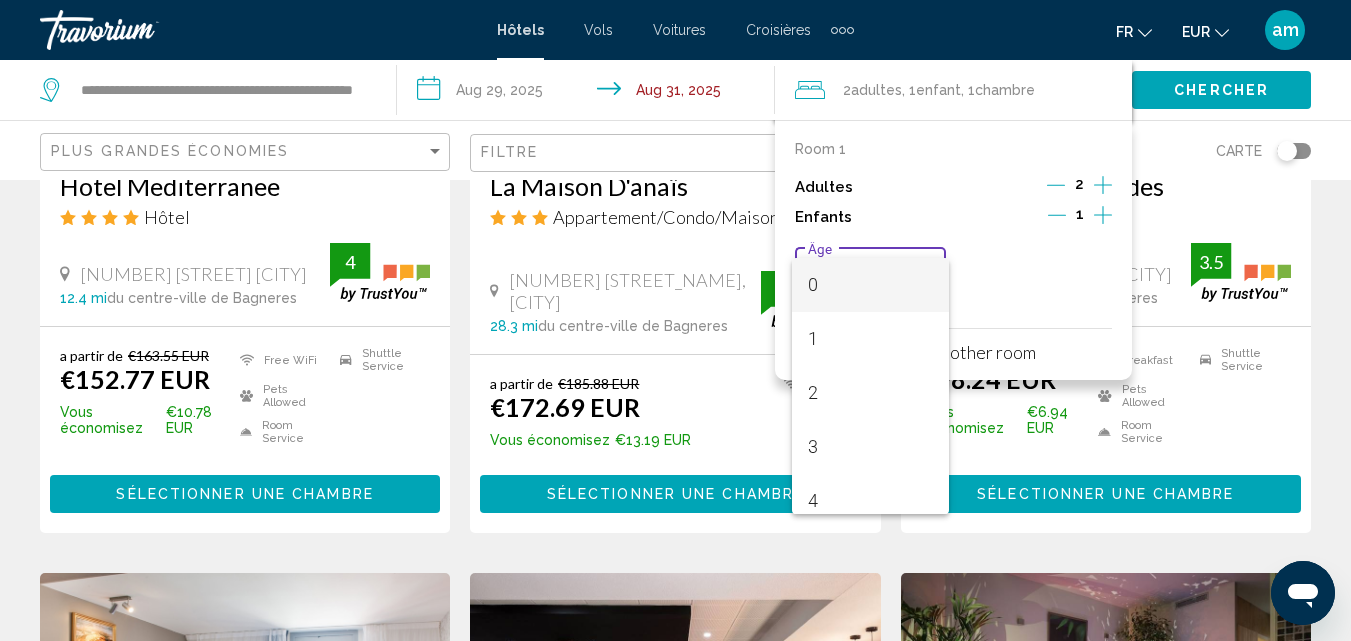 click at bounding box center (675, 320) 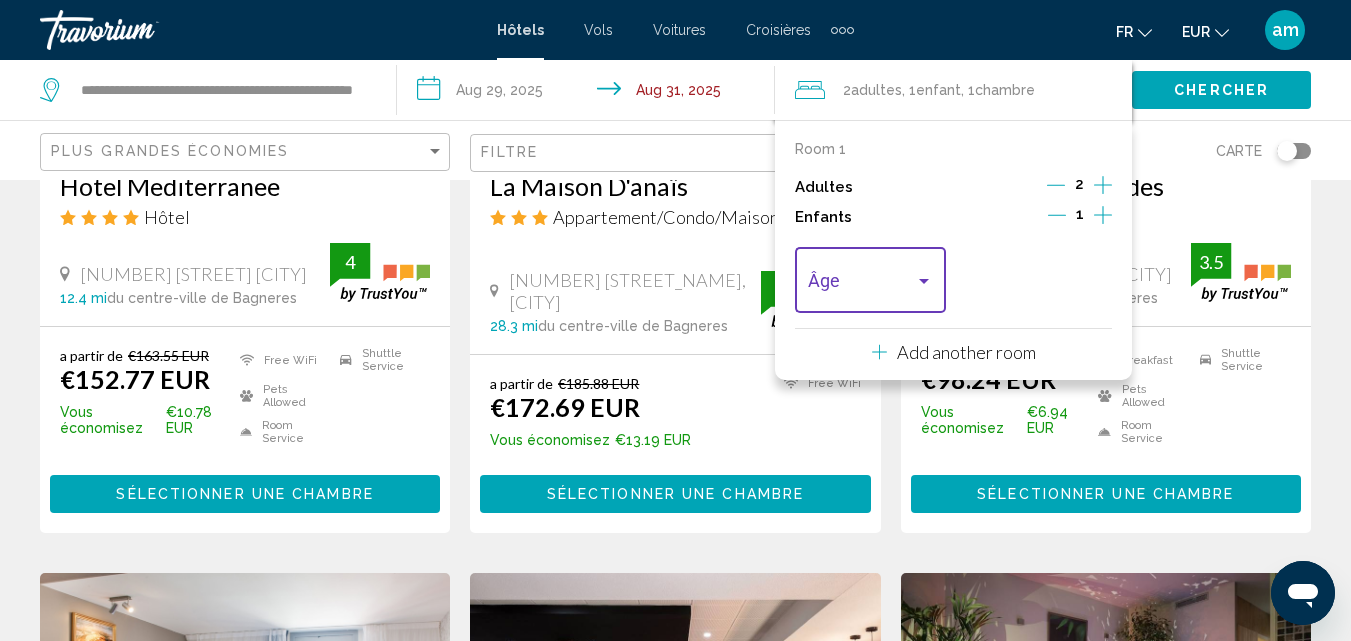 click at bounding box center (861, 285) 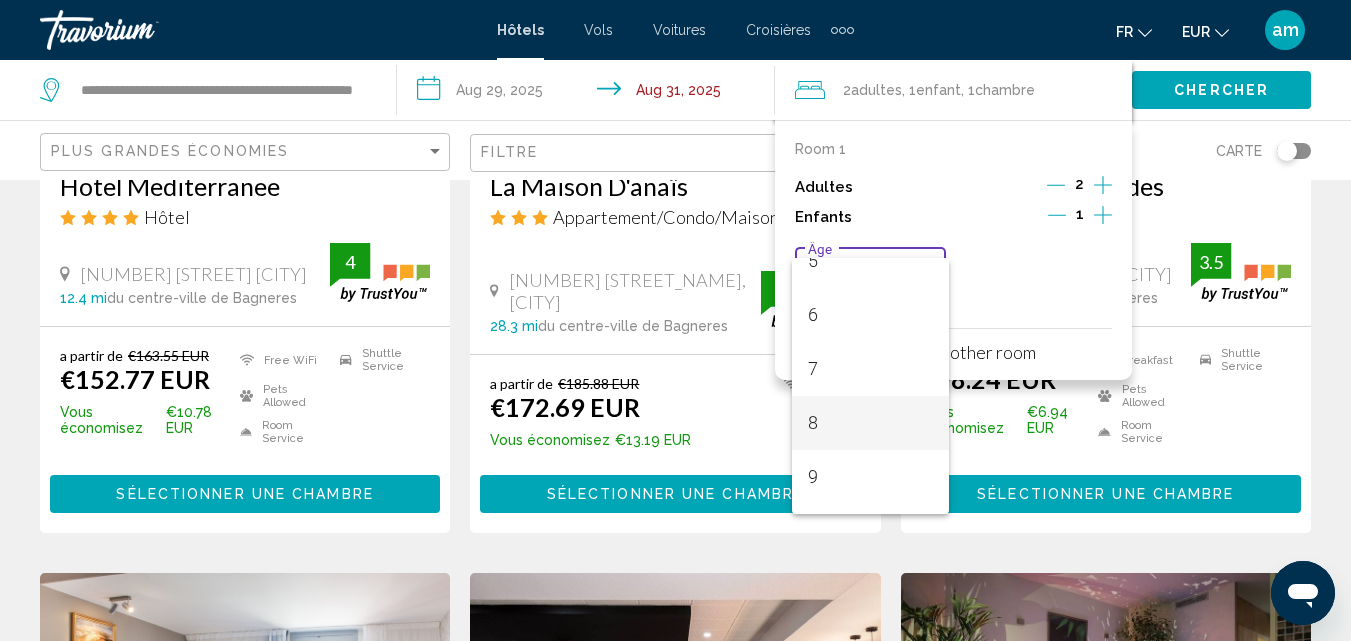scroll, scrollTop: 300, scrollLeft: 0, axis: vertical 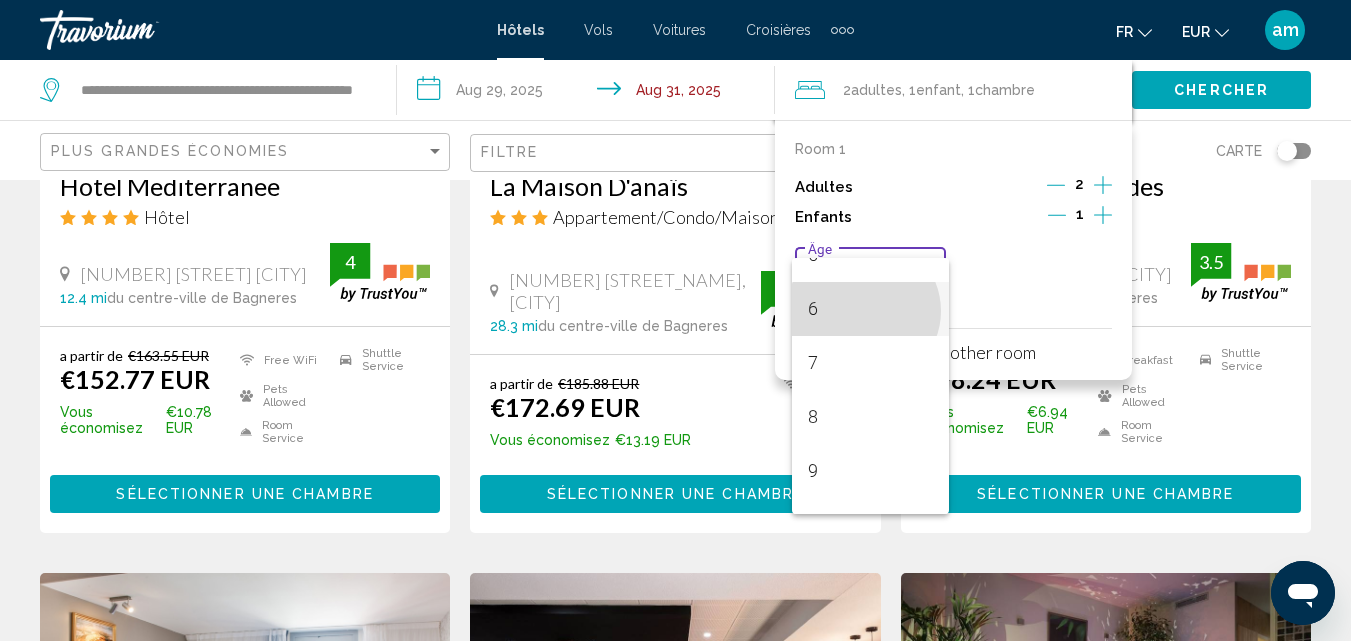 click on "6" at bounding box center [870, 309] 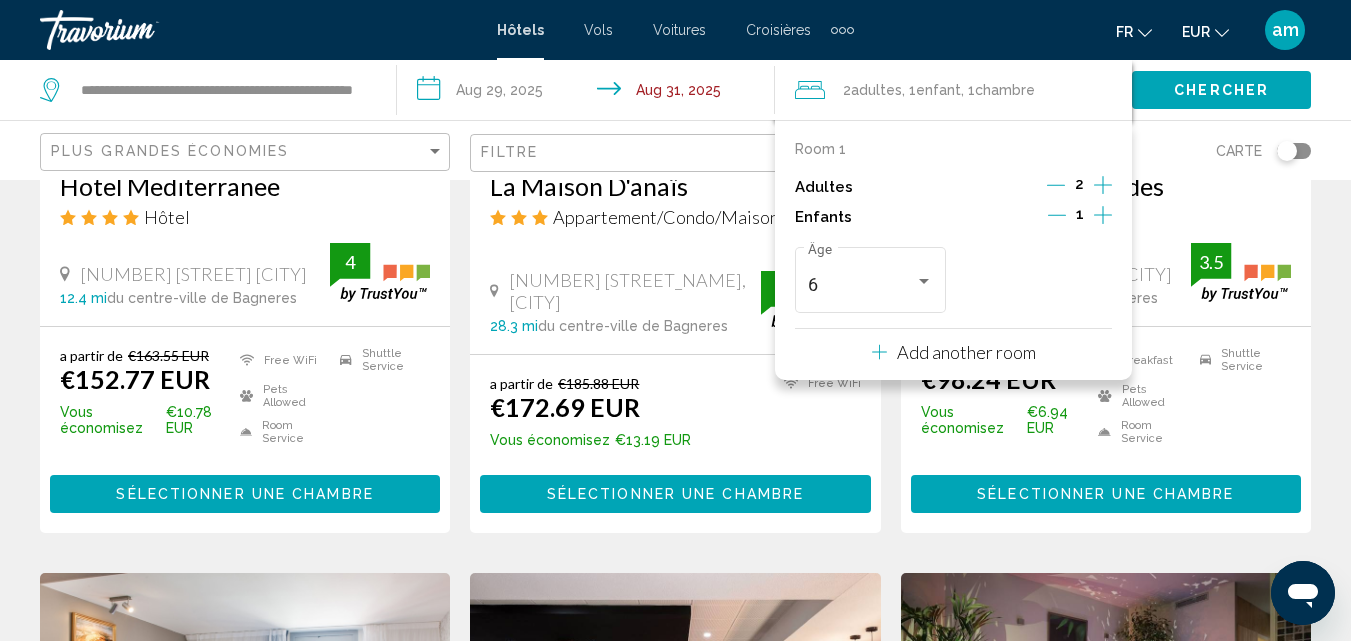 scroll, scrollTop: 1406, scrollLeft: 0, axis: vertical 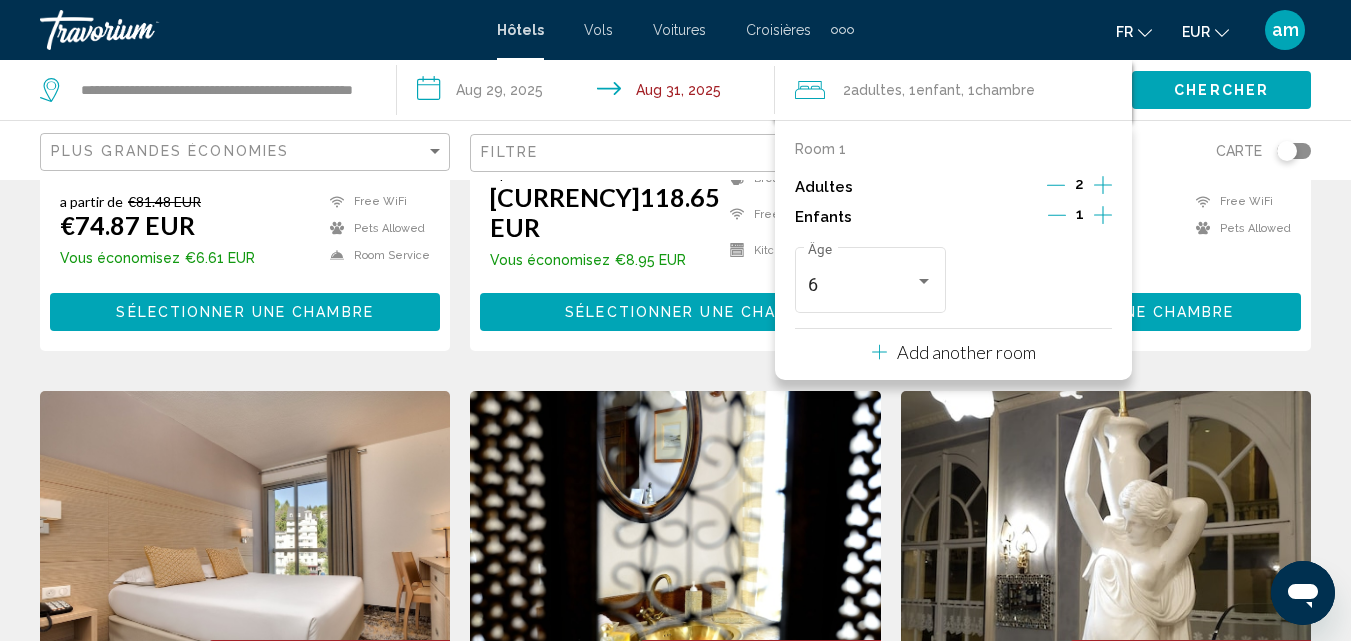 click on "**********" at bounding box center [589, 93] 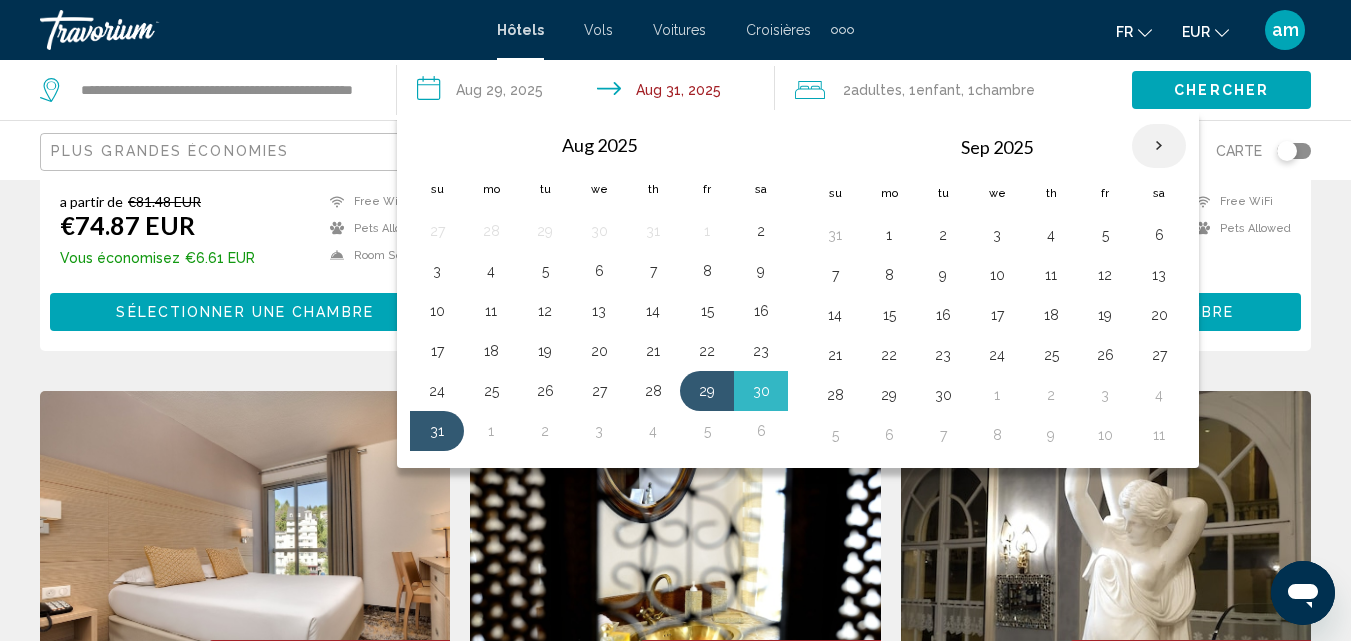 click at bounding box center [1159, 146] 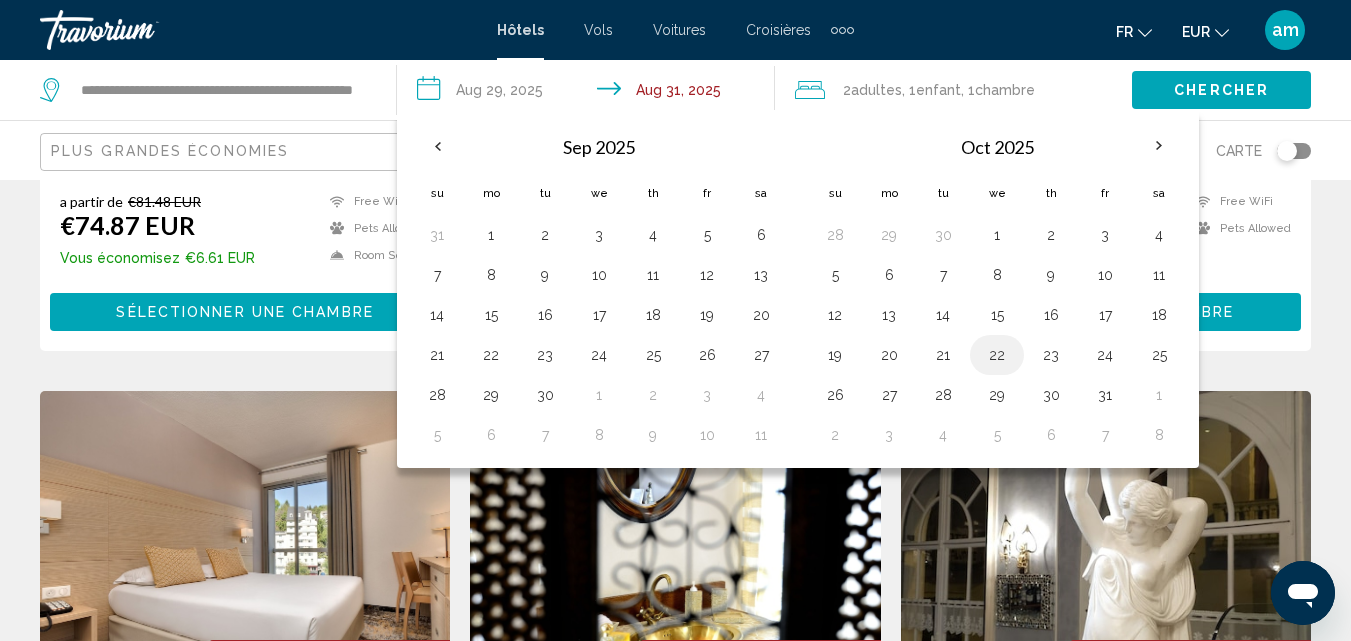 click on "22" at bounding box center [997, 355] 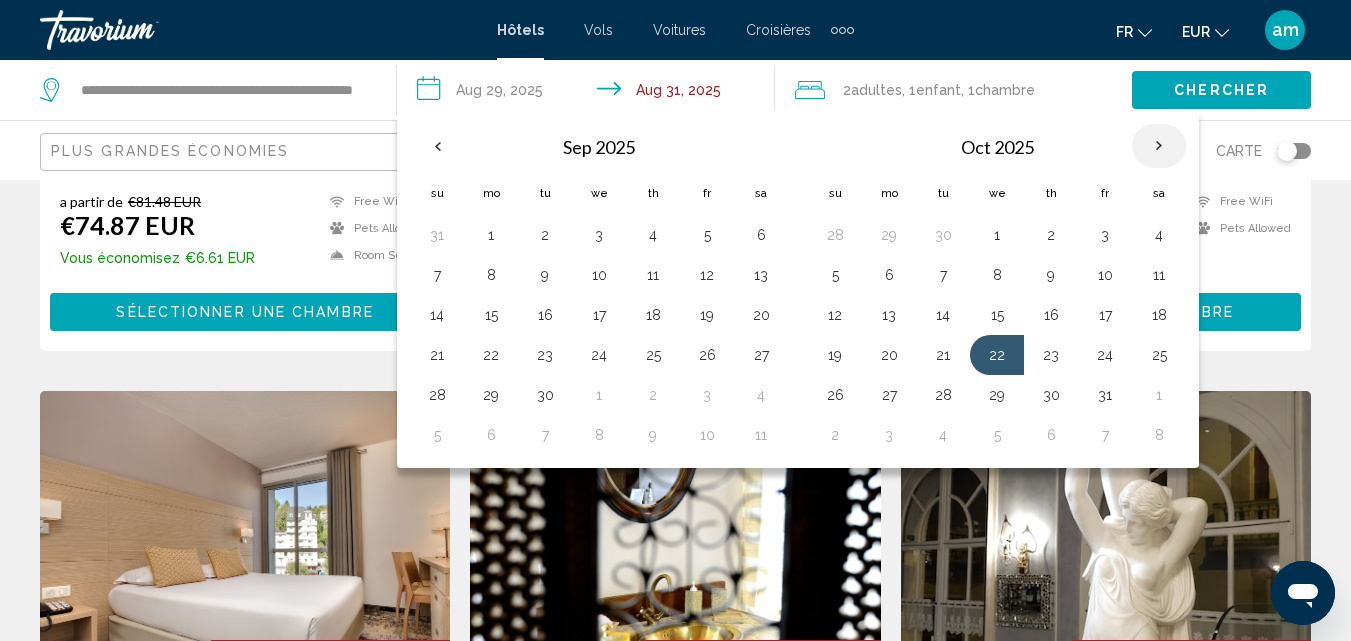 click at bounding box center (1159, 146) 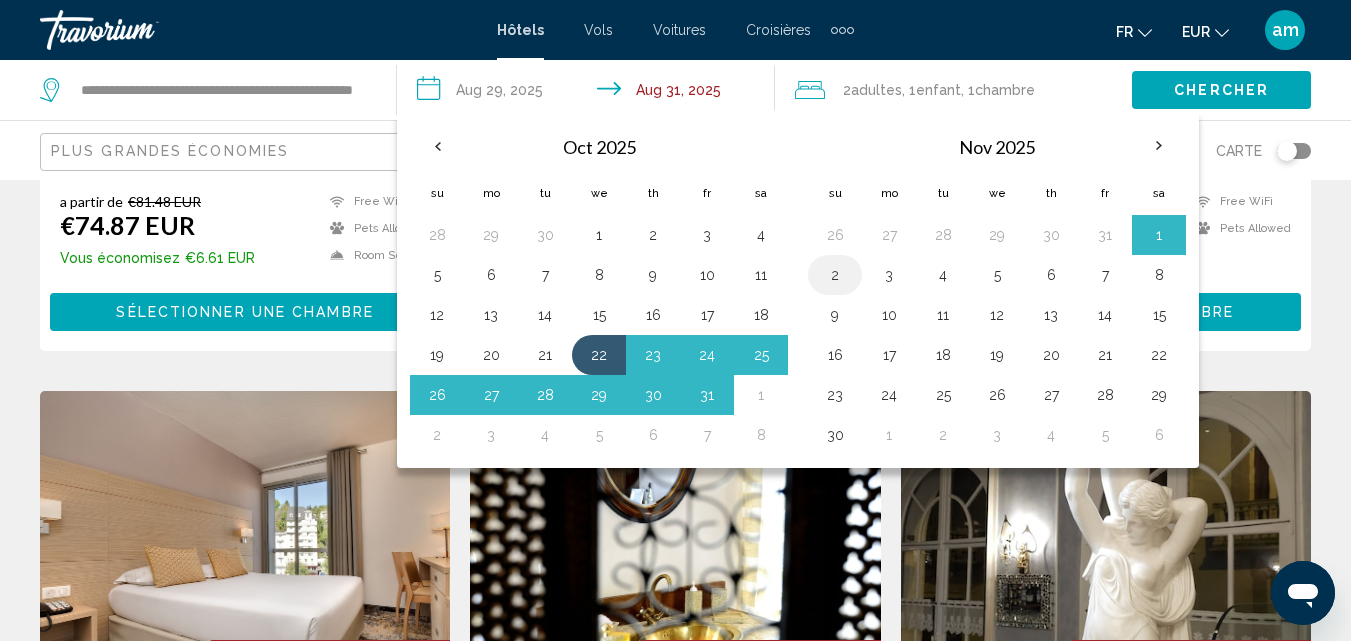 click on "2" at bounding box center [835, 275] 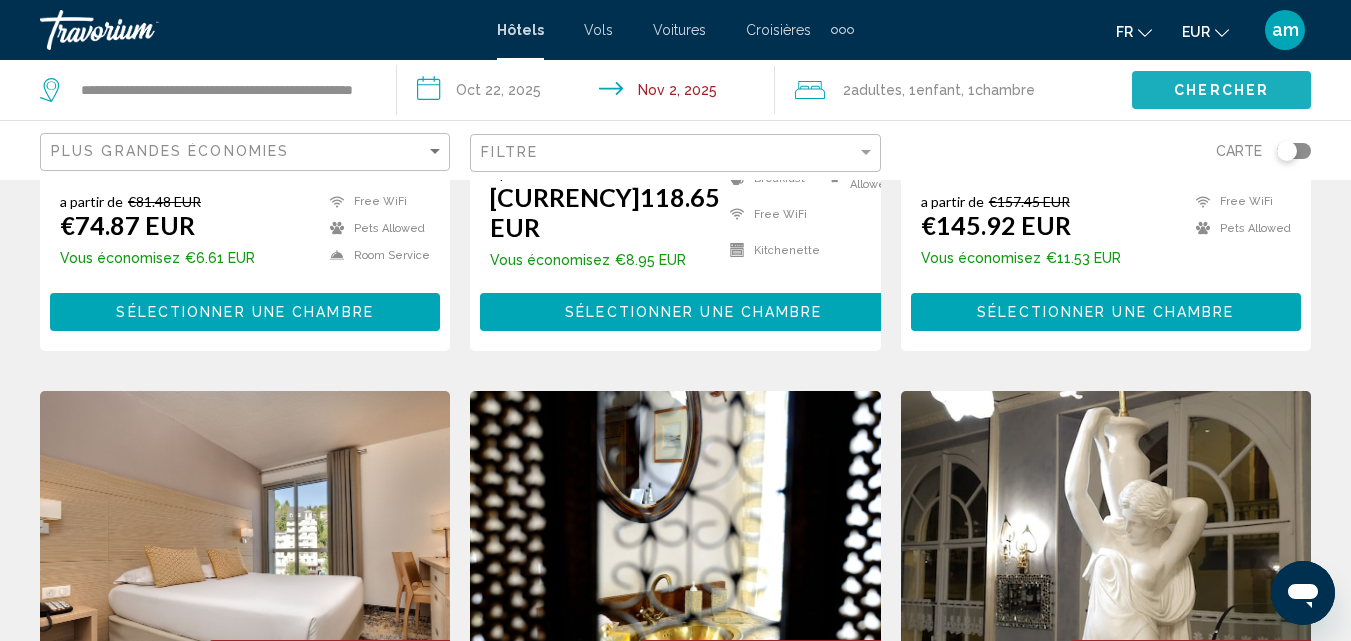 click on "Chercher" 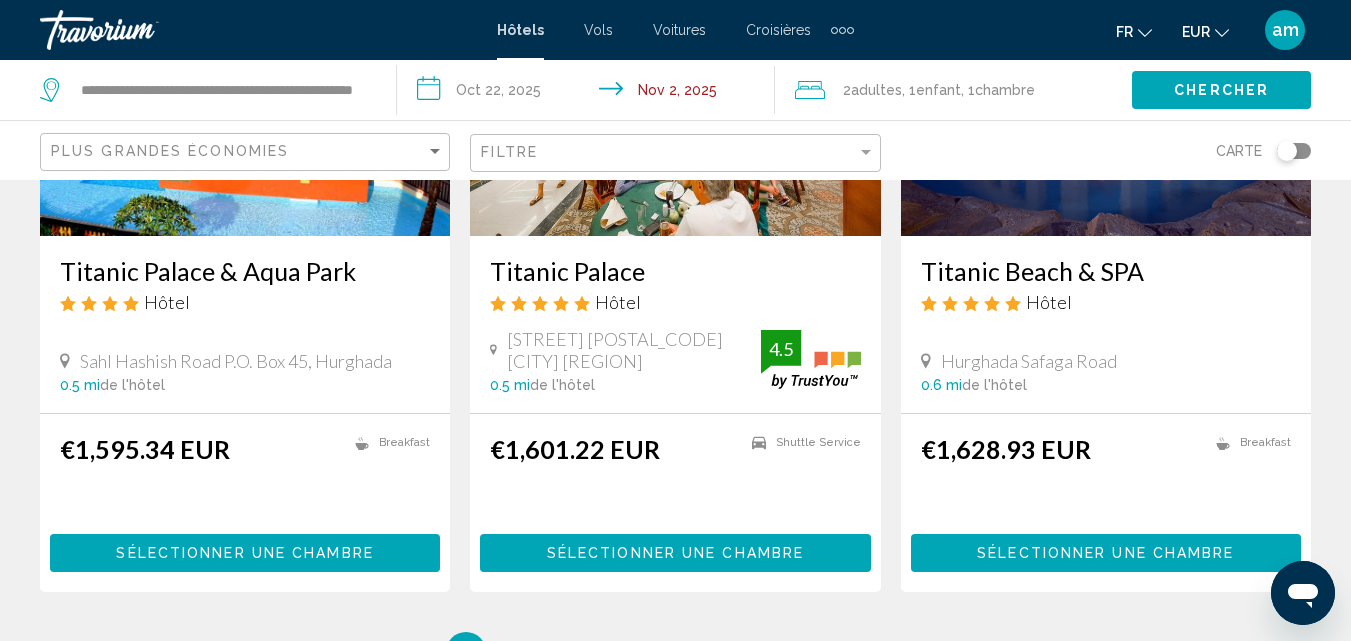 scroll, scrollTop: 2700, scrollLeft: 0, axis: vertical 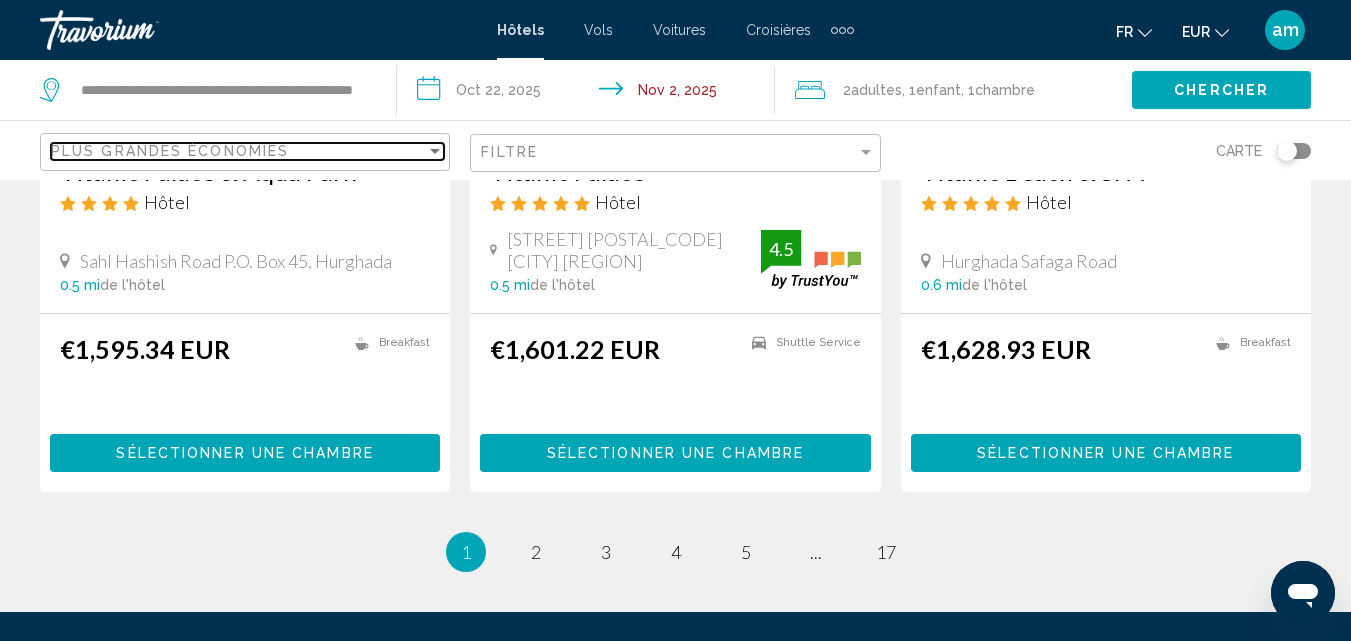 click on "Plus grandes économies" at bounding box center [238, 151] 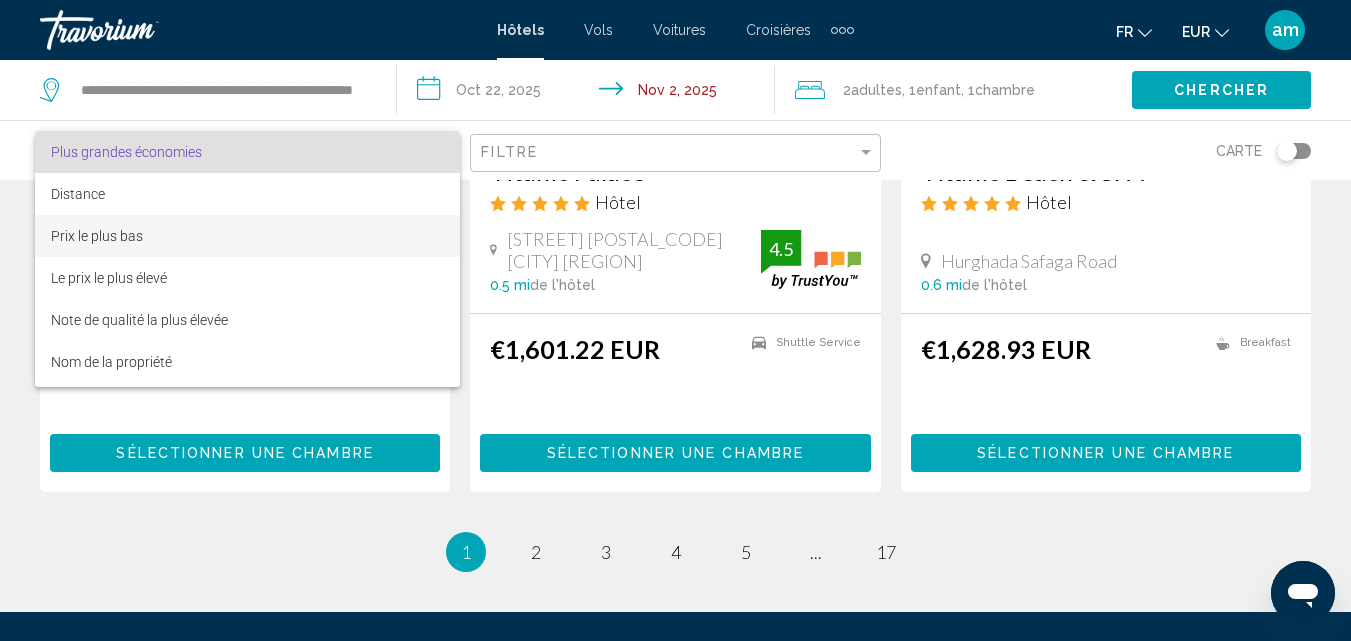 click on "Prix le plus bas" at bounding box center (97, 236) 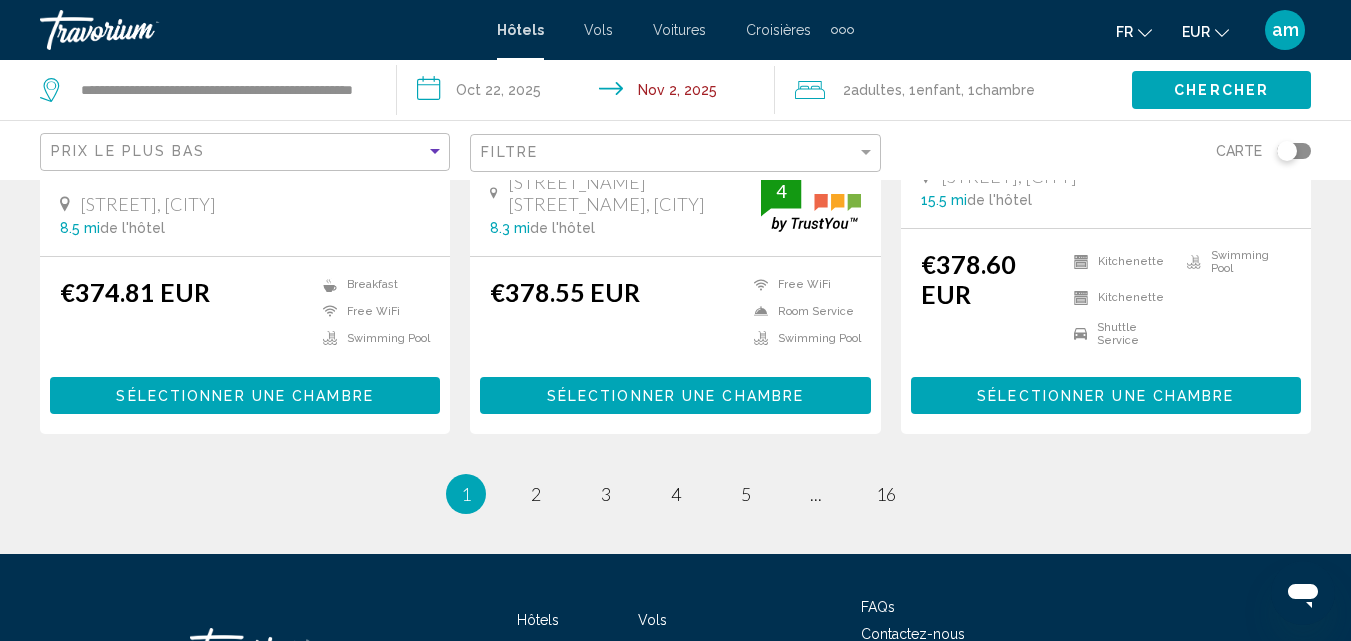 click on "Chercher" 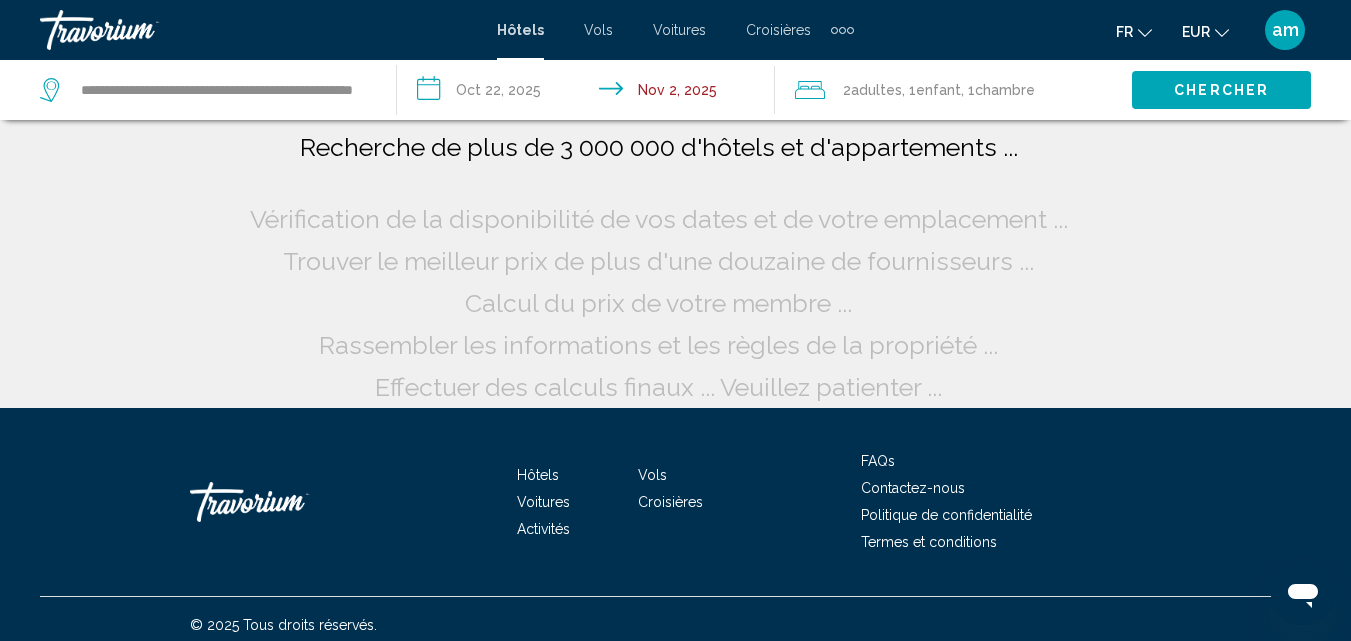 scroll, scrollTop: 0, scrollLeft: 0, axis: both 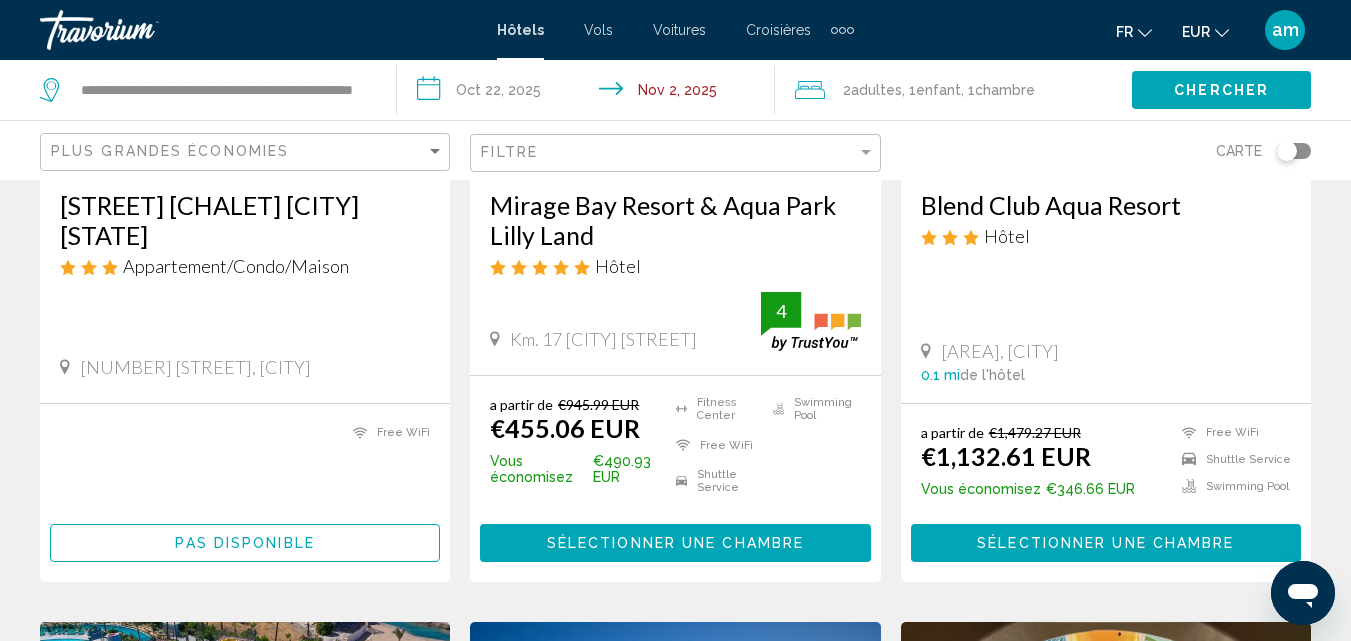 click on "Sélectionner une chambre" at bounding box center [675, 542] 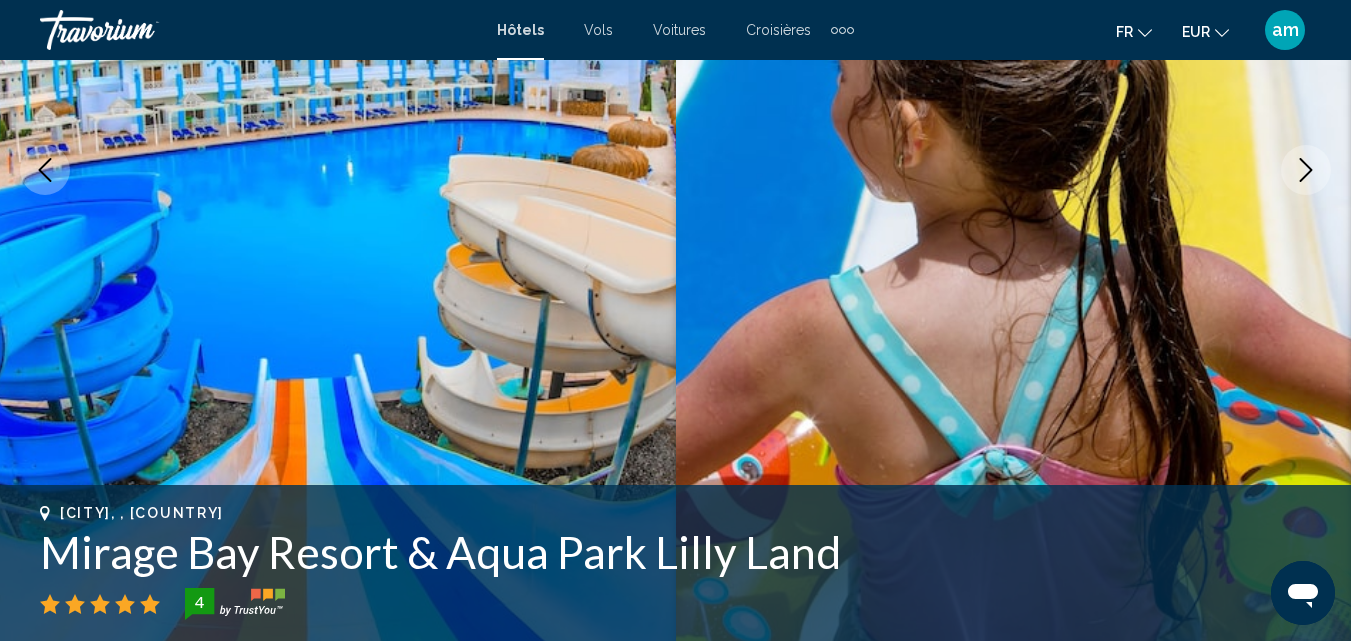 scroll, scrollTop: 414, scrollLeft: 0, axis: vertical 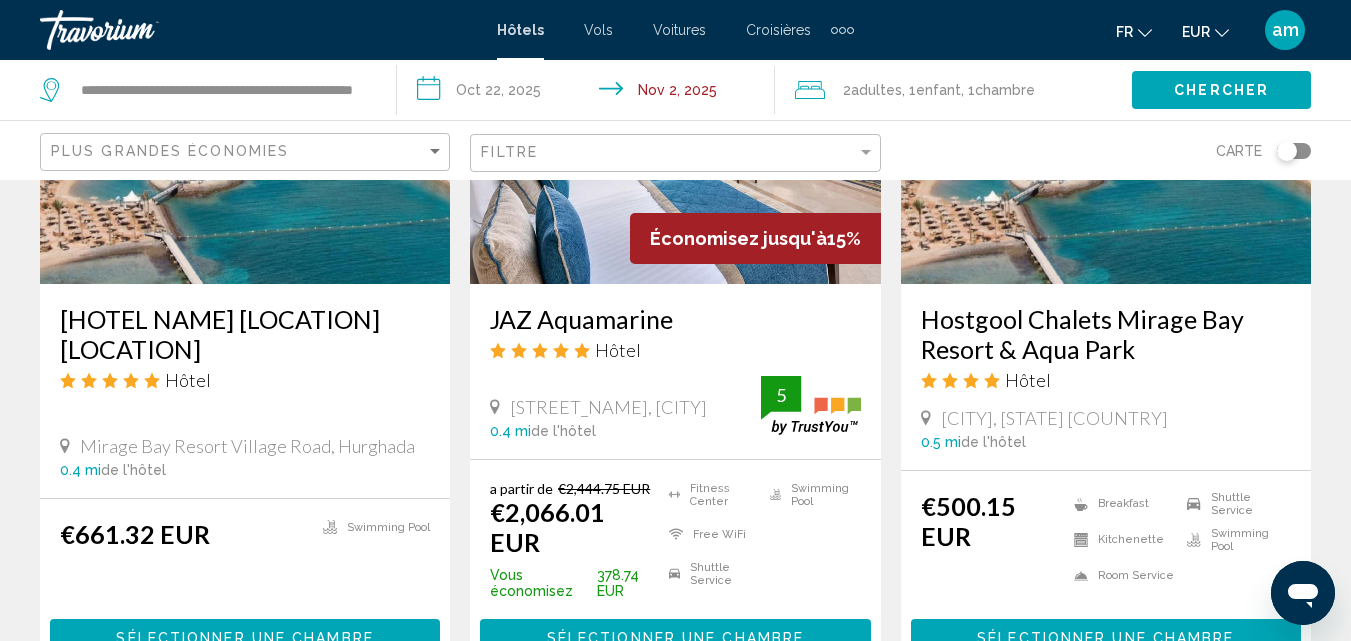 click on "**********" 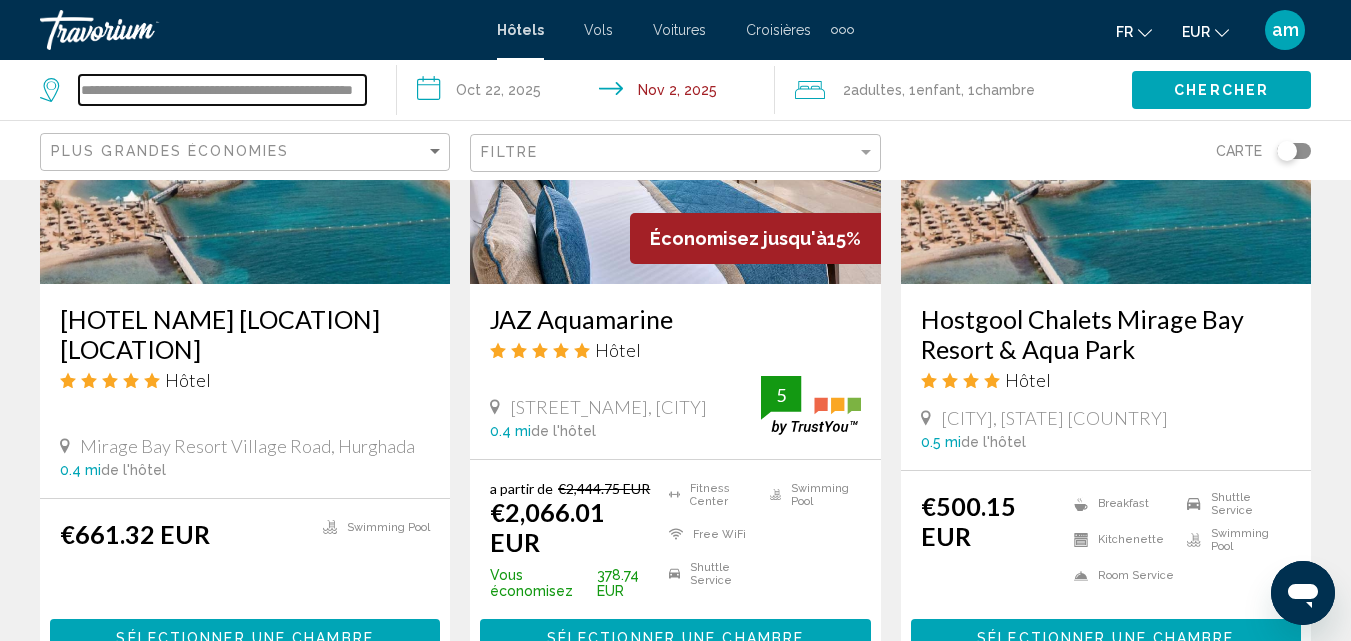 click on "**********" at bounding box center (222, 90) 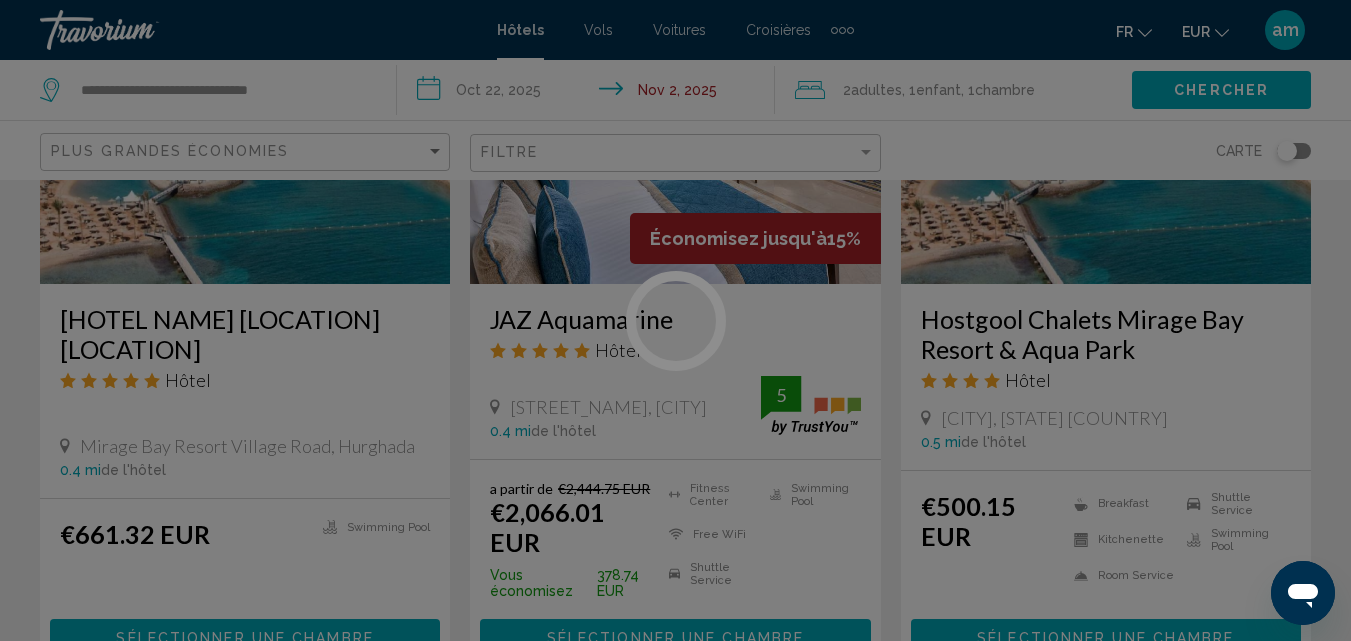 click at bounding box center (675, 320) 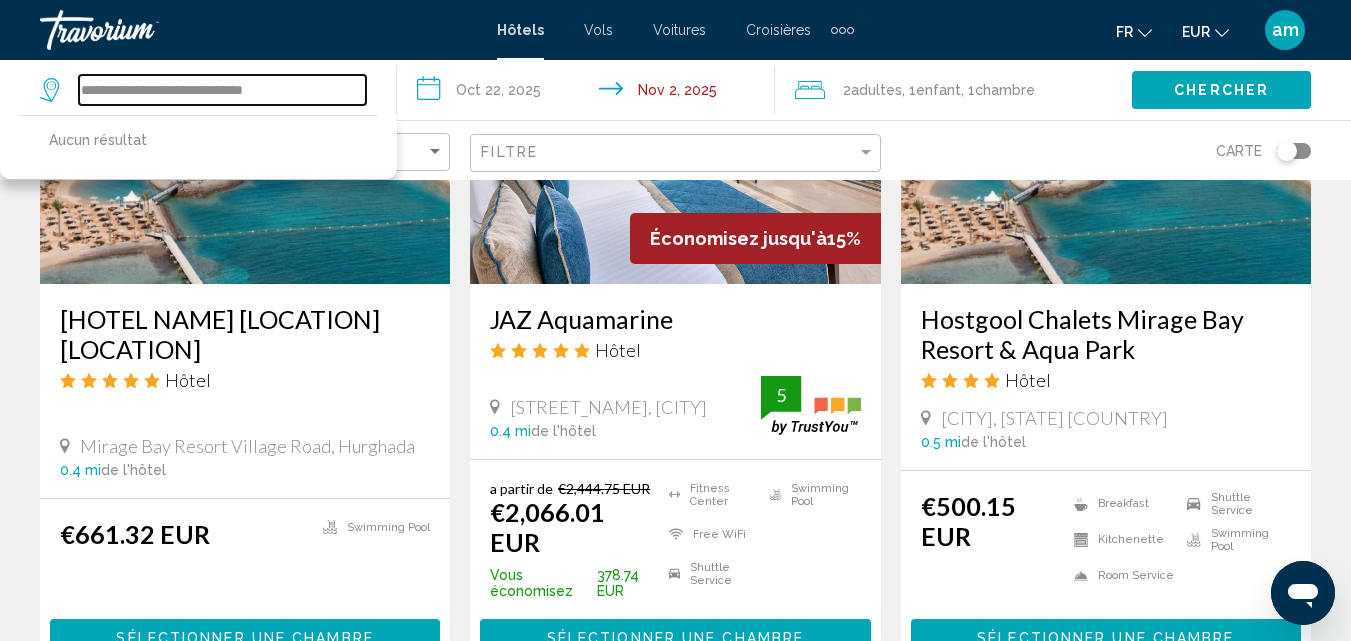 click on "**********" at bounding box center (222, 90) 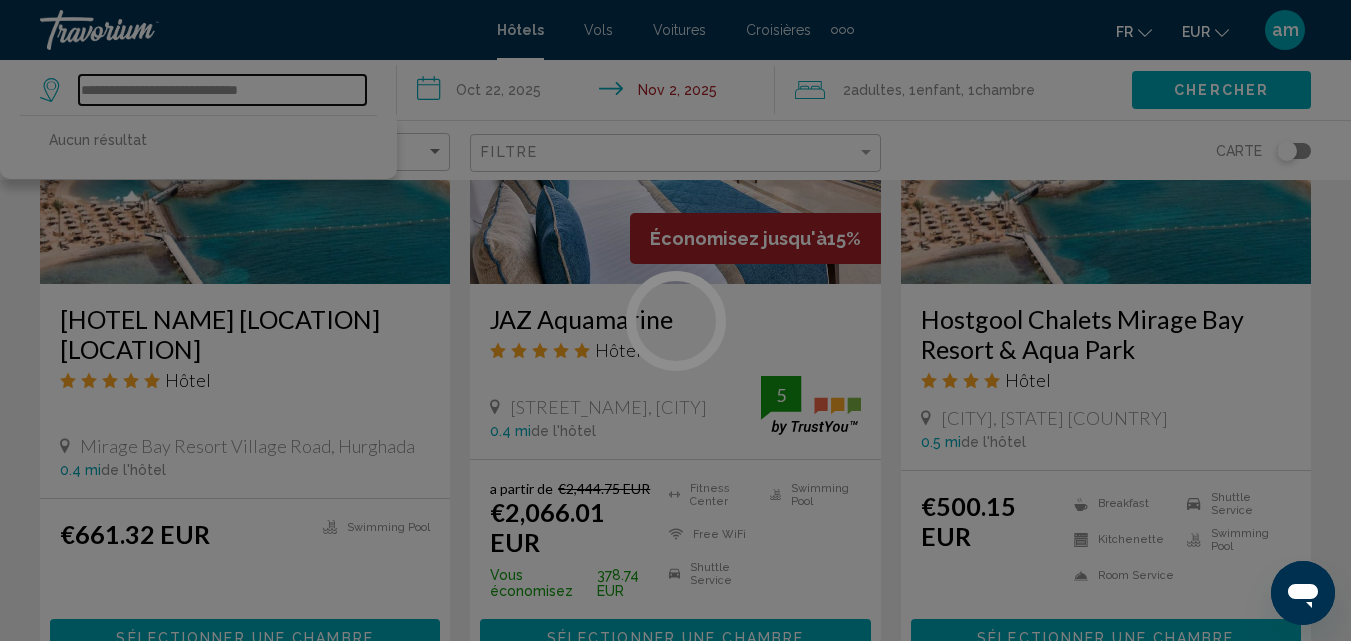 type on "**********" 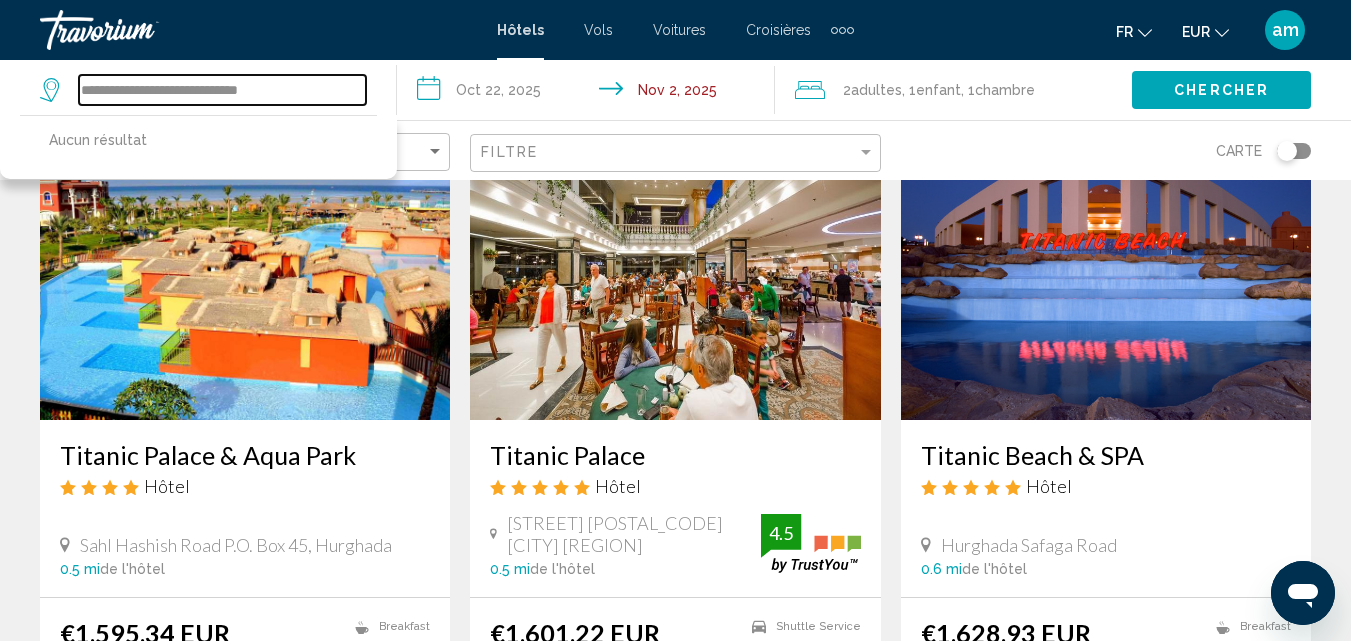 scroll, scrollTop: 2916, scrollLeft: 0, axis: vertical 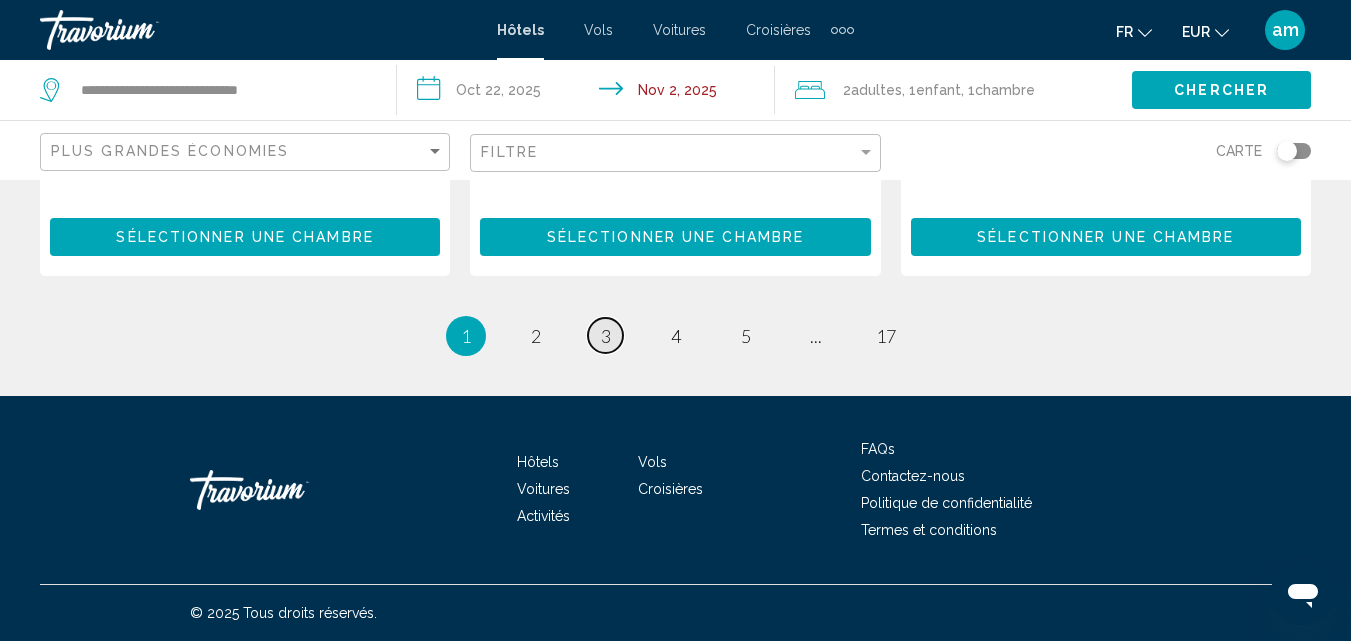 click on "3" at bounding box center [606, 336] 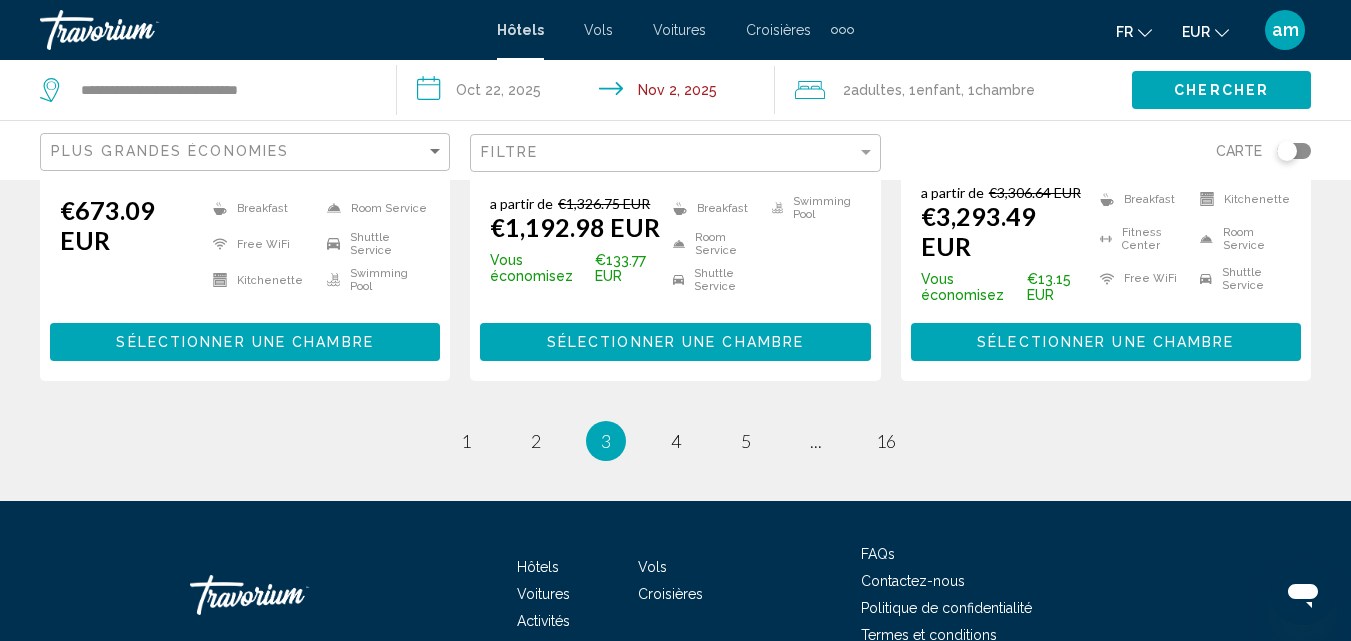 scroll, scrollTop: 2900, scrollLeft: 0, axis: vertical 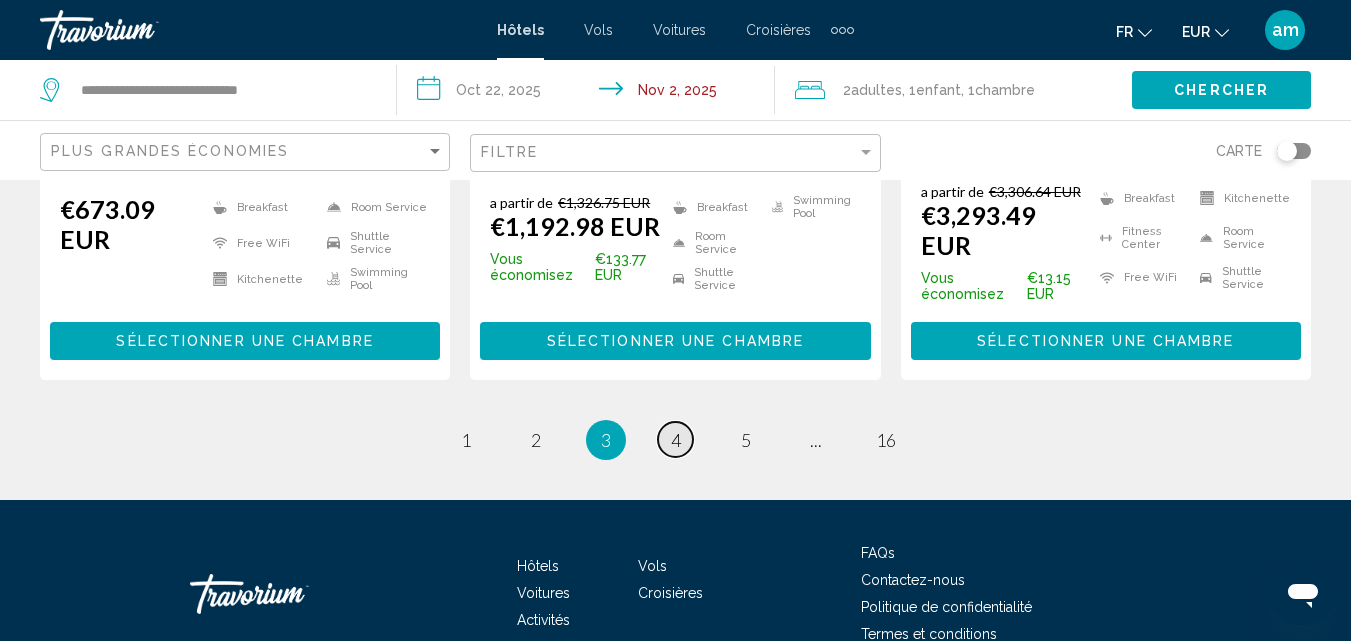 click on "4" at bounding box center (676, 440) 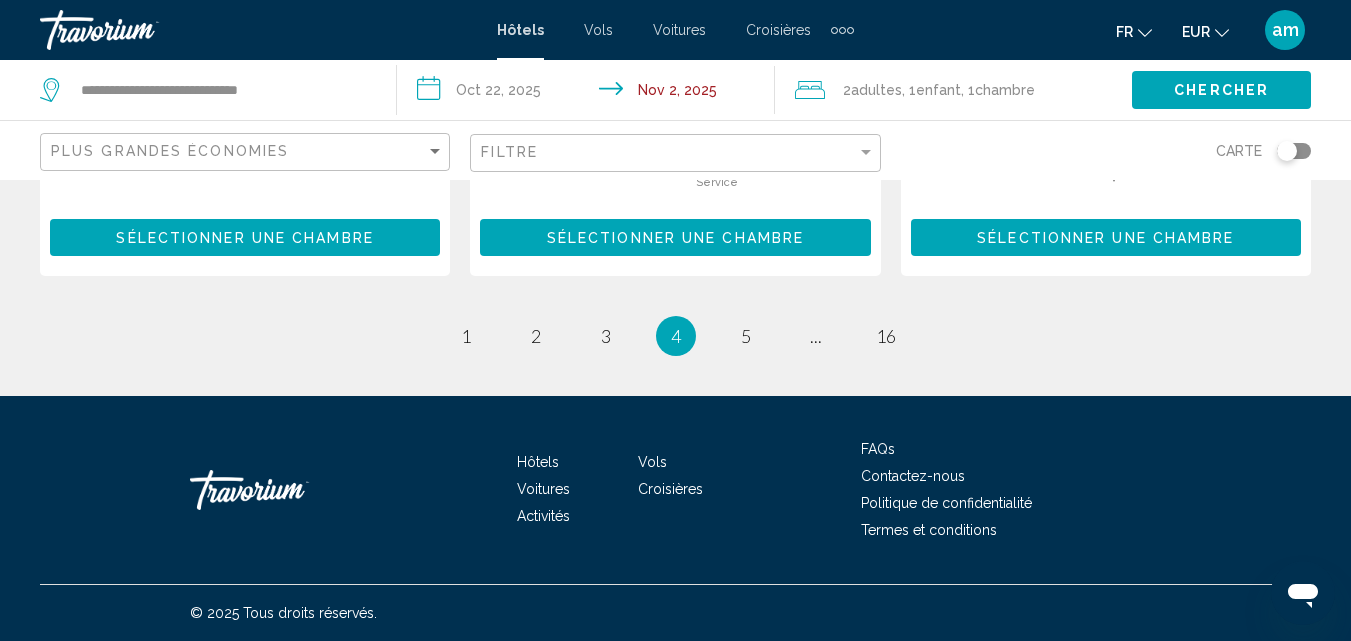 scroll, scrollTop: 3002, scrollLeft: 0, axis: vertical 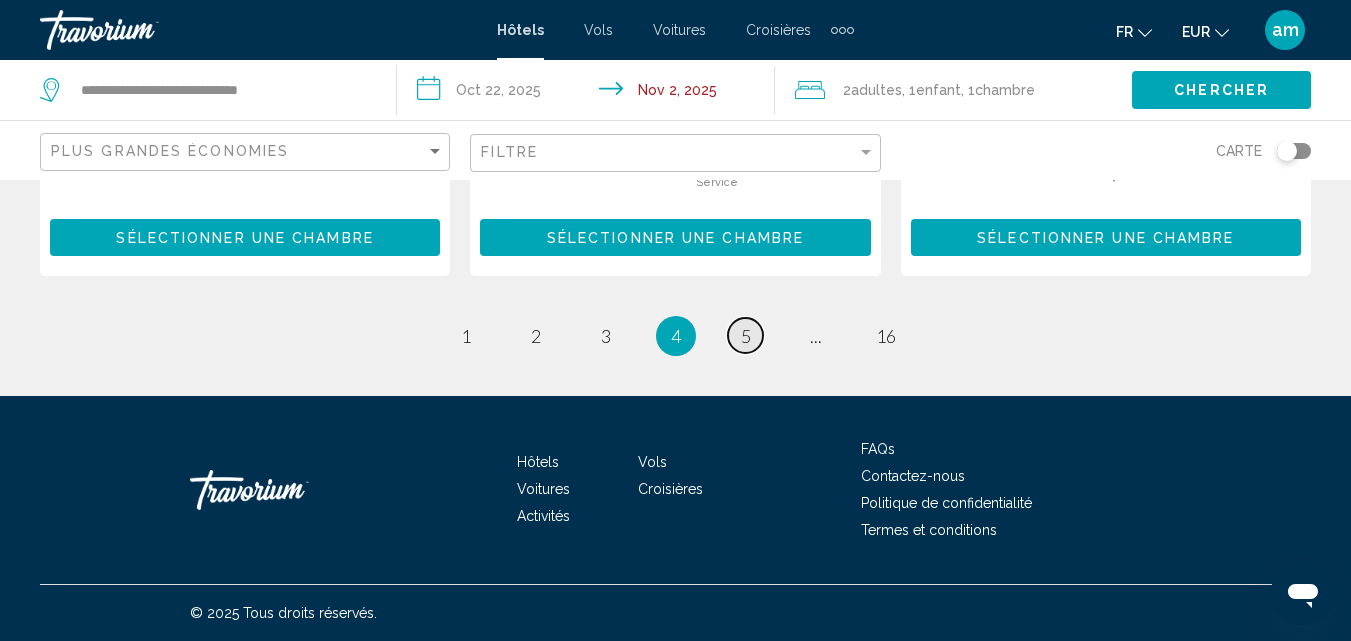 click on "5" at bounding box center [746, 336] 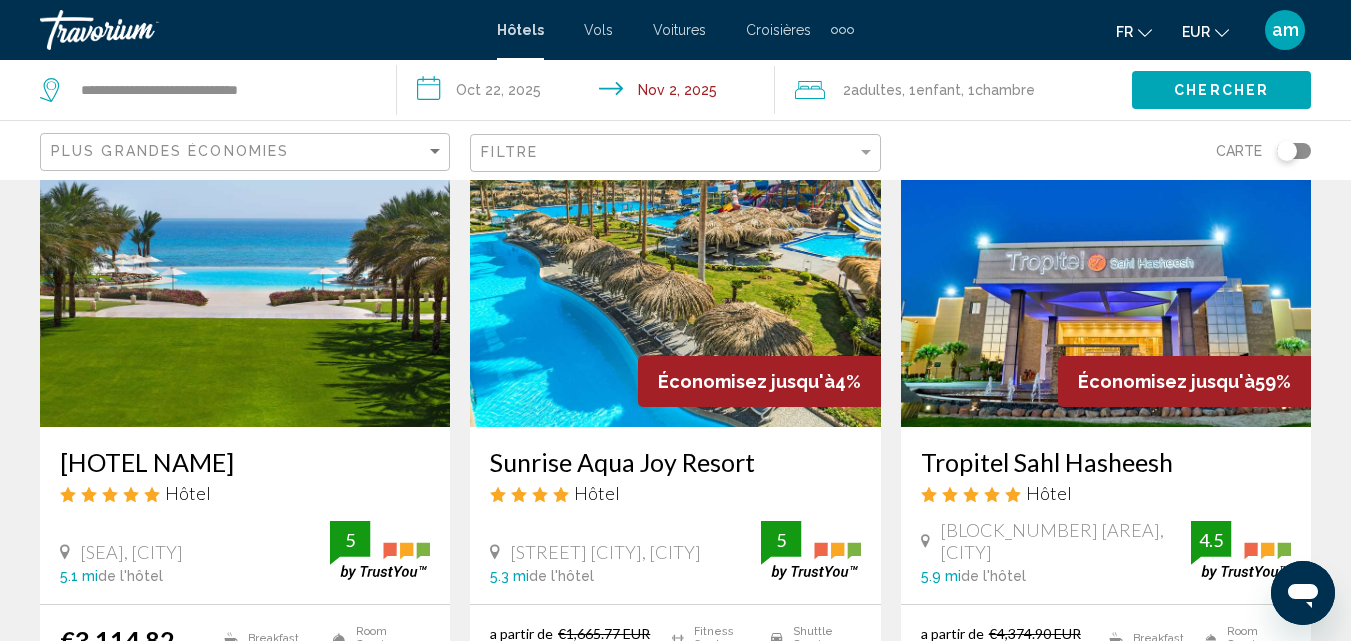 scroll, scrollTop: 2600, scrollLeft: 0, axis: vertical 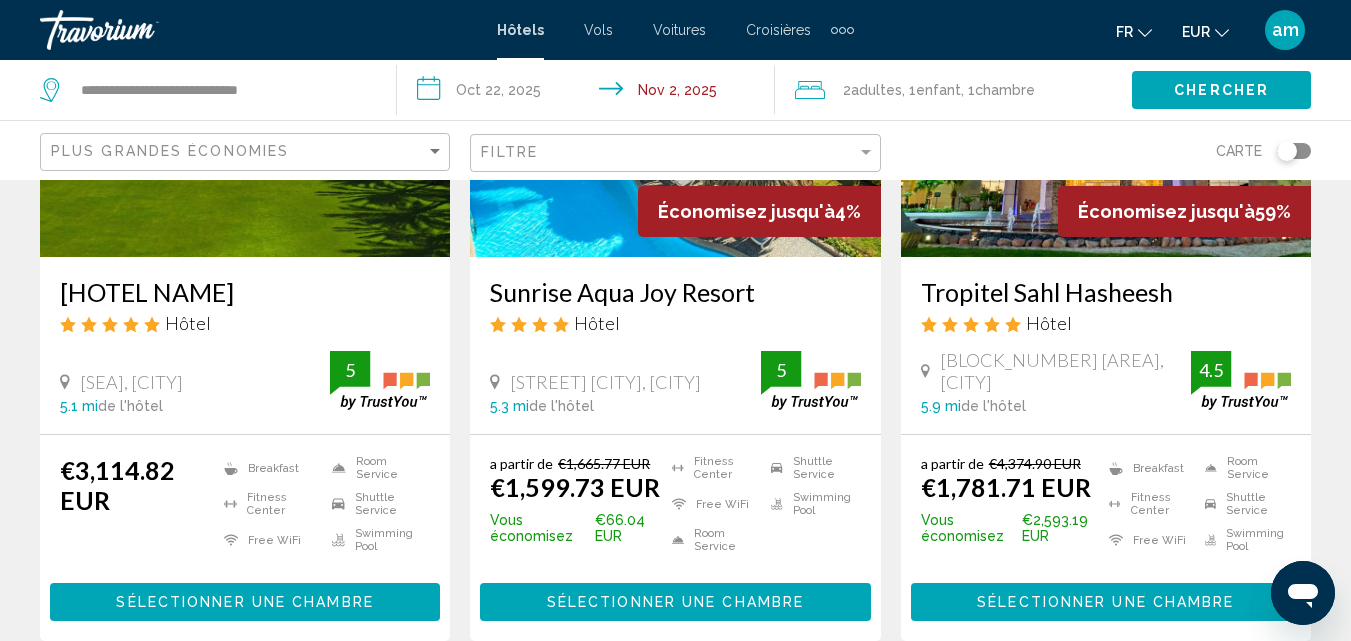 click on "Sunrise Aqua Joy Resort" at bounding box center [675, 292] 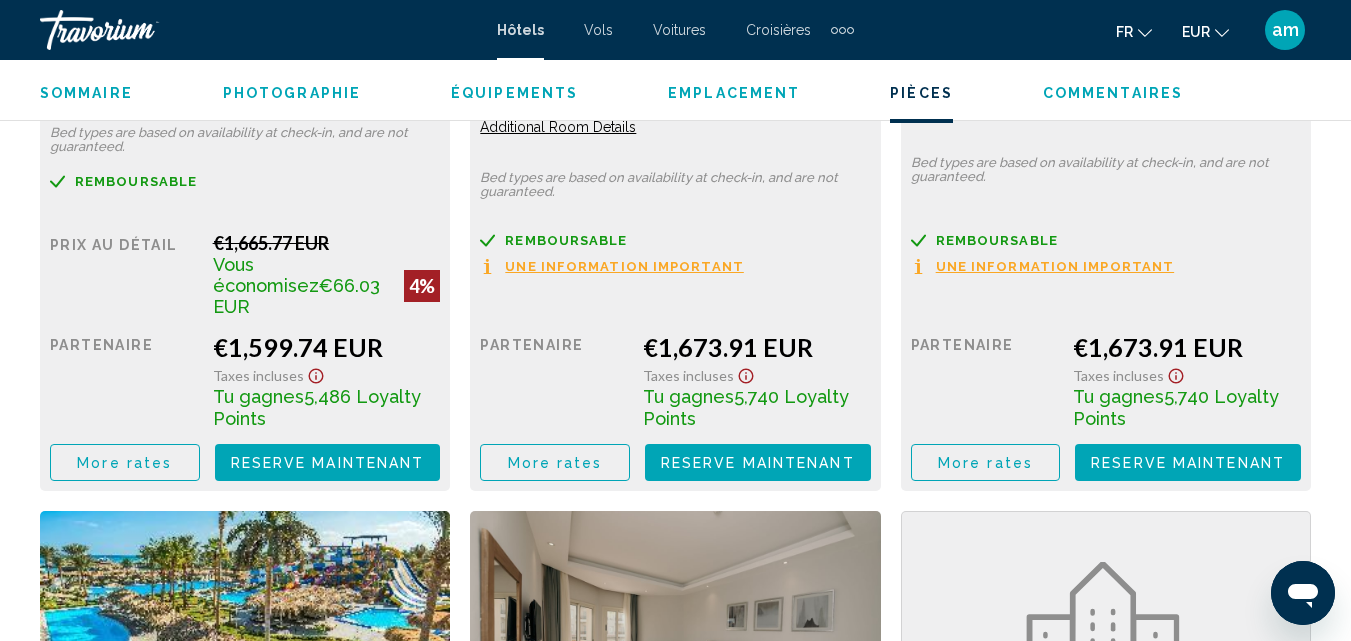 scroll, scrollTop: 3304, scrollLeft: 0, axis: vertical 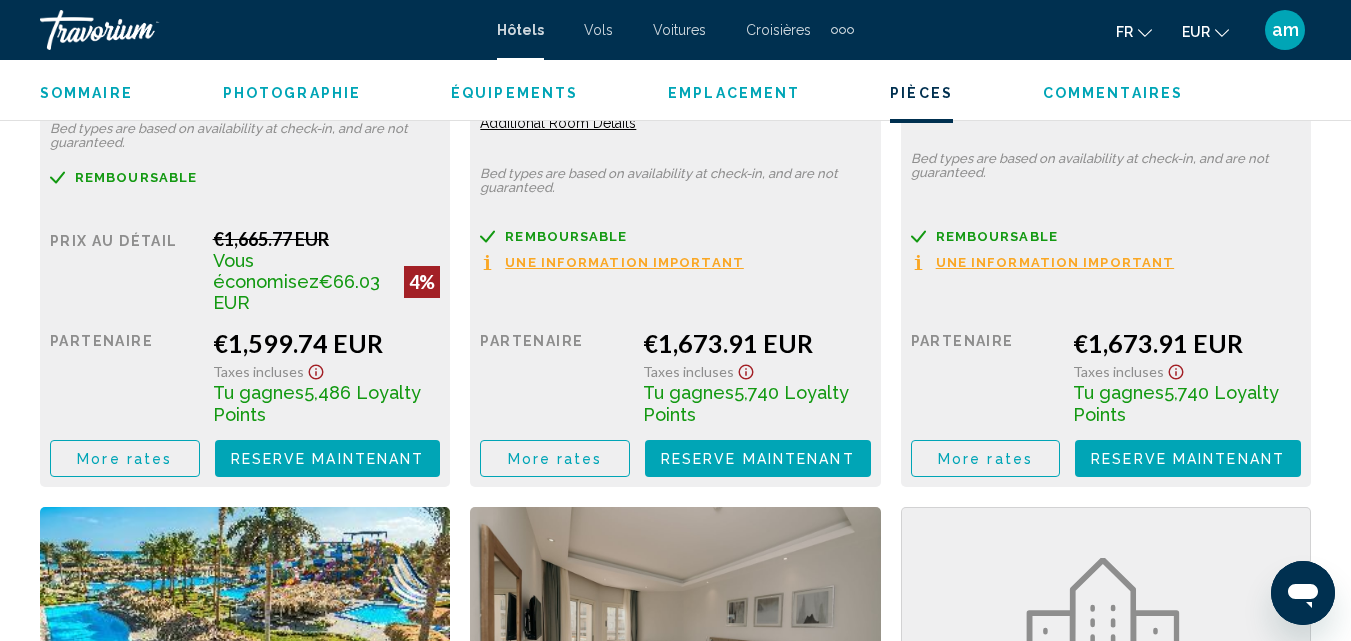 click on "More rates" at bounding box center (124, 459) 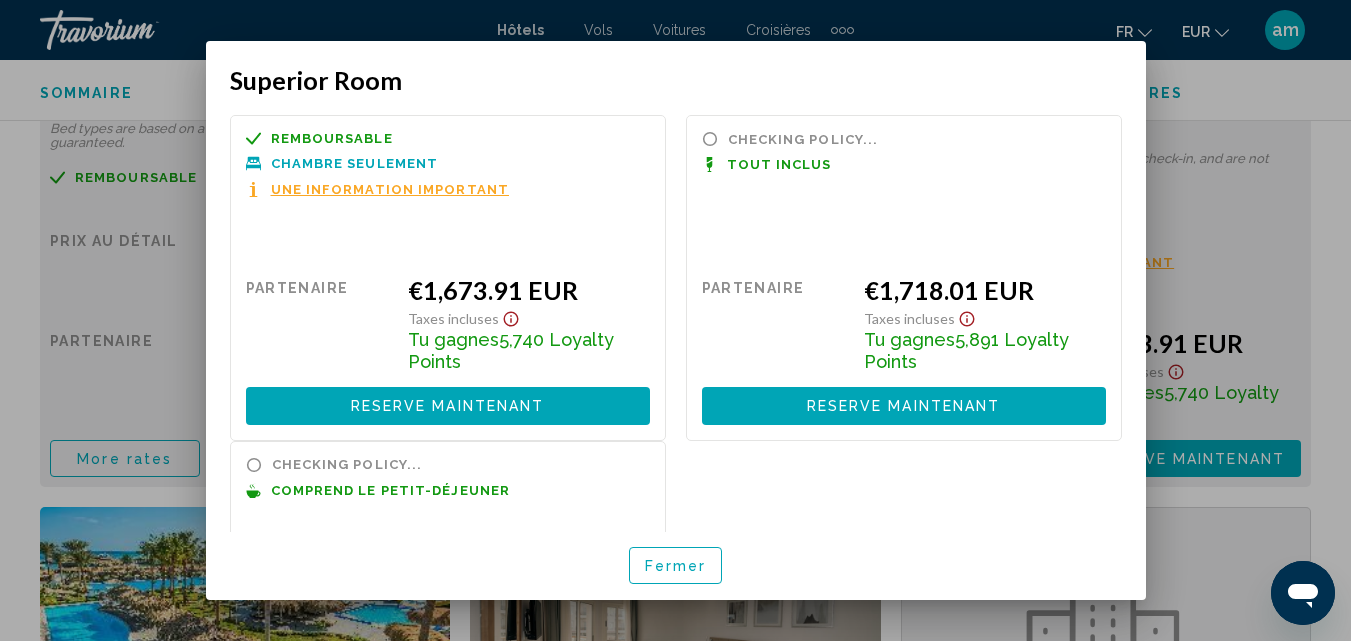 scroll, scrollTop: 0, scrollLeft: 0, axis: both 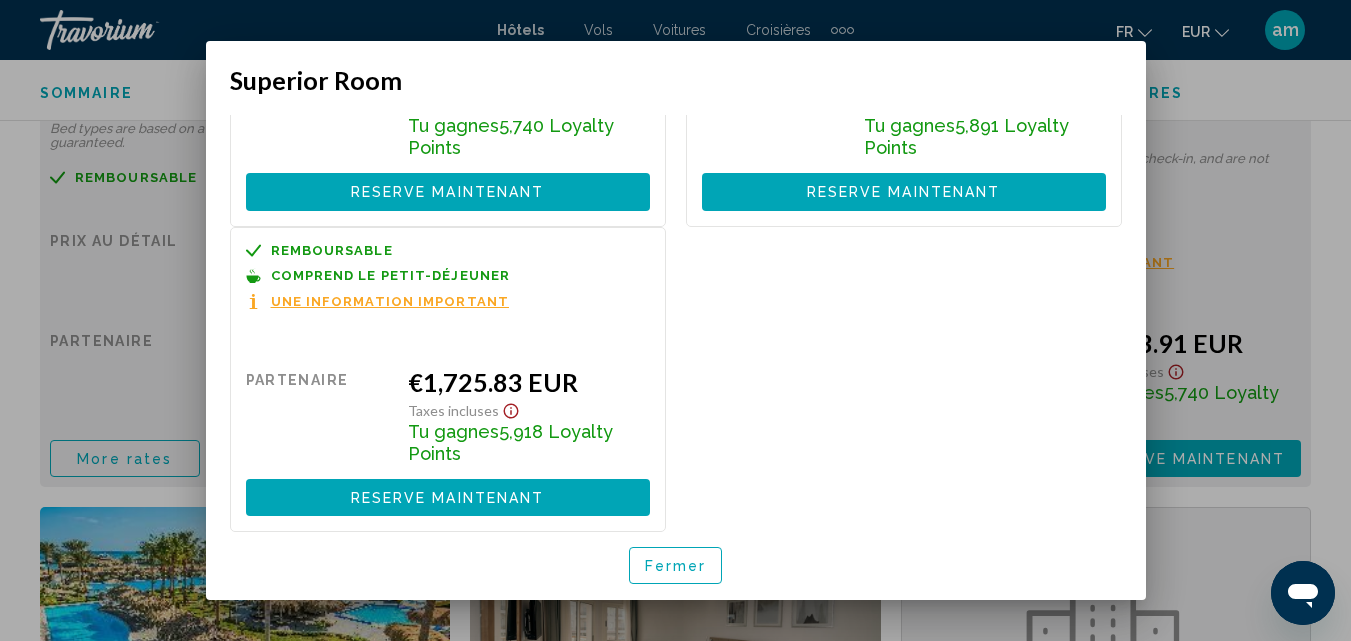 click on "Fermer" at bounding box center (676, 566) 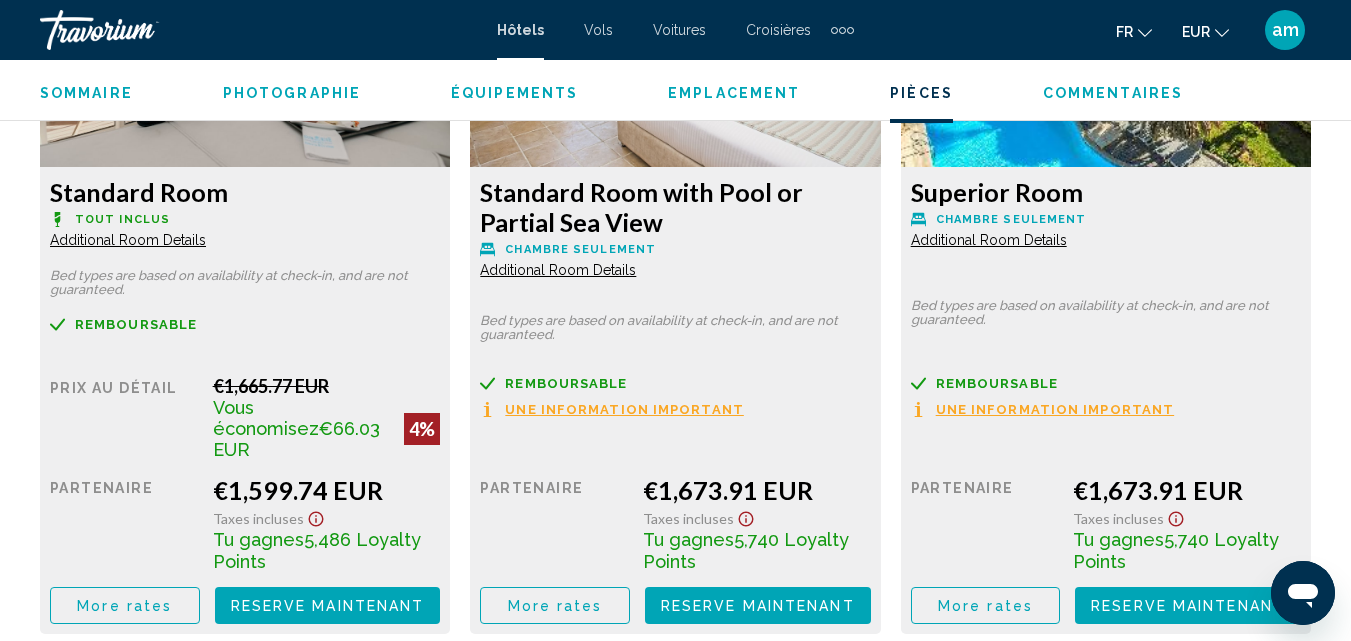 scroll, scrollTop: 3004, scrollLeft: 0, axis: vertical 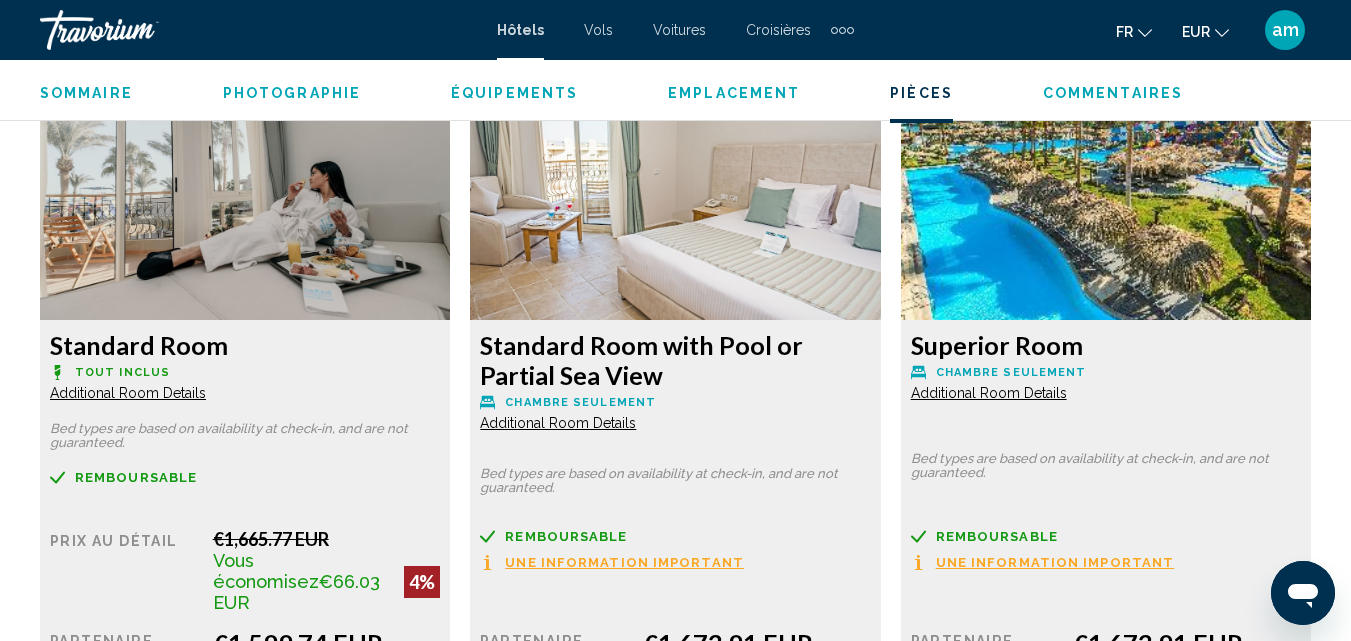 click on "Superior Room" at bounding box center [245, 345] 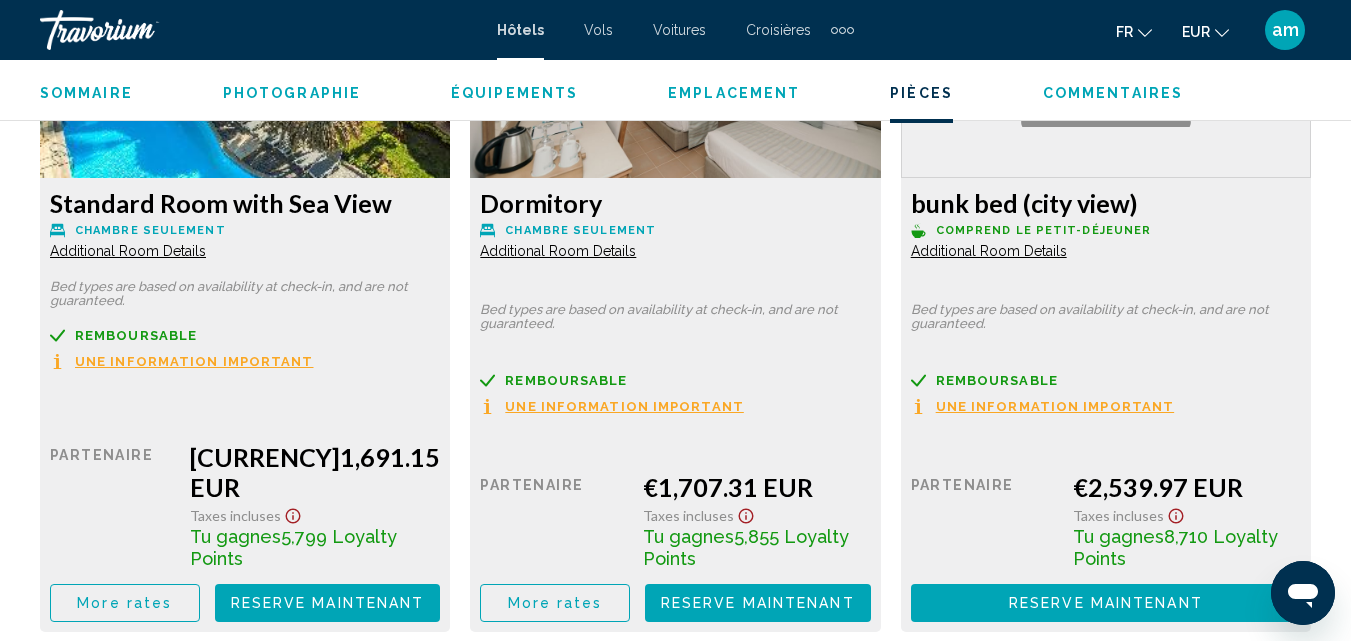 scroll, scrollTop: 4004, scrollLeft: 0, axis: vertical 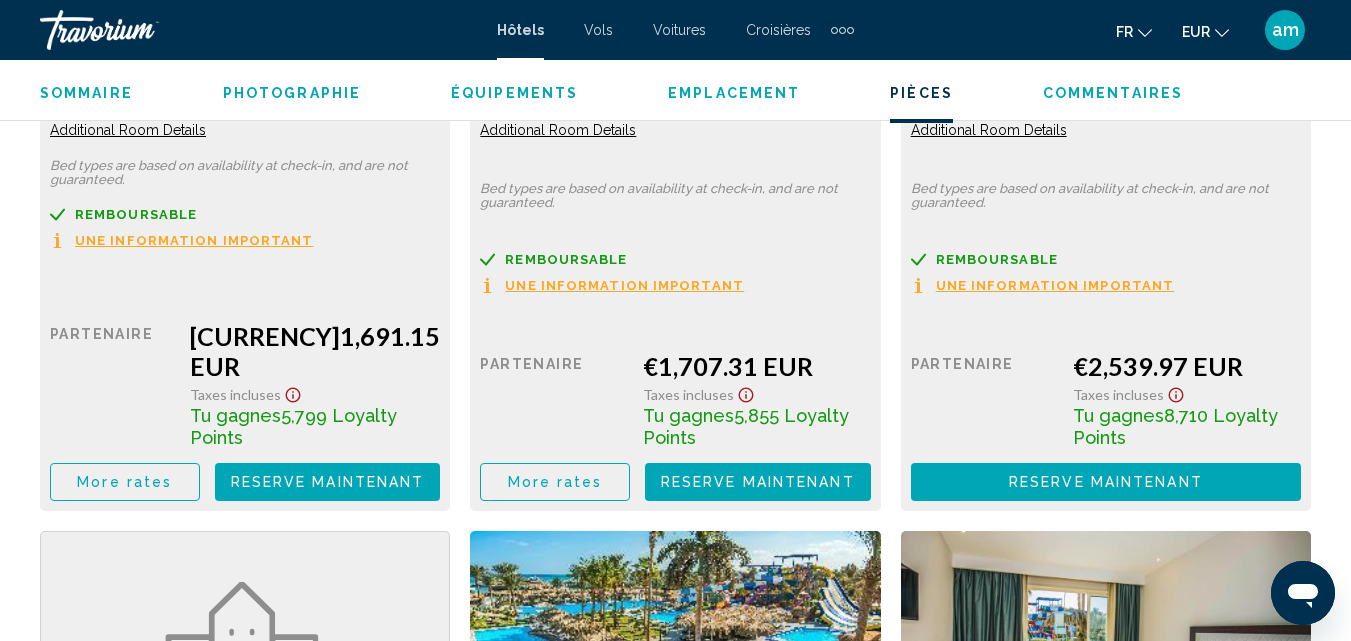 click on "More rates" at bounding box center (124, -241) 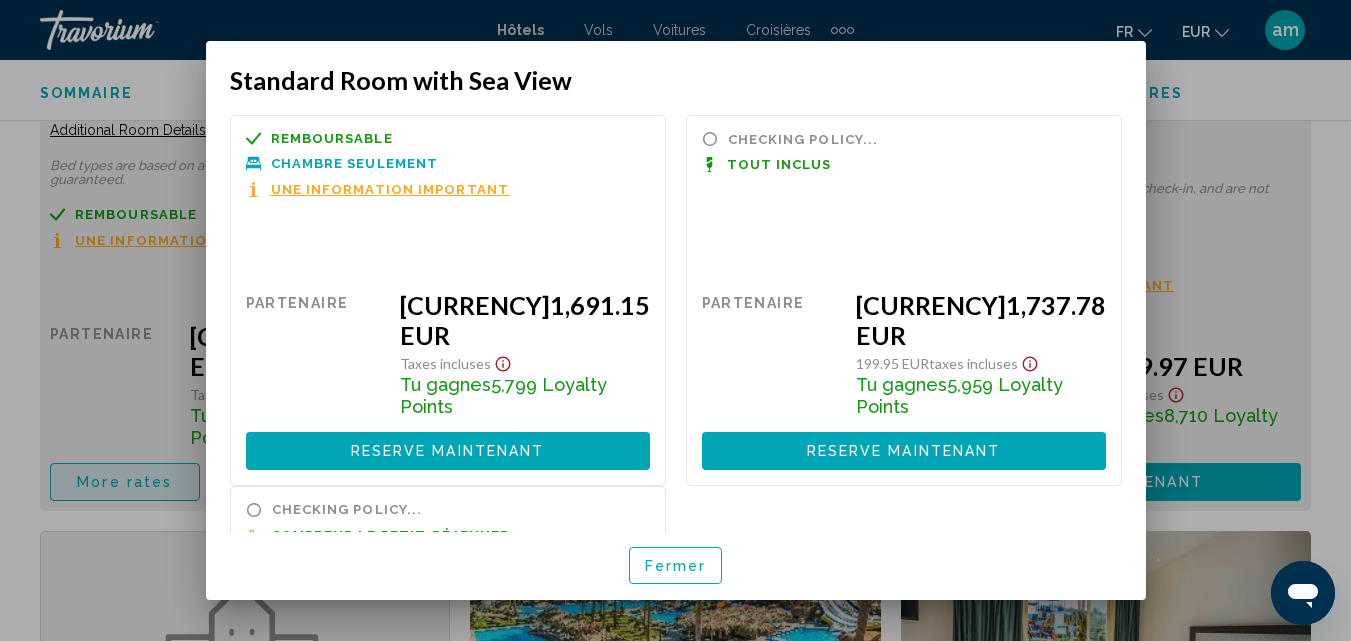 scroll, scrollTop: 0, scrollLeft: 0, axis: both 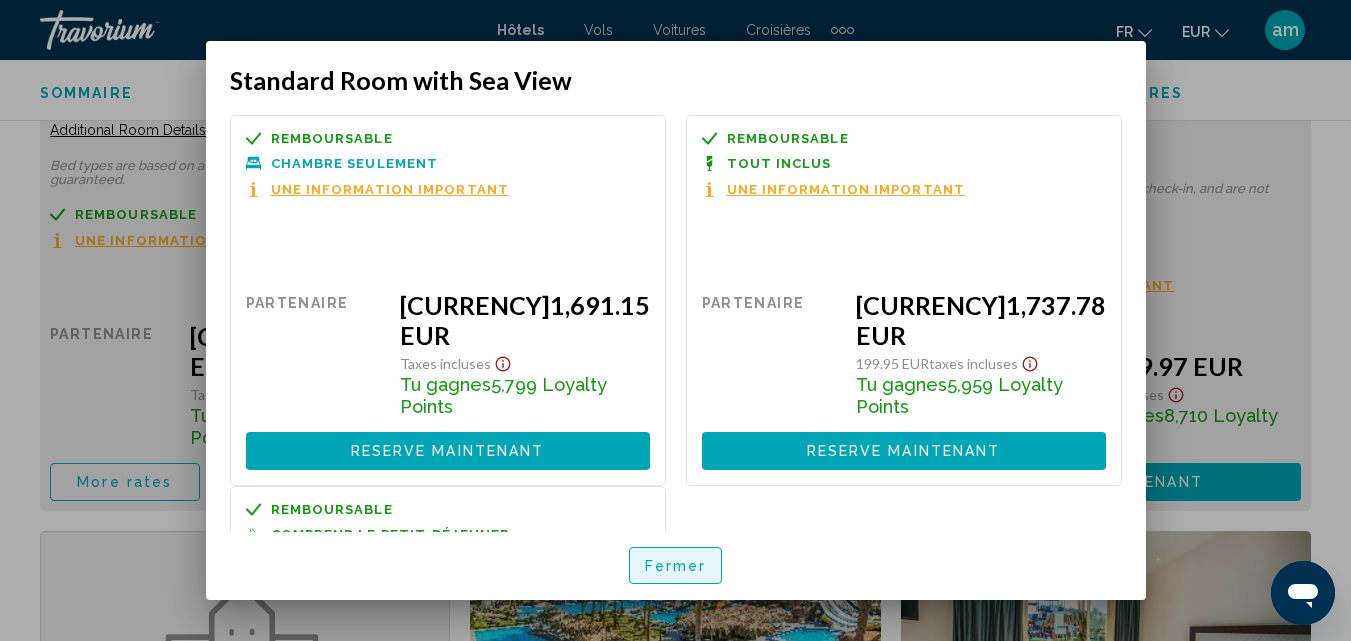 click on "Fermer" at bounding box center [676, 566] 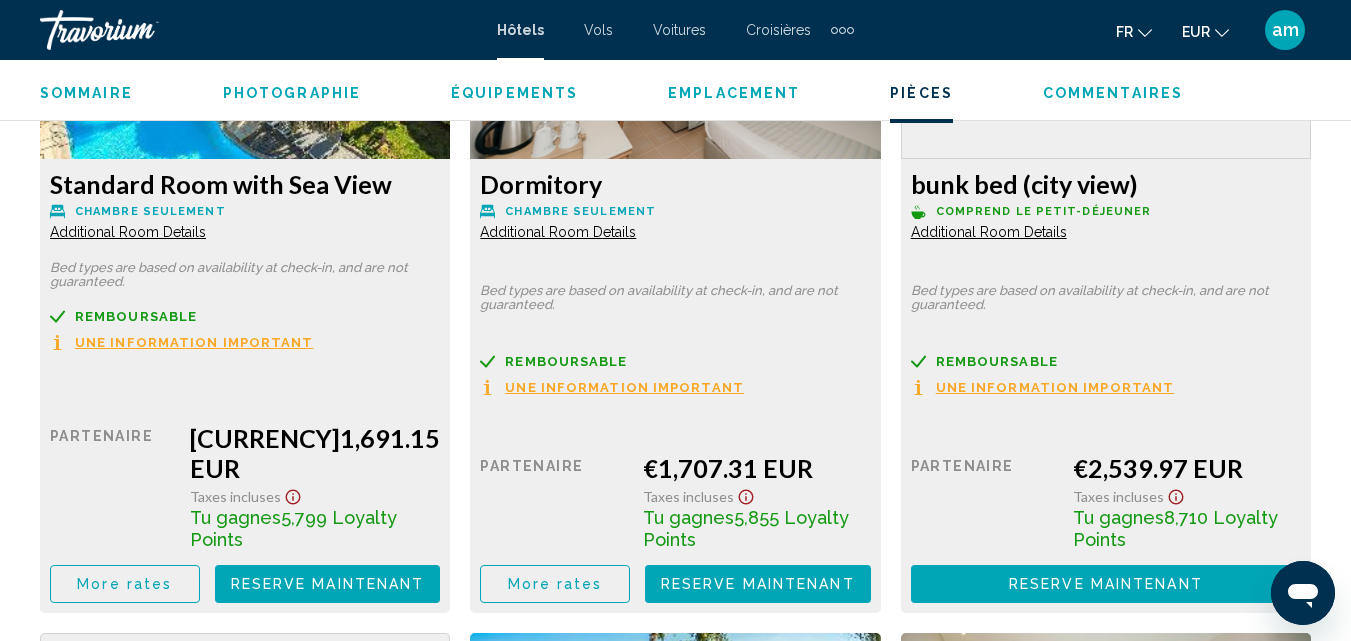 scroll, scrollTop: 3904, scrollLeft: 0, axis: vertical 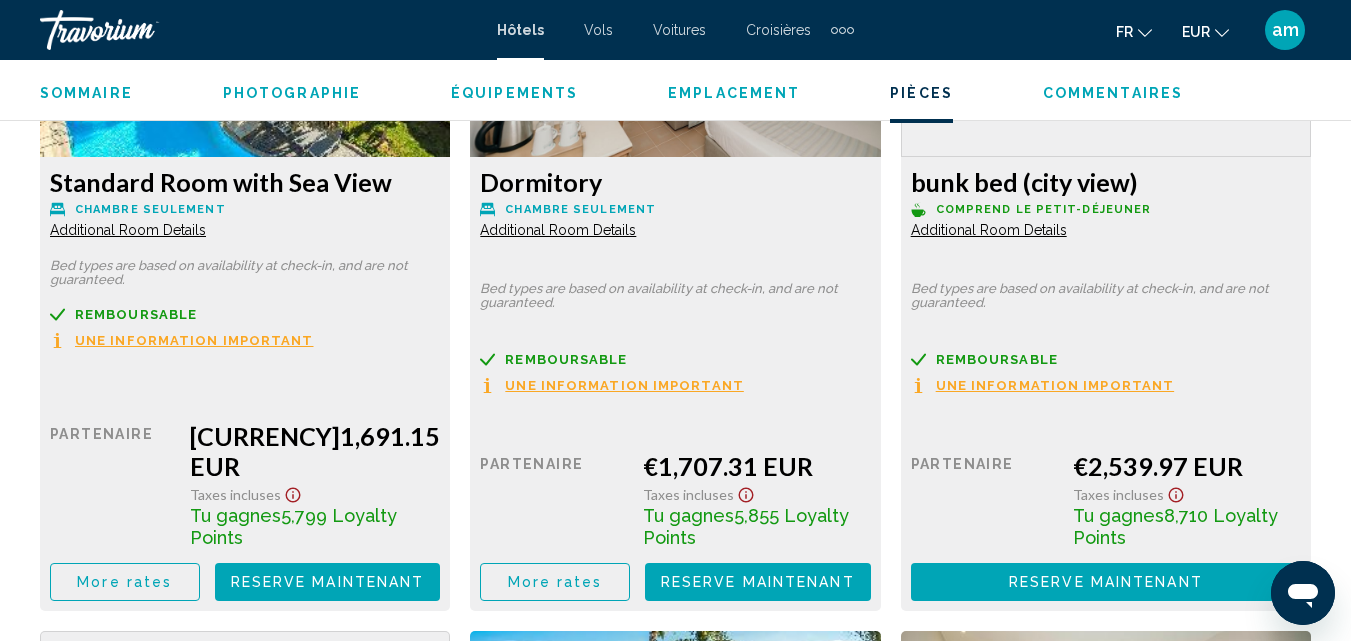 click on "More rates" at bounding box center (125, -142) 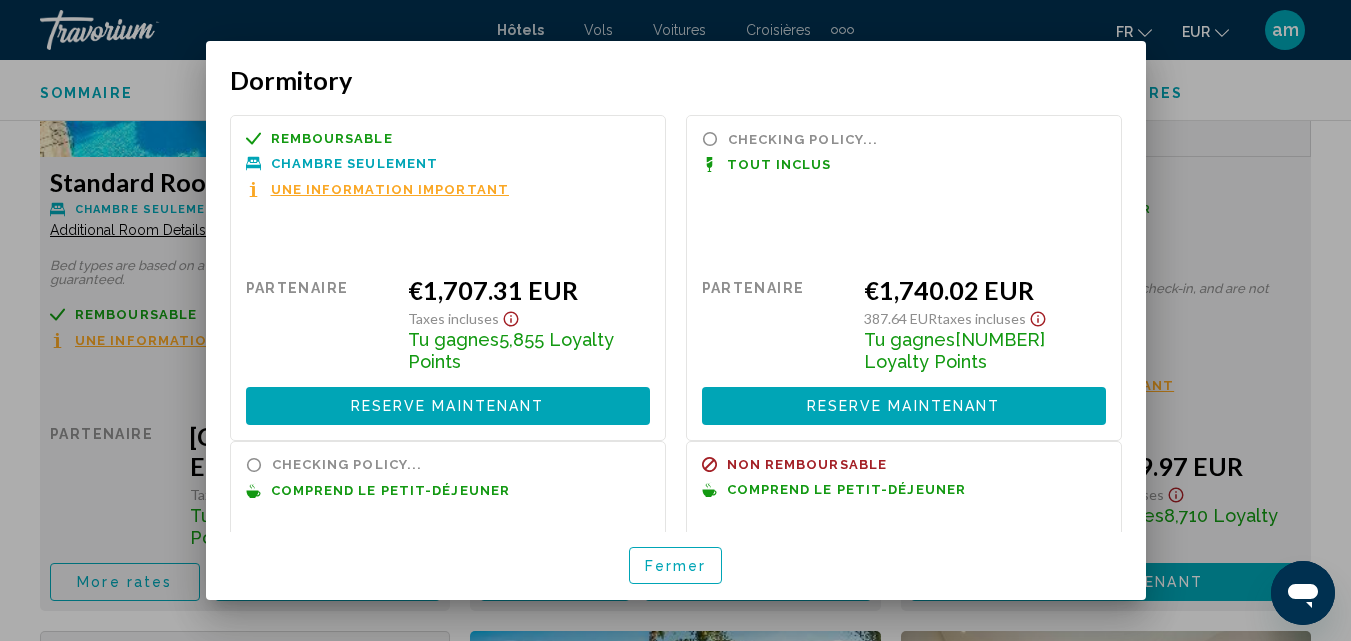scroll, scrollTop: 0, scrollLeft: 0, axis: both 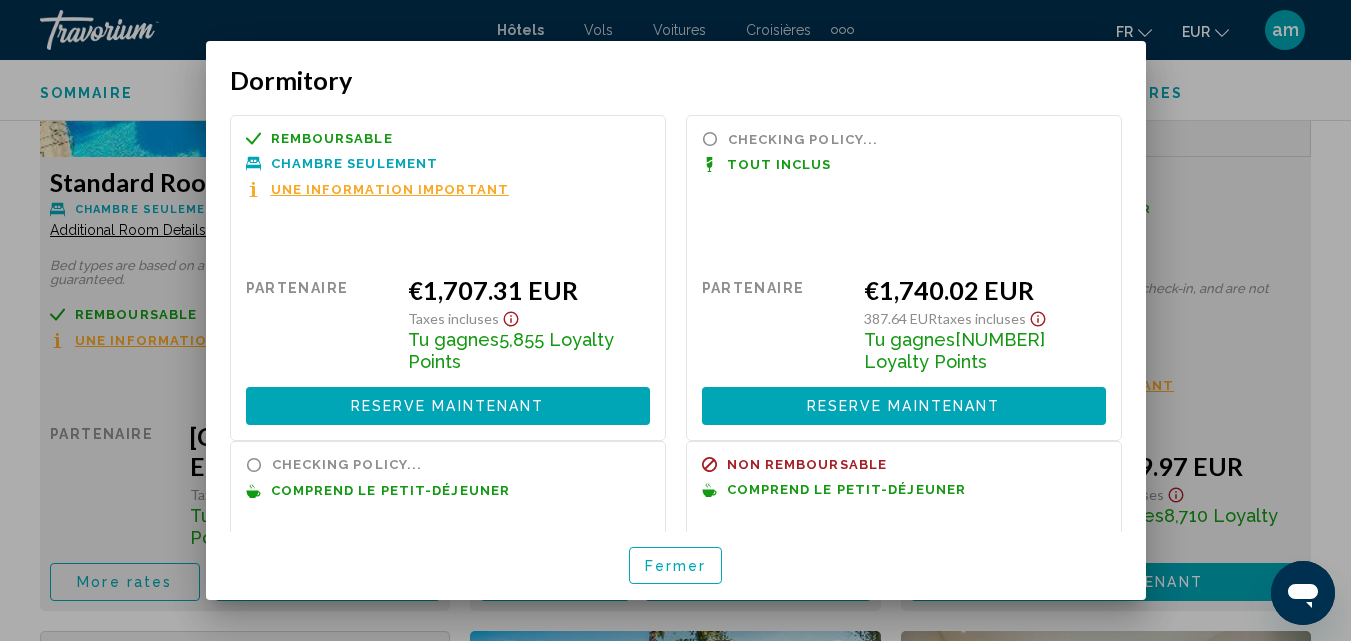 click on "Fermer" at bounding box center [676, 565] 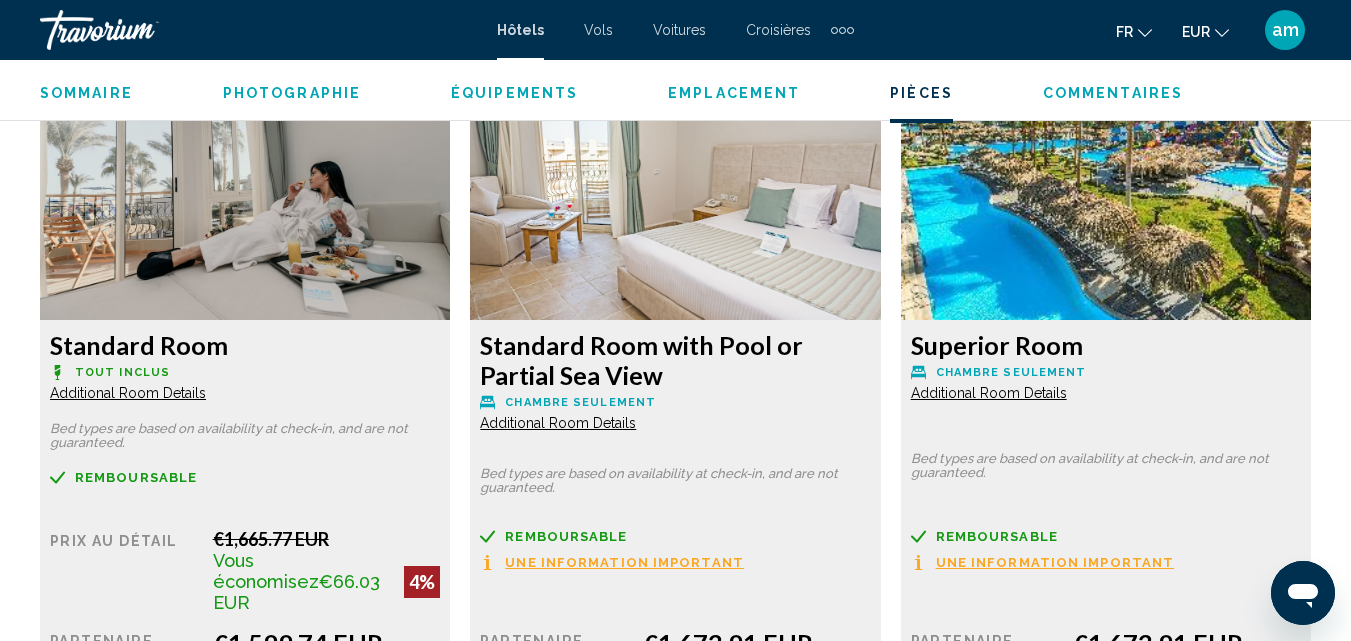scroll, scrollTop: 3204, scrollLeft: 0, axis: vertical 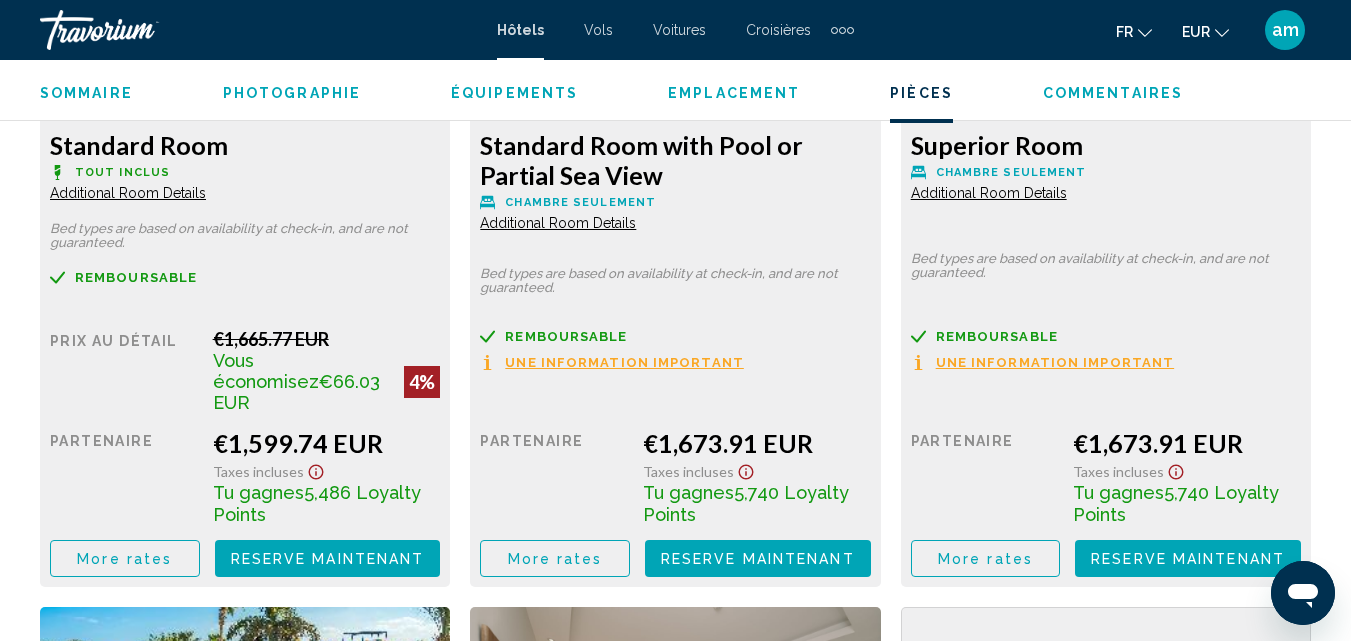 click on "More rates" at bounding box center [125, 558] 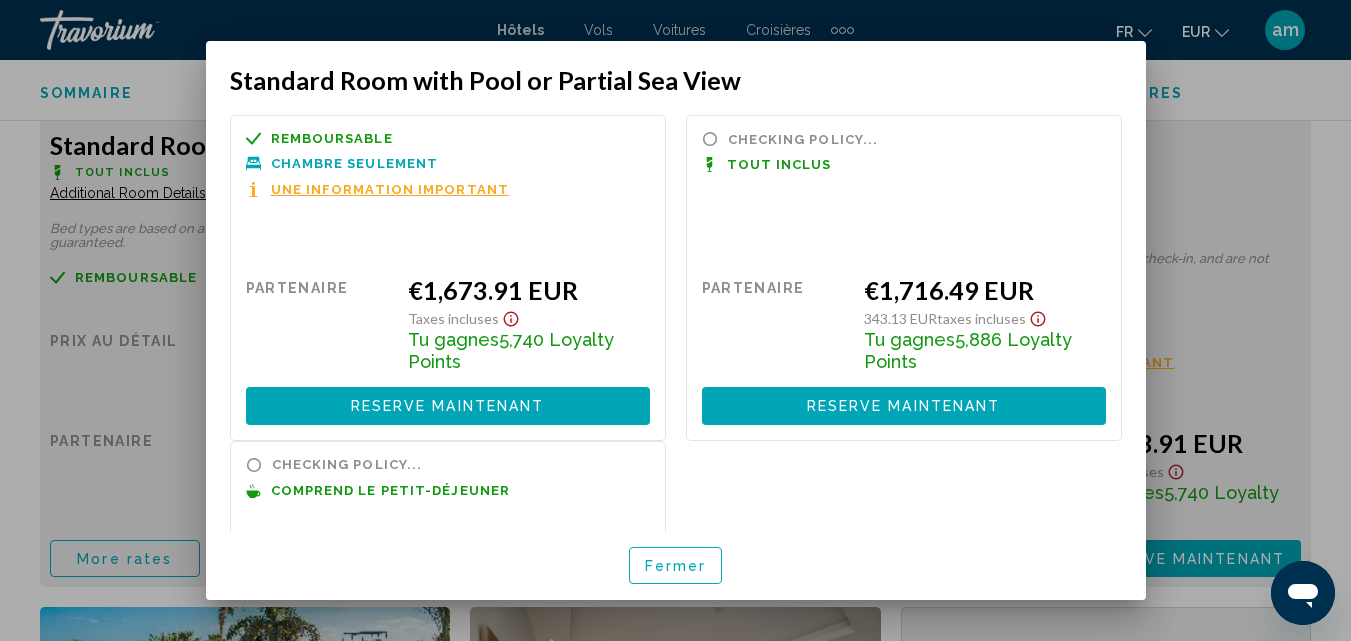scroll, scrollTop: 0, scrollLeft: 0, axis: both 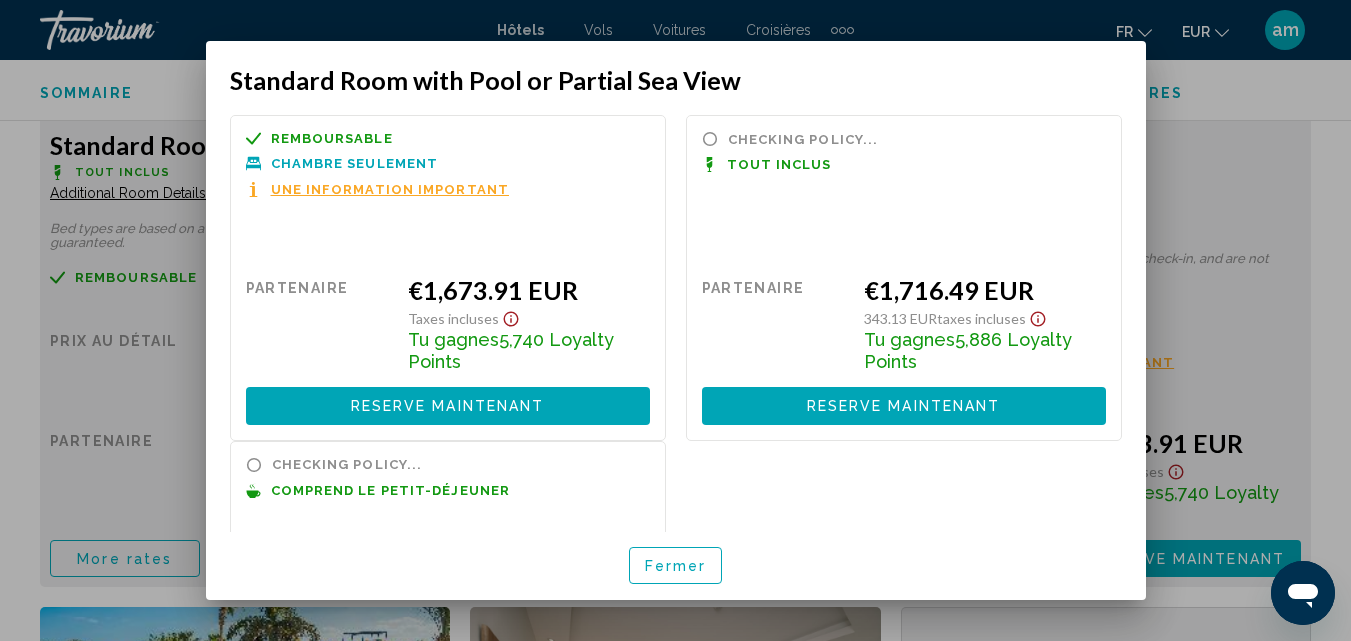 click on "Fermer" at bounding box center [676, 565] 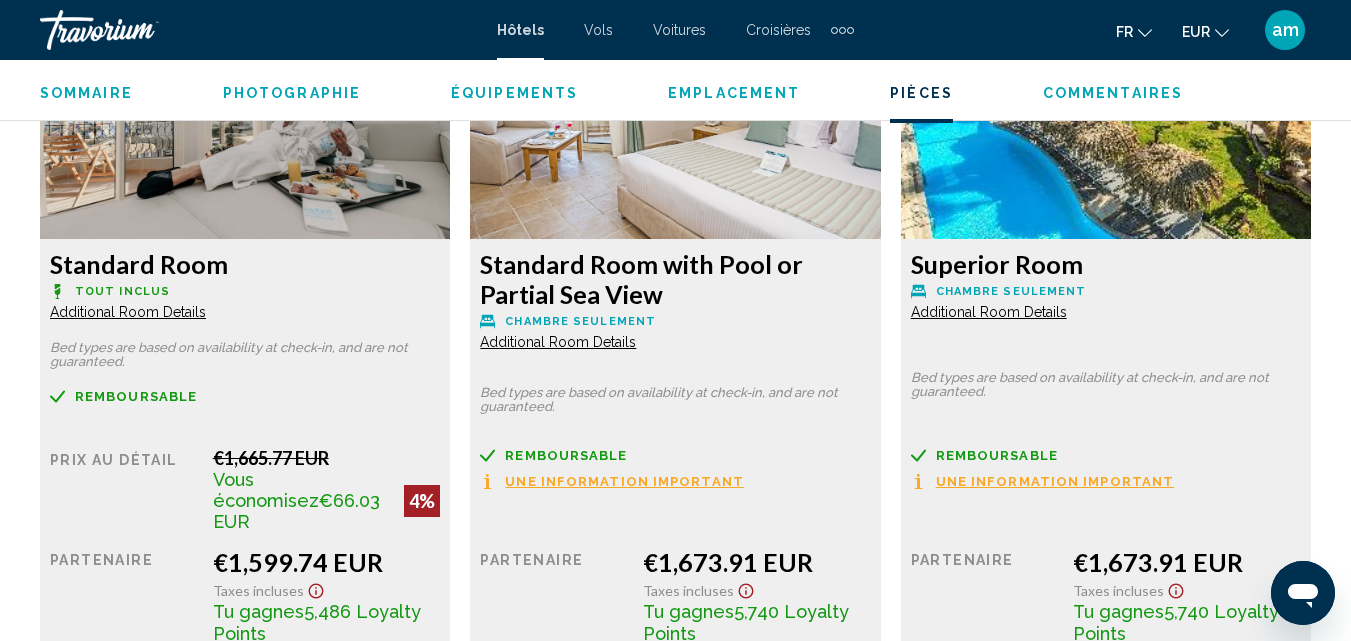 scroll, scrollTop: 3204, scrollLeft: 0, axis: vertical 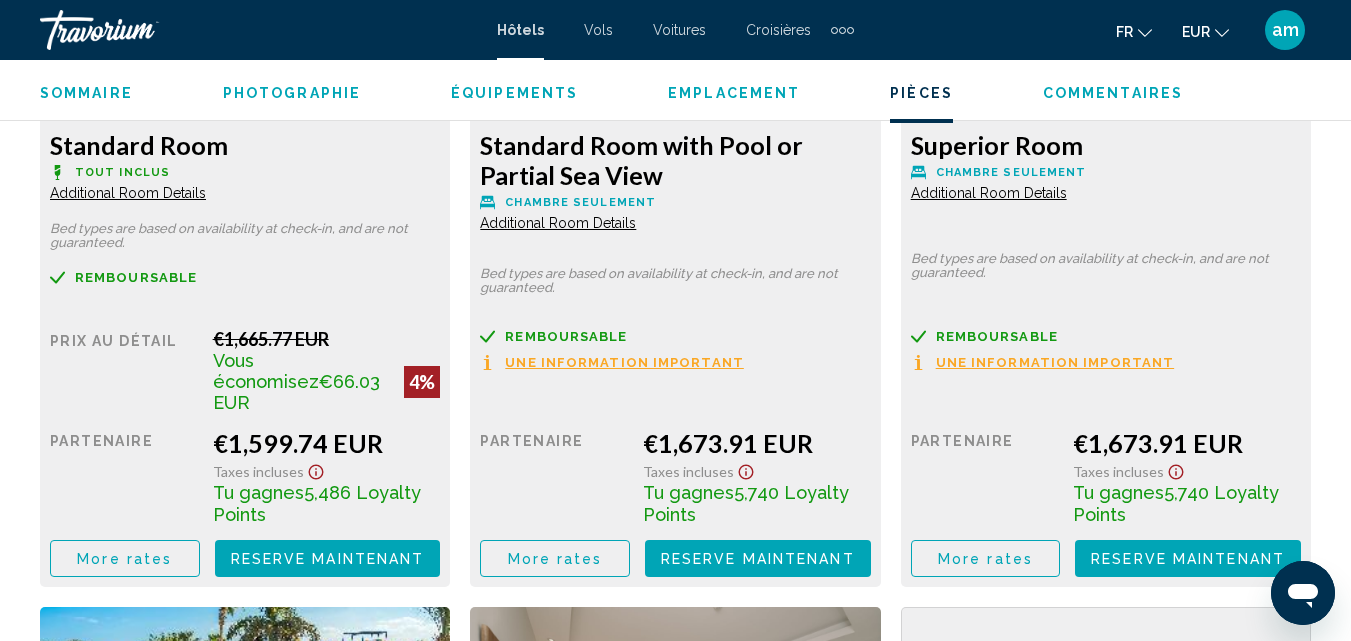 click on "More rates" at bounding box center [124, 559] 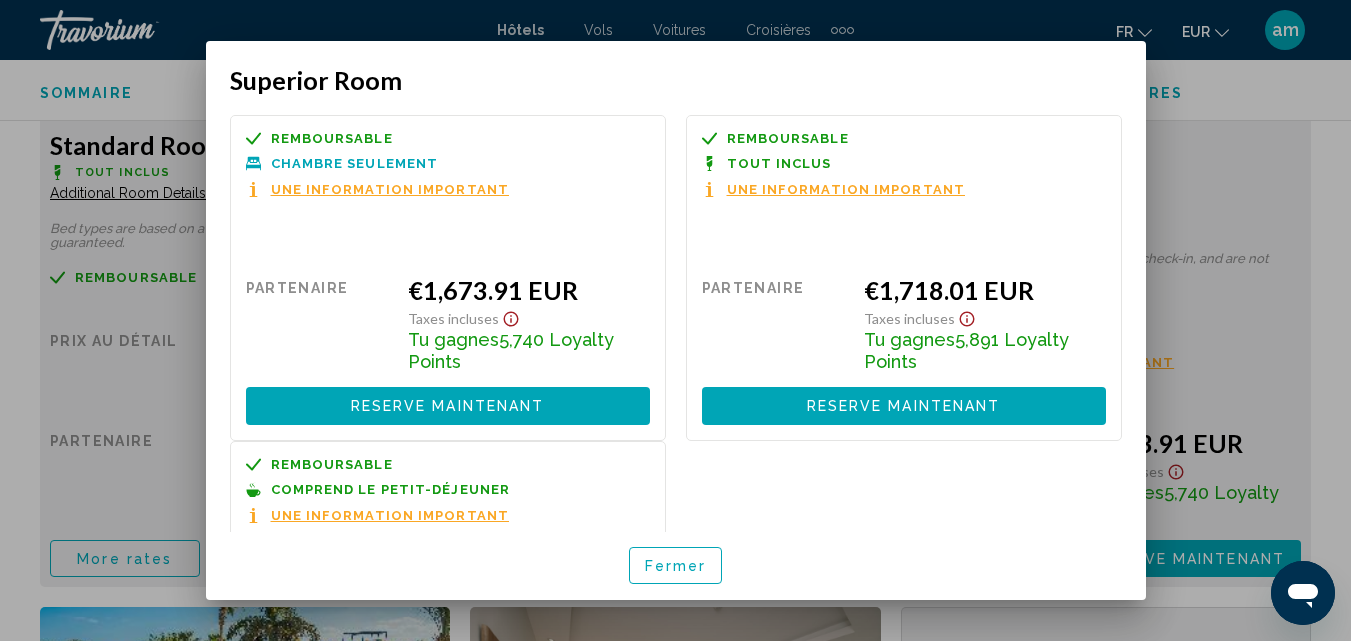 scroll, scrollTop: 0, scrollLeft: 0, axis: both 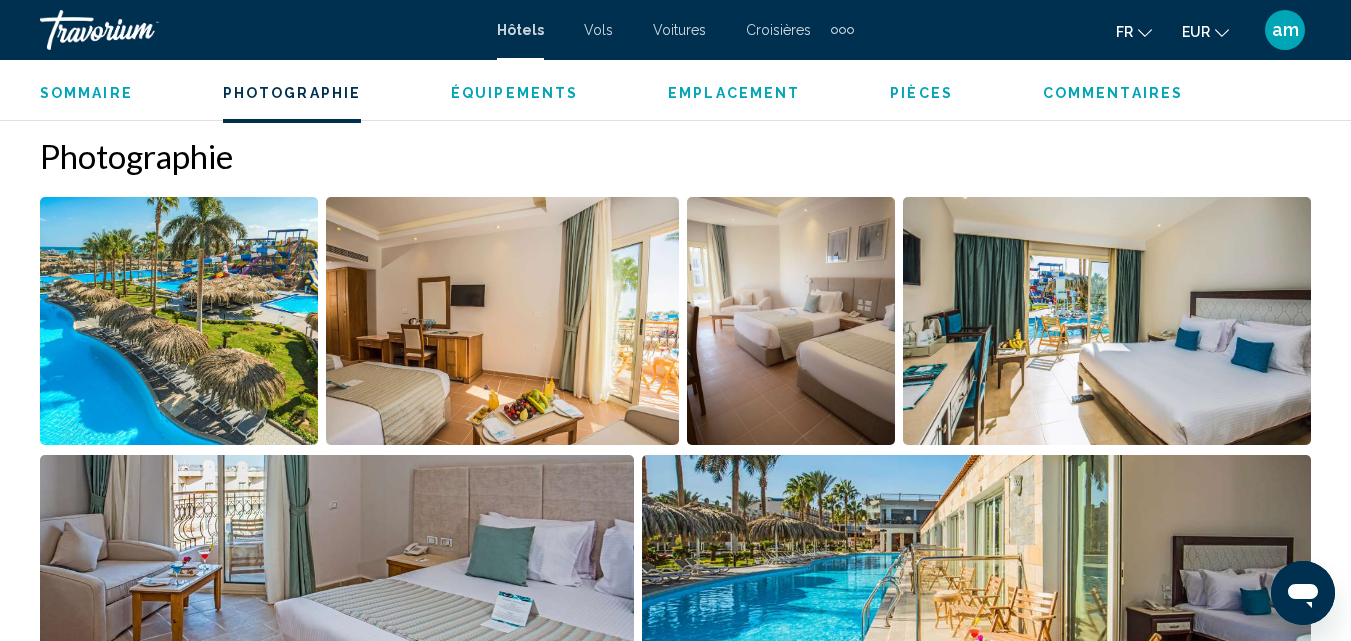 click at bounding box center (502, 321) 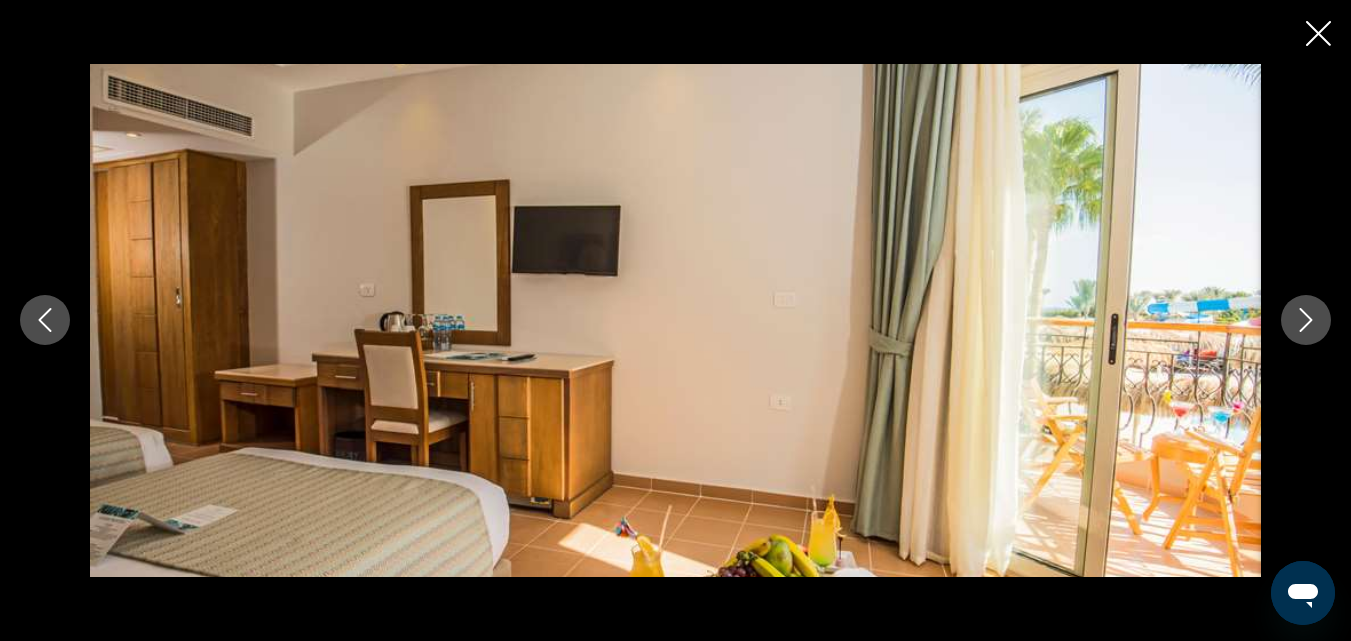 click 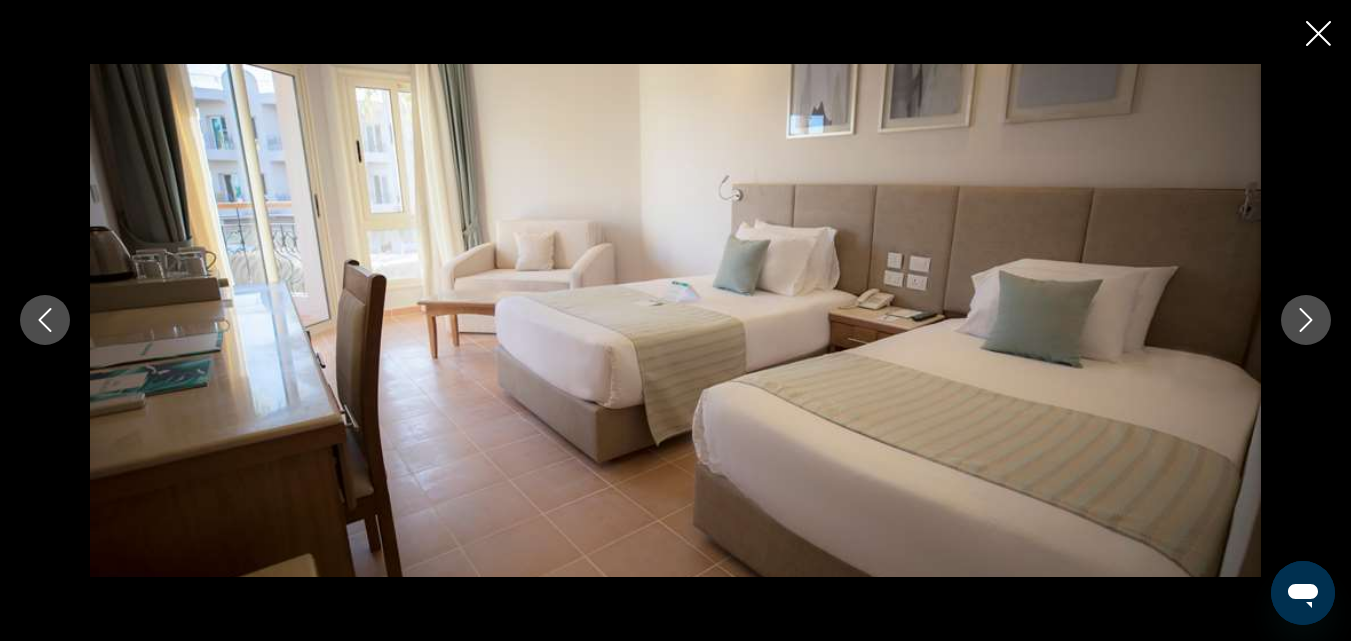 click 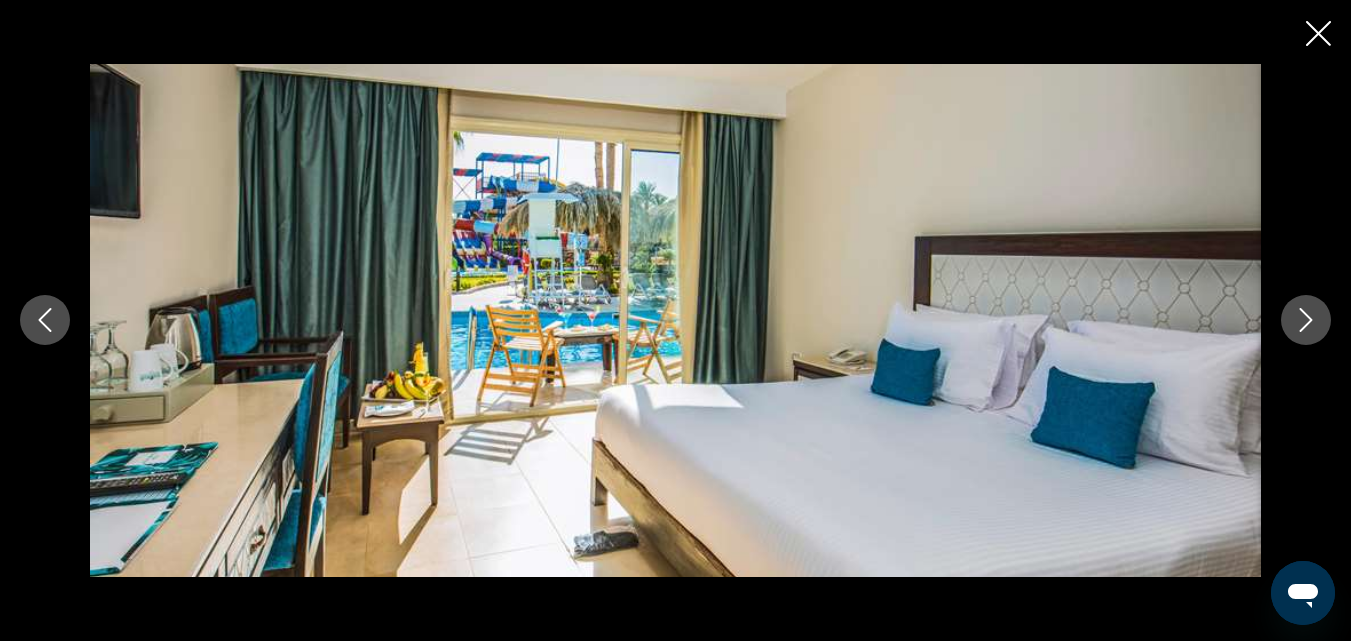 click 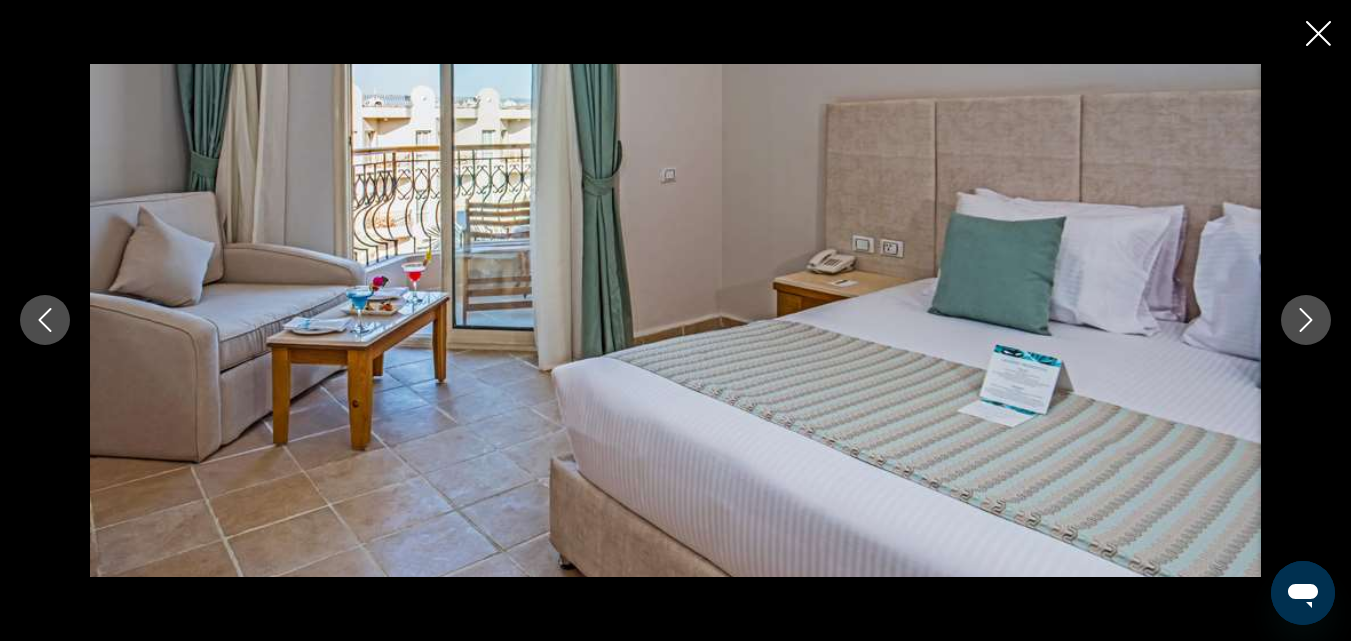 click 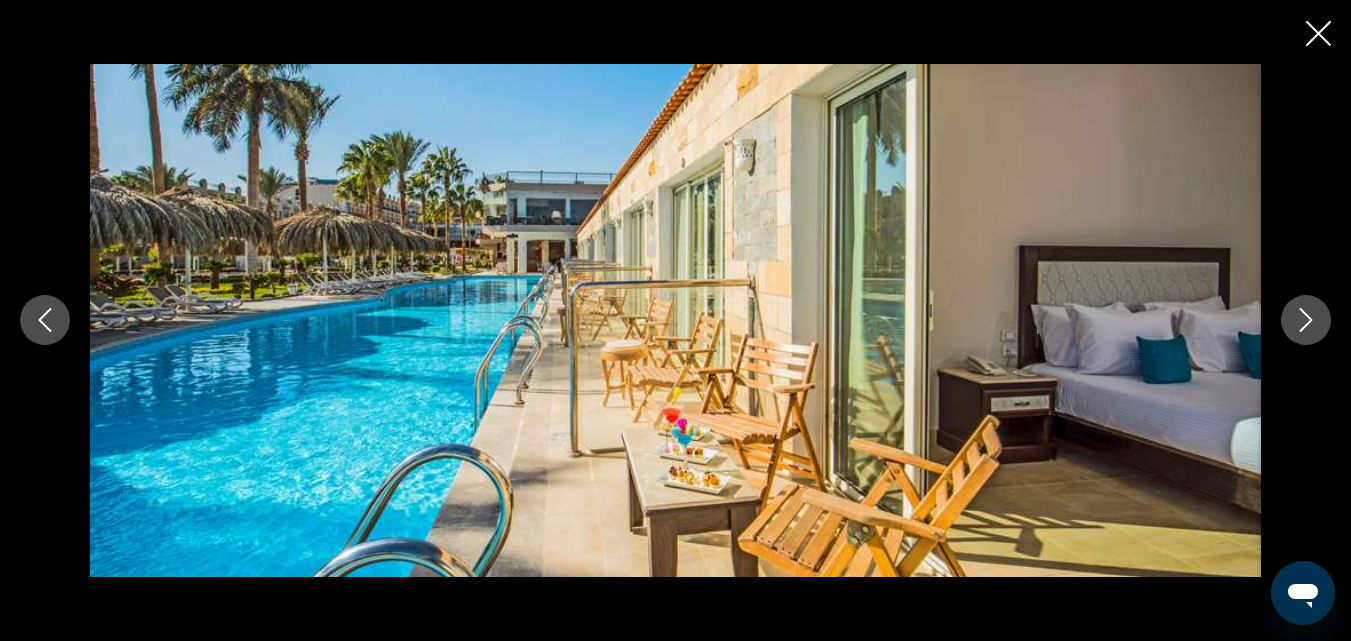 click 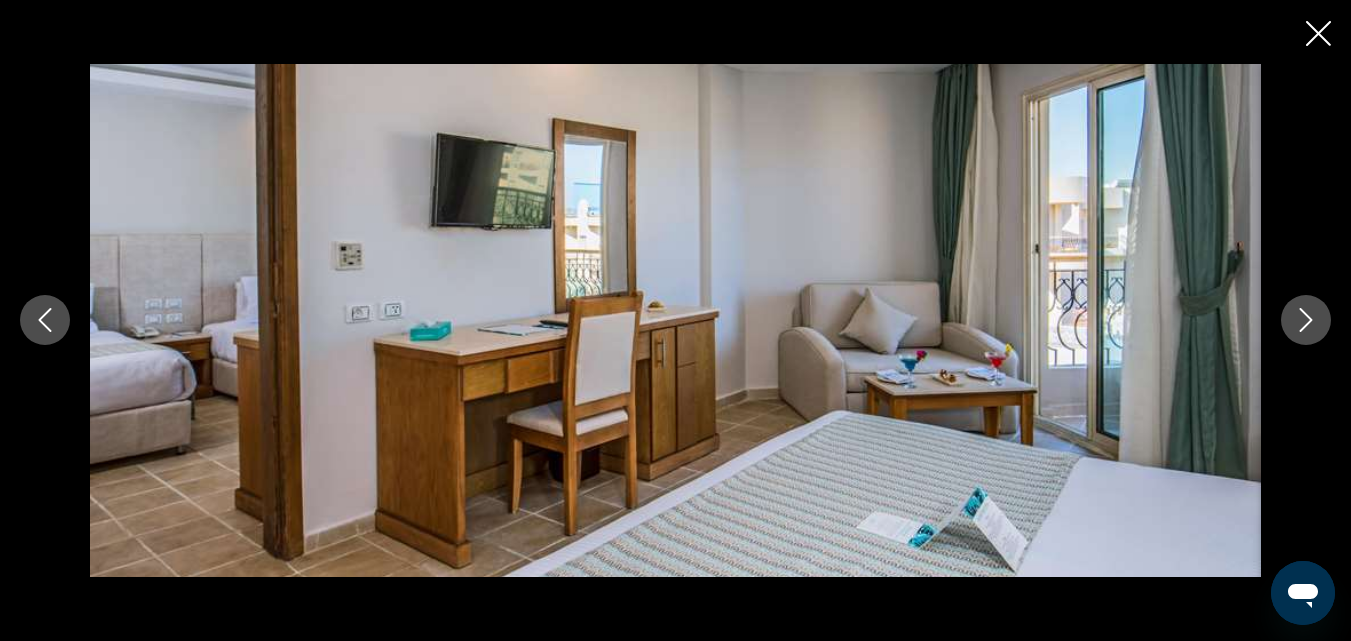 click 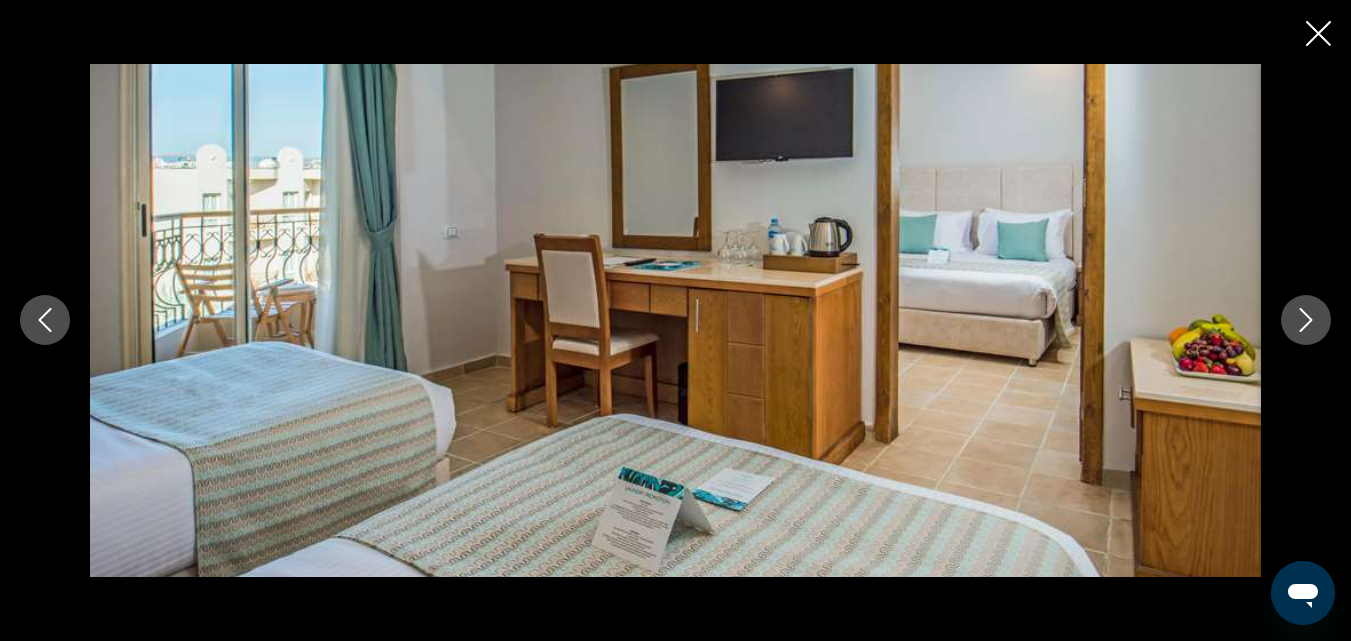 click 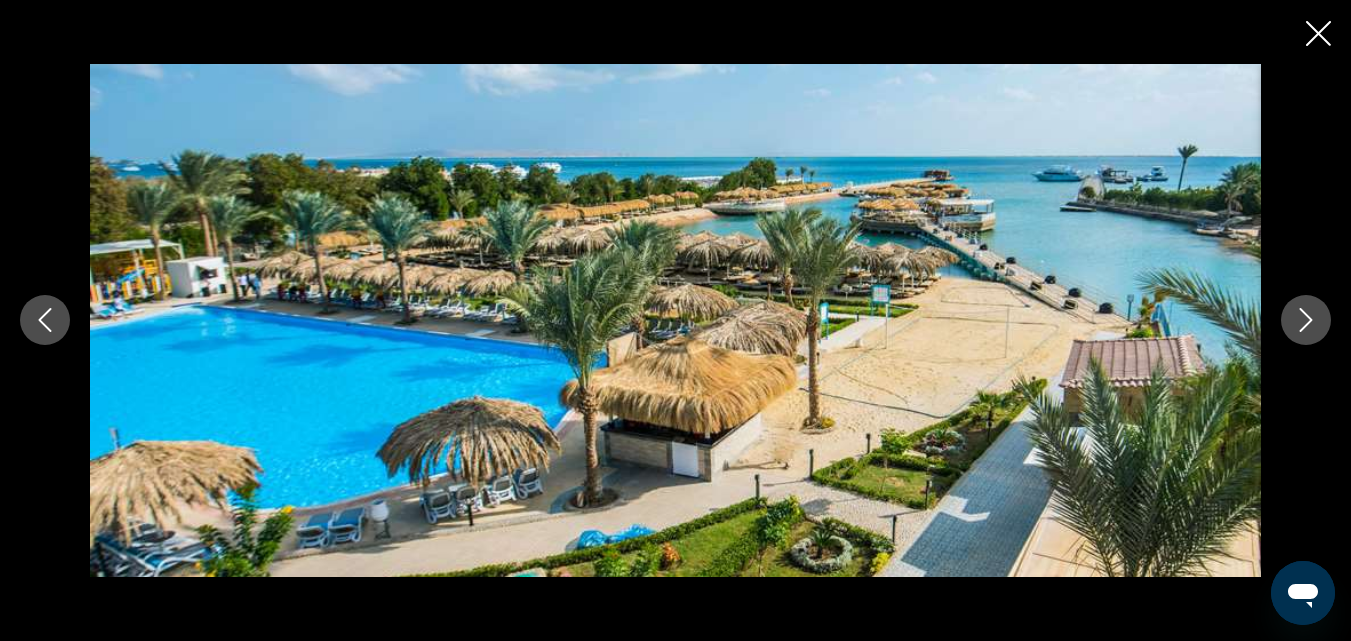 click 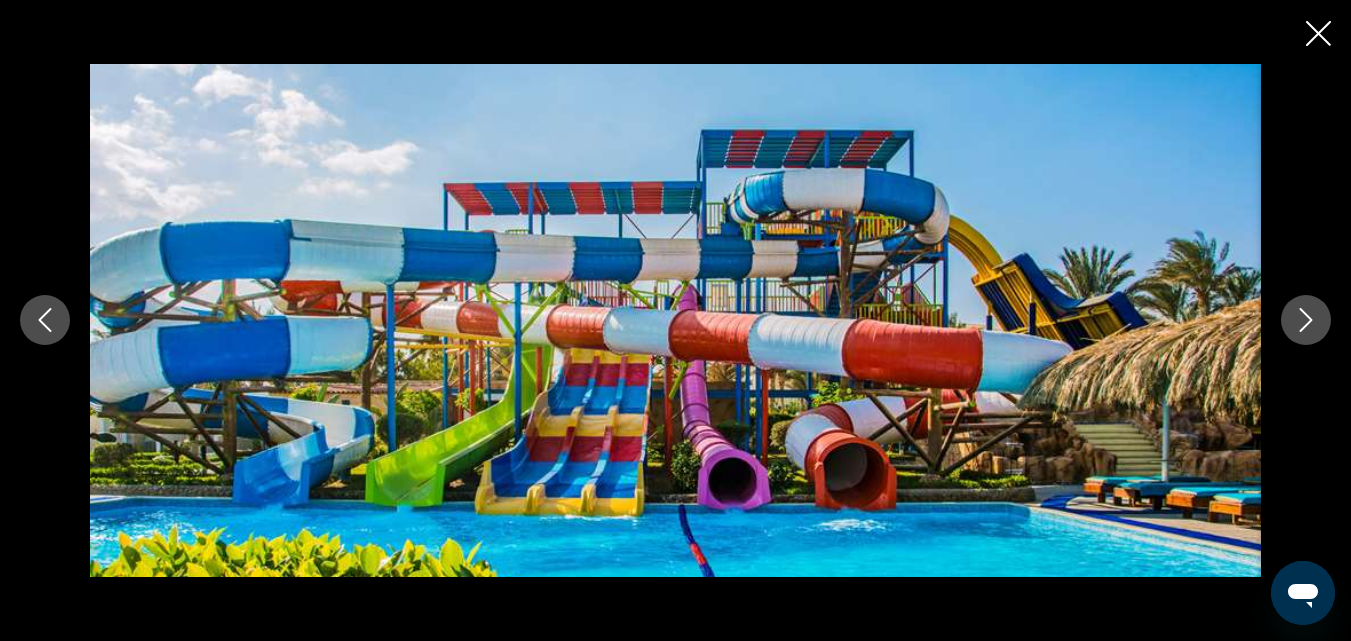 click 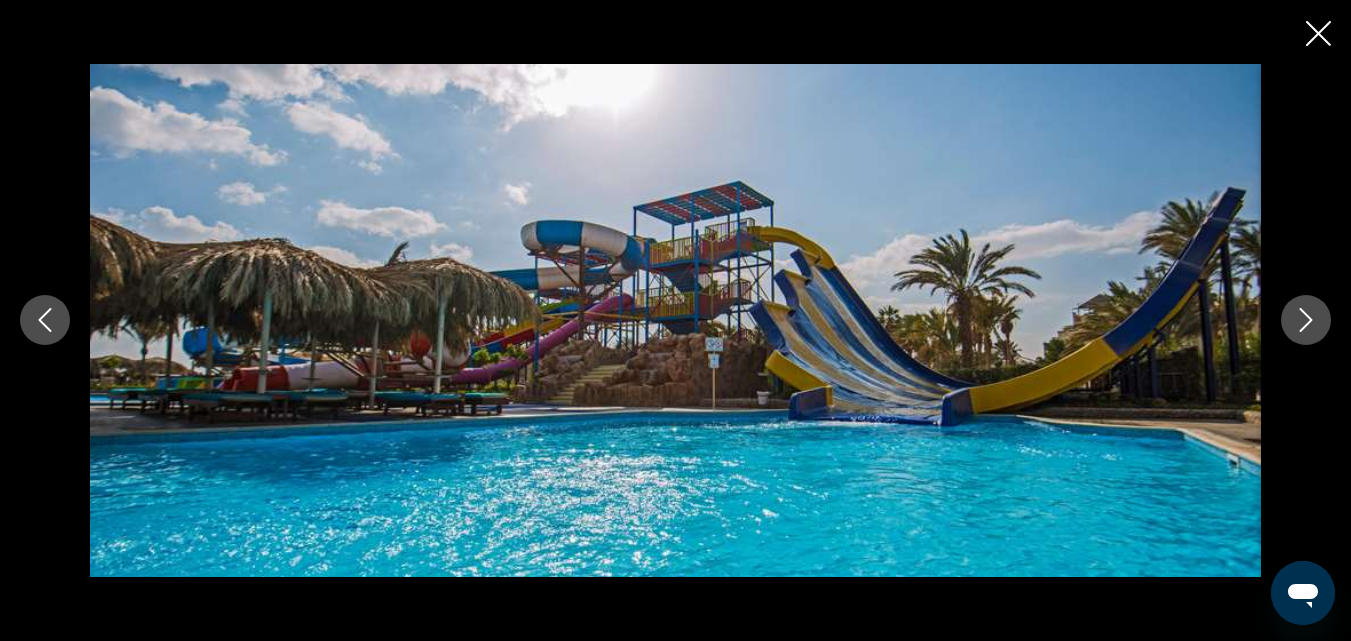 click 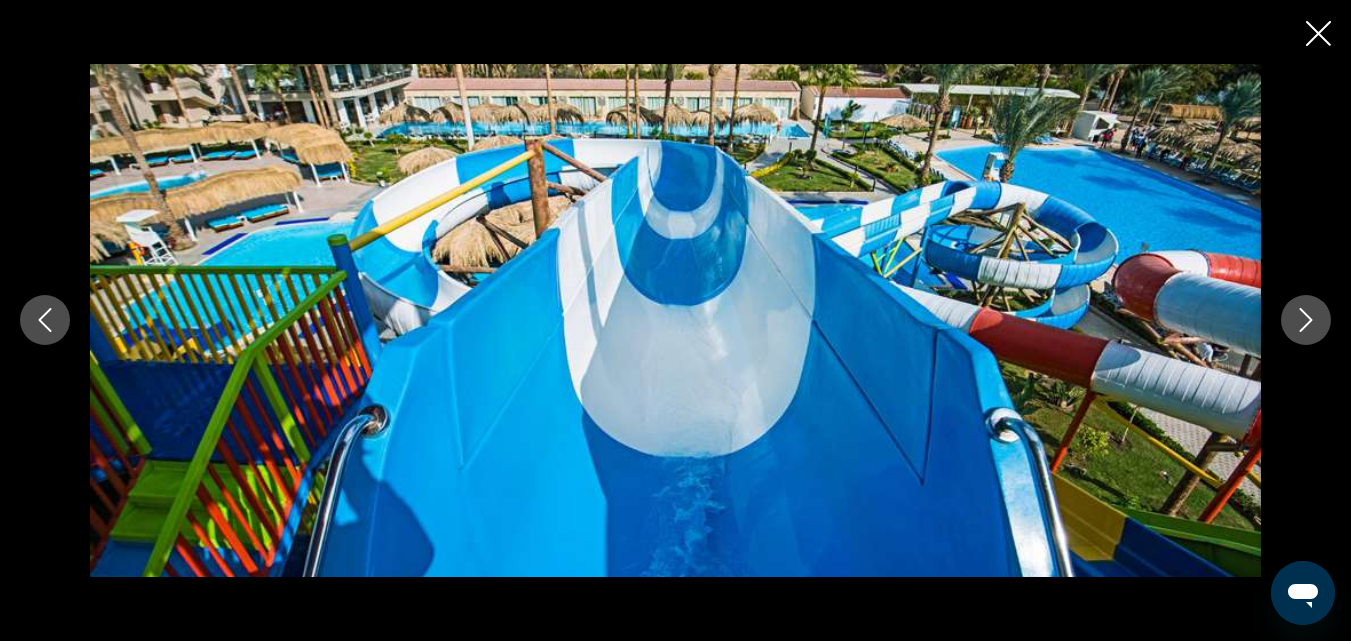 click 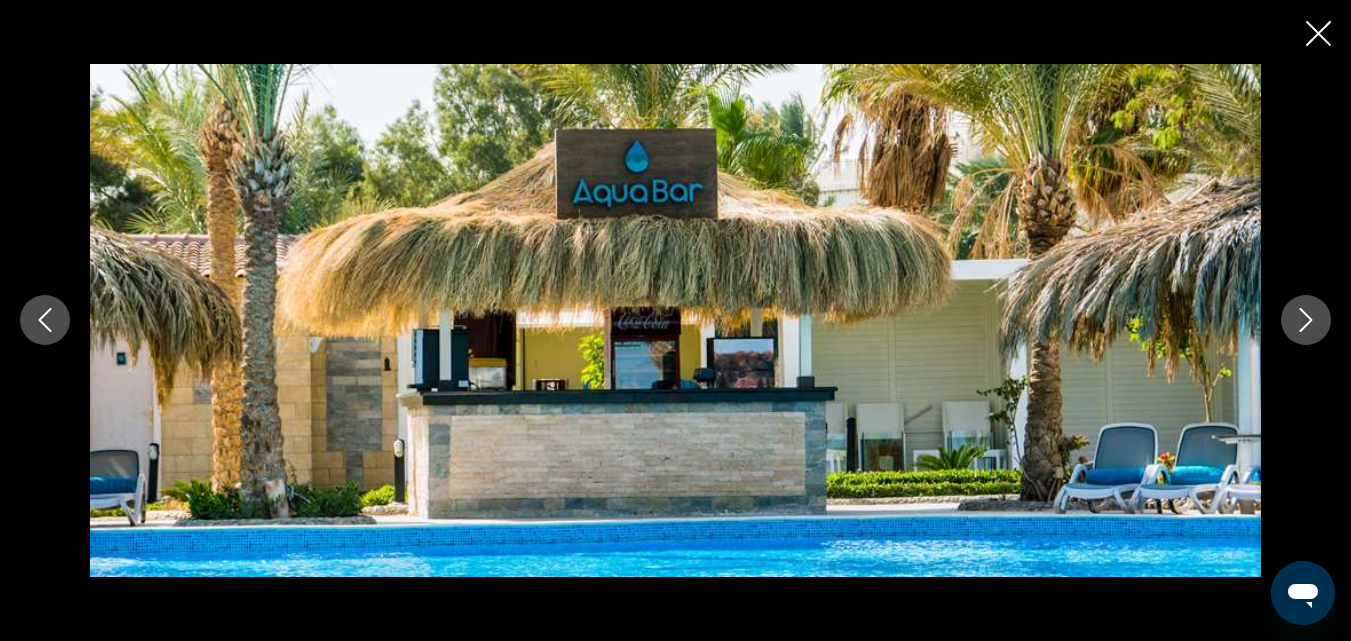 click 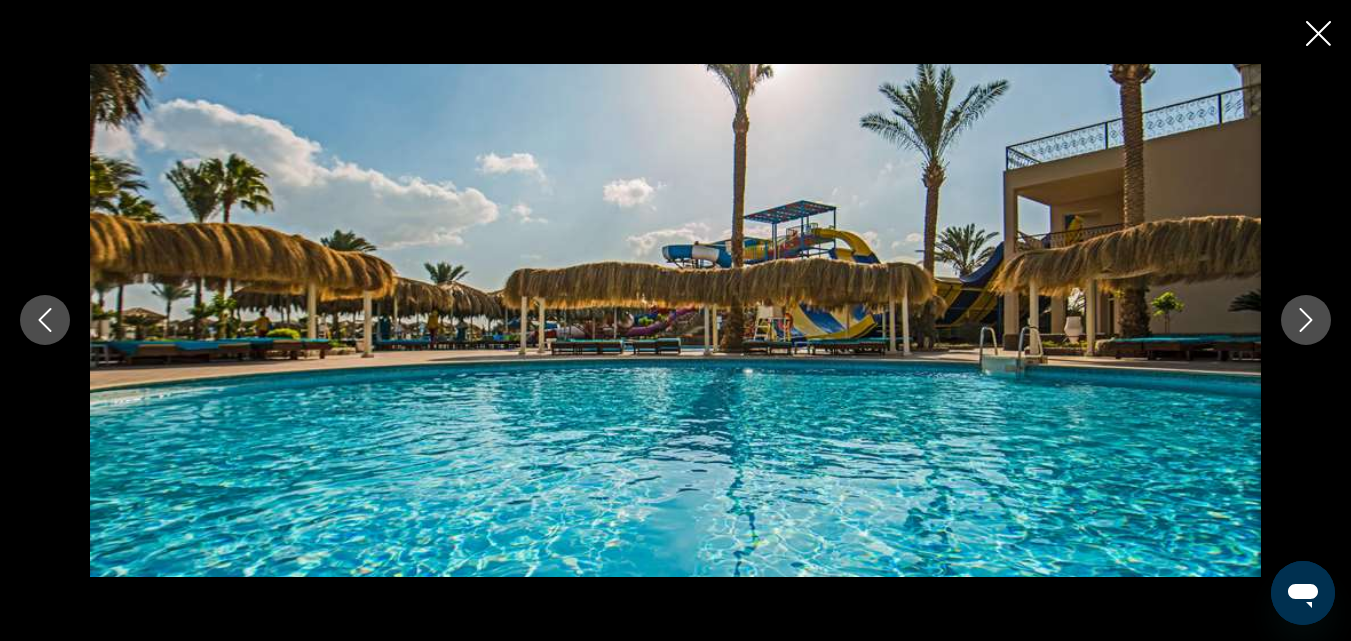 click 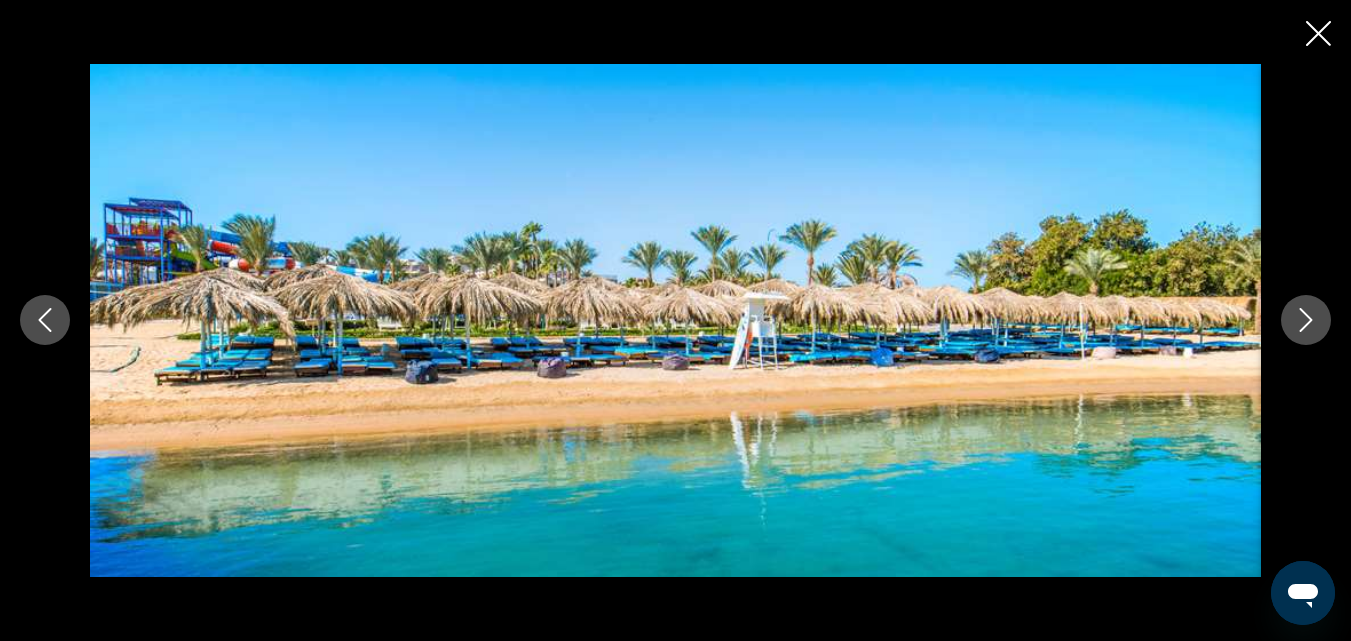 click 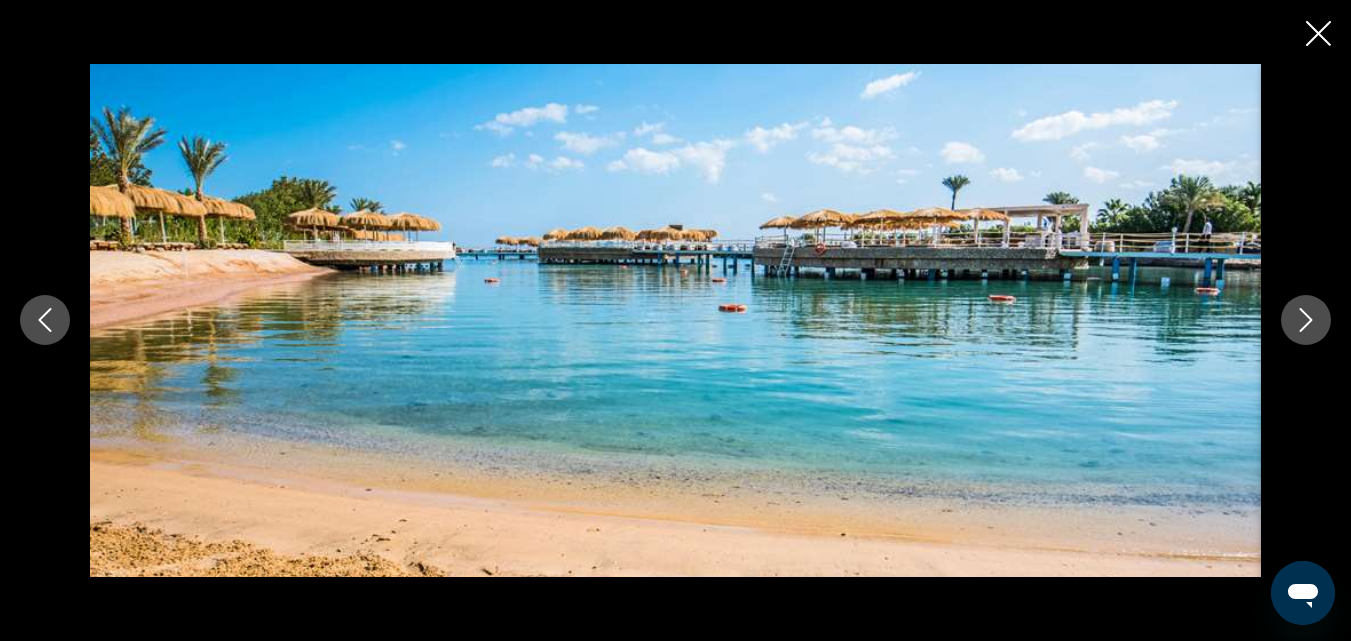 click 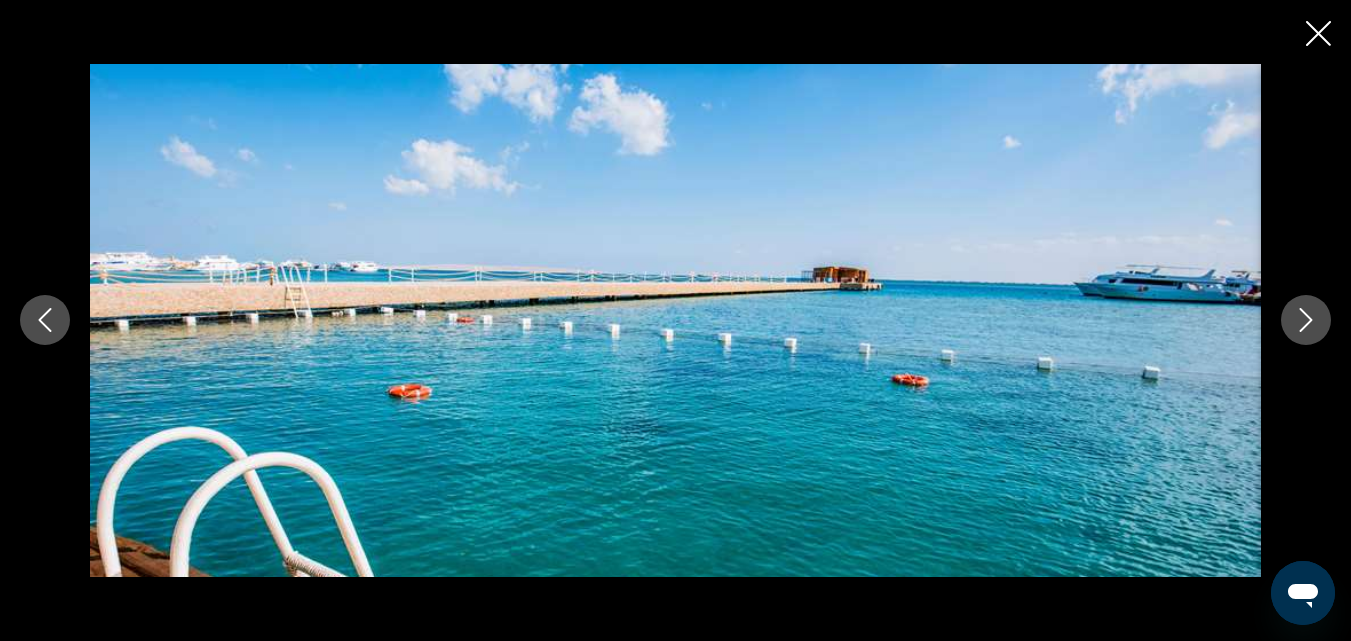 click 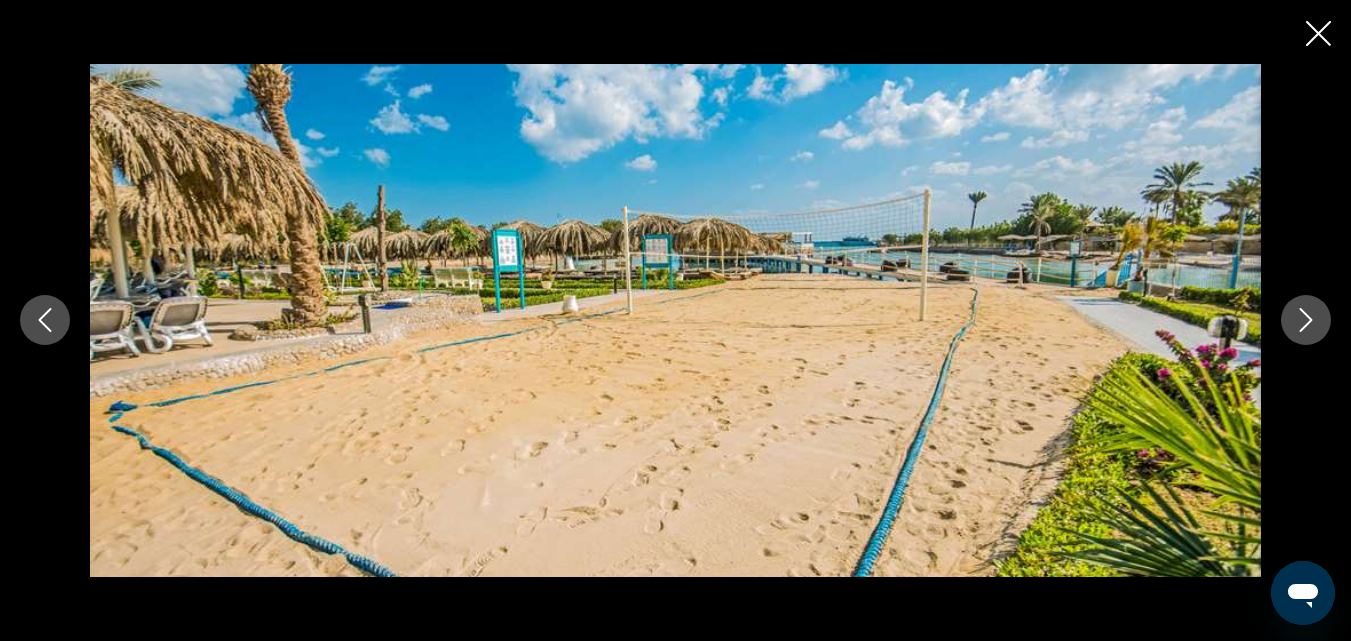 click 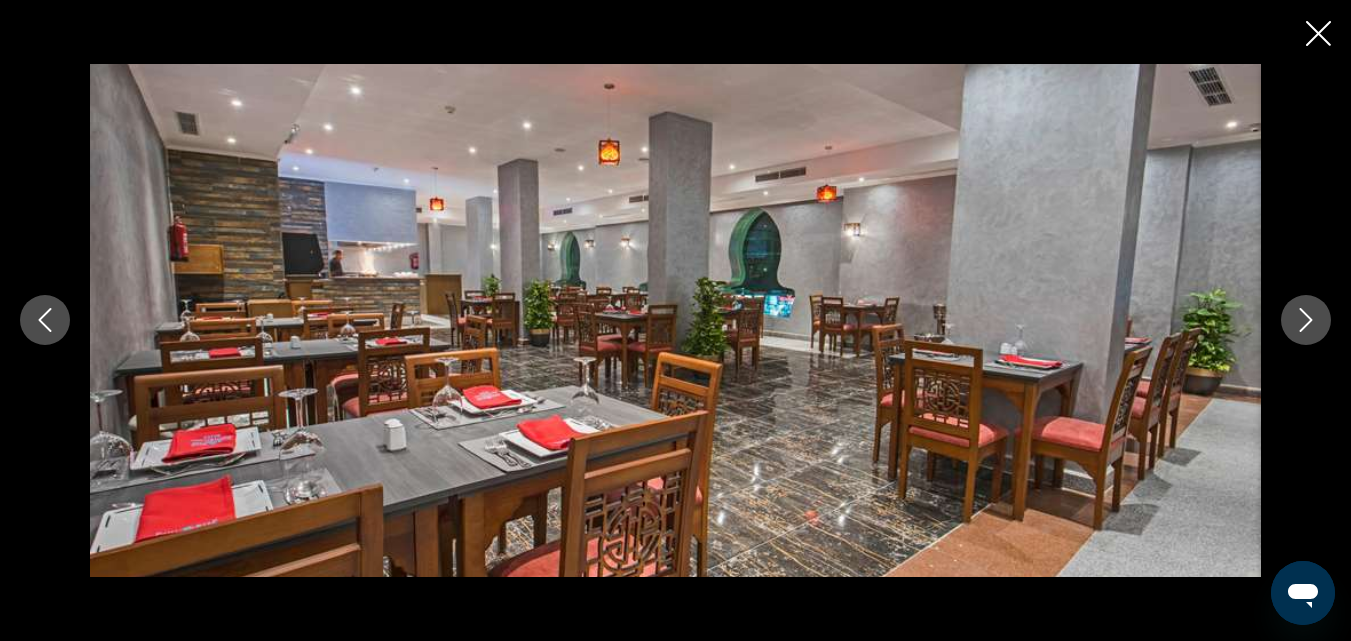 click 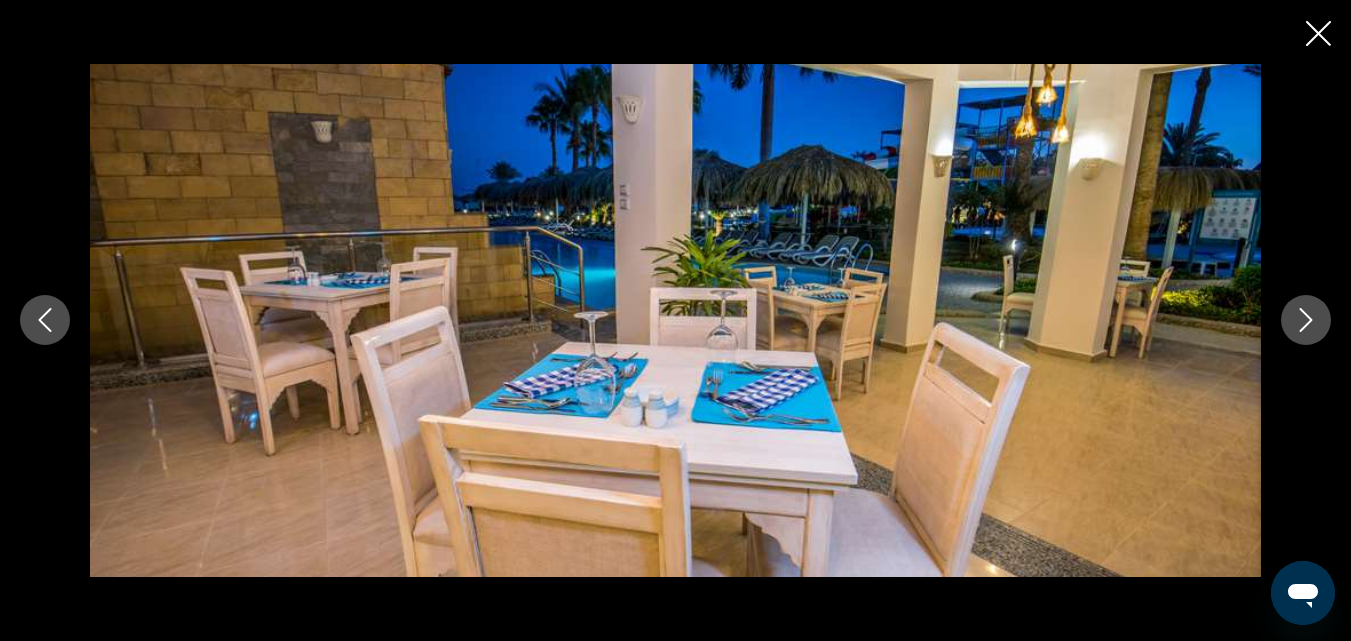 click 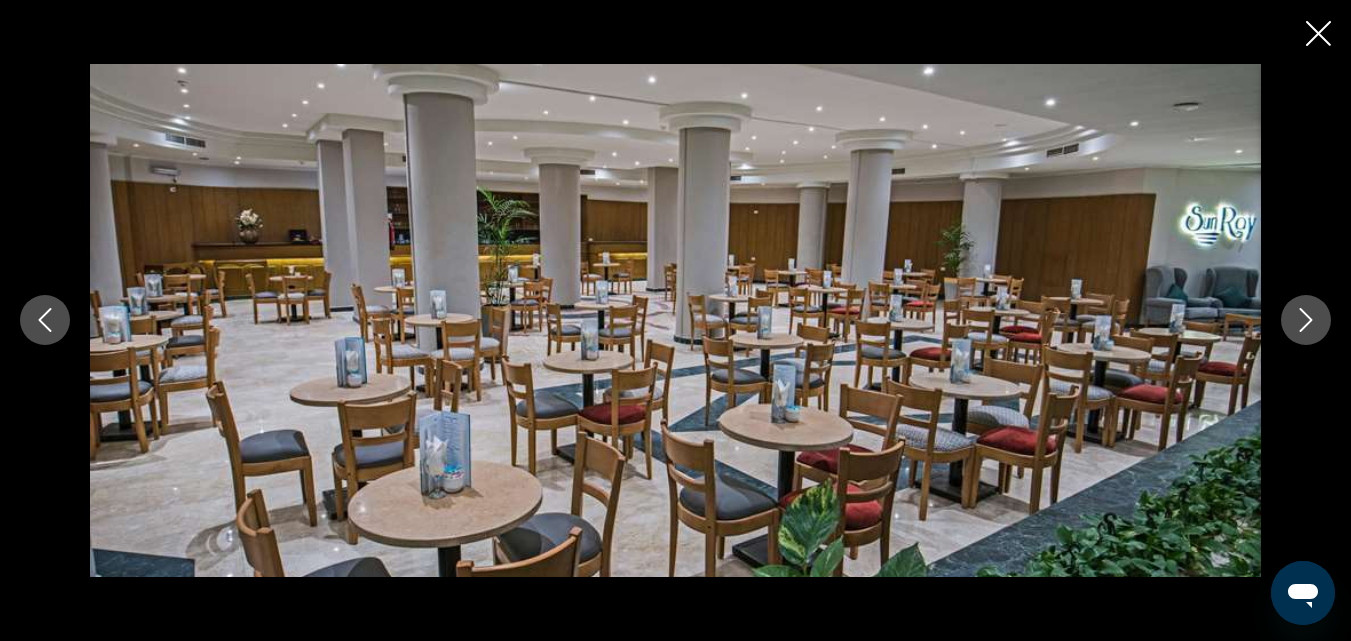 click 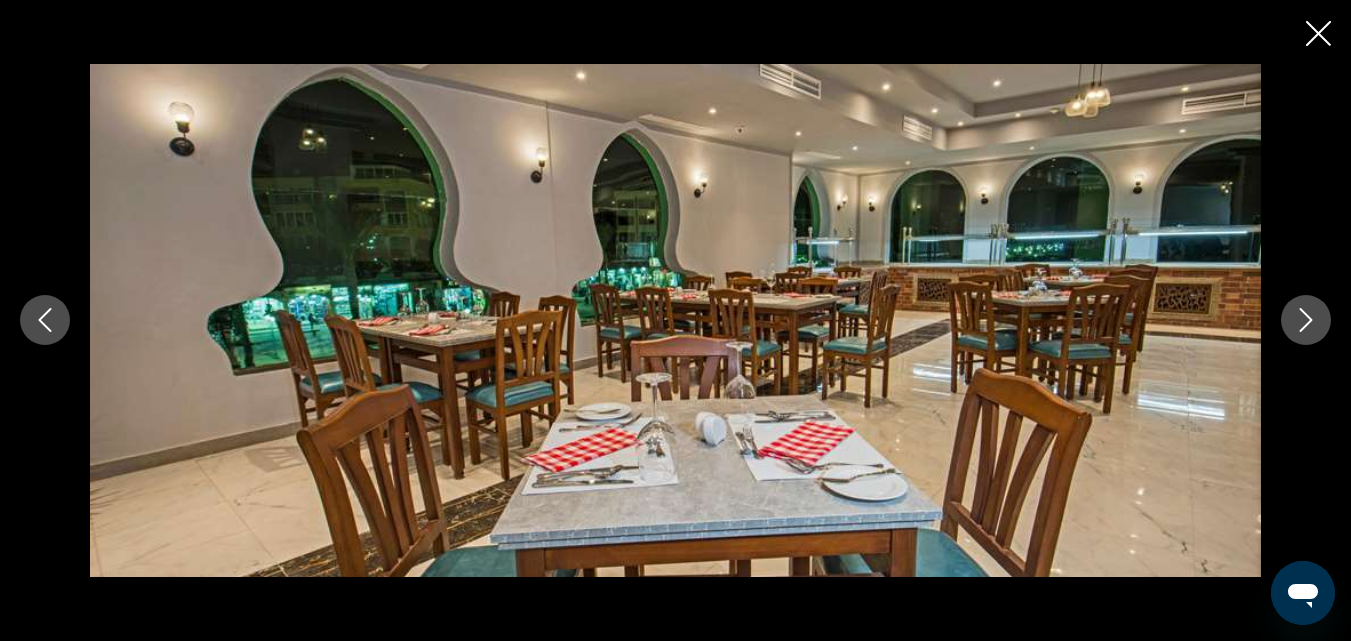 click 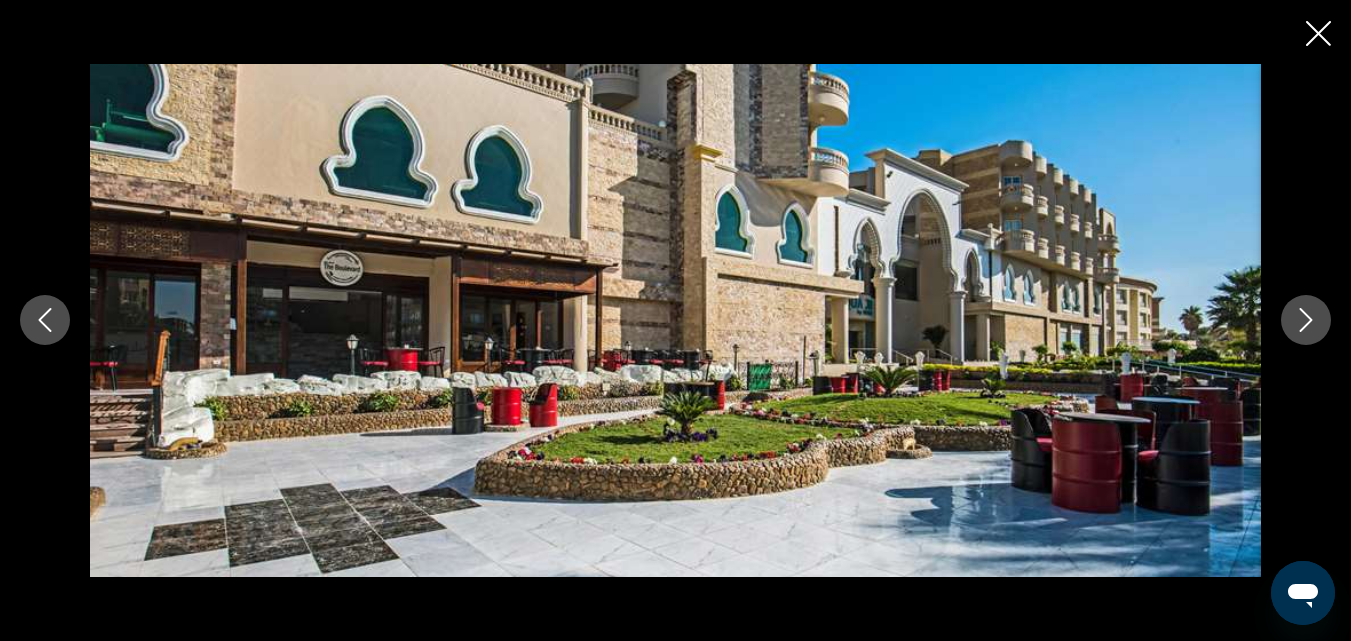 click 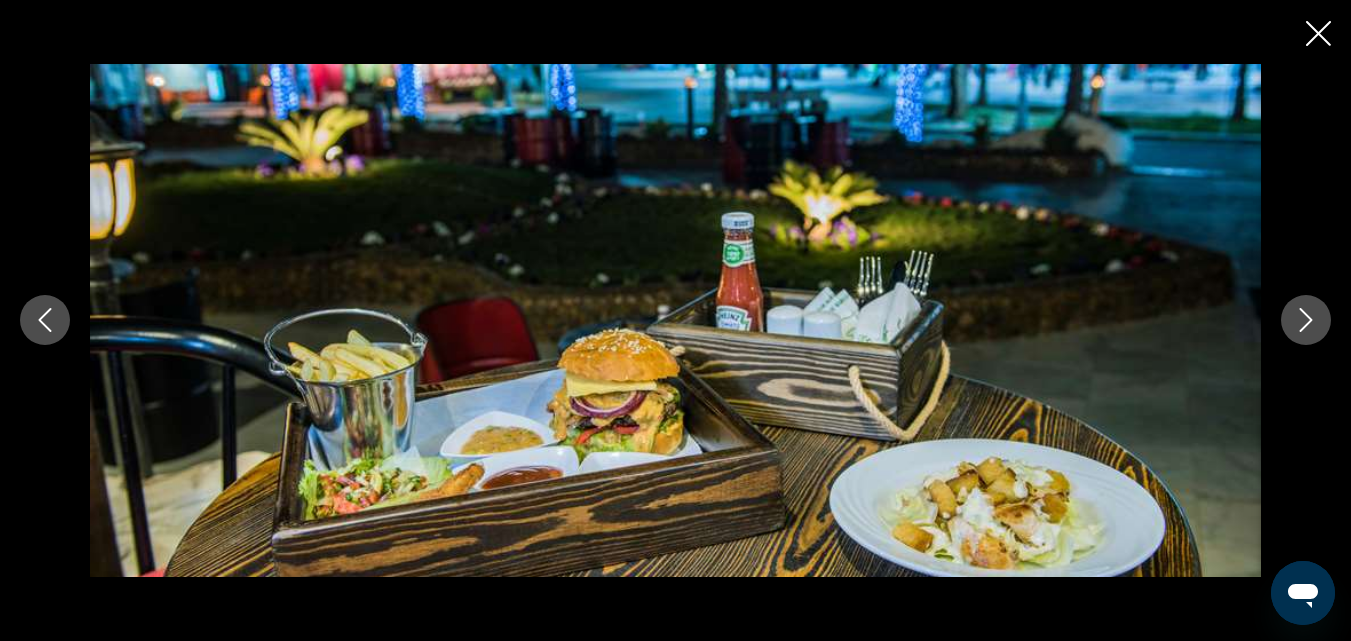 click 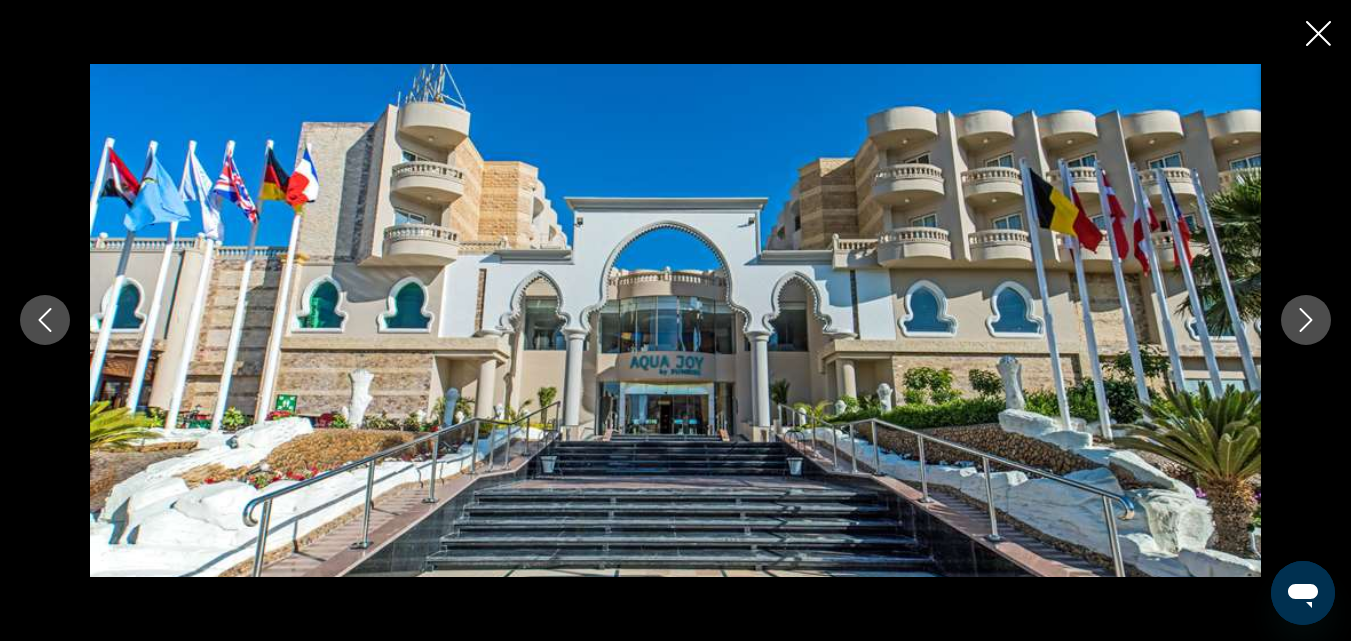 click 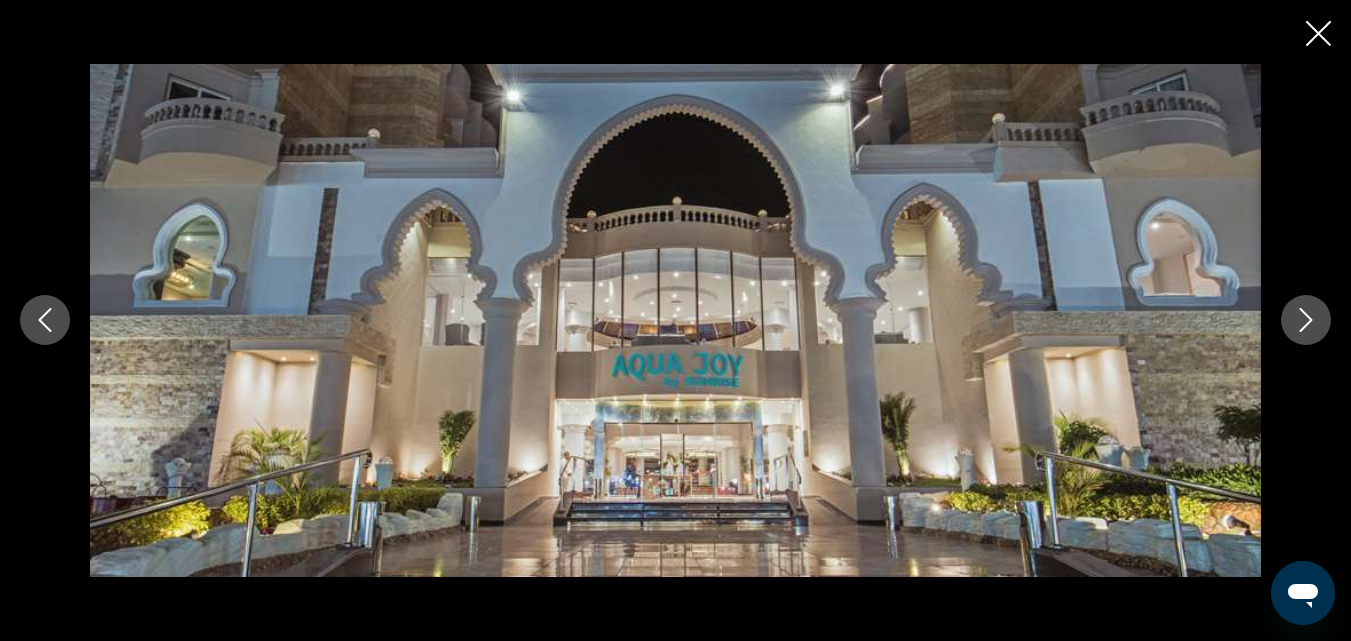 click 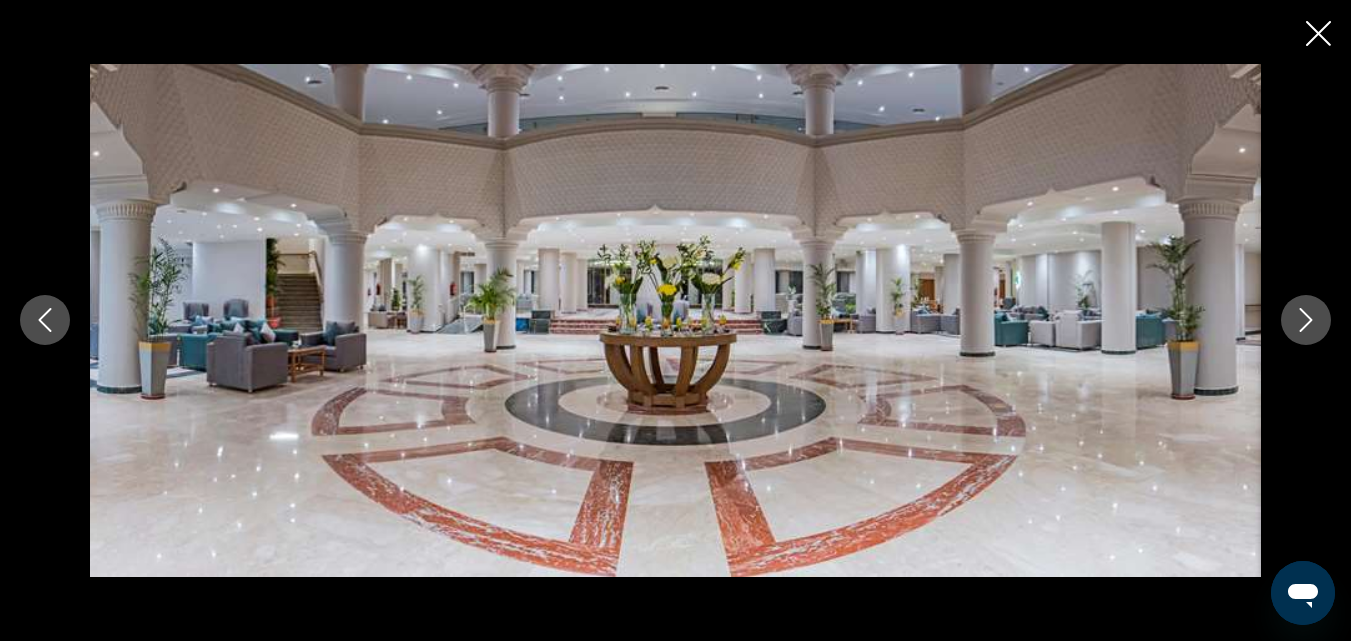 click 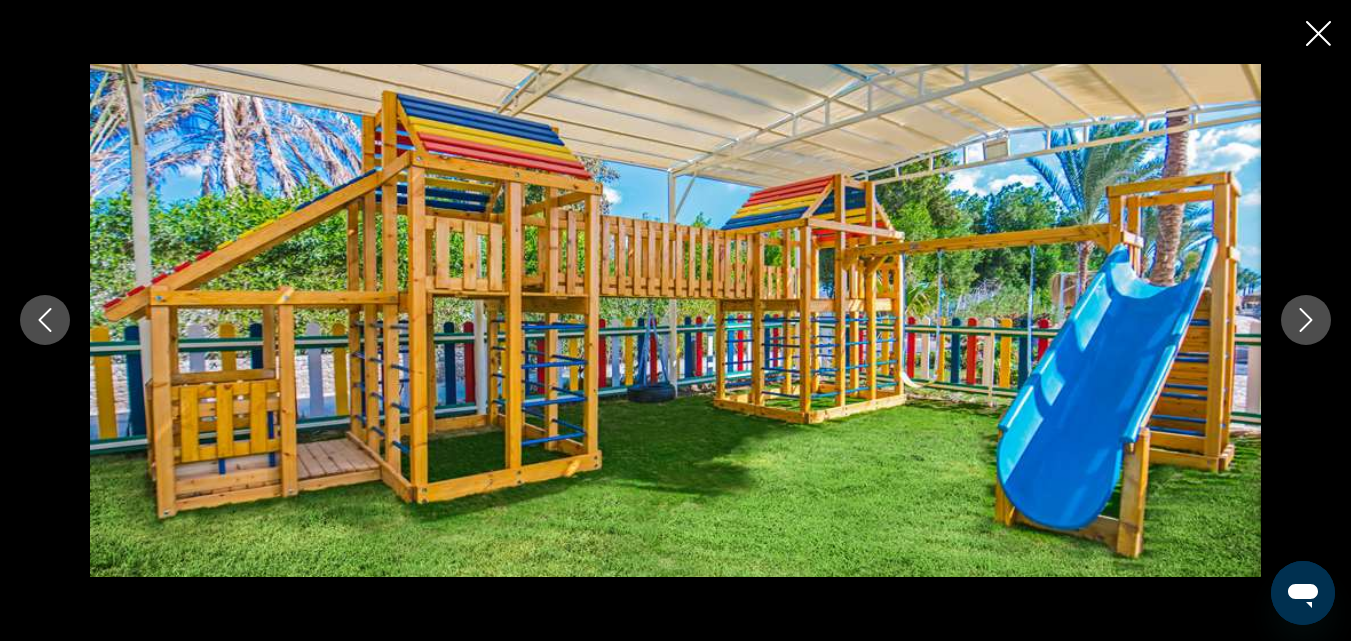 click 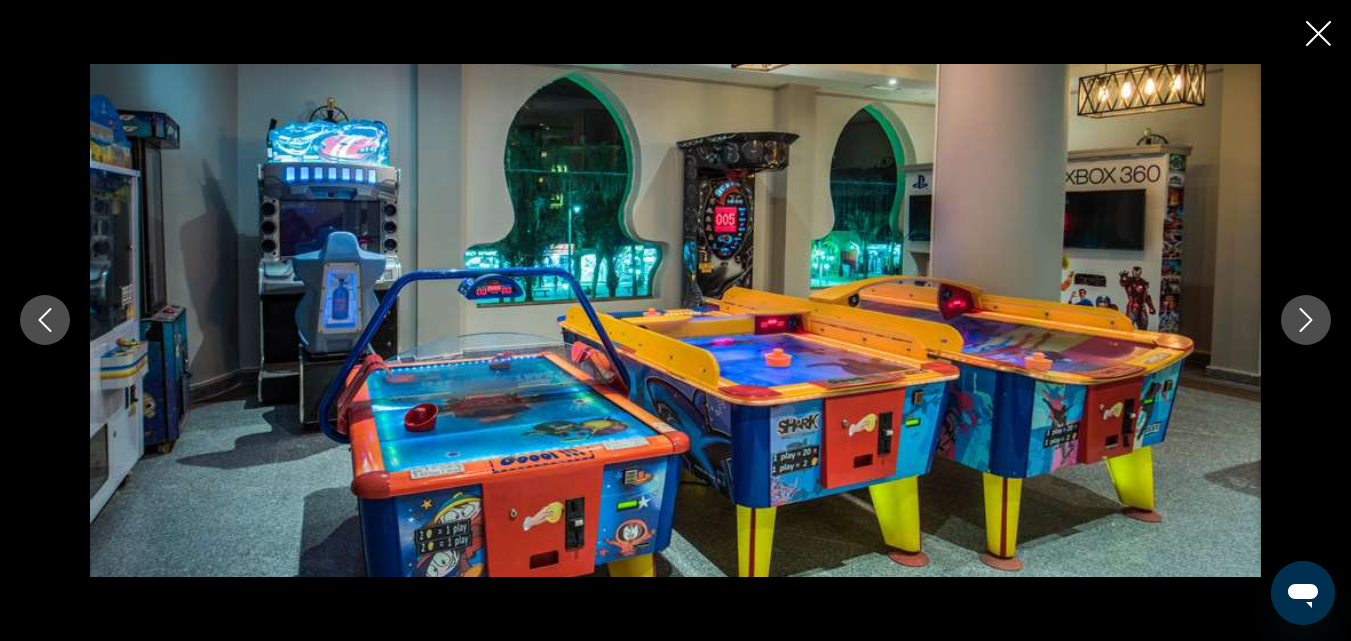 click 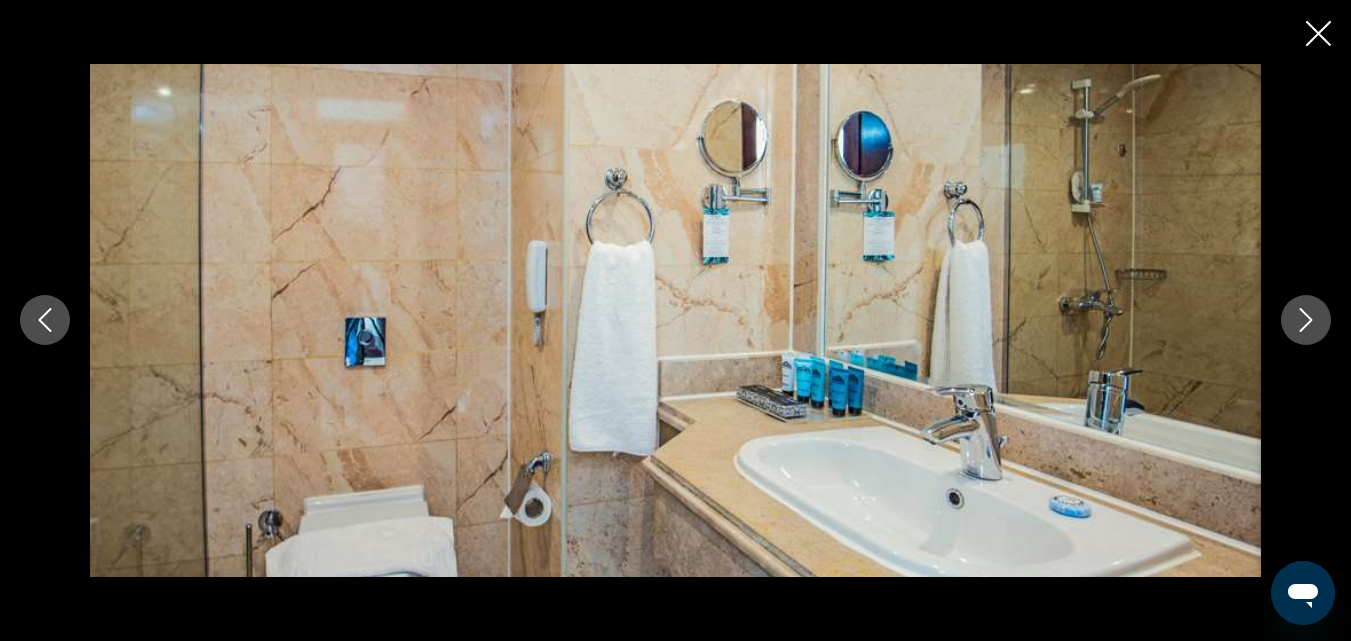 click 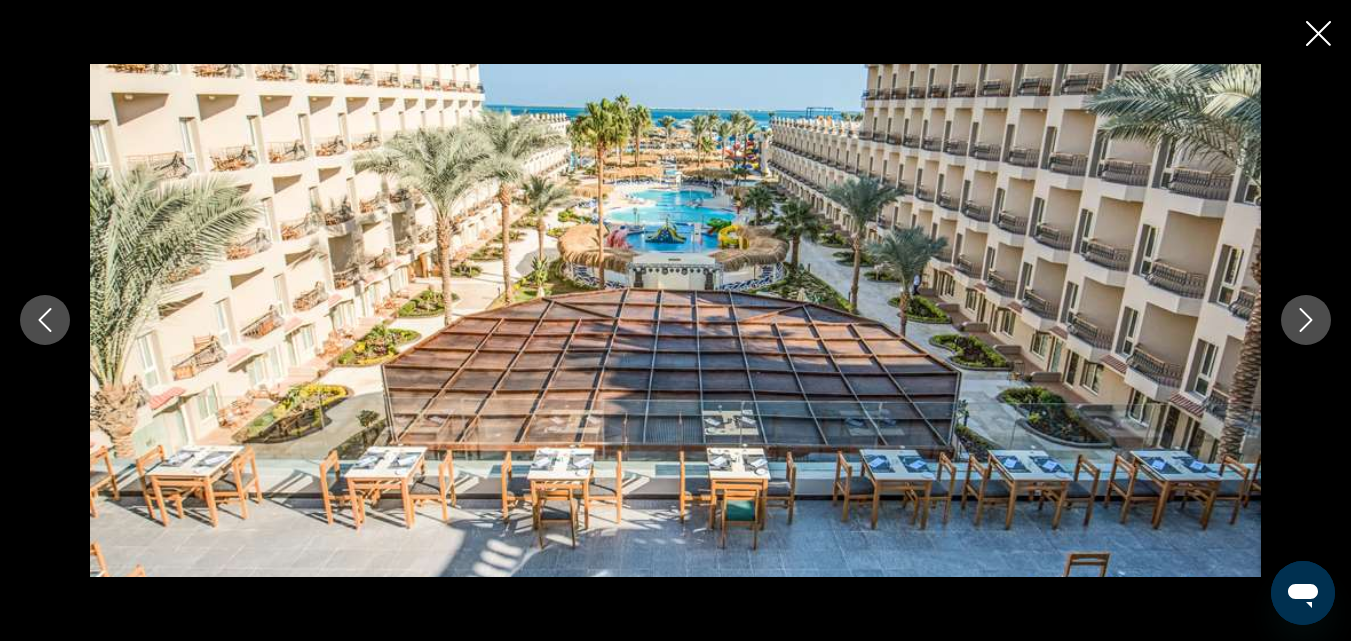 click 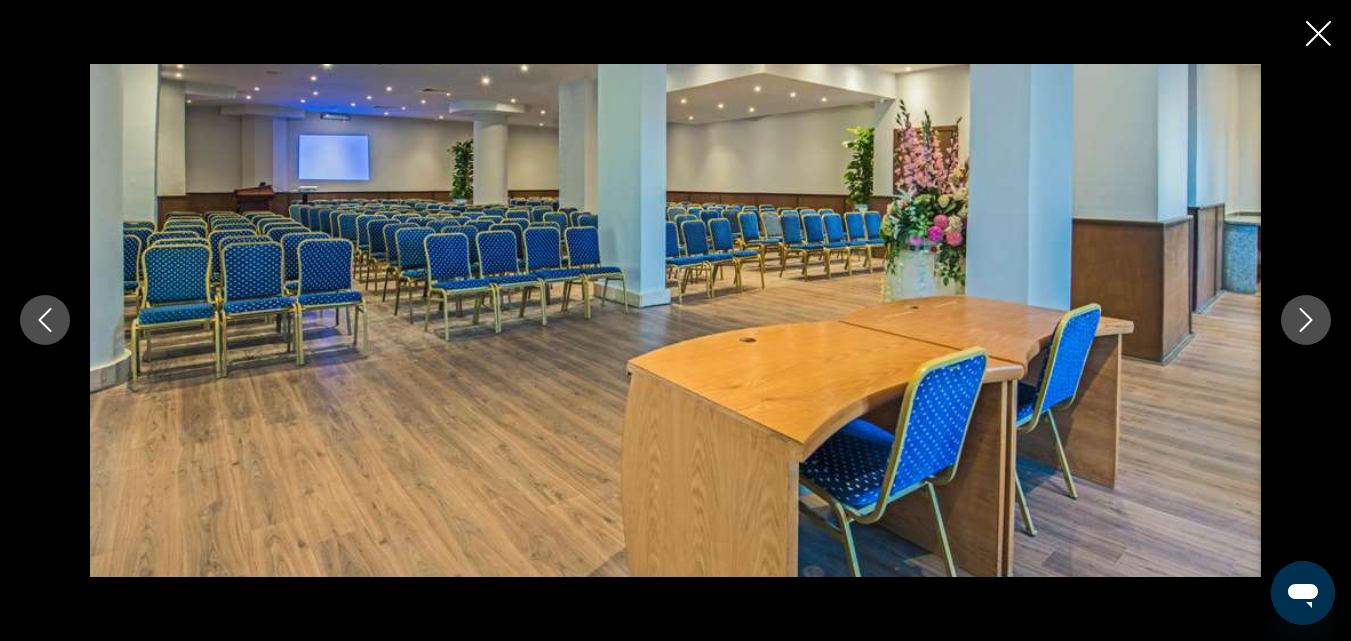 click 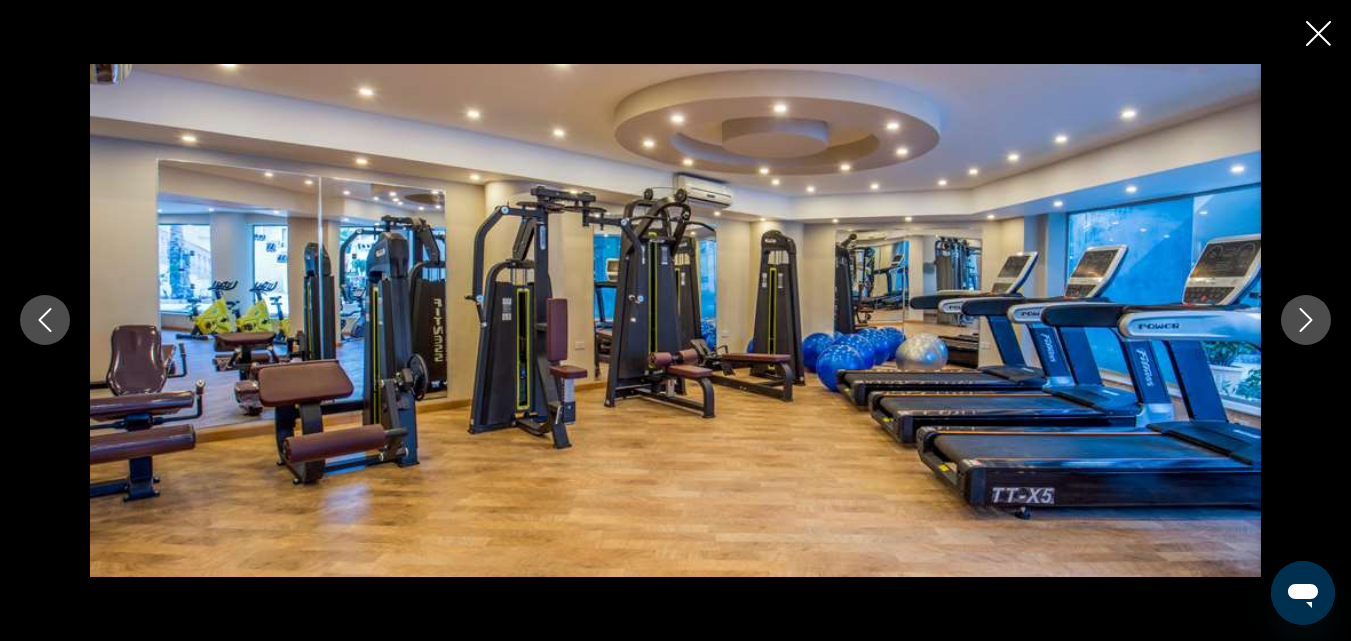 click 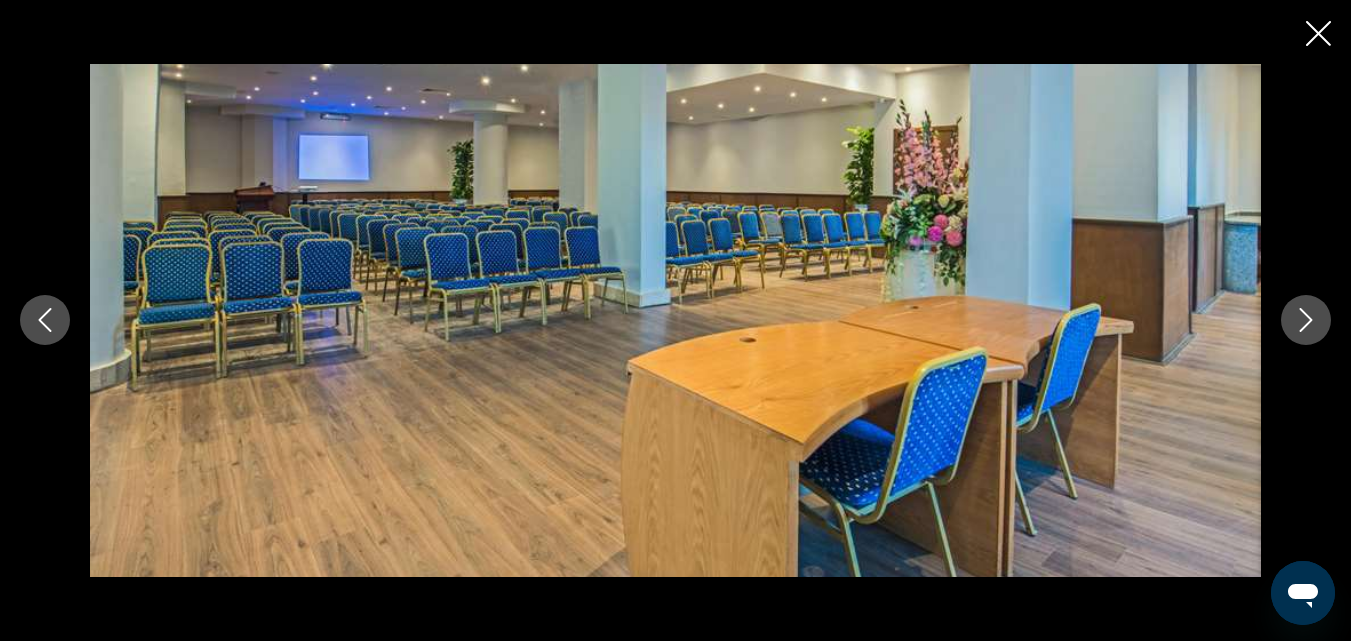 click 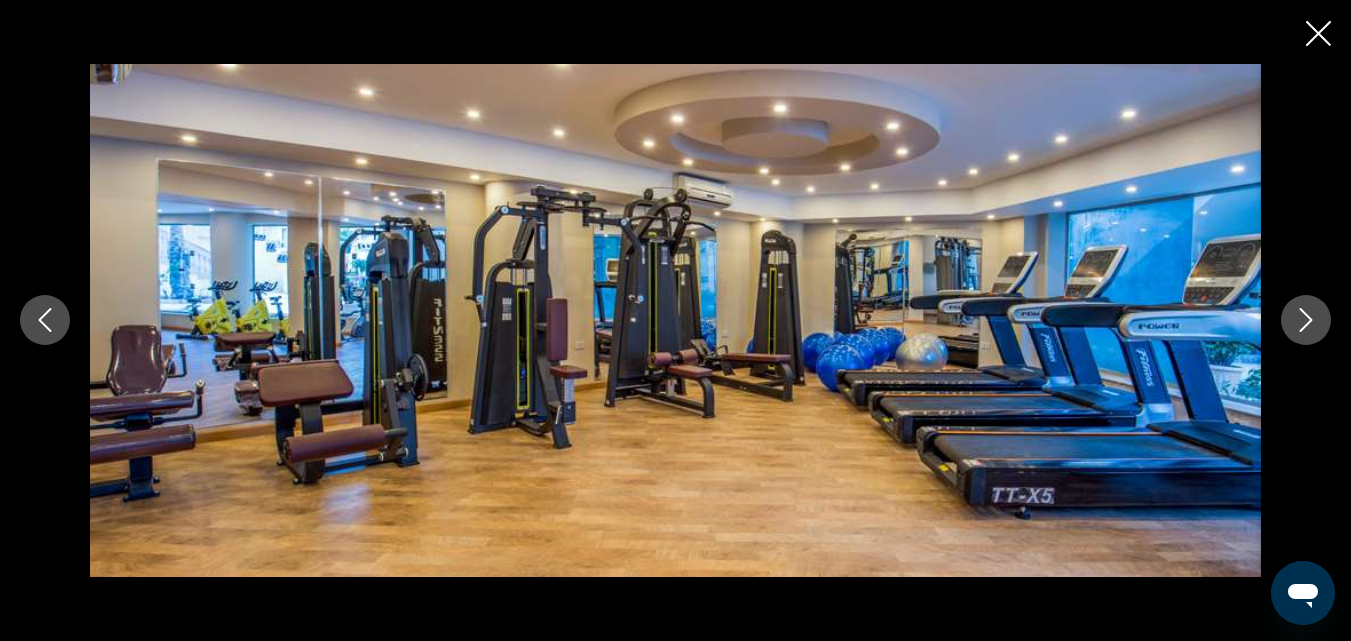 click 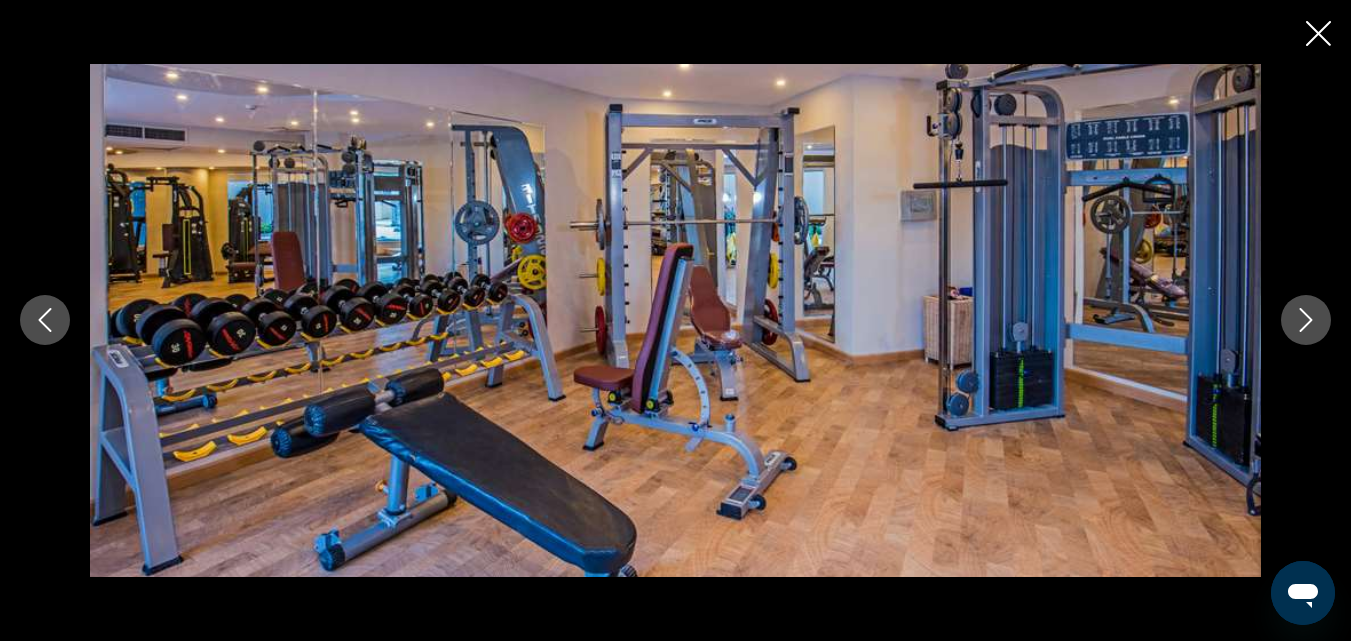 click 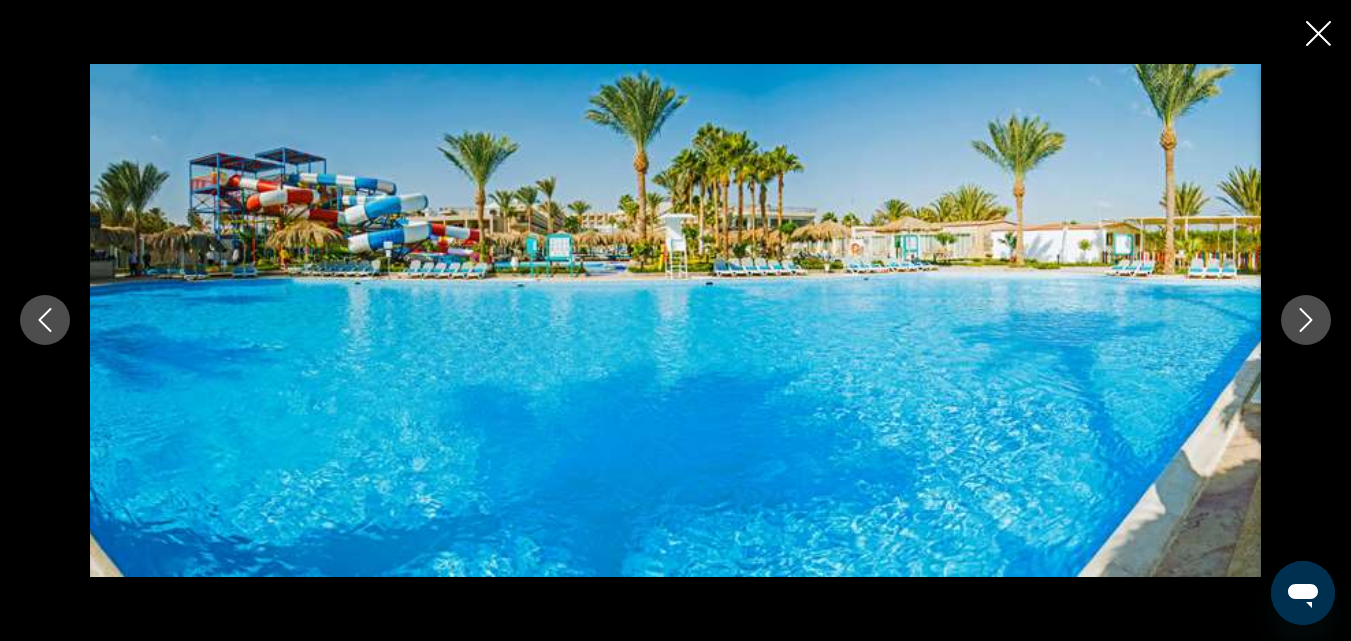 click 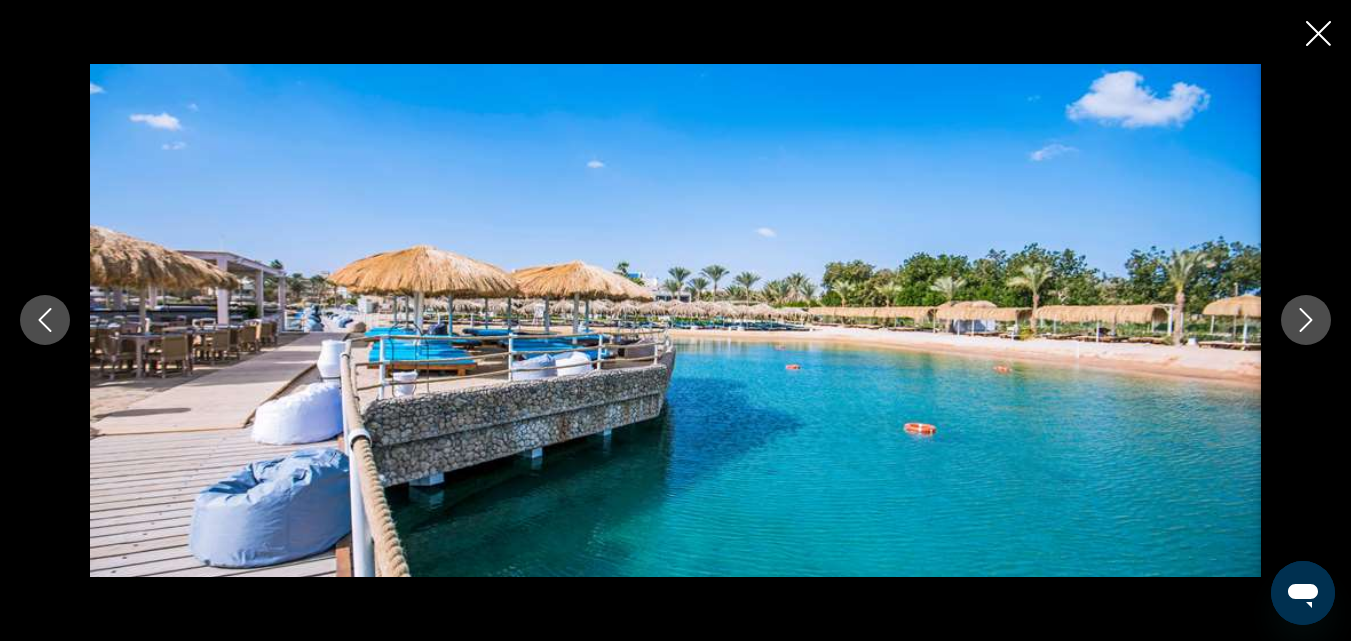 click 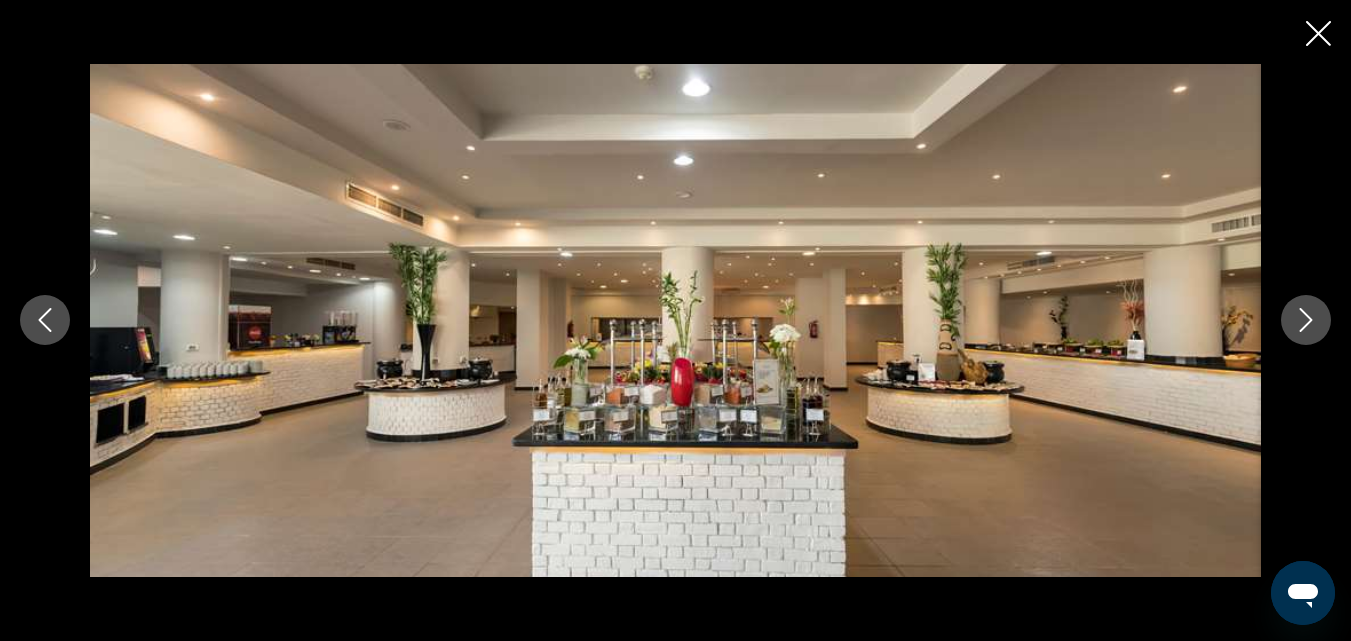 click 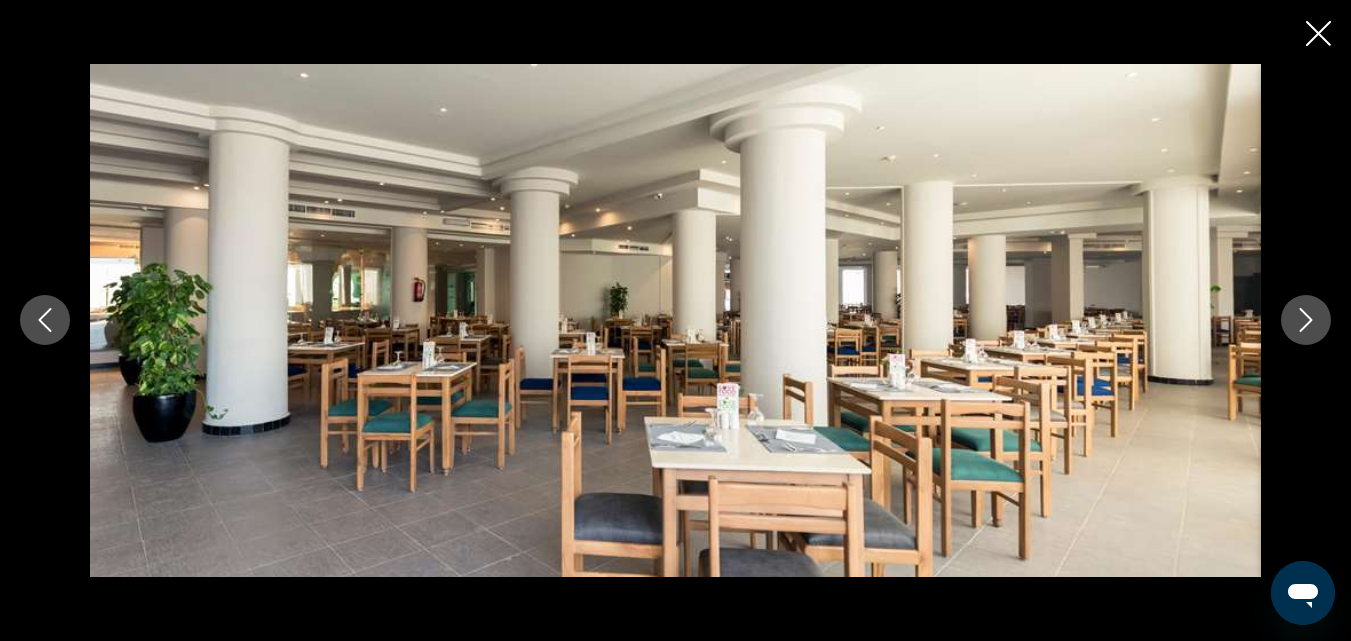 click 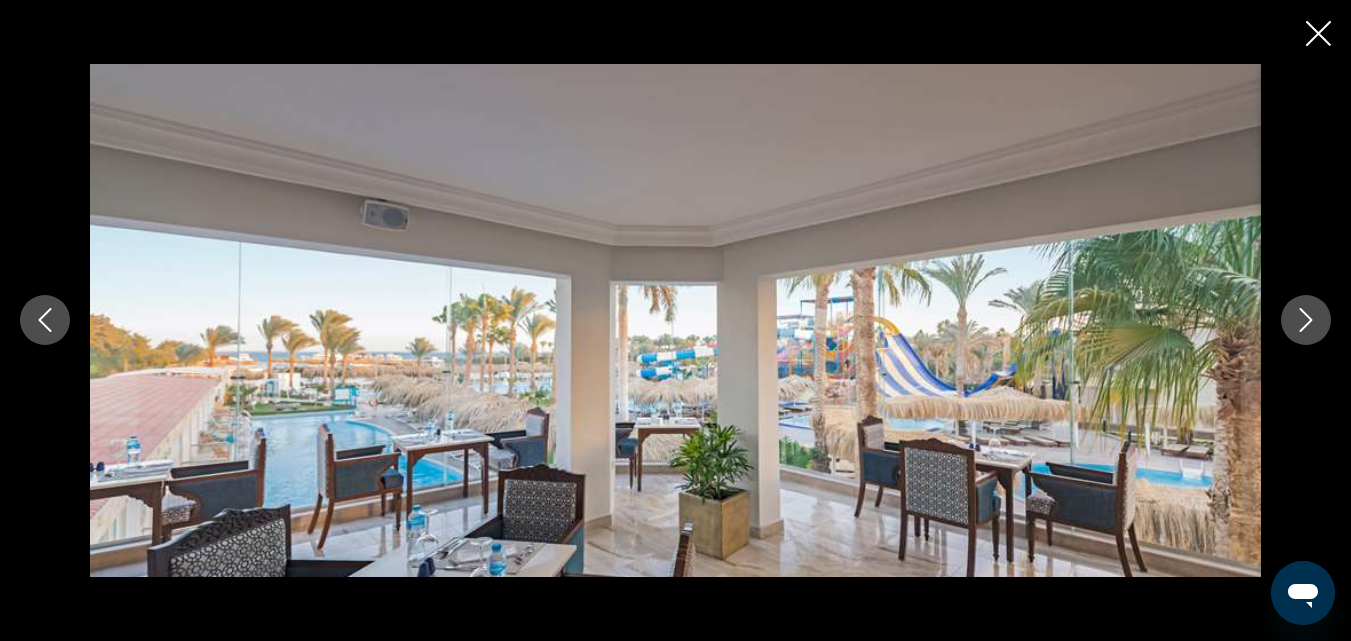 click 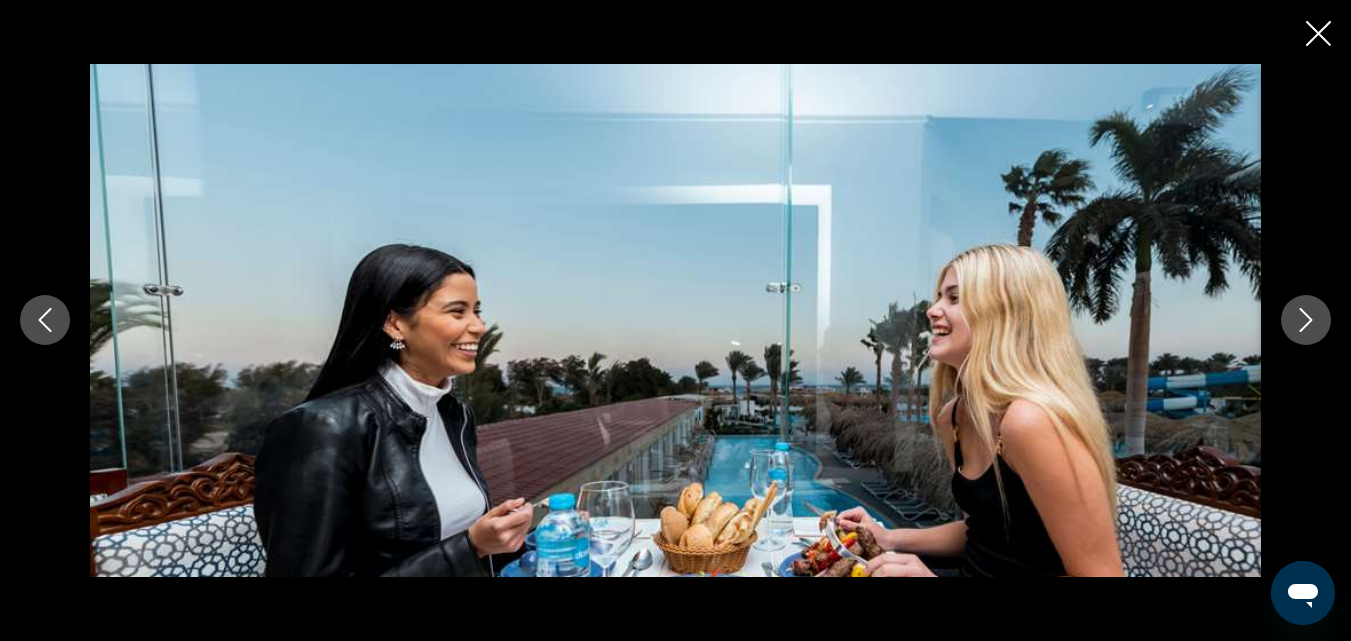click 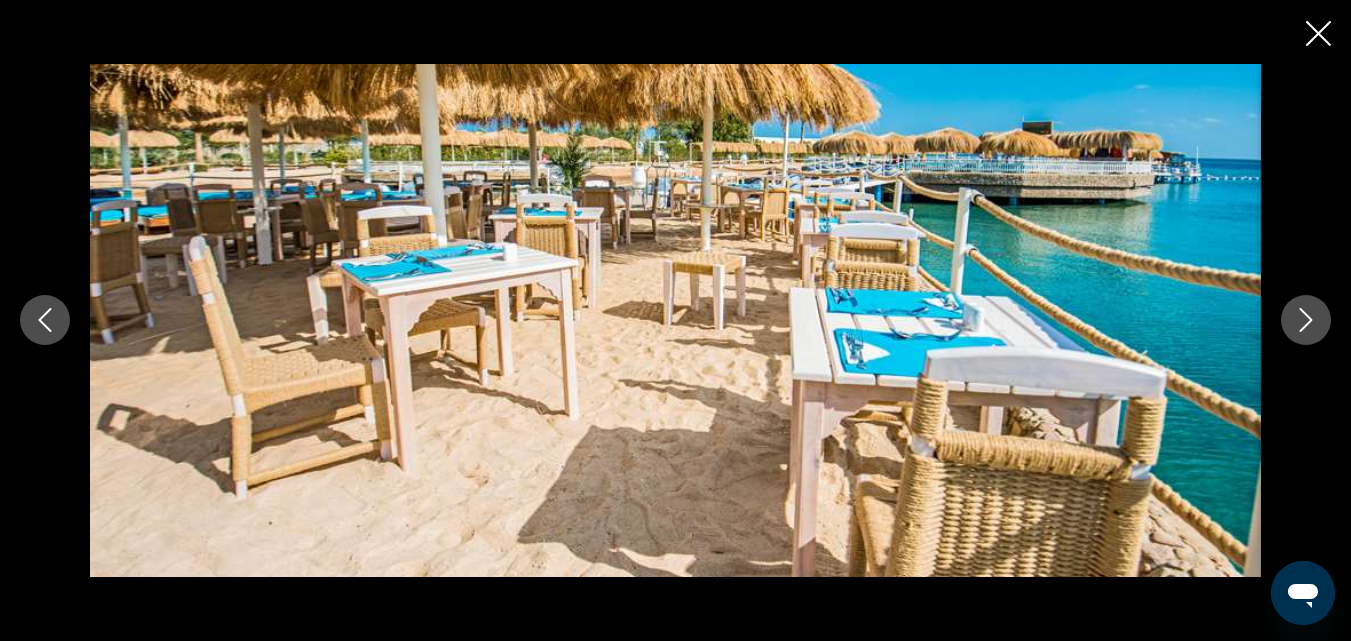 click 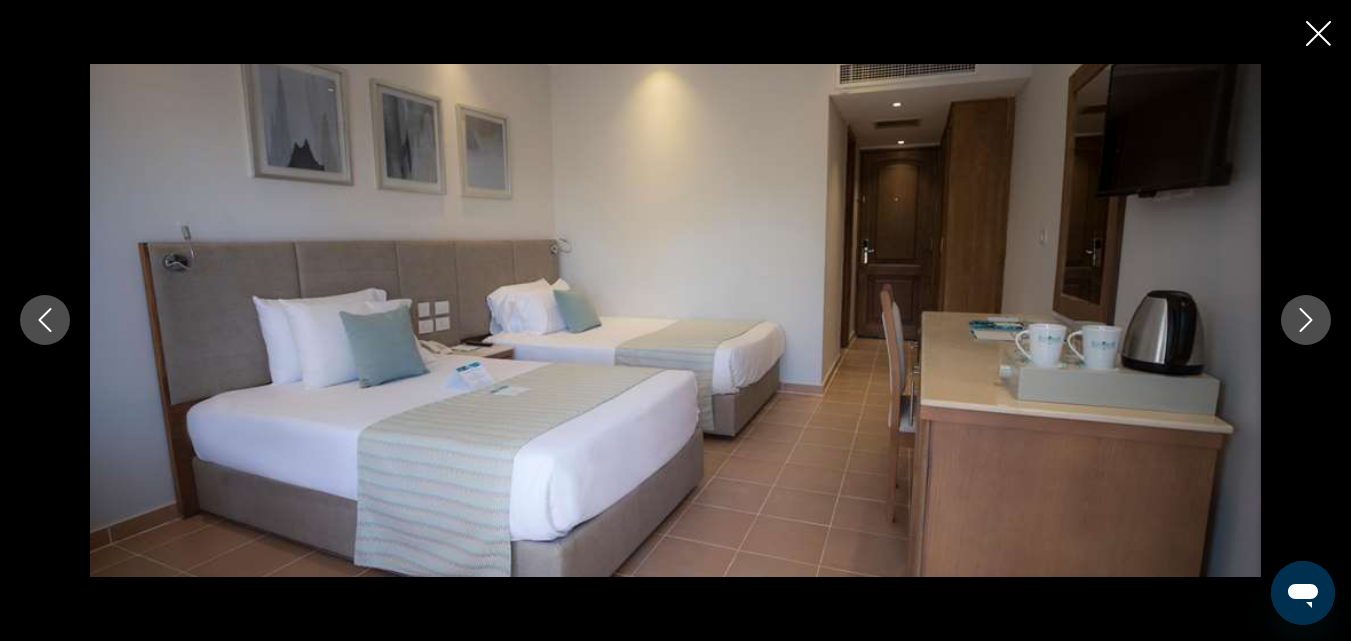 click 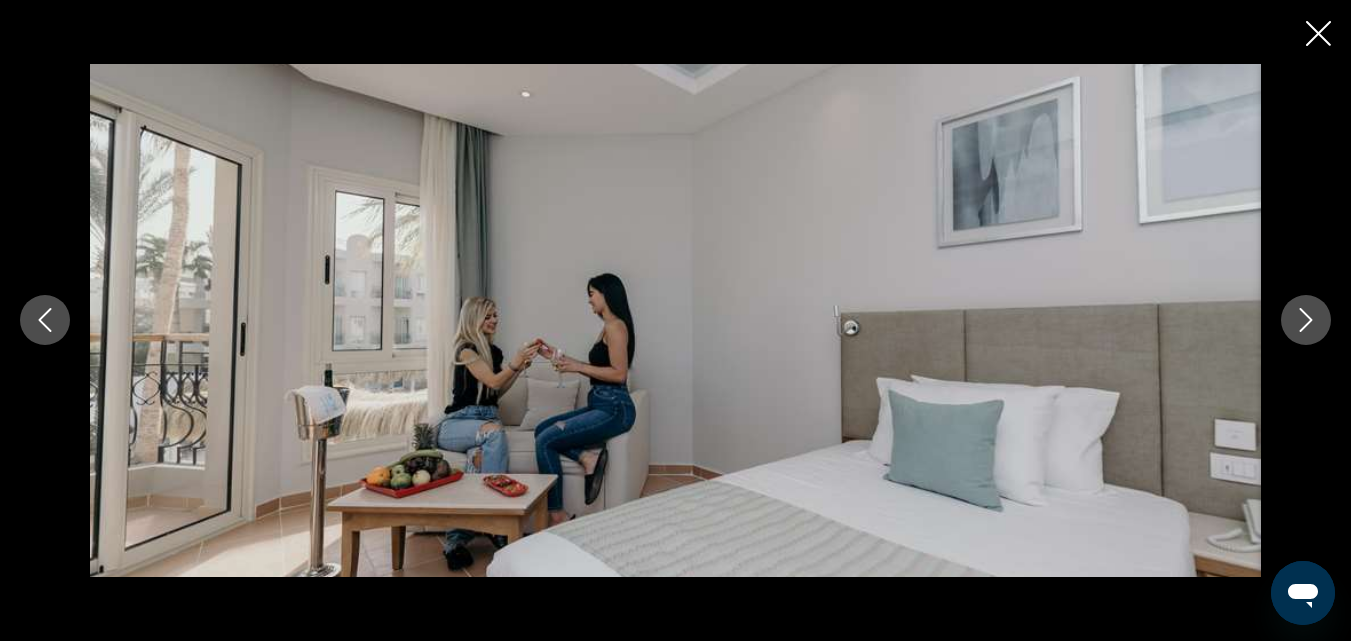 click 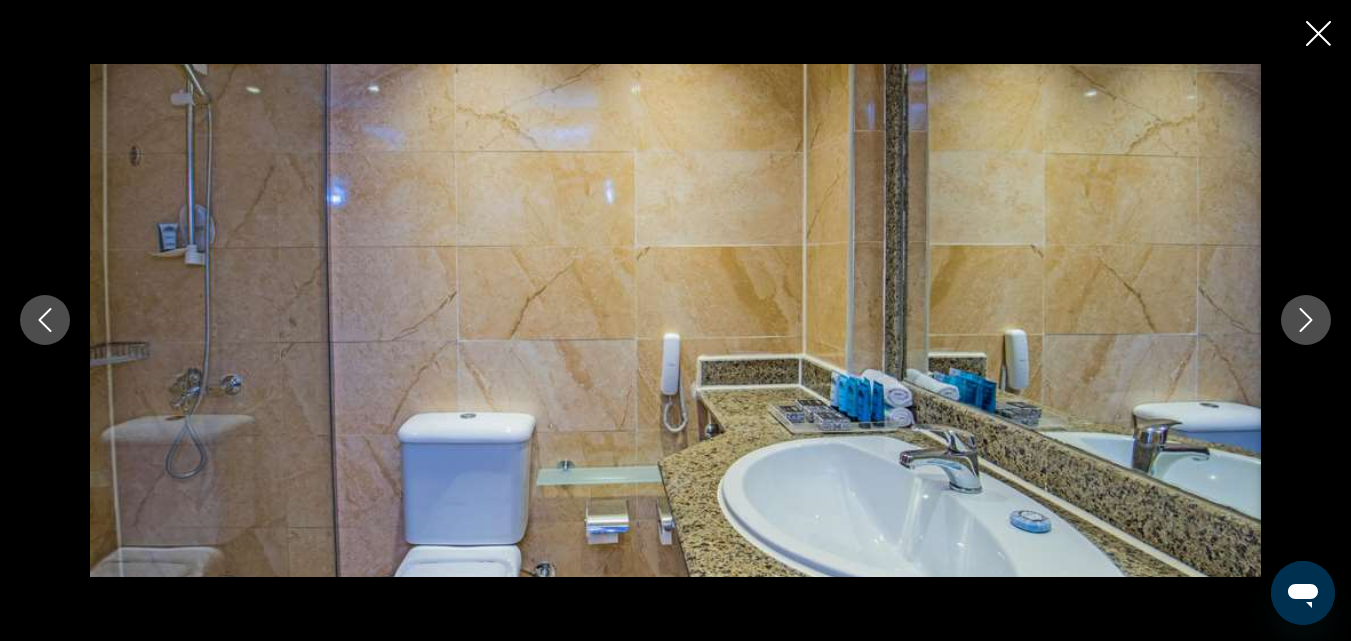 click 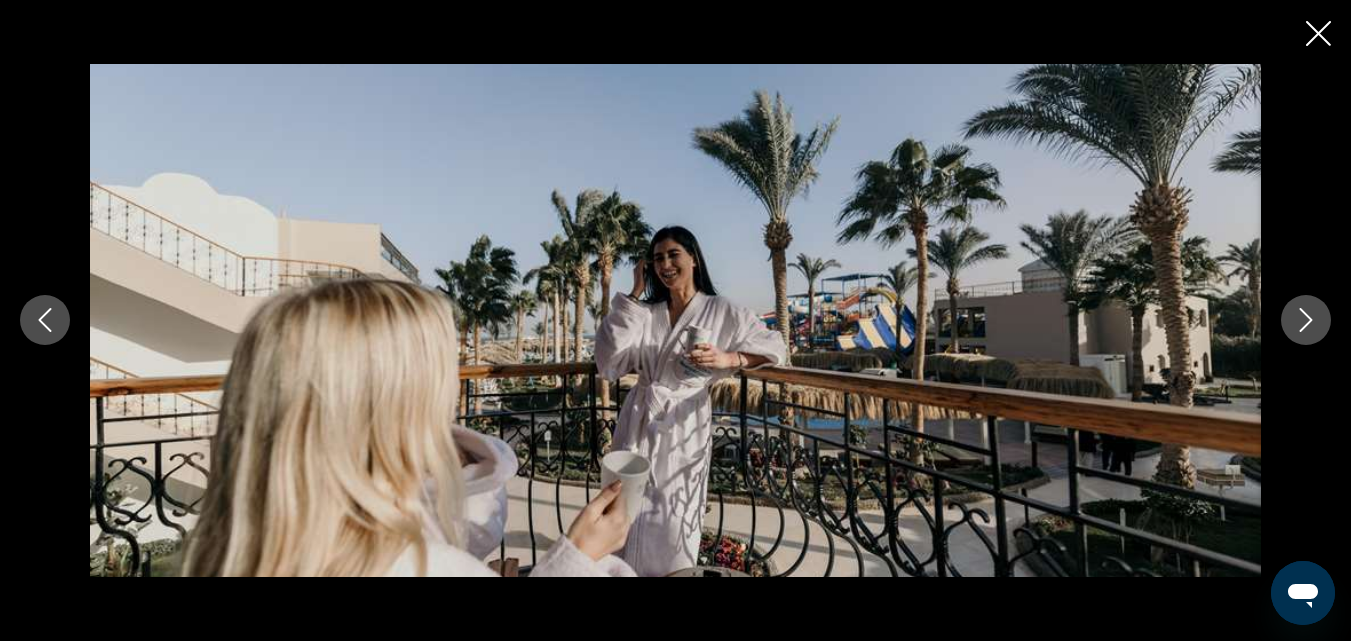click 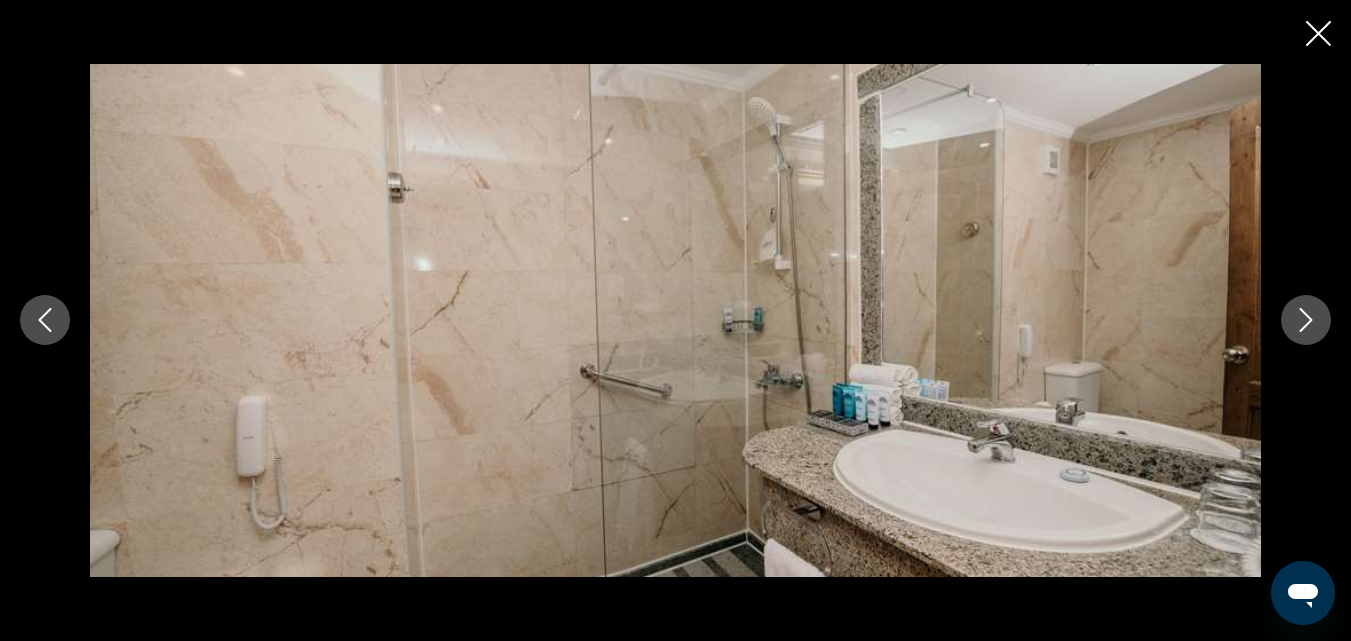 click 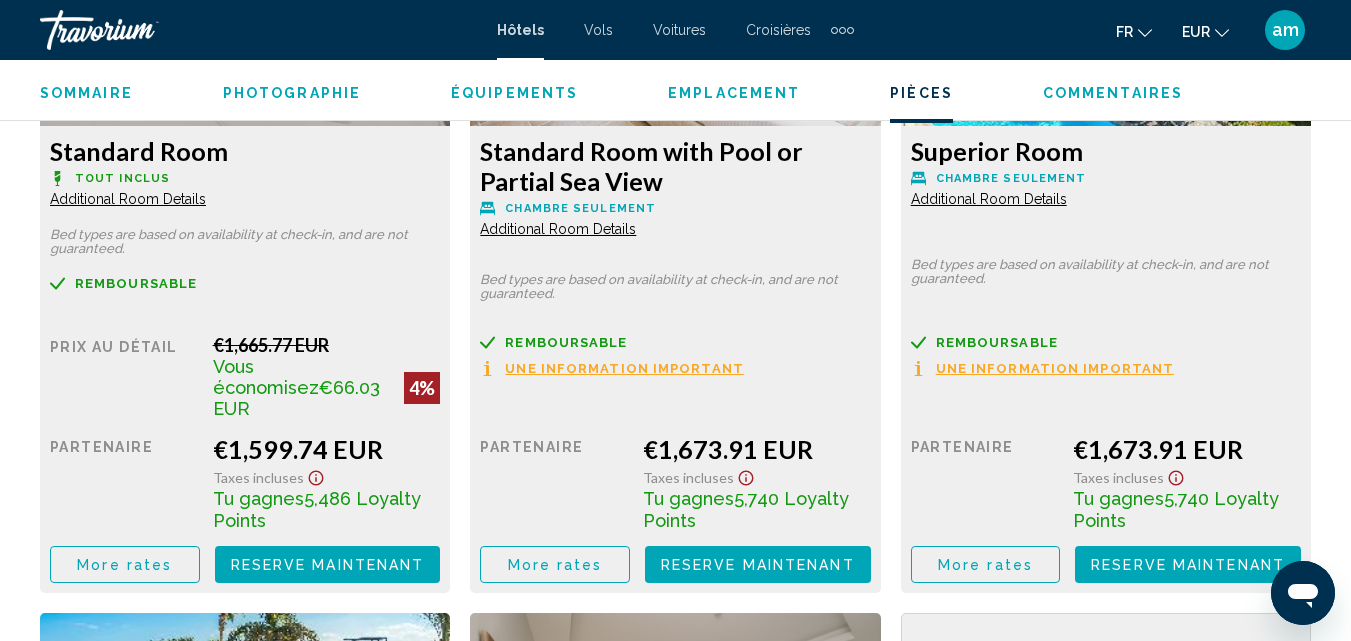 scroll, scrollTop: 3204, scrollLeft: 0, axis: vertical 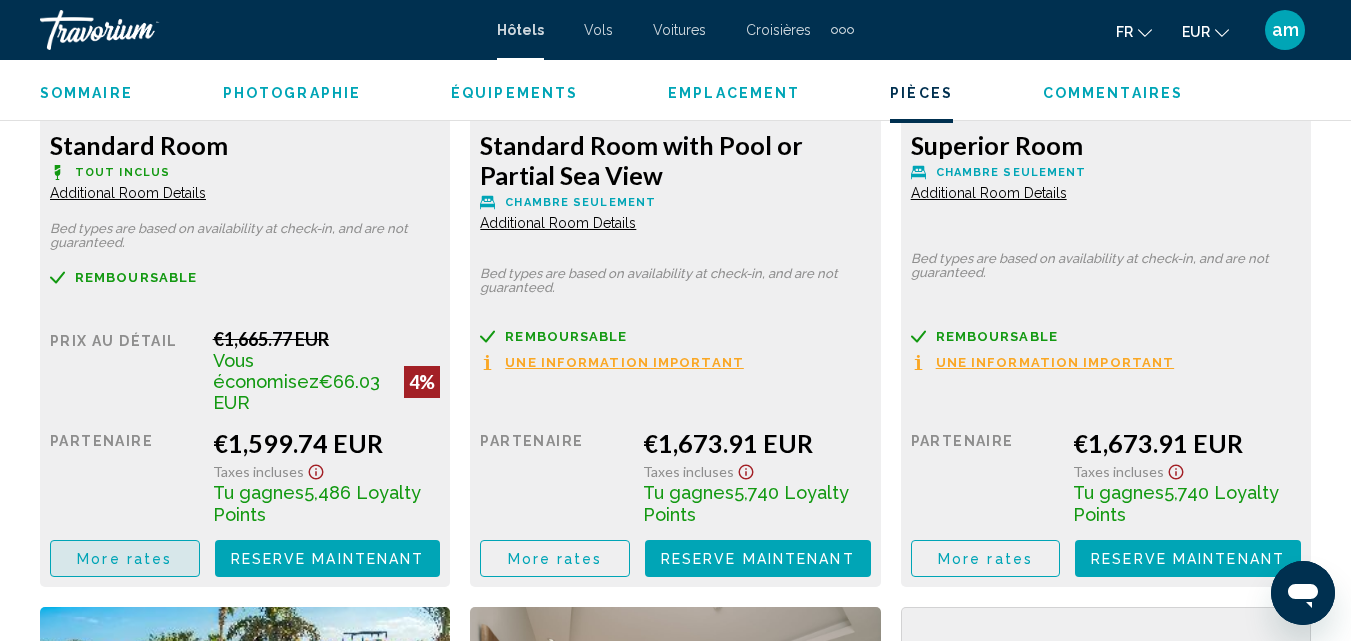 click on "More rates" at bounding box center (124, 559) 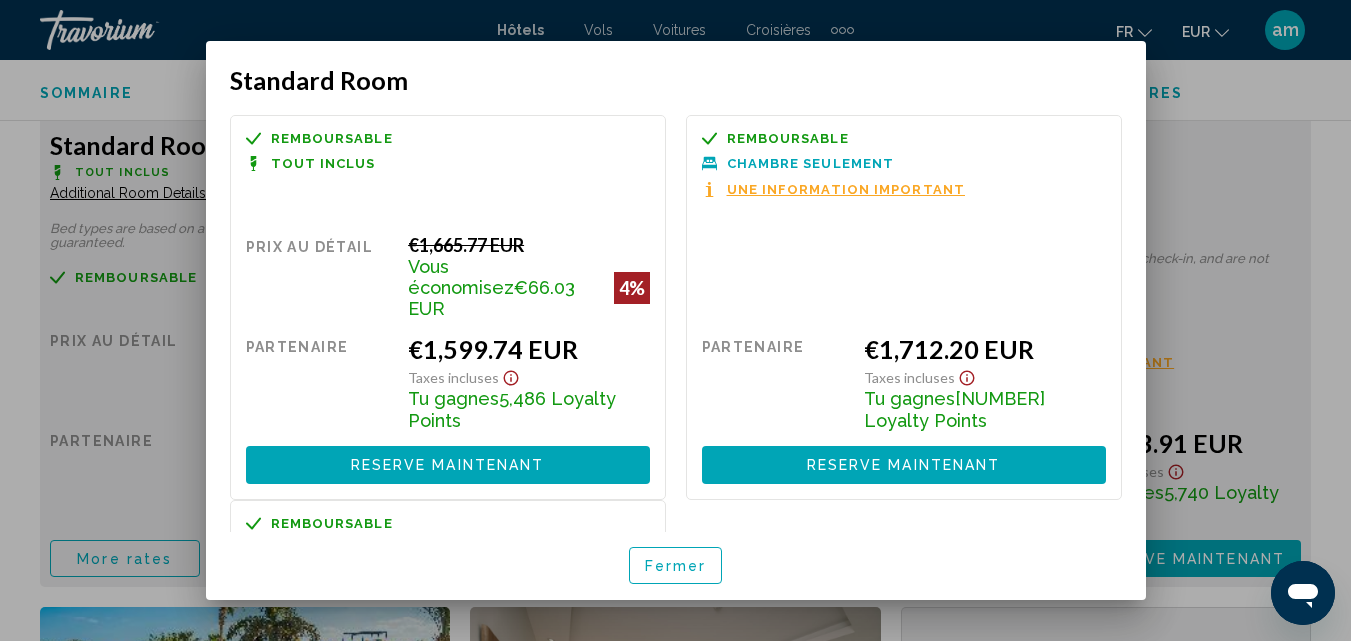 click on "Fermer" at bounding box center (676, 566) 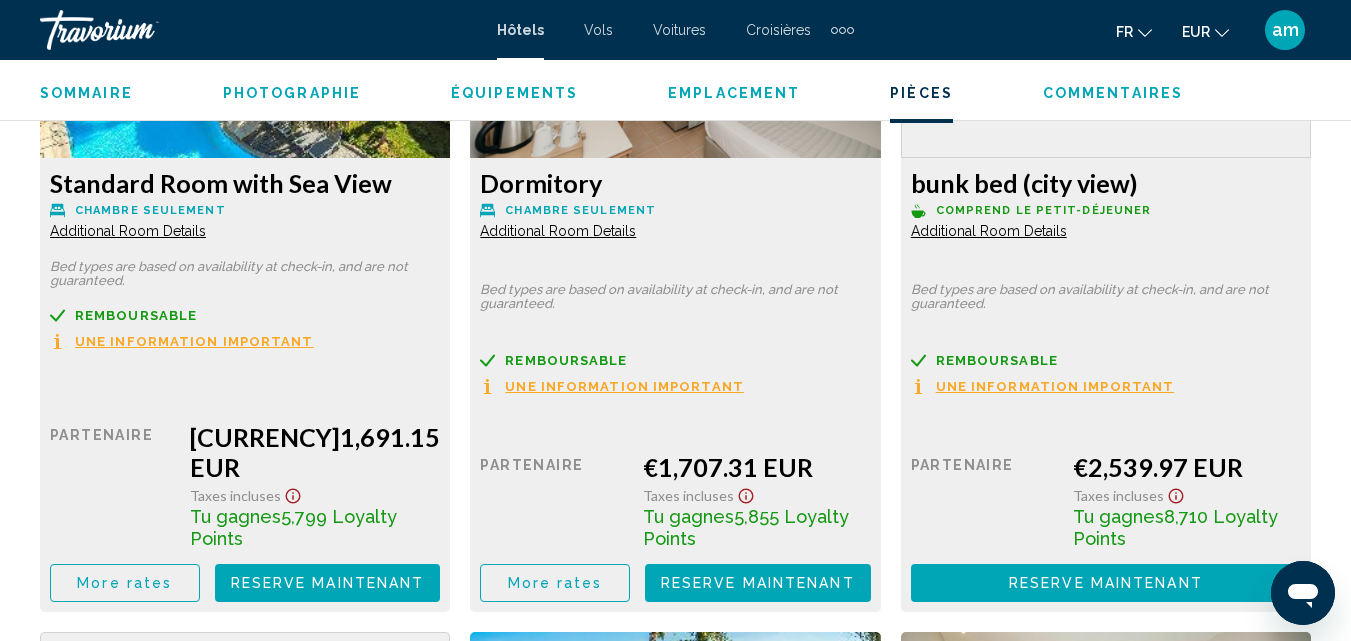 scroll, scrollTop: 3904, scrollLeft: 0, axis: vertical 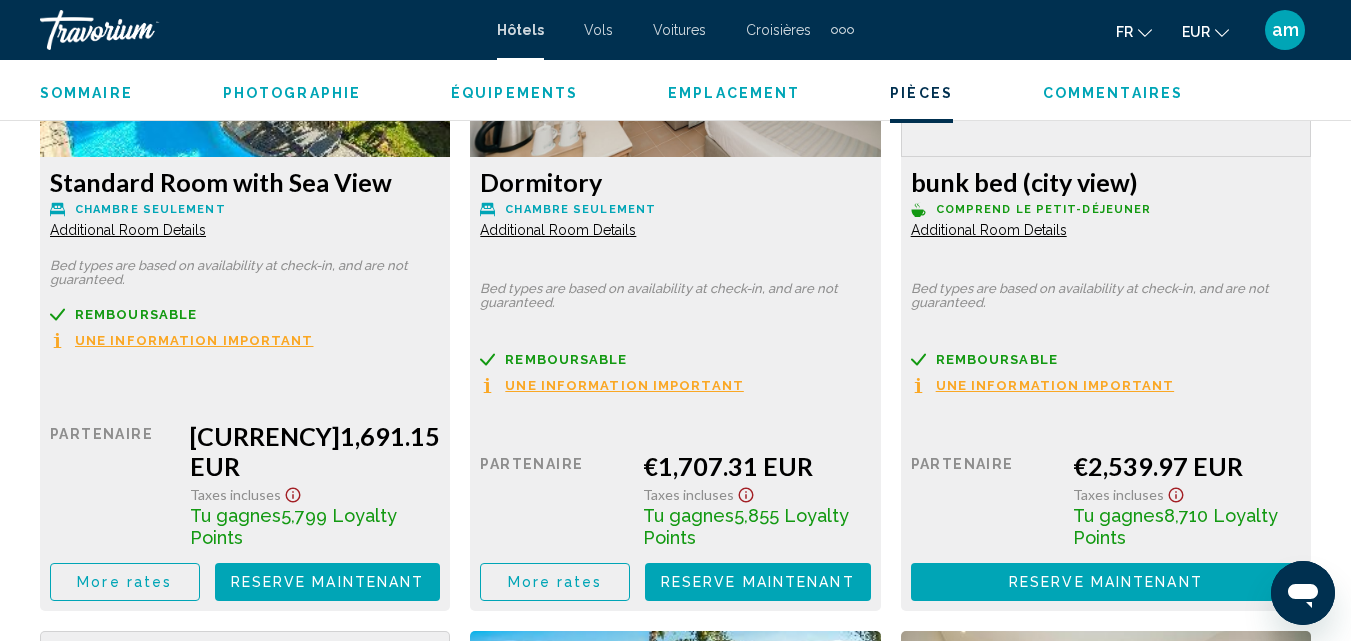 click on "More rates" at bounding box center [124, -141] 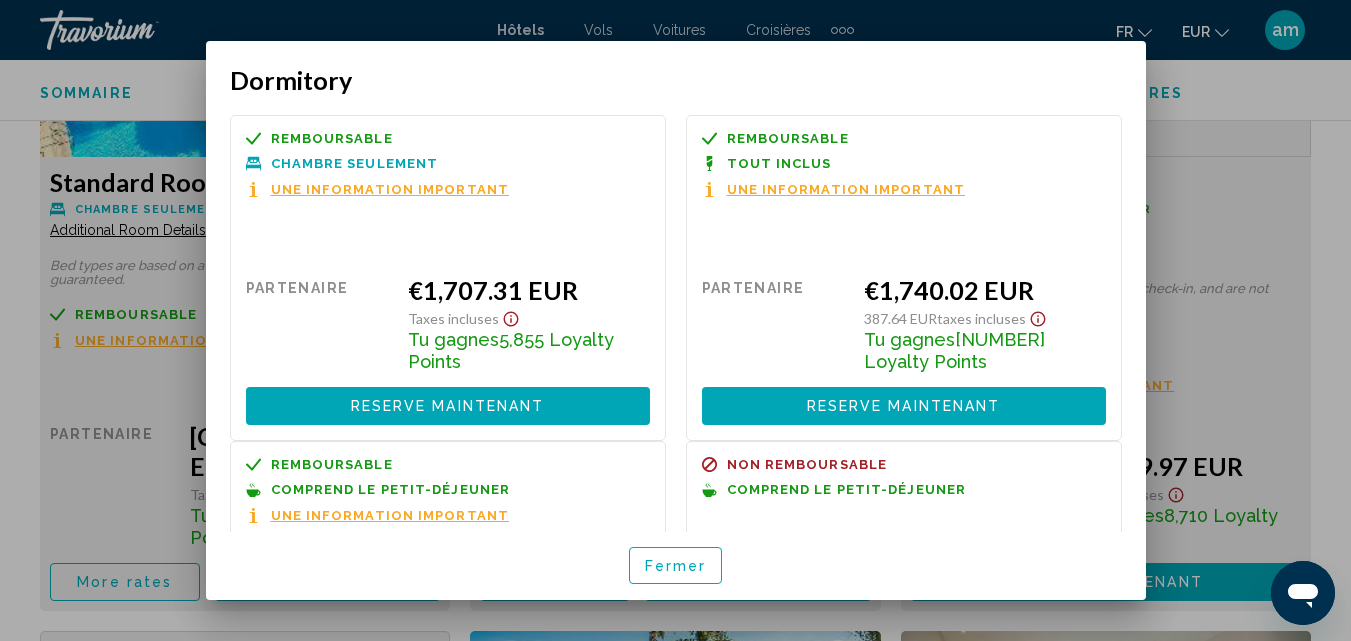 scroll, scrollTop: 0, scrollLeft: 0, axis: both 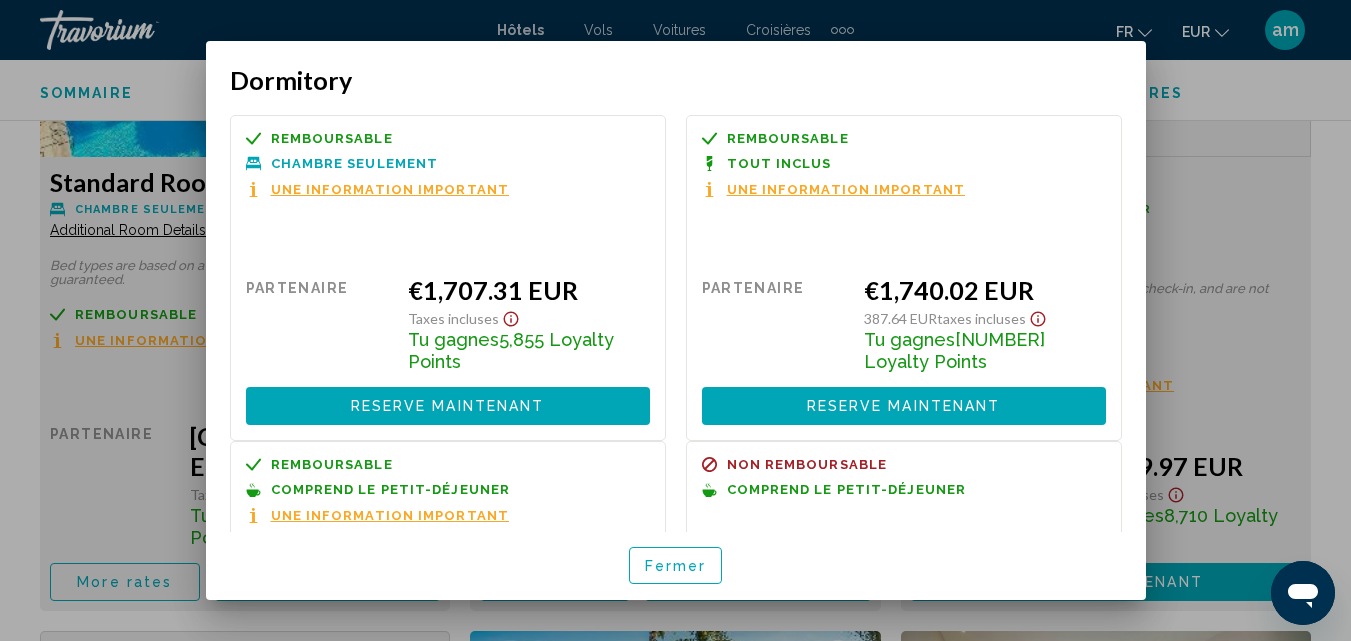 click on "Fermer" at bounding box center (676, 565) 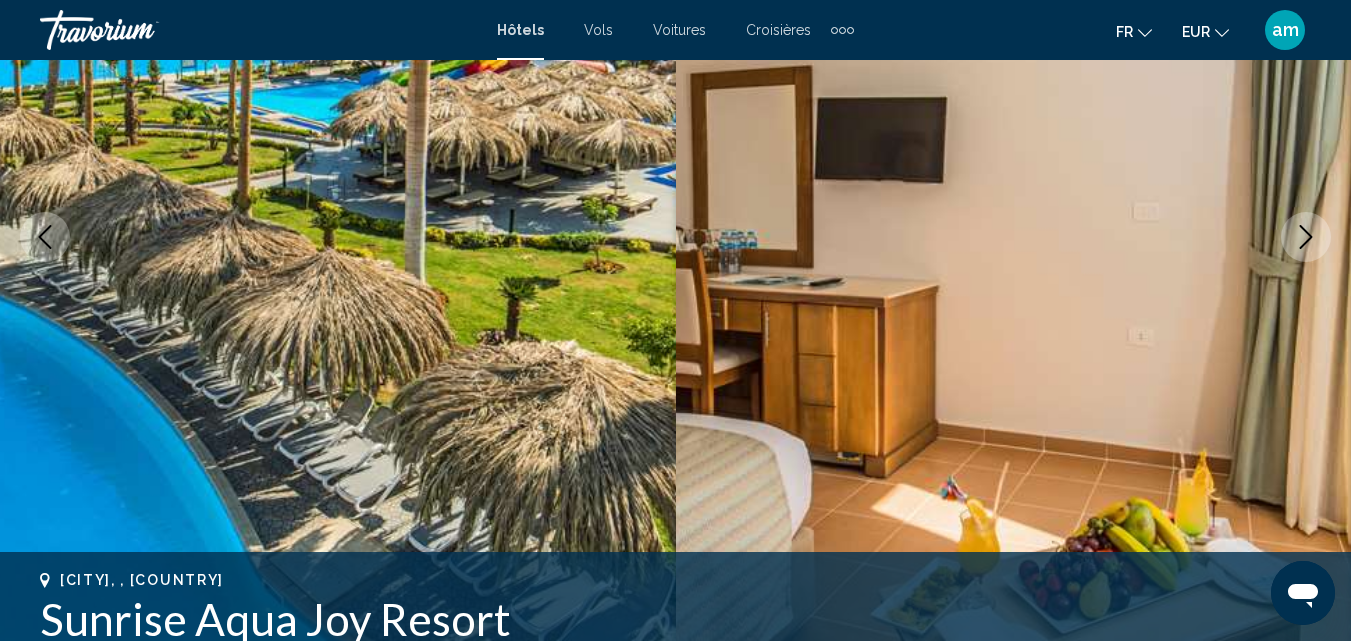 scroll, scrollTop: 4, scrollLeft: 0, axis: vertical 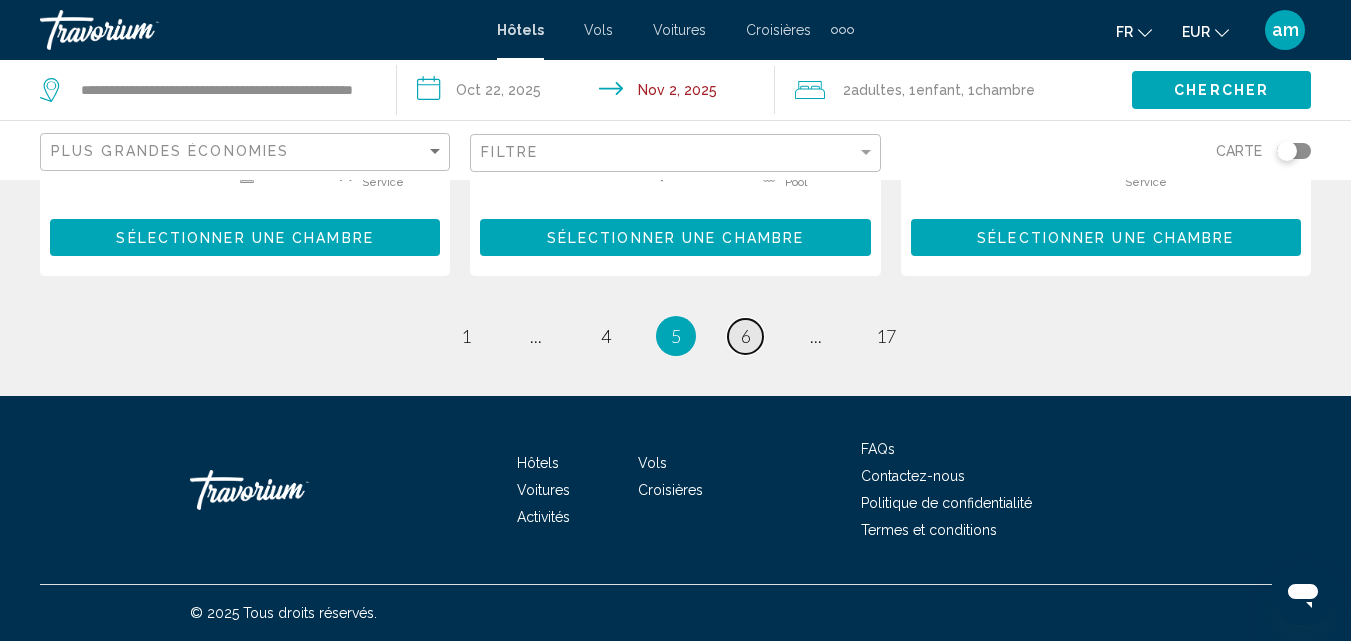 click on "6" at bounding box center (746, 336) 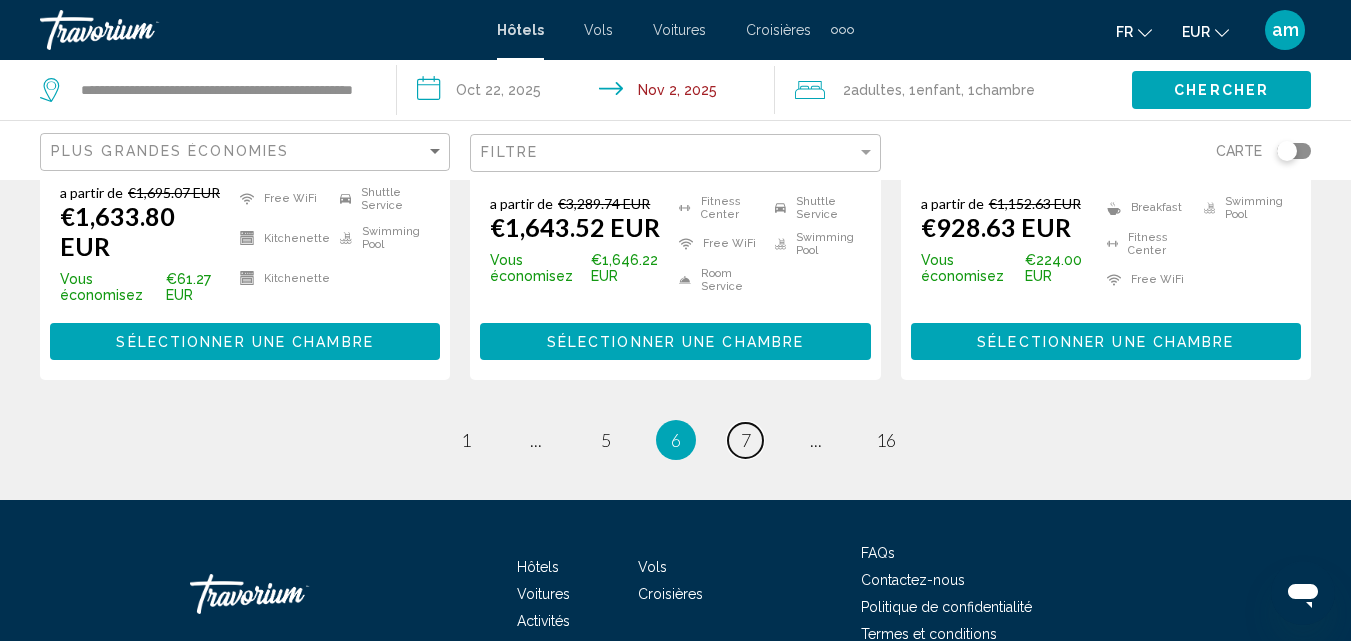 scroll, scrollTop: 2996, scrollLeft: 0, axis: vertical 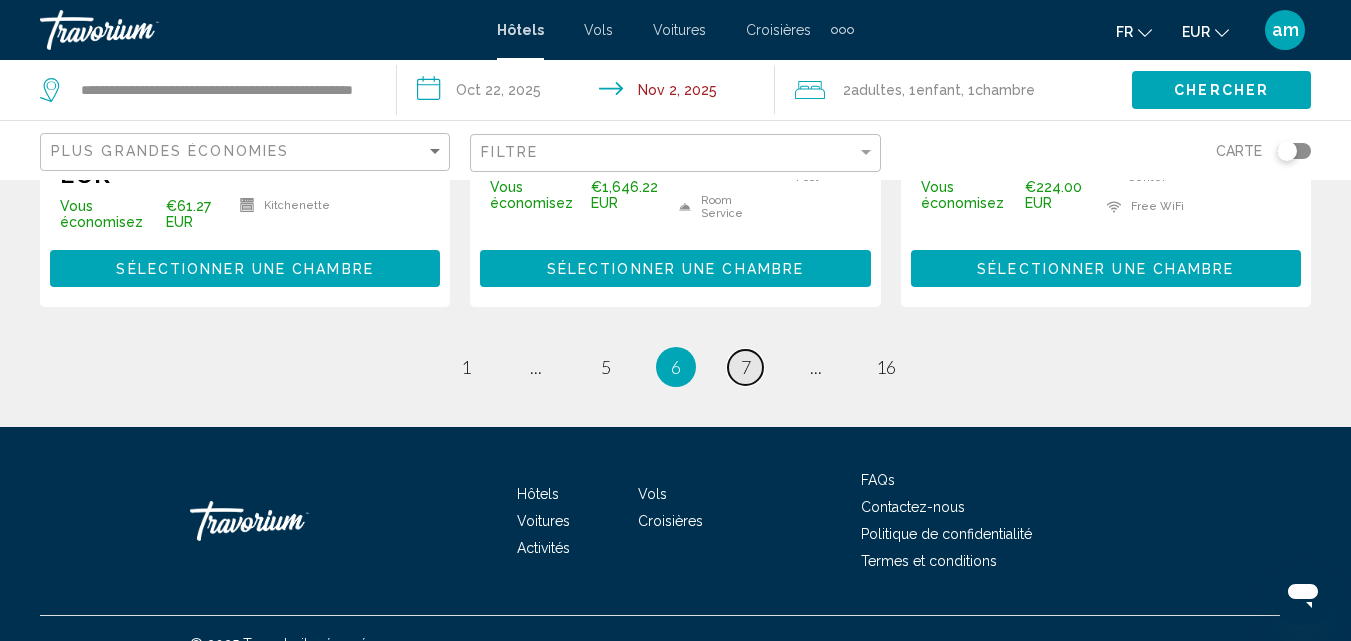 click on "page  7" at bounding box center (745, 367) 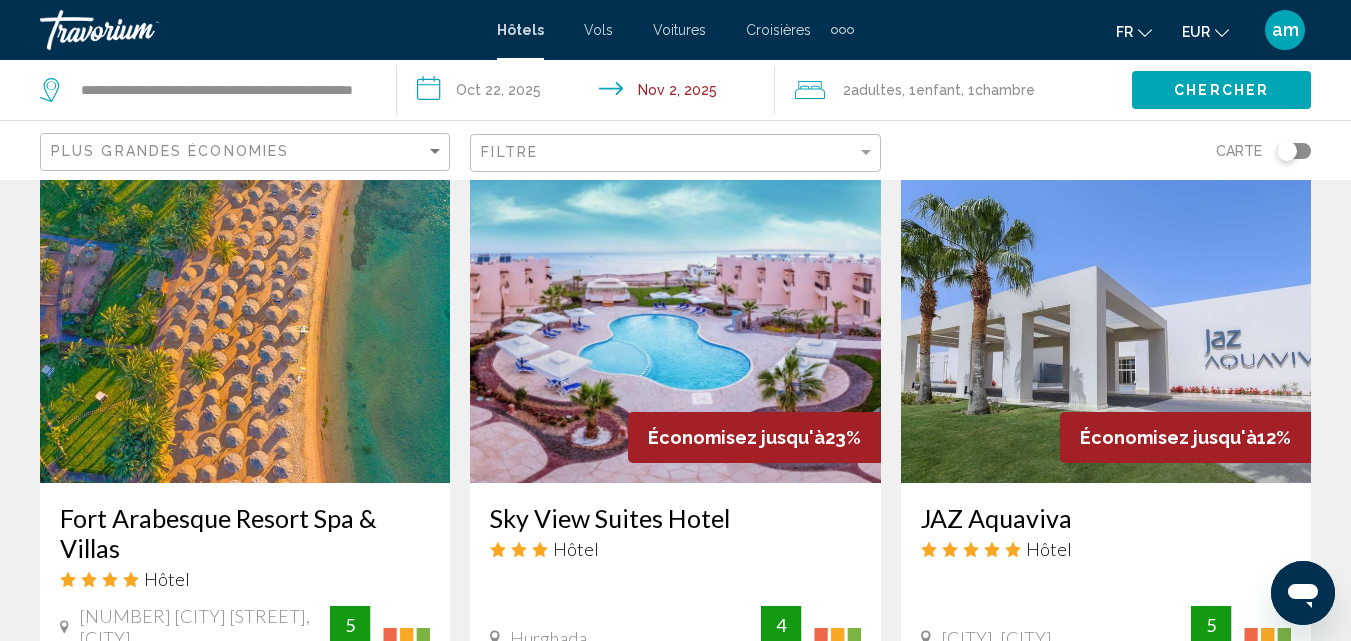 scroll, scrollTop: 2800, scrollLeft: 0, axis: vertical 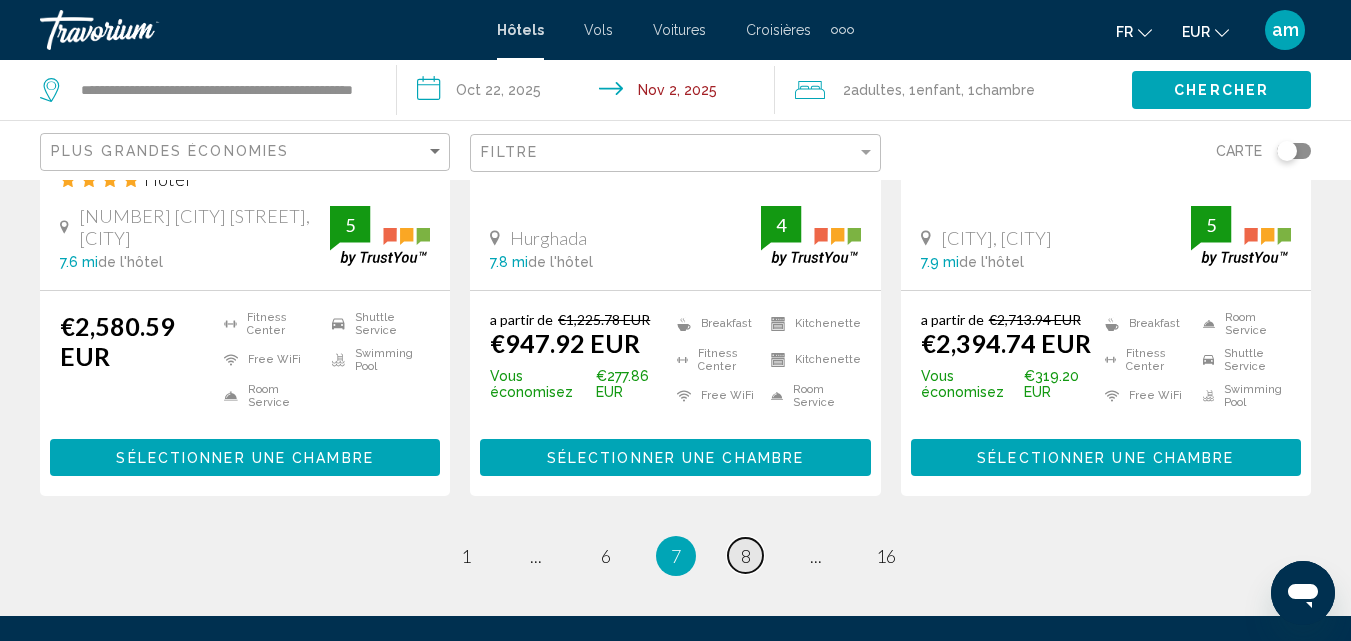 click on "8" at bounding box center [746, 556] 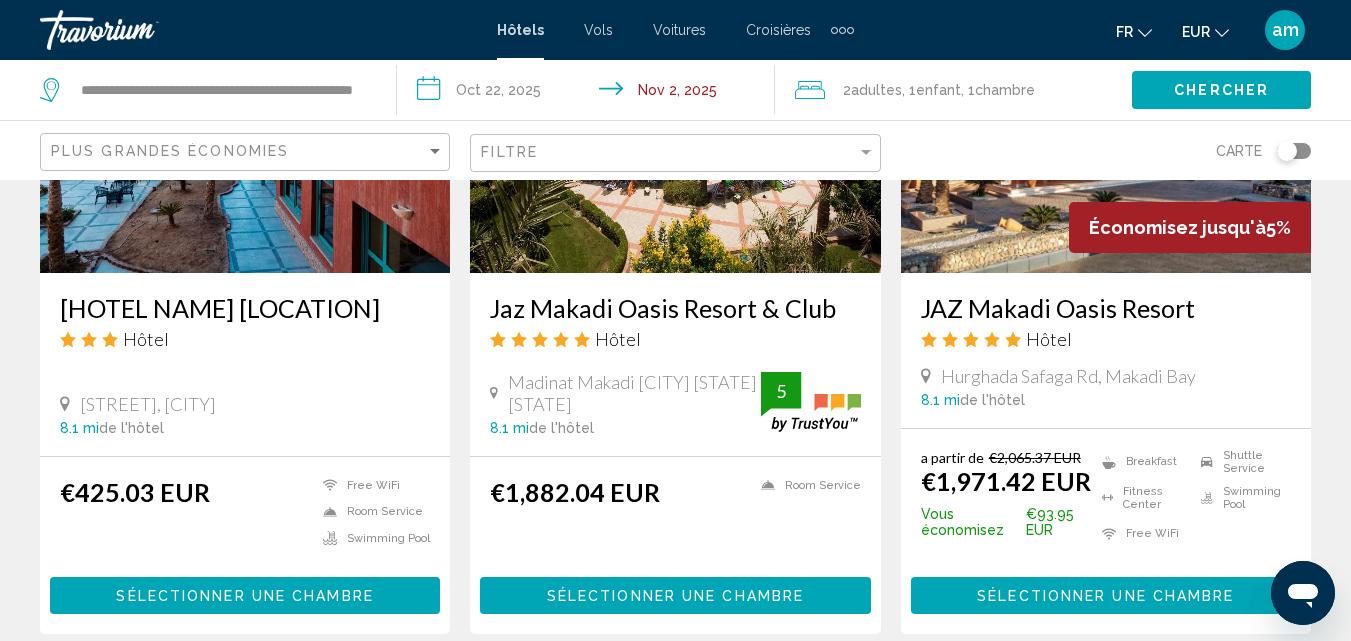 scroll, scrollTop: 1800, scrollLeft: 0, axis: vertical 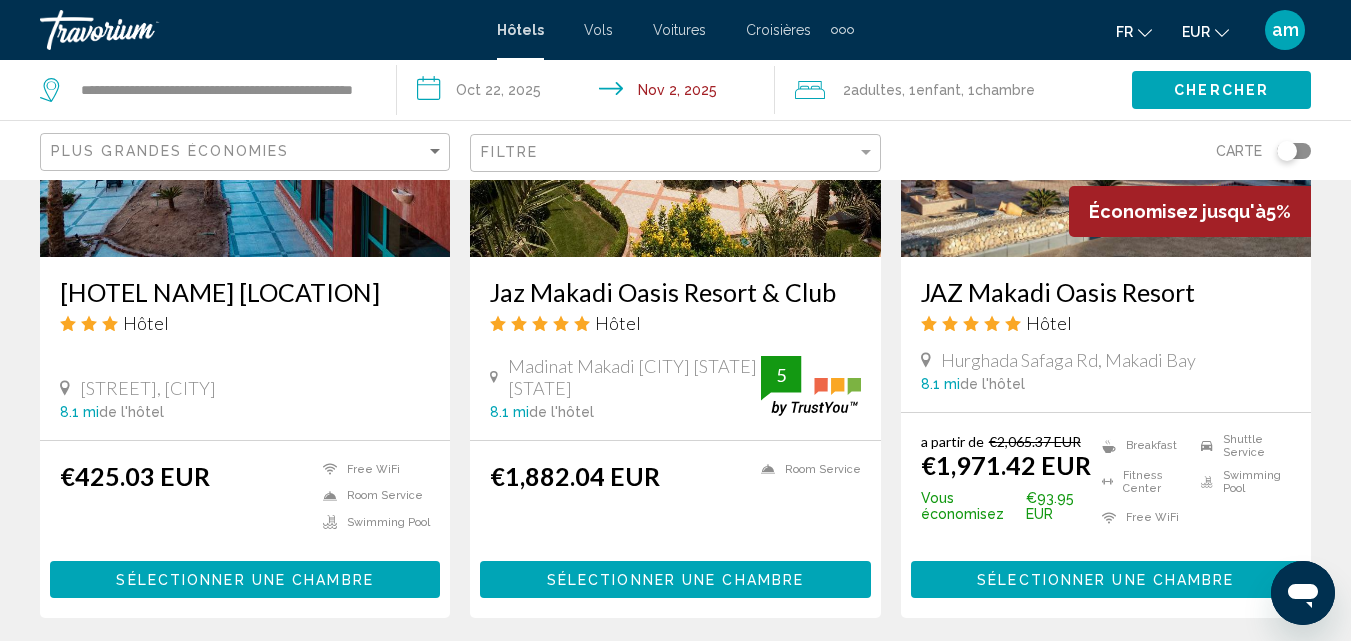 click on "[HOTEL NAME] [LOCATION]" at bounding box center [245, 292] 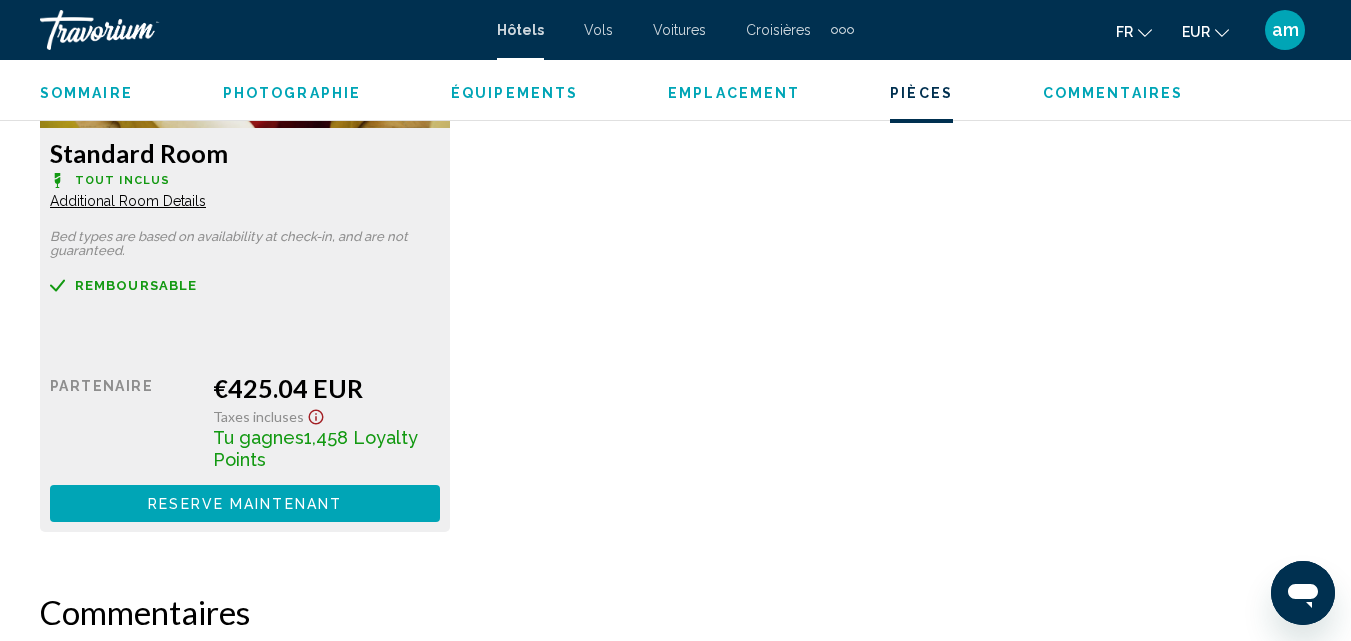scroll, scrollTop: 2914, scrollLeft: 0, axis: vertical 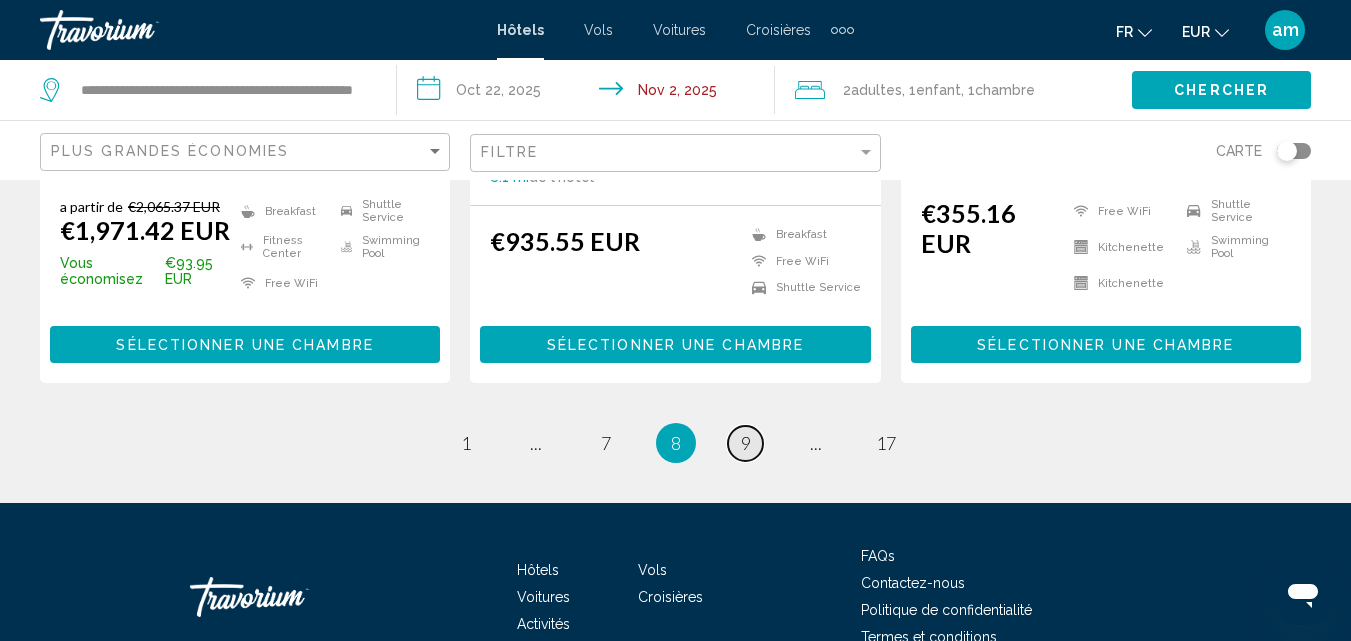 click on "page  9" at bounding box center (745, 443) 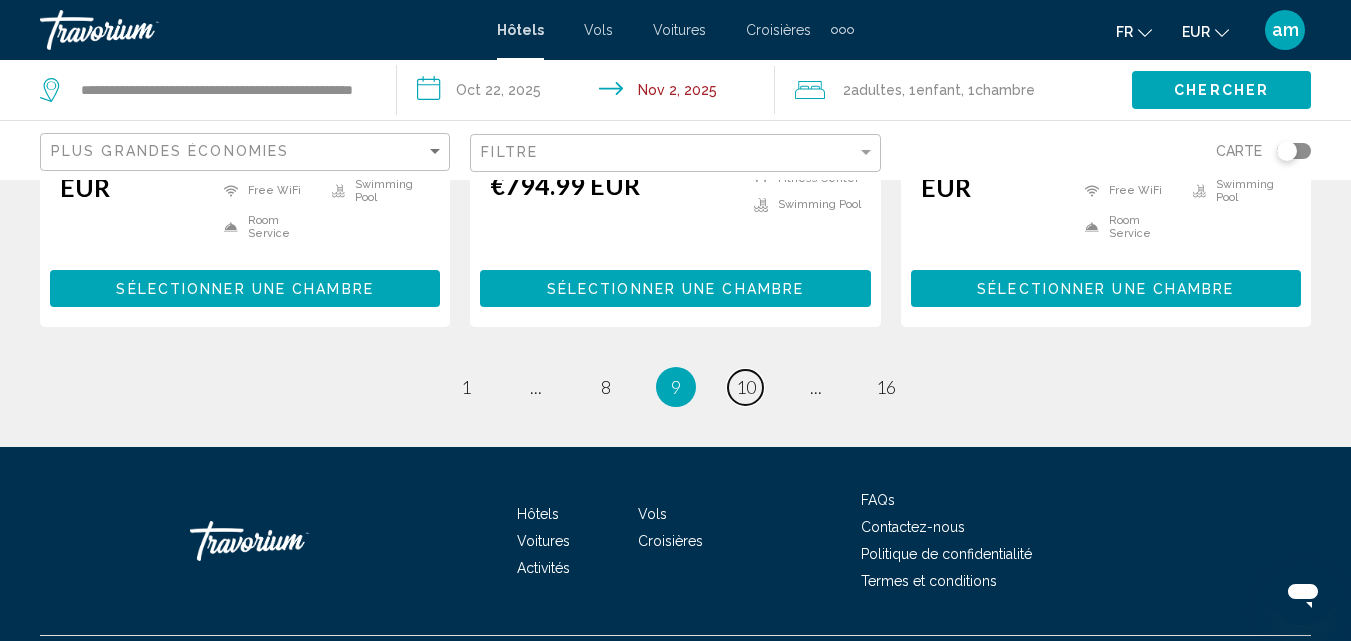 scroll, scrollTop: 2974, scrollLeft: 0, axis: vertical 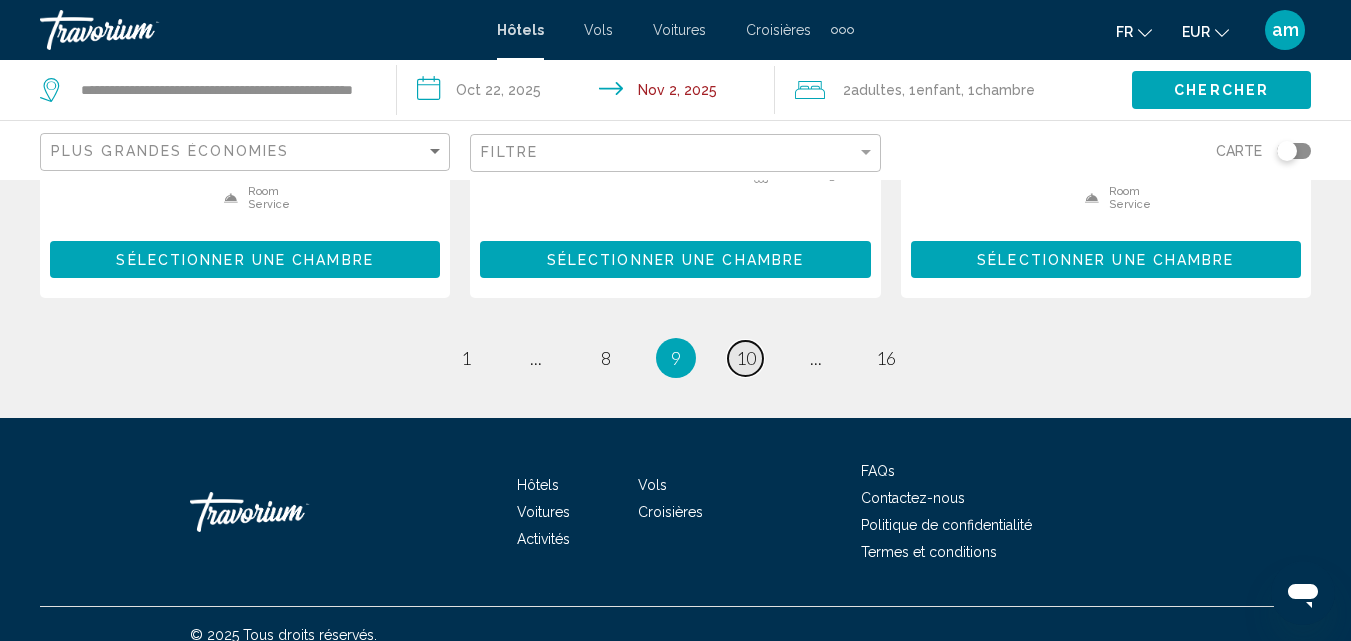 click on "10" at bounding box center (746, 358) 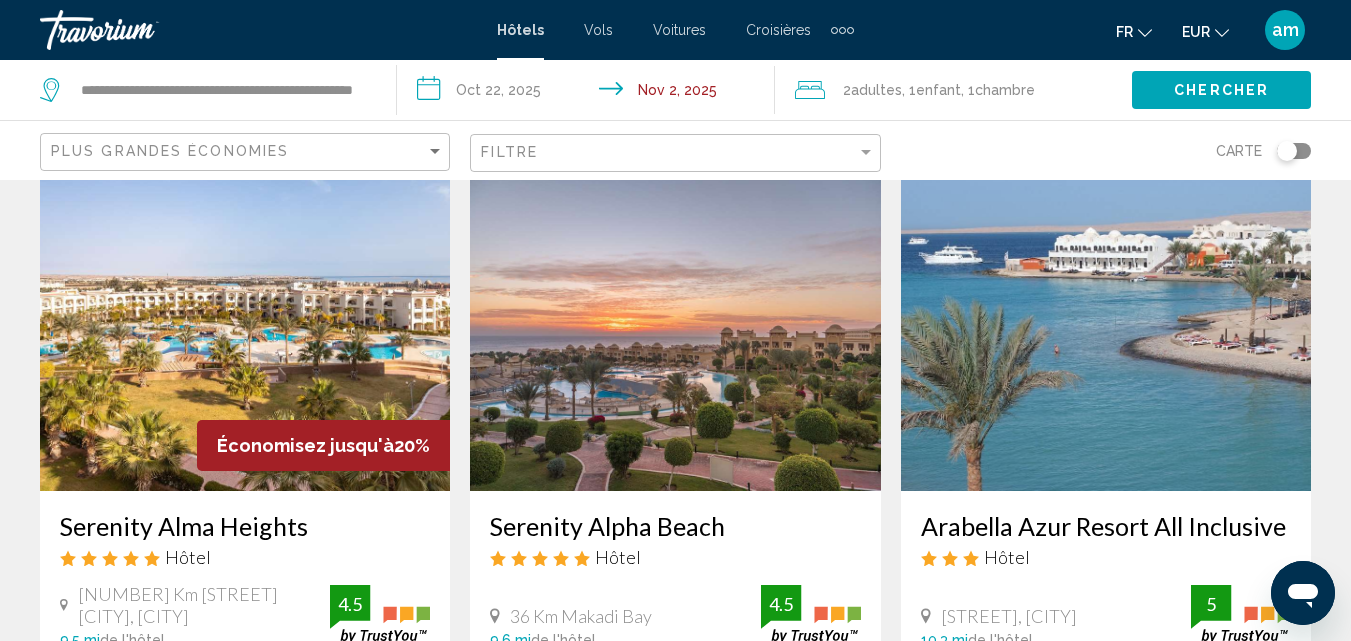 scroll, scrollTop: 1800, scrollLeft: 0, axis: vertical 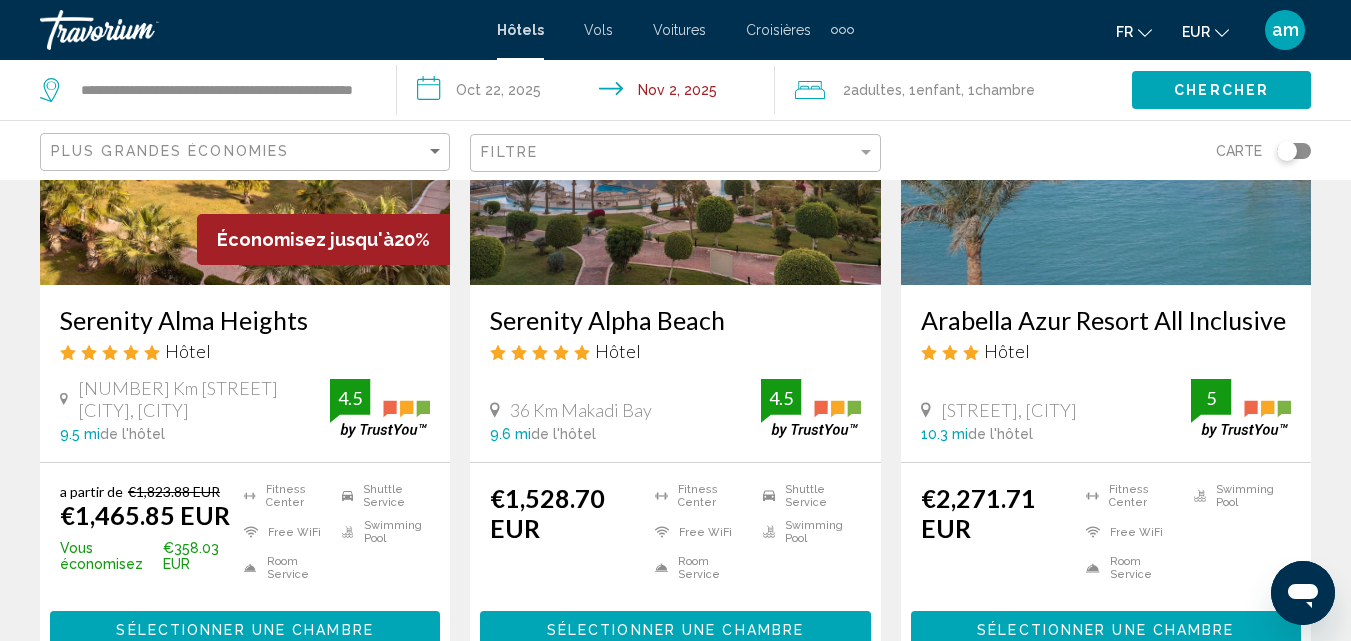 click on "Serenity Alma Heights" at bounding box center [245, 320] 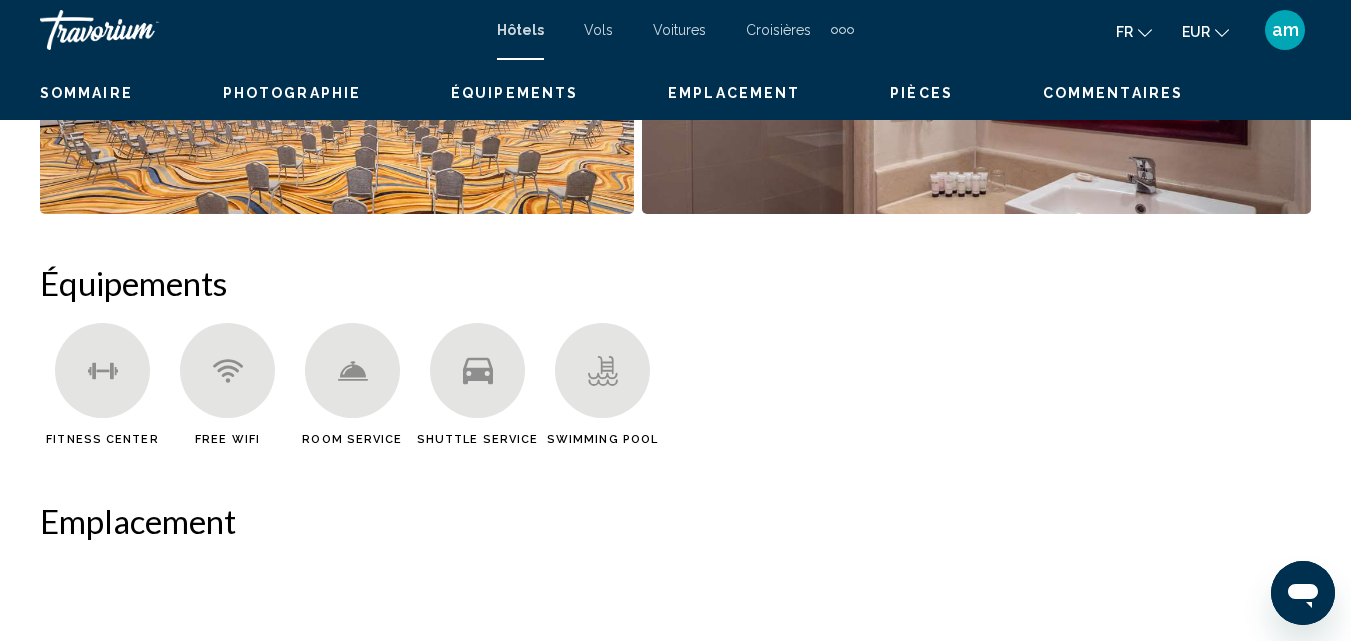 scroll, scrollTop: 215, scrollLeft: 0, axis: vertical 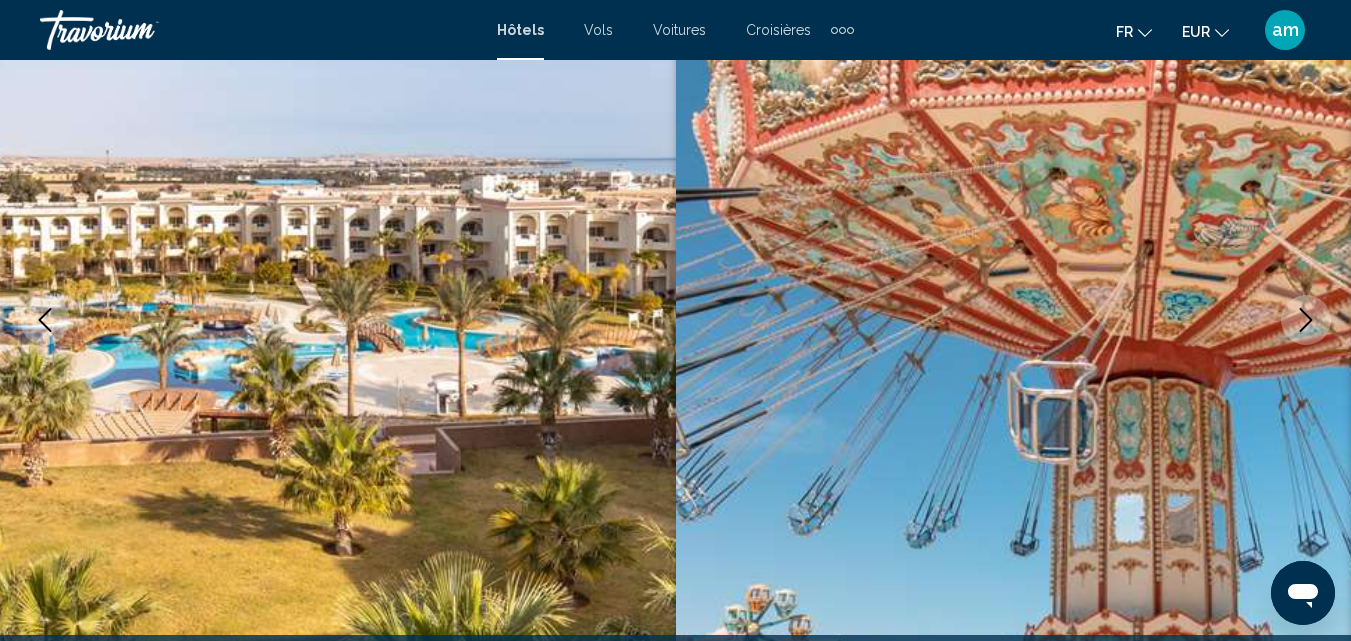 click 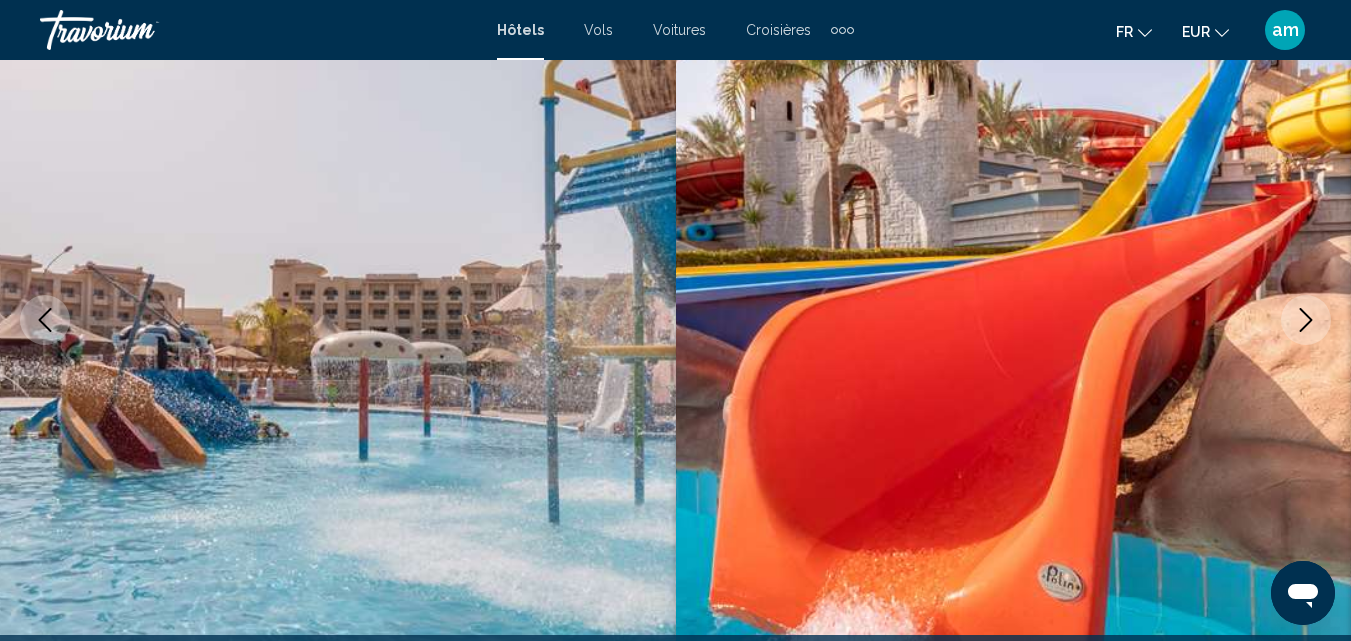 click 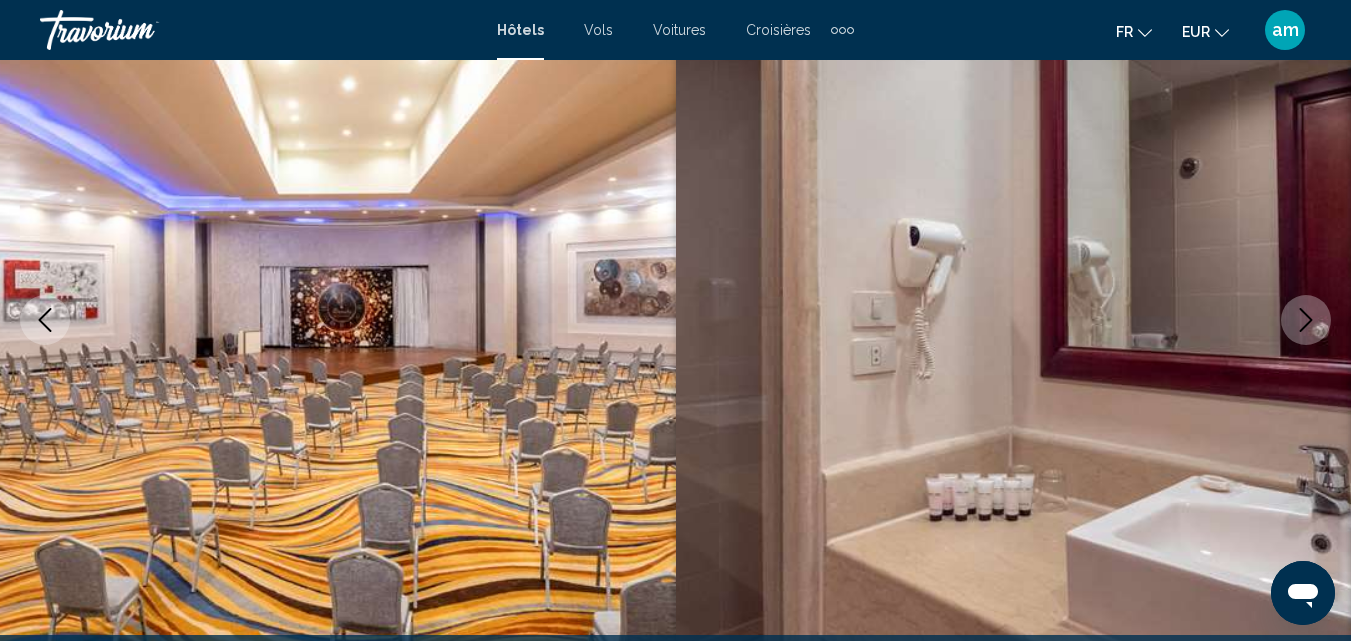 click 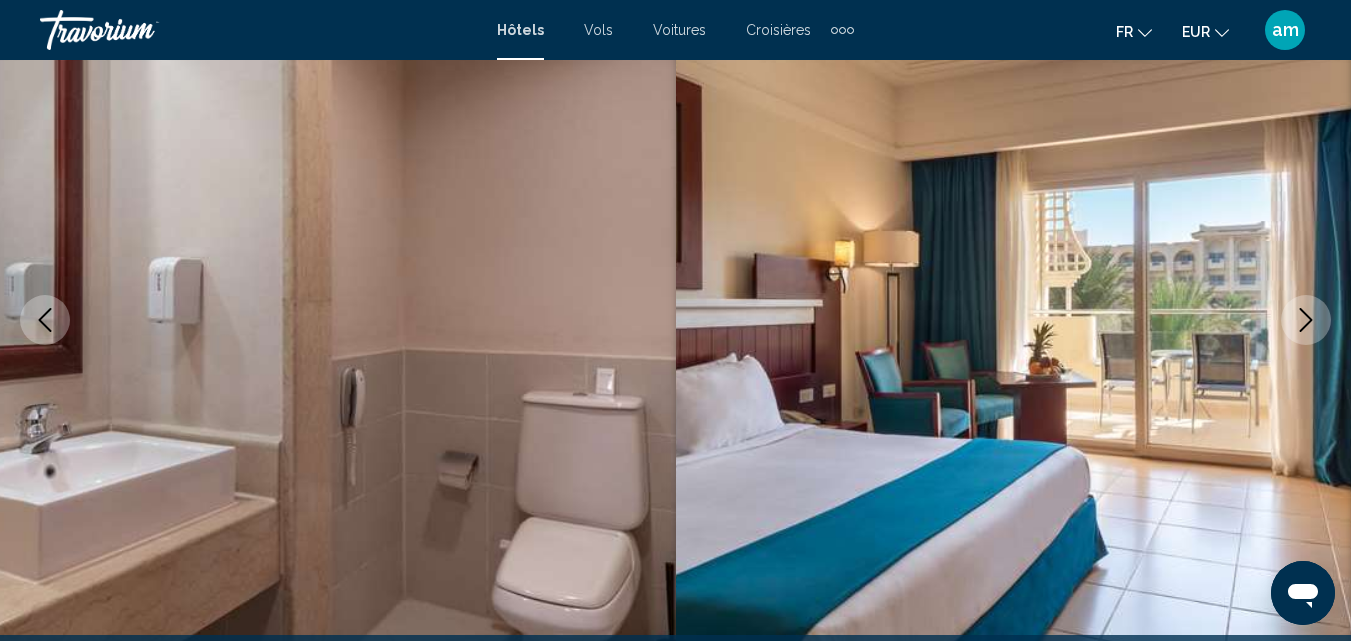 click 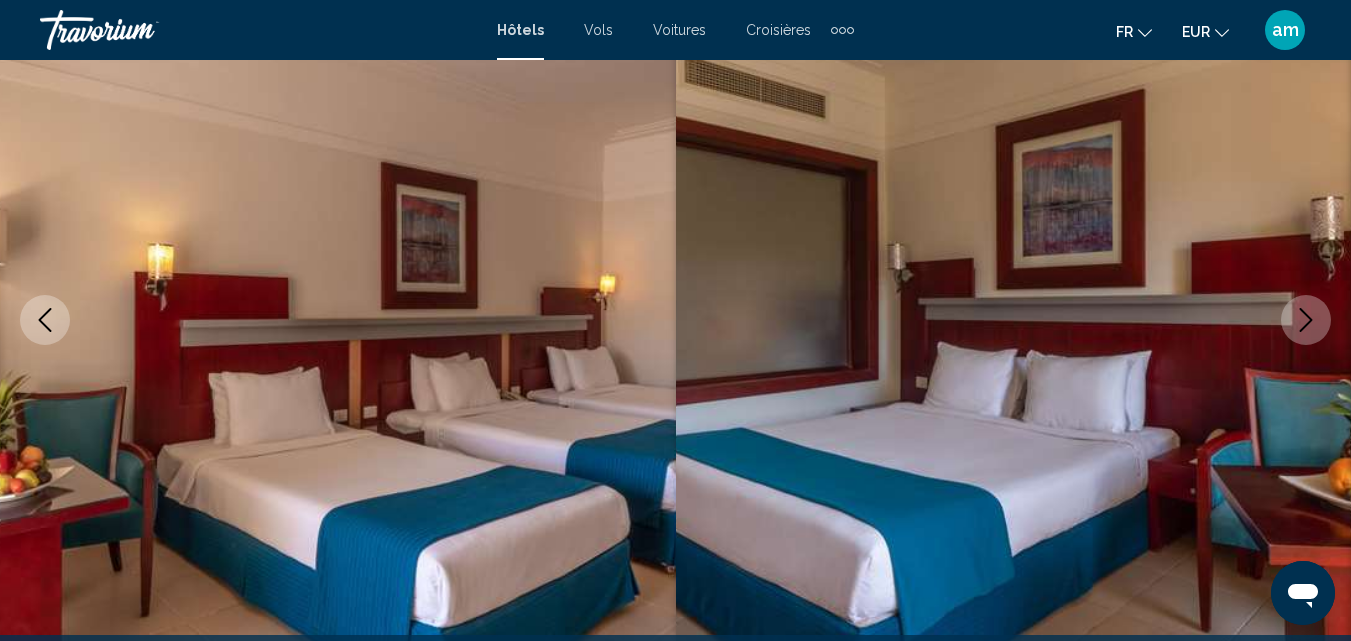 click 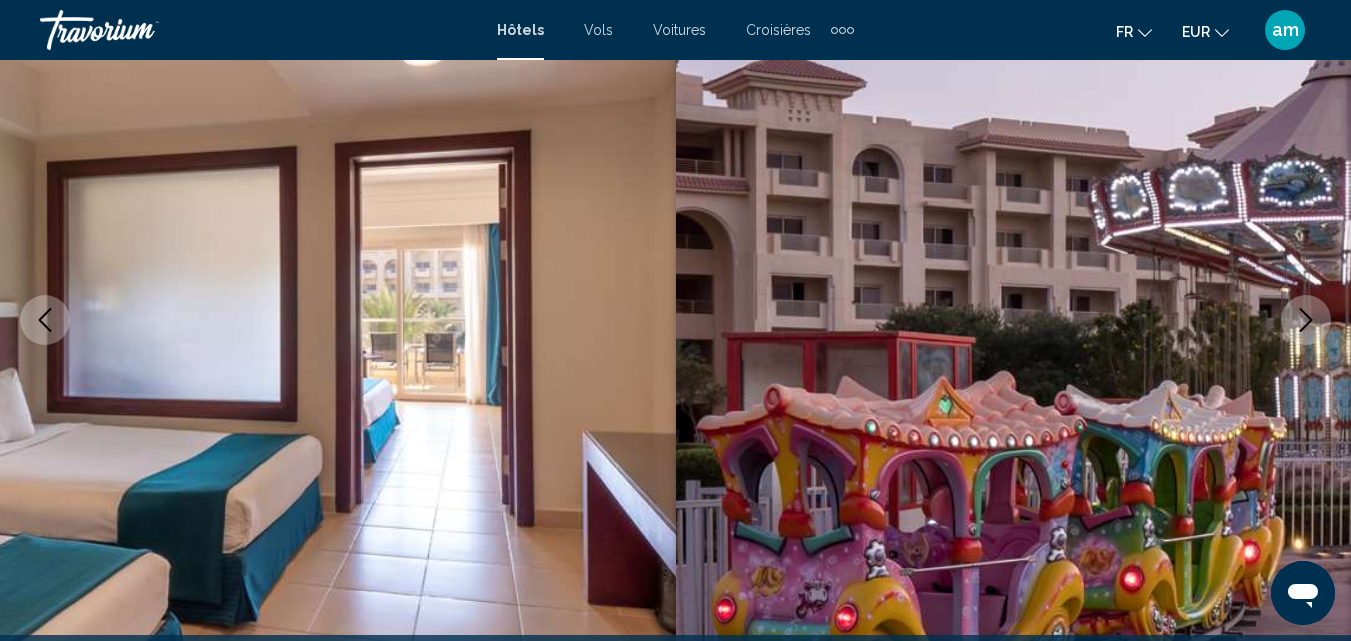 click 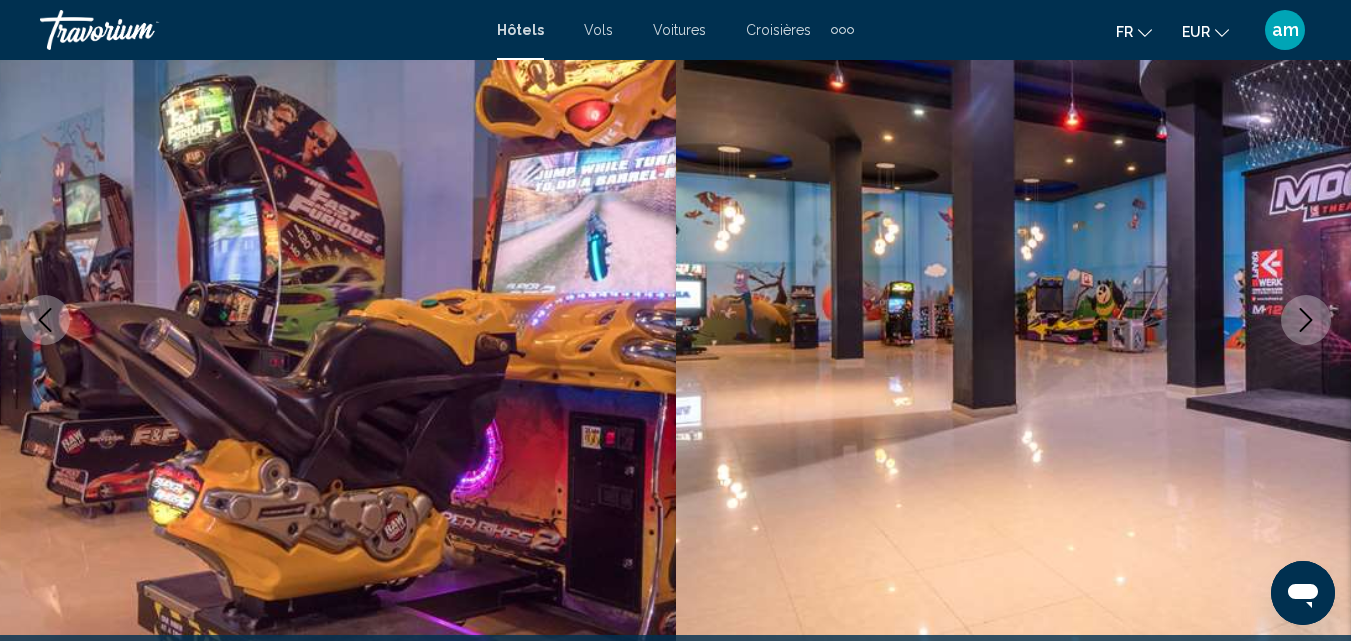 click 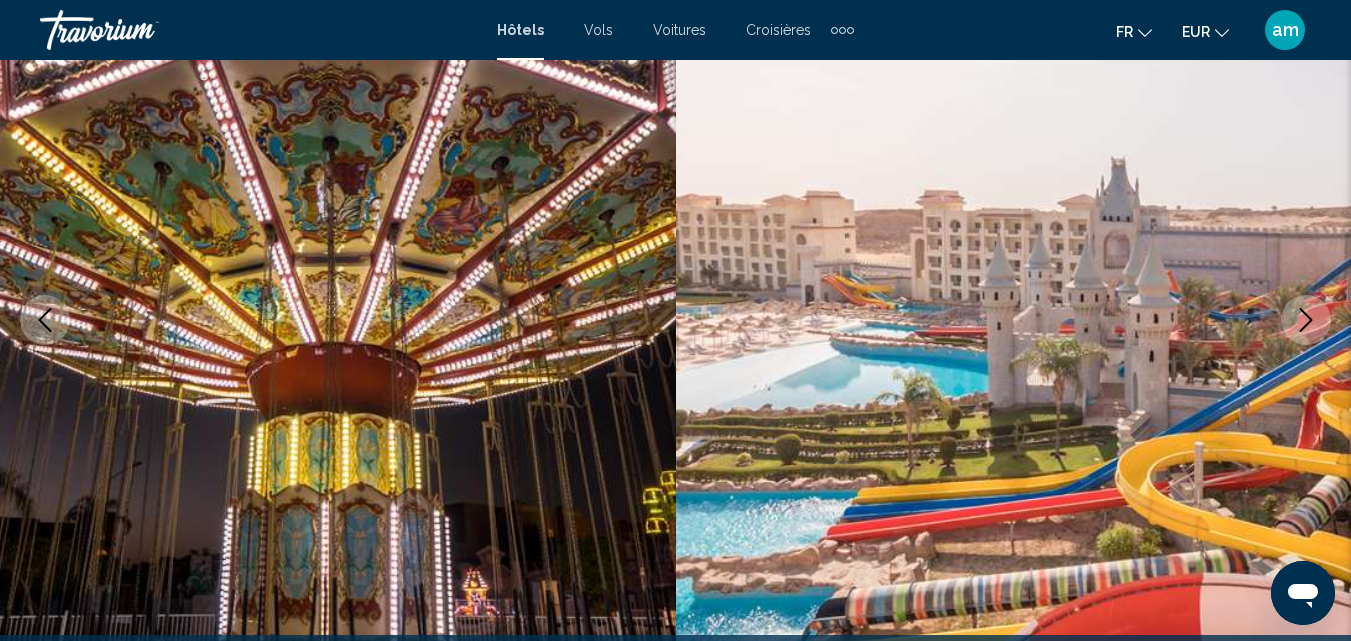 click 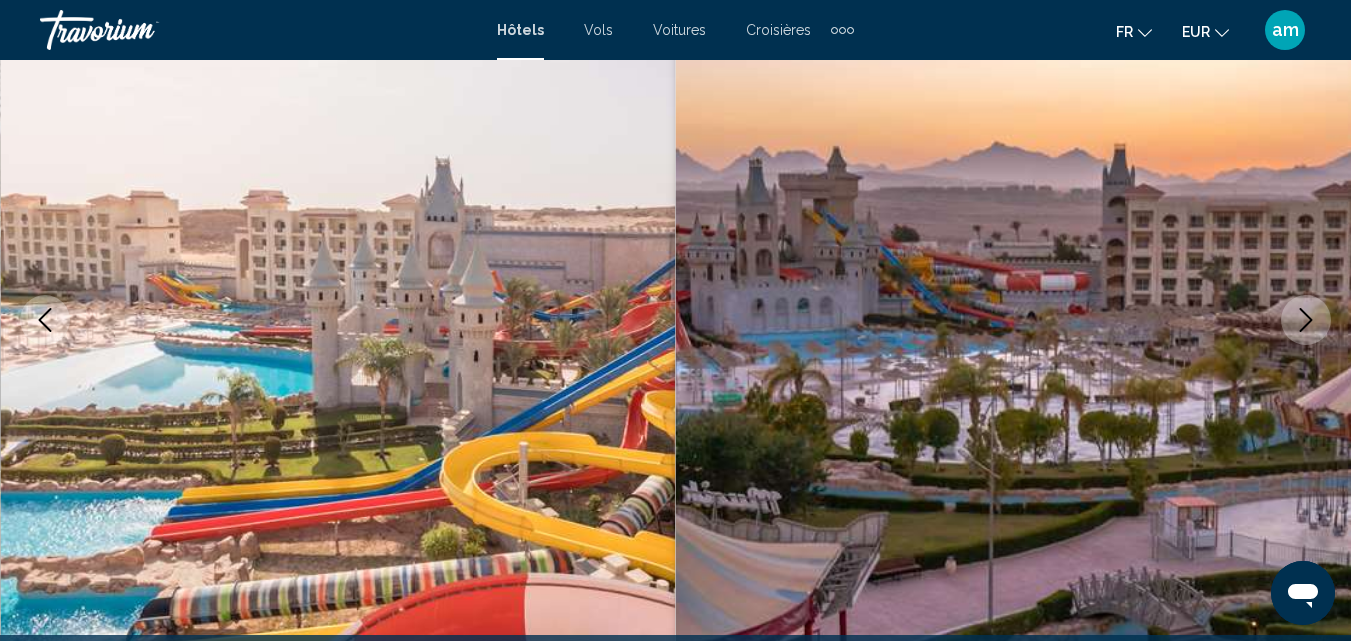 click 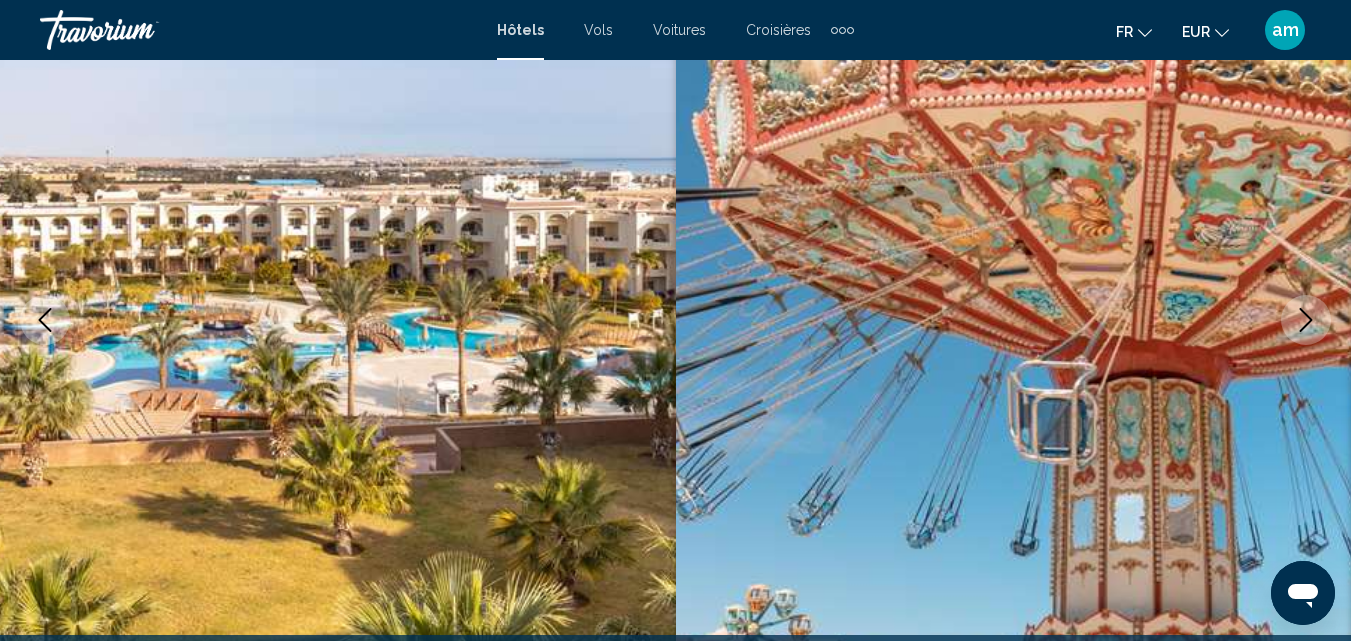 click 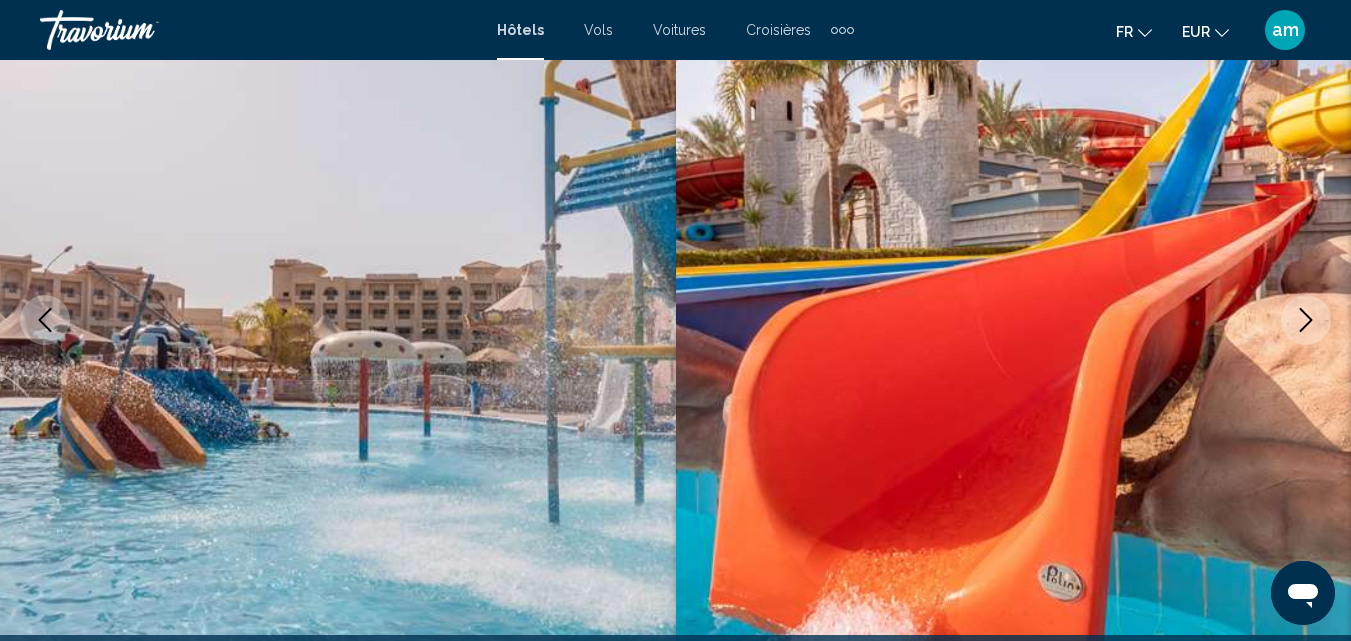 click 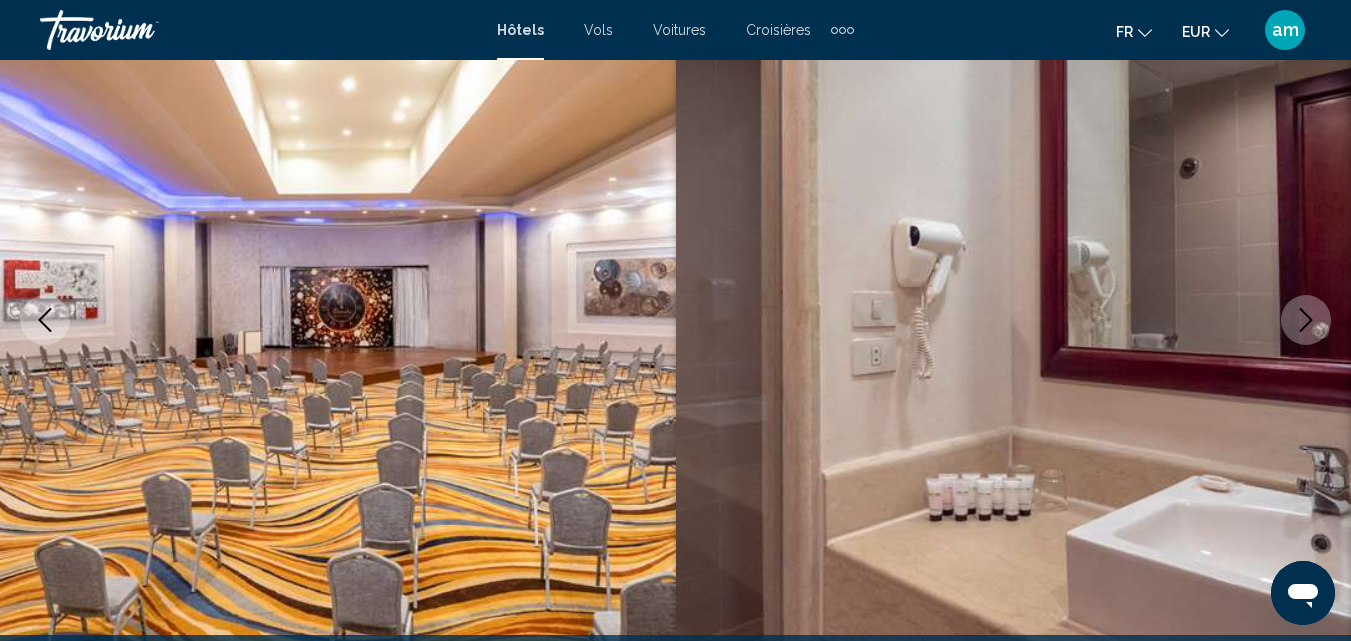 click 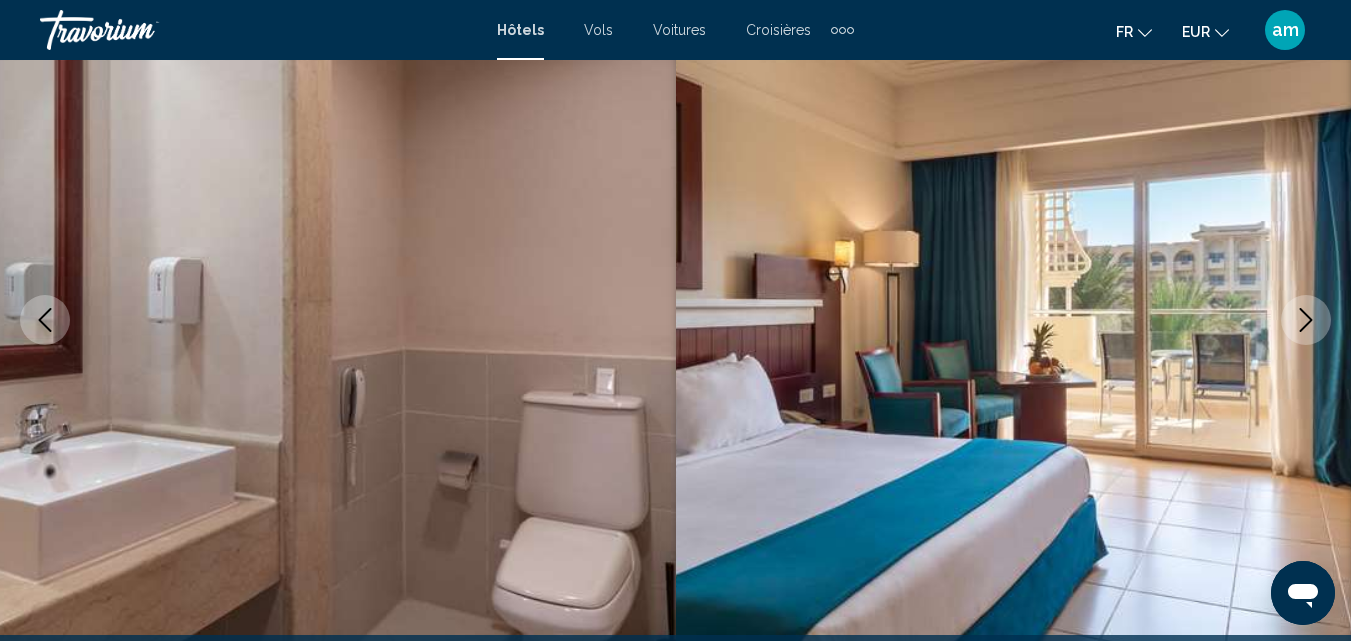 click 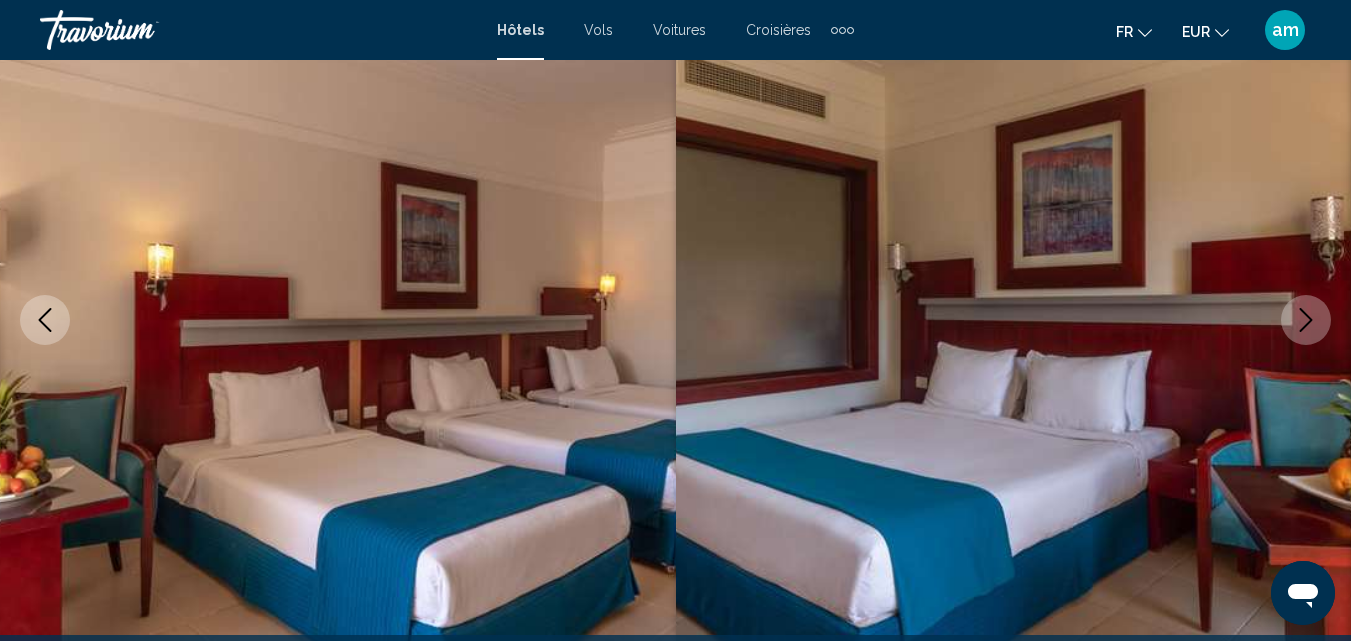 click 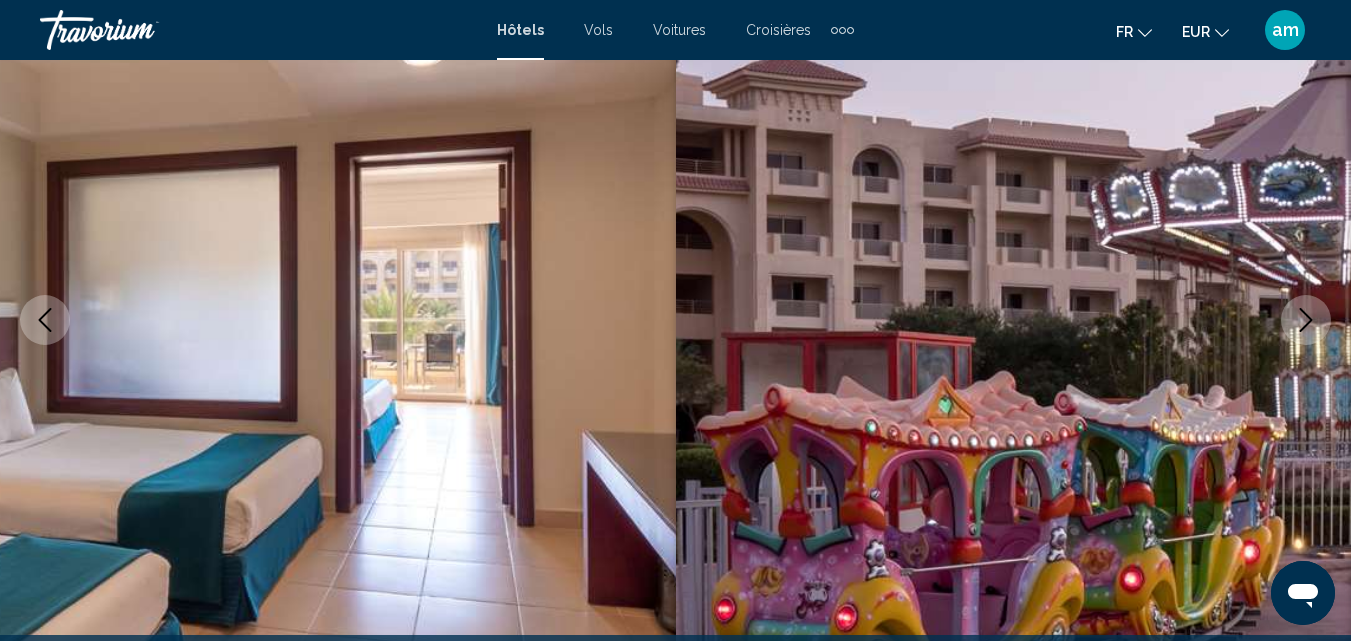 click 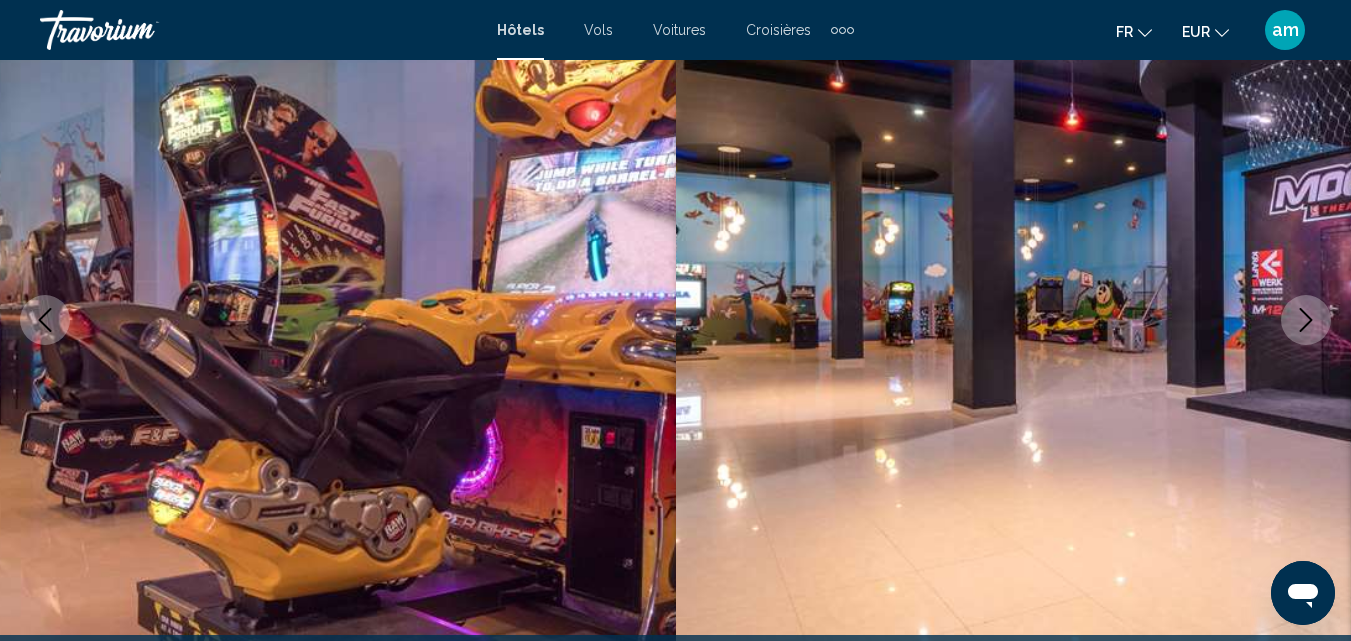 click 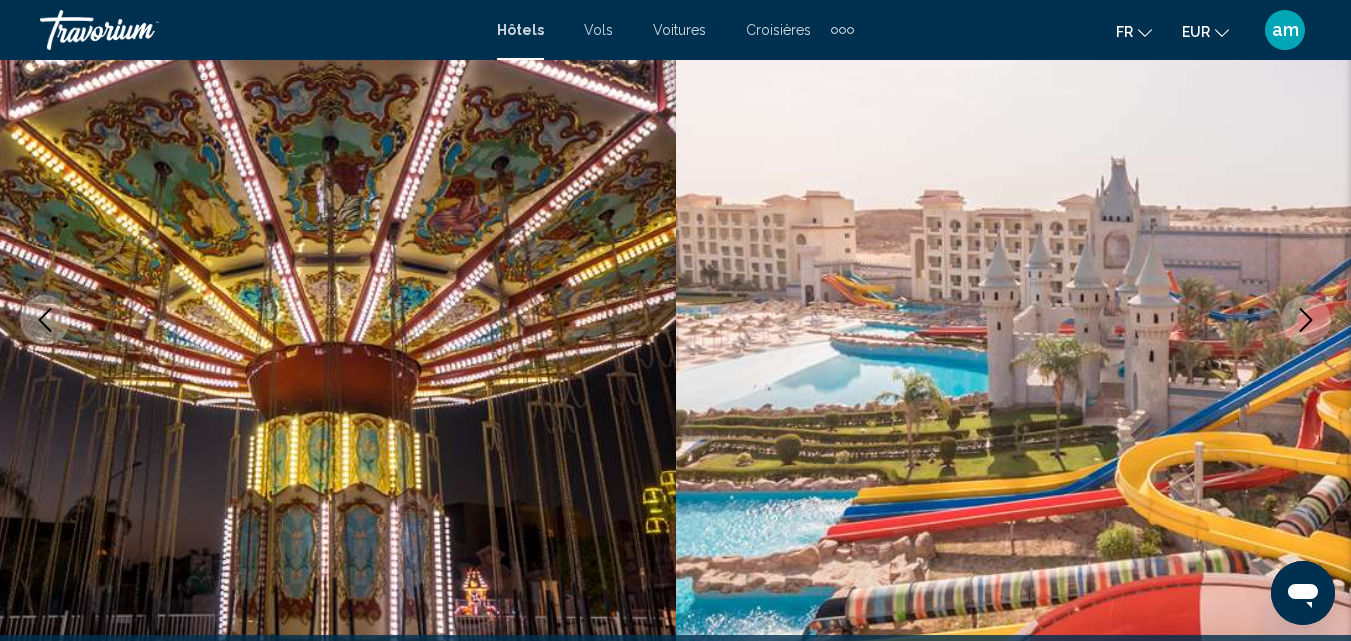 click 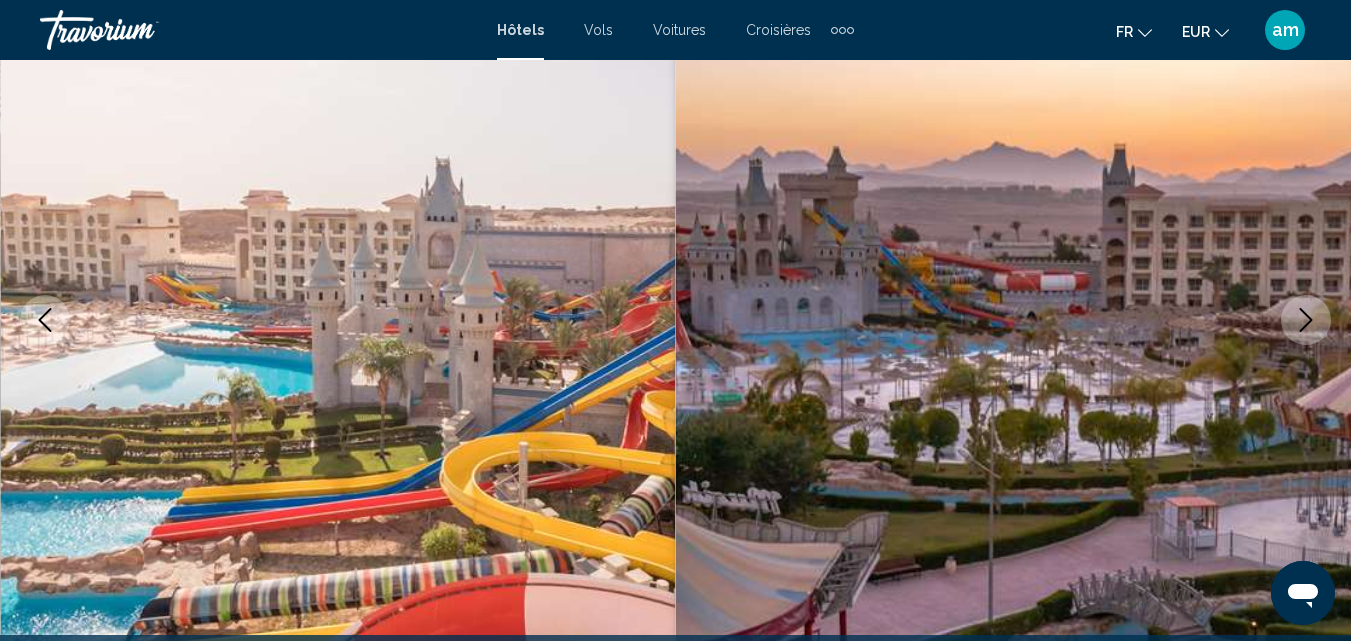 click 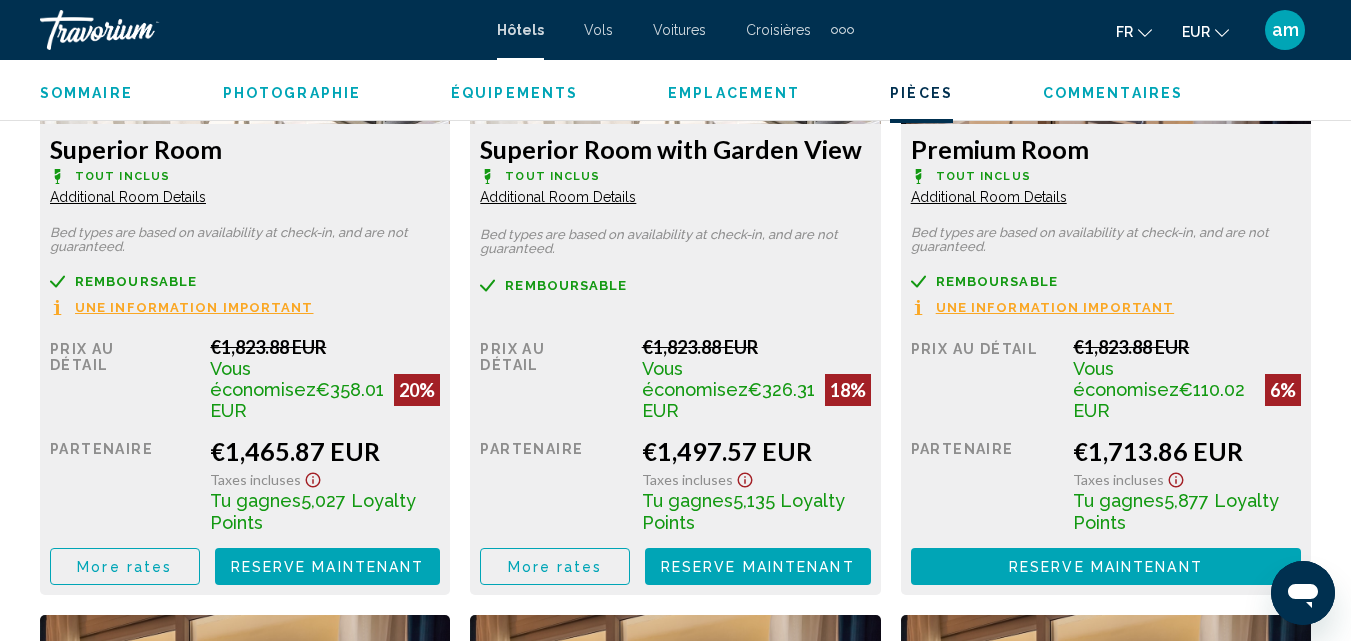 scroll, scrollTop: 3403, scrollLeft: 0, axis: vertical 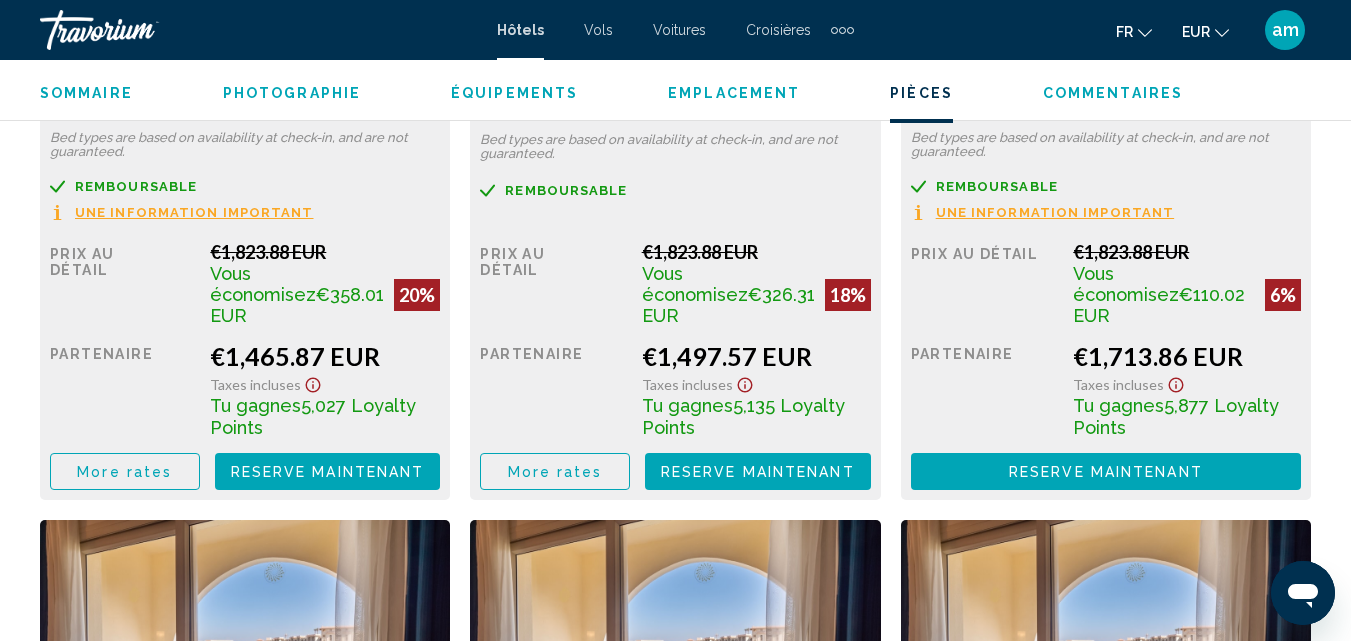 click on "More rates" at bounding box center (124, 471) 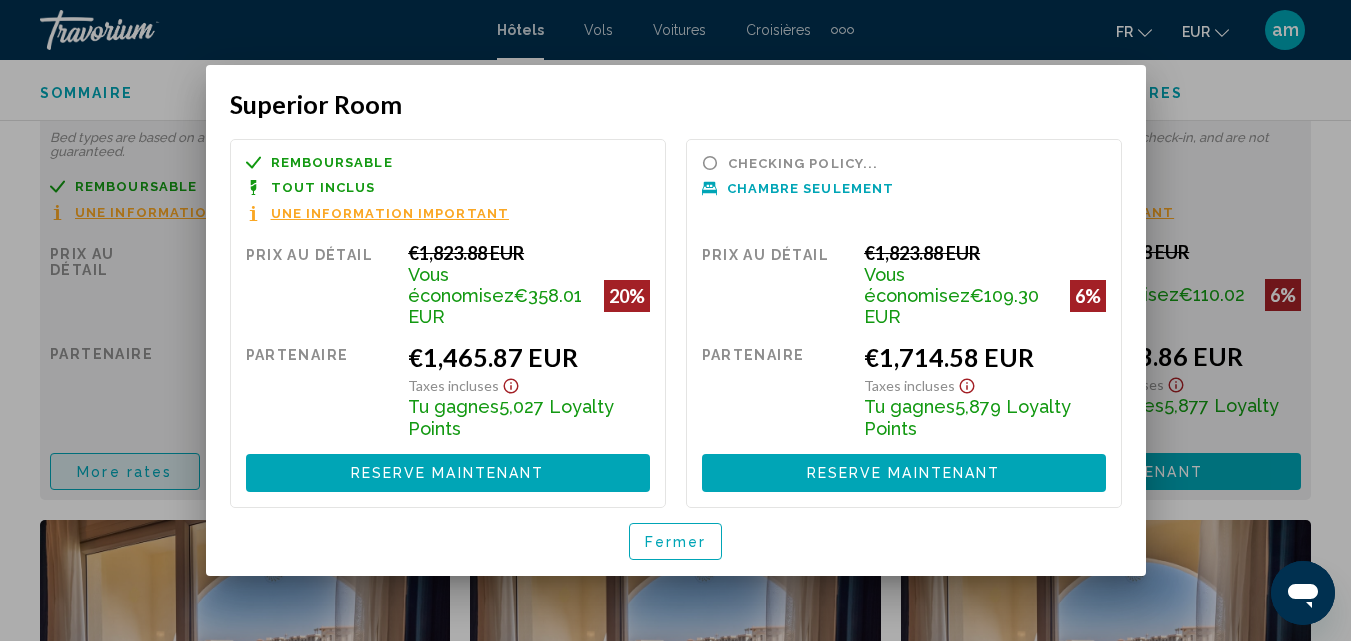 scroll, scrollTop: 0, scrollLeft: 0, axis: both 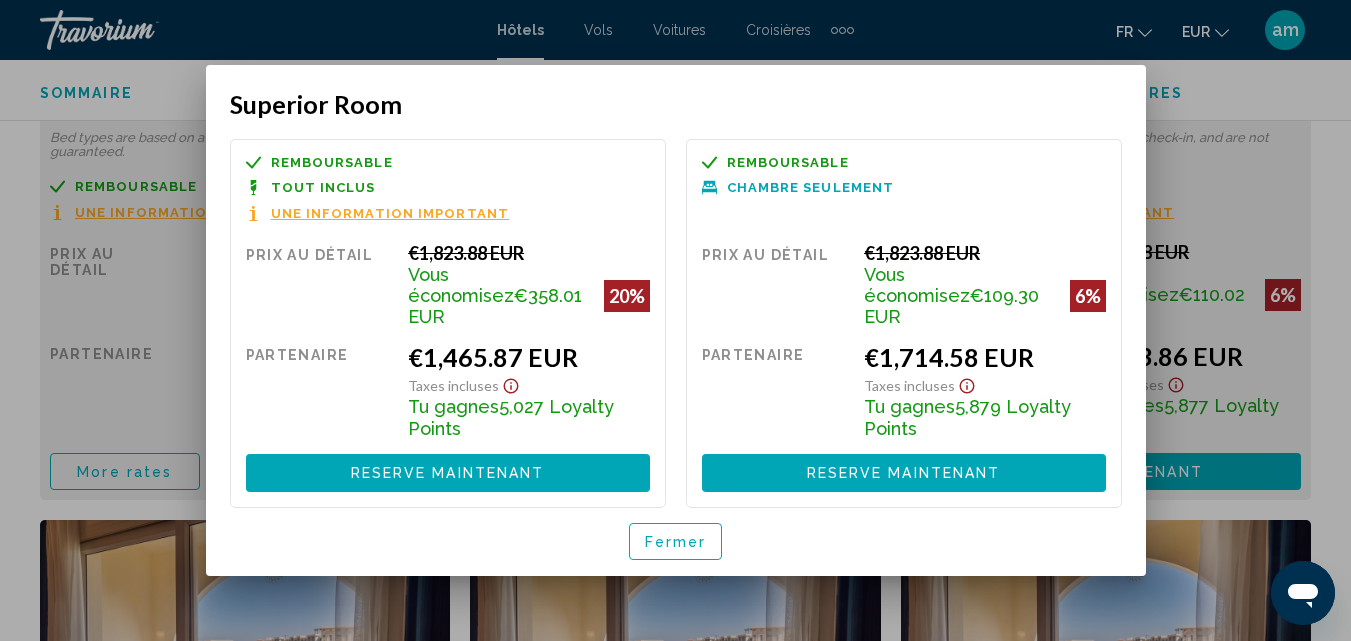 click on "Fermer" at bounding box center (676, 541) 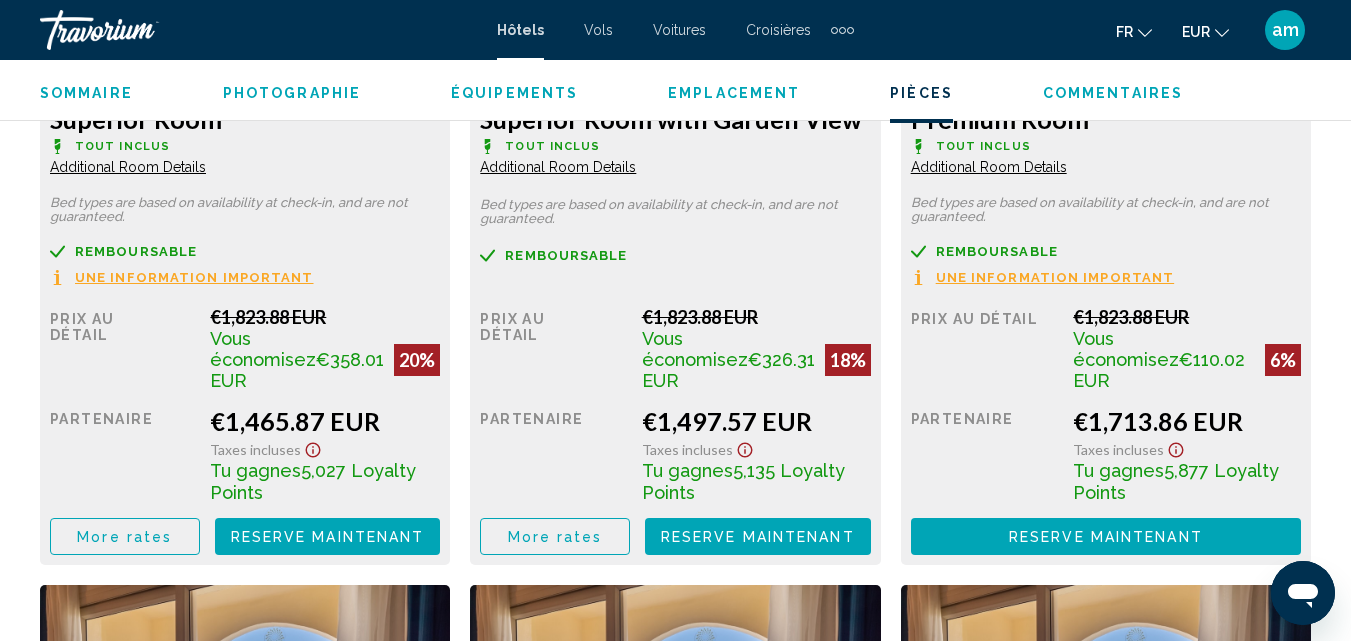 scroll, scrollTop: 3303, scrollLeft: 0, axis: vertical 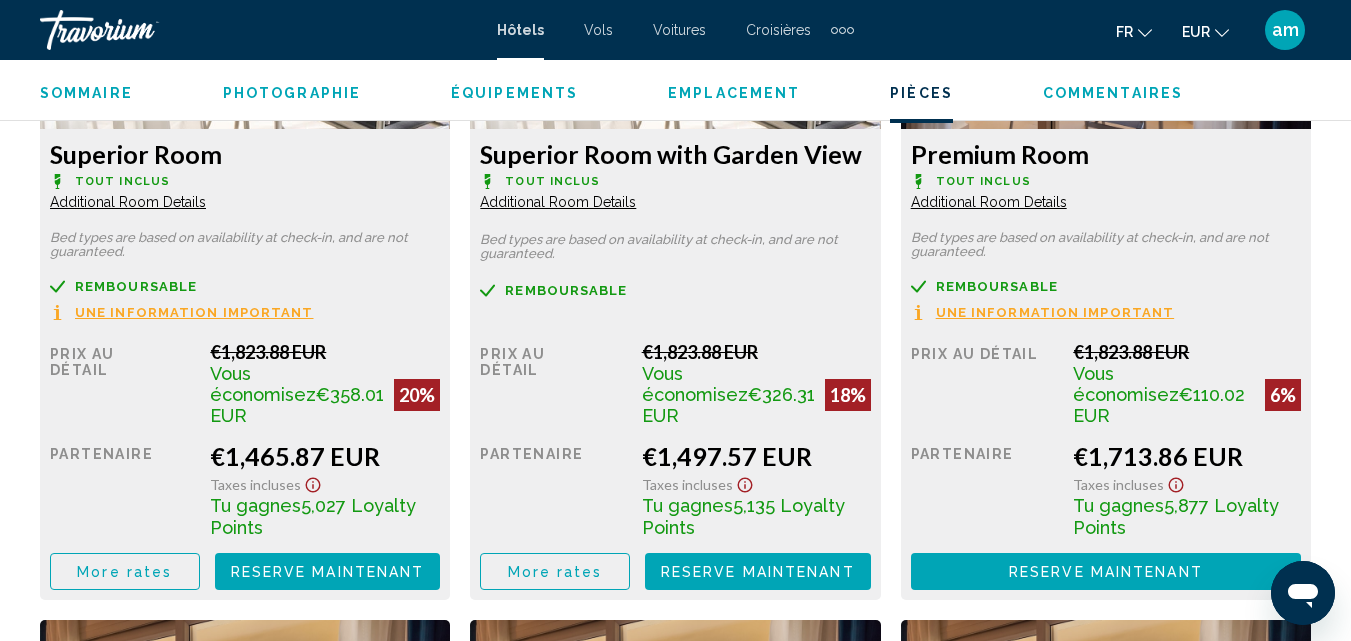 click on "More rates" at bounding box center [124, 572] 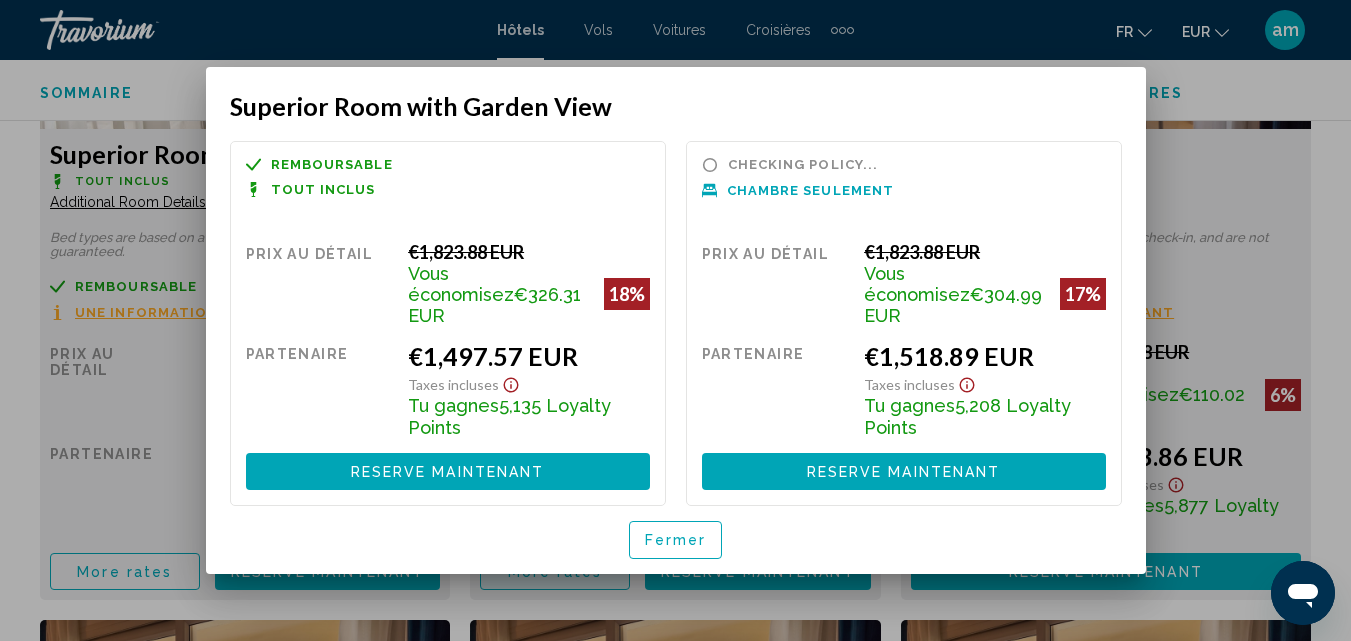 scroll, scrollTop: 0, scrollLeft: 0, axis: both 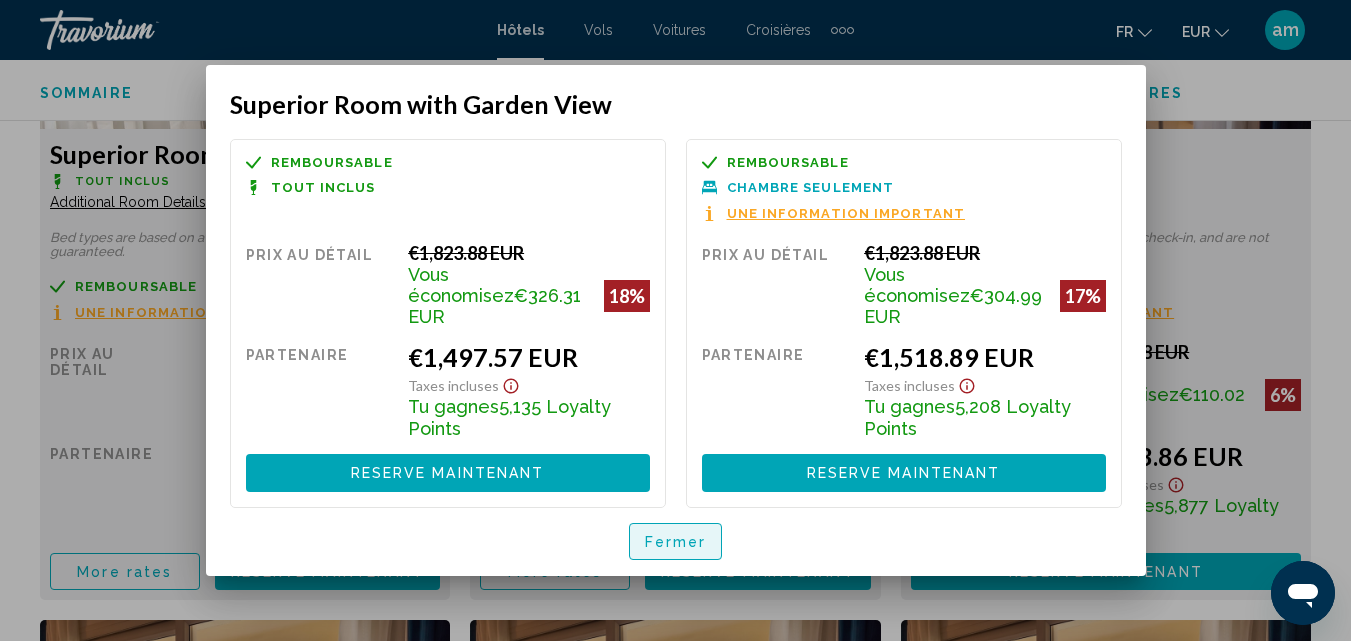 click on "Fermer" at bounding box center [676, 542] 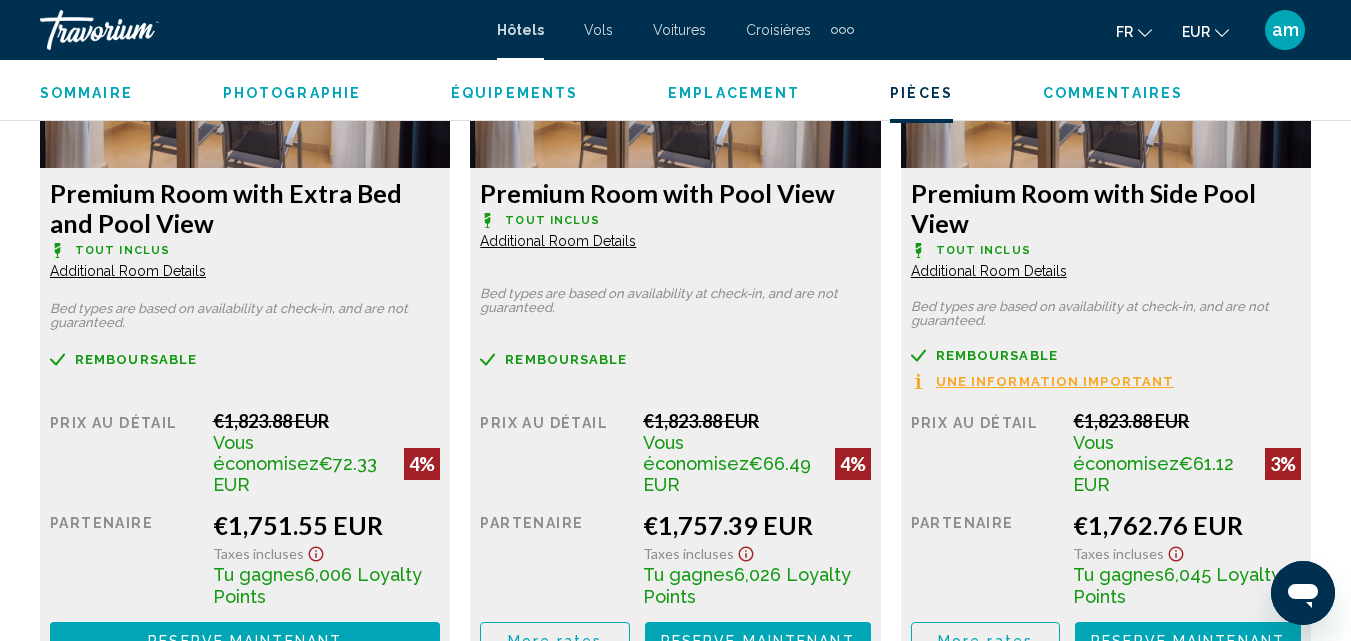 scroll, scrollTop: 4003, scrollLeft: 0, axis: vertical 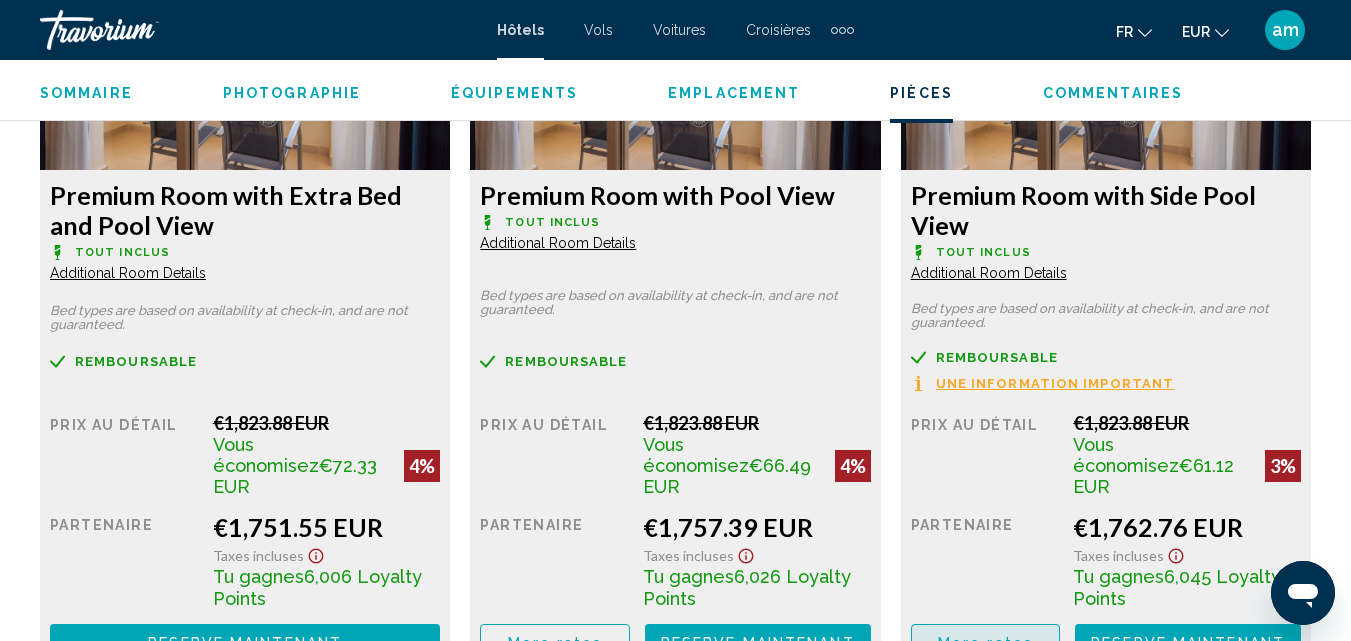 click on "More rates" at bounding box center [985, 644] 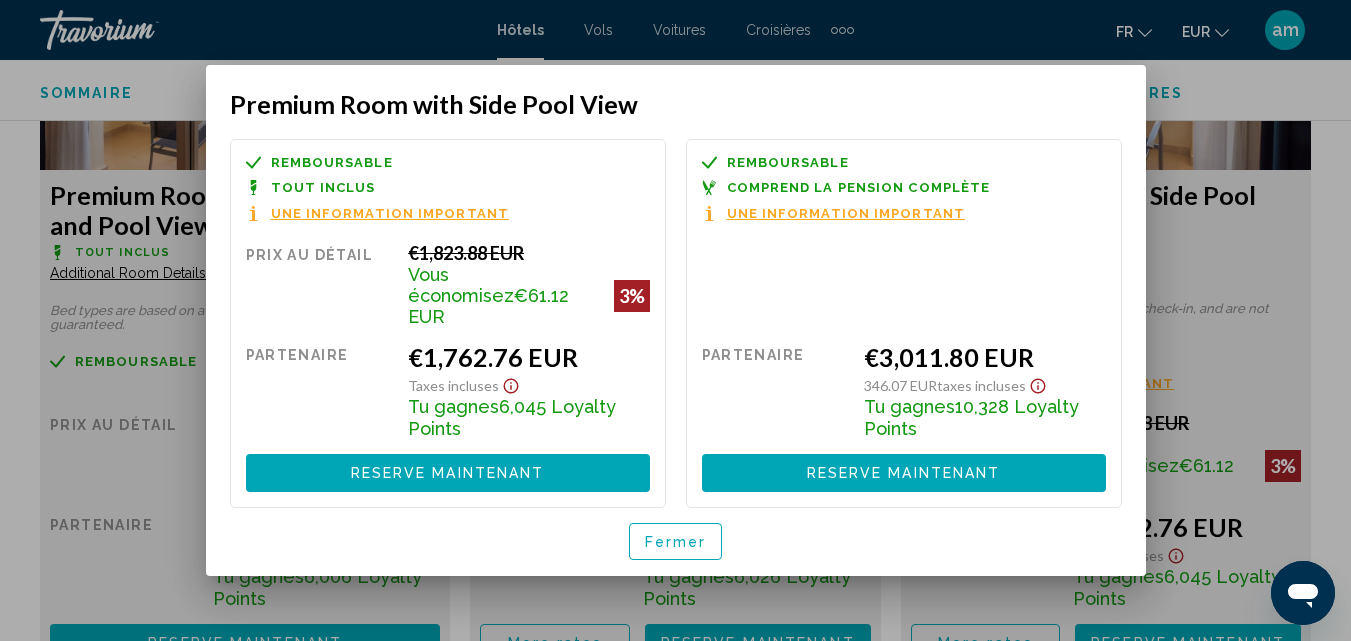 click on "Fermer" at bounding box center (676, 542) 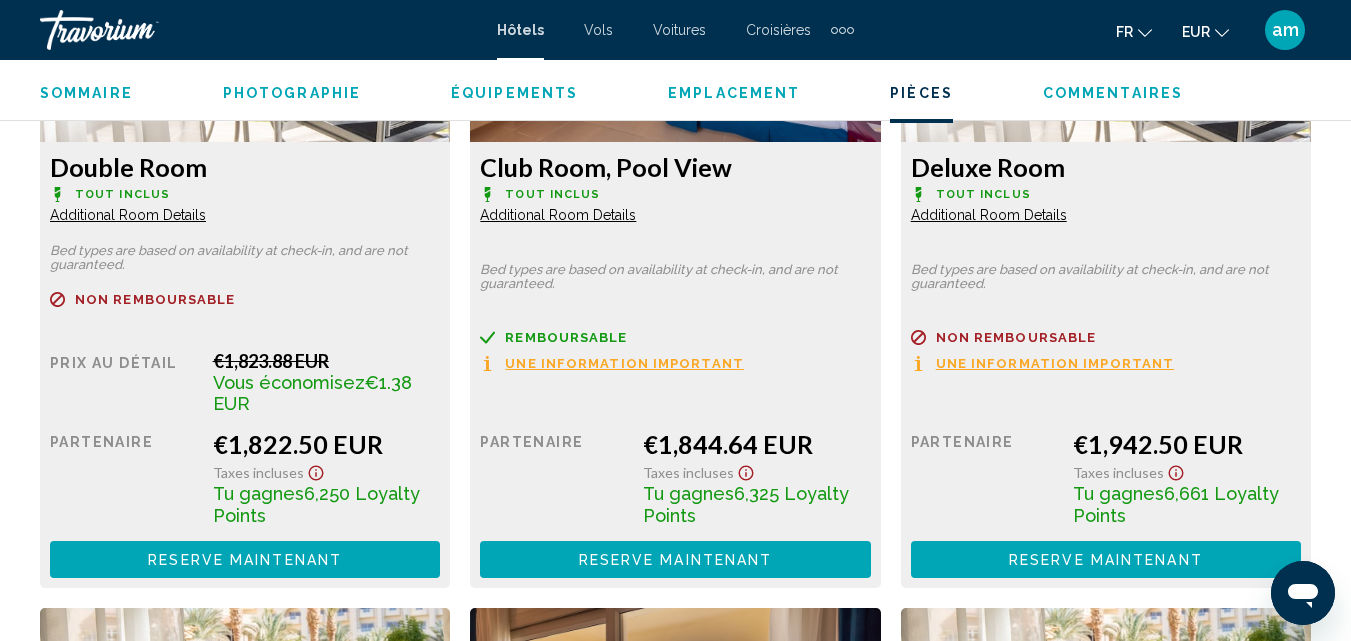 scroll, scrollTop: 4603, scrollLeft: 0, axis: vertical 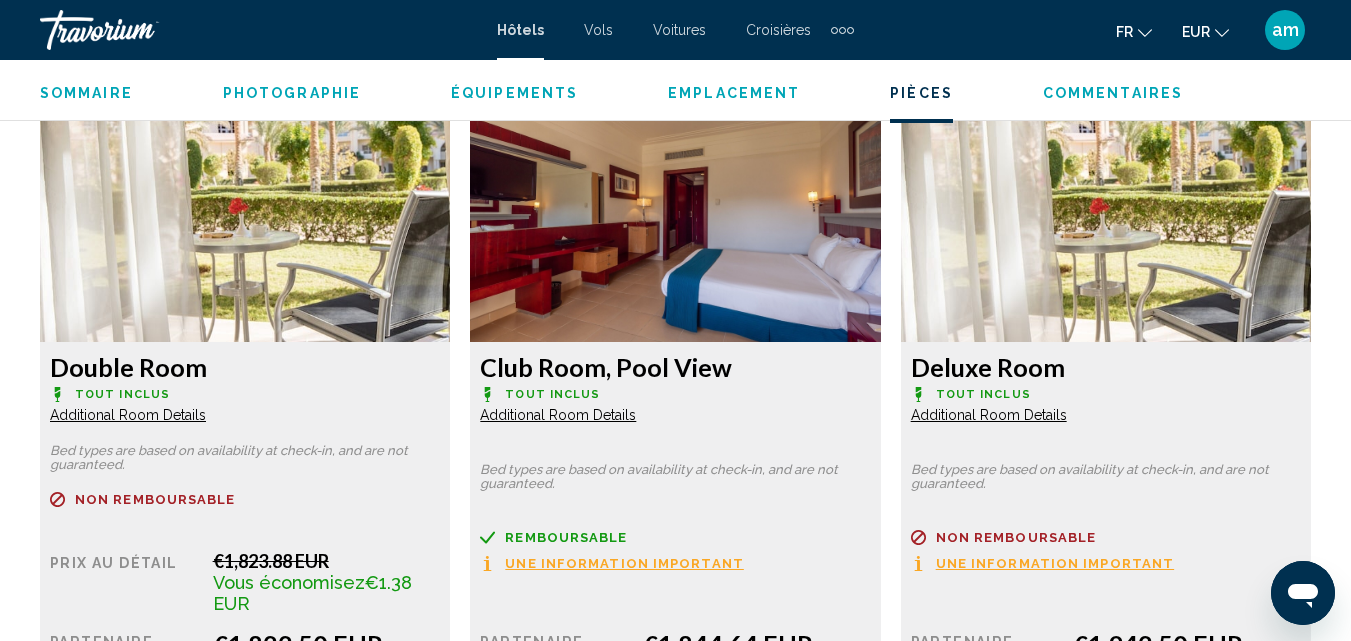 click on "Additional Room Details" at bounding box center (128, -1098) 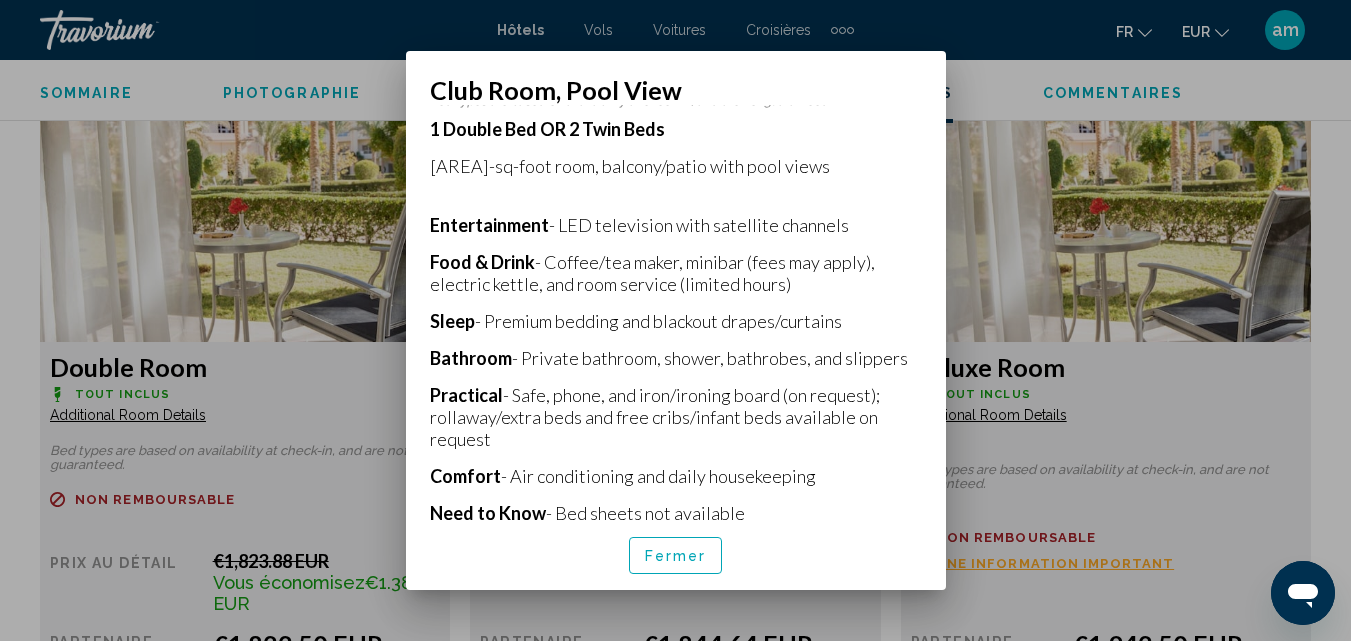 scroll, scrollTop: 443, scrollLeft: 0, axis: vertical 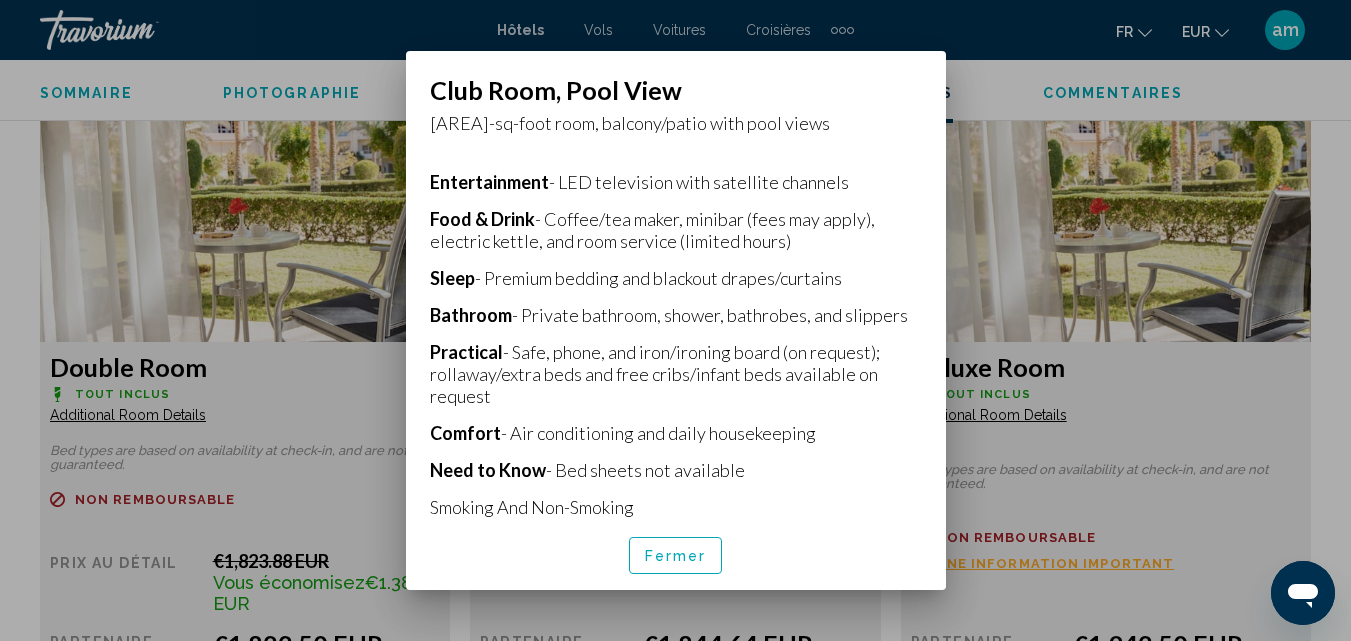 click on "Fermer" at bounding box center (676, 555) 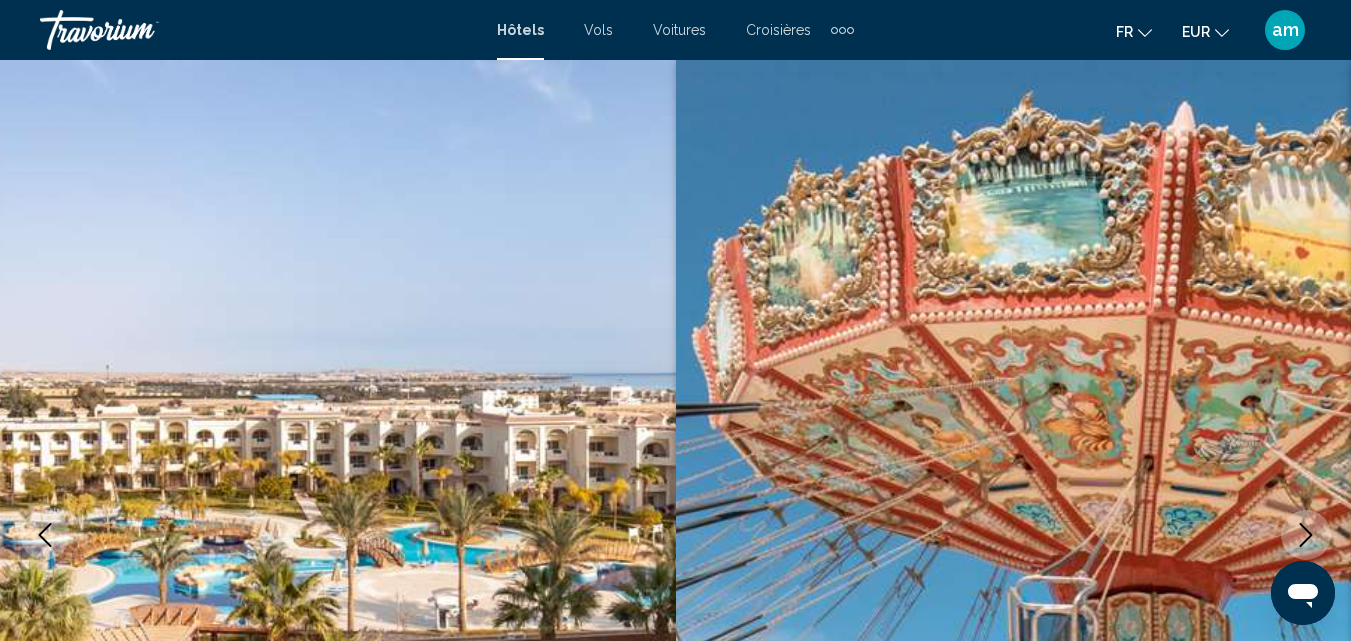 scroll, scrollTop: 4603, scrollLeft: 0, axis: vertical 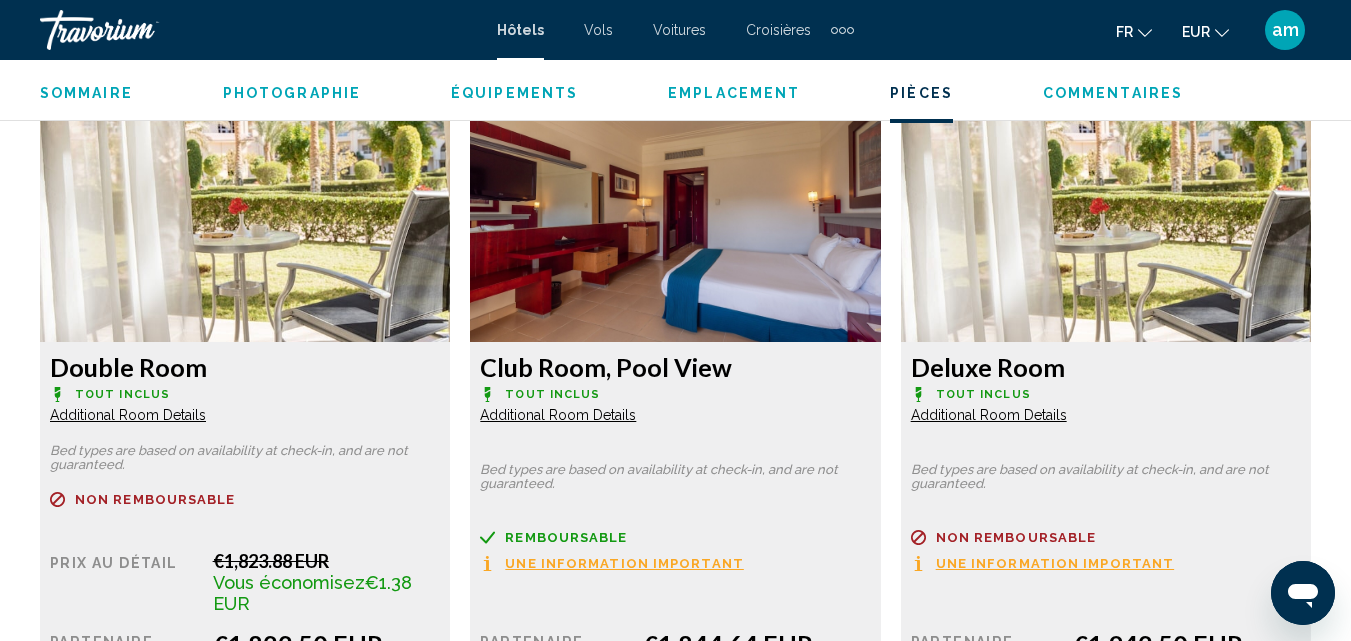 click on "Additional Room Details" at bounding box center [128, -1098] 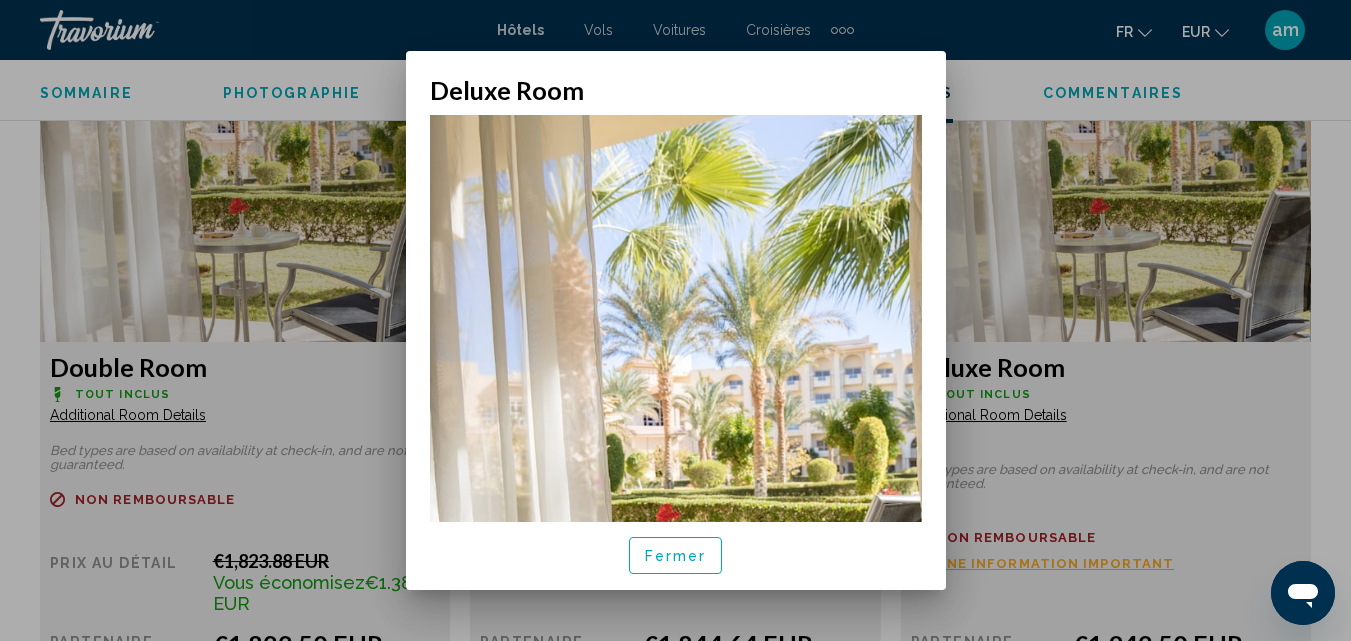 scroll, scrollTop: 0, scrollLeft: 0, axis: both 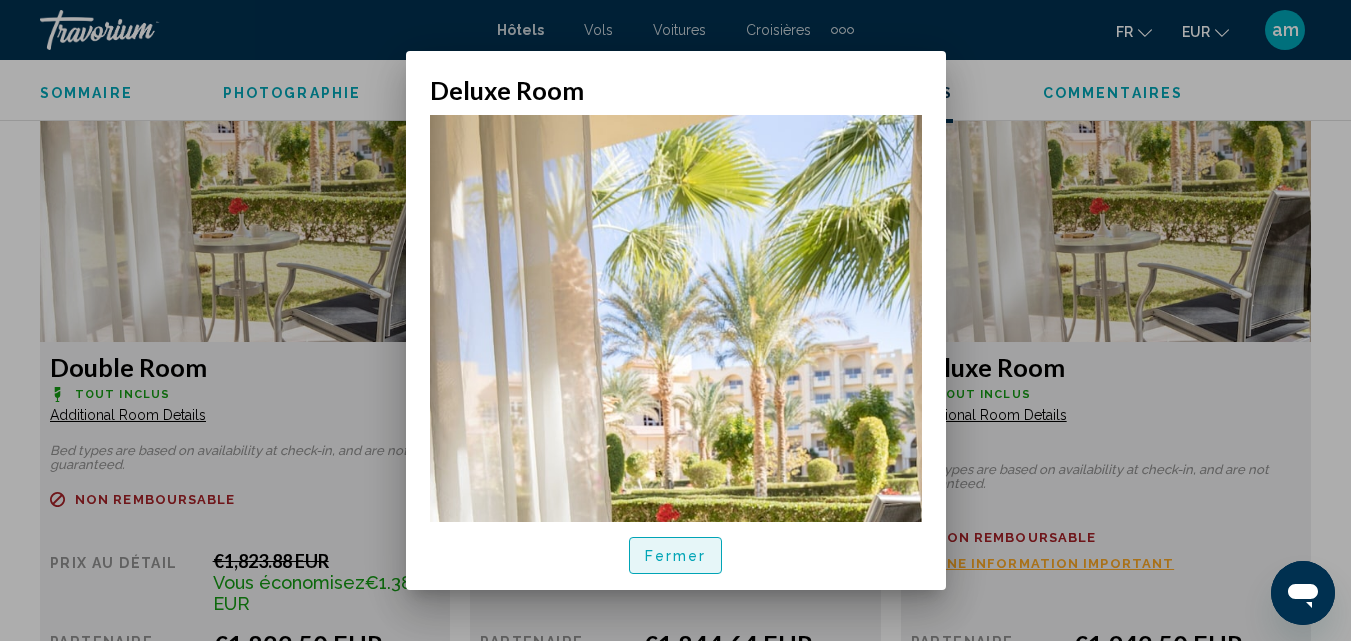 click on "Fermer" at bounding box center (676, 555) 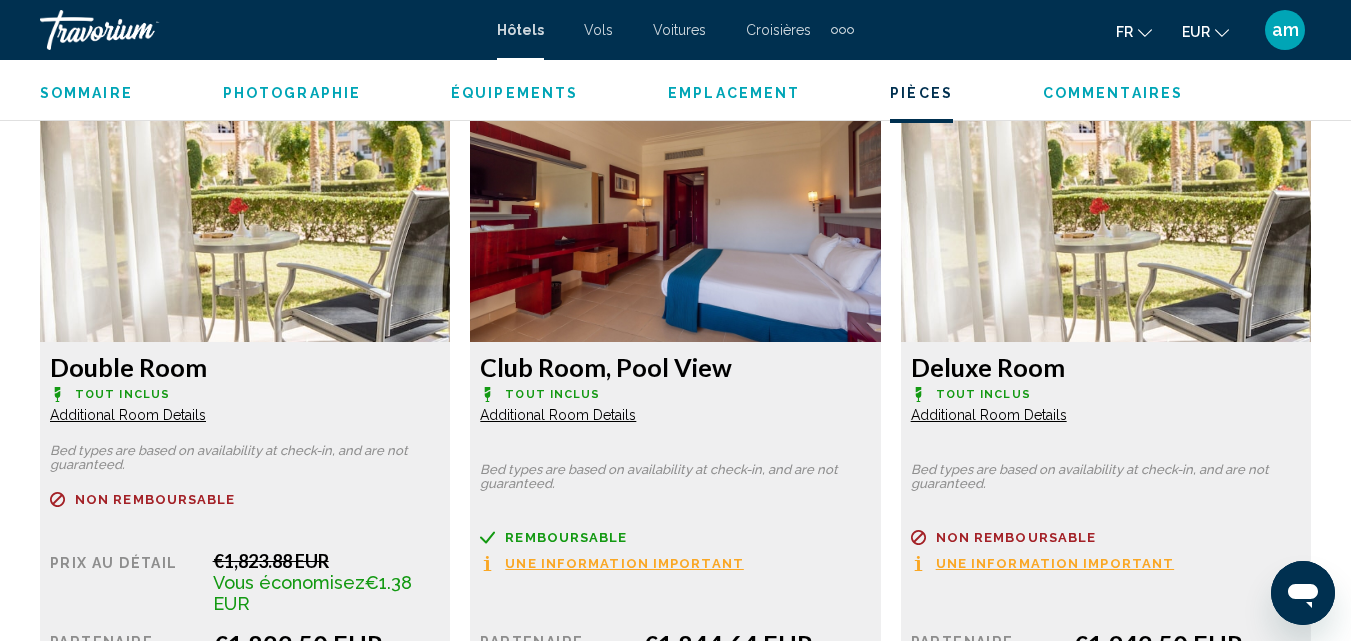 click on "Additional Room Details" at bounding box center (128, -1098) 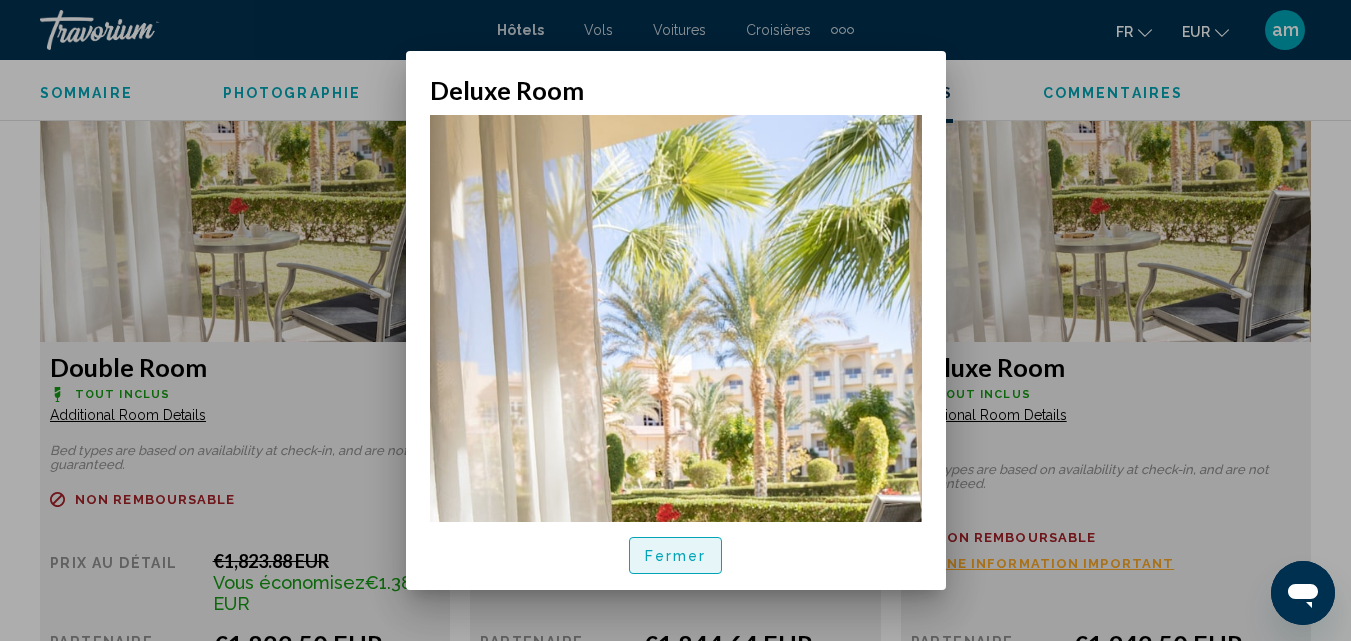 click on "Fermer" at bounding box center (676, 555) 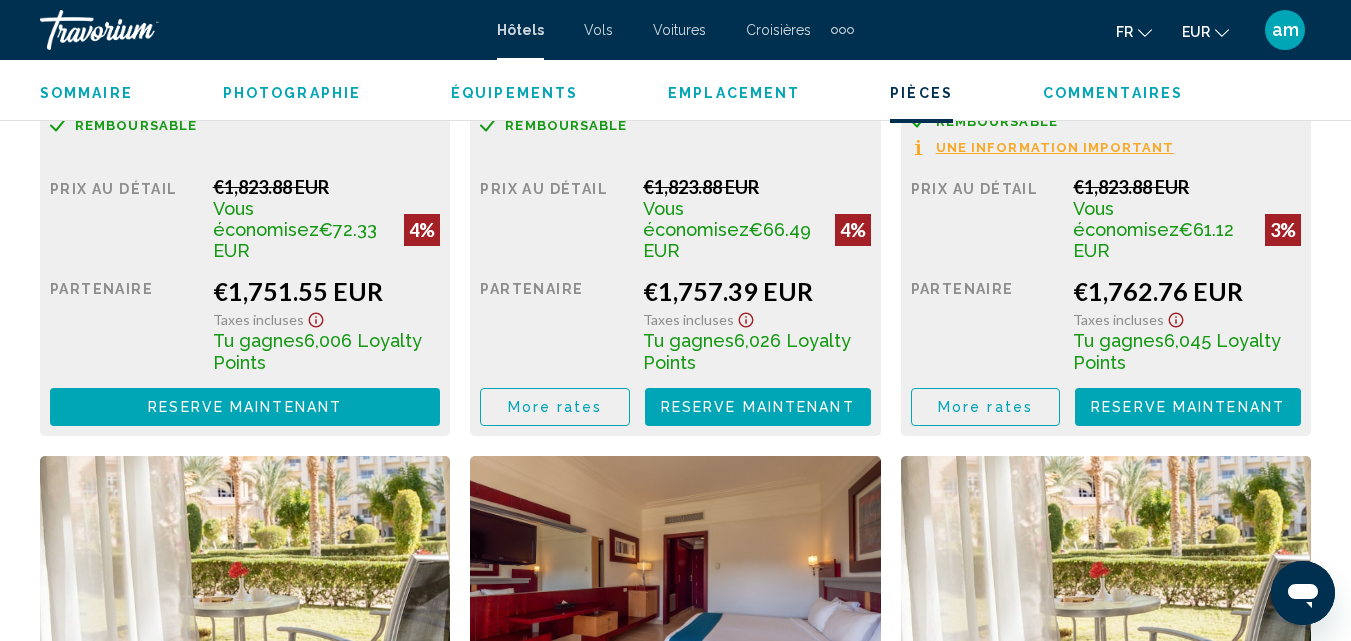 scroll, scrollTop: 4203, scrollLeft: 0, axis: vertical 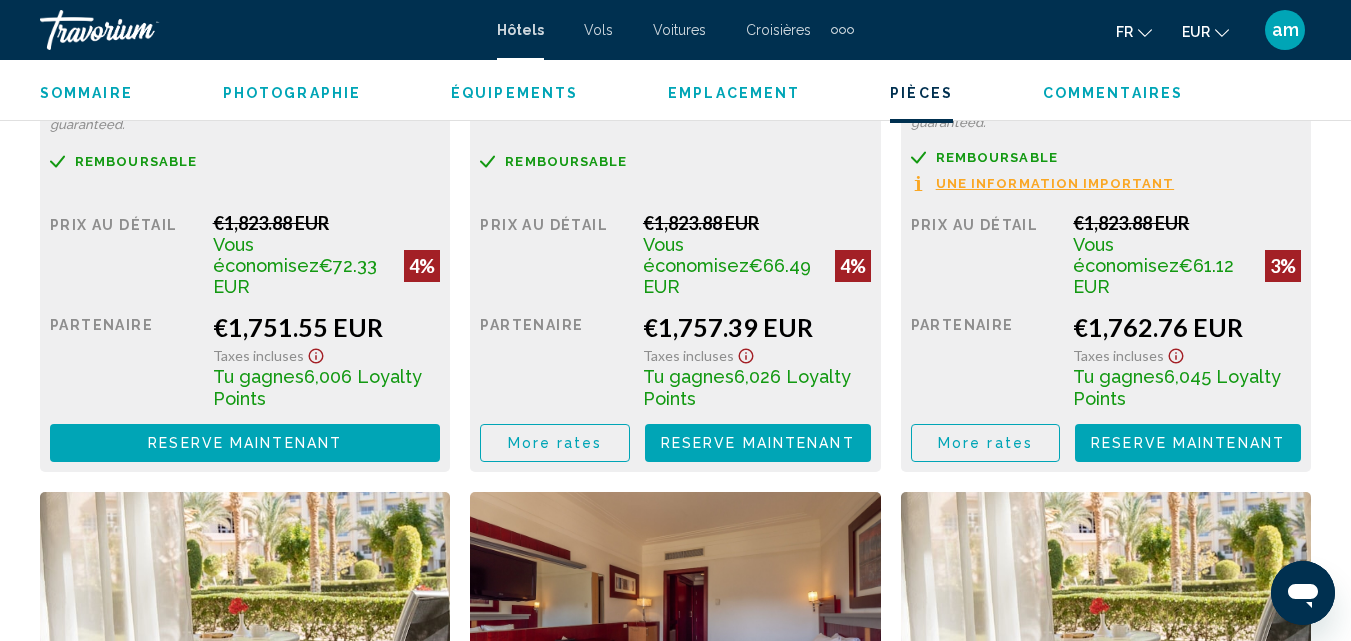 click on "More rates" at bounding box center [125, -329] 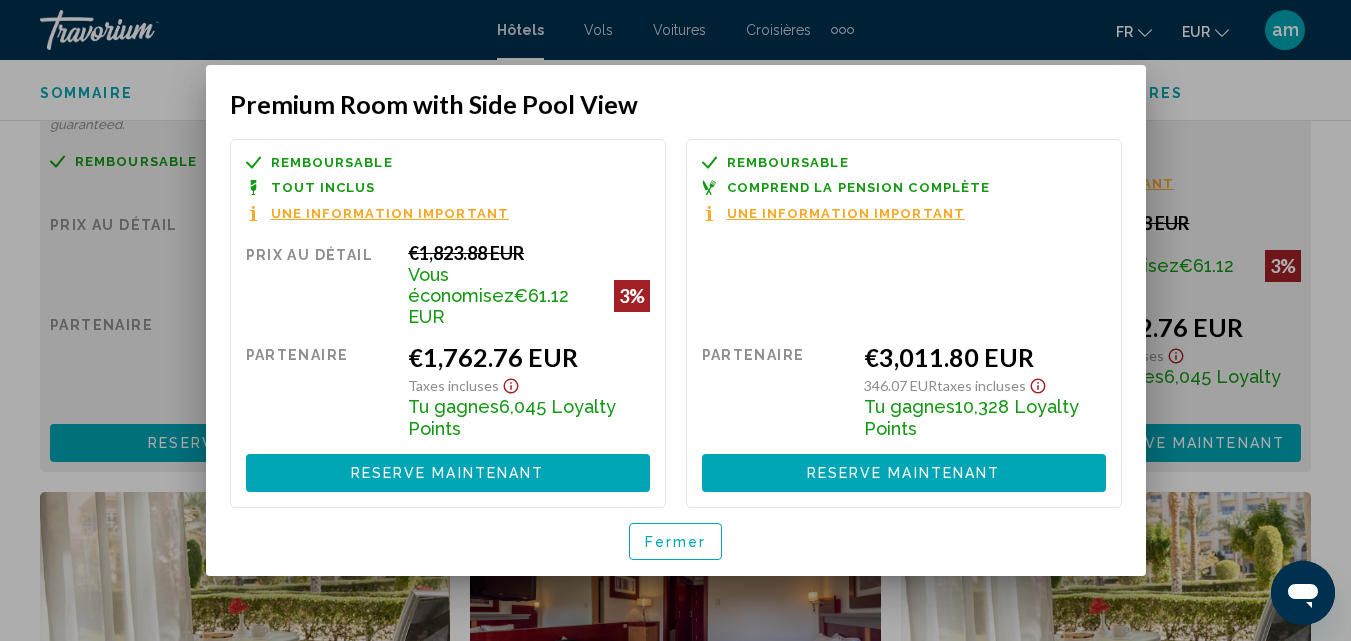 scroll, scrollTop: 0, scrollLeft: 0, axis: both 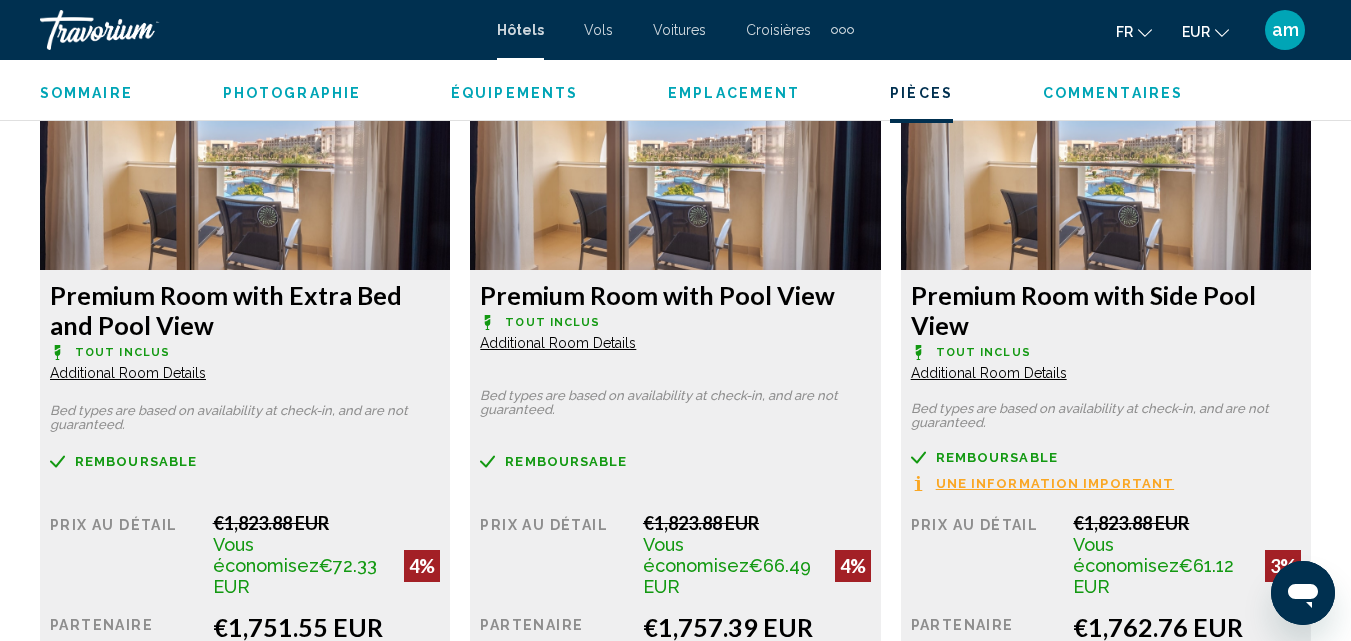 click on "Additional Room Details" at bounding box center [128, -398] 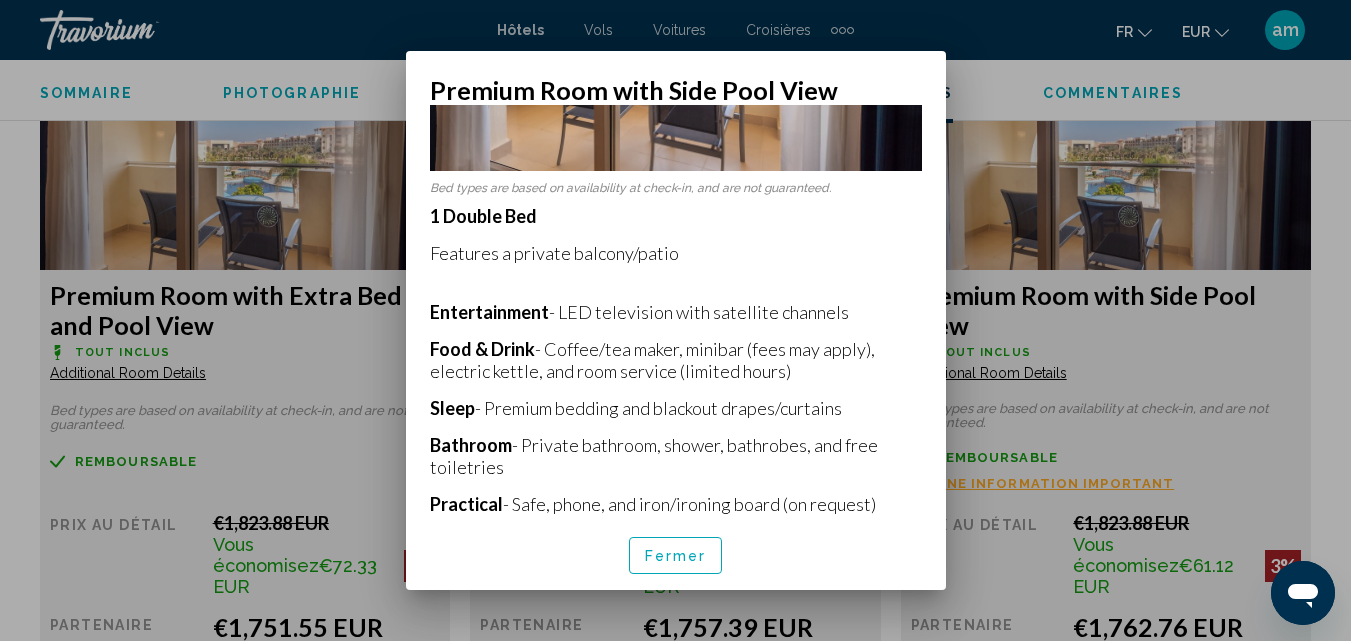 scroll, scrollTop: 426, scrollLeft: 0, axis: vertical 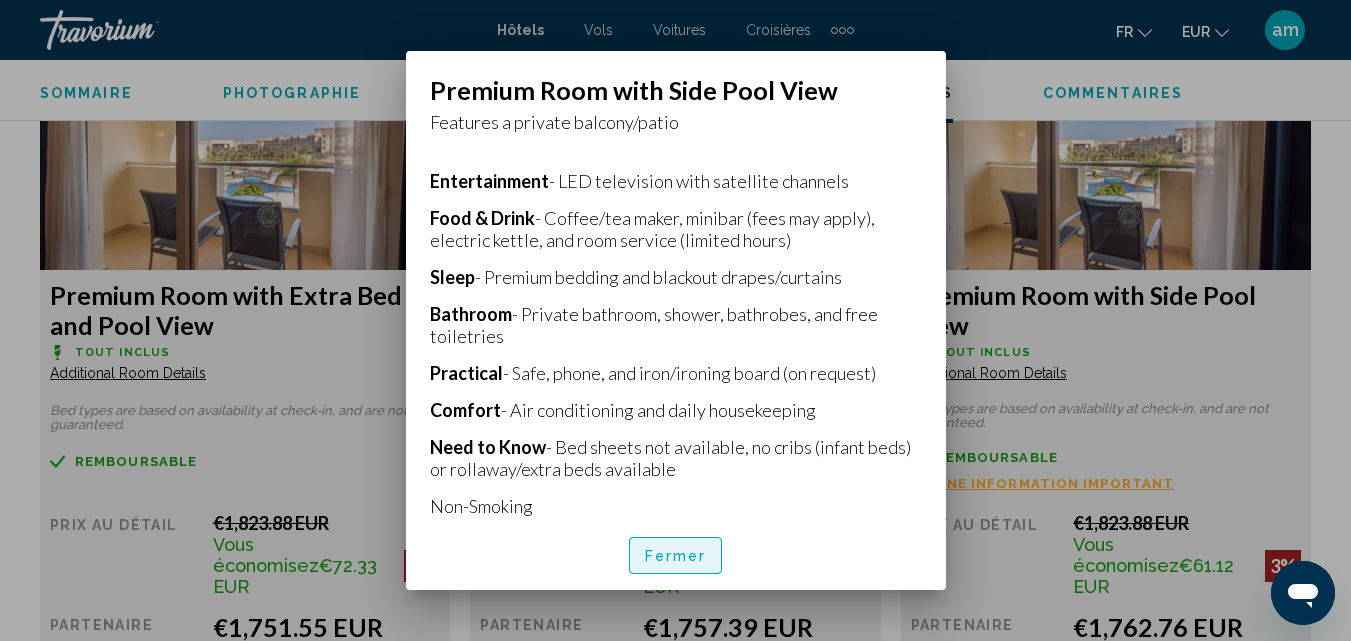 click on "Fermer" at bounding box center (676, 556) 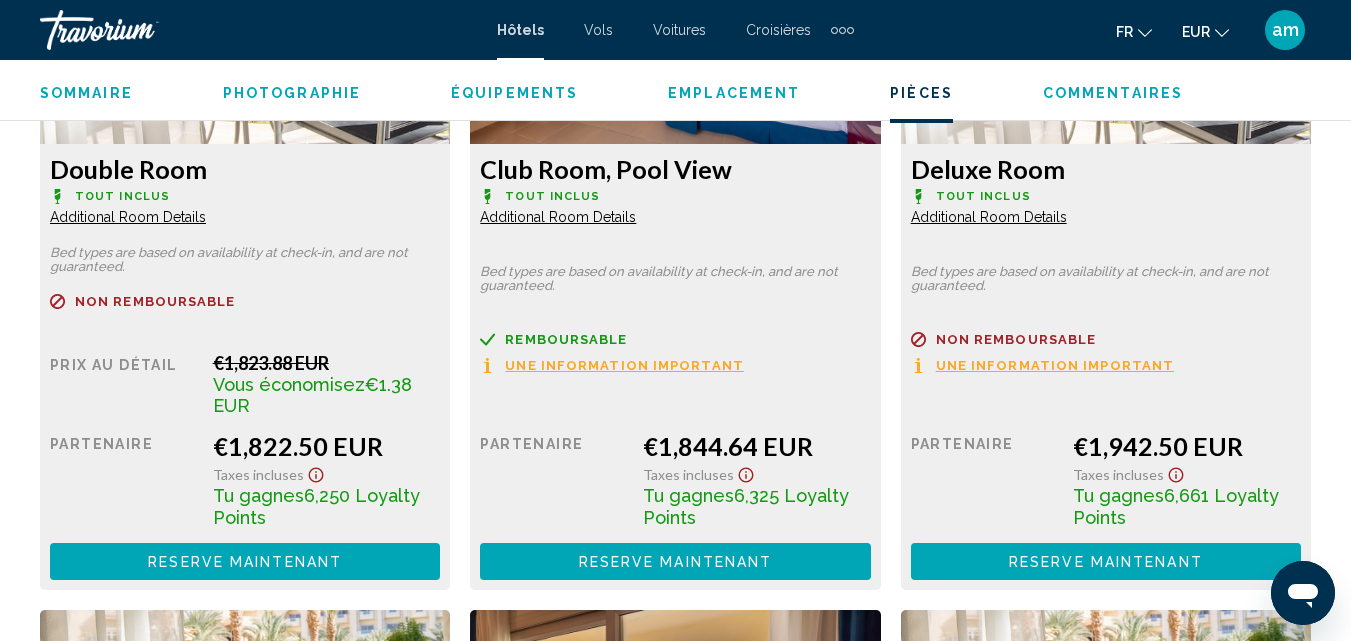 scroll, scrollTop: 4803, scrollLeft: 0, axis: vertical 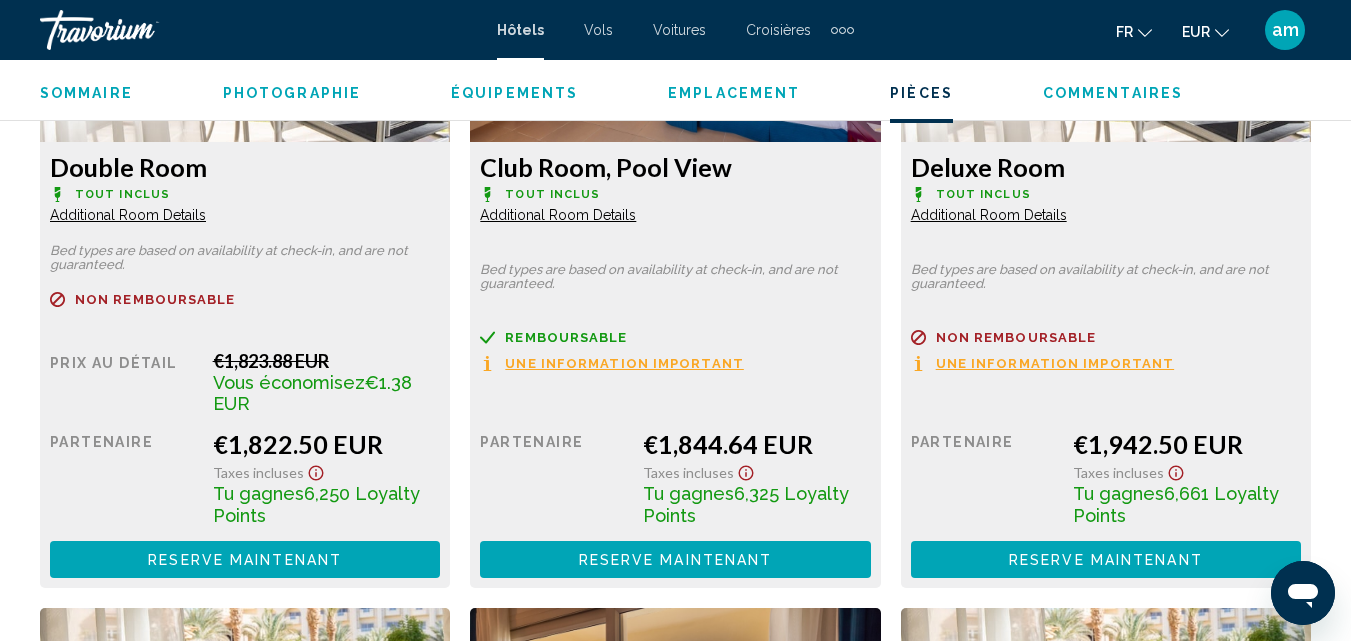 click on "Deluxe Room
Tout inclus Additional Room Details" at bounding box center [245, -1325] 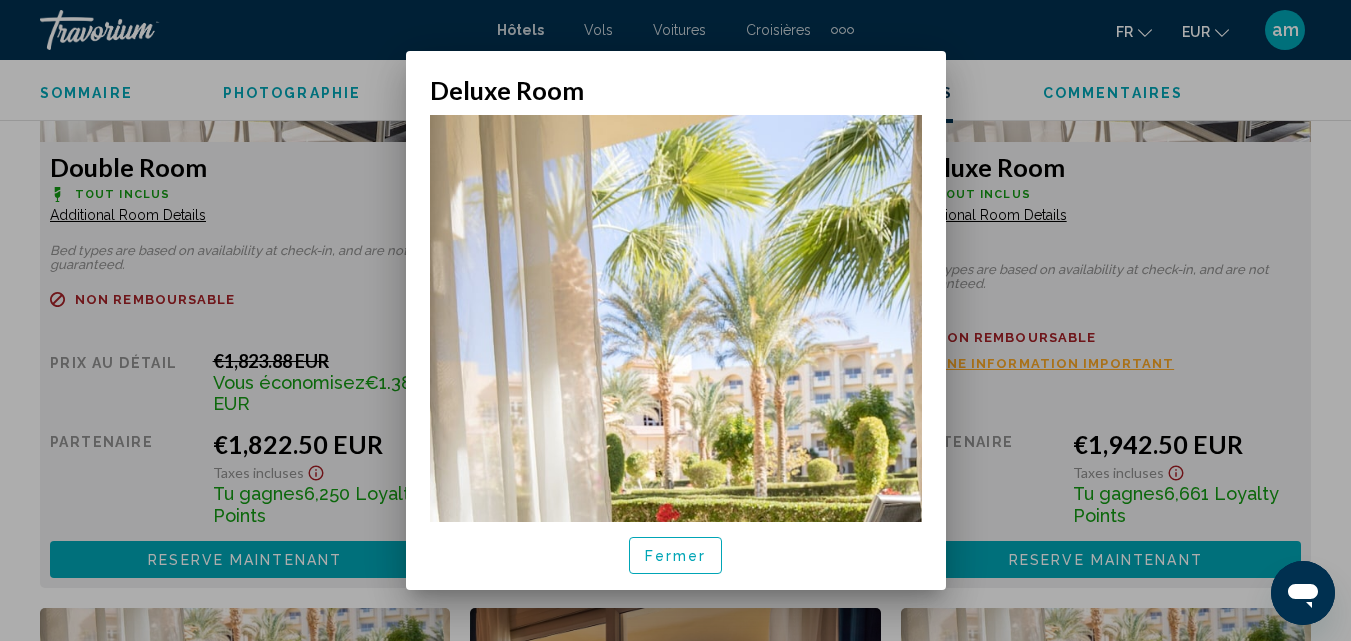 click on "Fermer" at bounding box center (676, 556) 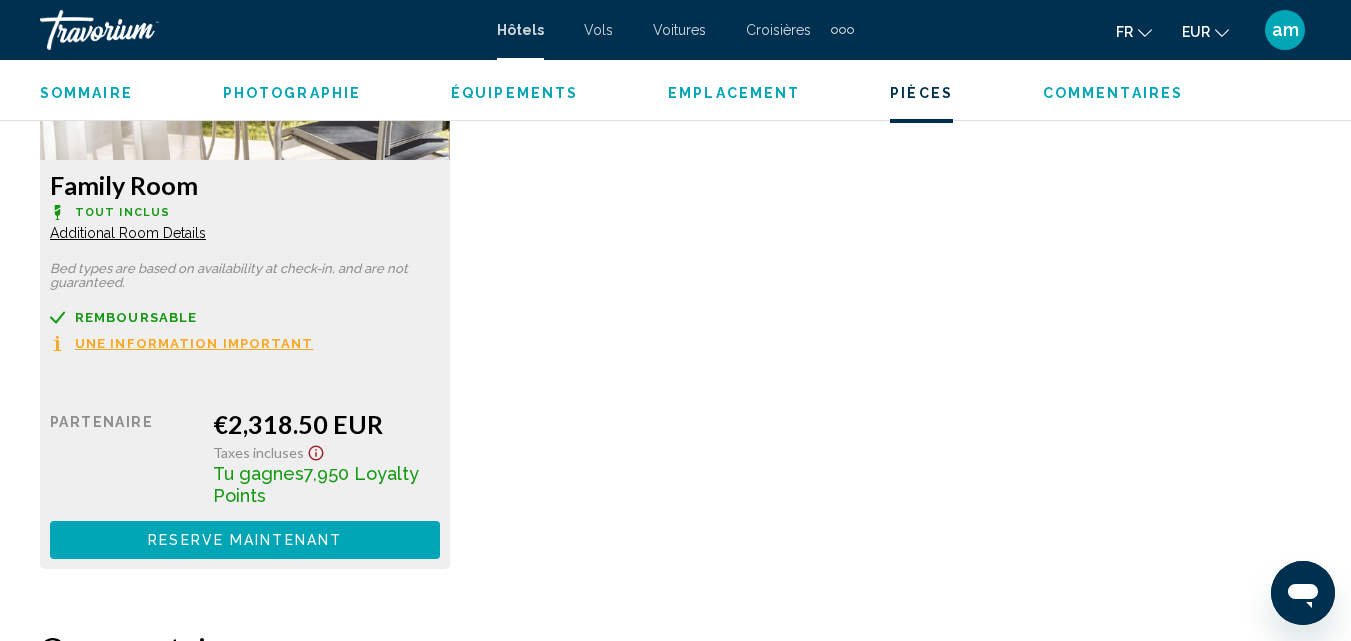 scroll, scrollTop: 5903, scrollLeft: 0, axis: vertical 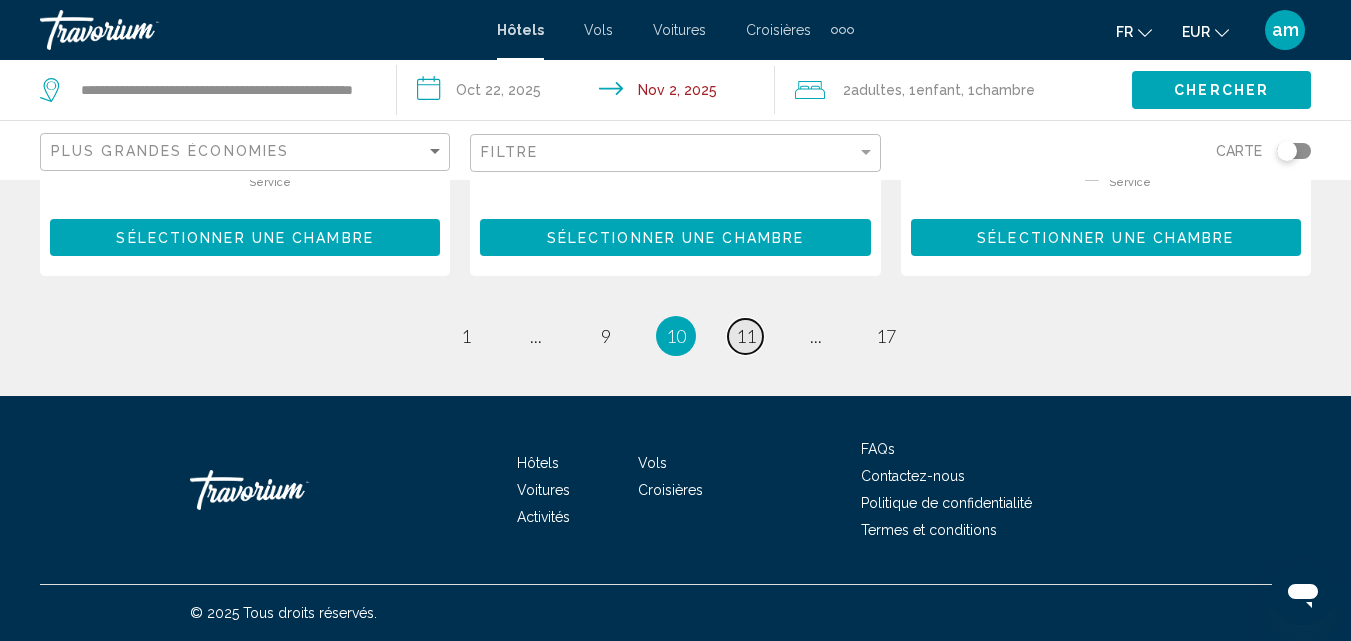 click on "11" at bounding box center [746, 336] 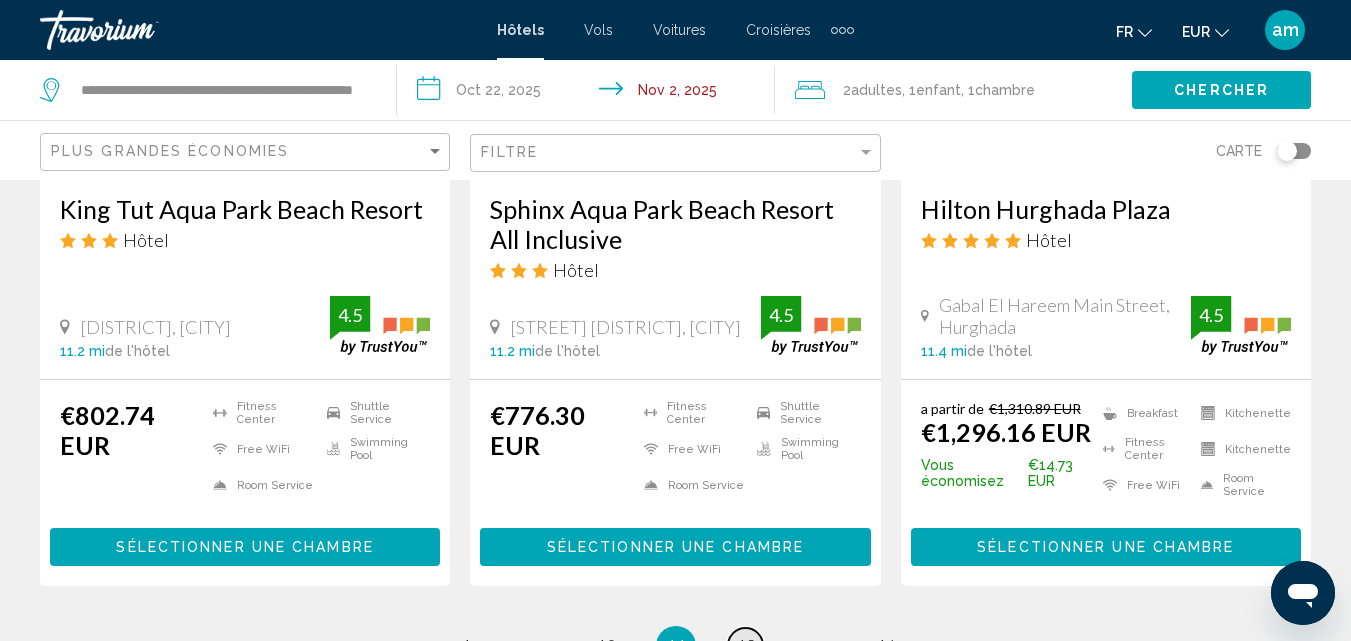 scroll, scrollTop: 2900, scrollLeft: 0, axis: vertical 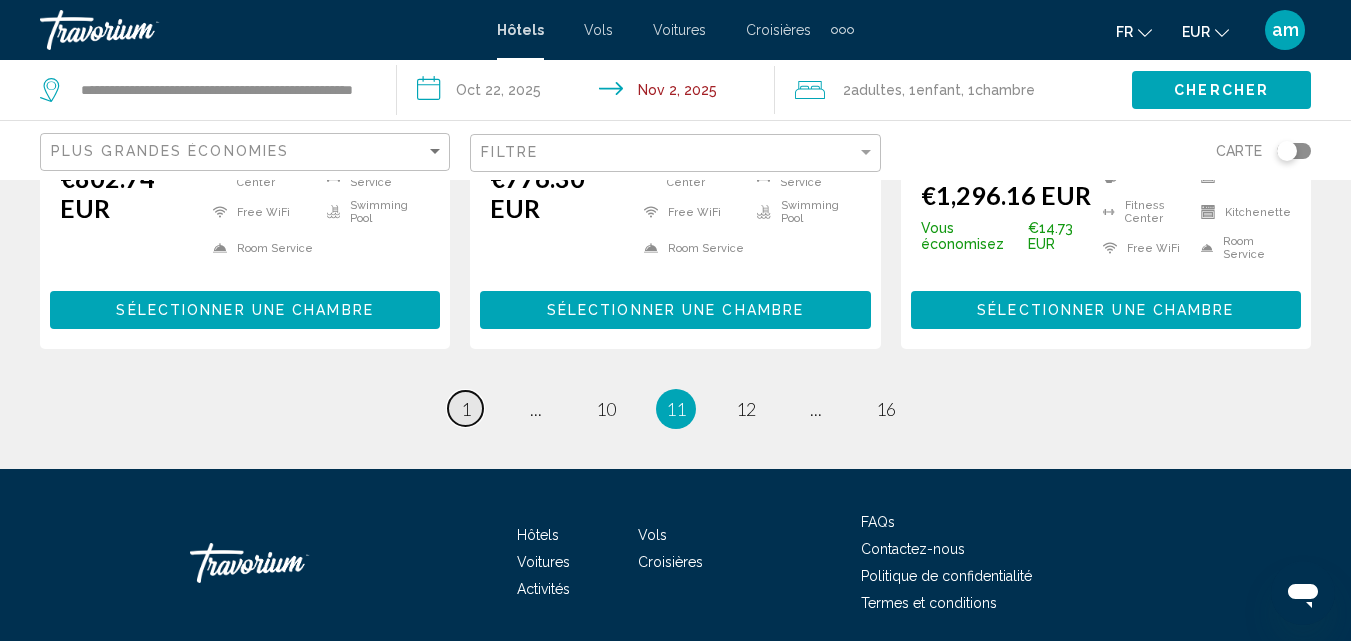 click on "1" at bounding box center [466, 409] 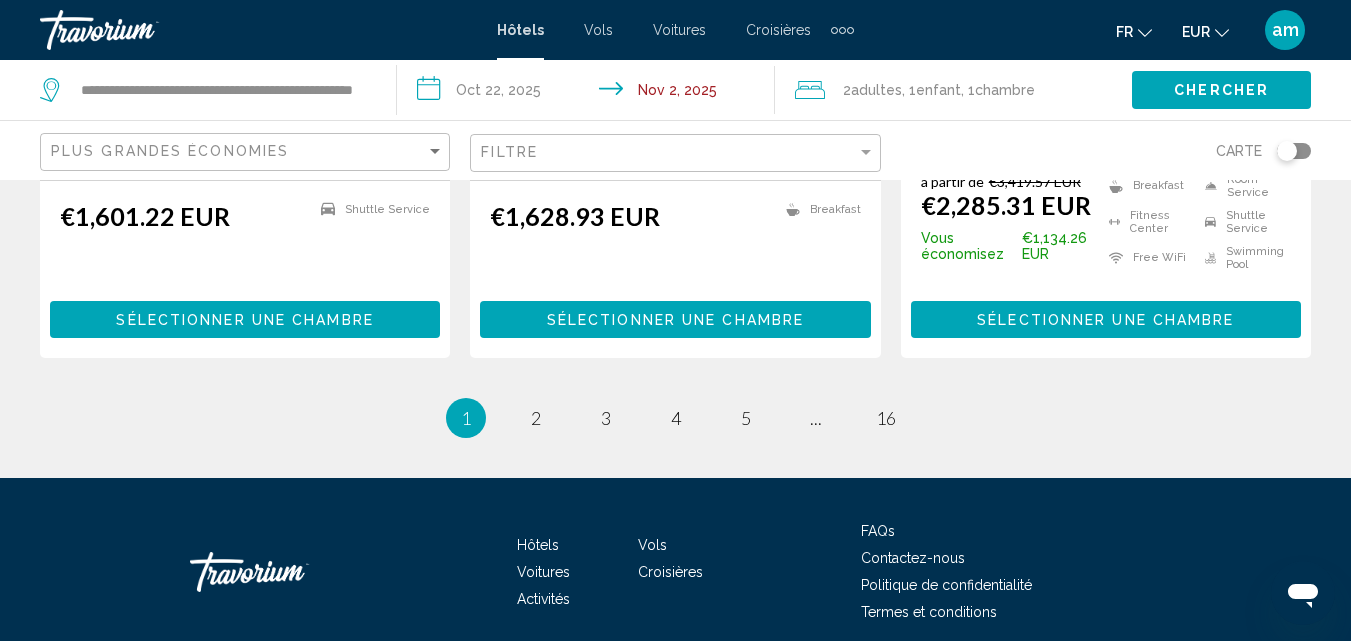 scroll, scrollTop: 2900, scrollLeft: 0, axis: vertical 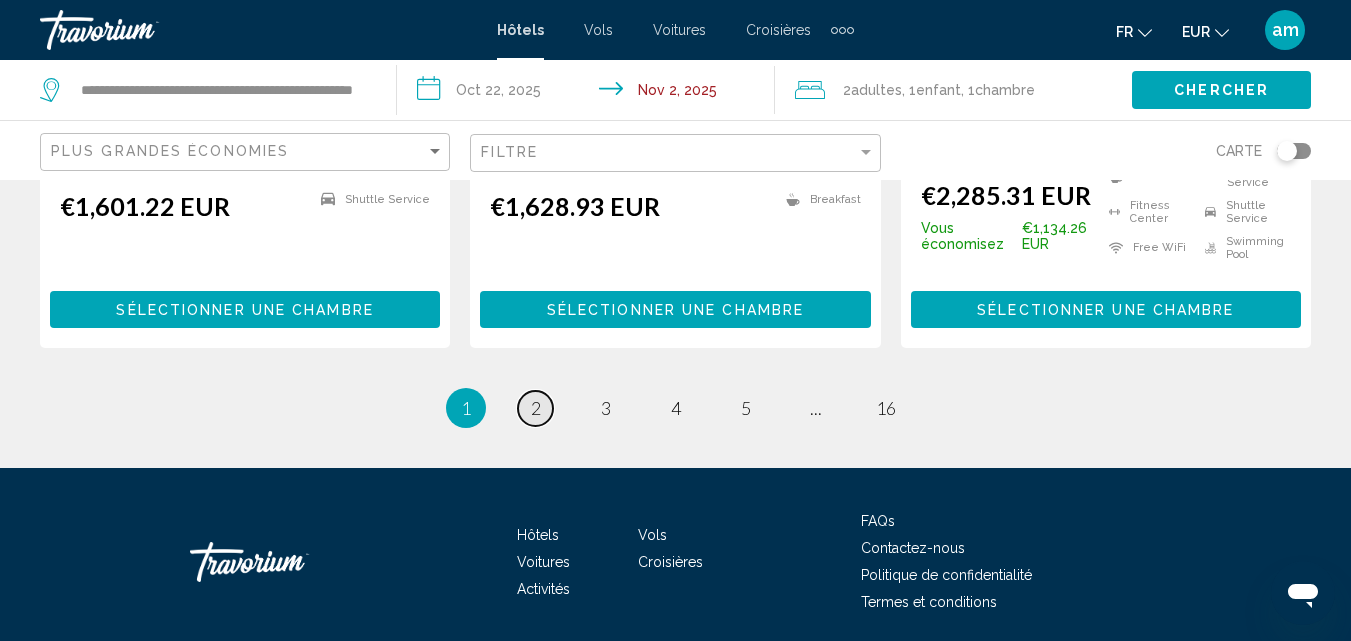 click on "2" at bounding box center (536, 408) 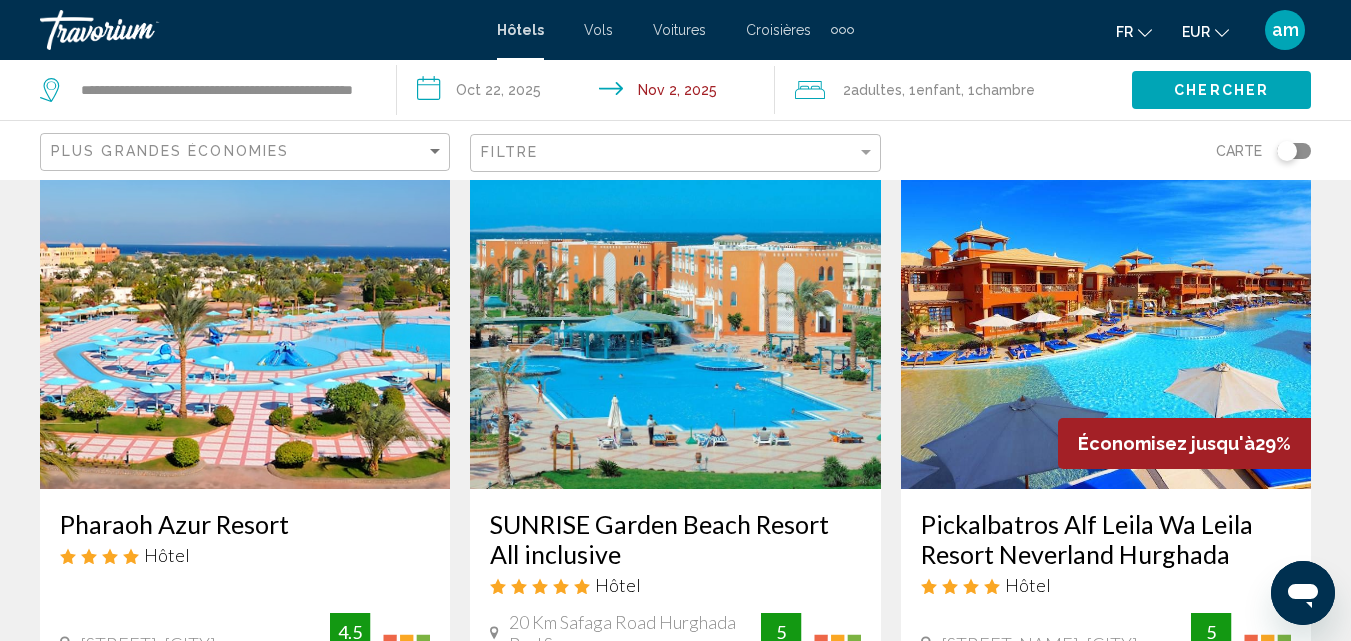 scroll, scrollTop: 200, scrollLeft: 0, axis: vertical 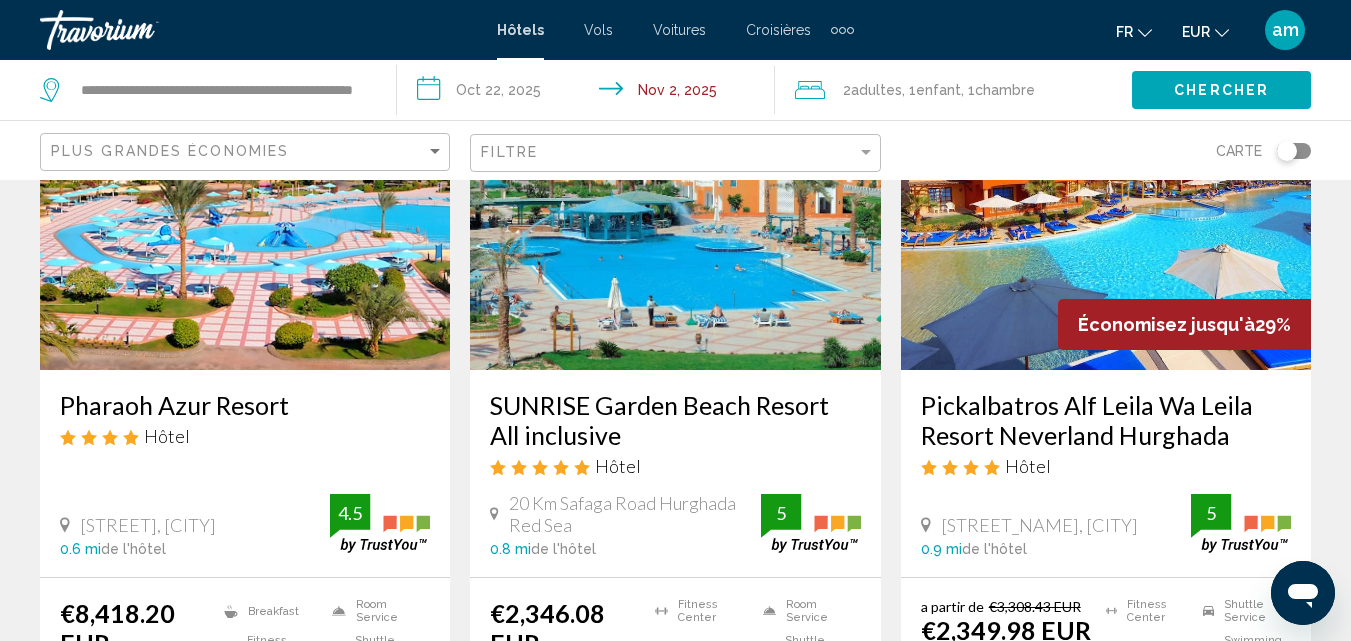 click on "SUNRISE Garden Beach Resort All inclusive" at bounding box center [675, 420] 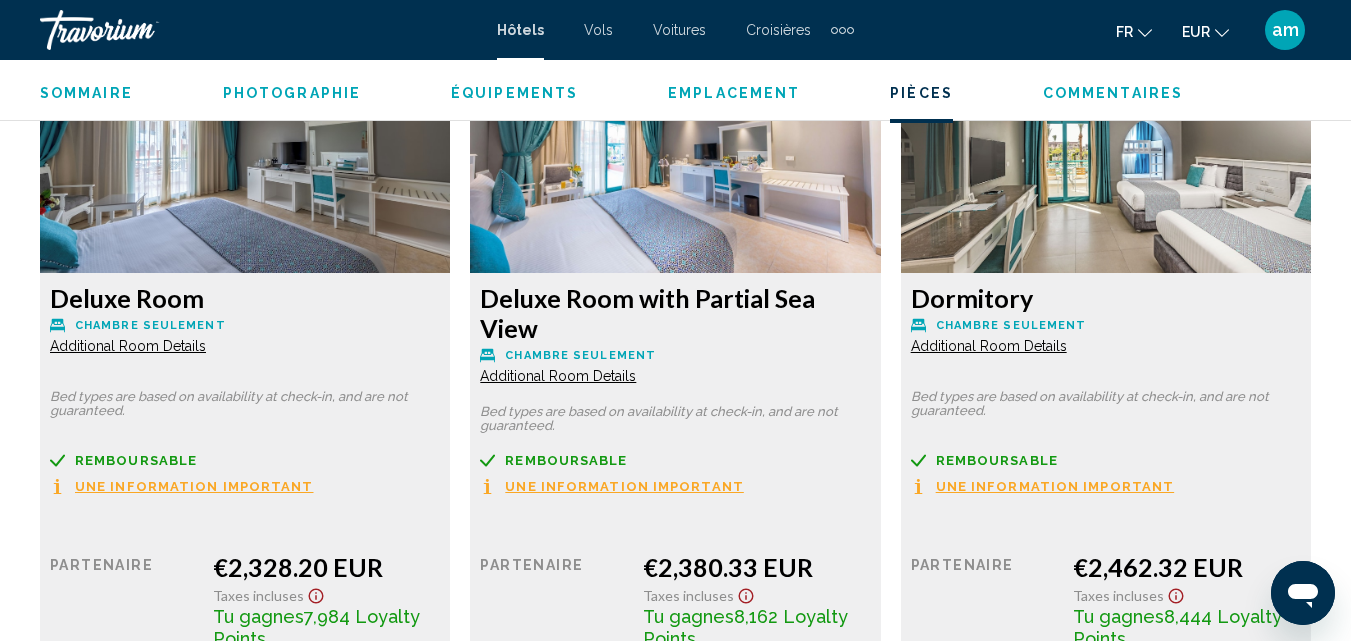 scroll, scrollTop: 3312, scrollLeft: 0, axis: vertical 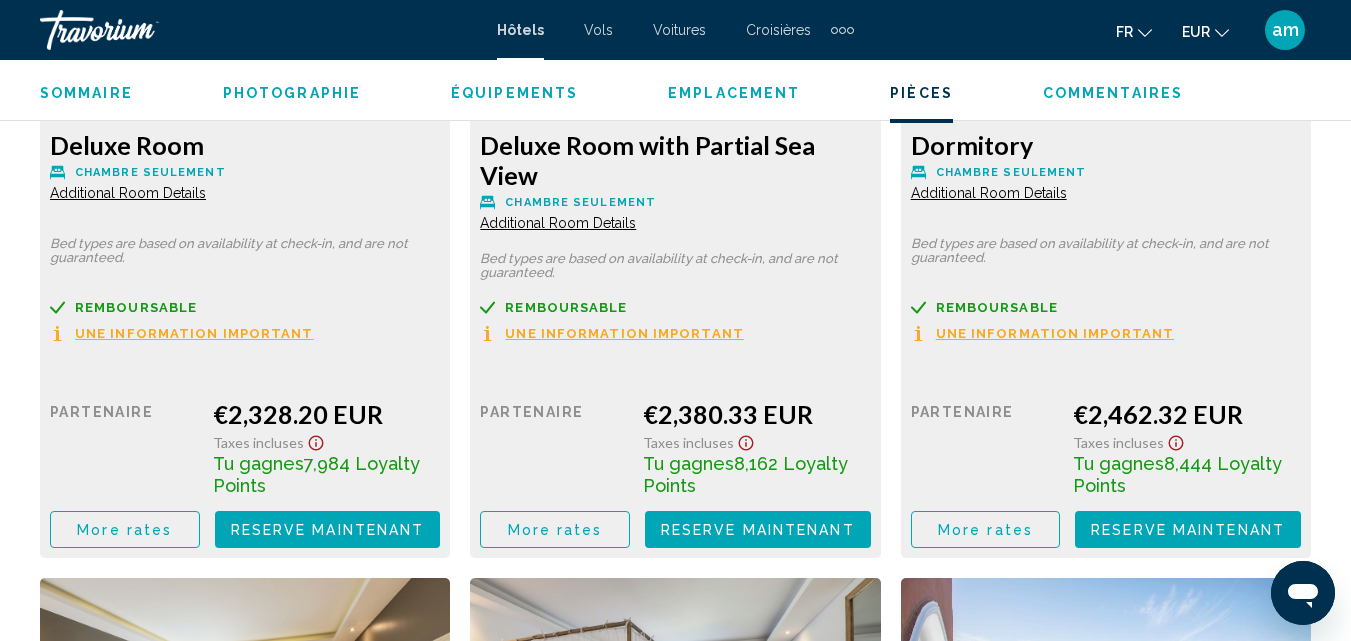 click on "More rates" at bounding box center [124, 530] 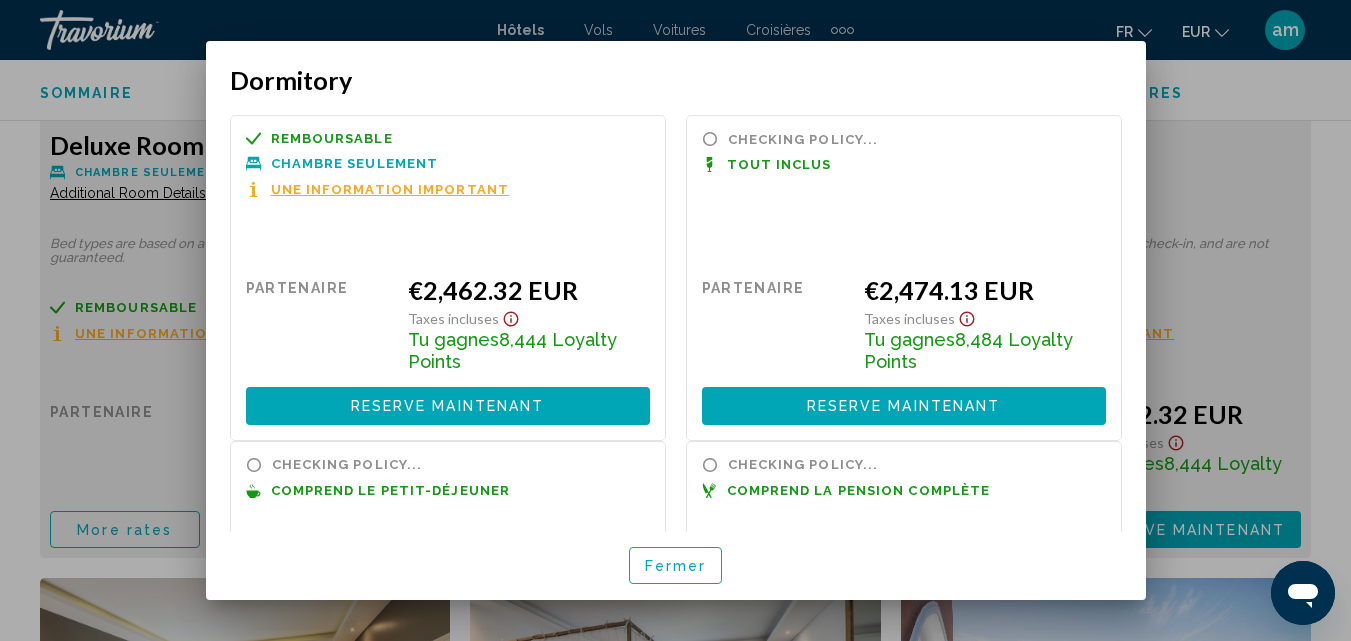 scroll, scrollTop: 0, scrollLeft: 0, axis: both 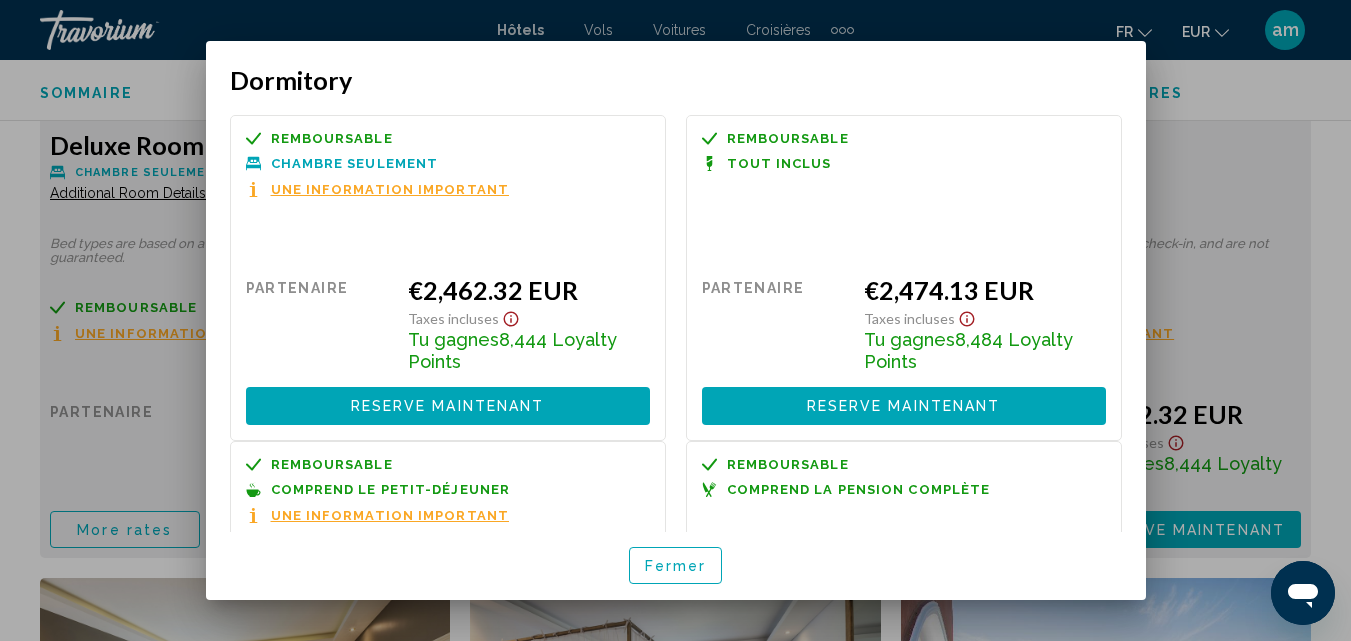 click on "Fermer" at bounding box center (676, 565) 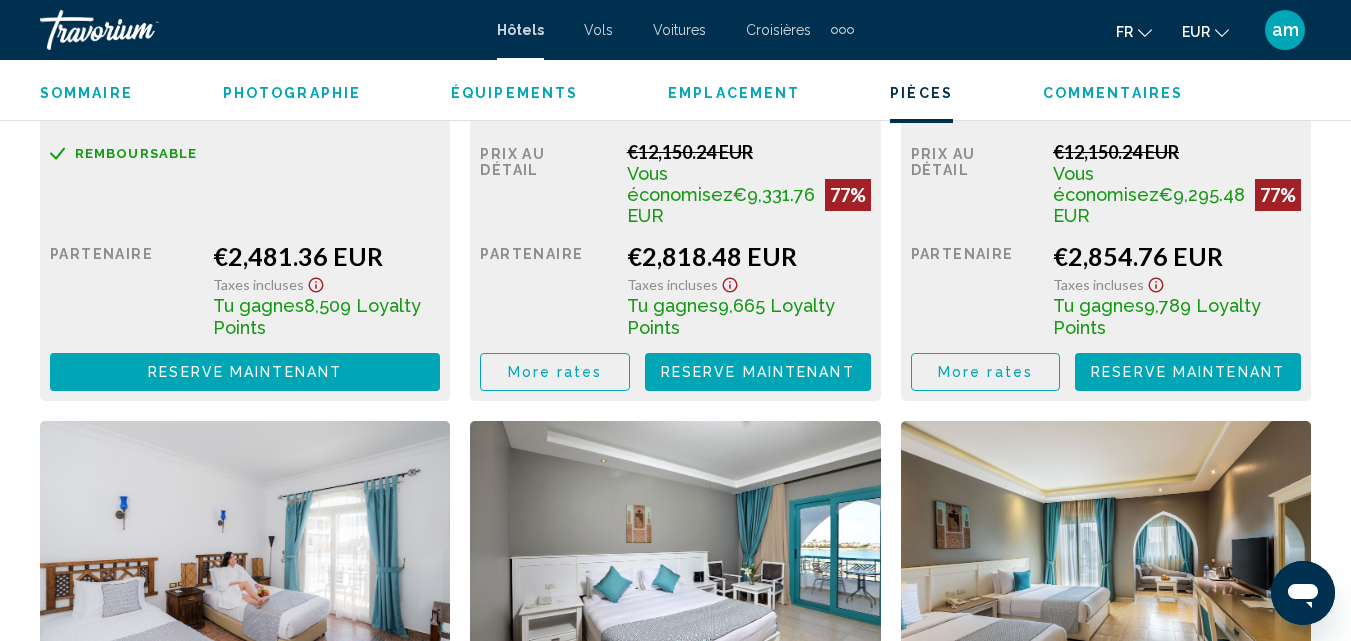 scroll, scrollTop: 4212, scrollLeft: 0, axis: vertical 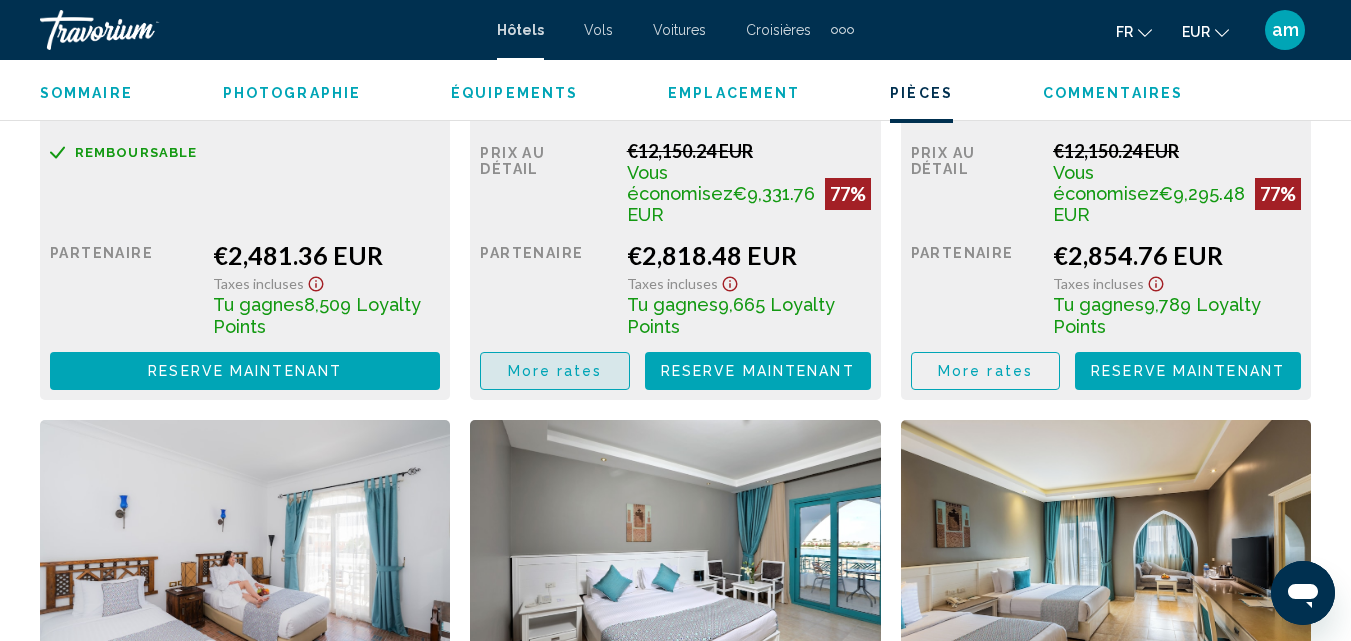 click on "More rates" at bounding box center [555, 370] 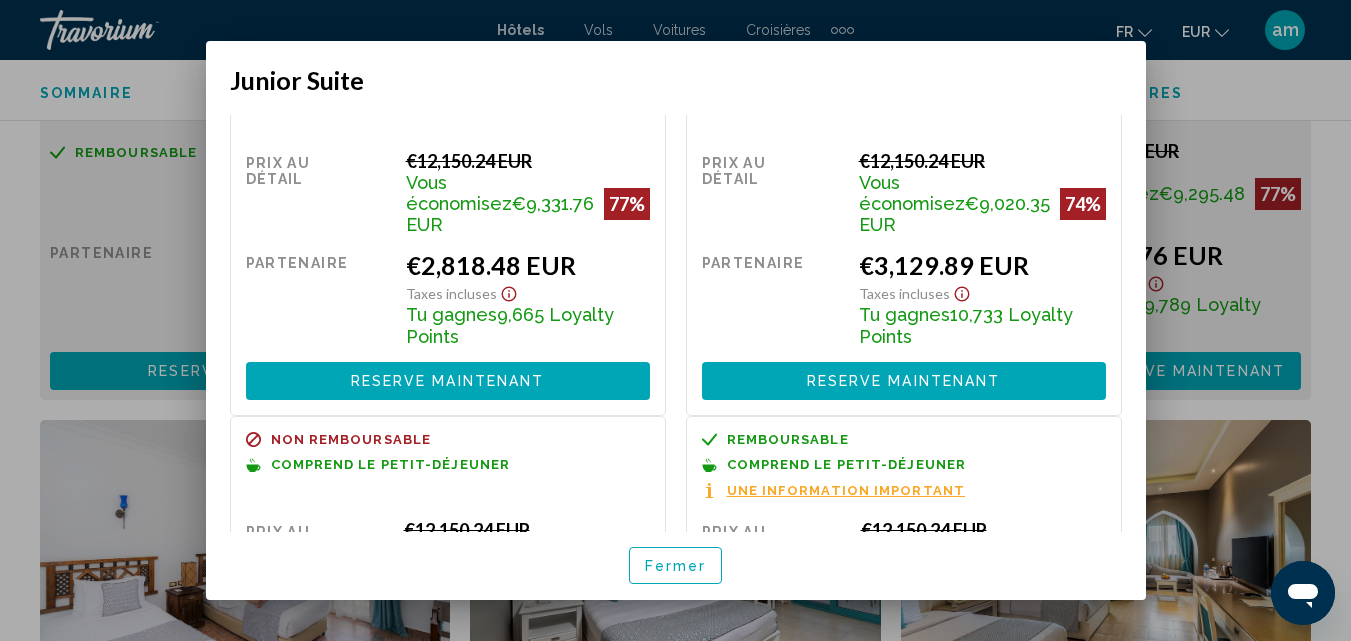 scroll, scrollTop: 0, scrollLeft: 0, axis: both 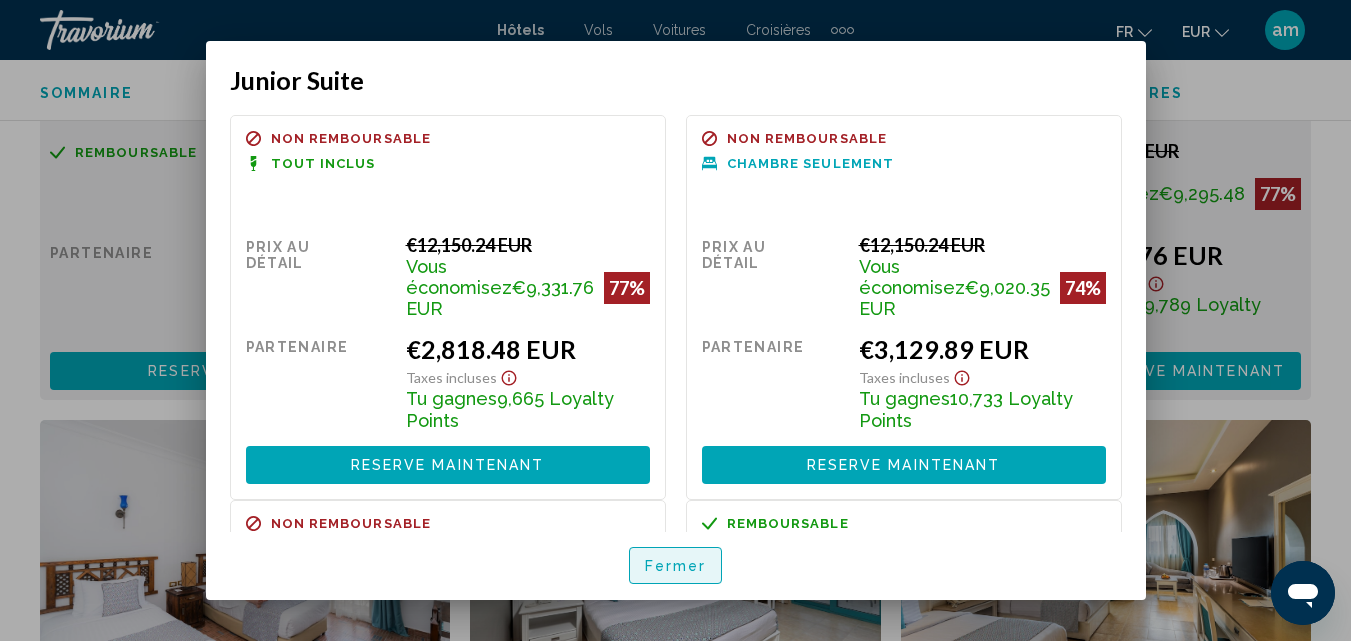 click on "Fermer" at bounding box center (676, 566) 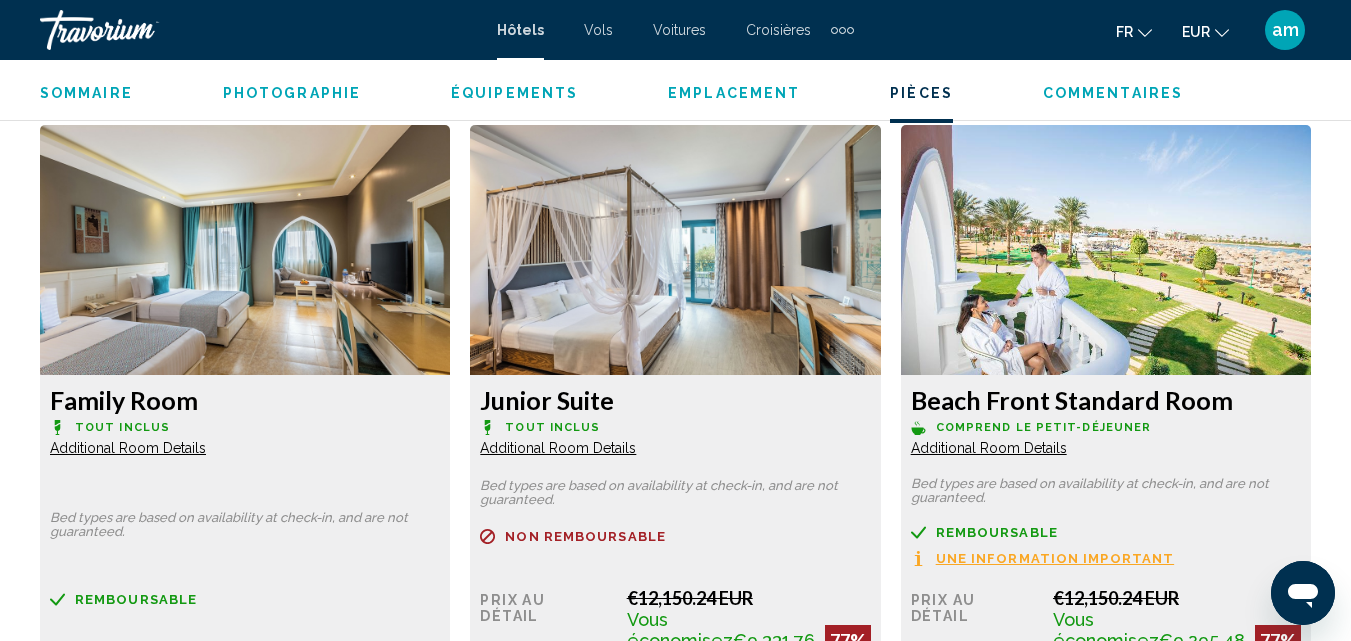 scroll, scrollTop: 3712, scrollLeft: 0, axis: vertical 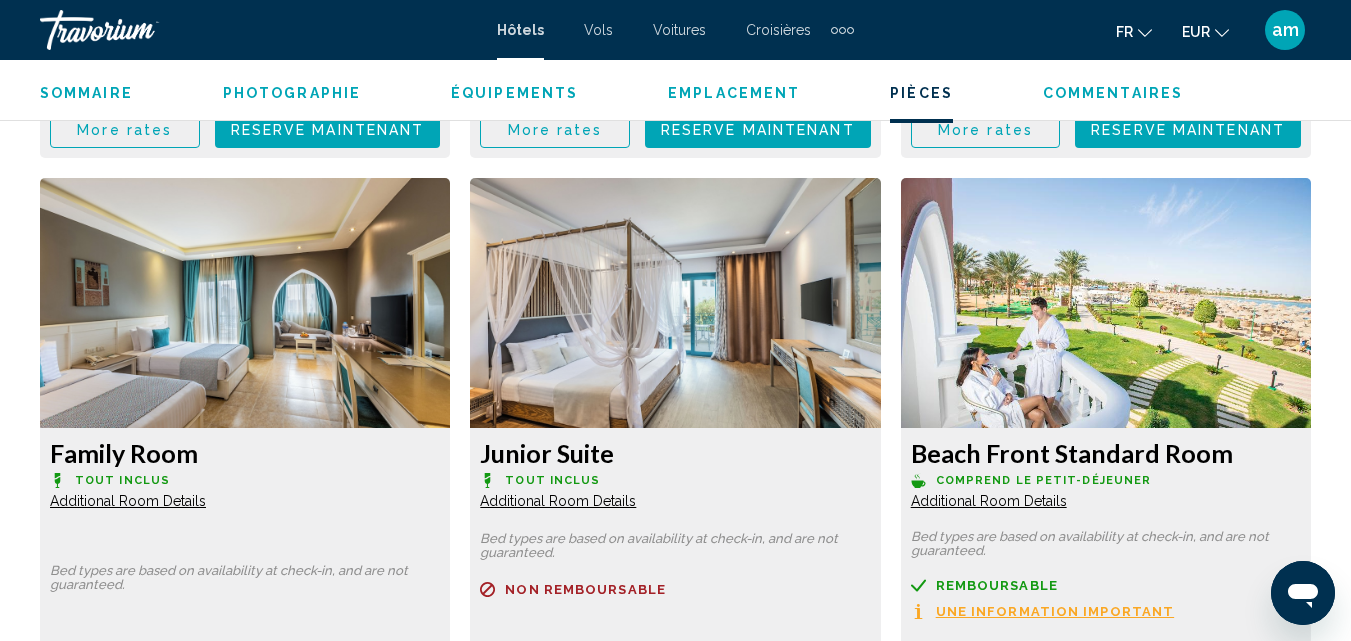 click on "Additional Room Details" at bounding box center (128, -207) 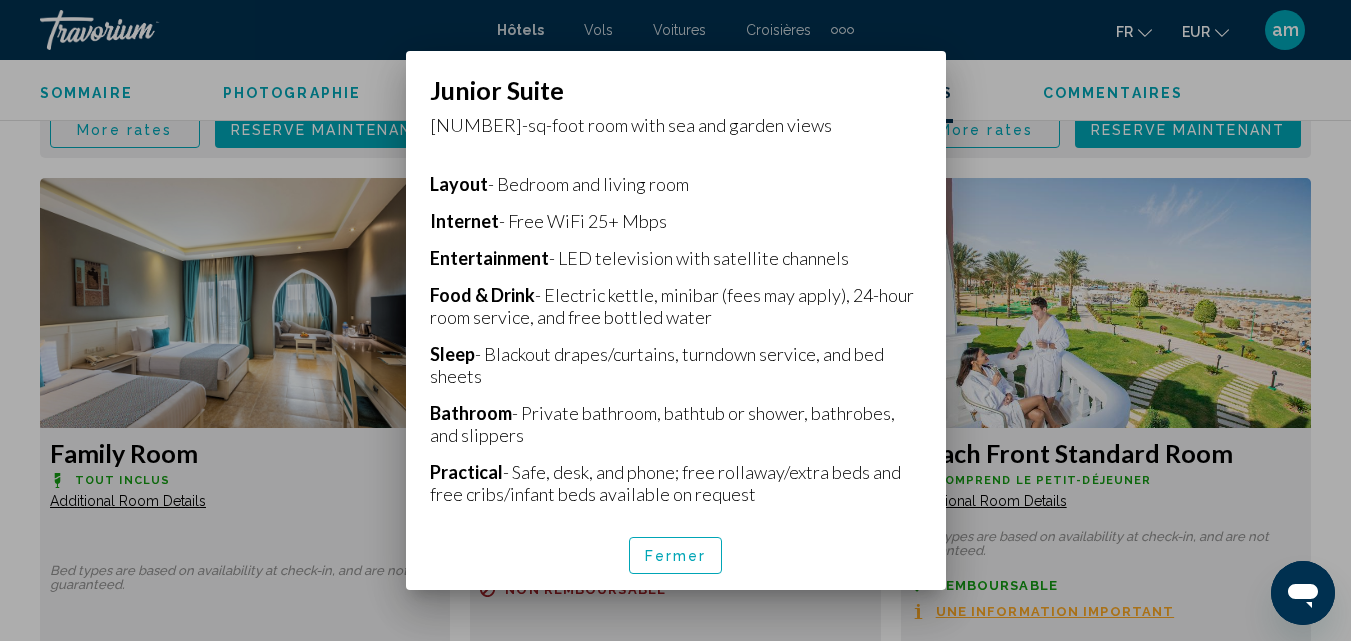 scroll, scrollTop: 500, scrollLeft: 0, axis: vertical 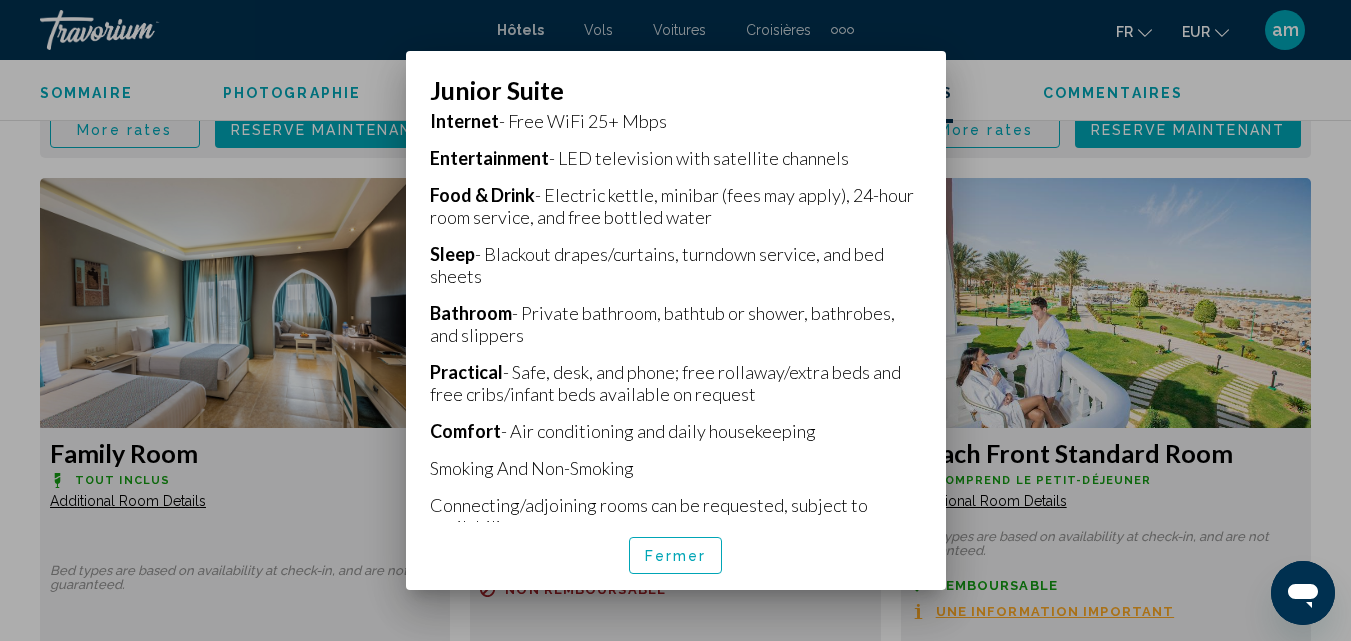 click on "Fermer" at bounding box center (676, 556) 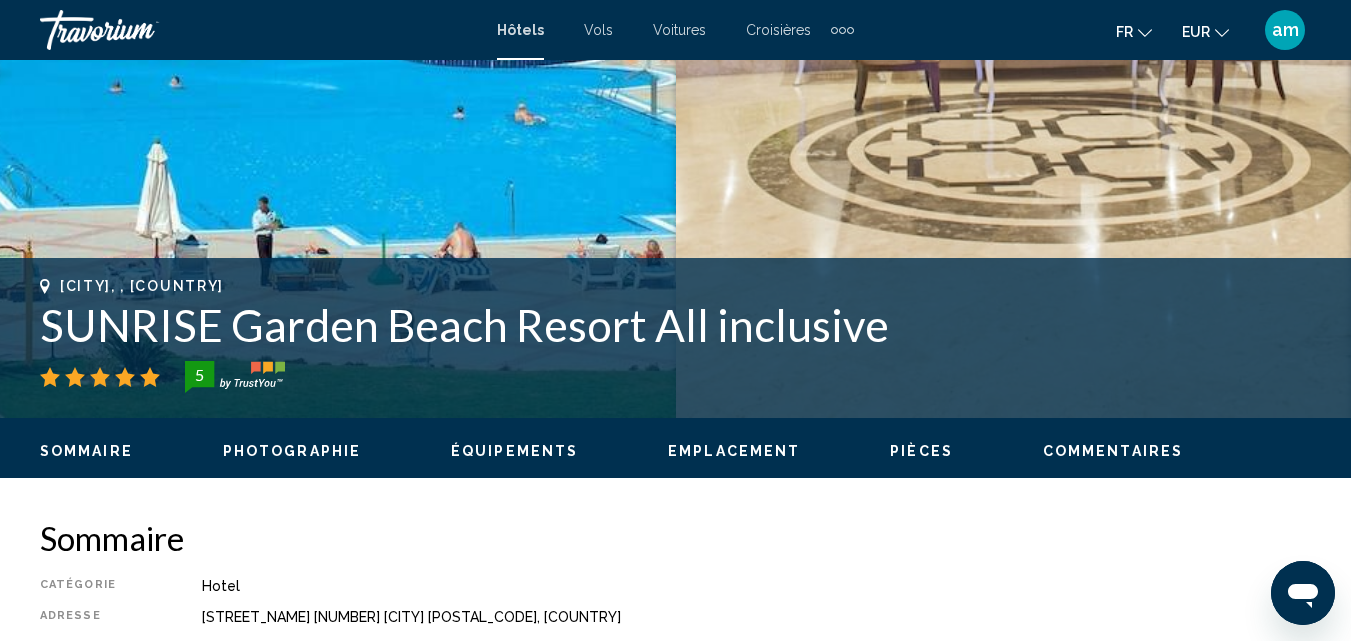 scroll, scrollTop: 612, scrollLeft: 0, axis: vertical 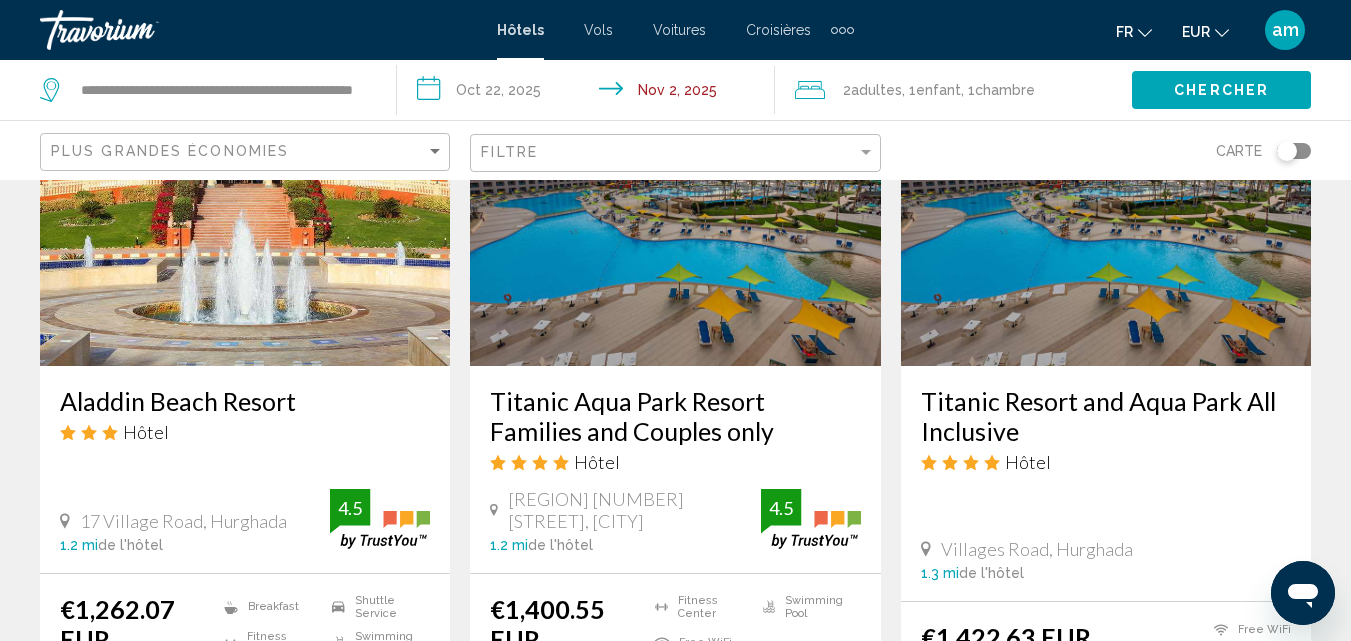 click on "Titanic Resort and Aqua Park All Inclusive" at bounding box center (1106, 416) 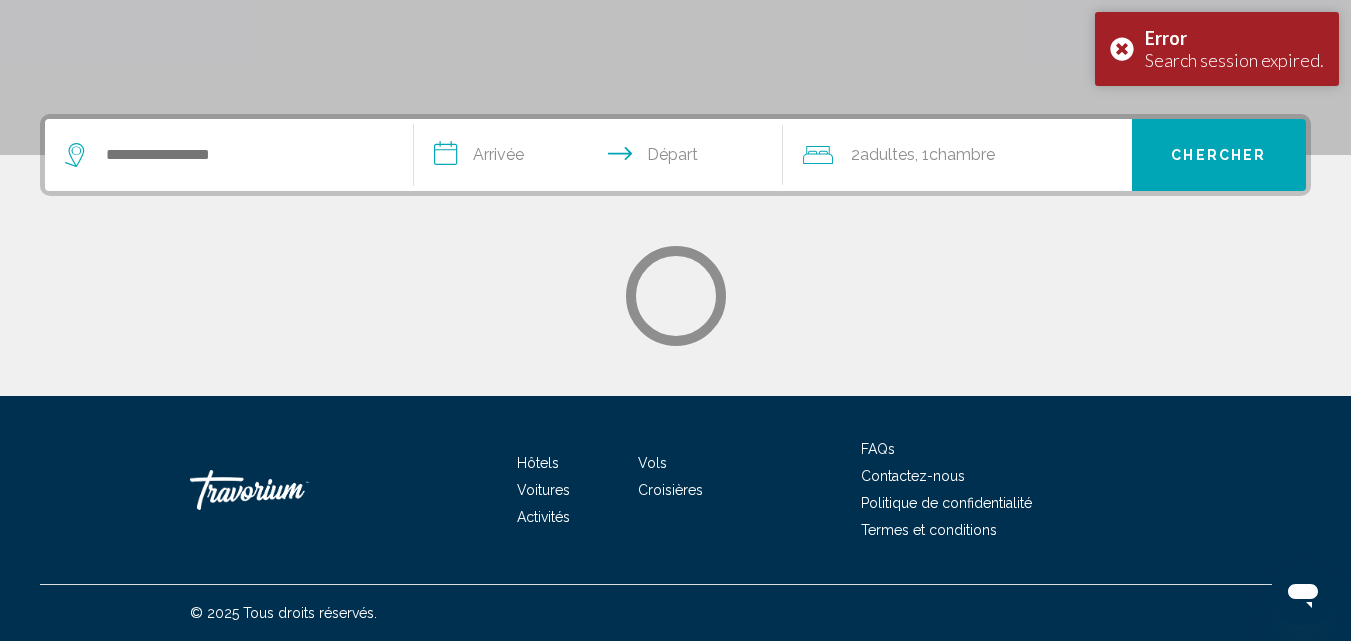 scroll, scrollTop: 0, scrollLeft: 0, axis: both 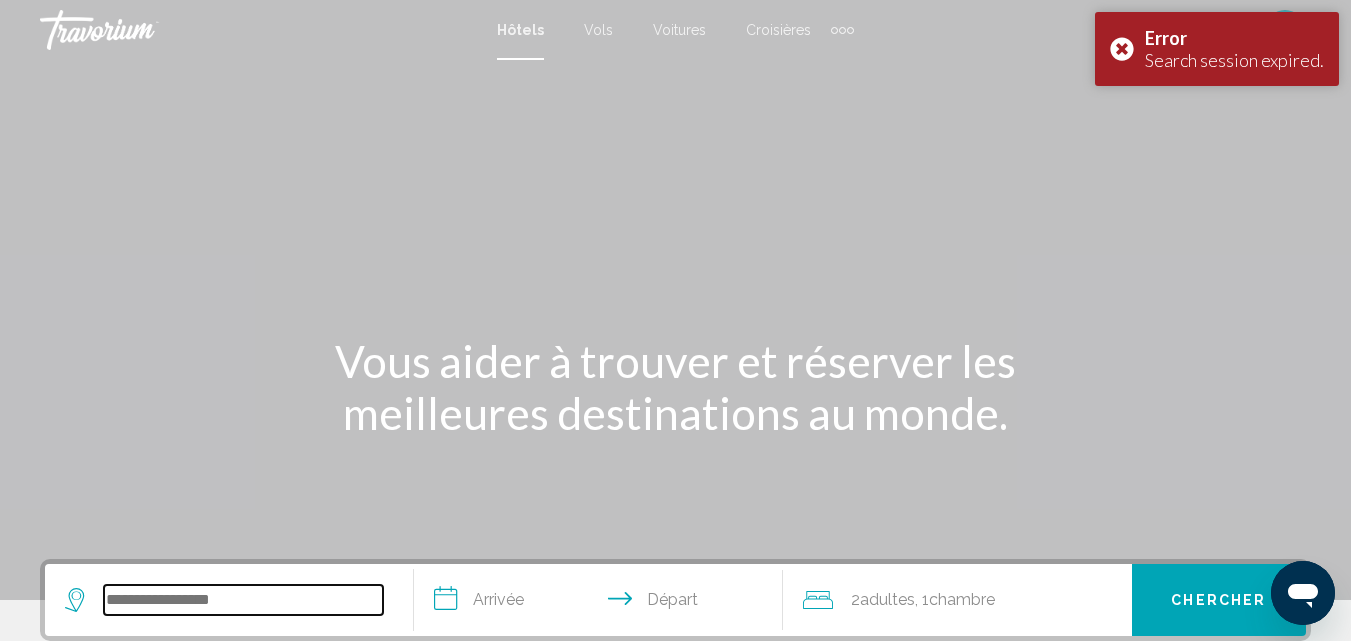 click at bounding box center (243, 600) 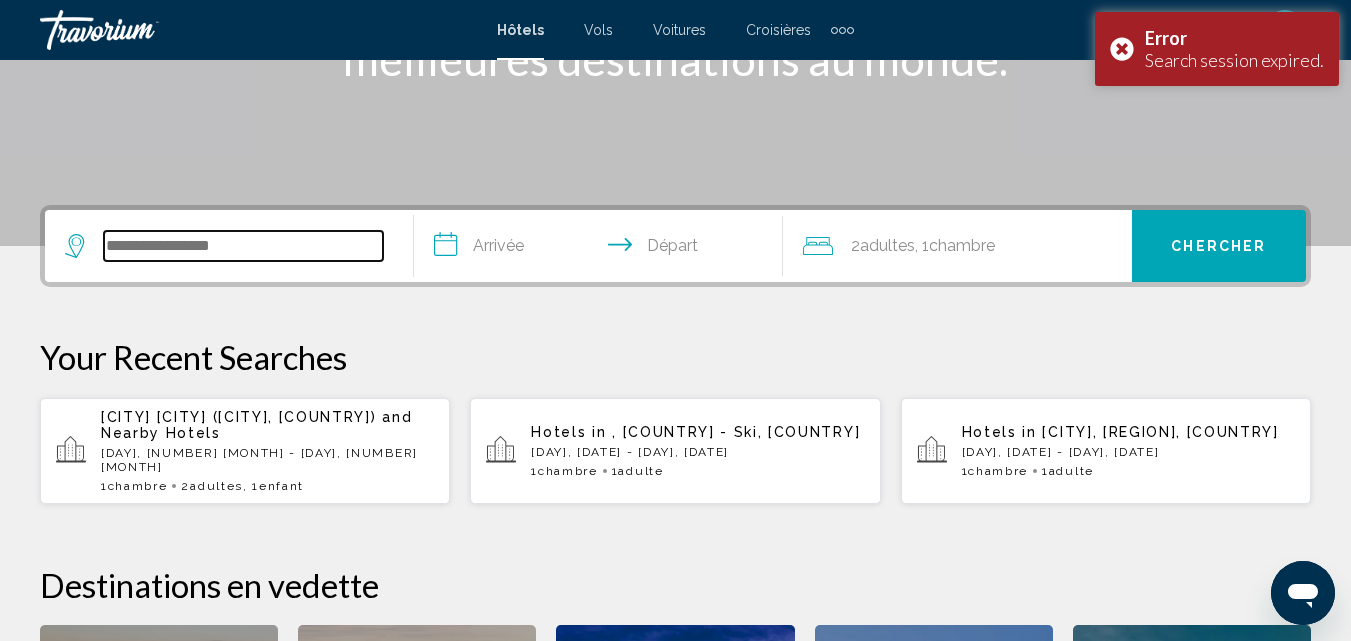 scroll, scrollTop: 494, scrollLeft: 0, axis: vertical 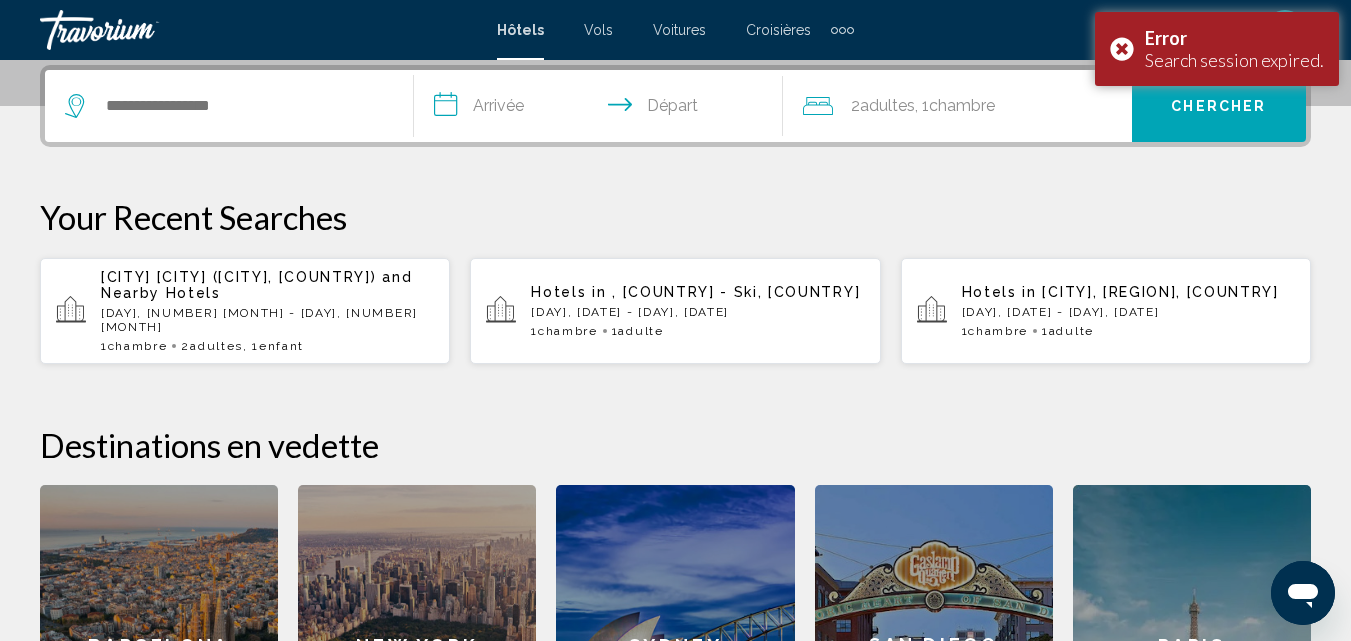 click on "[CITY] [CITY] ([CITY], [COUNTRY])" at bounding box center [238, 277] 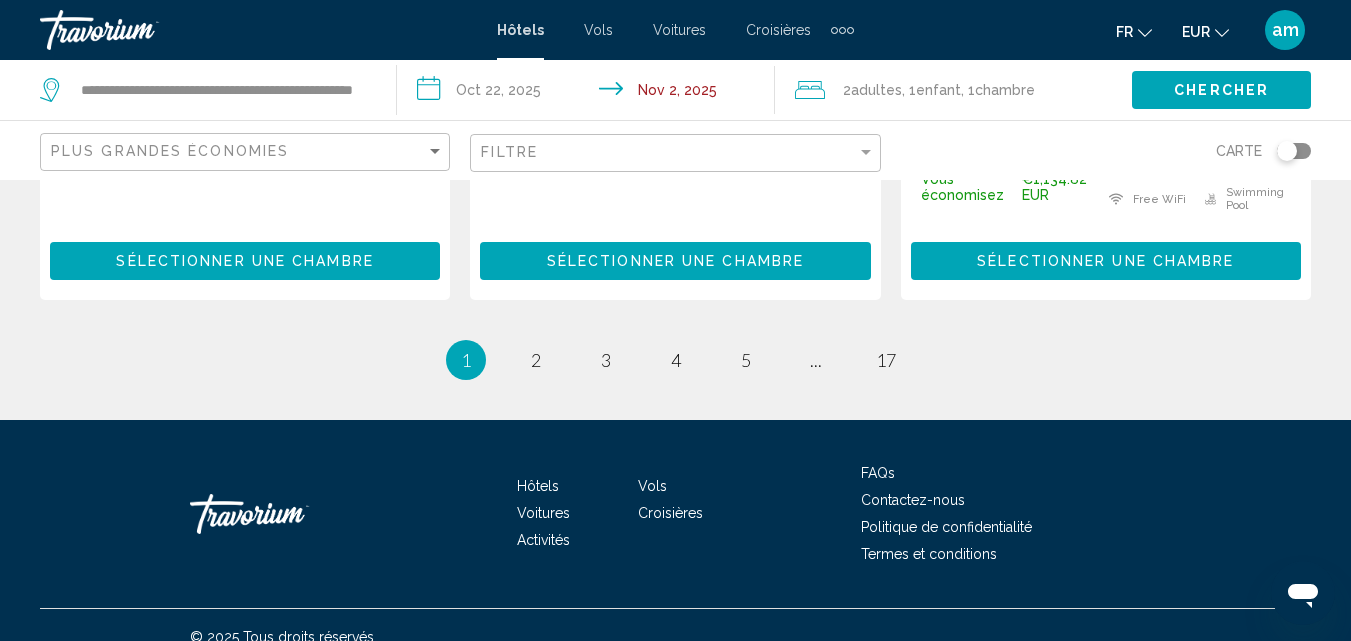 scroll, scrollTop: 2971, scrollLeft: 0, axis: vertical 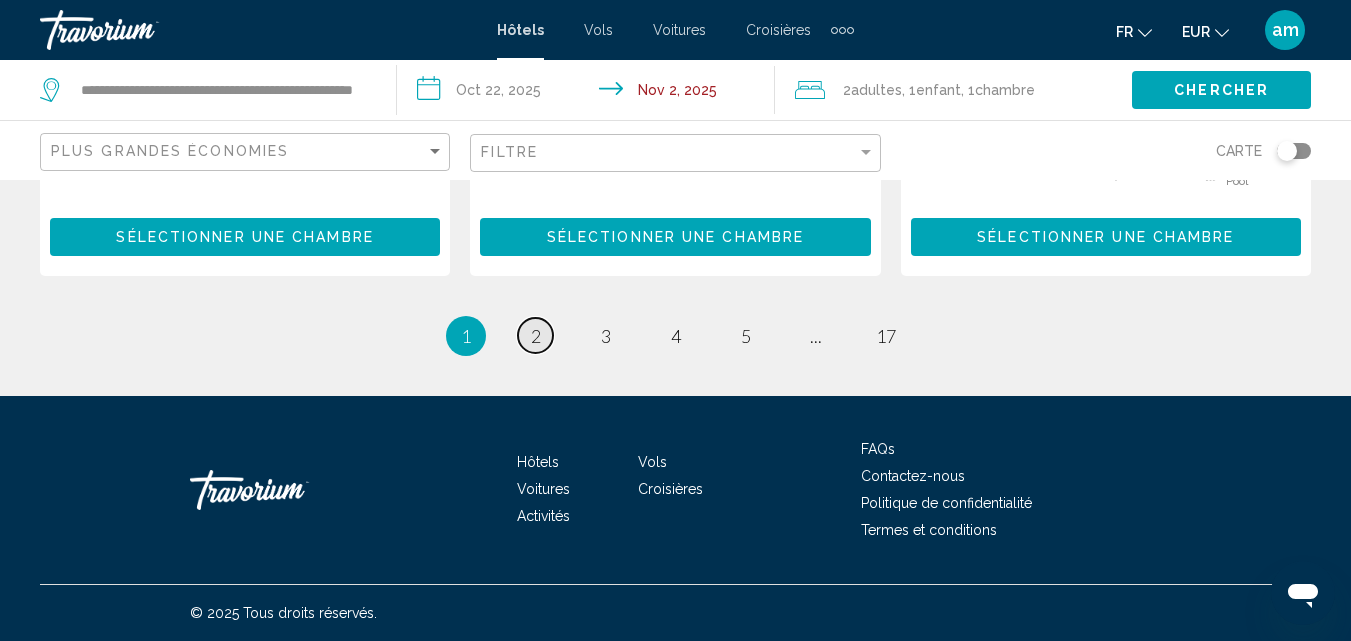 click on "2" at bounding box center (536, 336) 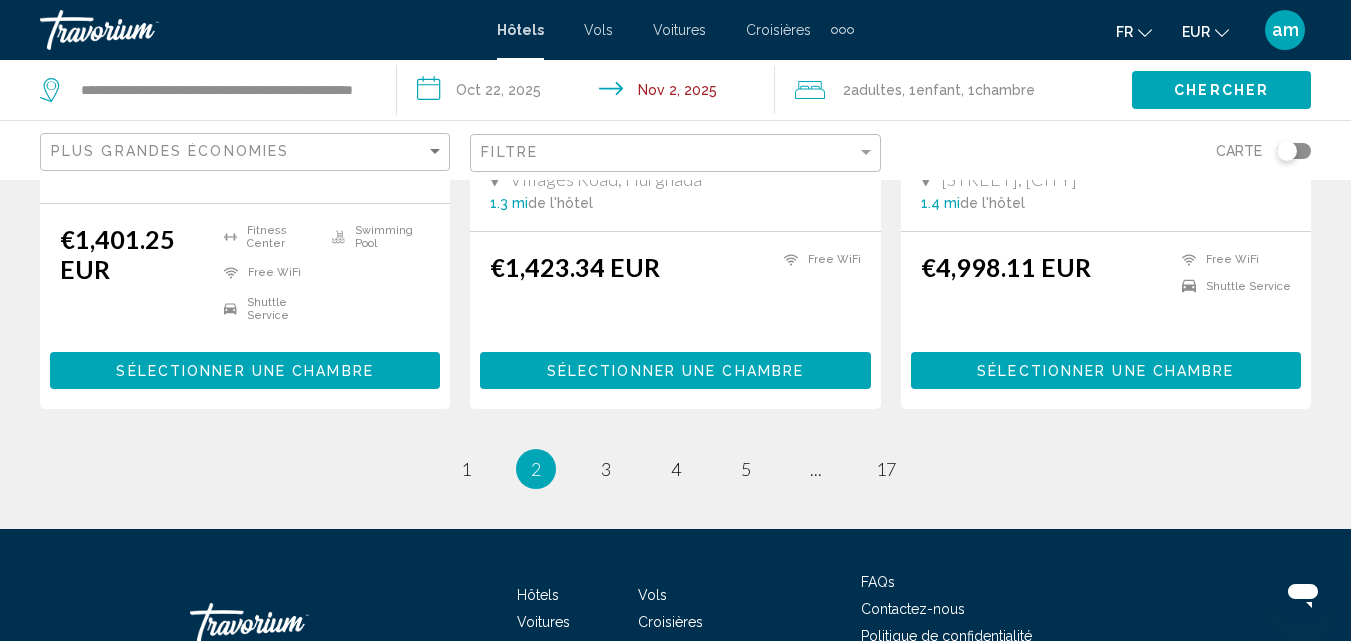 scroll, scrollTop: 2900, scrollLeft: 0, axis: vertical 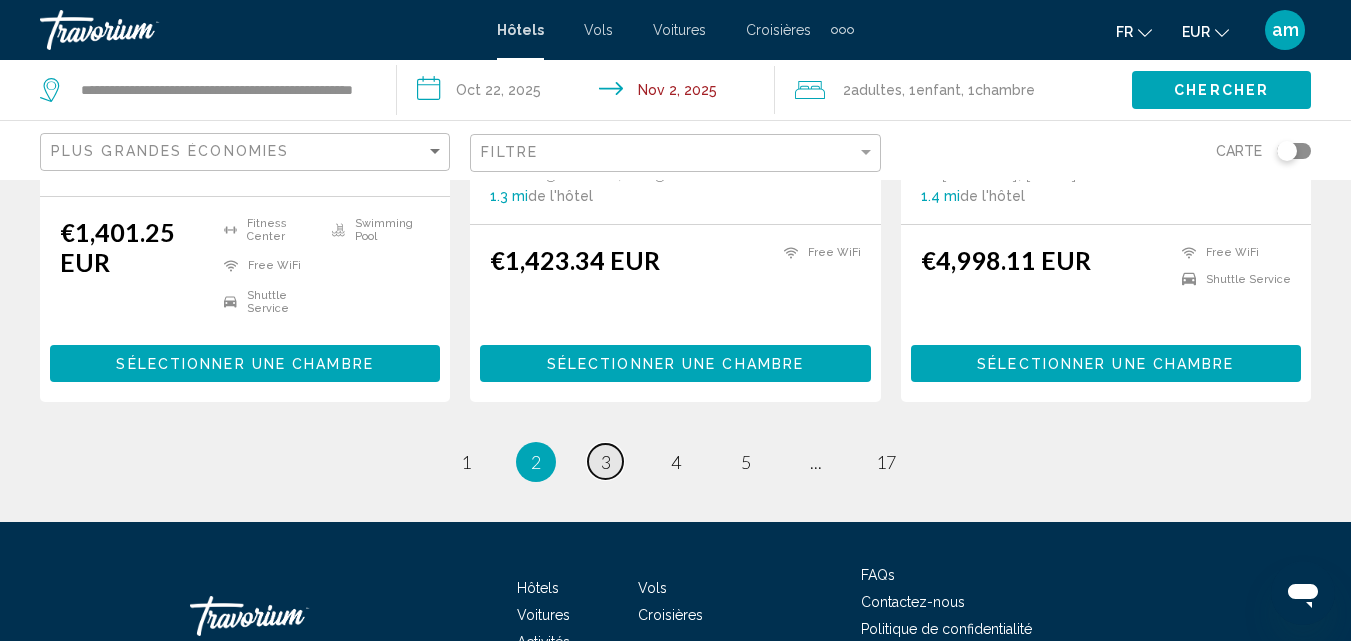 click on "3" at bounding box center [606, 462] 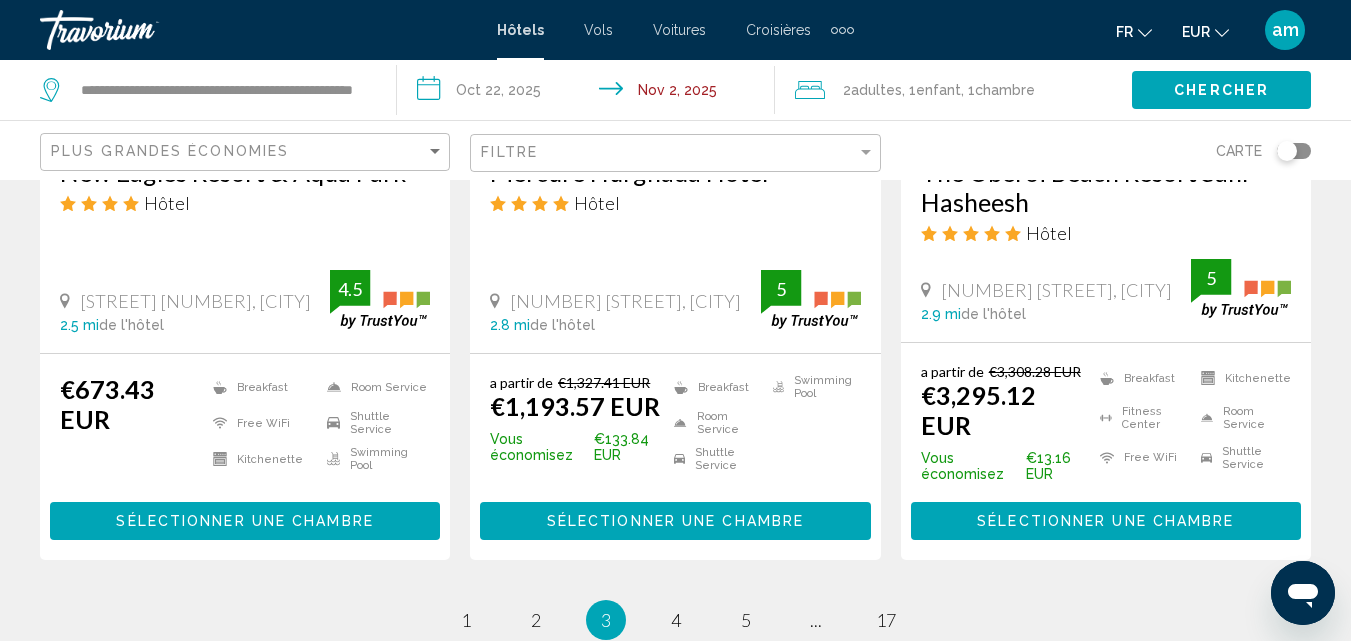 scroll, scrollTop: 2800, scrollLeft: 0, axis: vertical 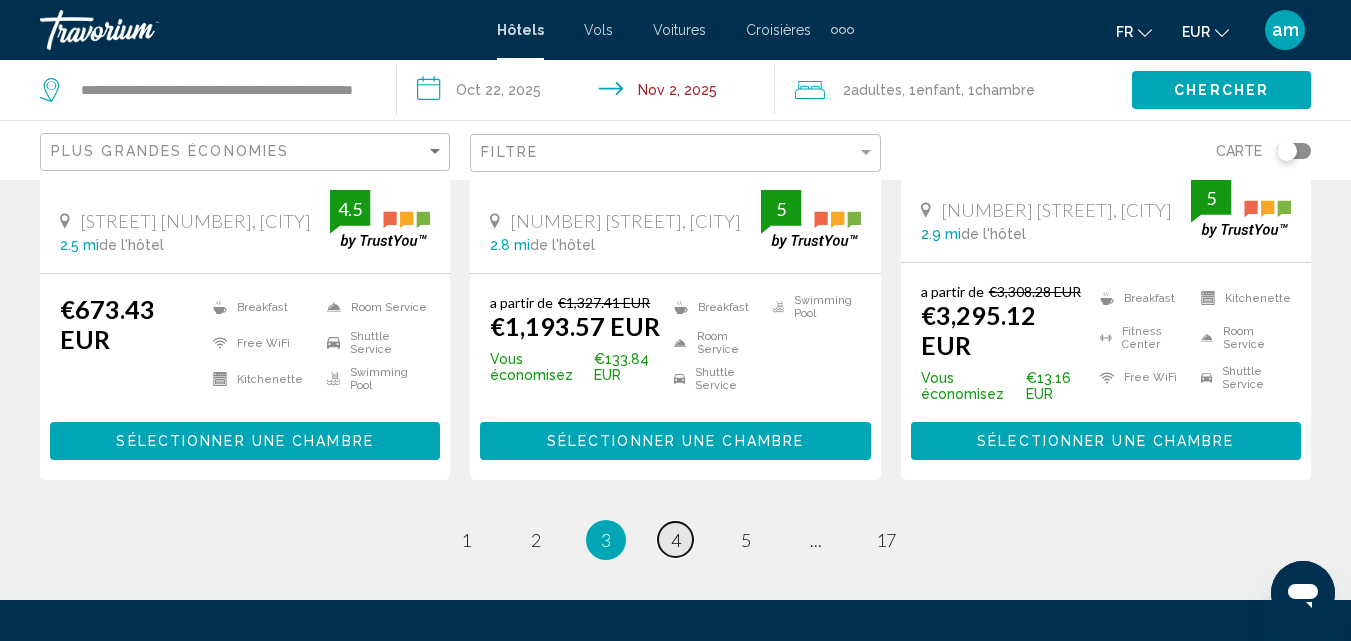 click on "page  4" at bounding box center [675, 539] 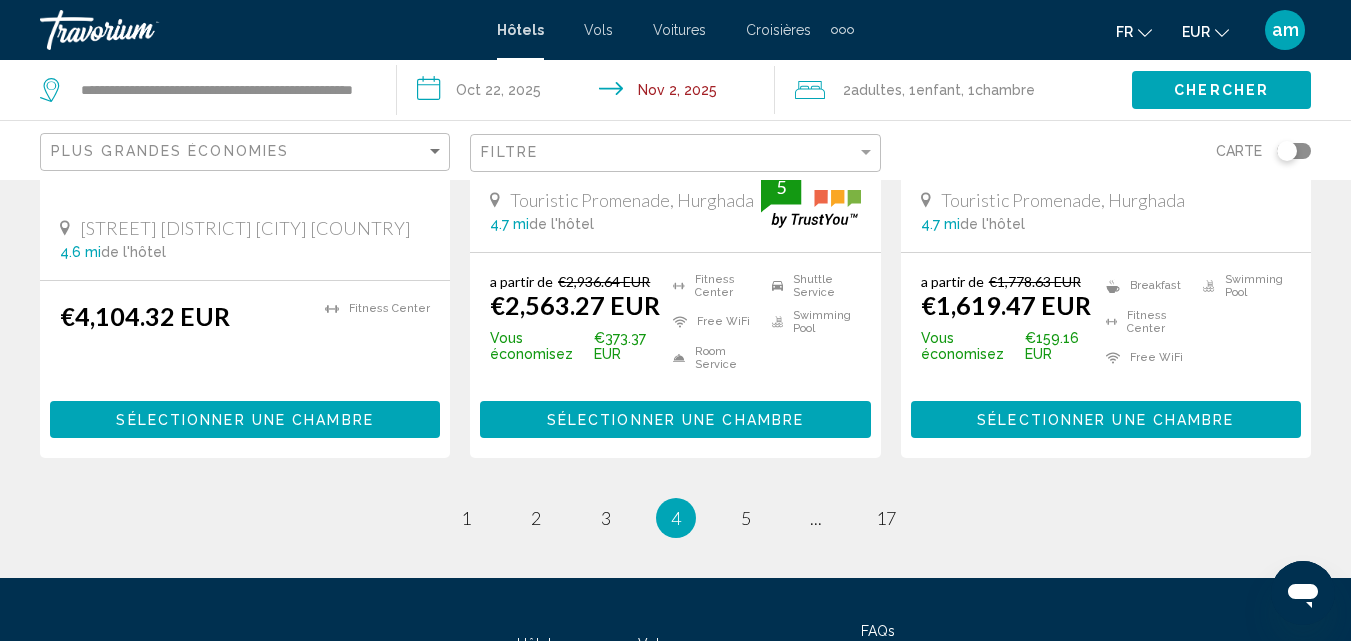 scroll, scrollTop: 3000, scrollLeft: 0, axis: vertical 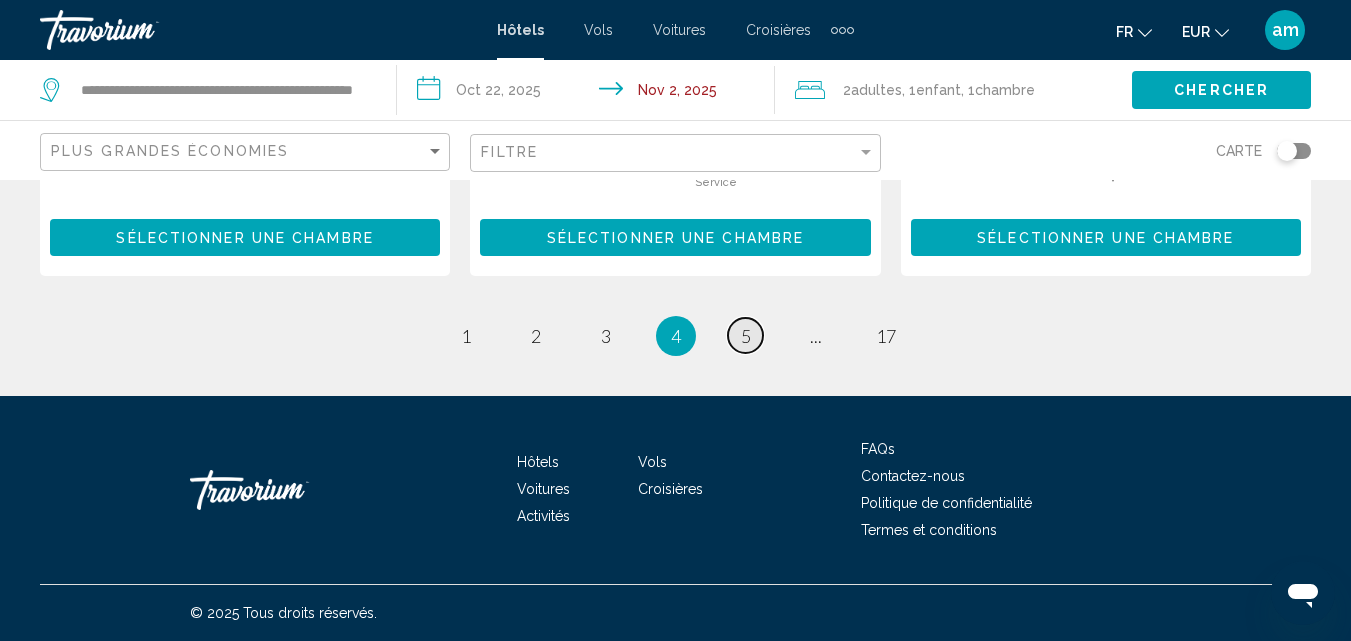 click on "5" at bounding box center [746, 336] 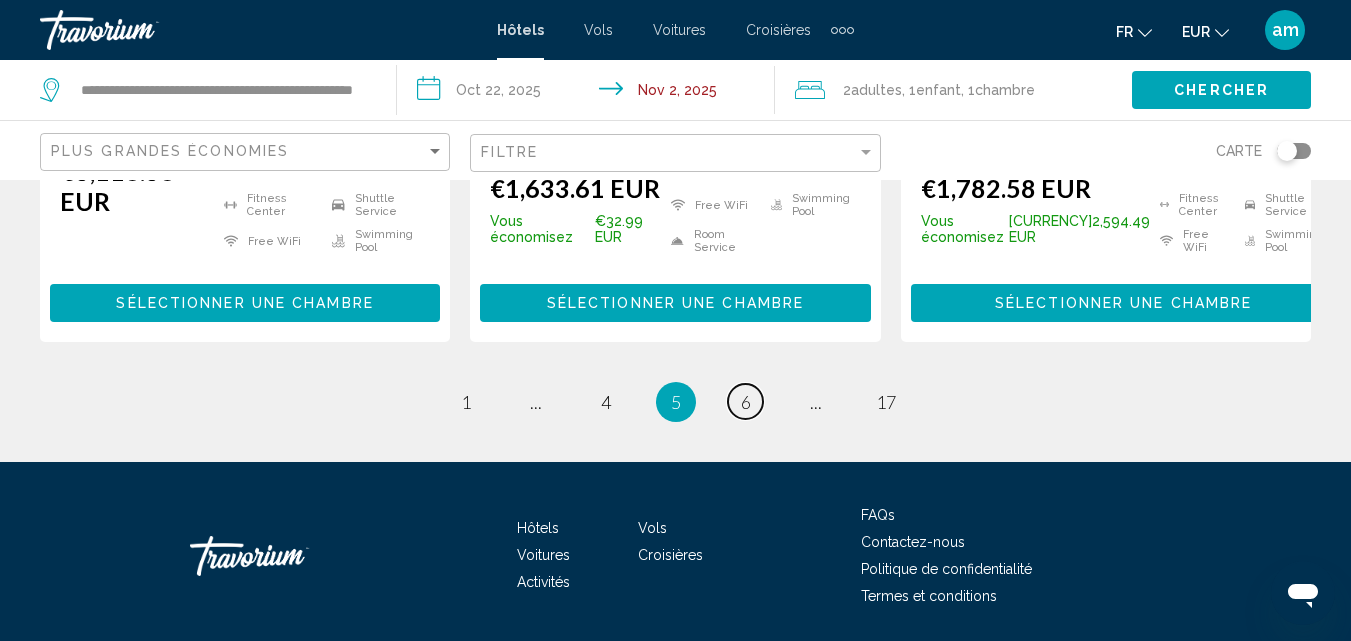 scroll, scrollTop: 2900, scrollLeft: 0, axis: vertical 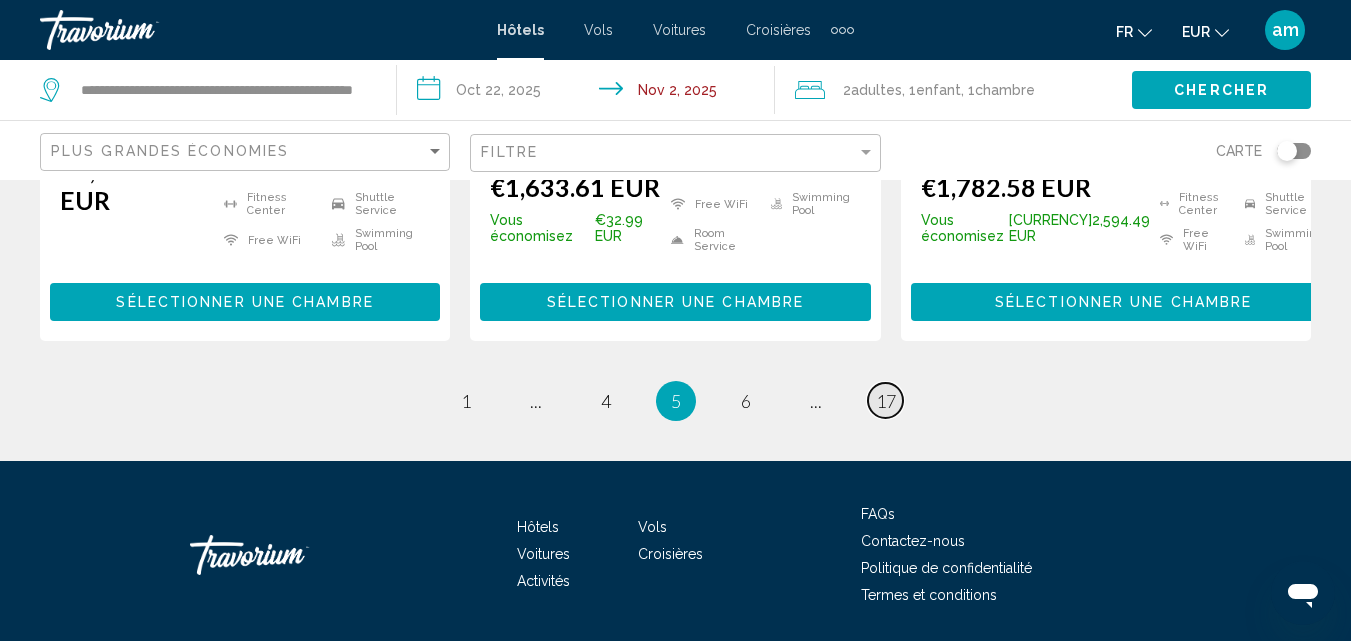 click on "17" at bounding box center (886, 401) 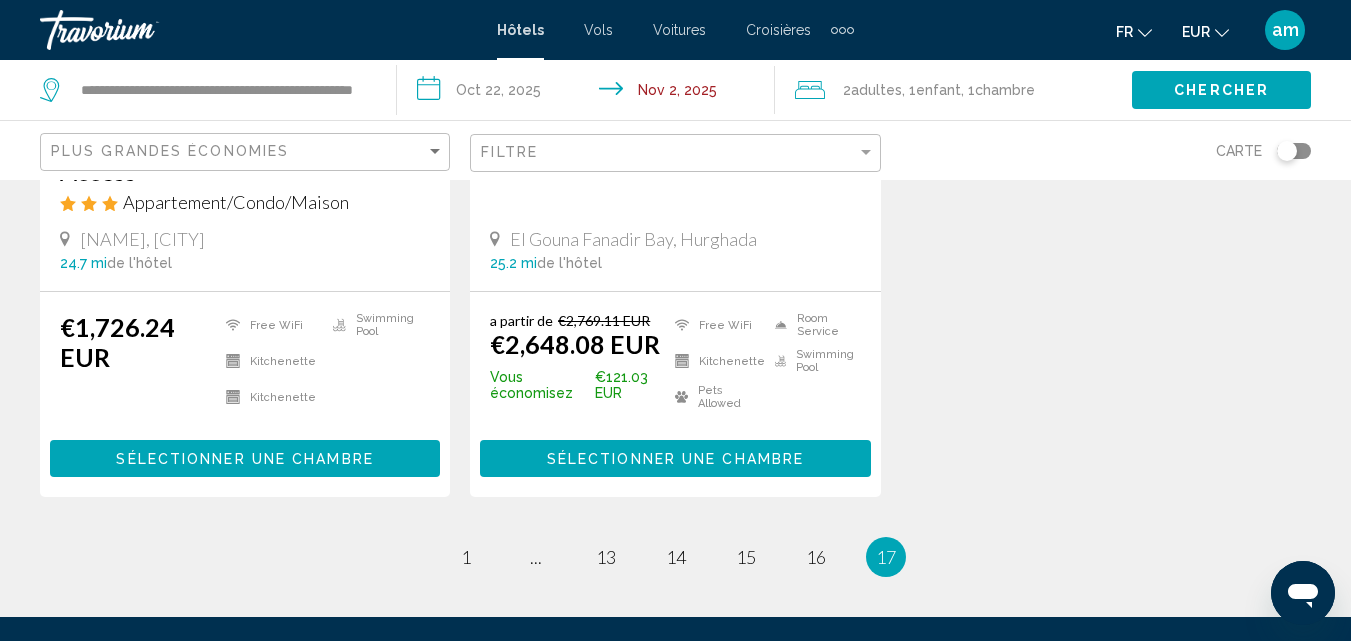 scroll, scrollTop: 500, scrollLeft: 0, axis: vertical 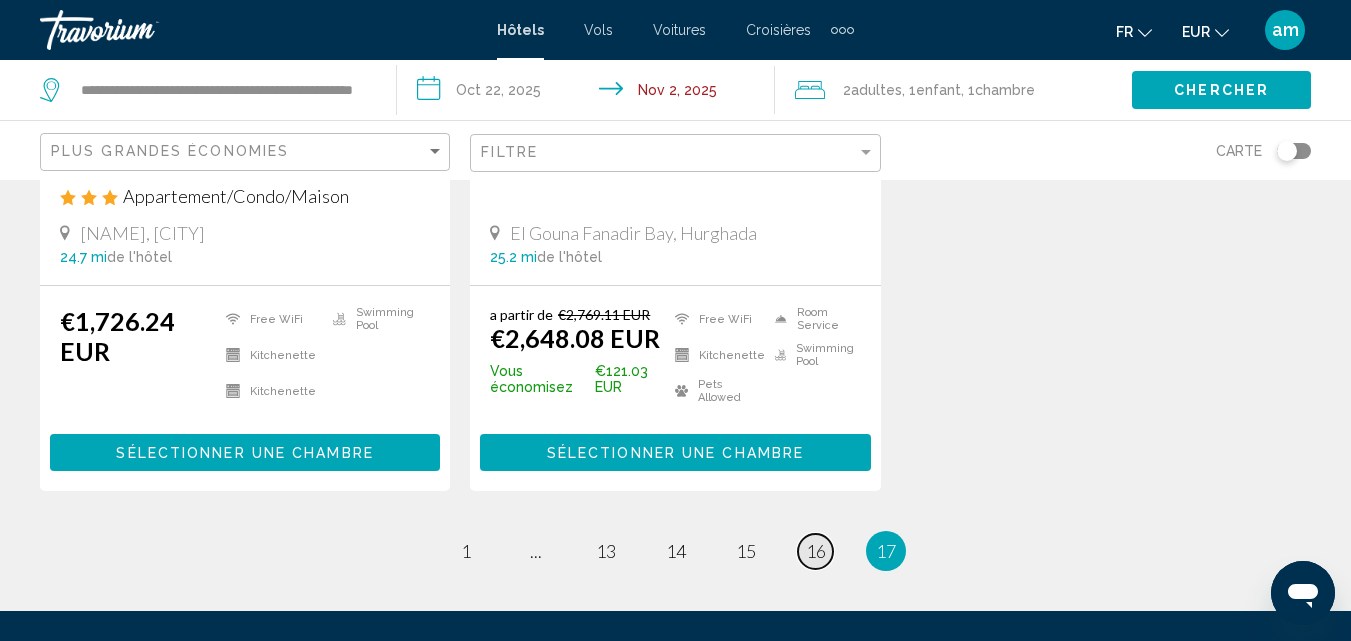 click on "page  16" at bounding box center (815, 551) 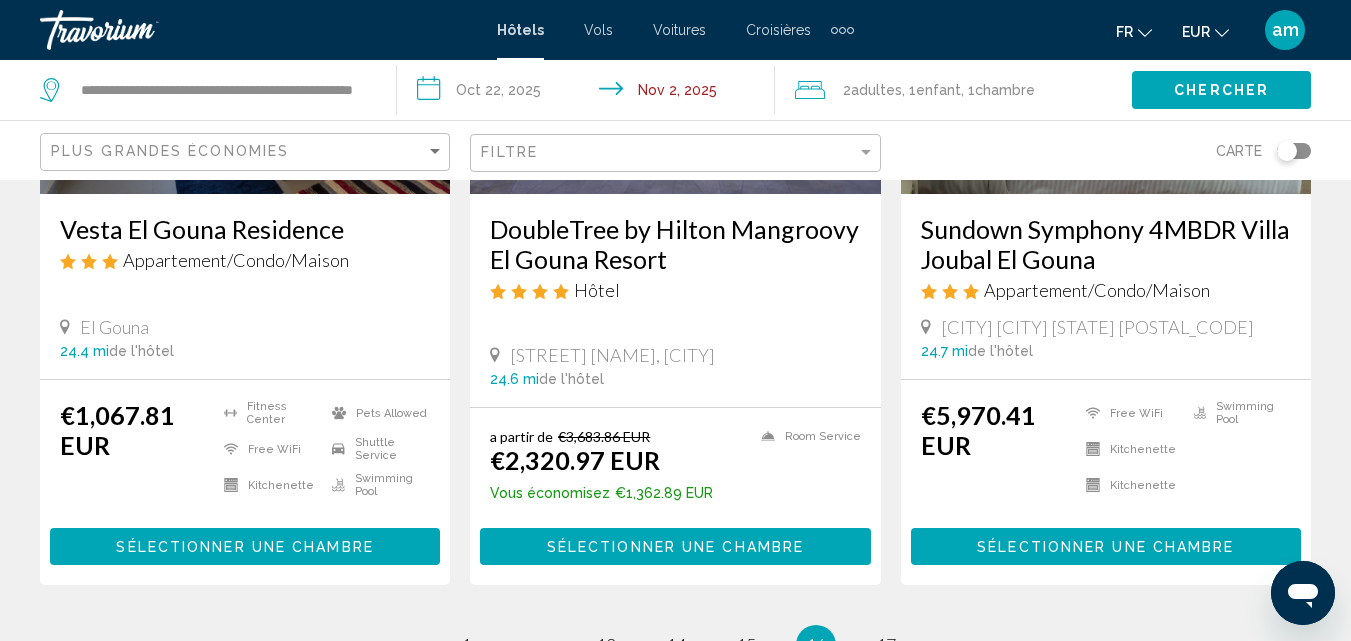 scroll, scrollTop: 2800, scrollLeft: 0, axis: vertical 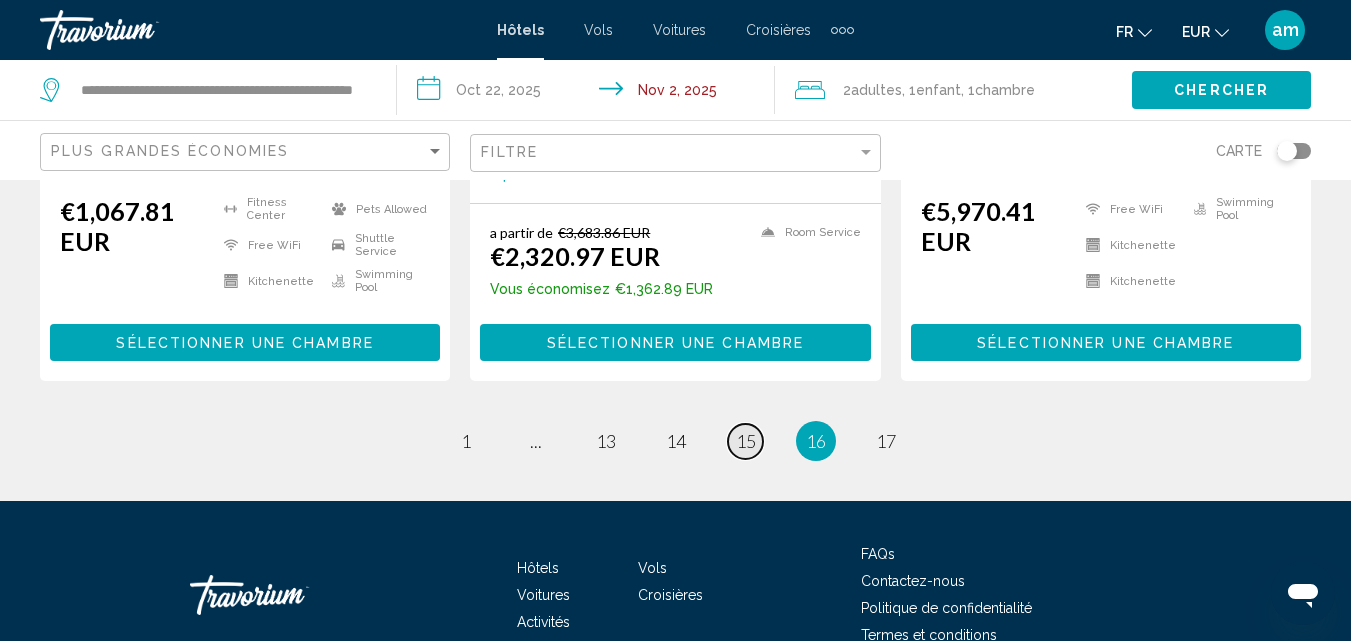 click on "page  15" at bounding box center (745, 441) 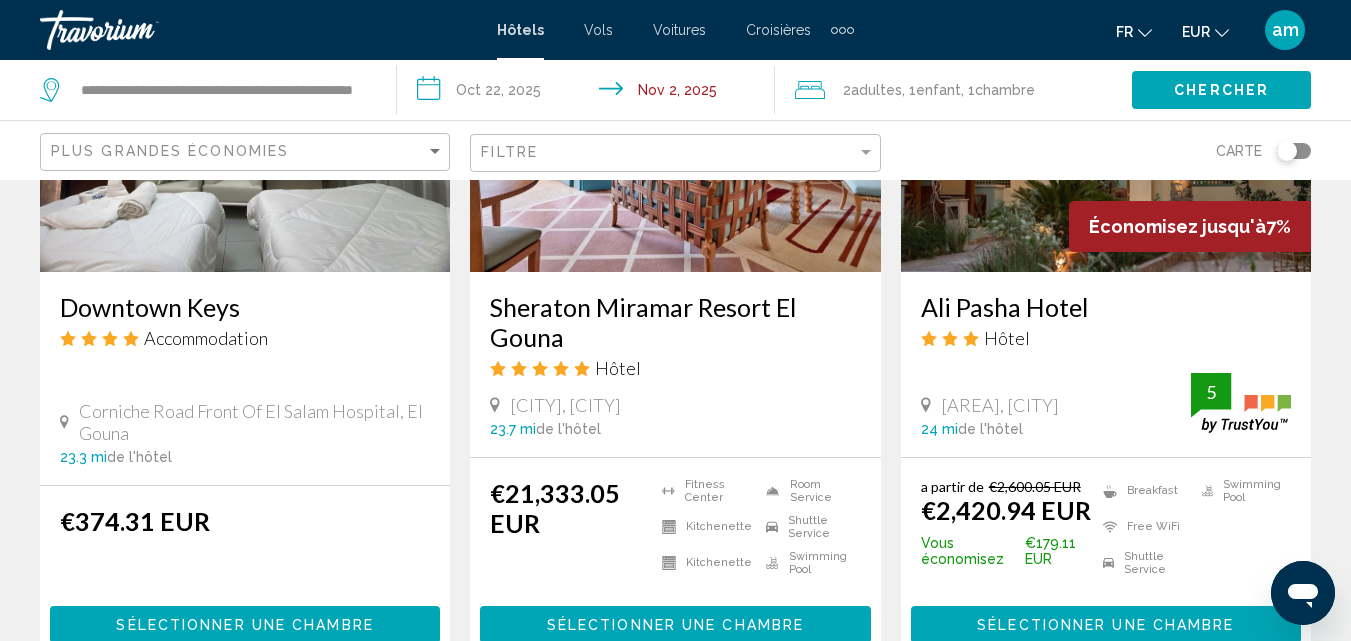 scroll, scrollTop: 2800, scrollLeft: 0, axis: vertical 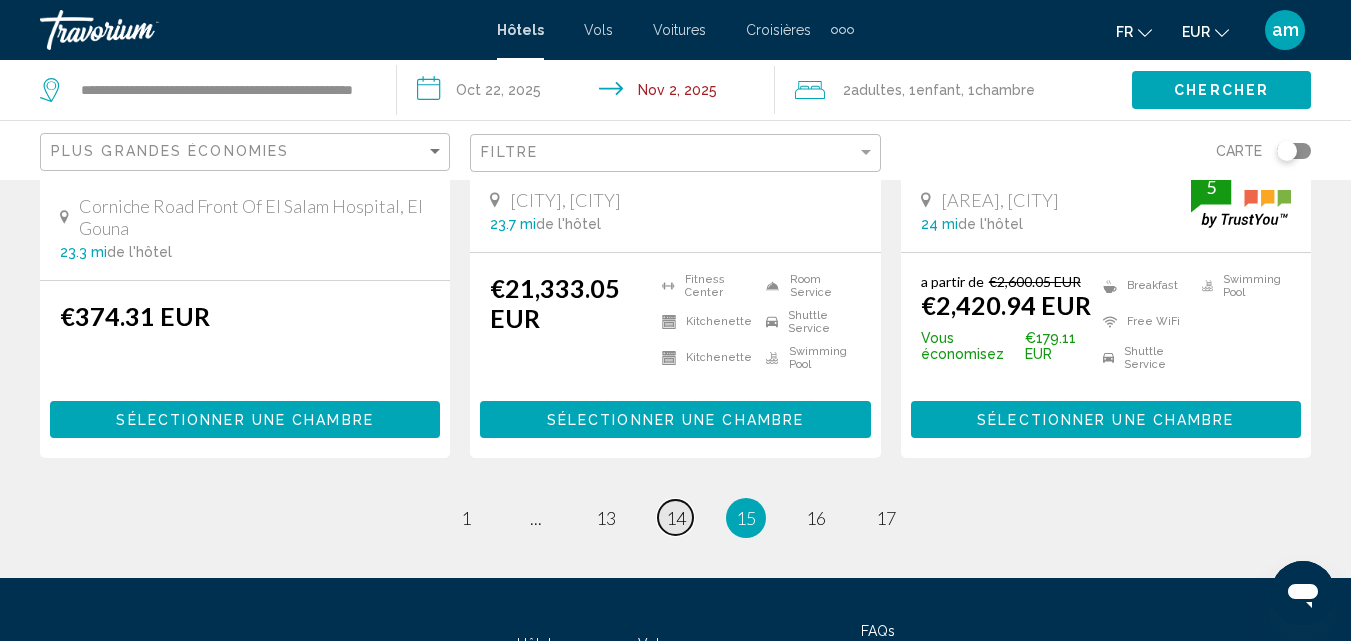 click on "14" at bounding box center (676, 518) 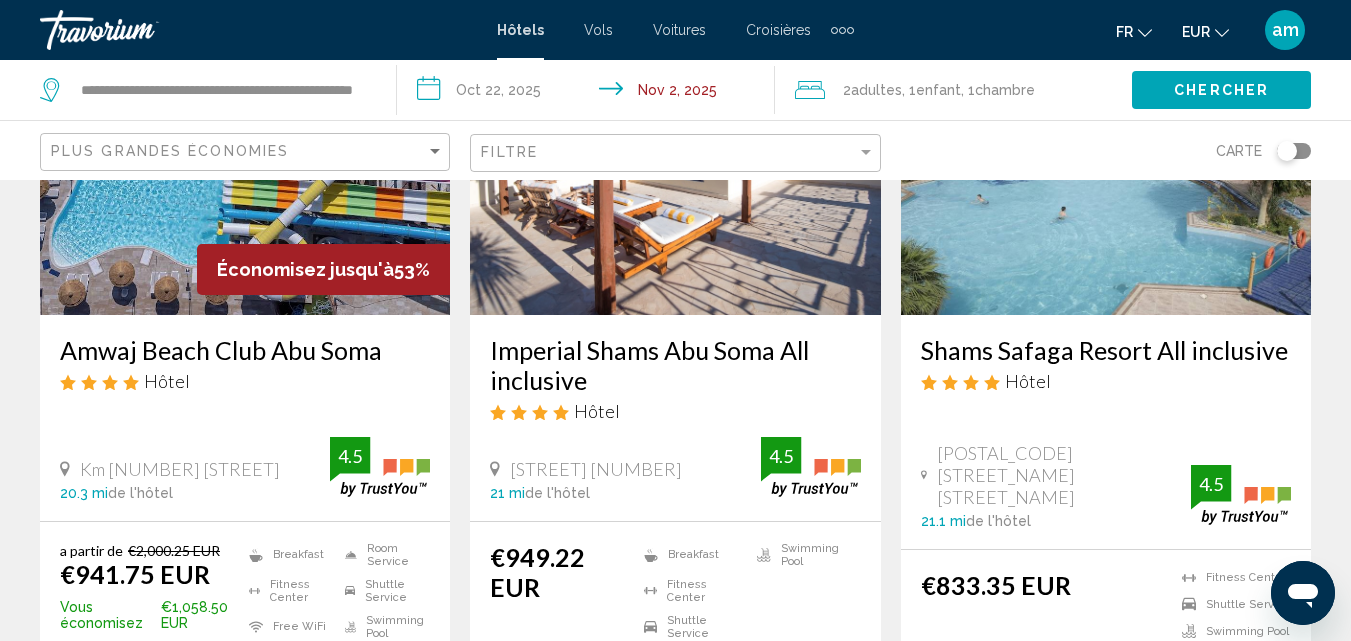 scroll, scrollTop: 3000, scrollLeft: 0, axis: vertical 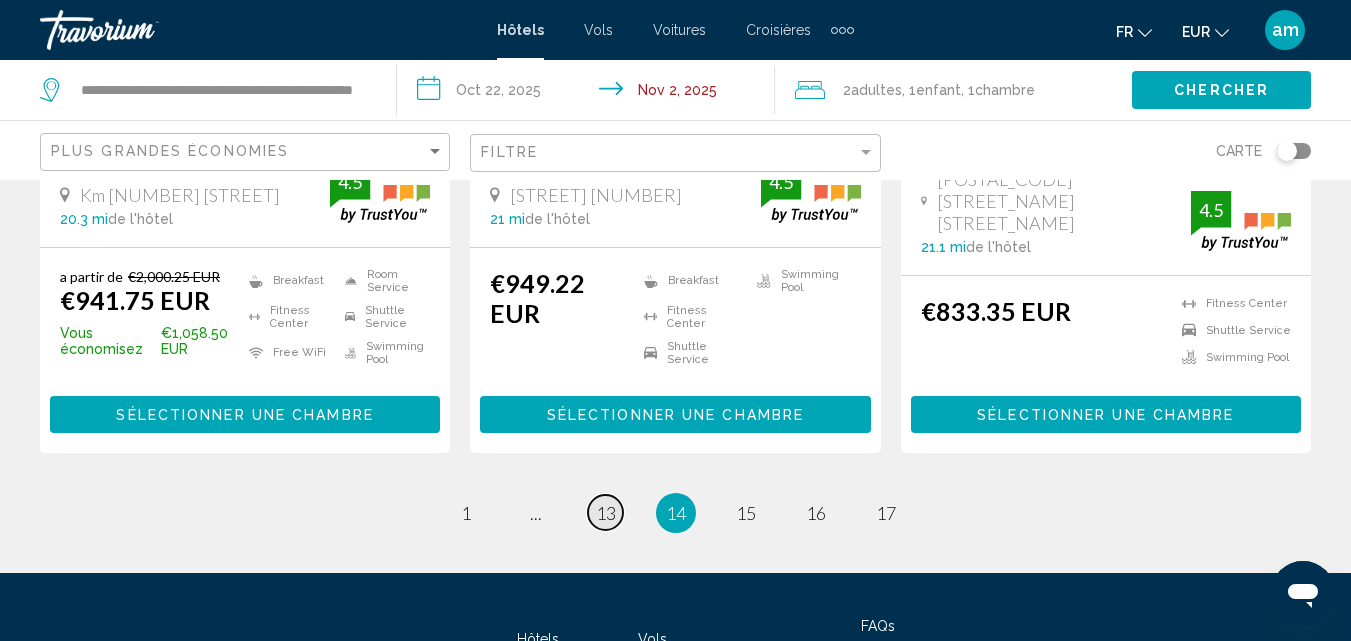 click on "13" at bounding box center (606, 513) 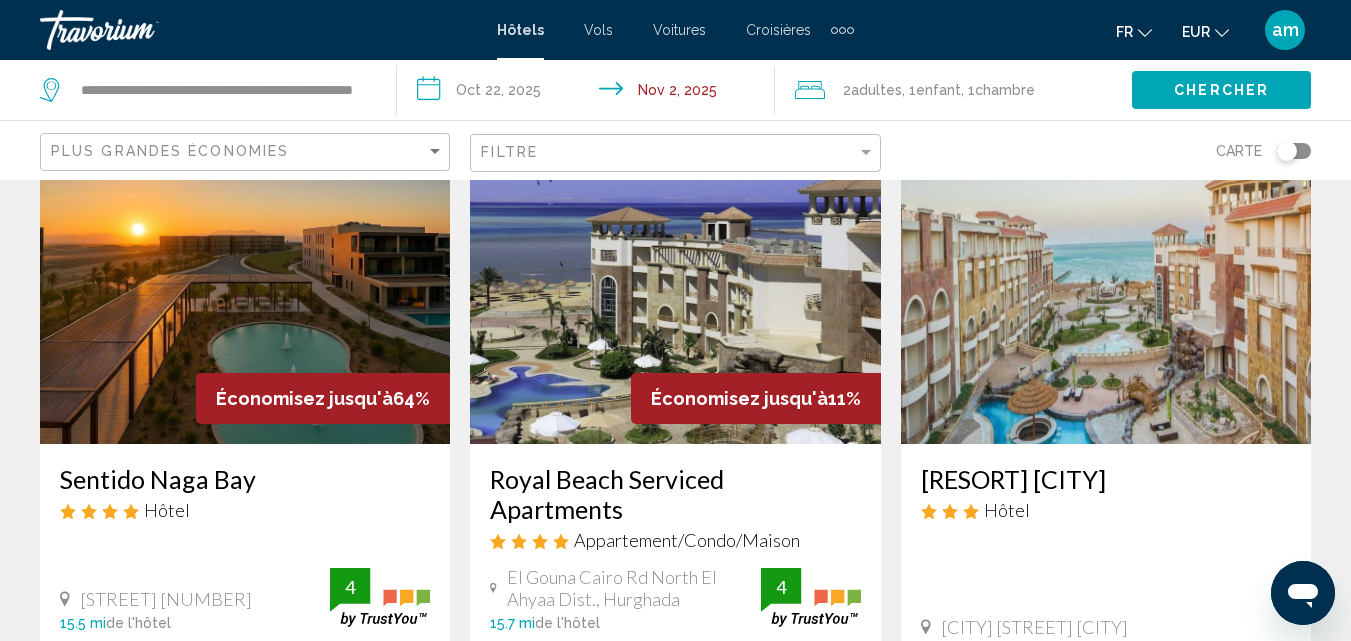 scroll, scrollTop: 300, scrollLeft: 0, axis: vertical 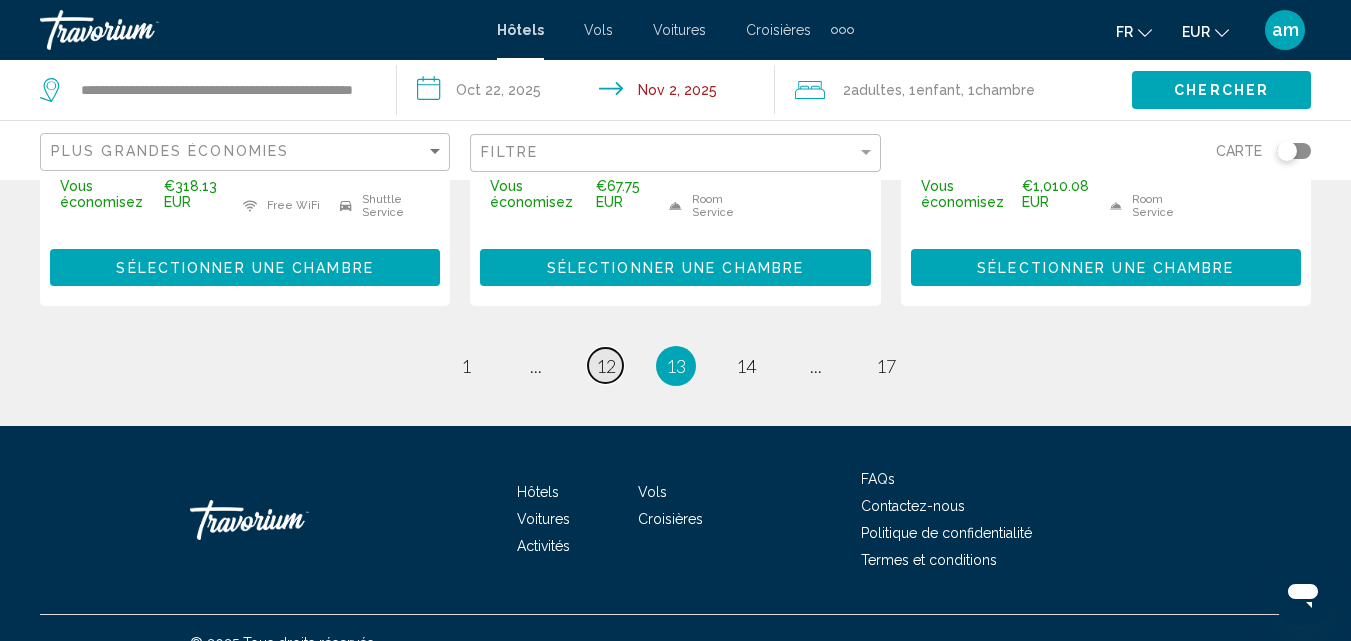 click on "12" at bounding box center [606, 366] 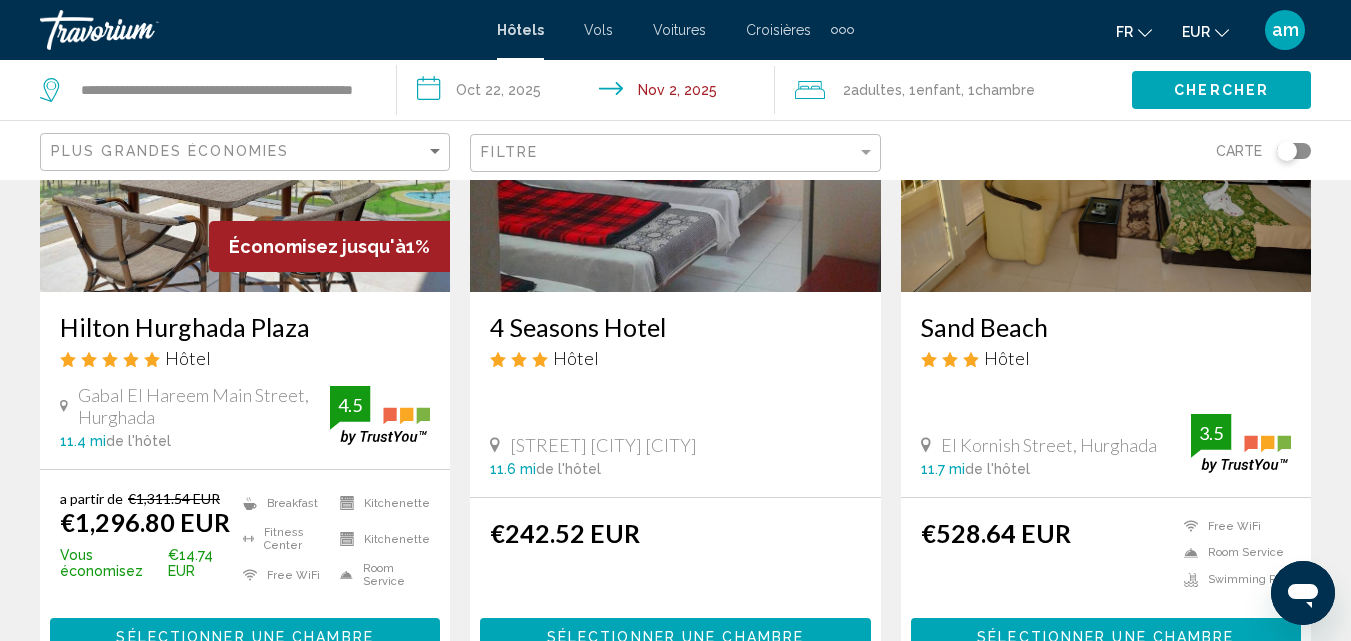 scroll, scrollTop: 13, scrollLeft: 0, axis: vertical 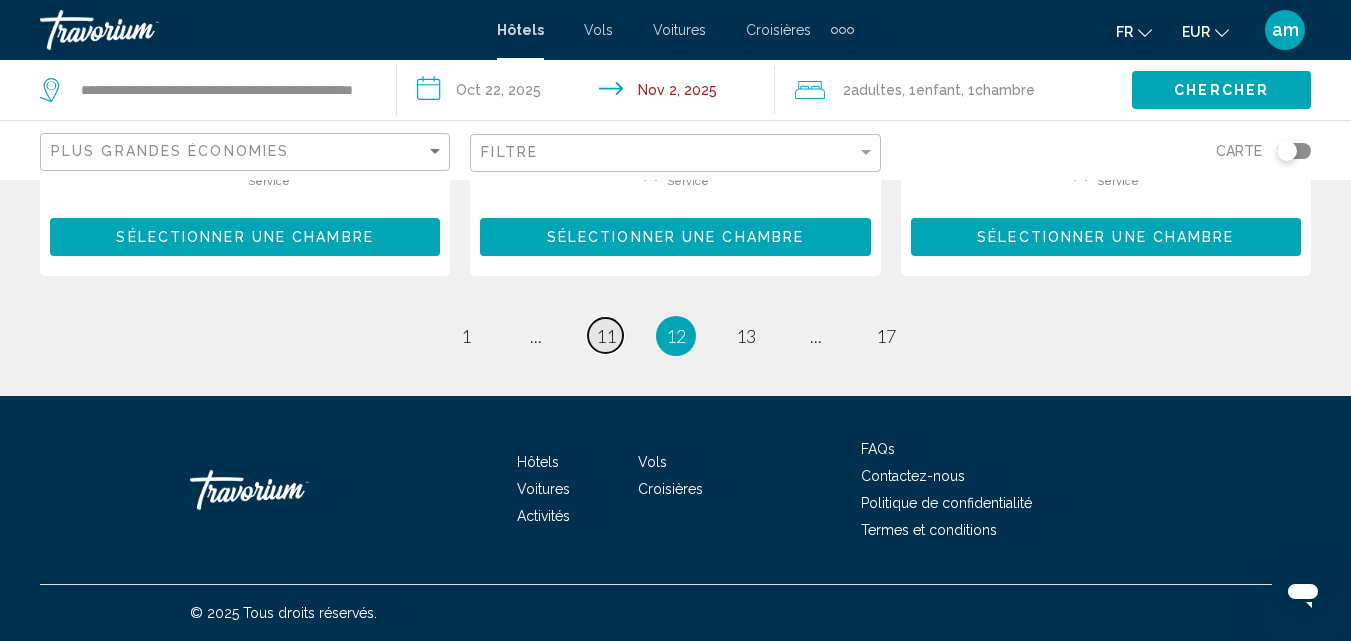 click on "11" at bounding box center (606, 336) 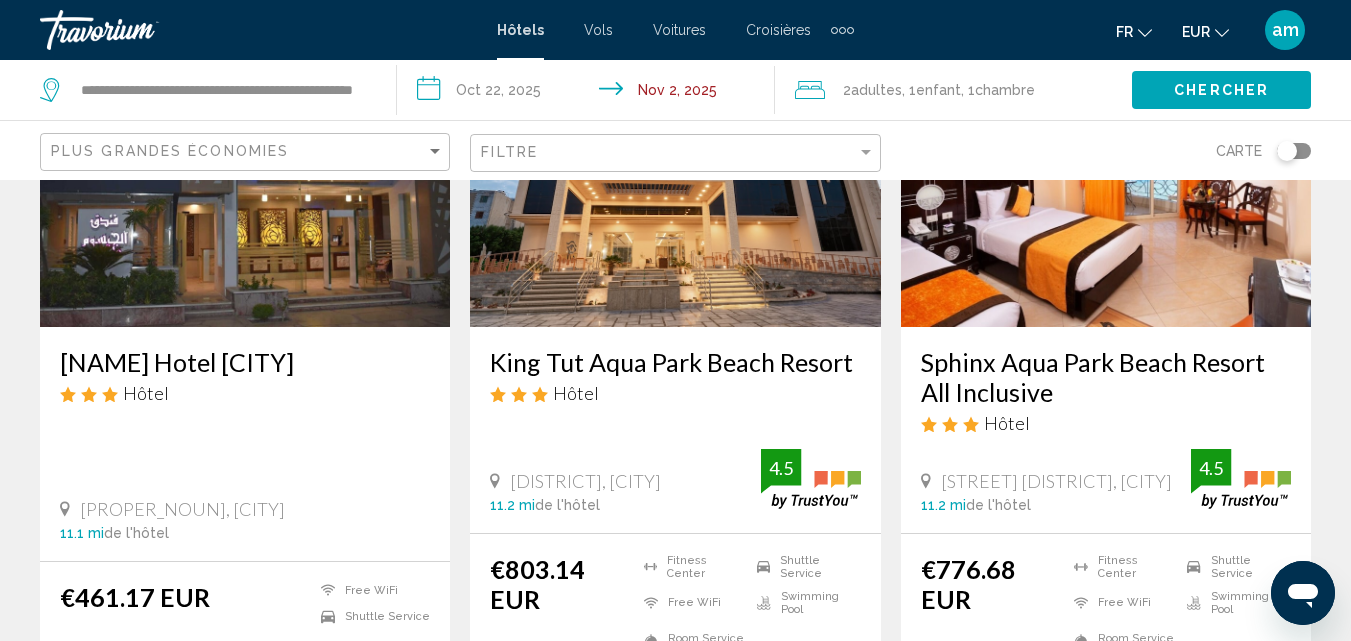 scroll, scrollTop: 2900, scrollLeft: 0, axis: vertical 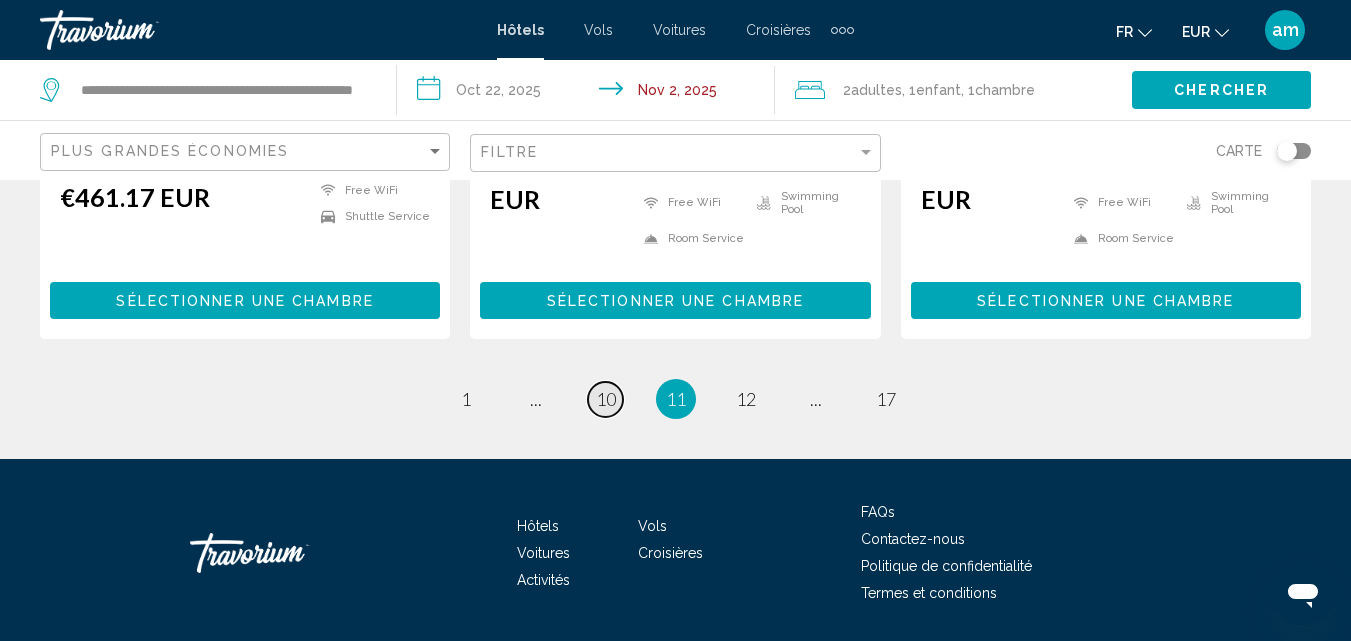 click on "10" at bounding box center [606, 399] 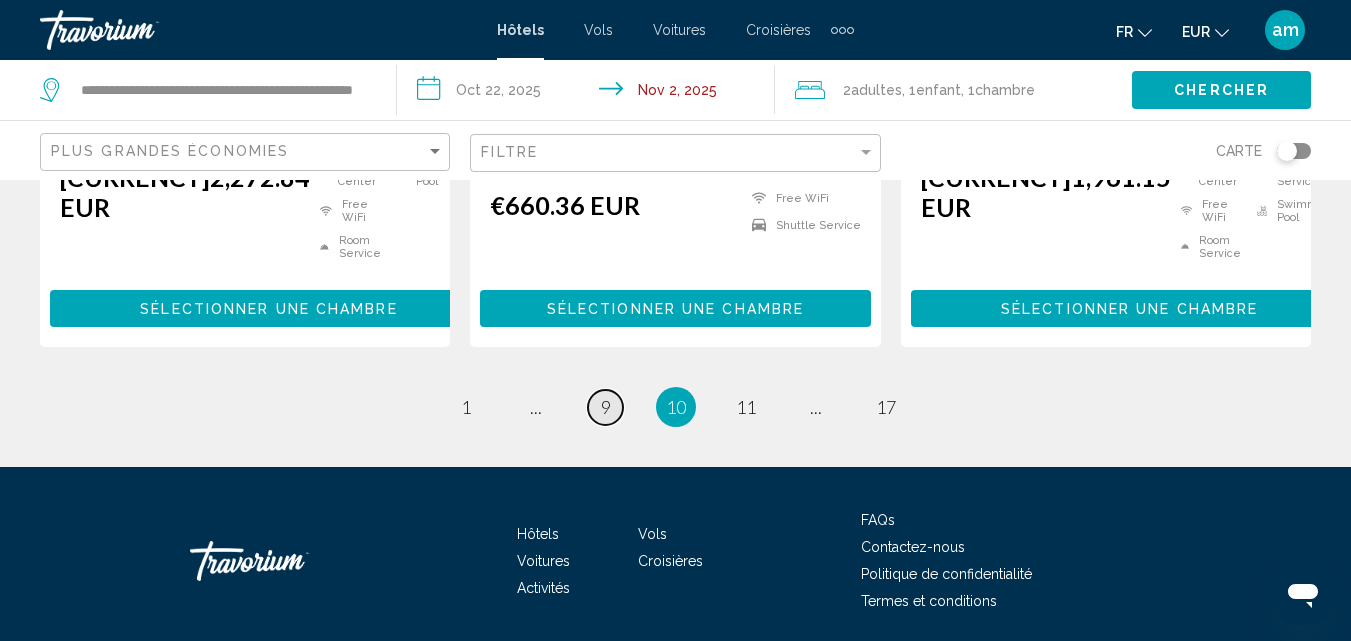 scroll, scrollTop: 2937, scrollLeft: 0, axis: vertical 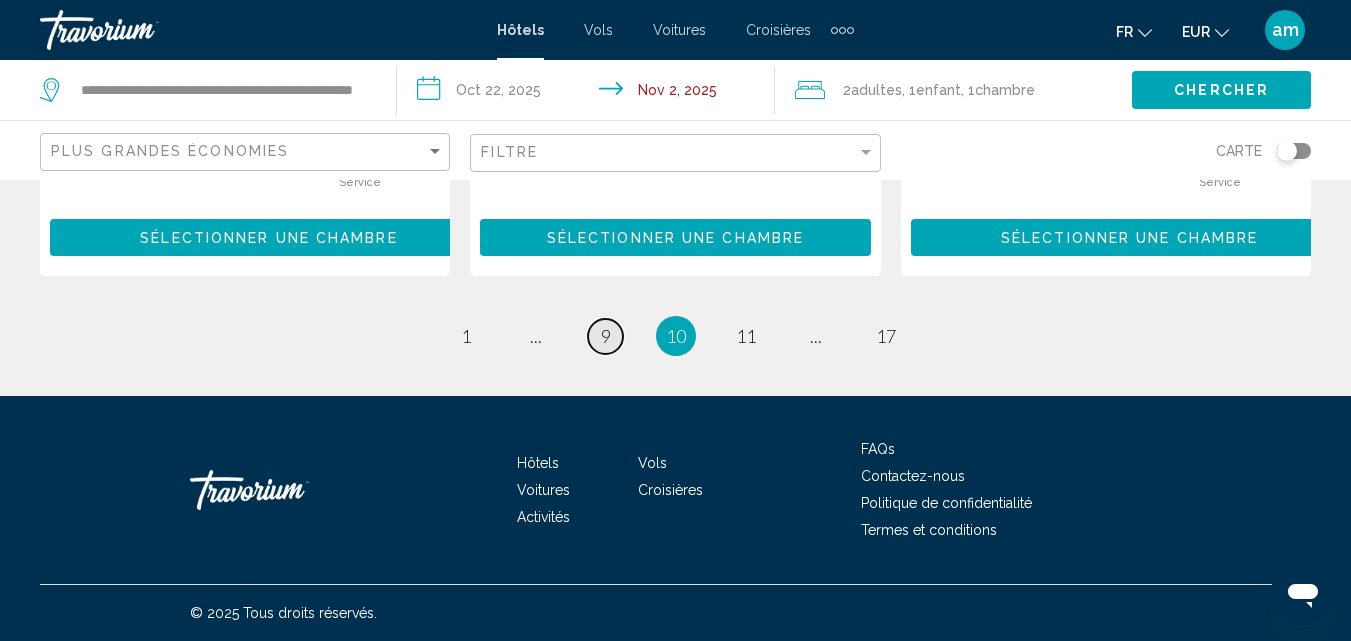 click on "page  9" at bounding box center [605, 336] 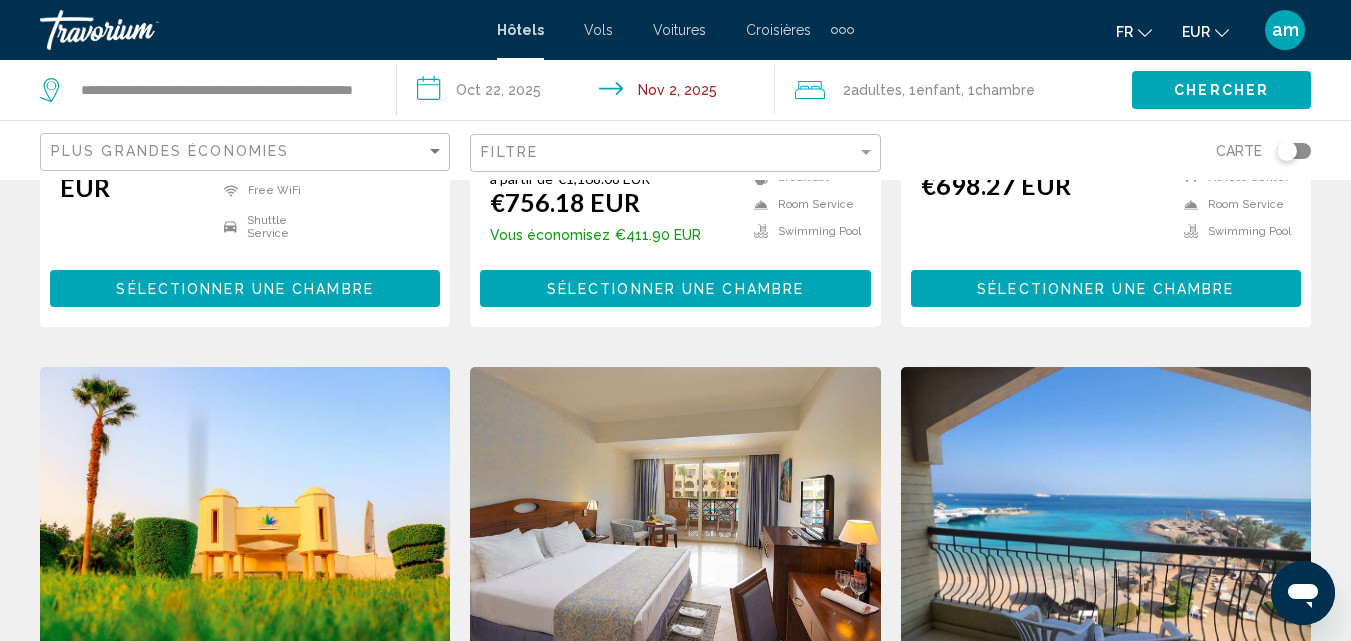 scroll, scrollTop: 2500, scrollLeft: 0, axis: vertical 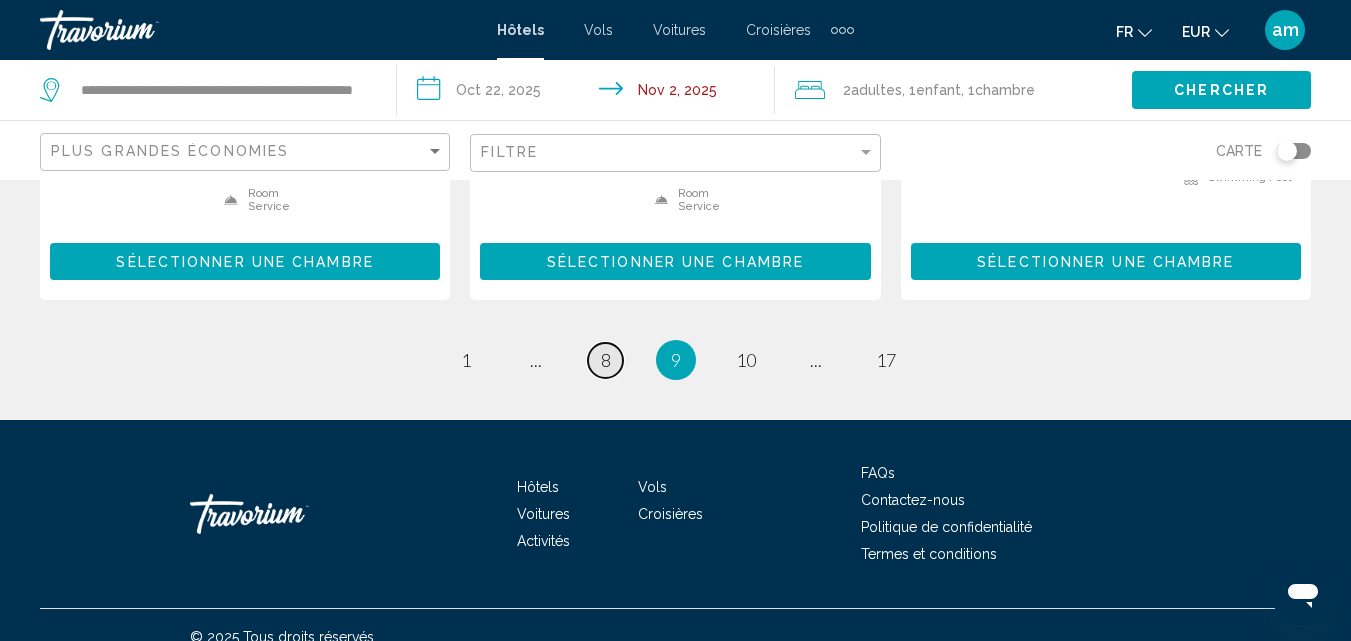 click on "page  8" at bounding box center [605, 360] 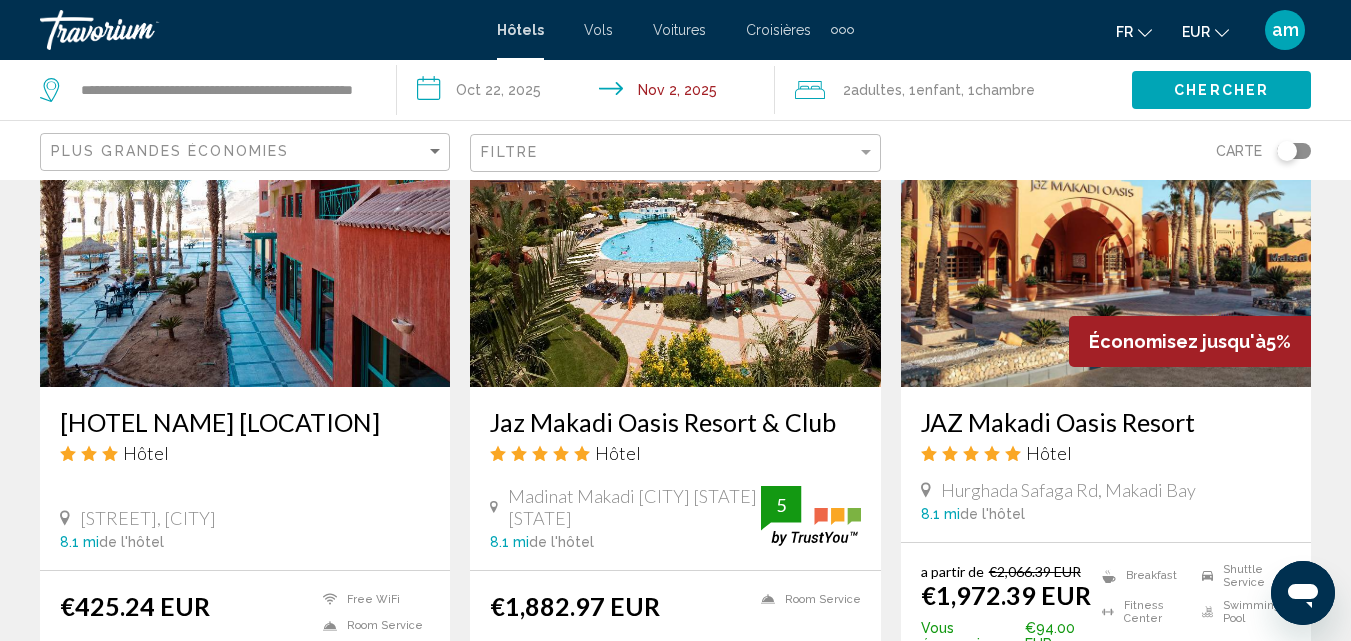 scroll, scrollTop: 1700, scrollLeft: 0, axis: vertical 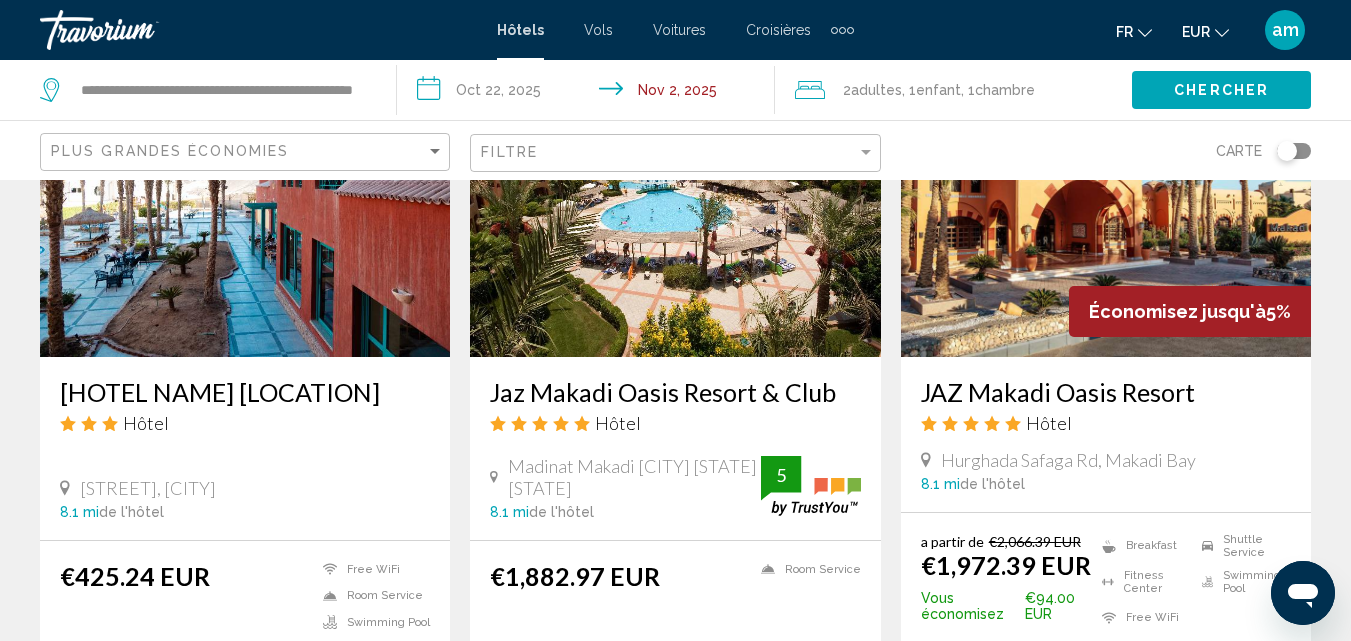 click on "[HOTEL NAME] [LOCATION]" at bounding box center (245, 392) 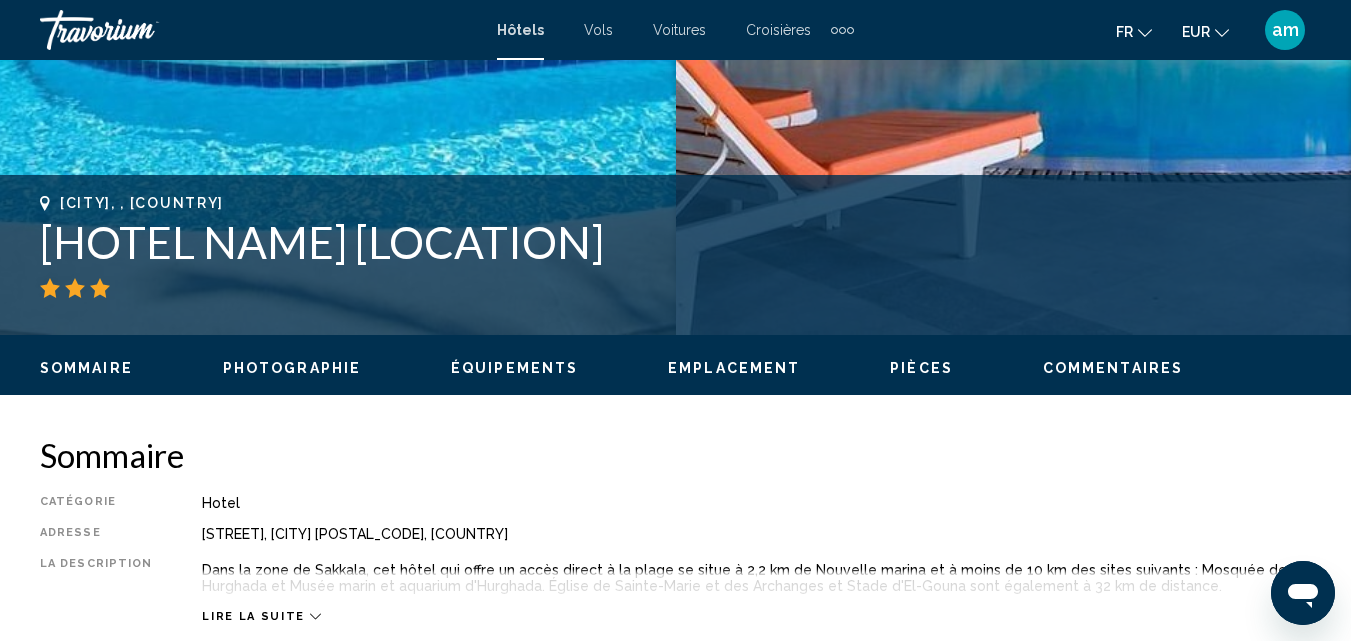 scroll, scrollTop: 554, scrollLeft: 0, axis: vertical 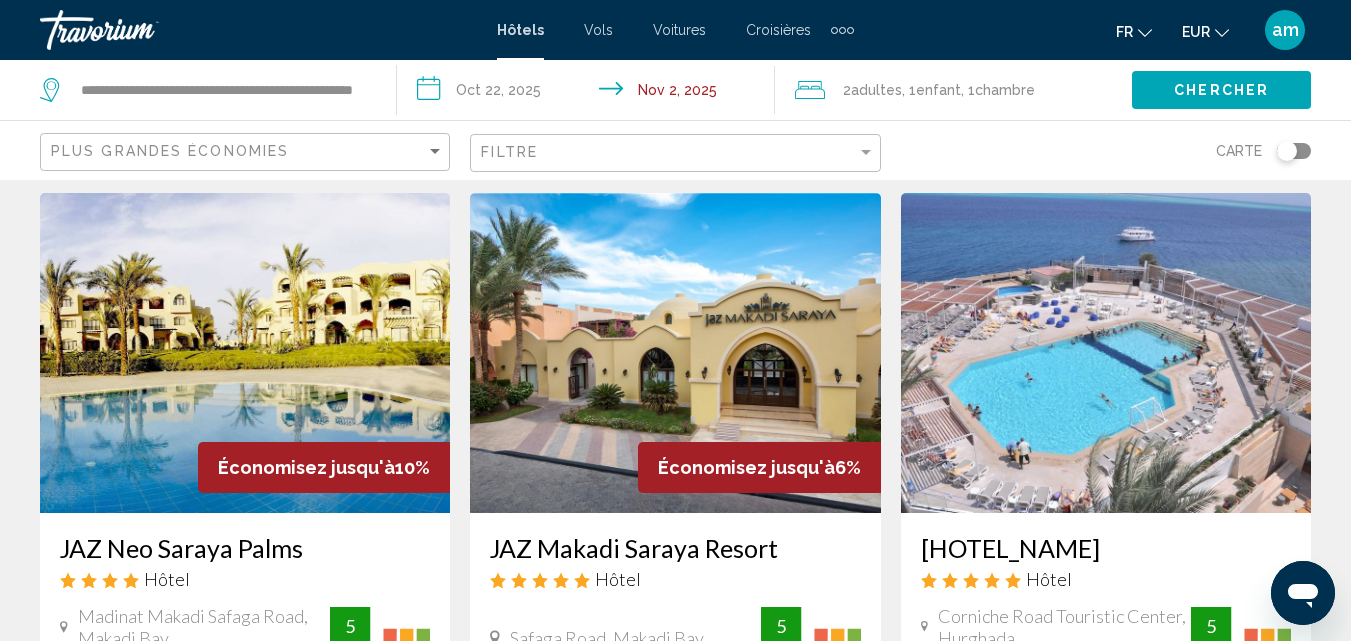 click on "[HOTEL_NAME]" at bounding box center [1106, 548] 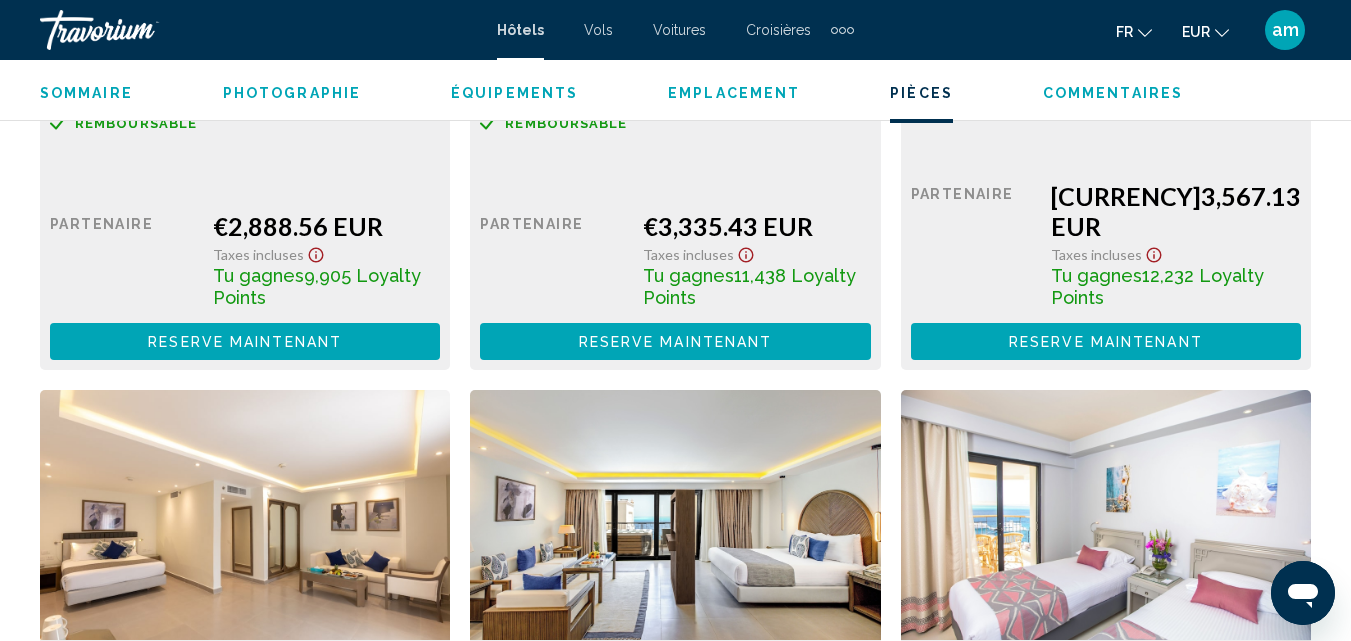 scroll, scrollTop: 3415, scrollLeft: 0, axis: vertical 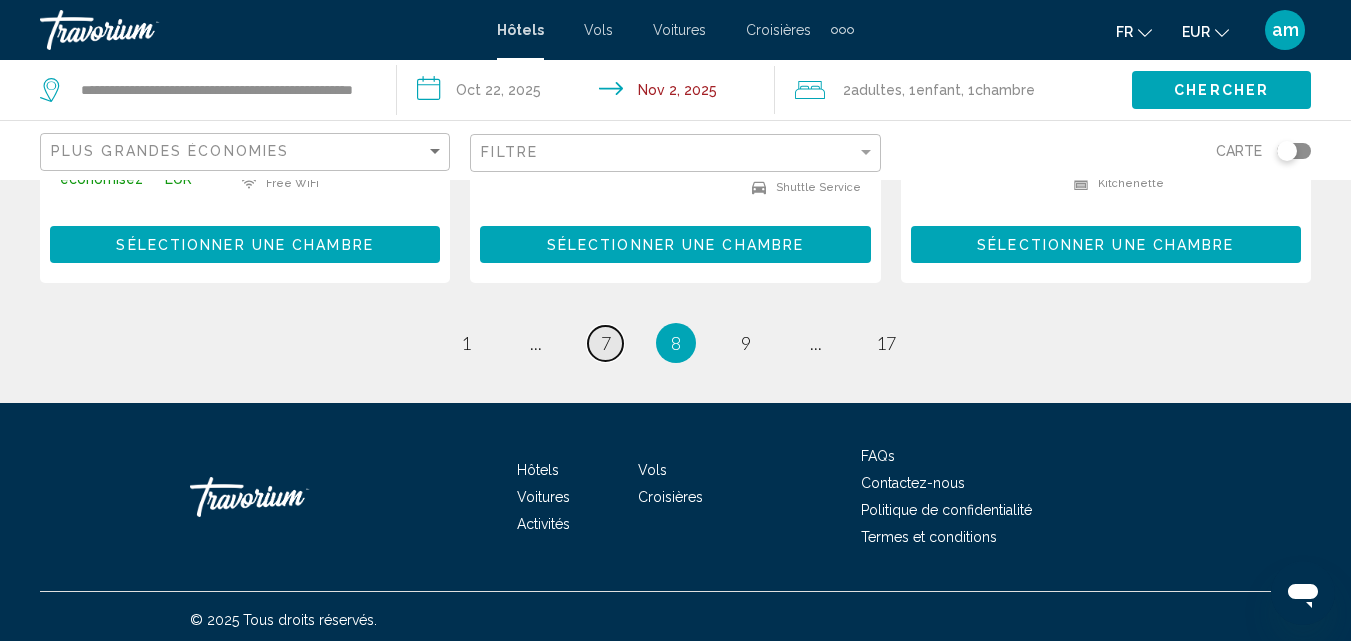 click on "7" at bounding box center (606, 343) 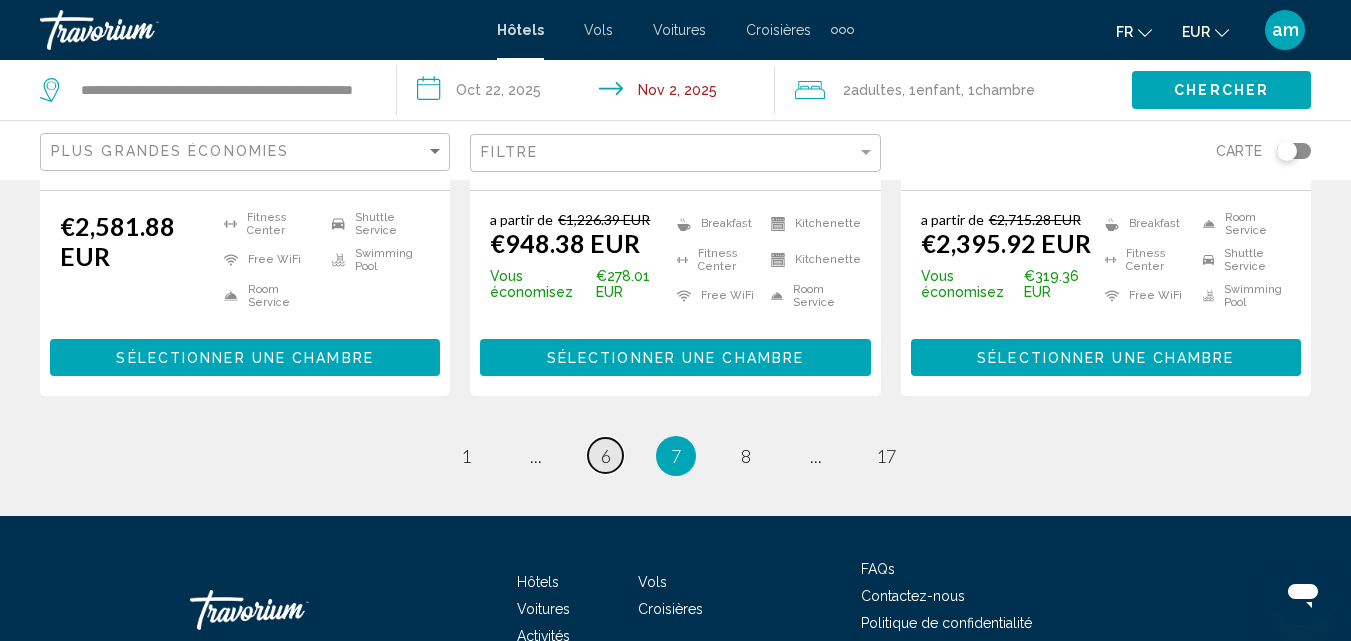scroll, scrollTop: 2996, scrollLeft: 0, axis: vertical 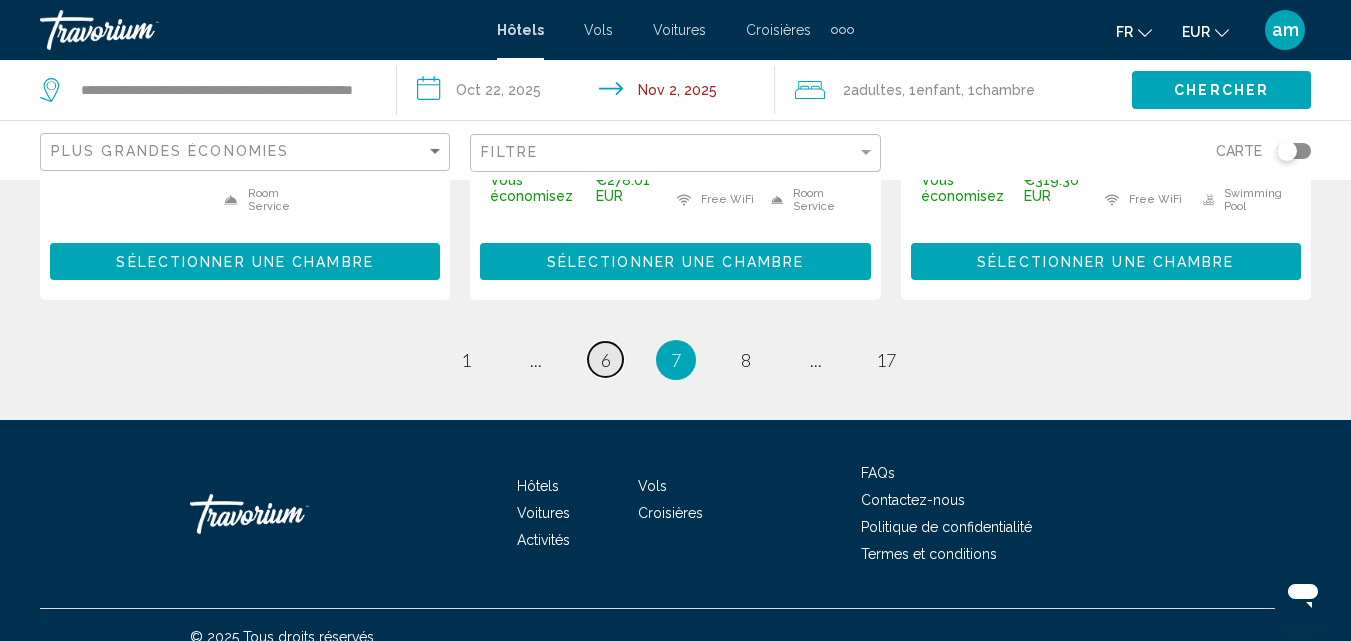 click on "6" at bounding box center (606, 360) 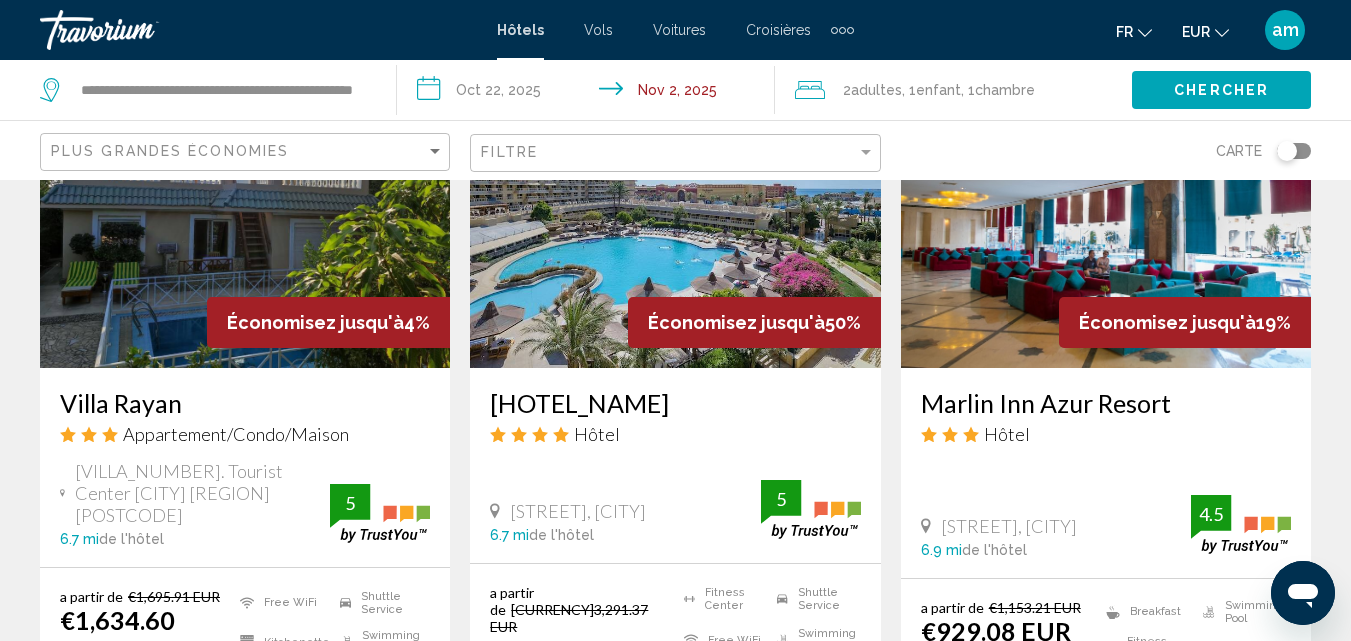 scroll, scrollTop: 2700, scrollLeft: 0, axis: vertical 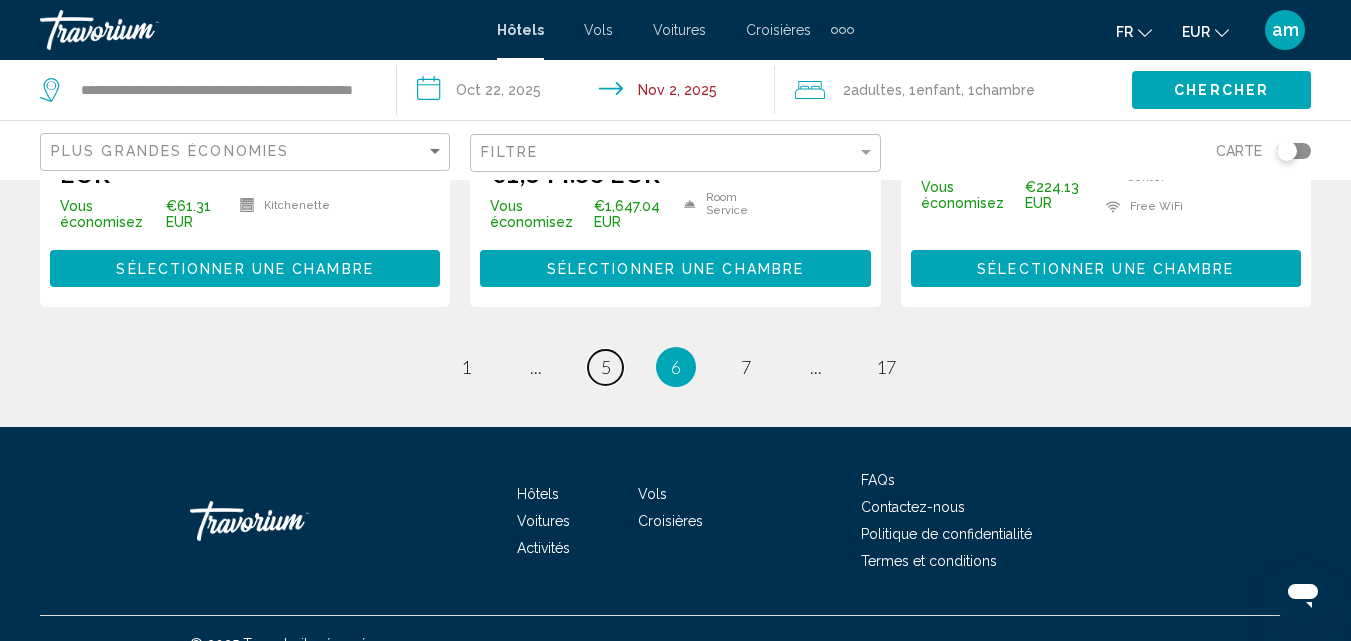 click on "5" at bounding box center [606, 367] 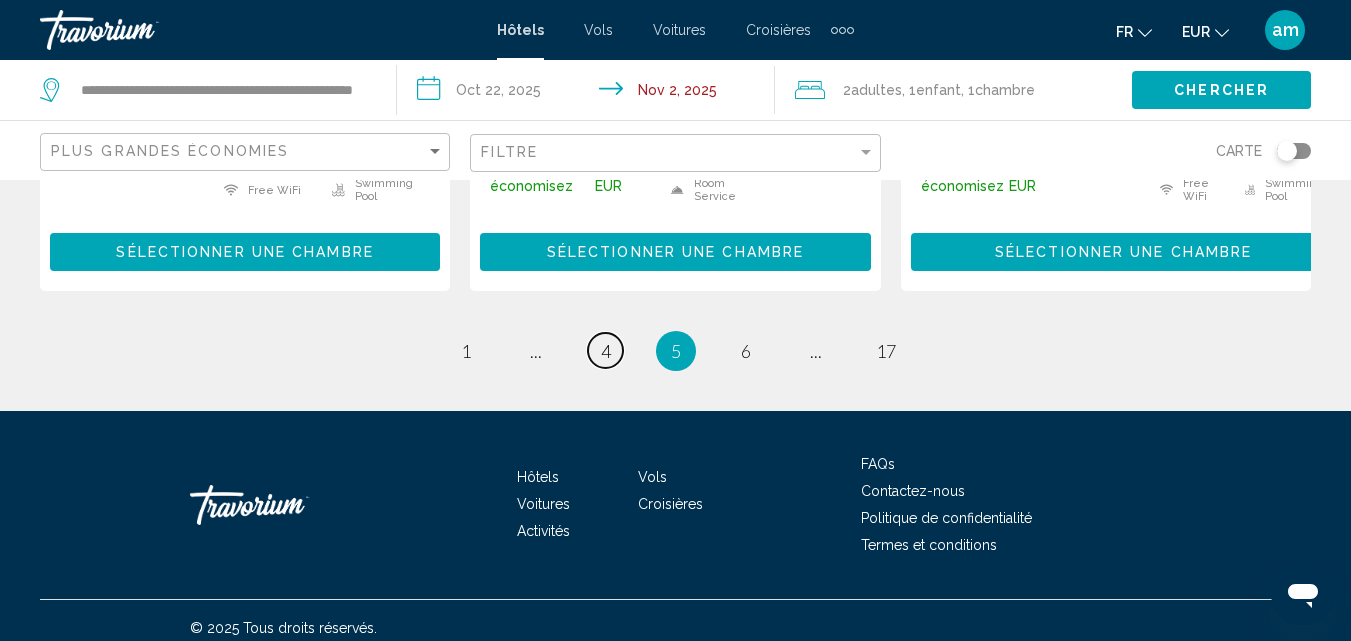 scroll, scrollTop: 2965, scrollLeft: 0, axis: vertical 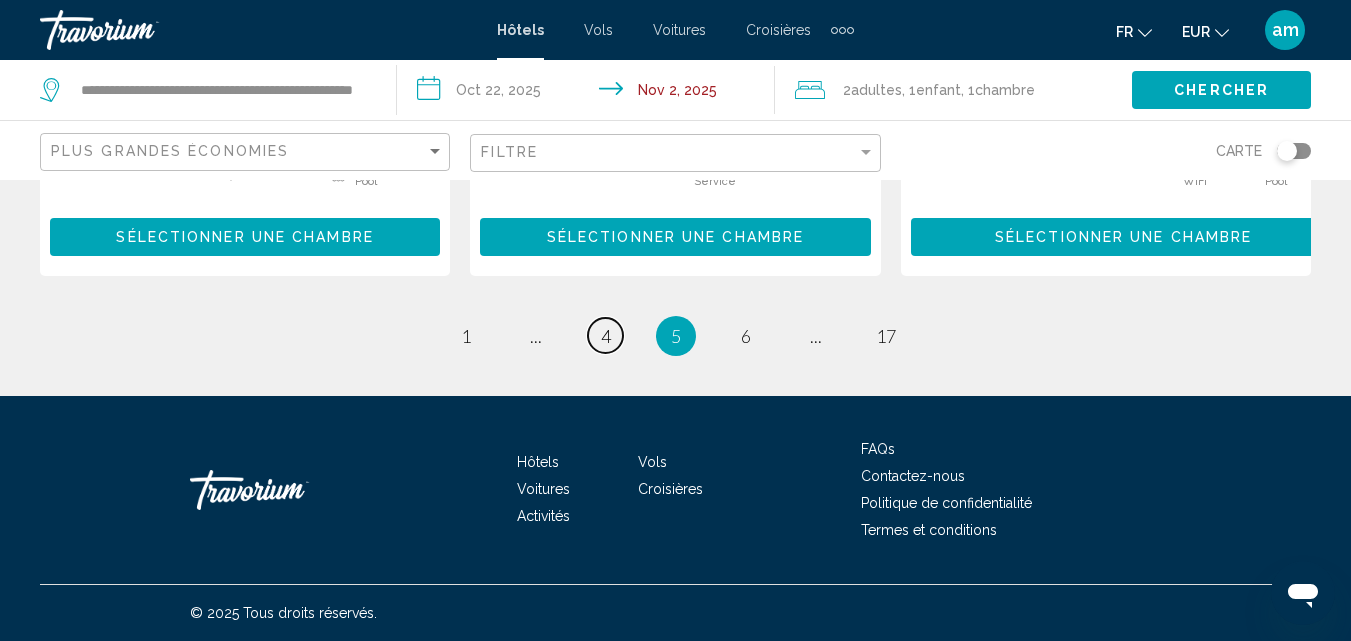 click on "4" at bounding box center [606, 336] 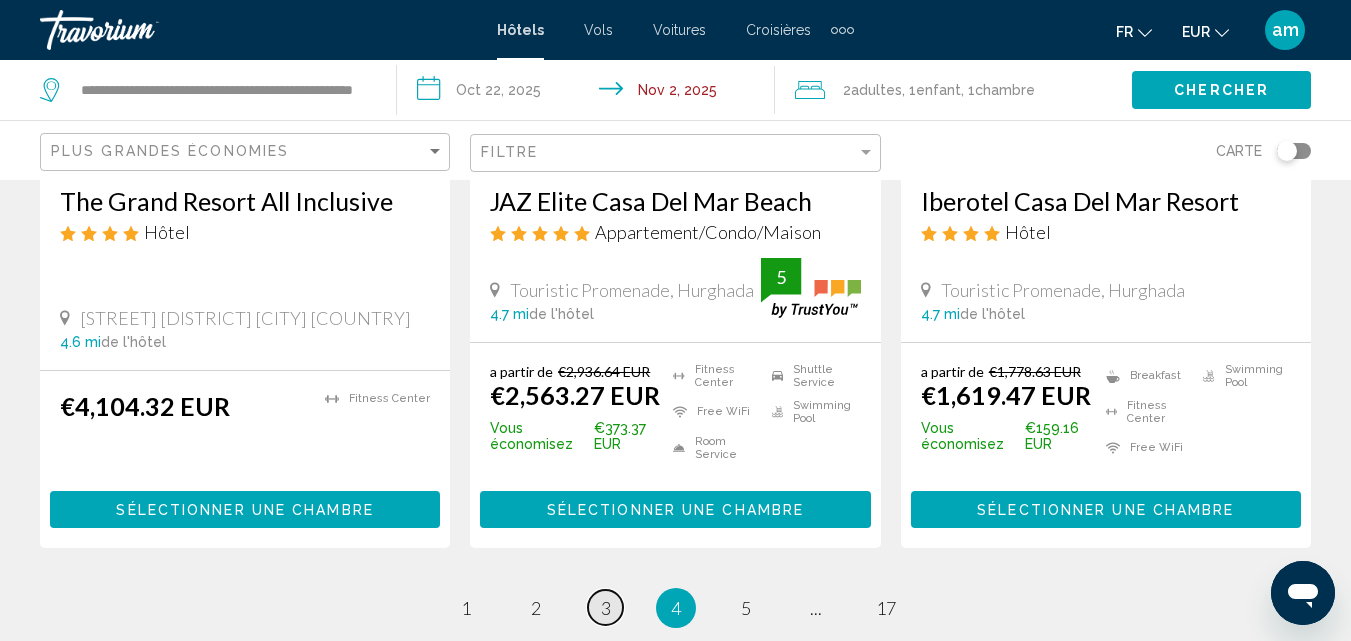 scroll, scrollTop: 3002, scrollLeft: 0, axis: vertical 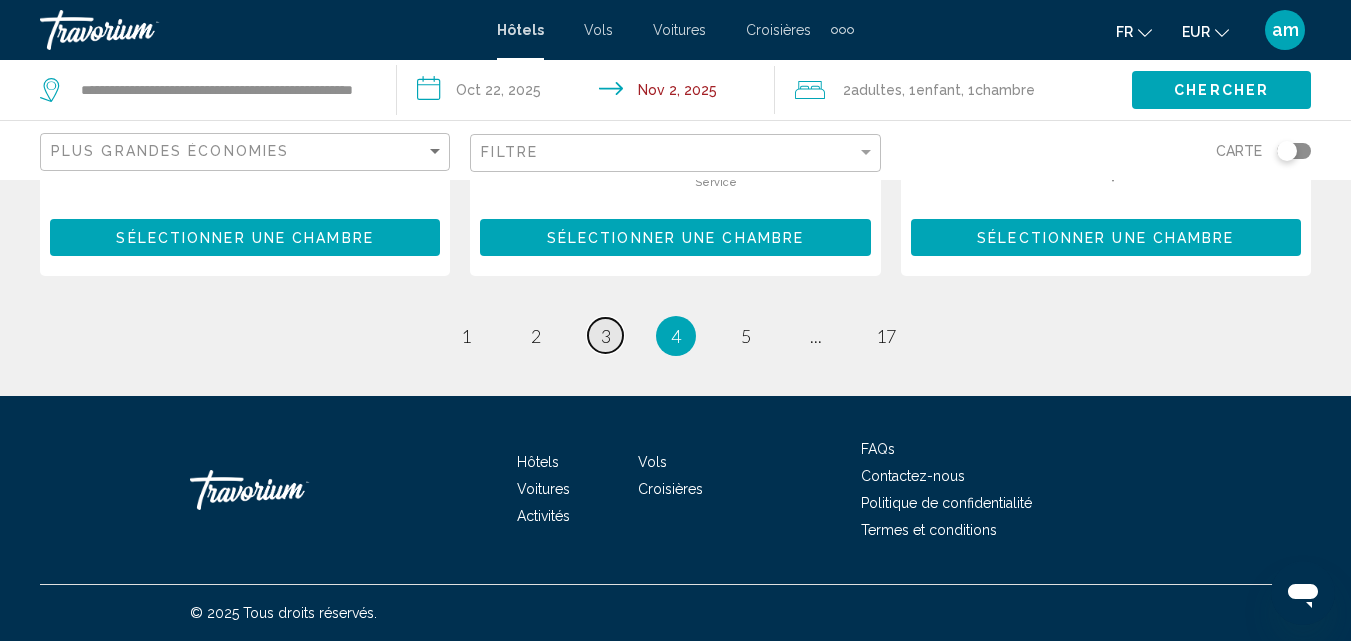 click on "page  3" at bounding box center (605, 335) 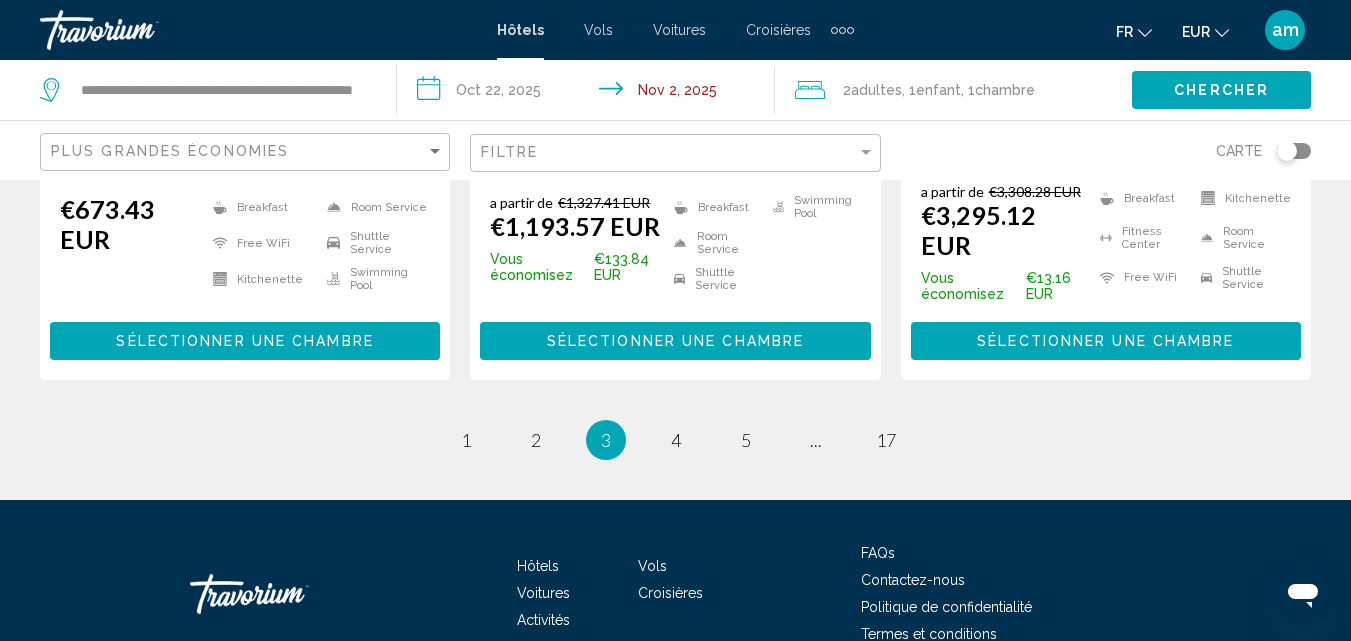 scroll, scrollTop: 2996, scrollLeft: 0, axis: vertical 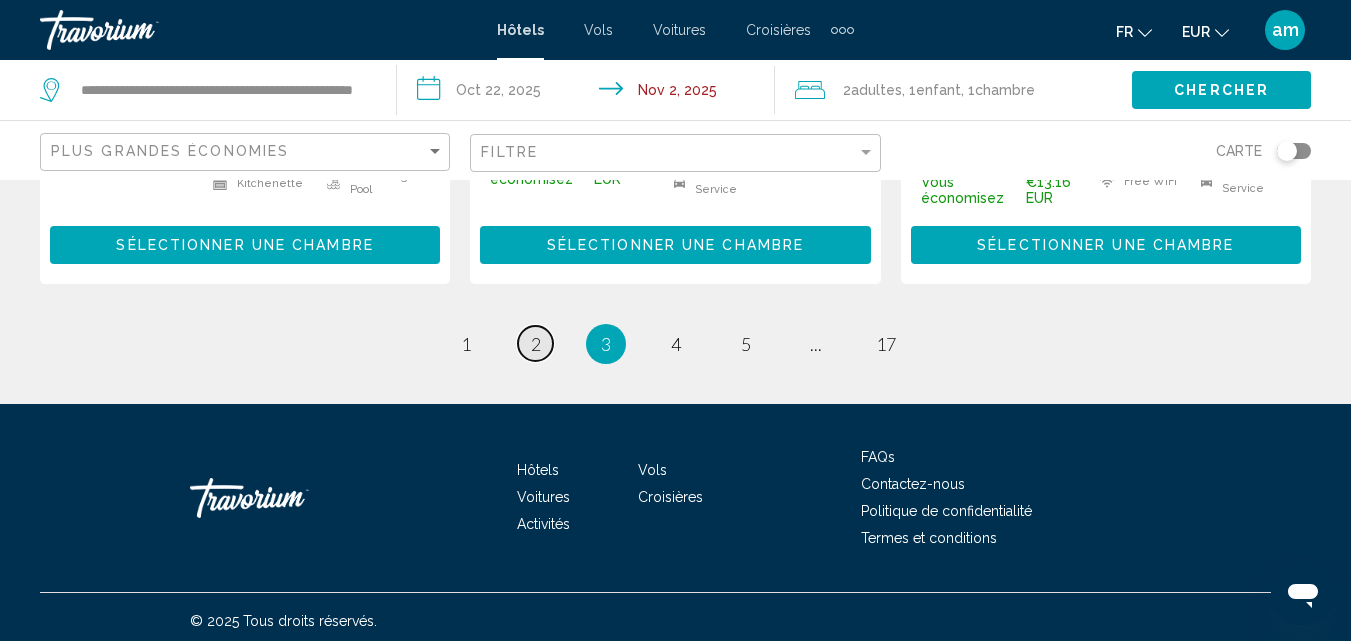 click on "page  2" at bounding box center (535, 343) 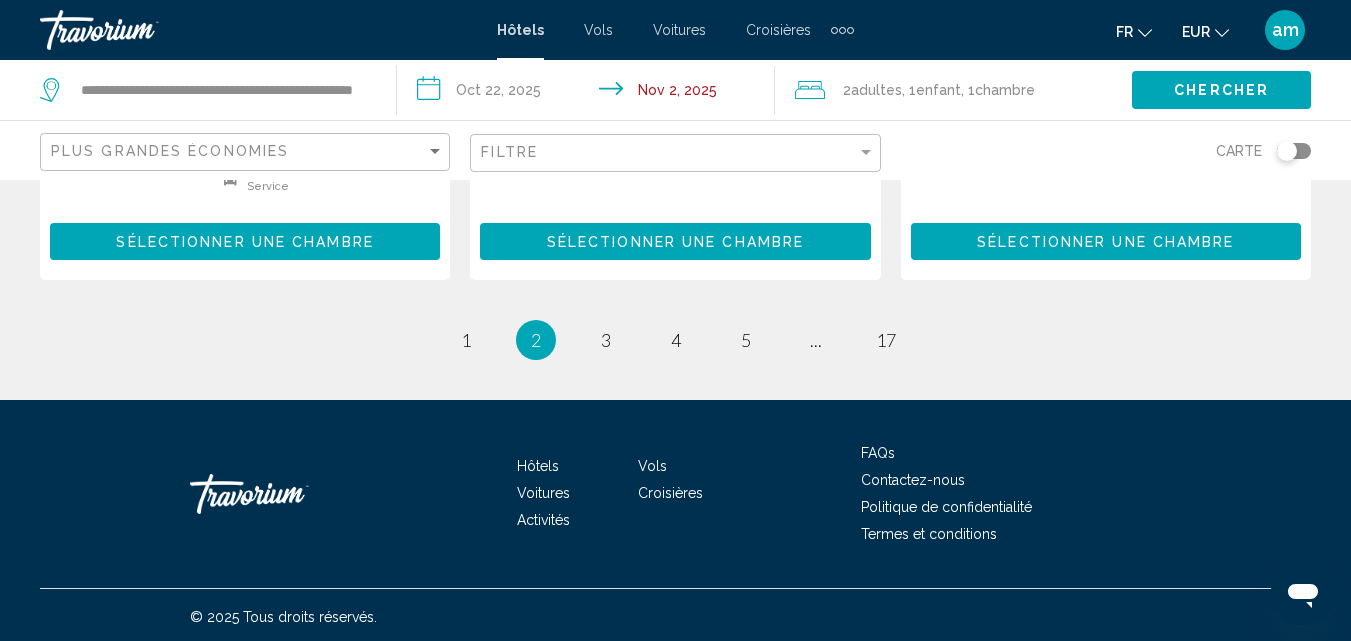 scroll, scrollTop: 3023, scrollLeft: 0, axis: vertical 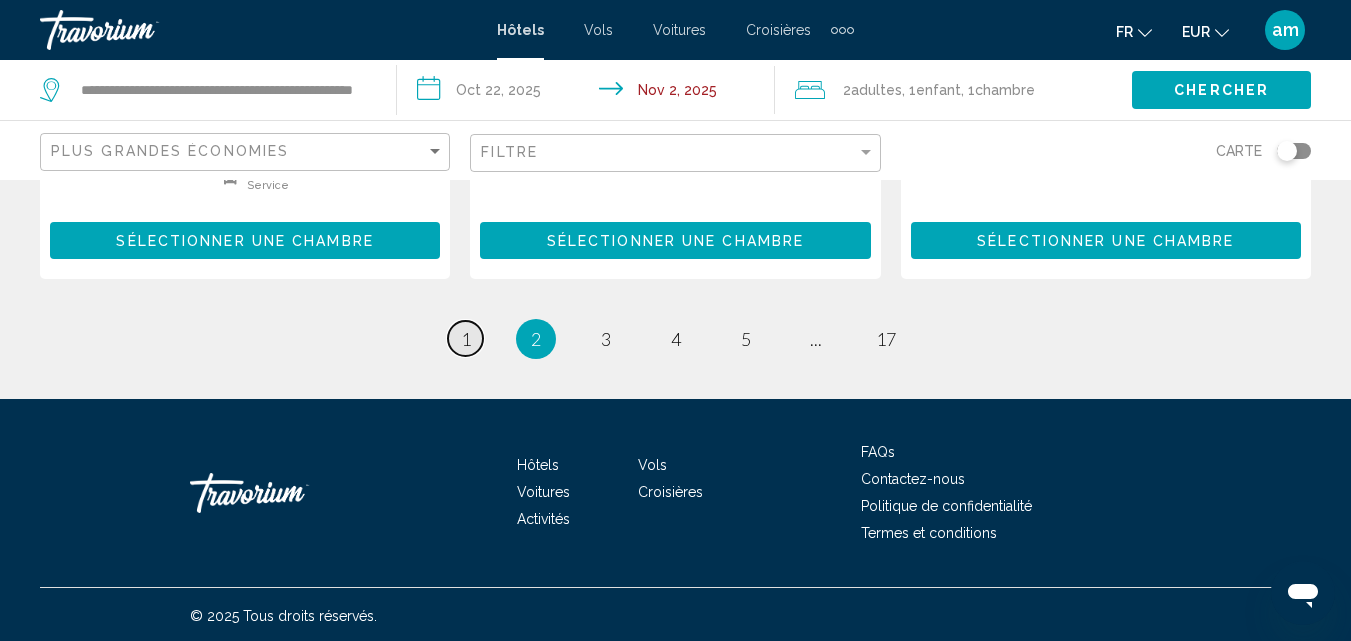 click on "1" at bounding box center (466, 339) 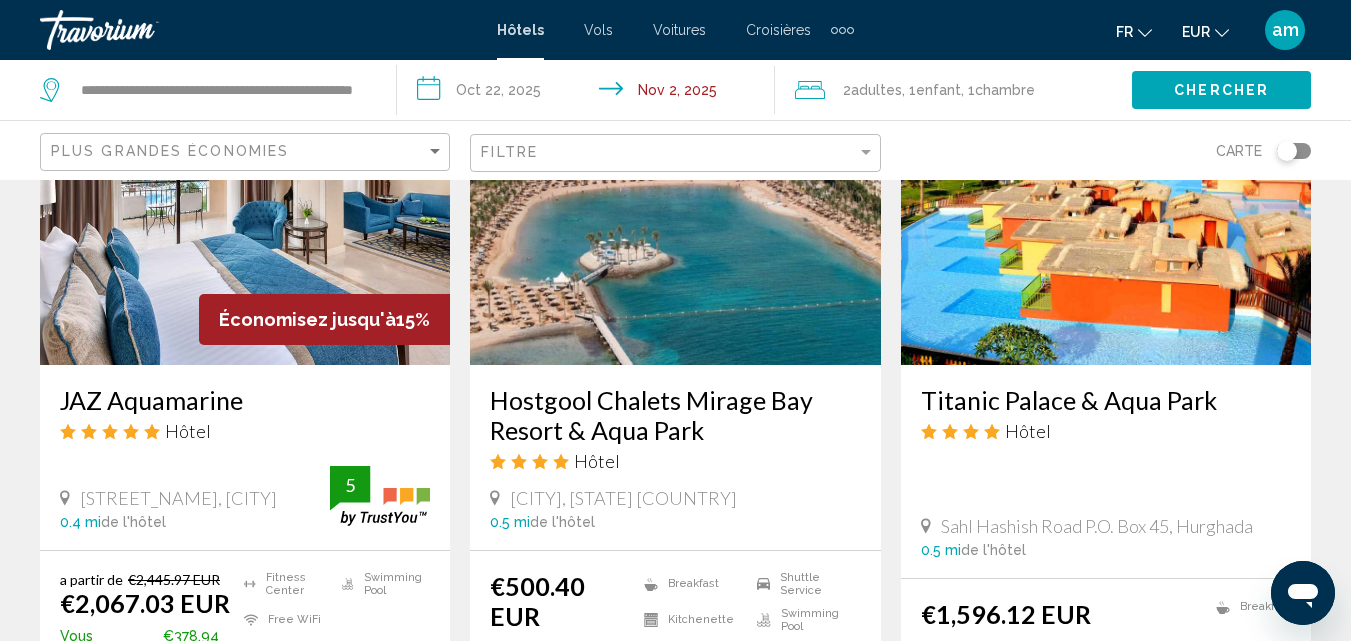 scroll, scrollTop: 1471, scrollLeft: 0, axis: vertical 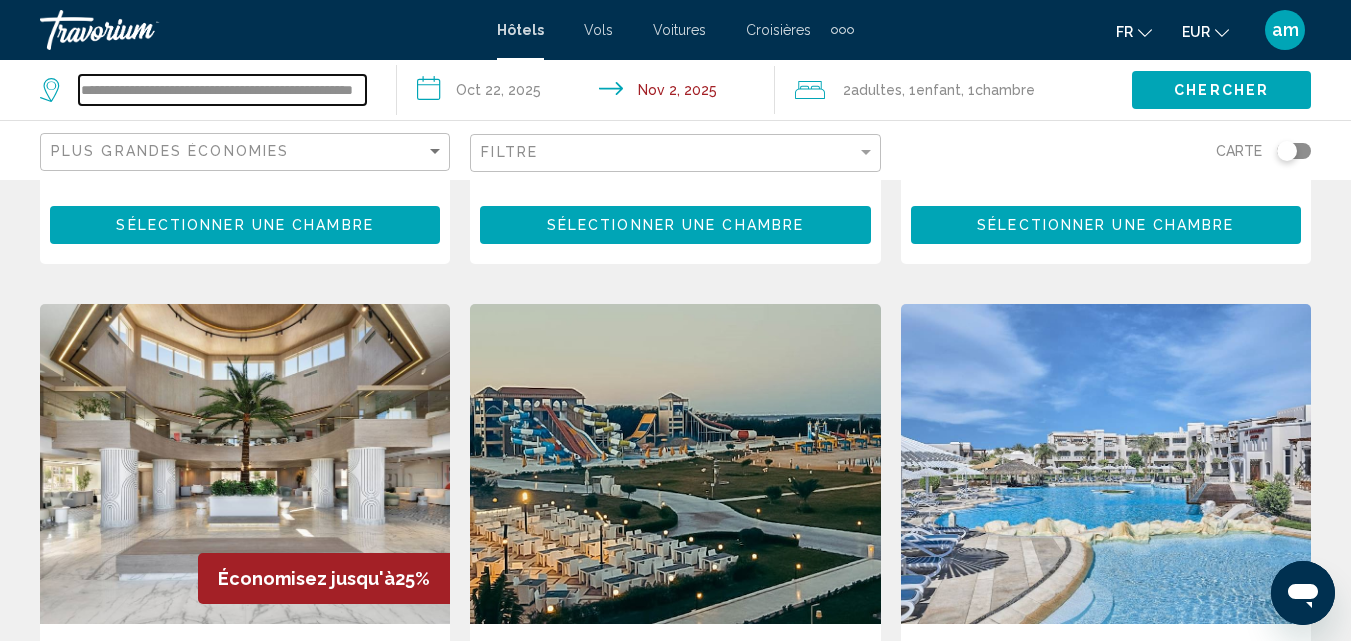 click on "**********" at bounding box center (222, 90) 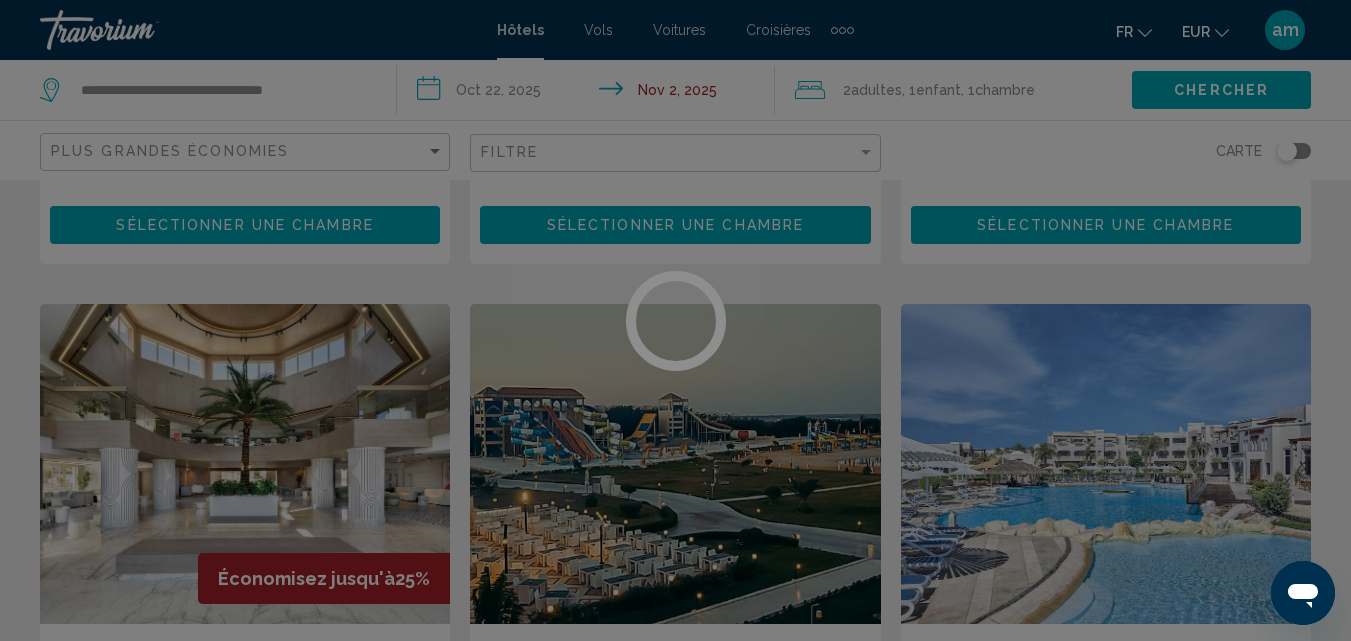 click at bounding box center (675, 320) 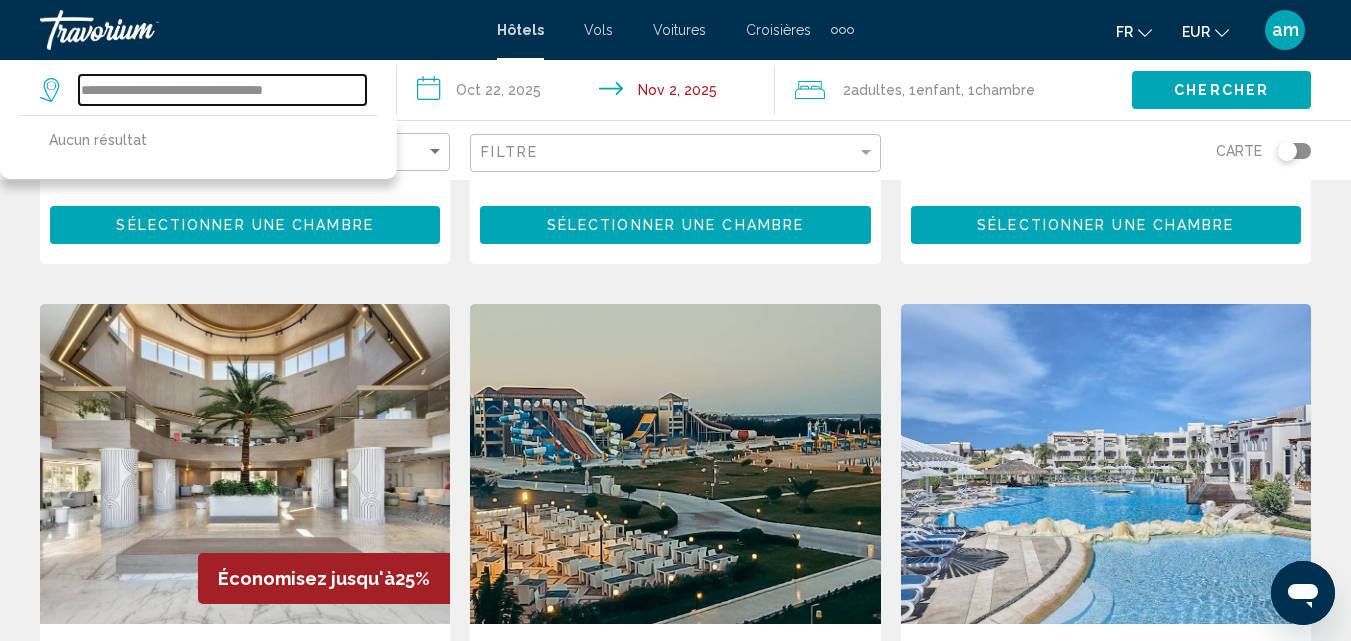 click on "**********" at bounding box center (222, 90) 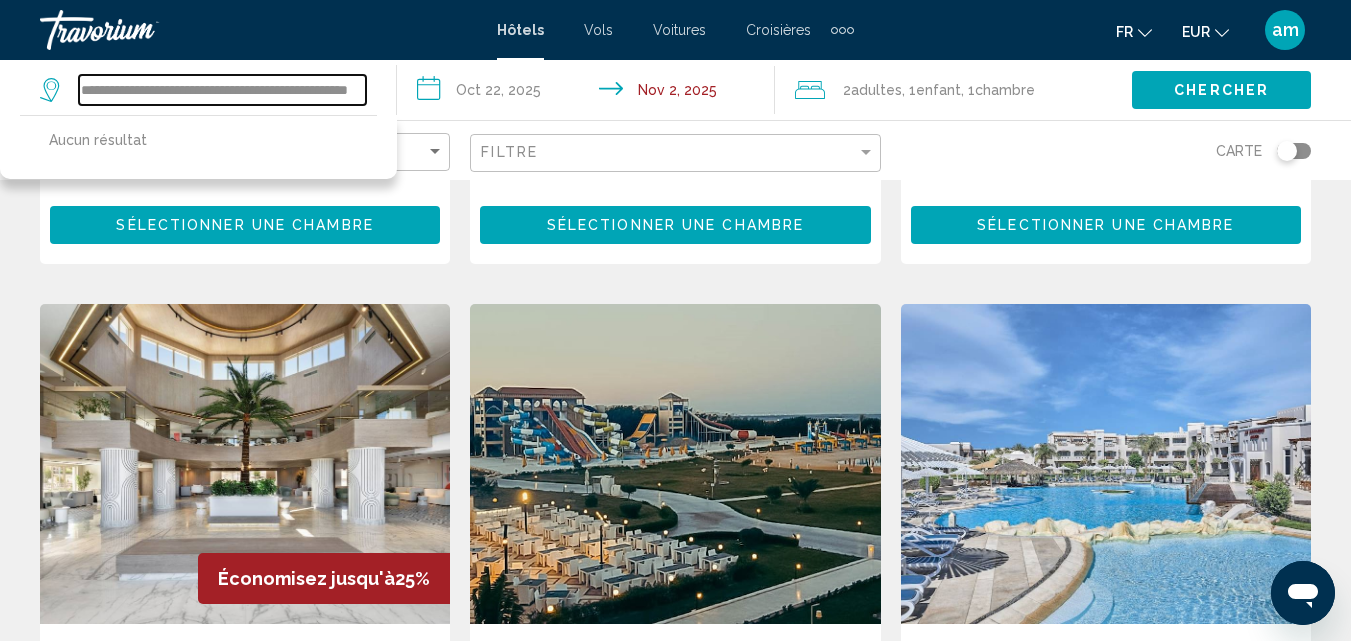 type on "**********" 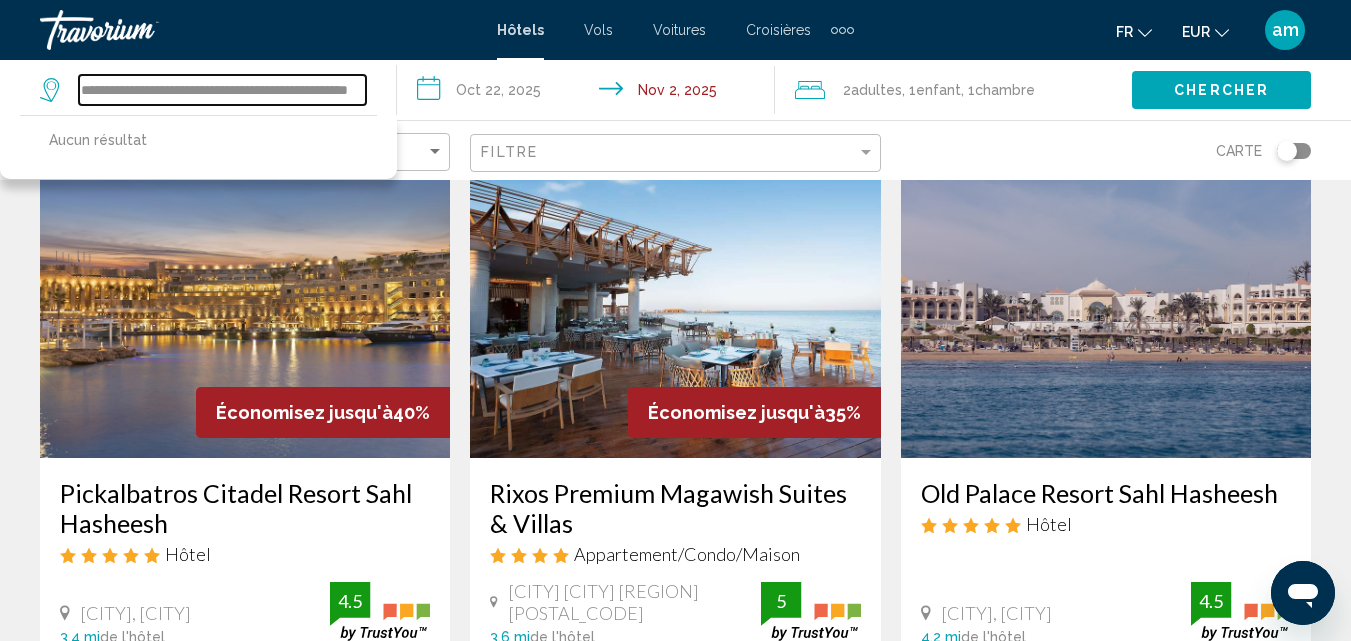 scroll, scrollTop: 71, scrollLeft: 0, axis: vertical 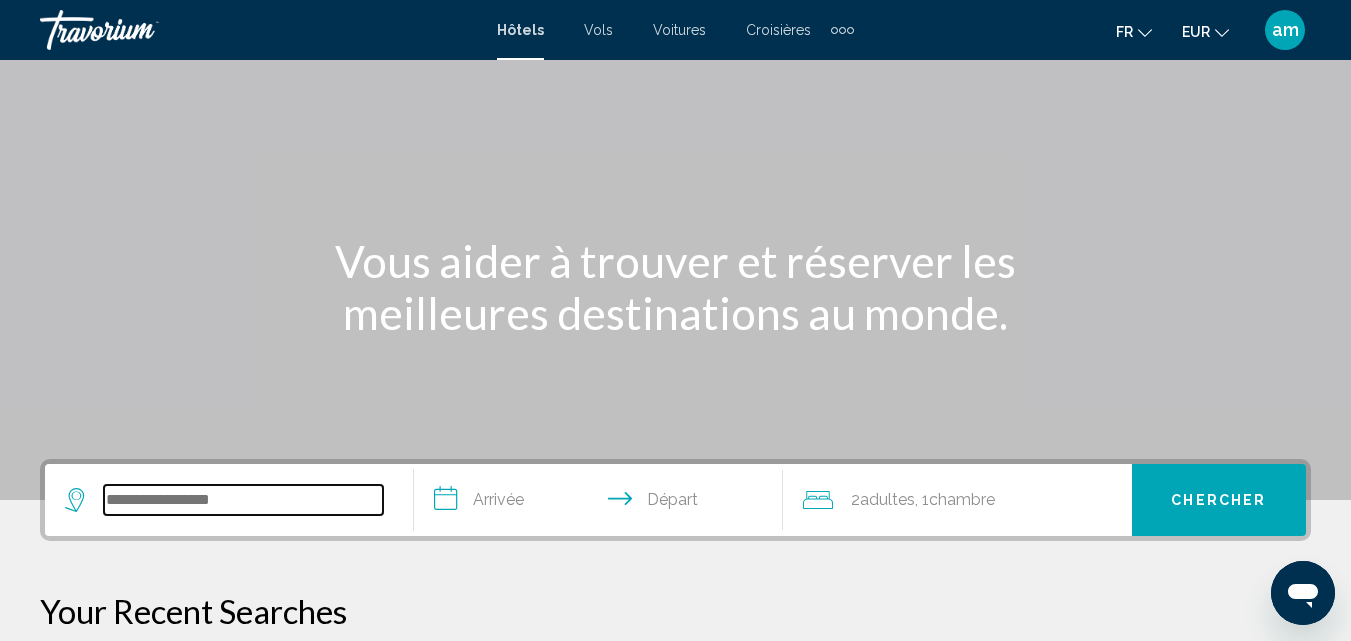 click at bounding box center [243, 500] 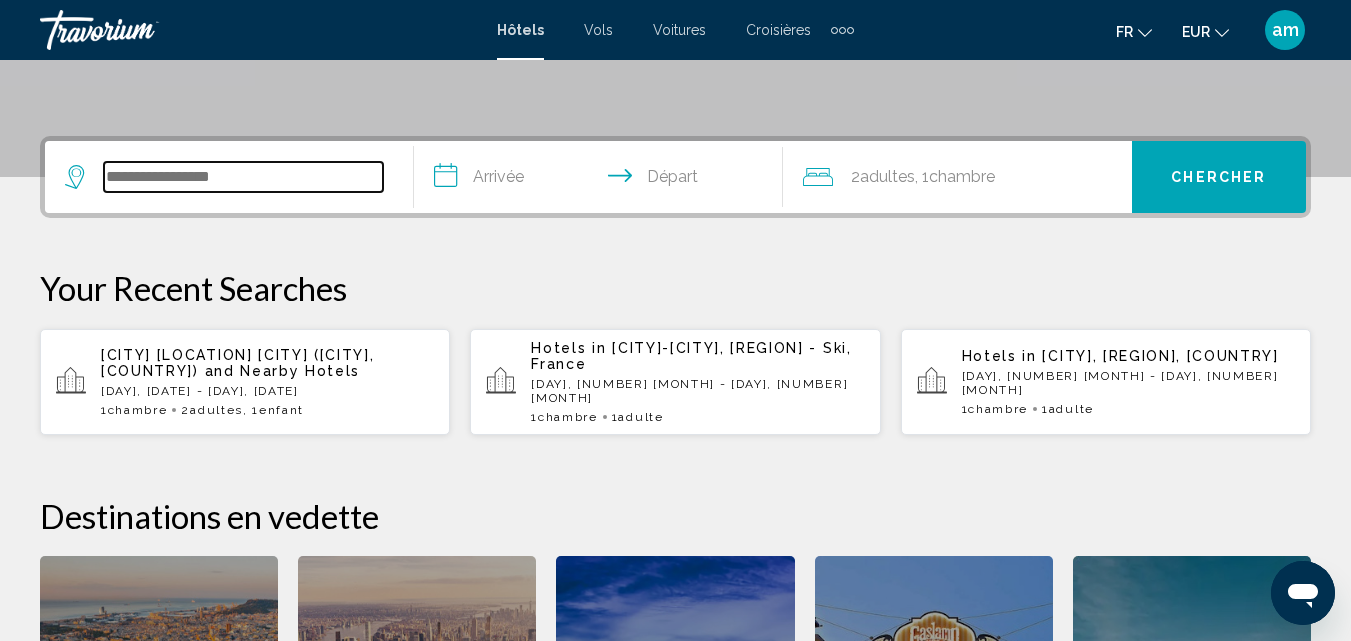 scroll, scrollTop: 494, scrollLeft: 0, axis: vertical 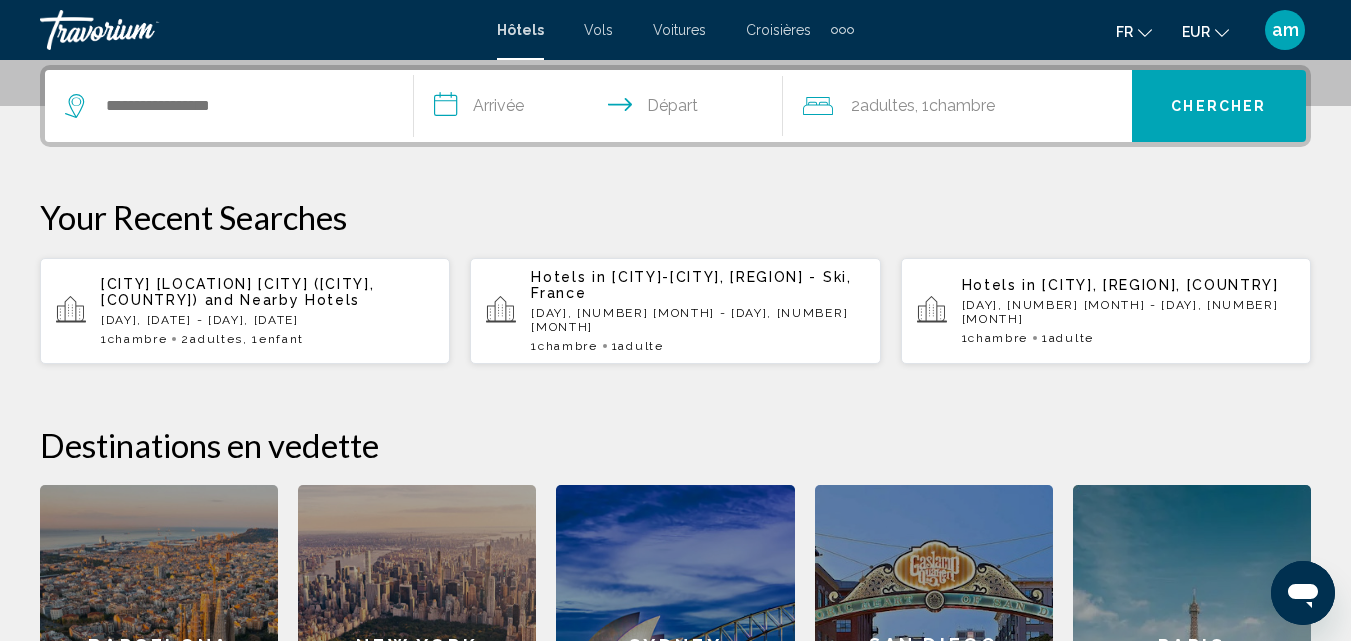 click on "[CITY] [LOCATION] [CITY] ([CITY], [COUNTRY])    [AND_NEARBY_HOTELS] [WED], [OCT] - [SUN], [NOV] [CHAMBER] [ROOMS] [ADULT] [ADULTS], [CHILDREN] [CHILDREN]" at bounding box center [267, 311] 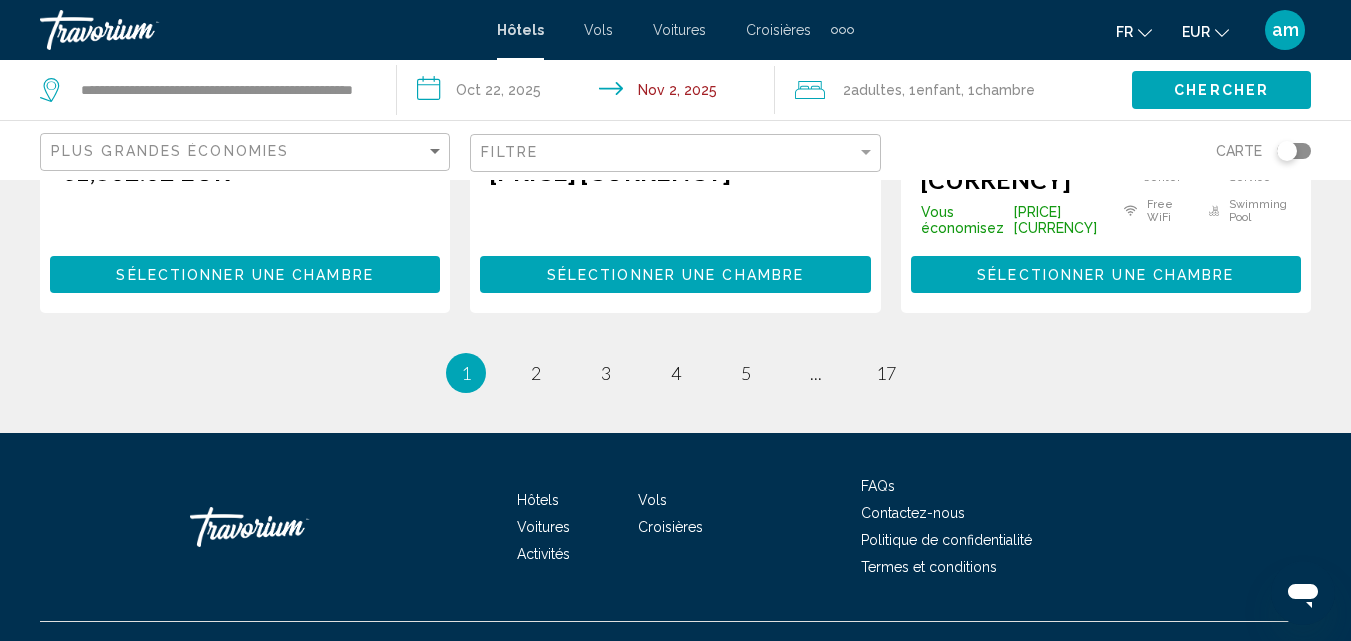 scroll, scrollTop: 2971, scrollLeft: 0, axis: vertical 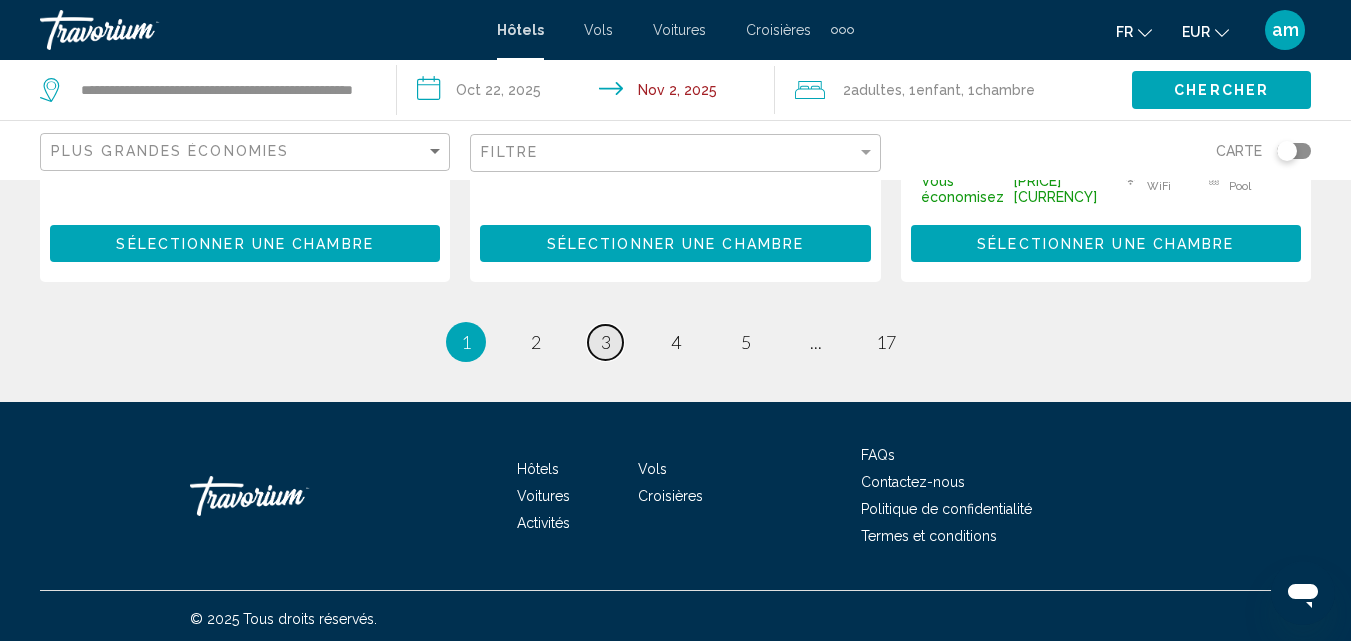 click on "page  3" at bounding box center (605, 342) 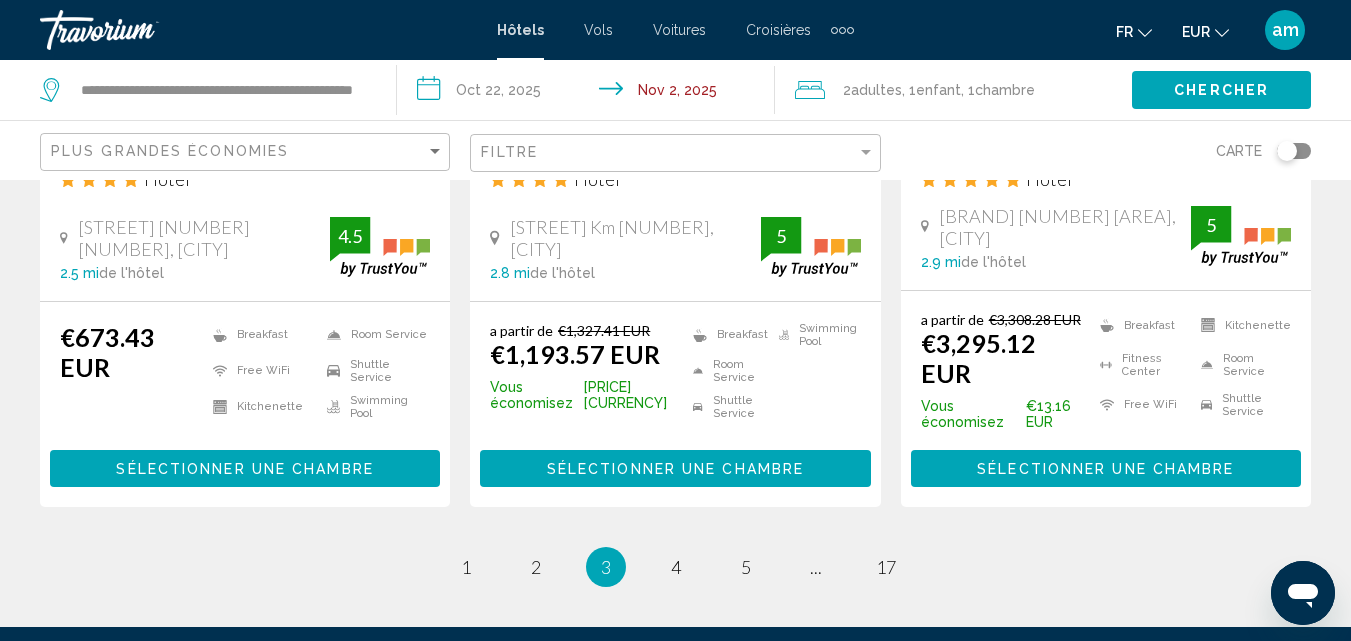 scroll, scrollTop: 2900, scrollLeft: 0, axis: vertical 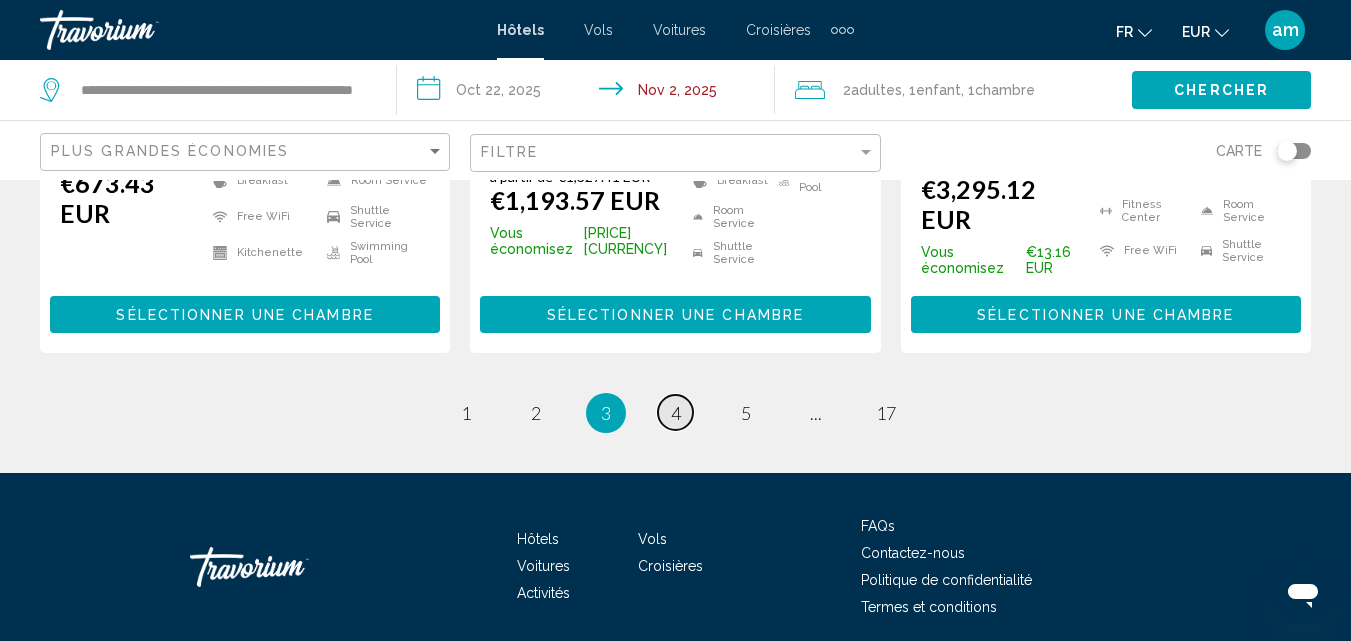 click on "4" at bounding box center (676, 413) 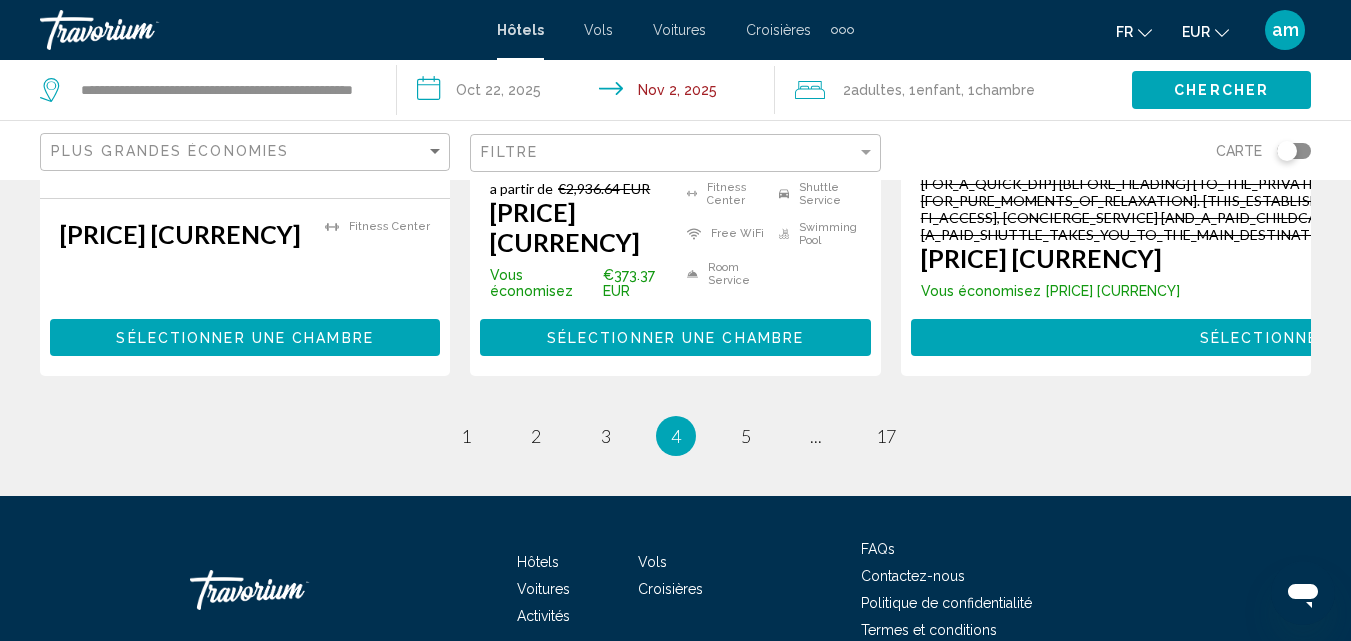 scroll, scrollTop: 2900, scrollLeft: 0, axis: vertical 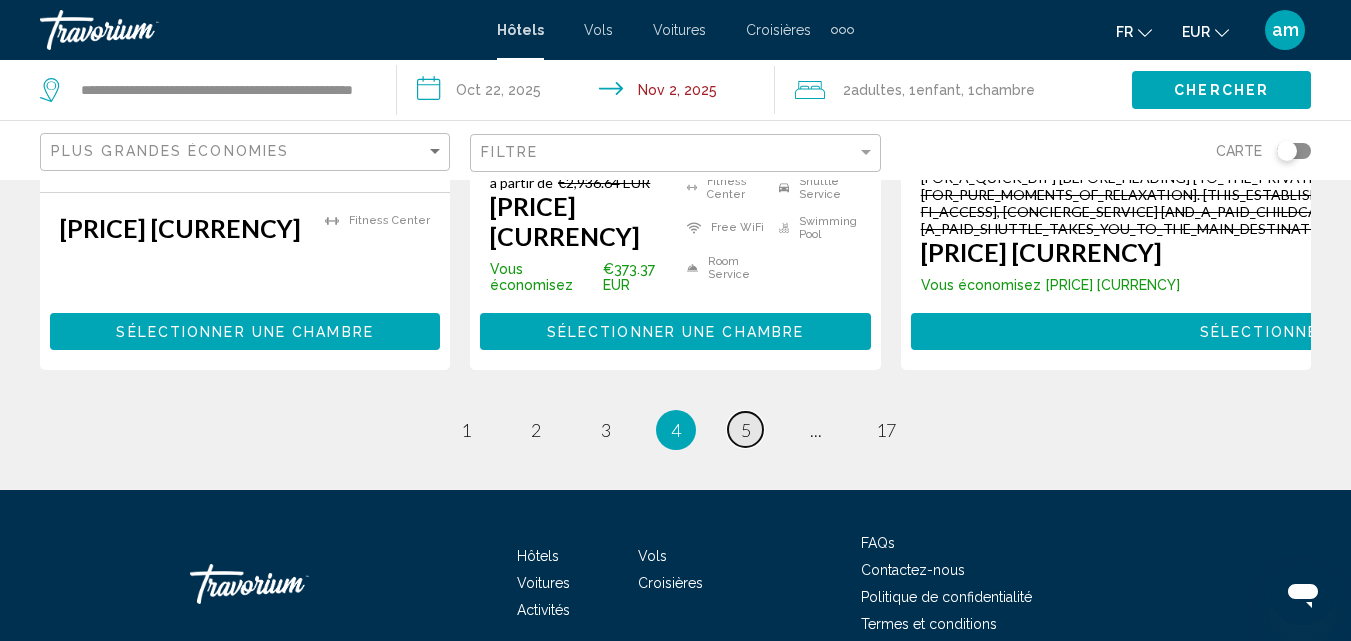 click on "5" at bounding box center [746, 430] 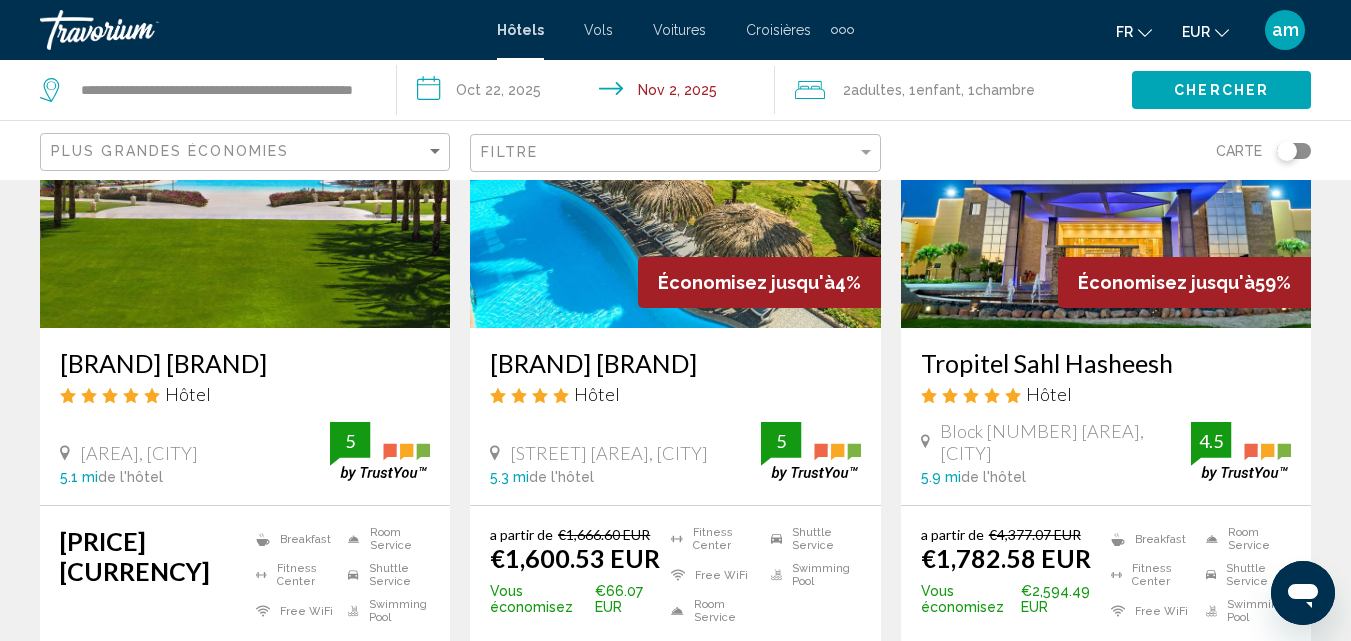 scroll, scrollTop: 2500, scrollLeft: 0, axis: vertical 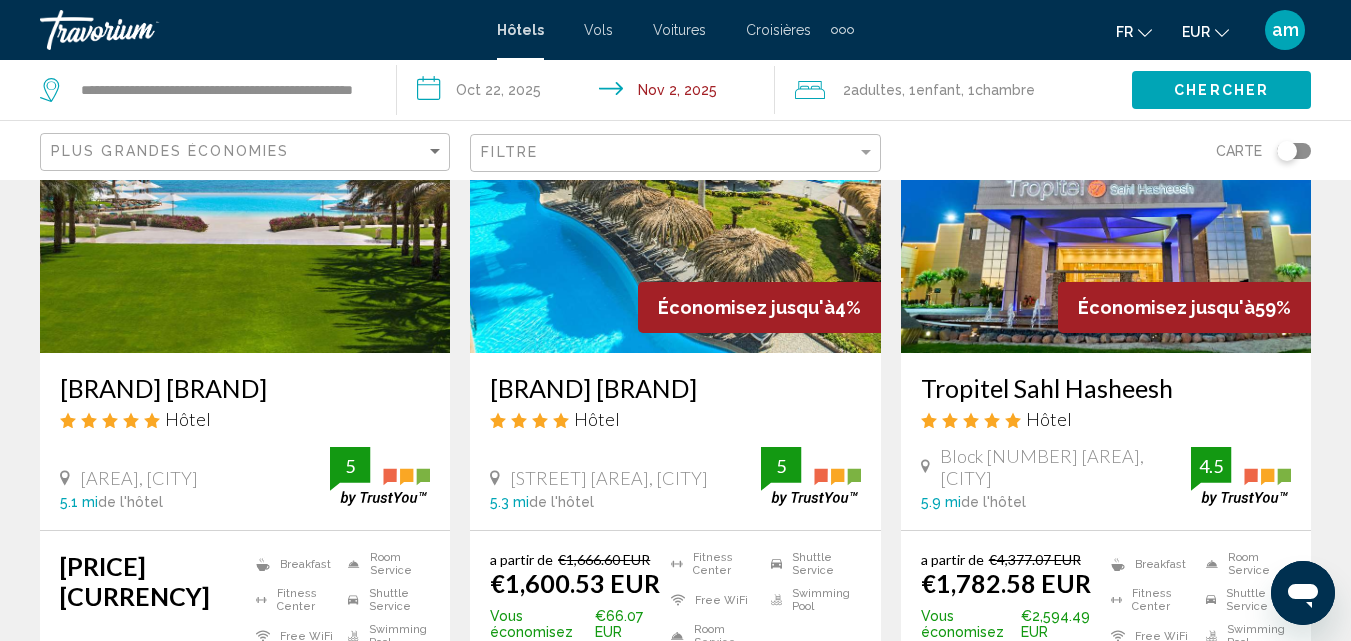 click on "Sunrise Aqua Joy Resort" at bounding box center [675, 388] 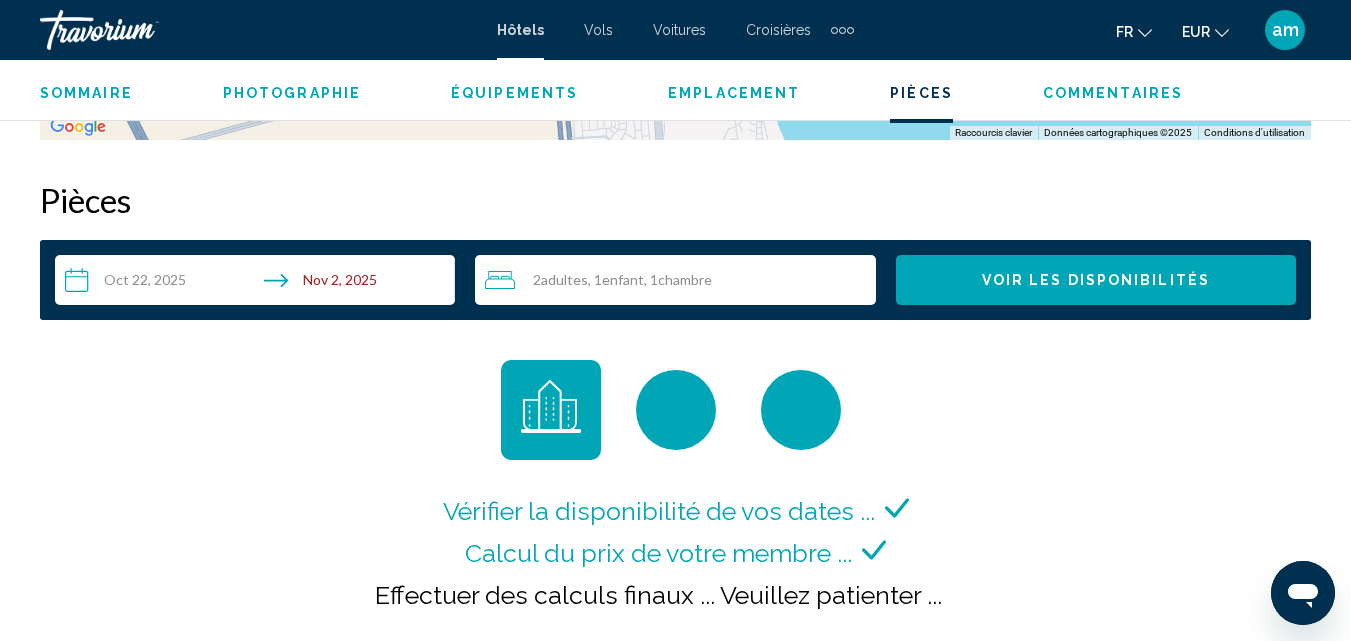 scroll, scrollTop: 2814, scrollLeft: 0, axis: vertical 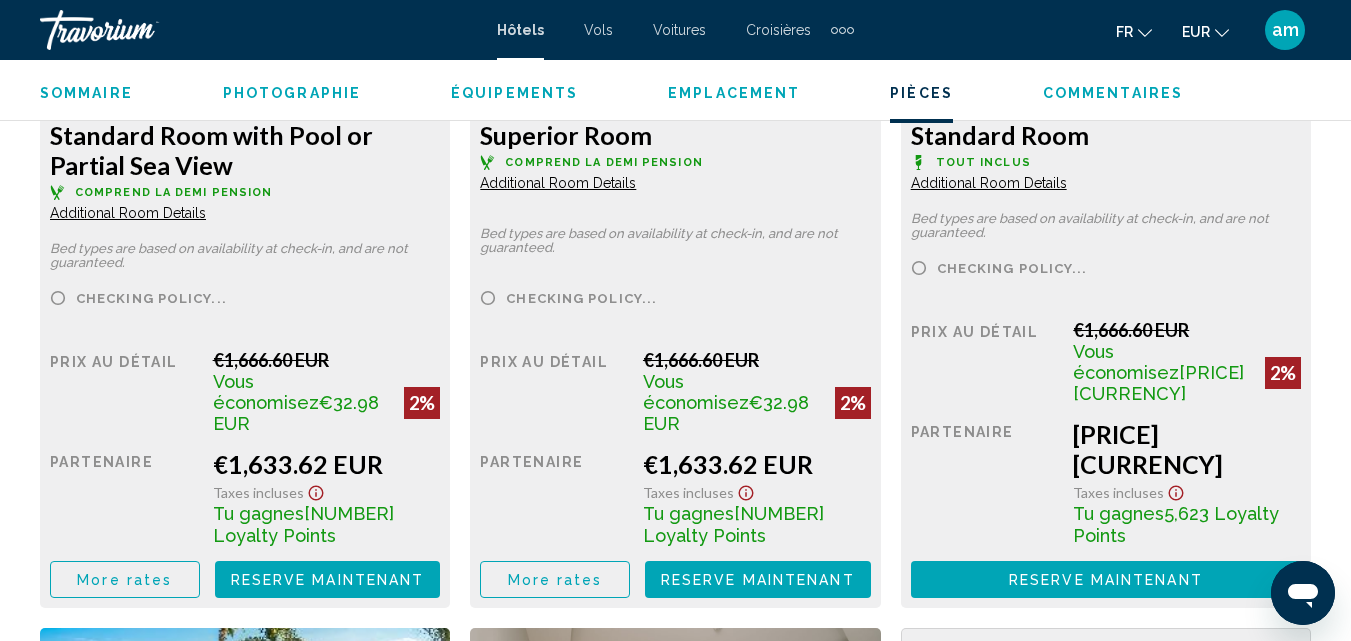 click on "More rates" at bounding box center [124, 580] 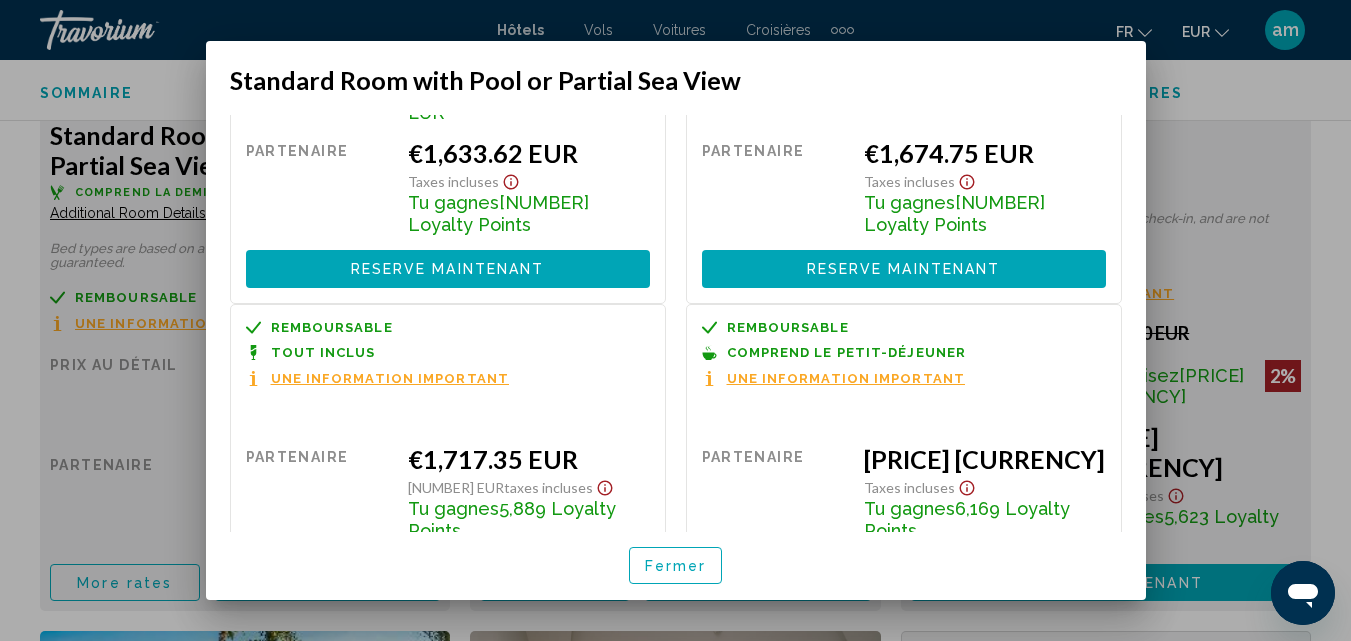 scroll, scrollTop: 256, scrollLeft: 0, axis: vertical 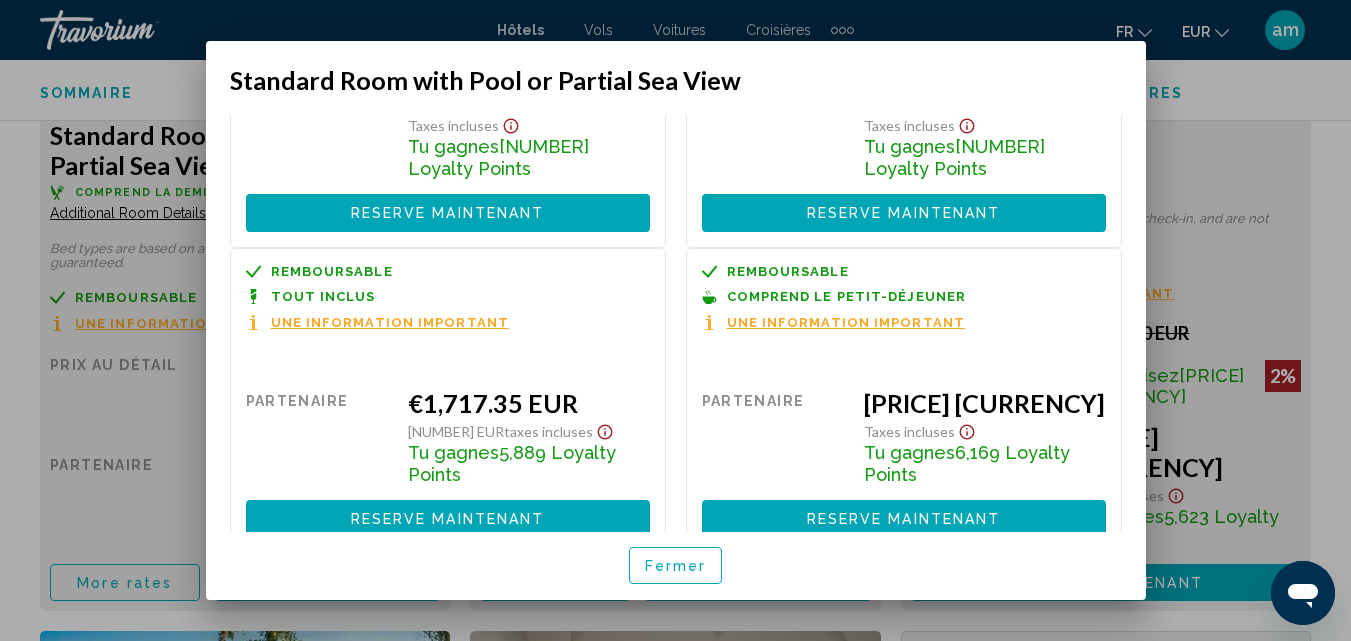 click on "Fermer" at bounding box center (676, 565) 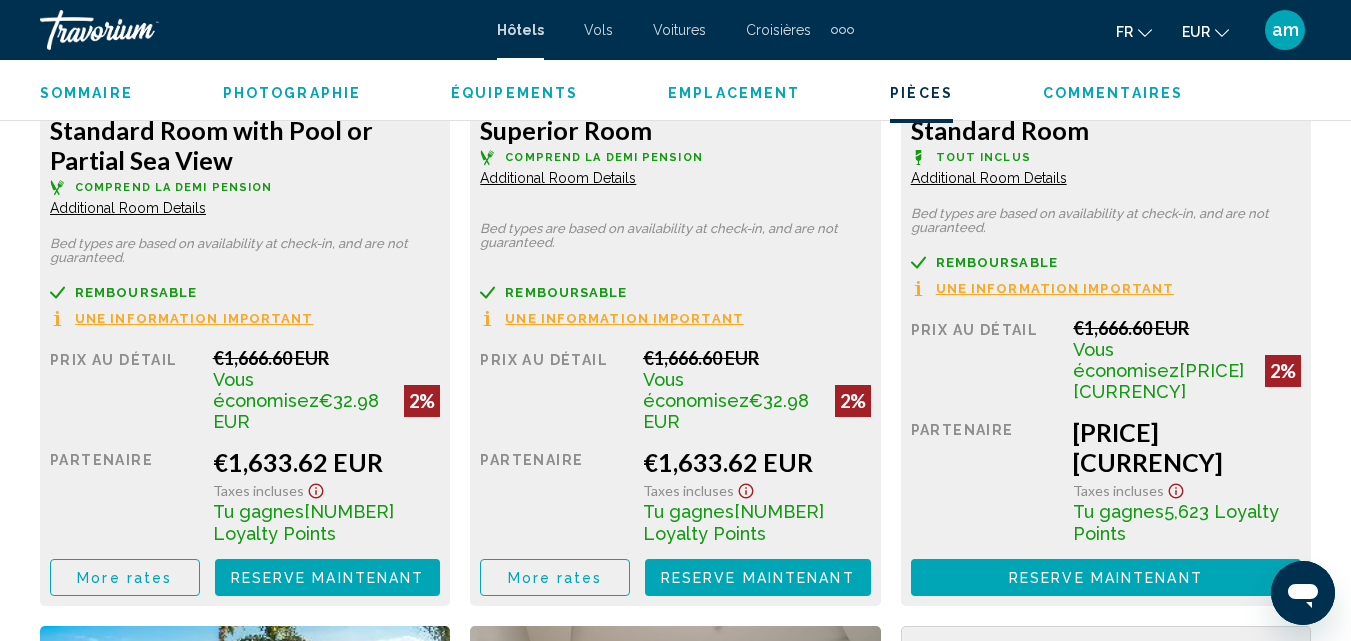 scroll, scrollTop: 3214, scrollLeft: 0, axis: vertical 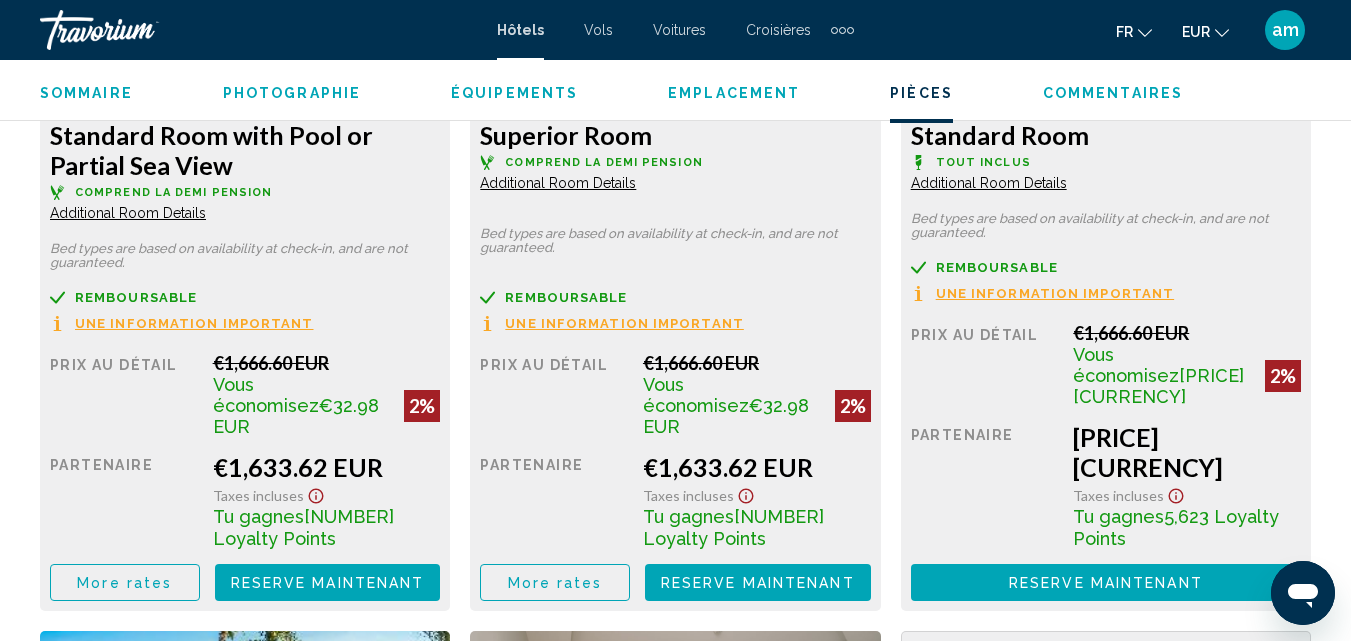 click on "Standard Room
Tout inclus Additional Room Details" at bounding box center (245, 171) 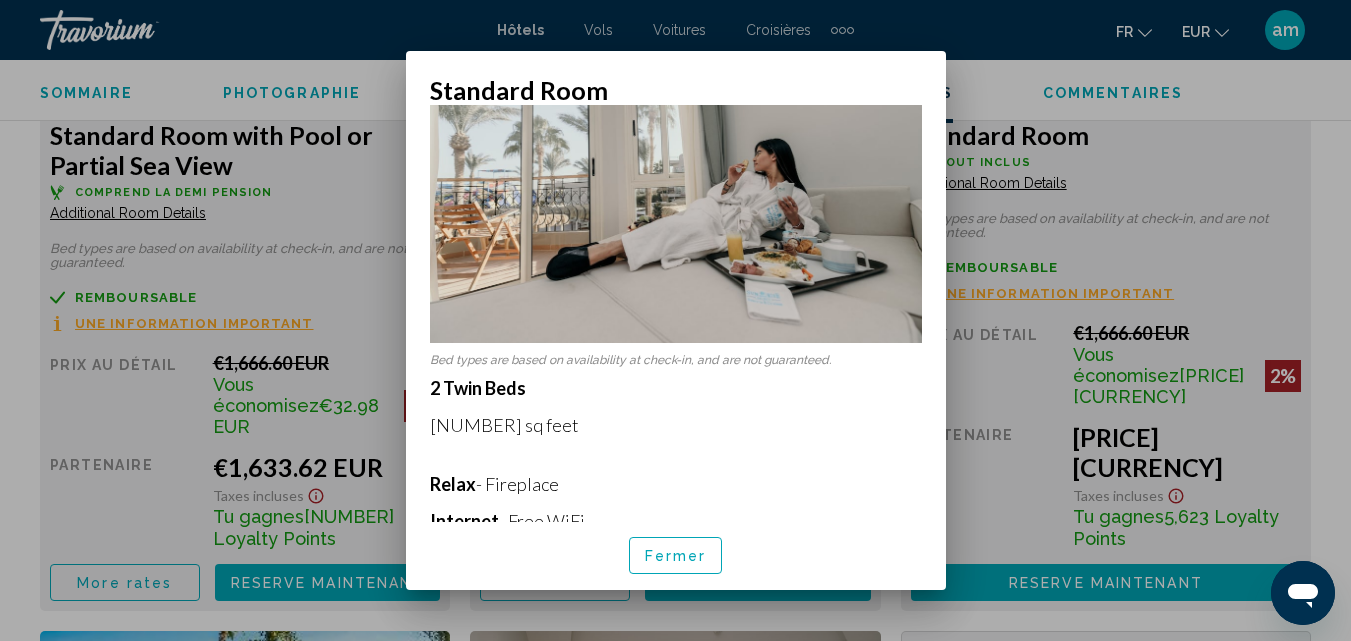 scroll, scrollTop: 200, scrollLeft: 0, axis: vertical 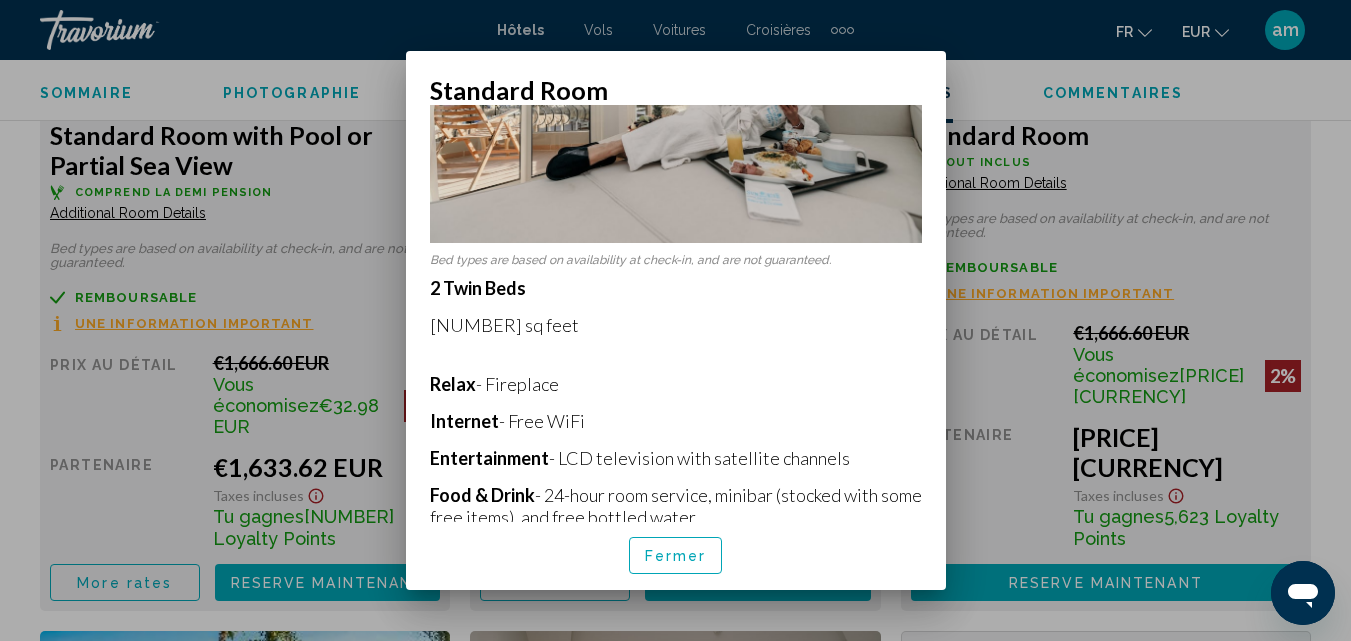 click on "Fermer" at bounding box center [676, 555] 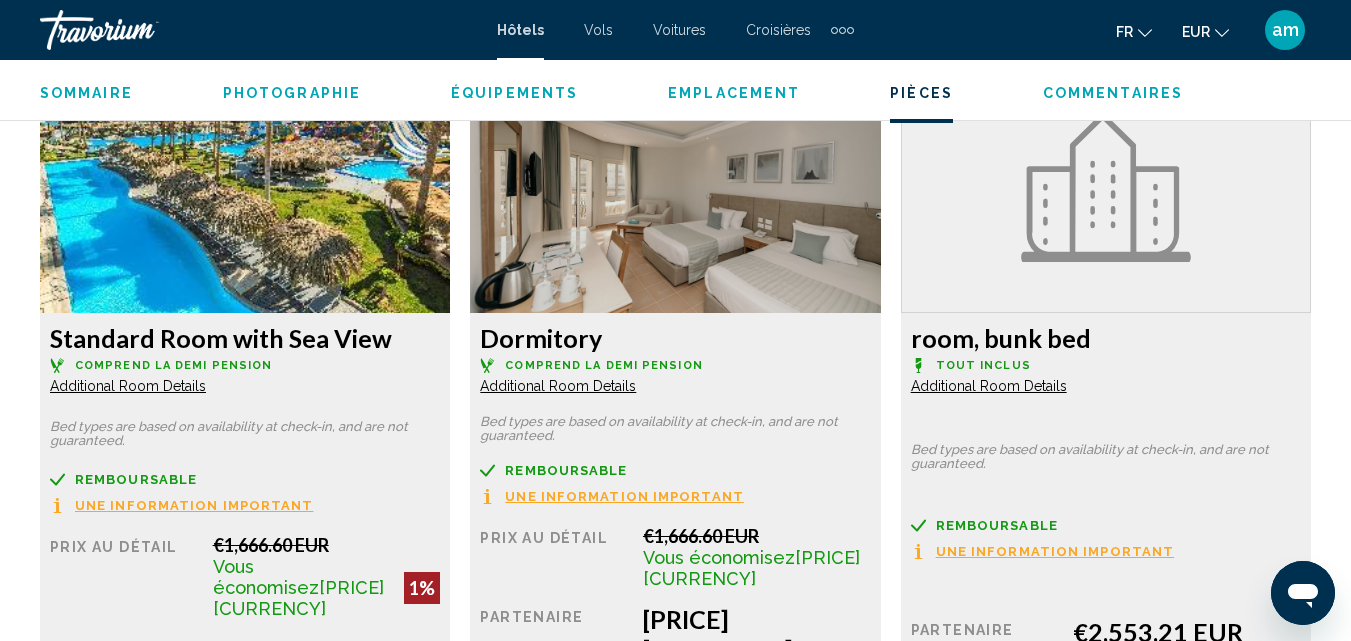 scroll, scrollTop: 3814, scrollLeft: 0, axis: vertical 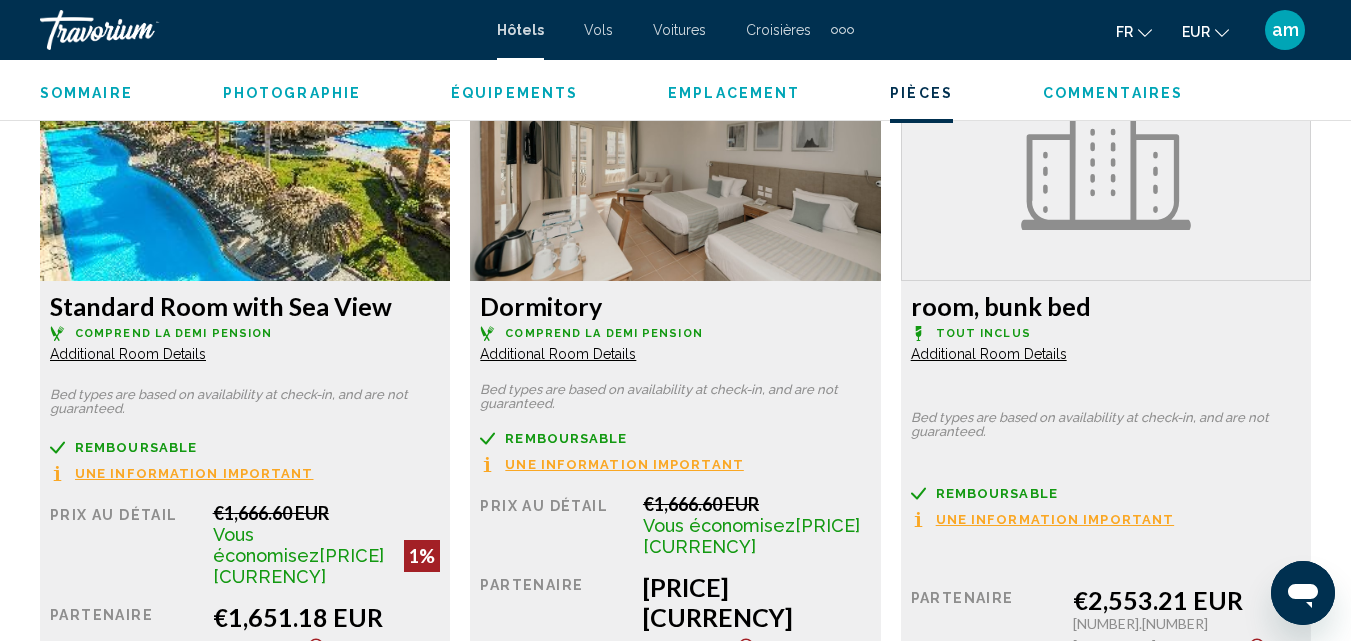 click on "Additional Room Details" at bounding box center (128, -387) 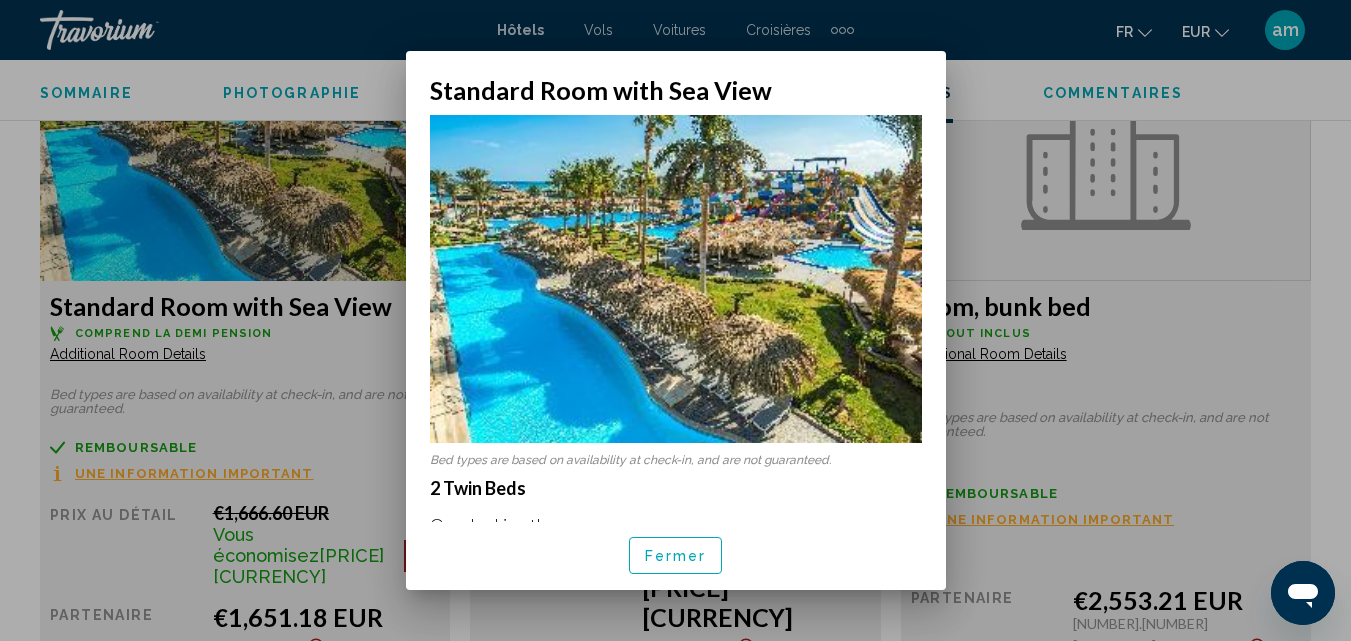 scroll, scrollTop: 0, scrollLeft: 0, axis: both 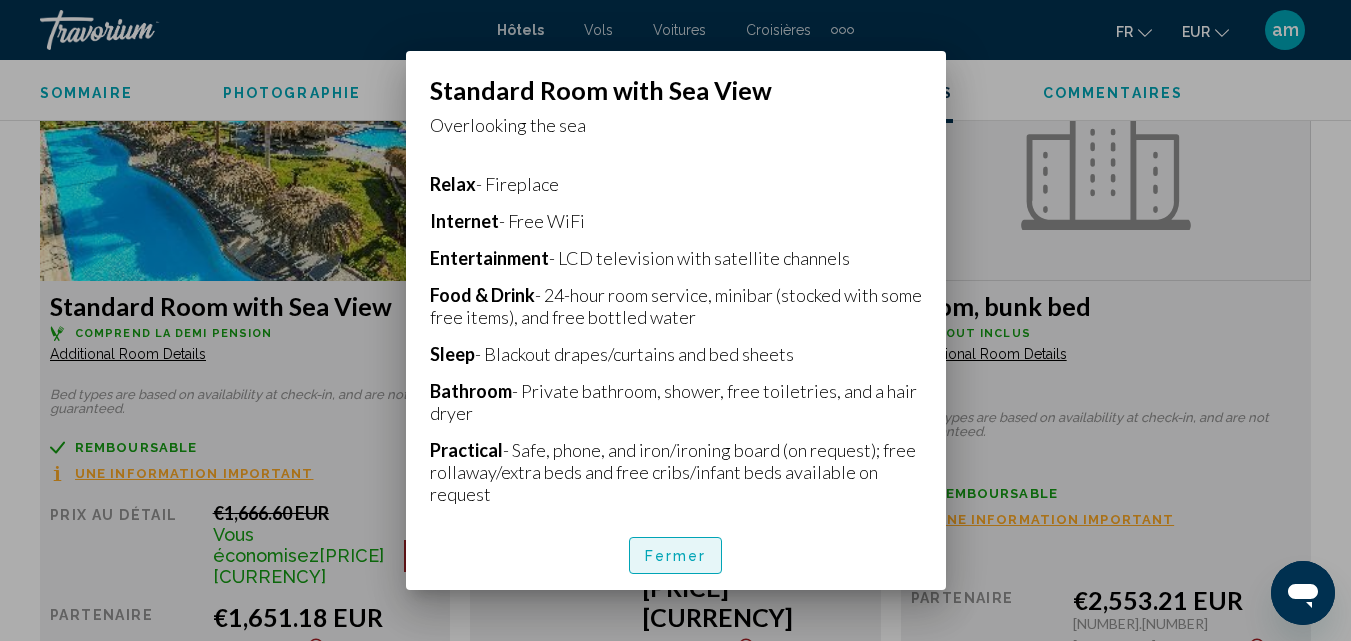 click on "Fermer" at bounding box center (676, 556) 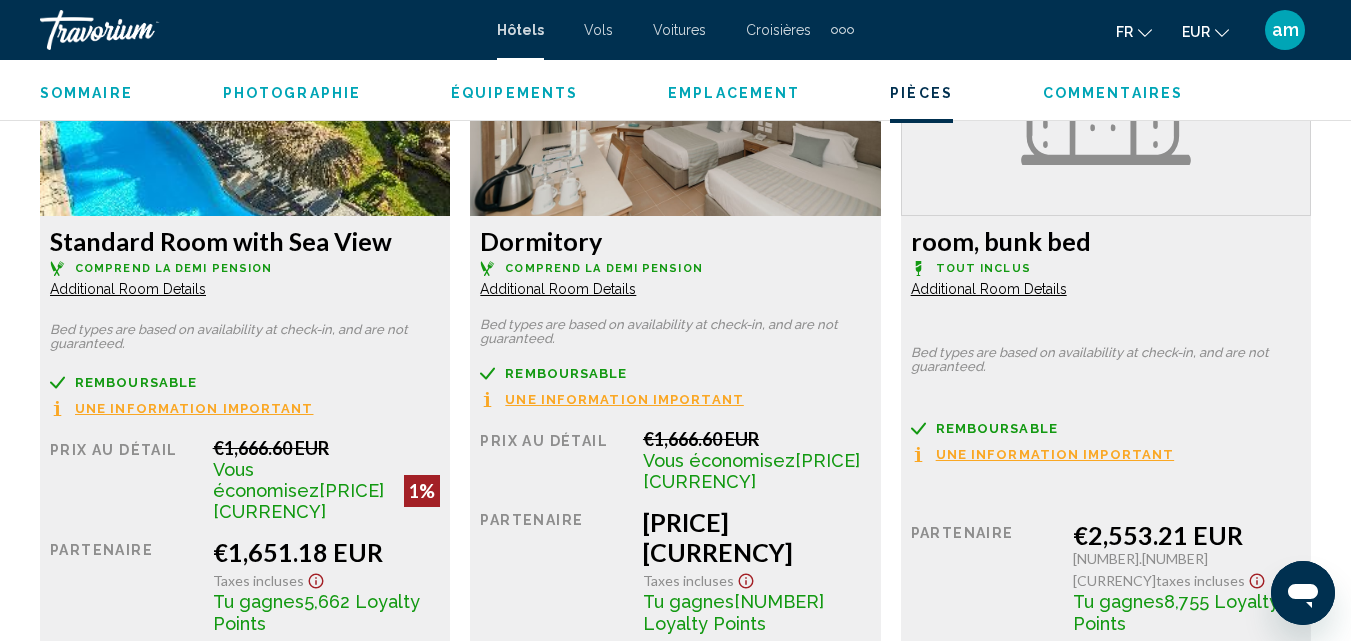 scroll, scrollTop: 3914, scrollLeft: 0, axis: vertical 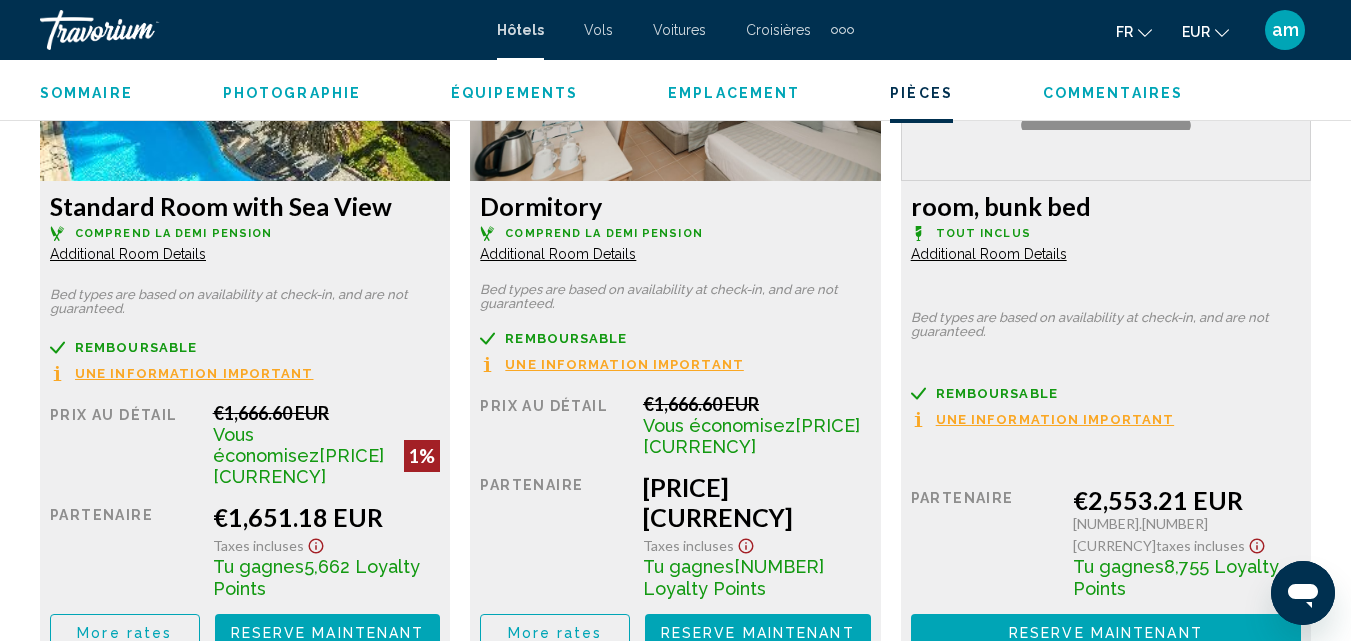 click on "More rates" at bounding box center (124, -117) 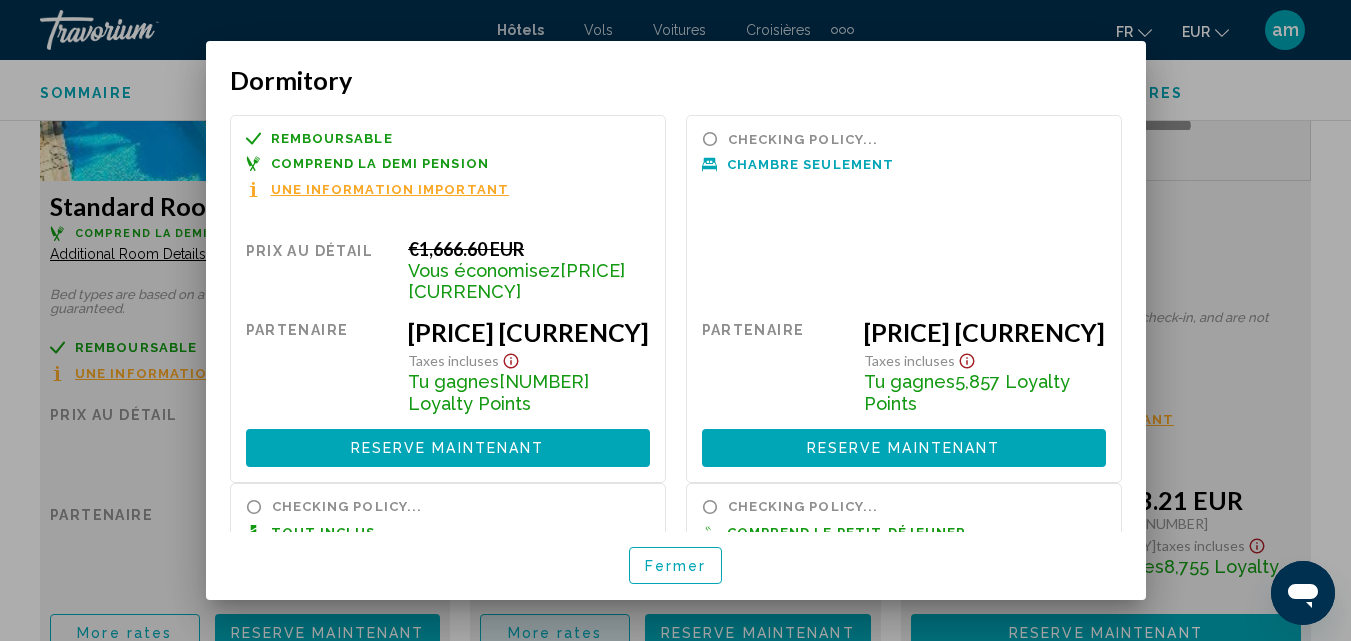 scroll, scrollTop: 0, scrollLeft: 0, axis: both 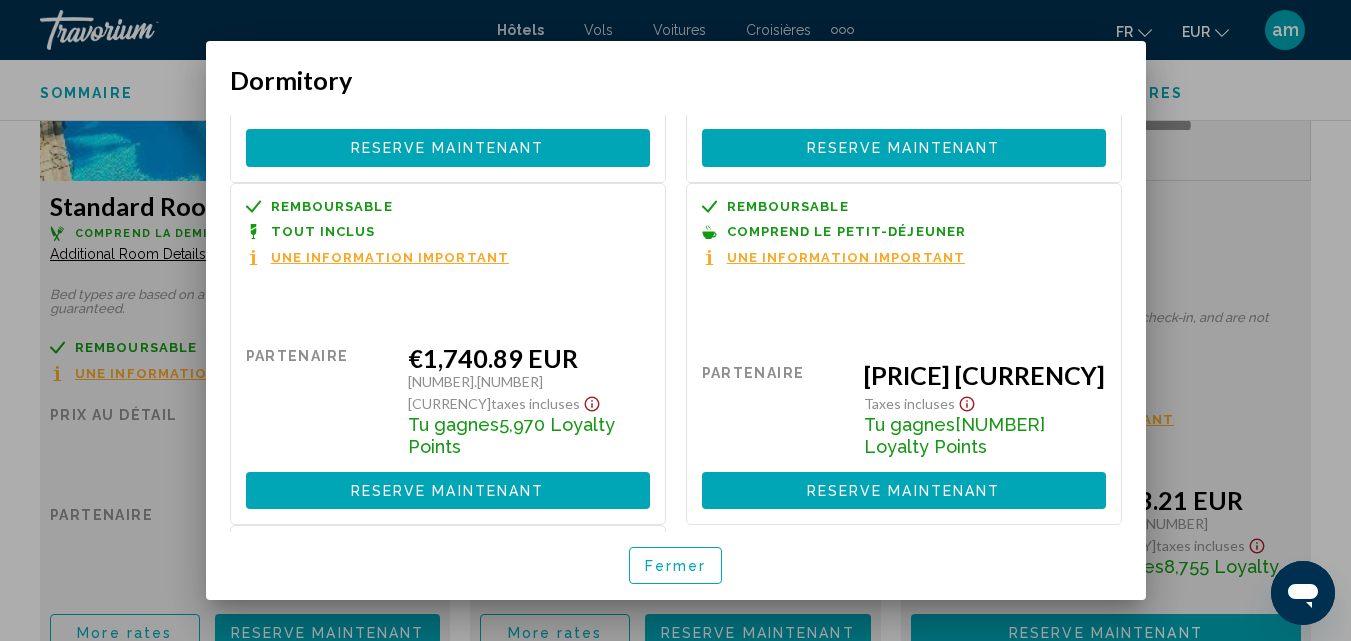click on "Fermer" at bounding box center [676, 566] 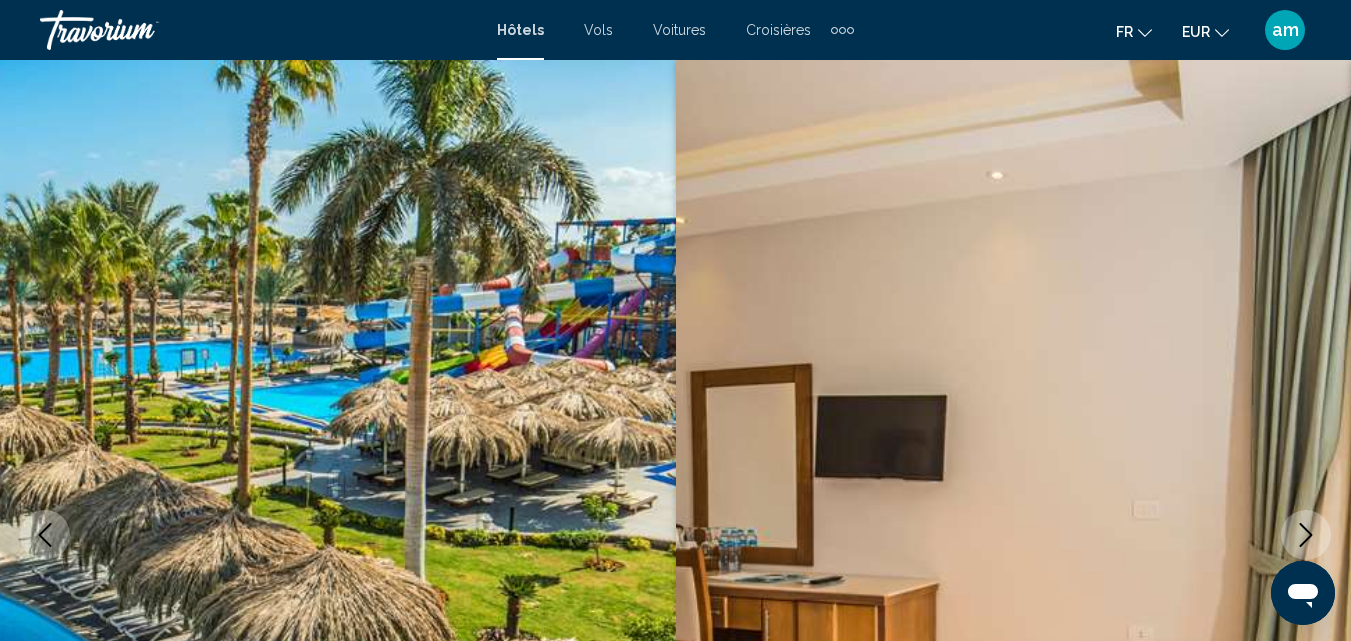 scroll, scrollTop: 3914, scrollLeft: 0, axis: vertical 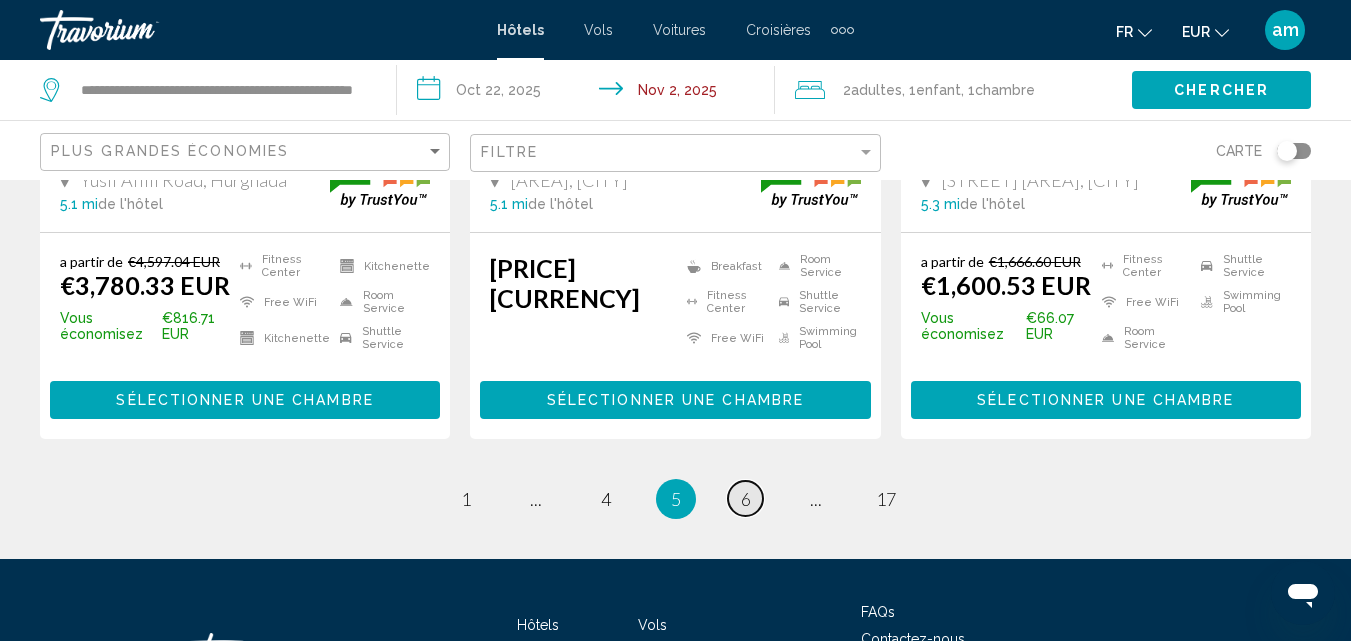 click on "page  6" at bounding box center (745, 498) 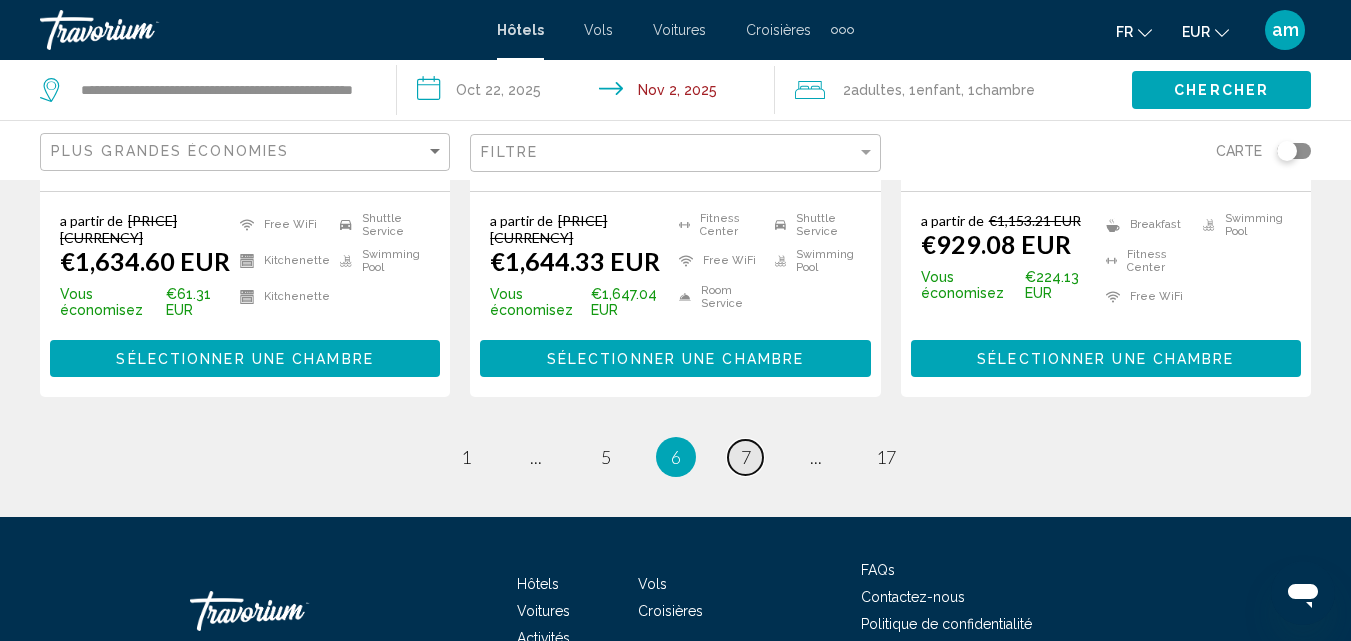 scroll, scrollTop: 2996, scrollLeft: 0, axis: vertical 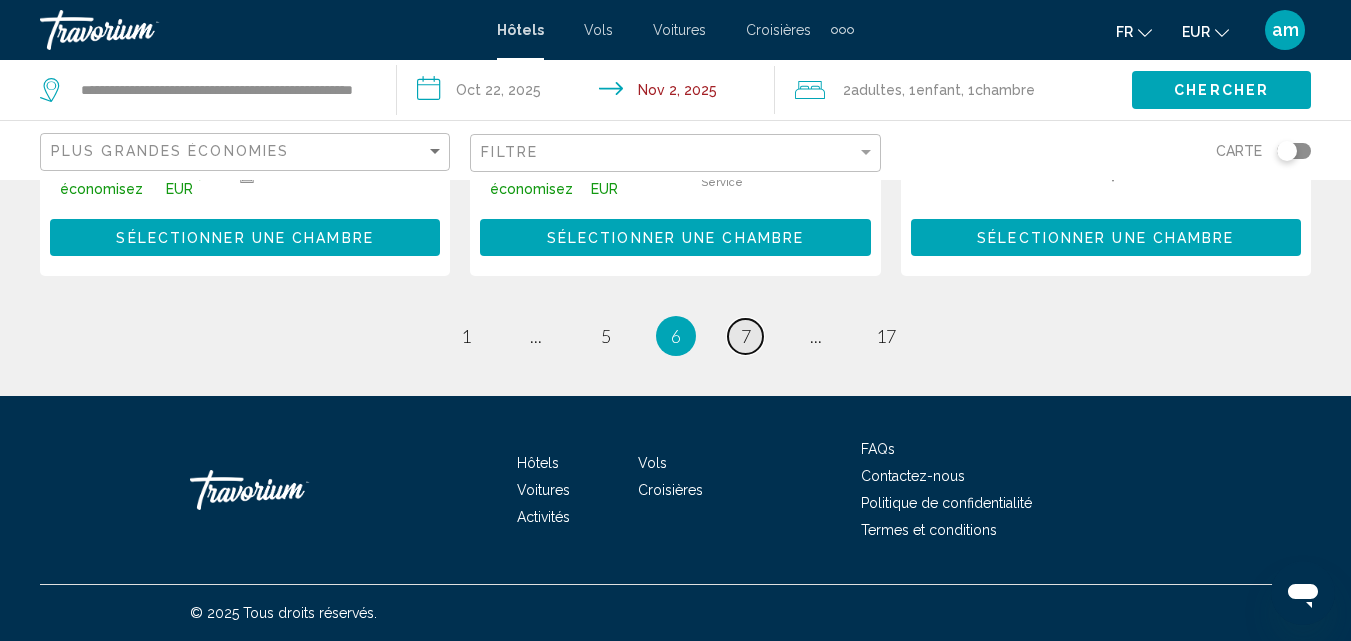 click on "page  7" at bounding box center (745, 336) 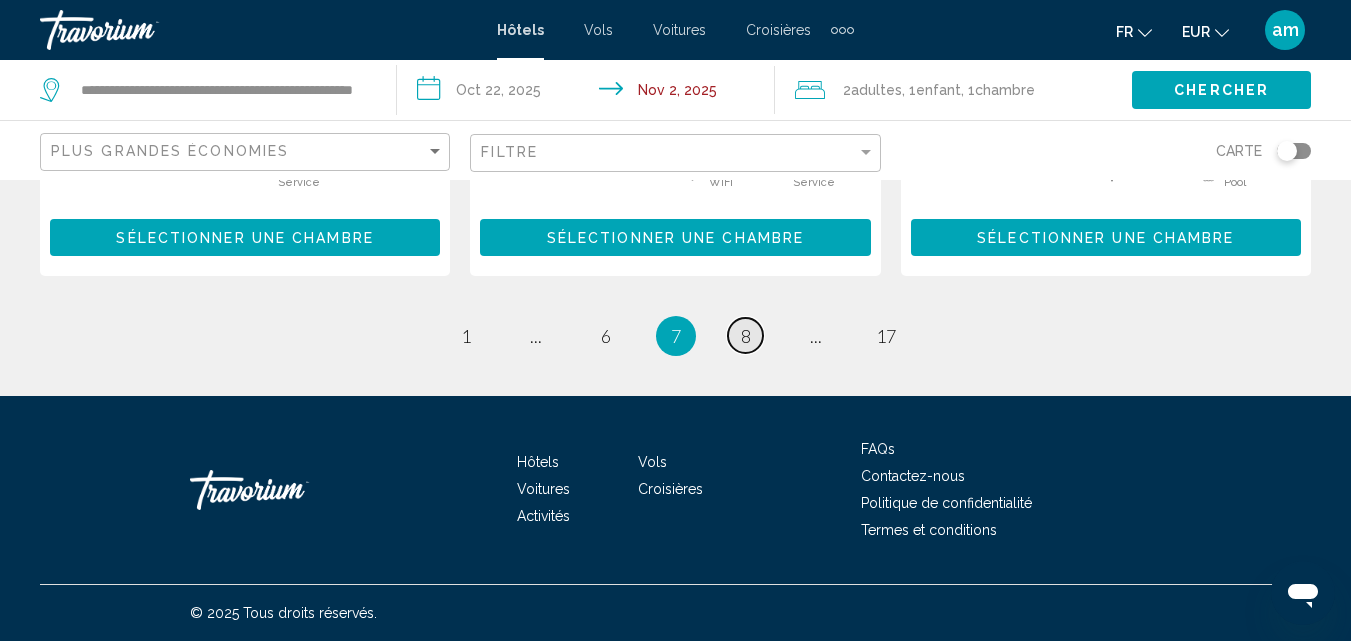 scroll, scrollTop: 2996, scrollLeft: 0, axis: vertical 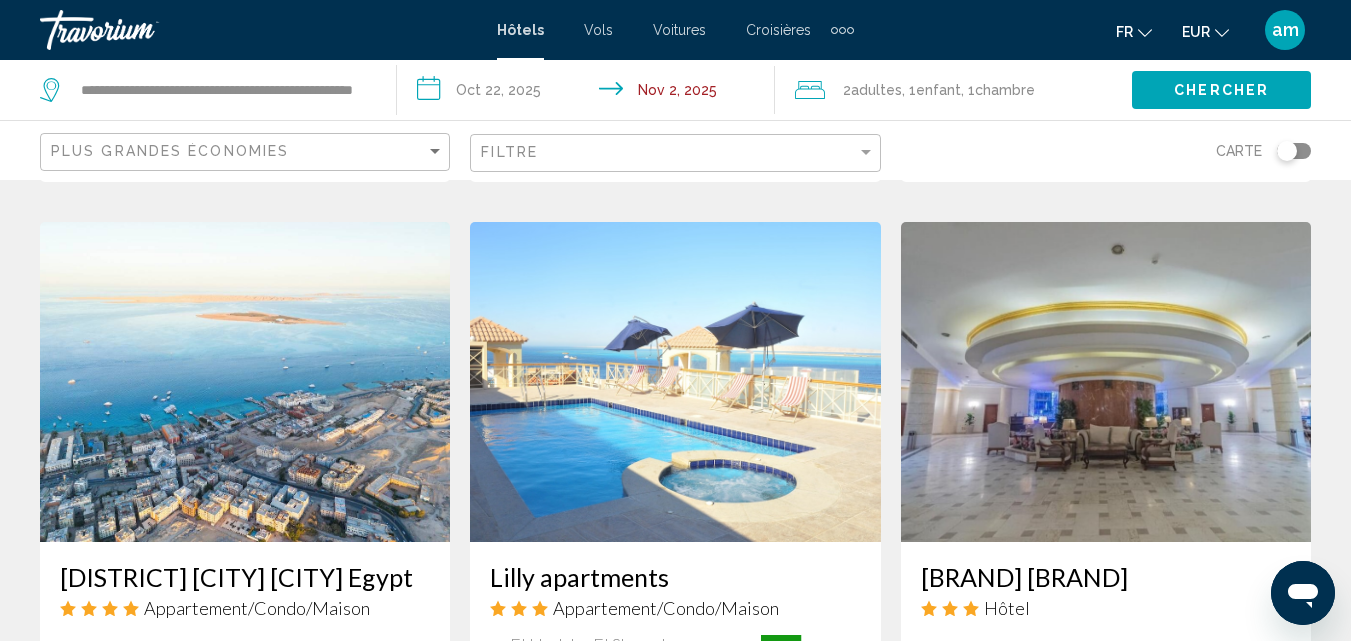 click on "9" at bounding box center (746, 985) 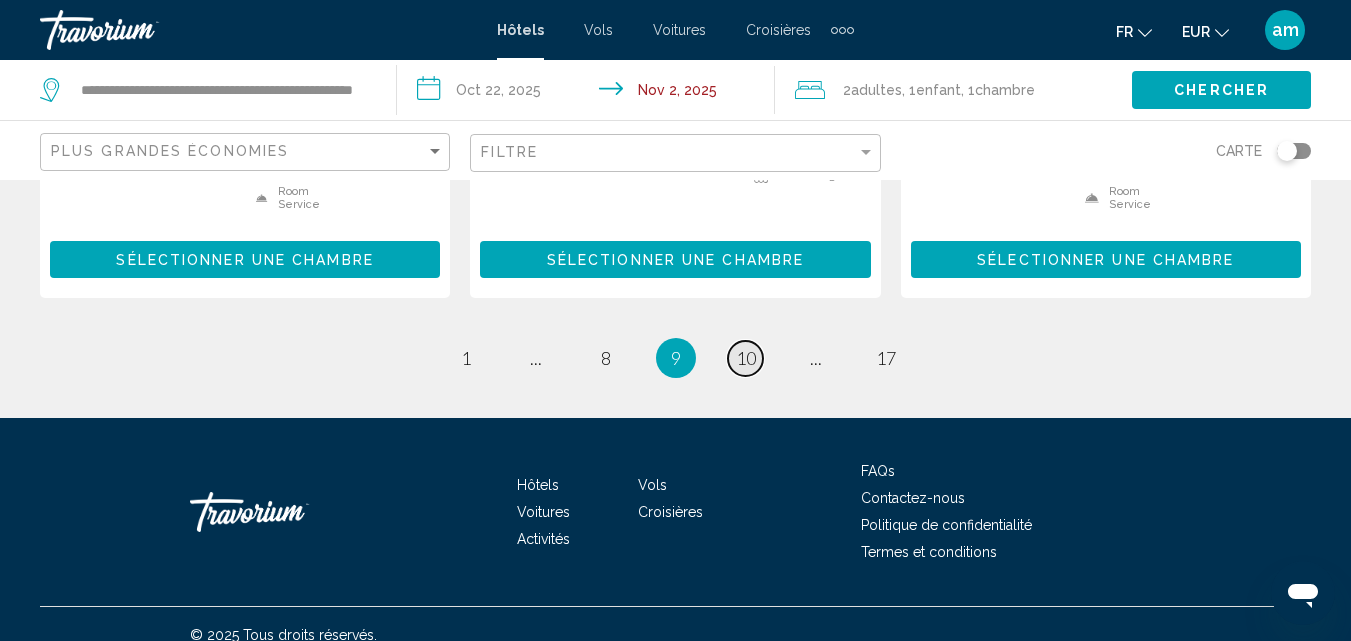 scroll, scrollTop: 2974, scrollLeft: 0, axis: vertical 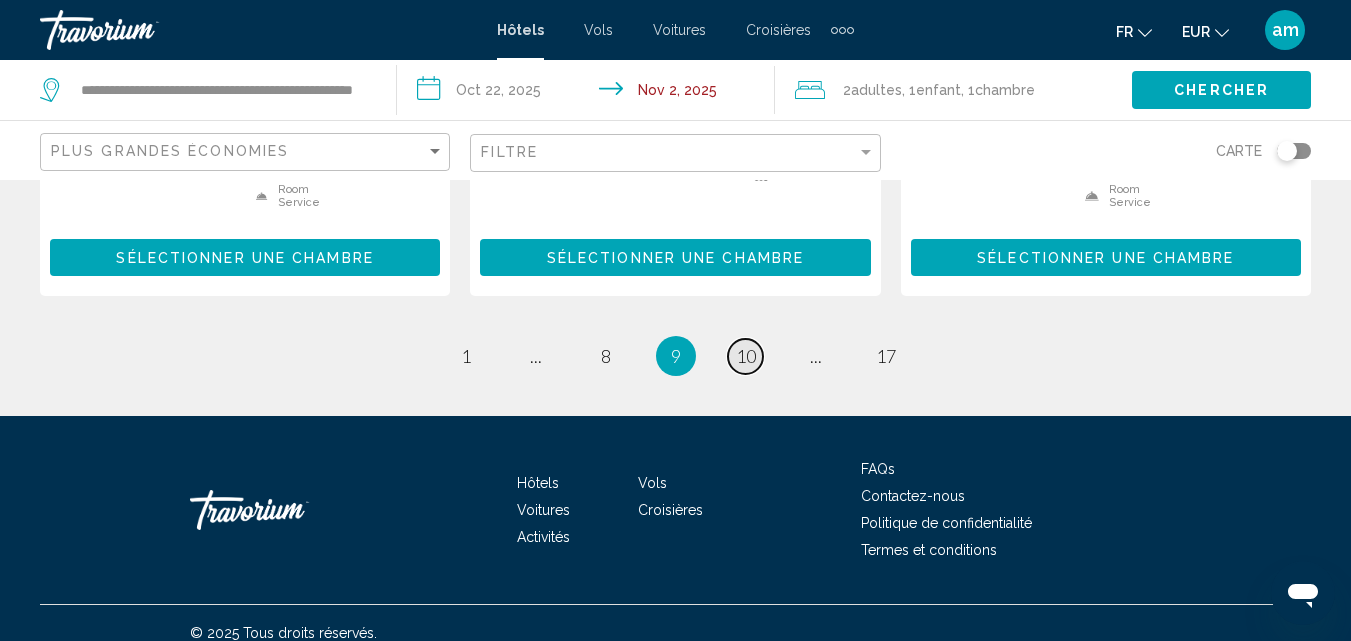 click on "10" at bounding box center (746, 356) 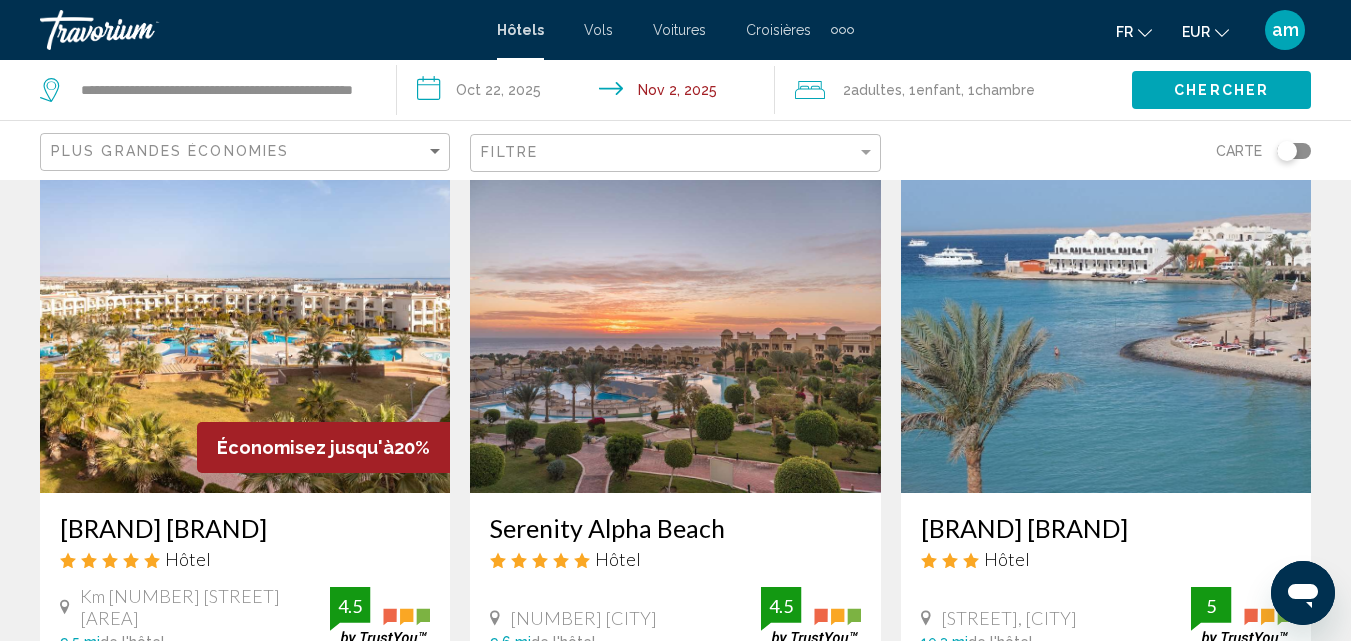 scroll, scrollTop: 1700, scrollLeft: 0, axis: vertical 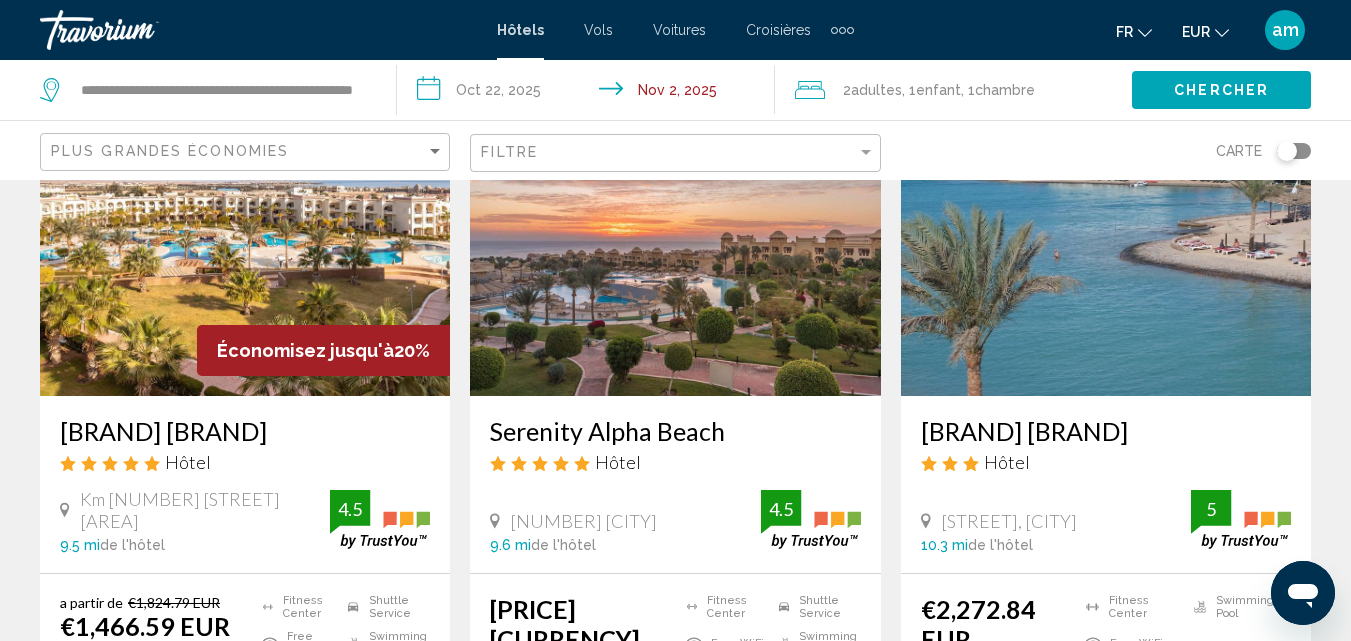 click on "Serenity Alma Heights" at bounding box center [245, 431] 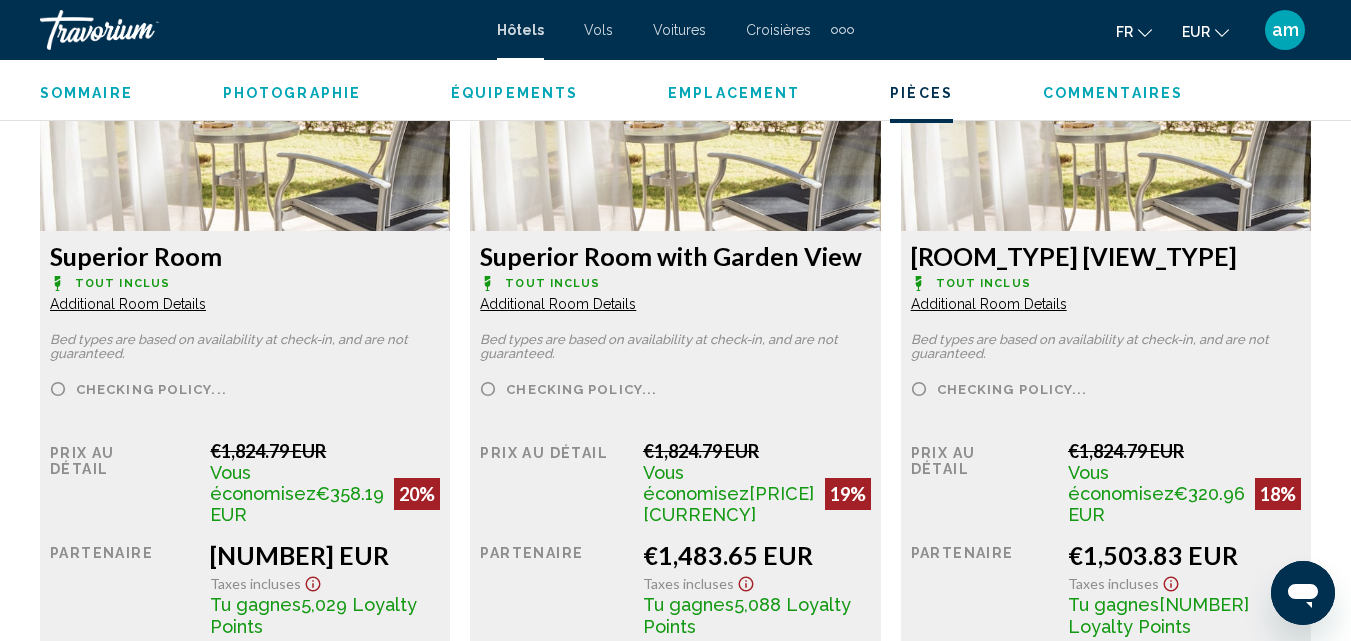 scroll, scrollTop: 3316, scrollLeft: 0, axis: vertical 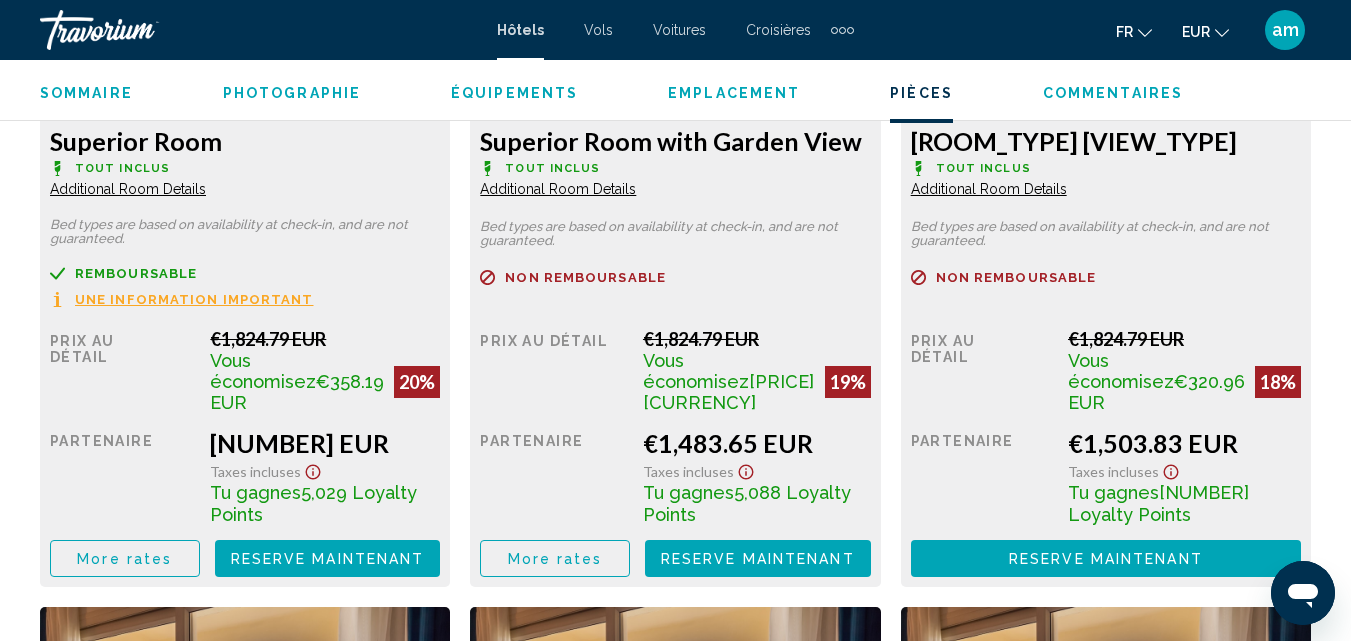 click on "Additional Room Details" at bounding box center [128, 189] 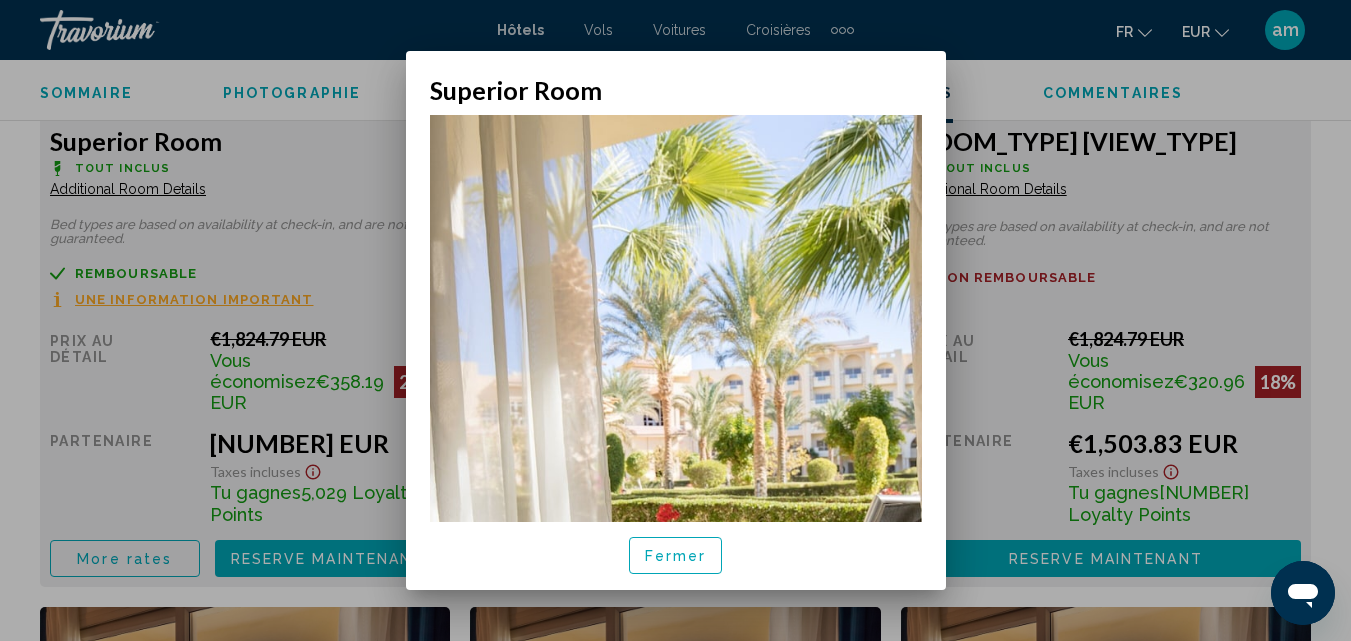 scroll, scrollTop: 0, scrollLeft: 0, axis: both 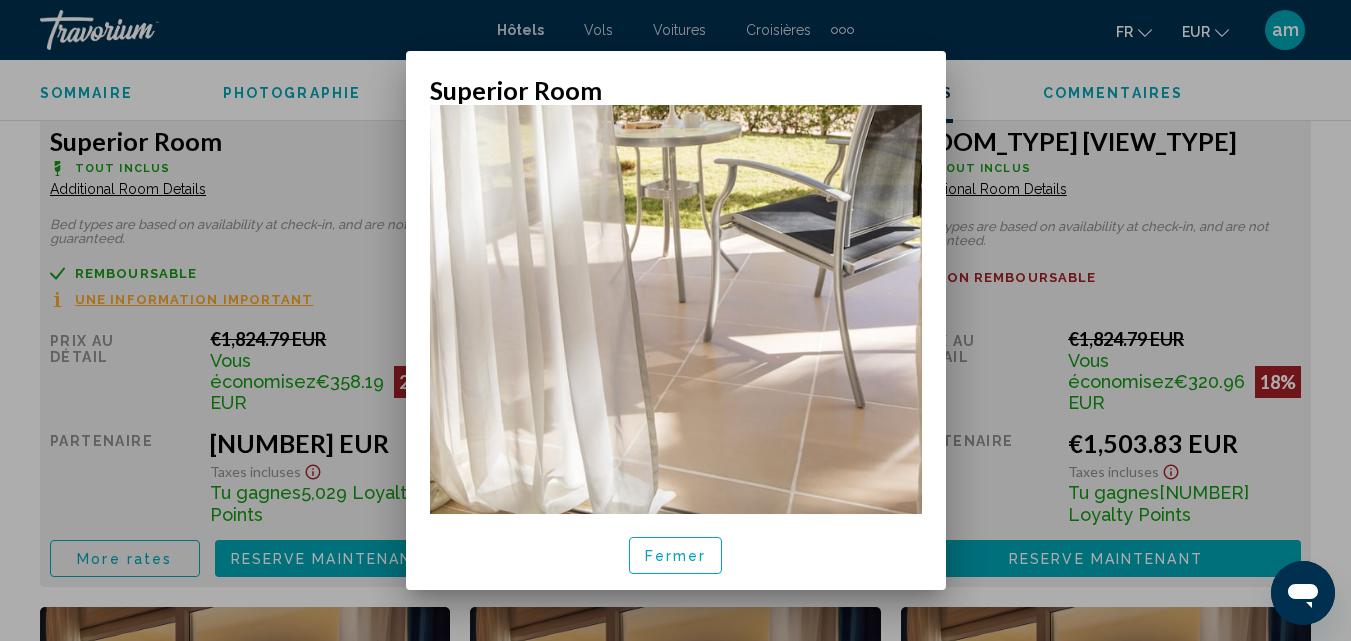 click on "Fermer" at bounding box center (676, 556) 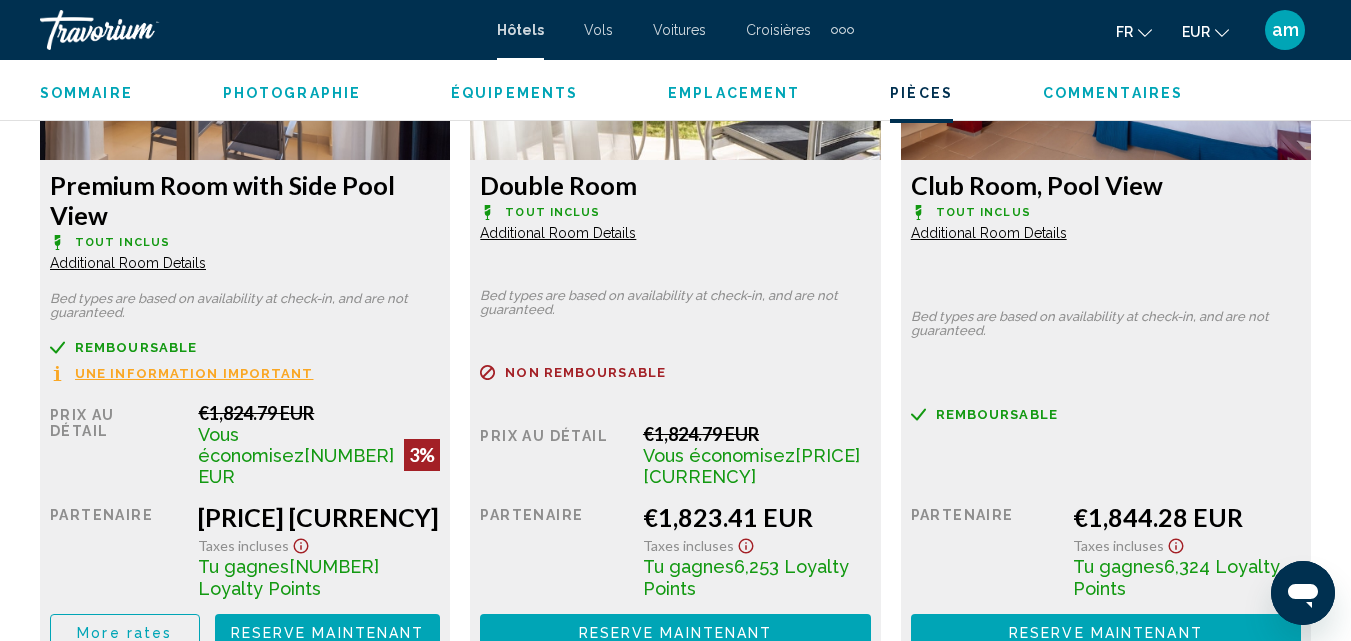 scroll, scrollTop: 4816, scrollLeft: 0, axis: vertical 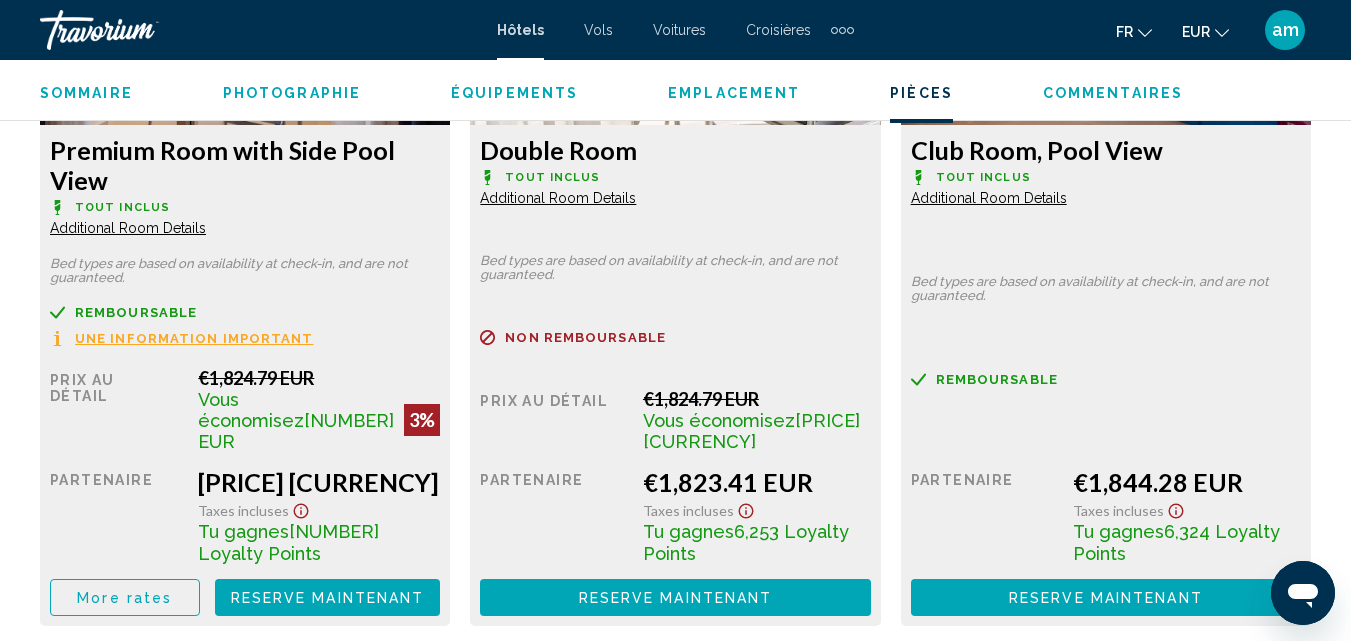 click on "More rates" at bounding box center (125, -942) 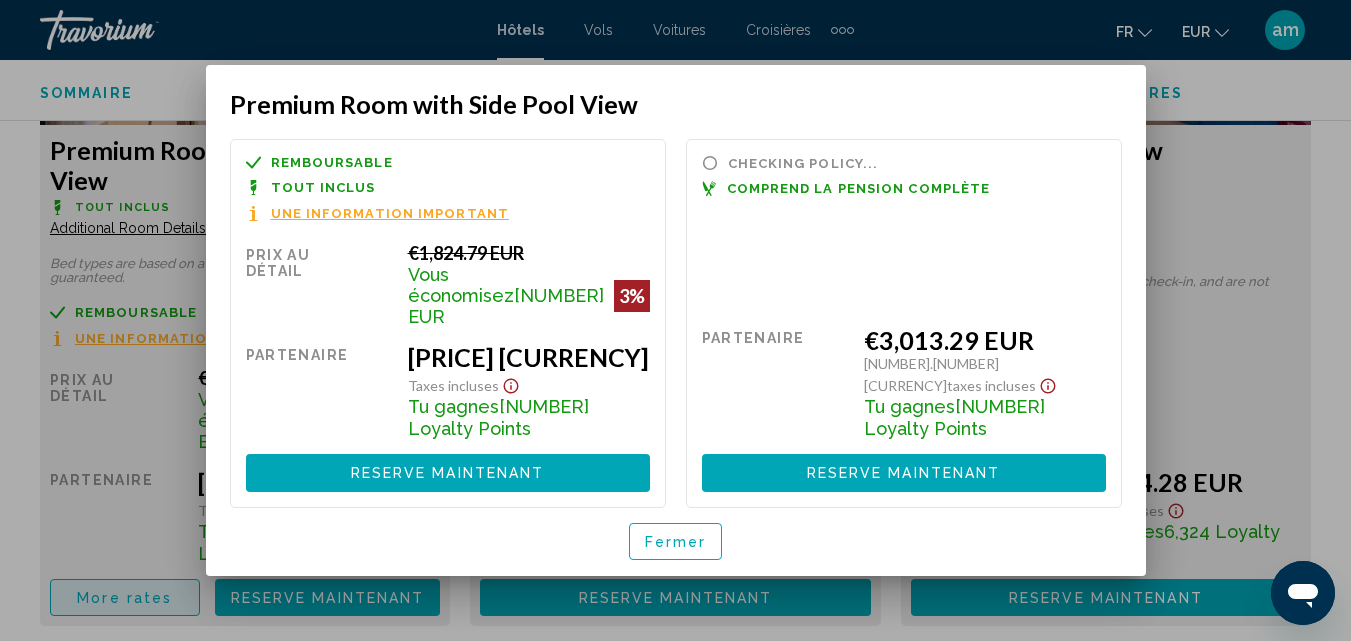 scroll, scrollTop: 0, scrollLeft: 0, axis: both 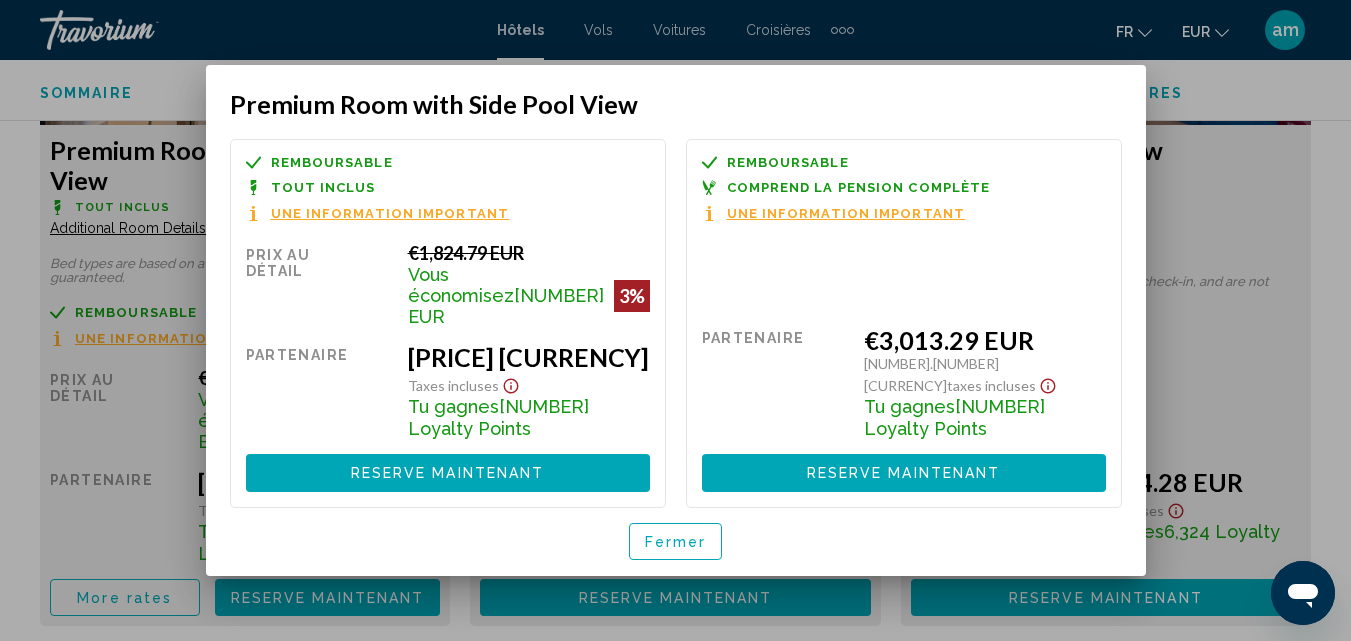 click on "Fermer" at bounding box center (676, 542) 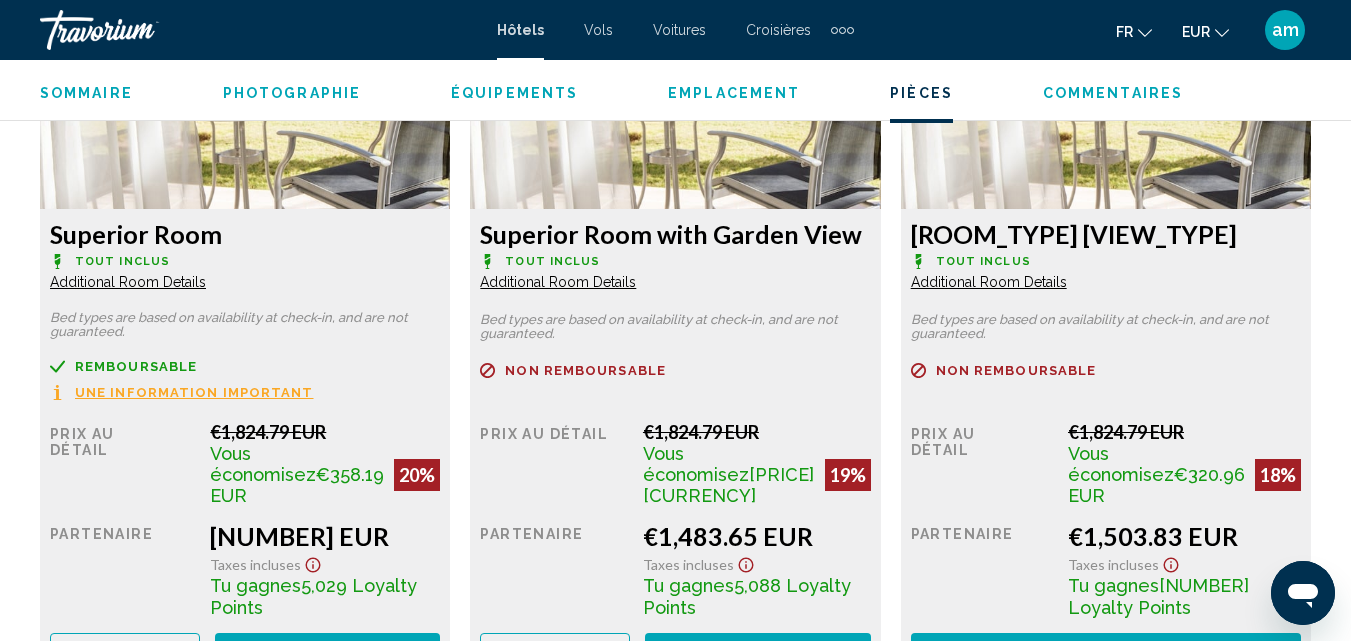 scroll, scrollTop: 3316, scrollLeft: 0, axis: vertical 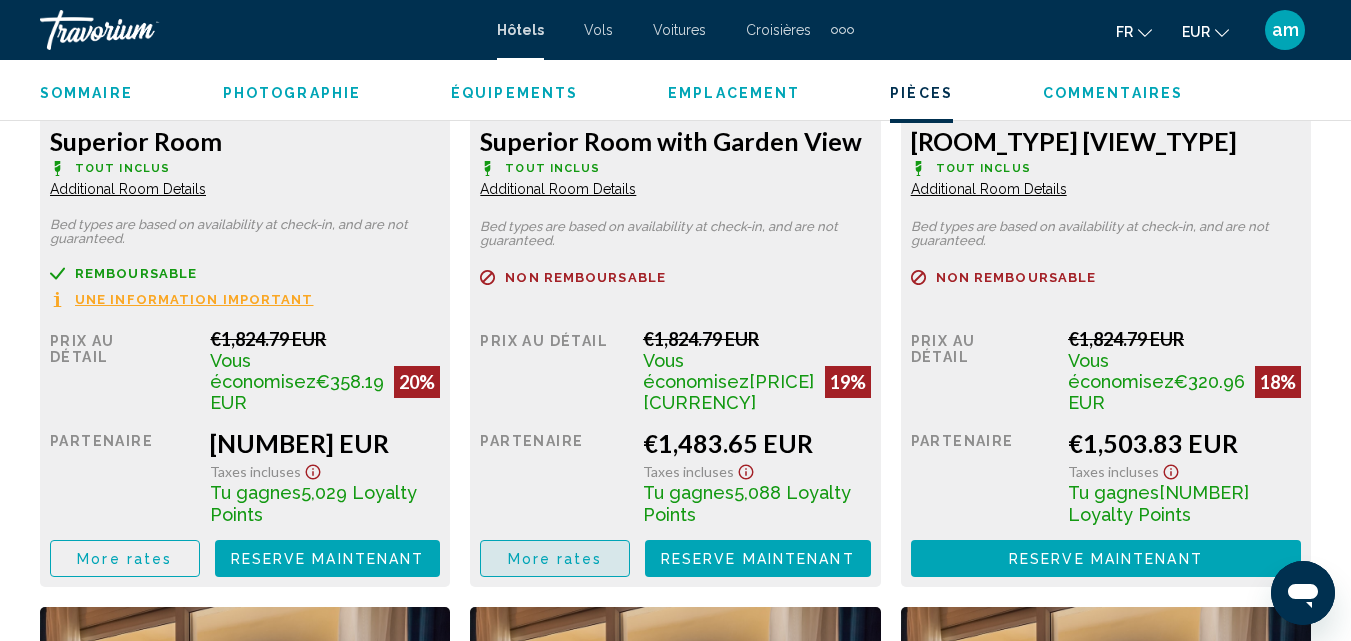 click on "More rates" at bounding box center [555, 558] 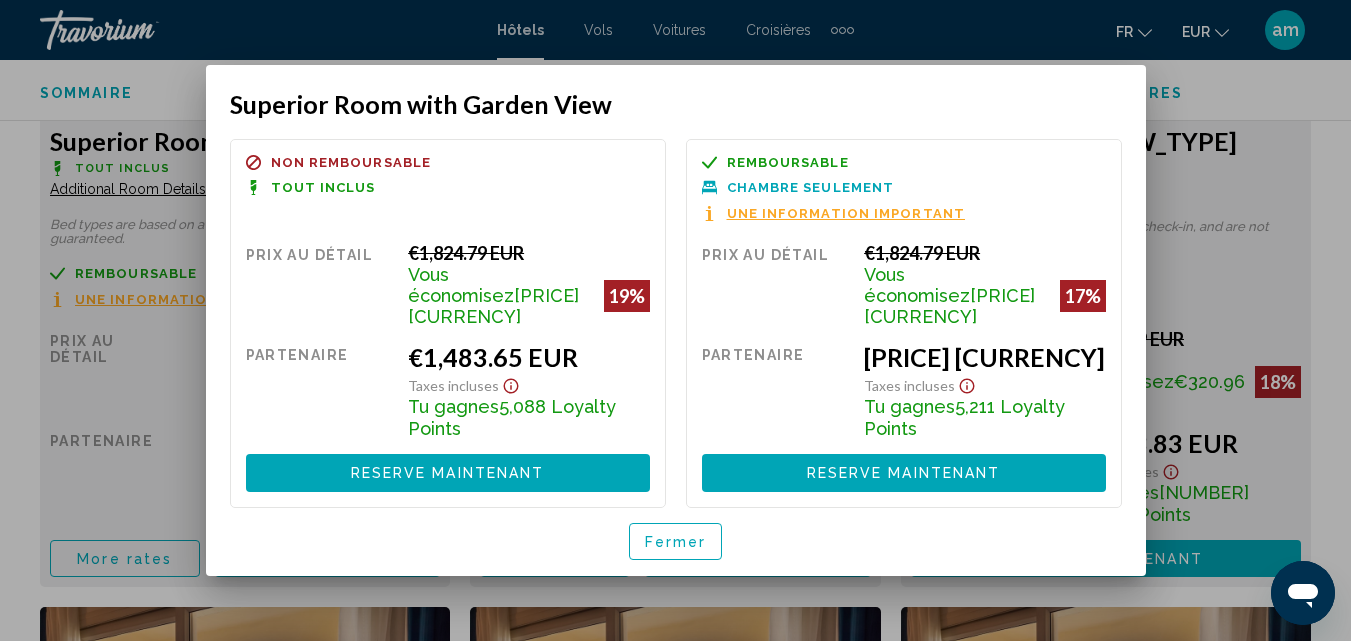 click on "Fermer" at bounding box center (676, 542) 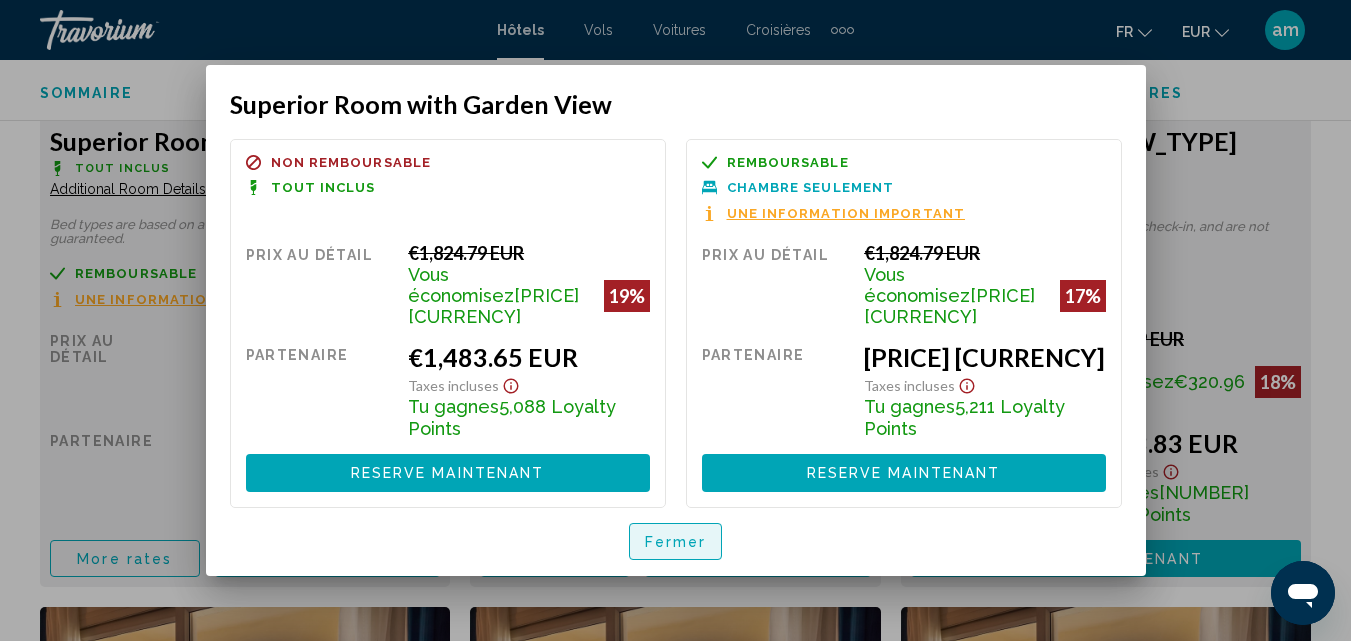 click on "Fermer" at bounding box center [676, 542] 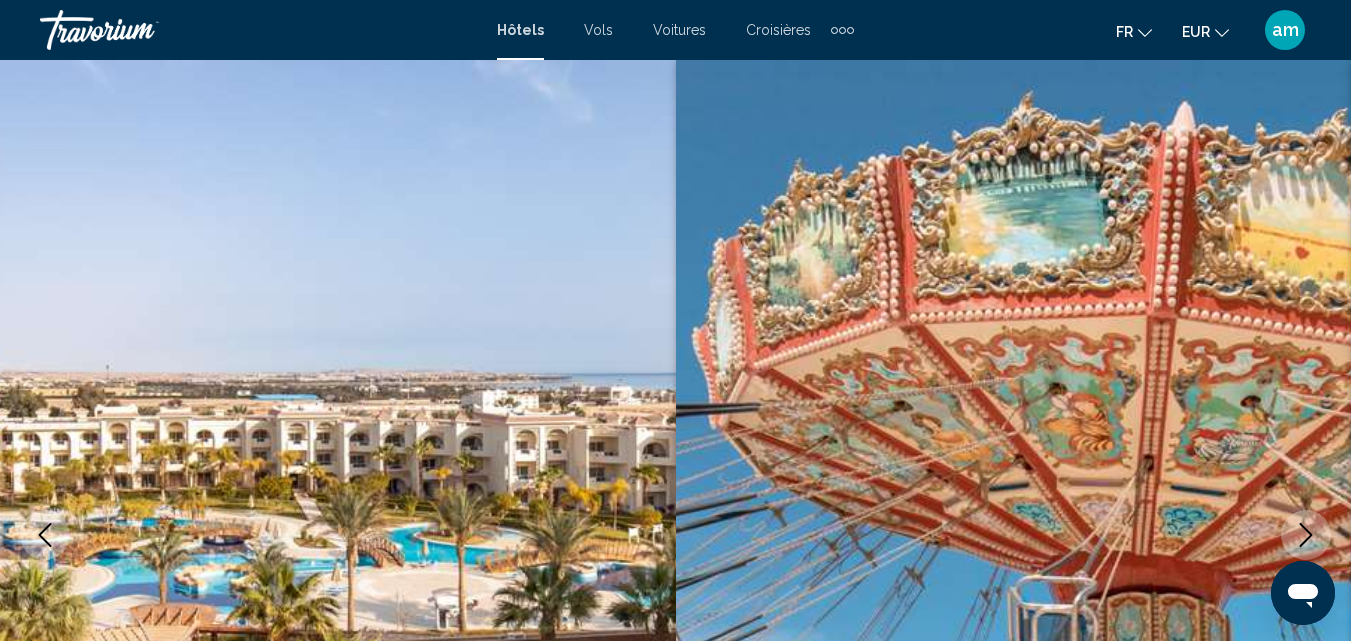 scroll, scrollTop: 3316, scrollLeft: 0, axis: vertical 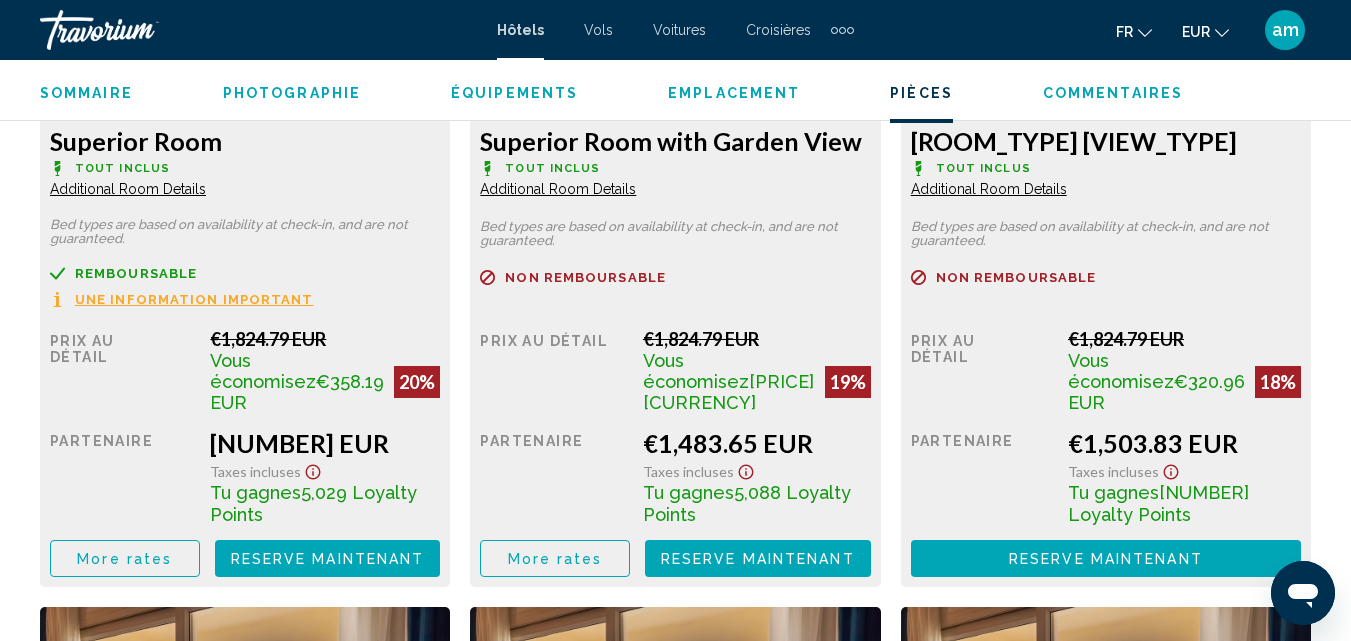 click on "Additional Room Details" at bounding box center (128, 189) 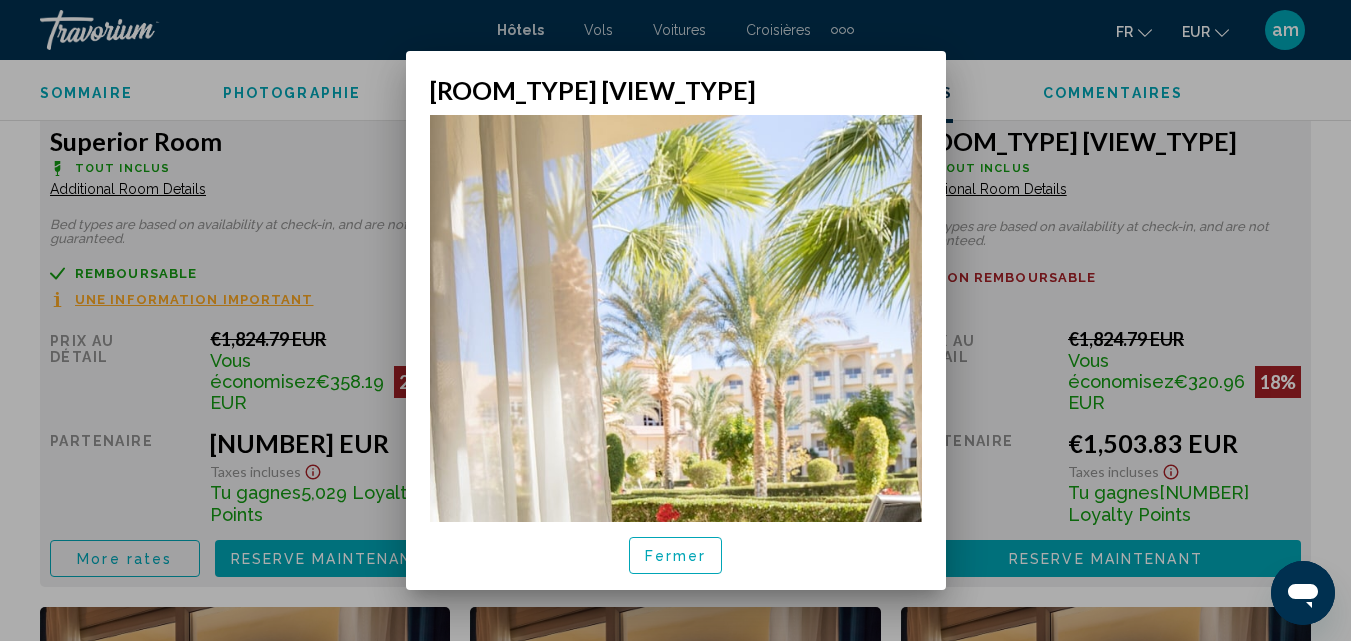 click at bounding box center (675, 320) 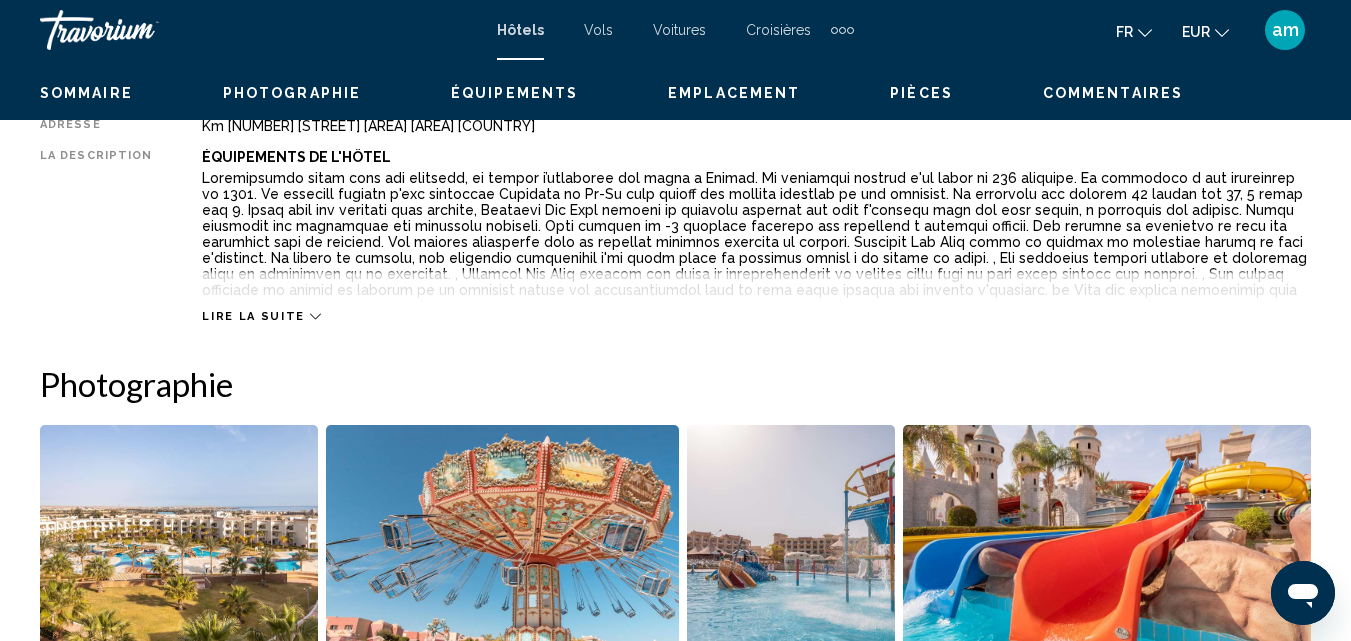 scroll, scrollTop: 916, scrollLeft: 0, axis: vertical 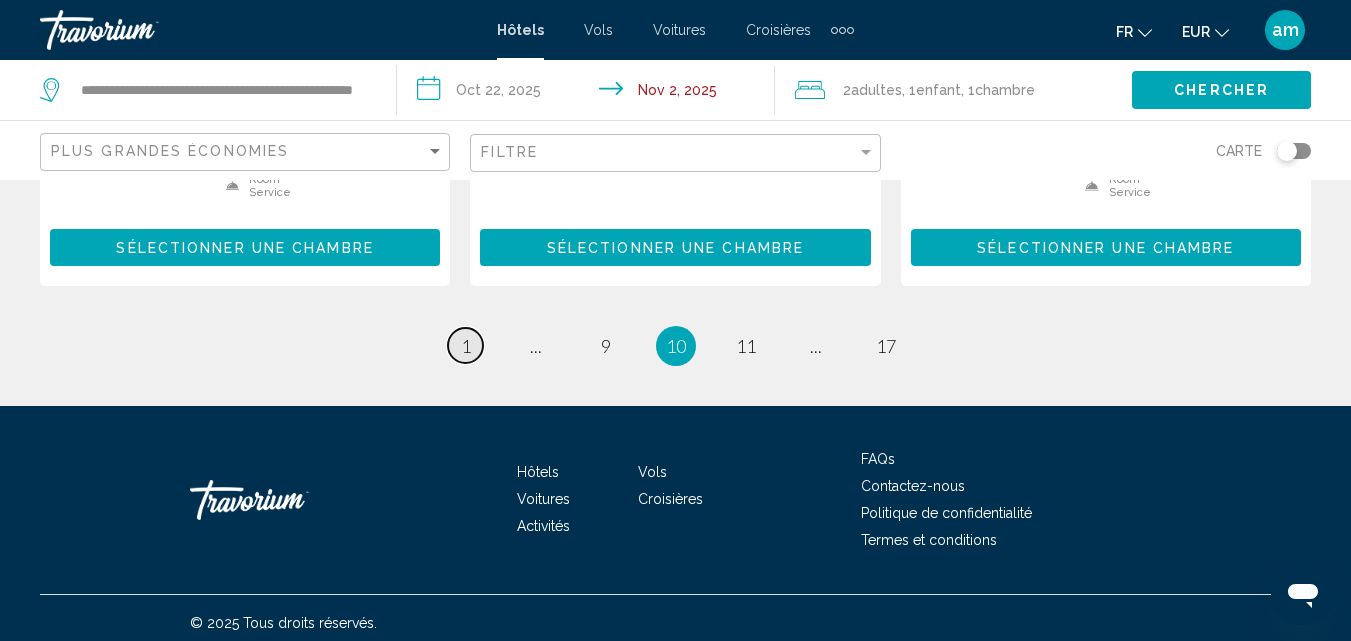 click on "page  1" at bounding box center (465, 345) 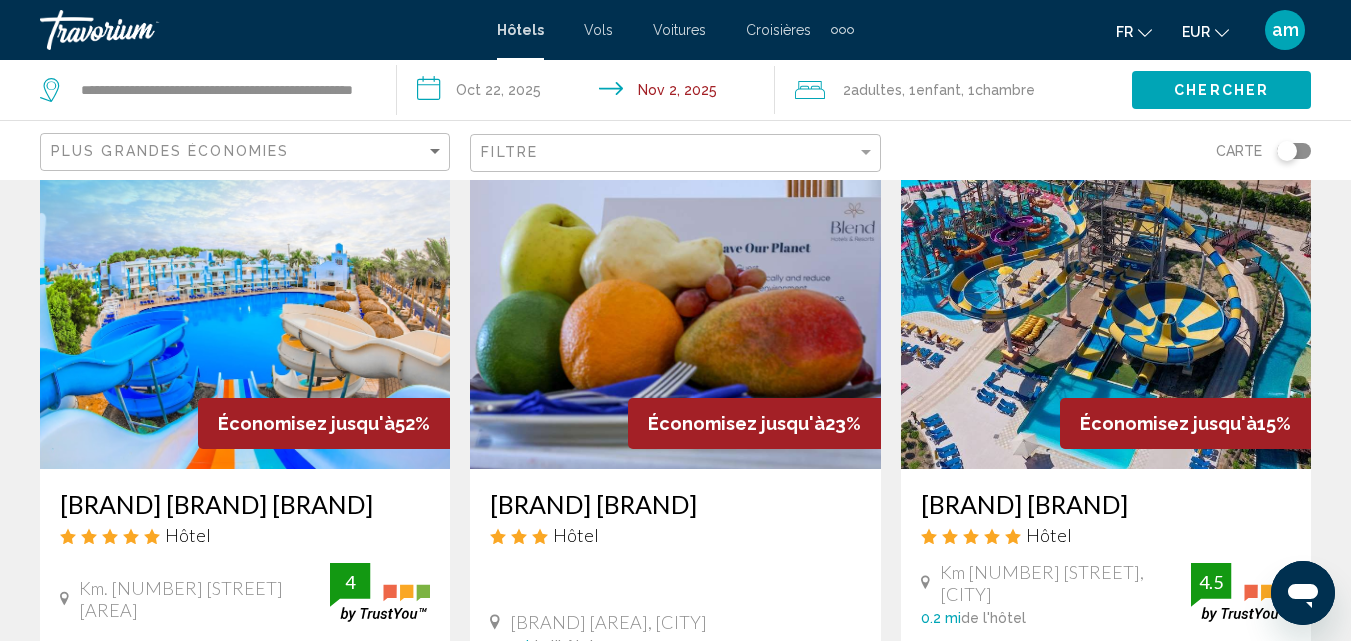 scroll, scrollTop: 100, scrollLeft: 0, axis: vertical 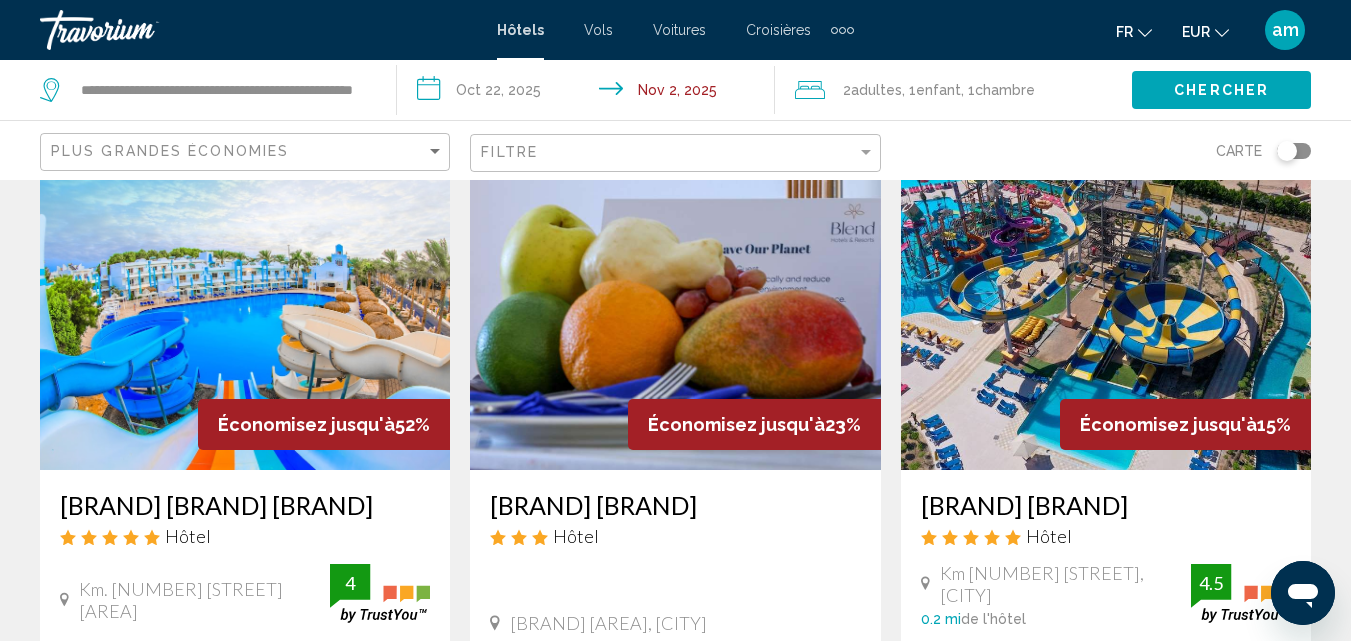 click at bounding box center (245, 310) 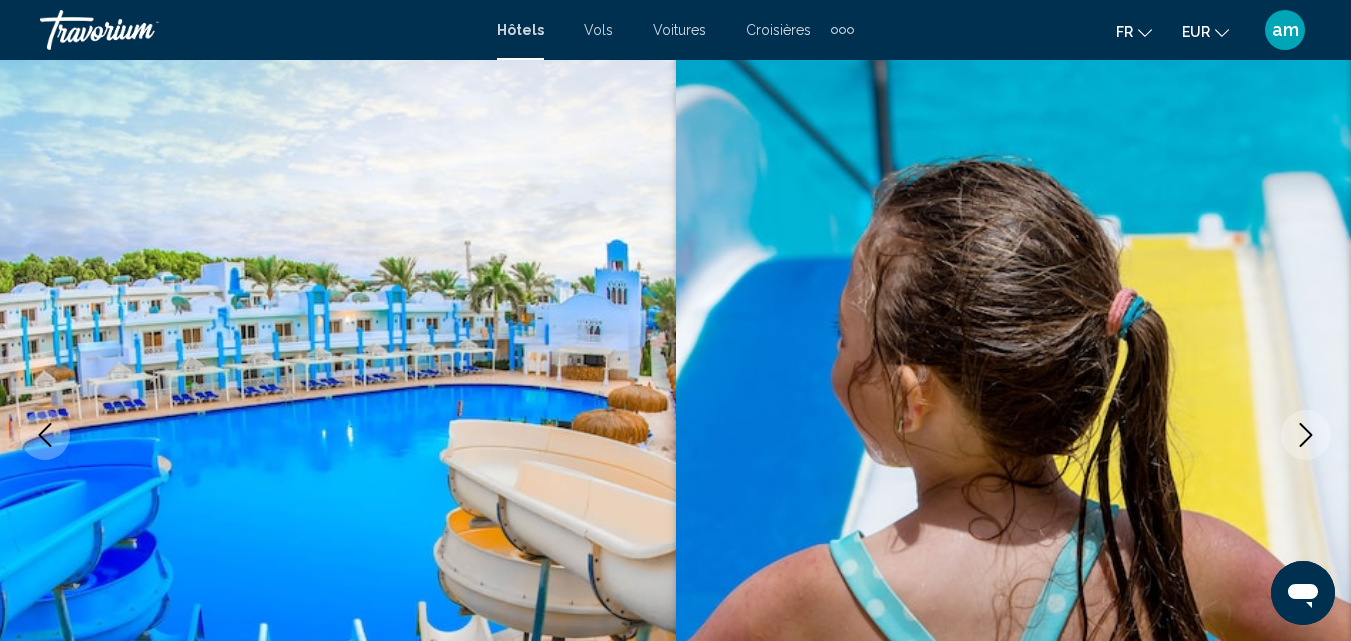 scroll, scrollTop: 214, scrollLeft: 0, axis: vertical 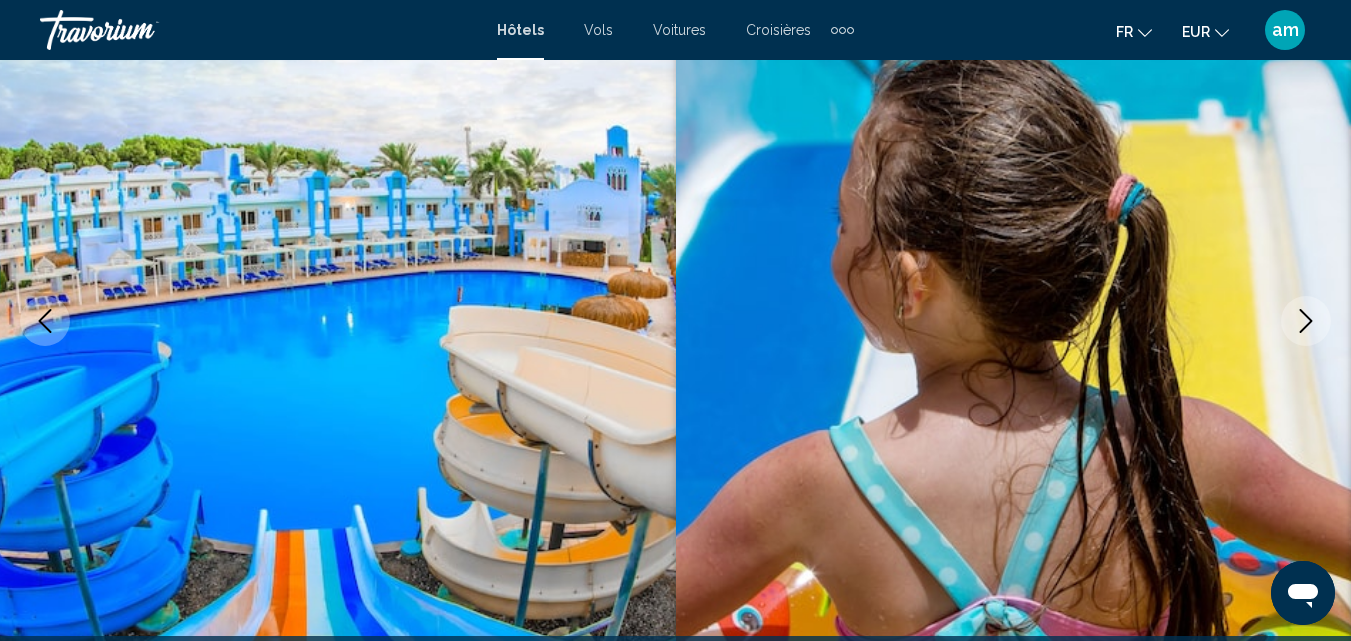 click at bounding box center (1306, 321) 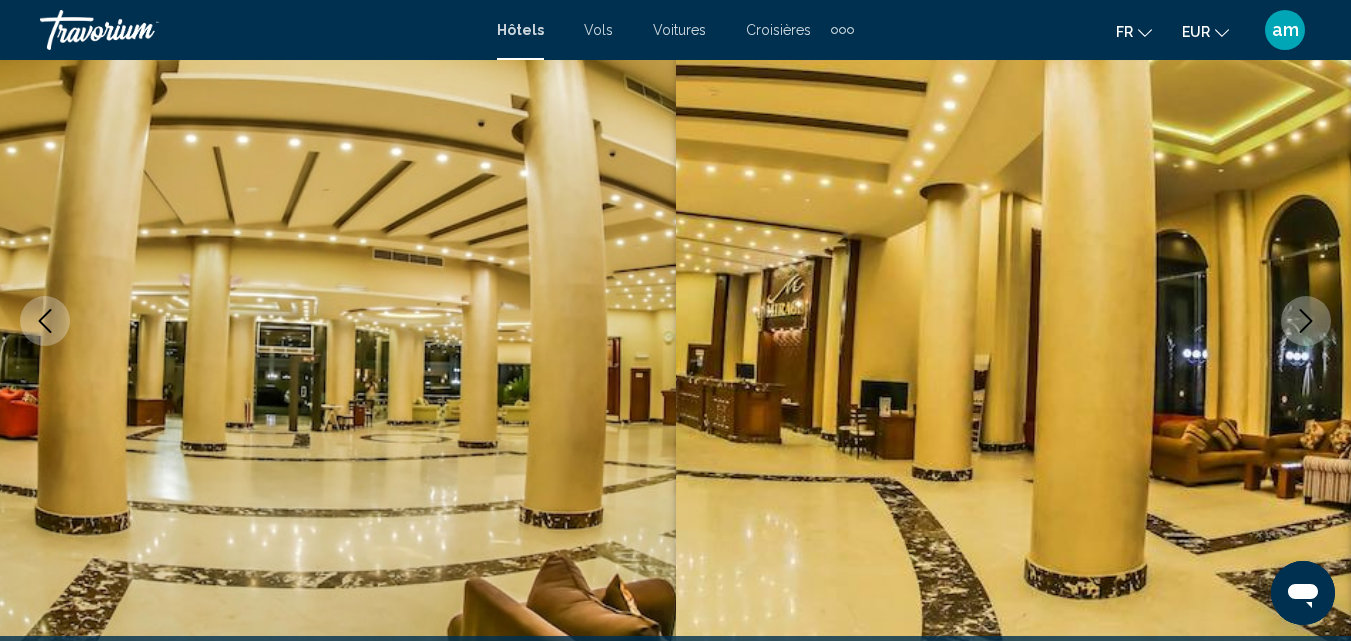 click at bounding box center (1306, 321) 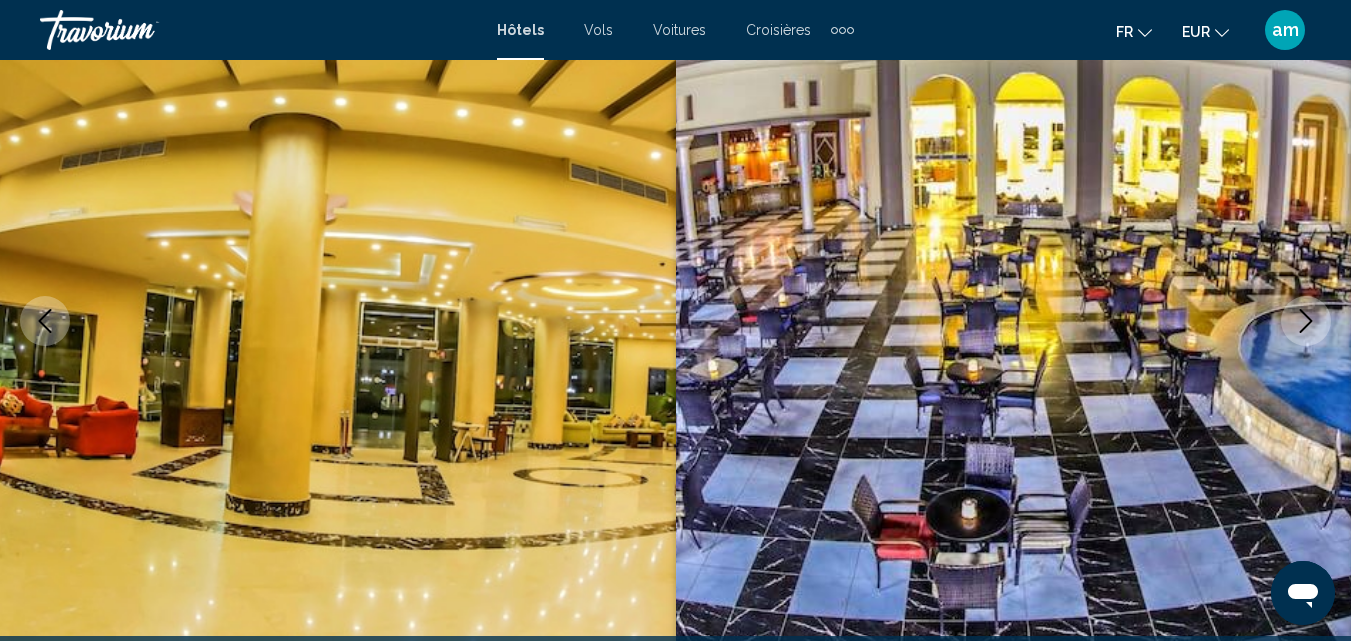 click at bounding box center (1306, 321) 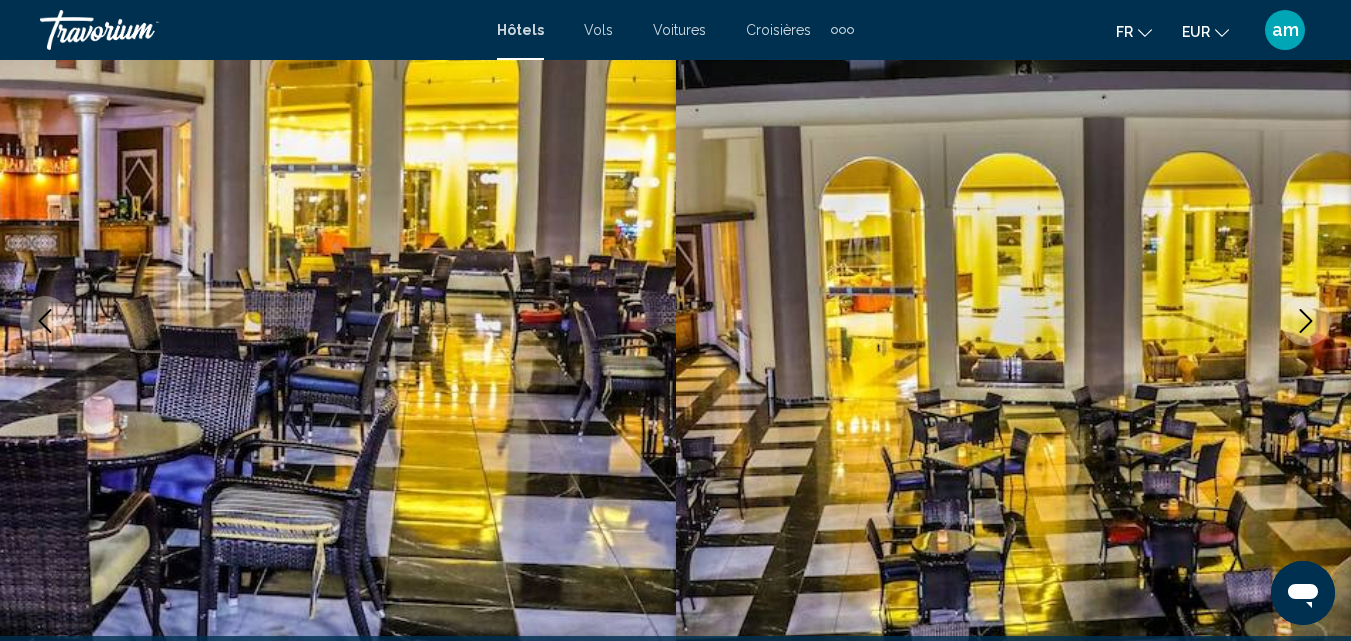 click at bounding box center (1306, 321) 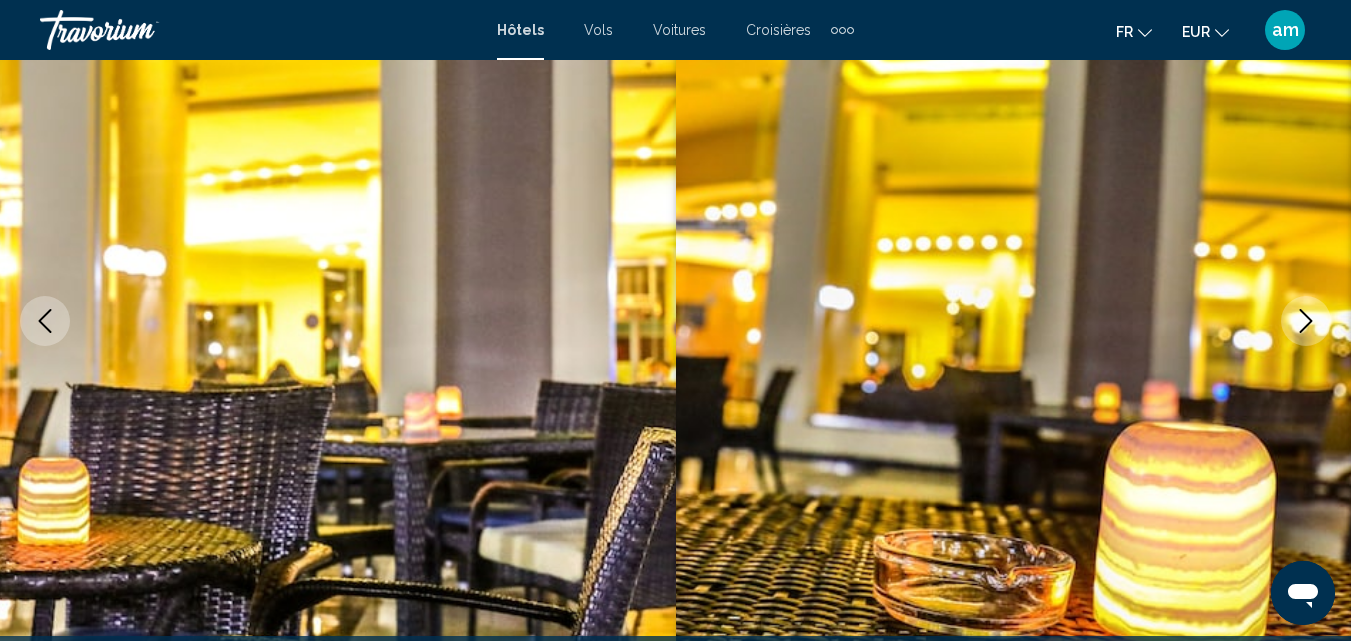 click at bounding box center (1306, 321) 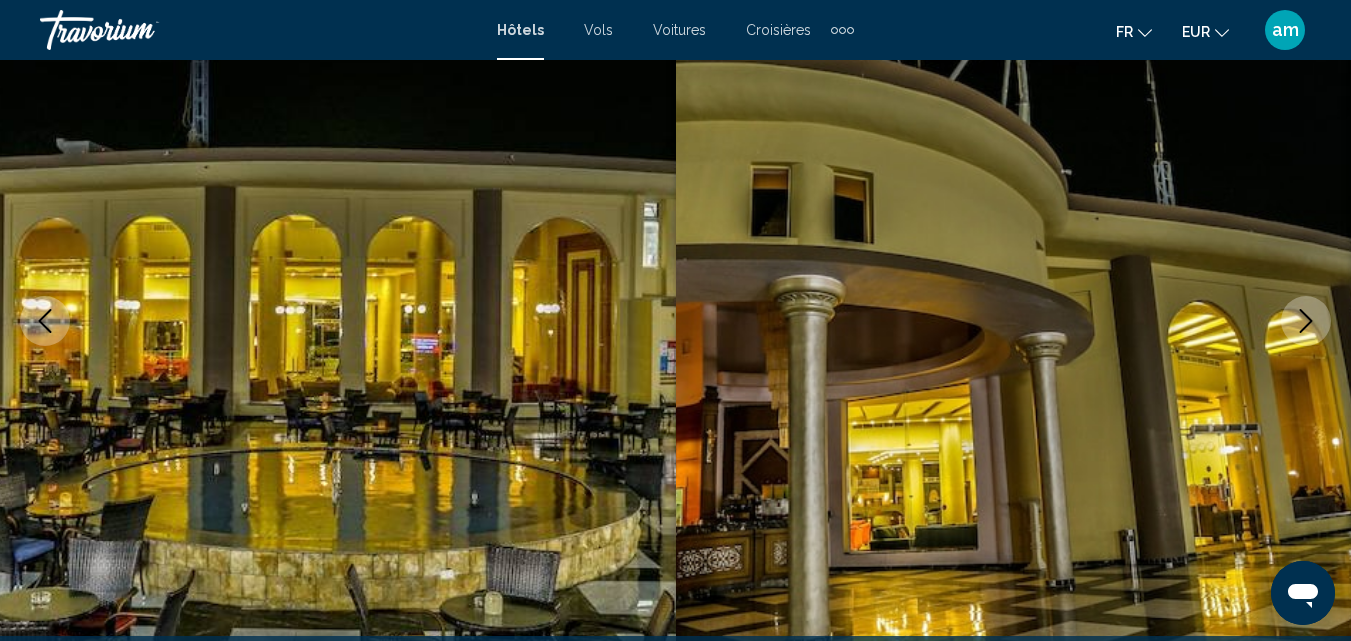 click at bounding box center [1306, 321] 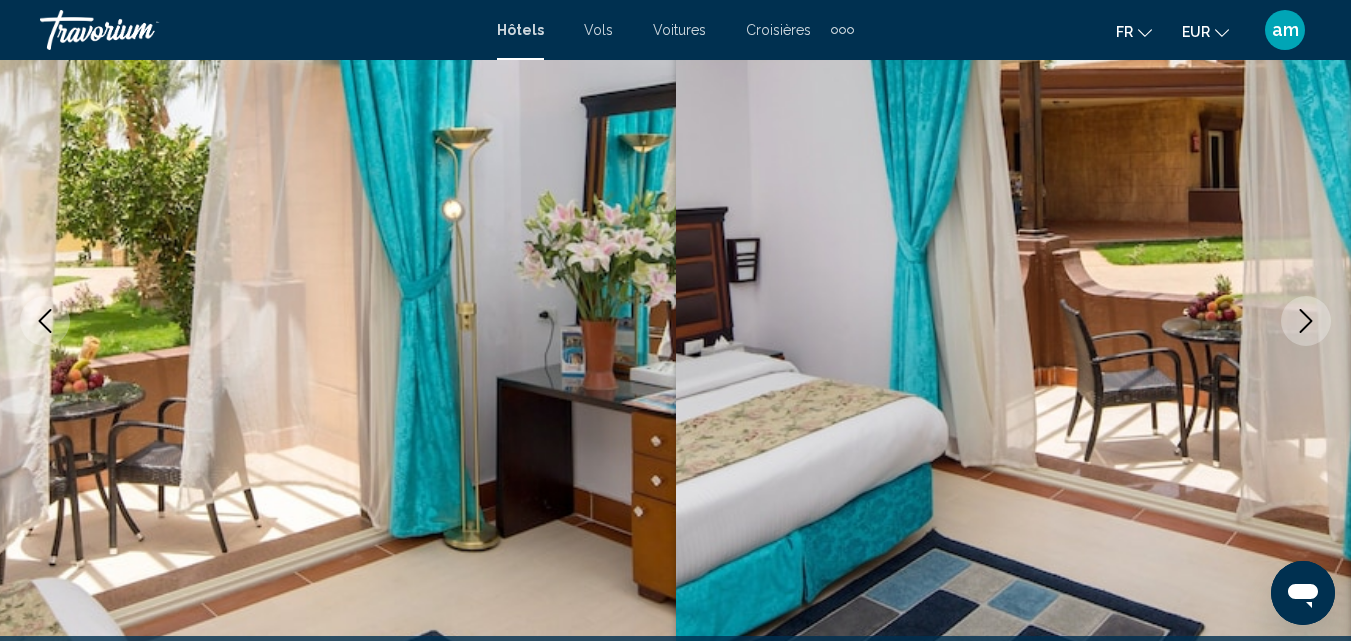 click at bounding box center (1306, 321) 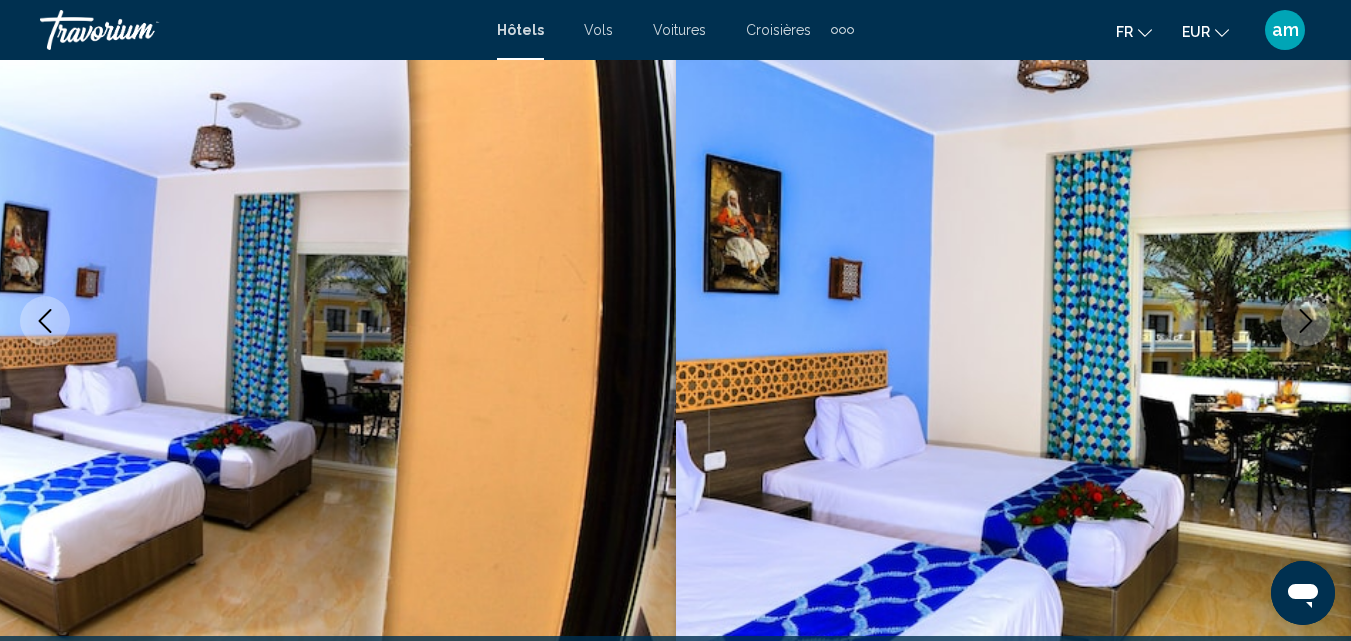 click at bounding box center [1306, 321] 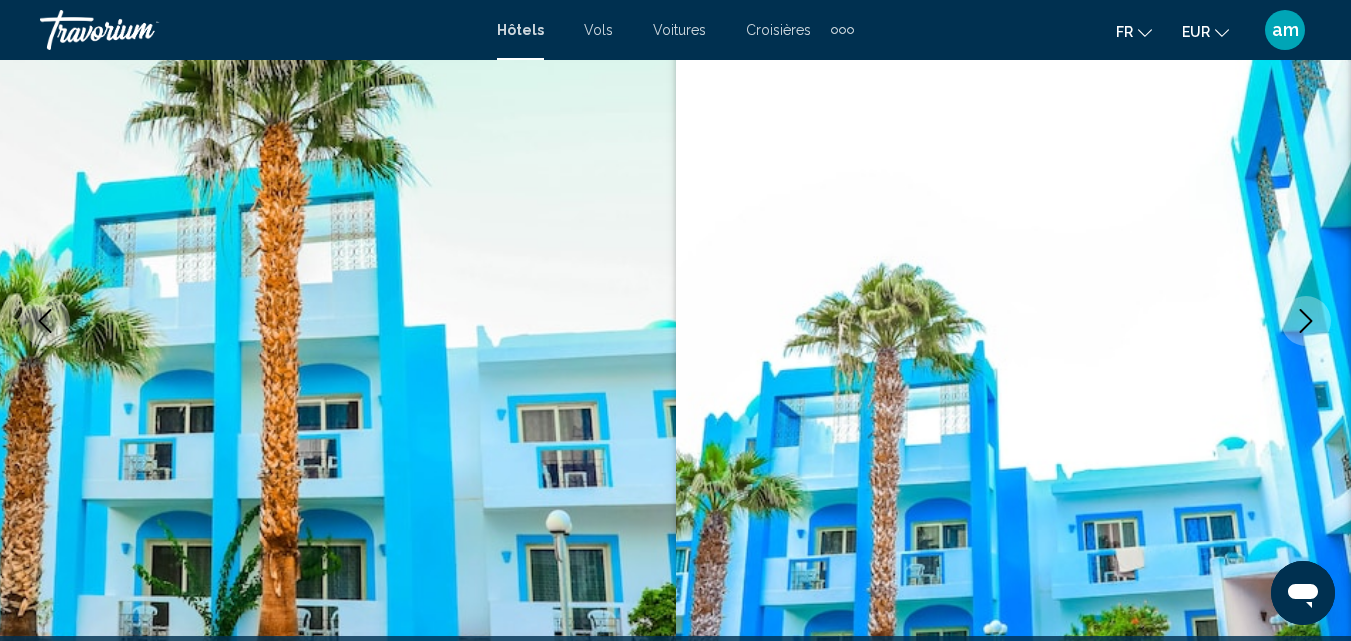 click at bounding box center [1306, 321] 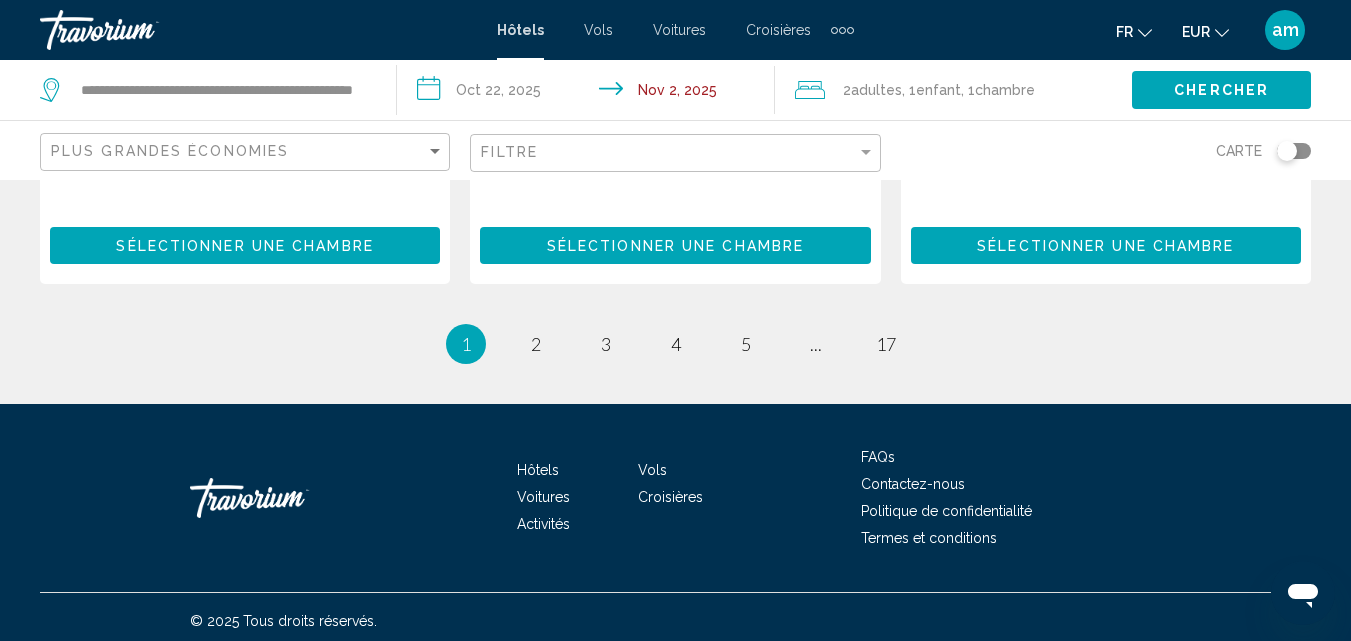 scroll, scrollTop: 2916, scrollLeft: 0, axis: vertical 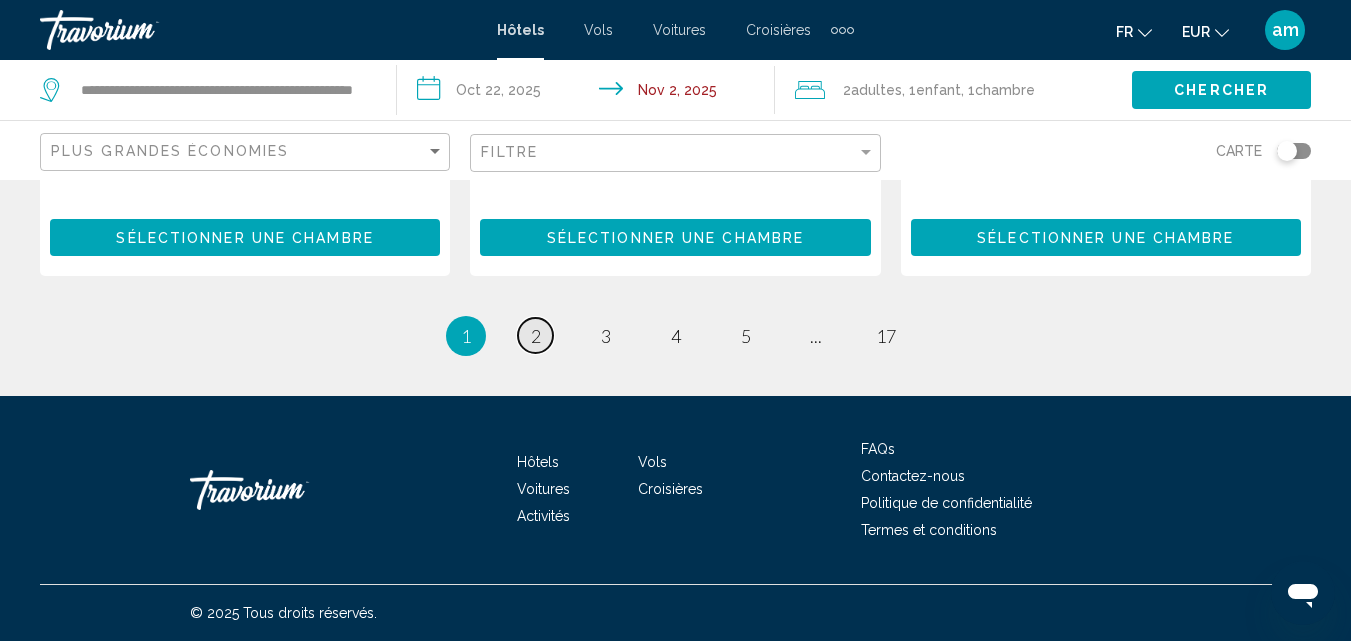 click on "2" at bounding box center (536, 336) 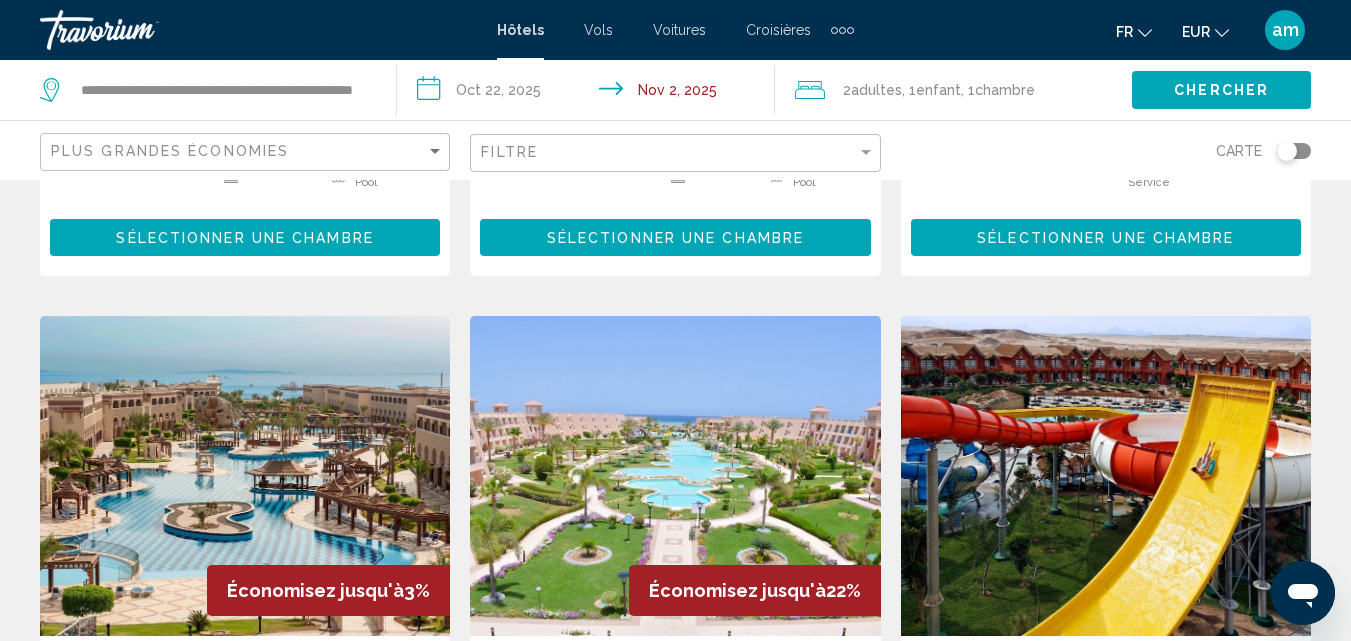 scroll, scrollTop: 700, scrollLeft: 0, axis: vertical 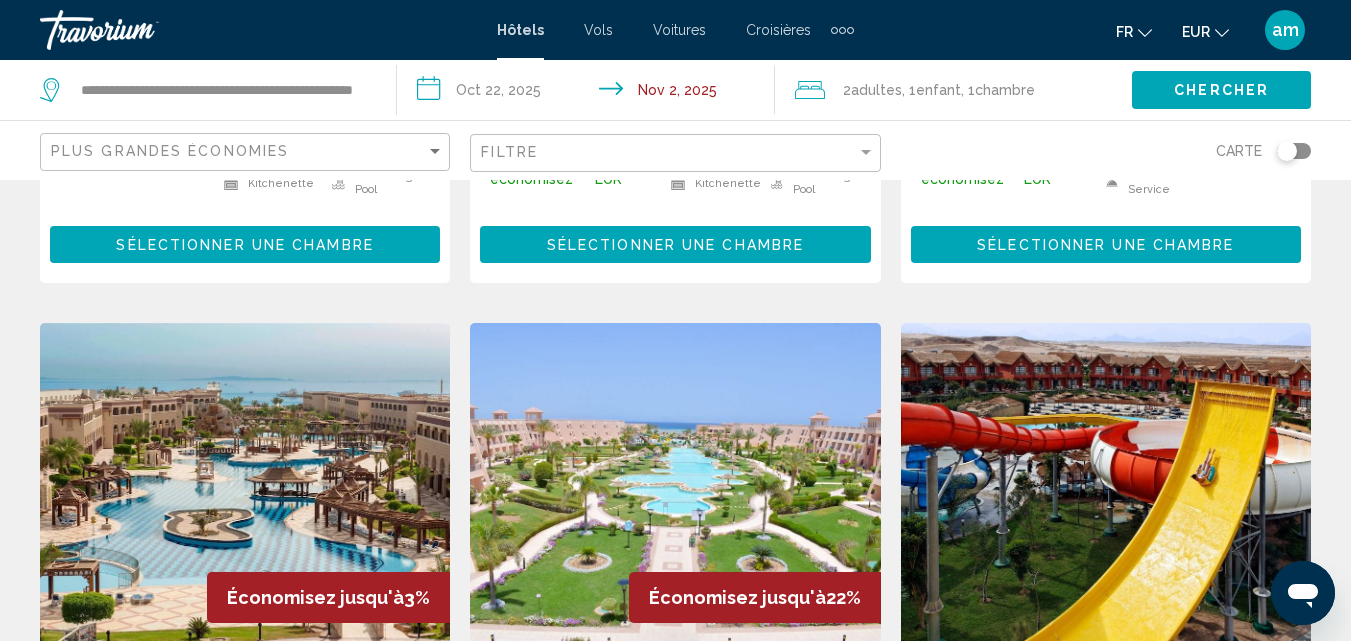 click at bounding box center [1106, 483] 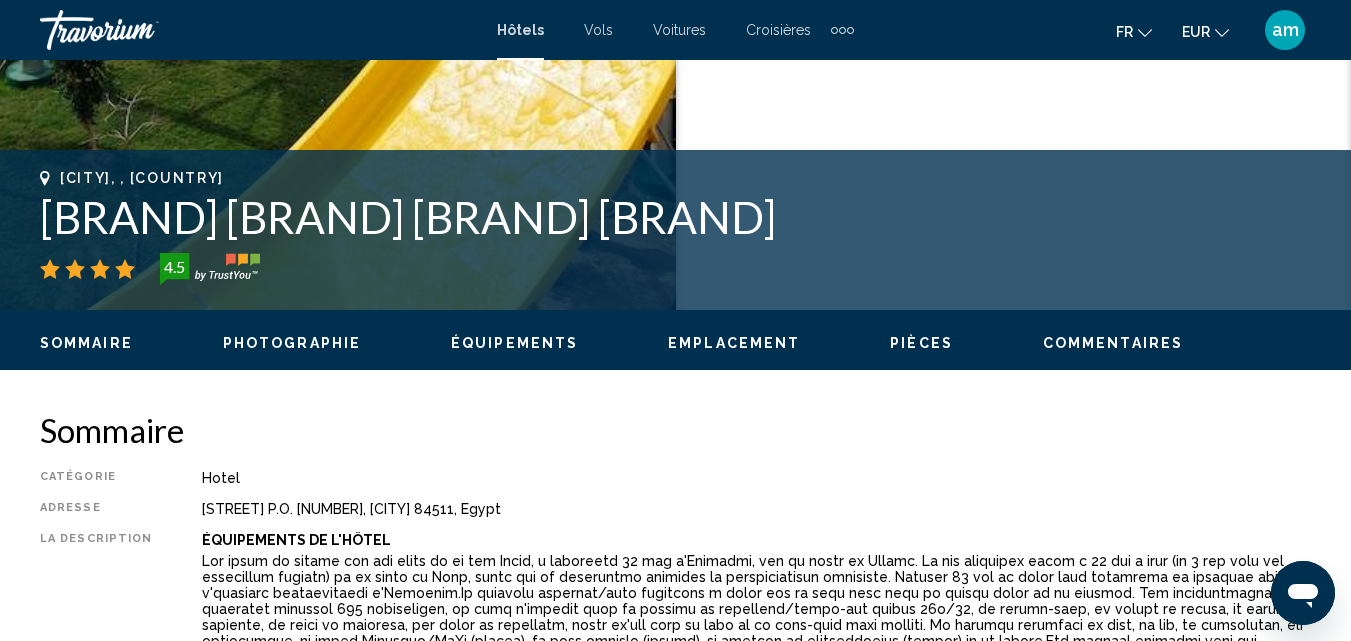 scroll, scrollTop: 214, scrollLeft: 0, axis: vertical 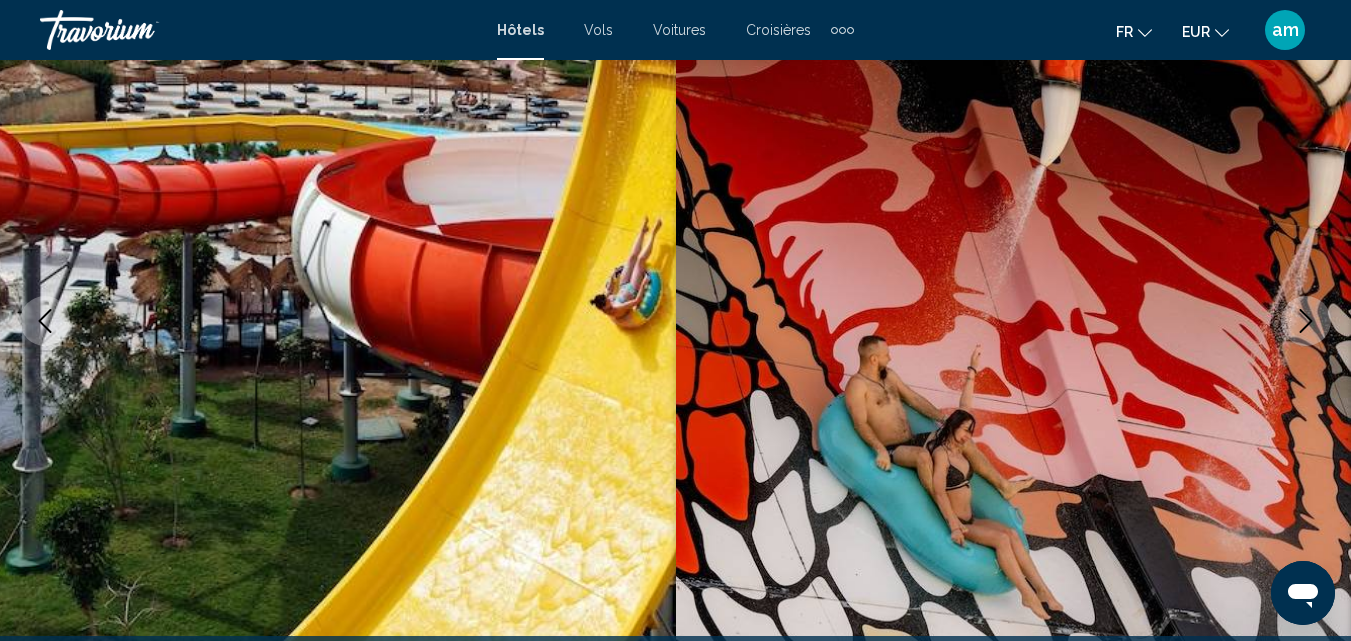 click at bounding box center [1306, 321] 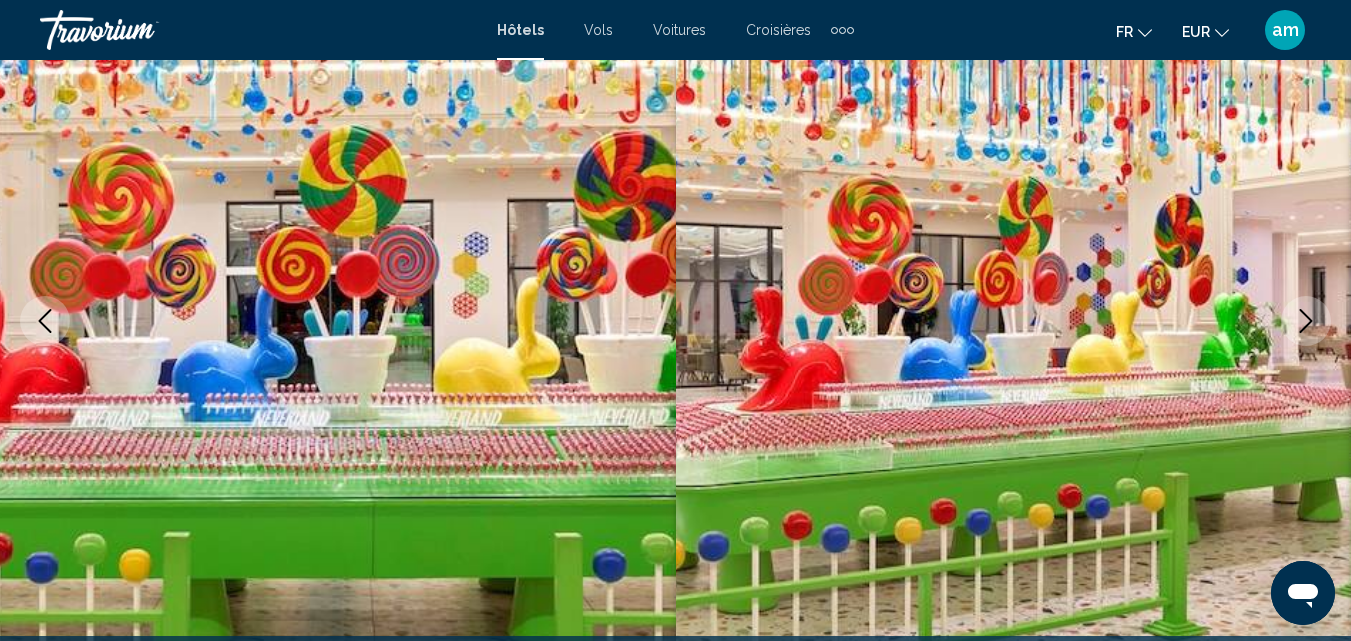 click at bounding box center (1306, 321) 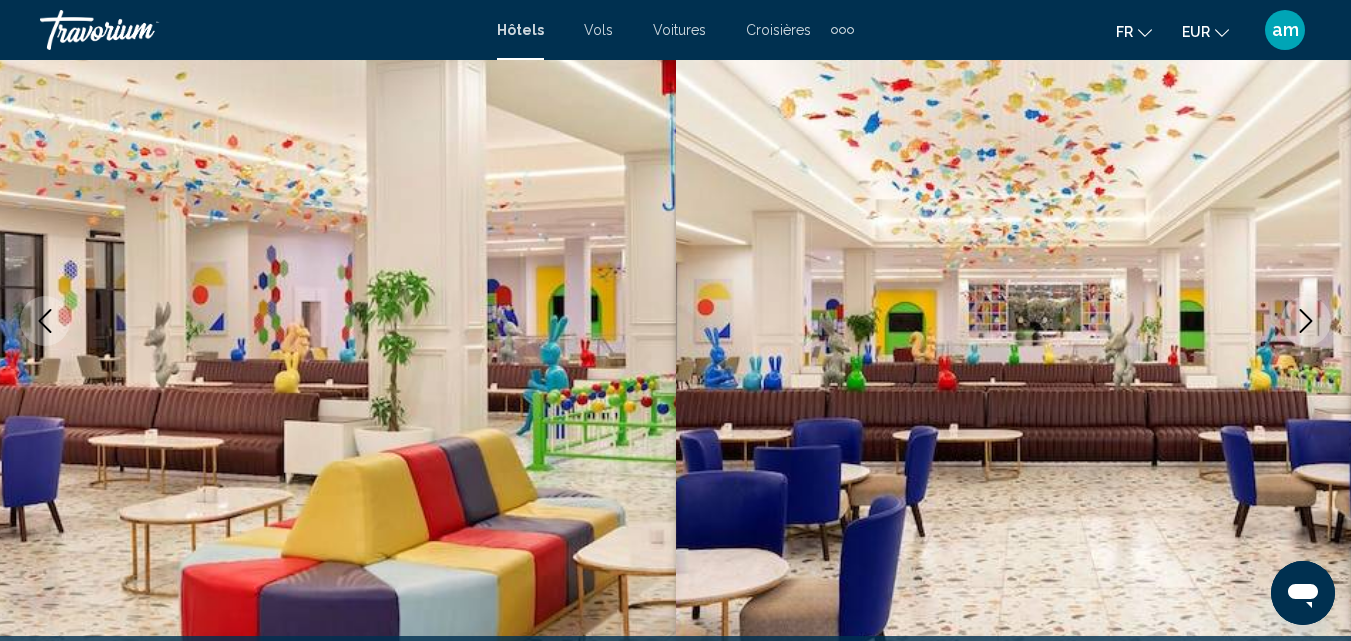 click at bounding box center (1306, 321) 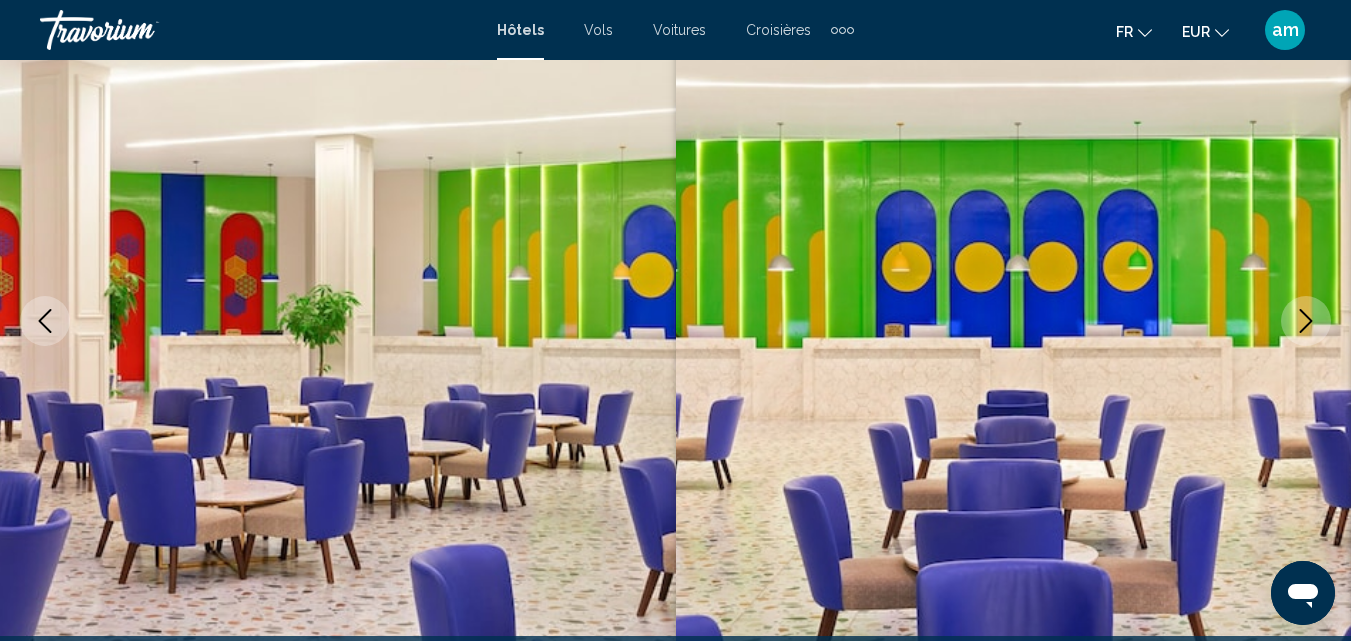 click at bounding box center (1306, 321) 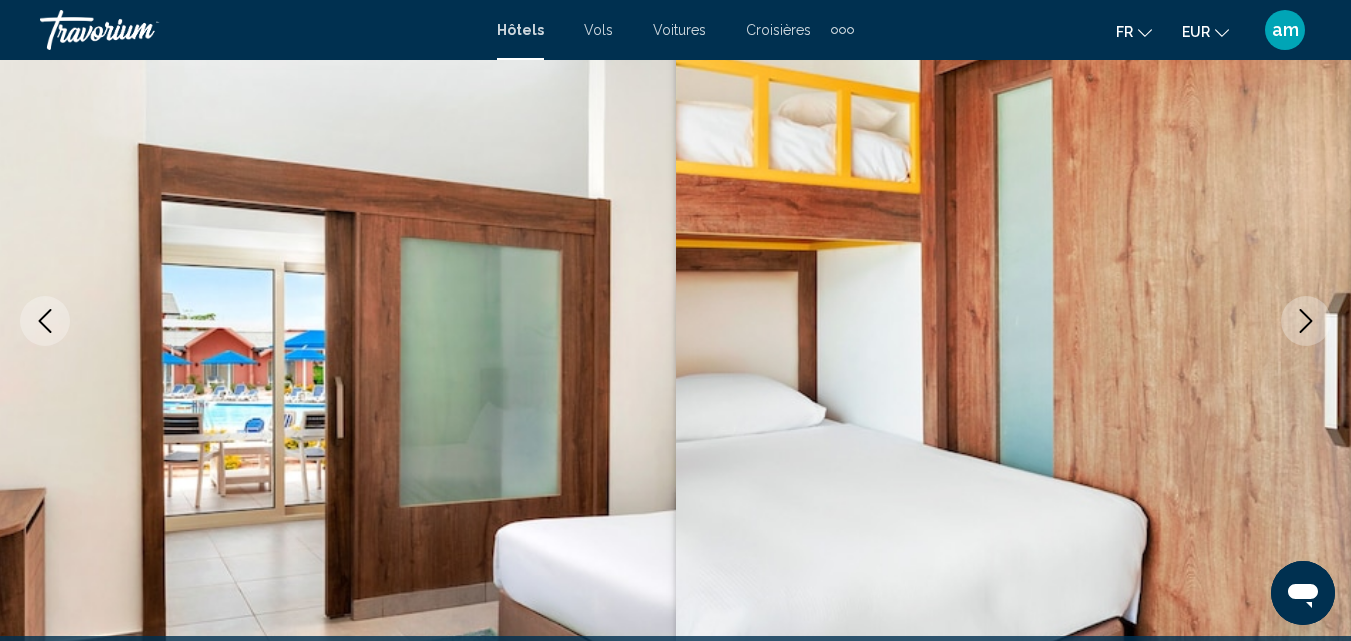 click at bounding box center [1306, 321] 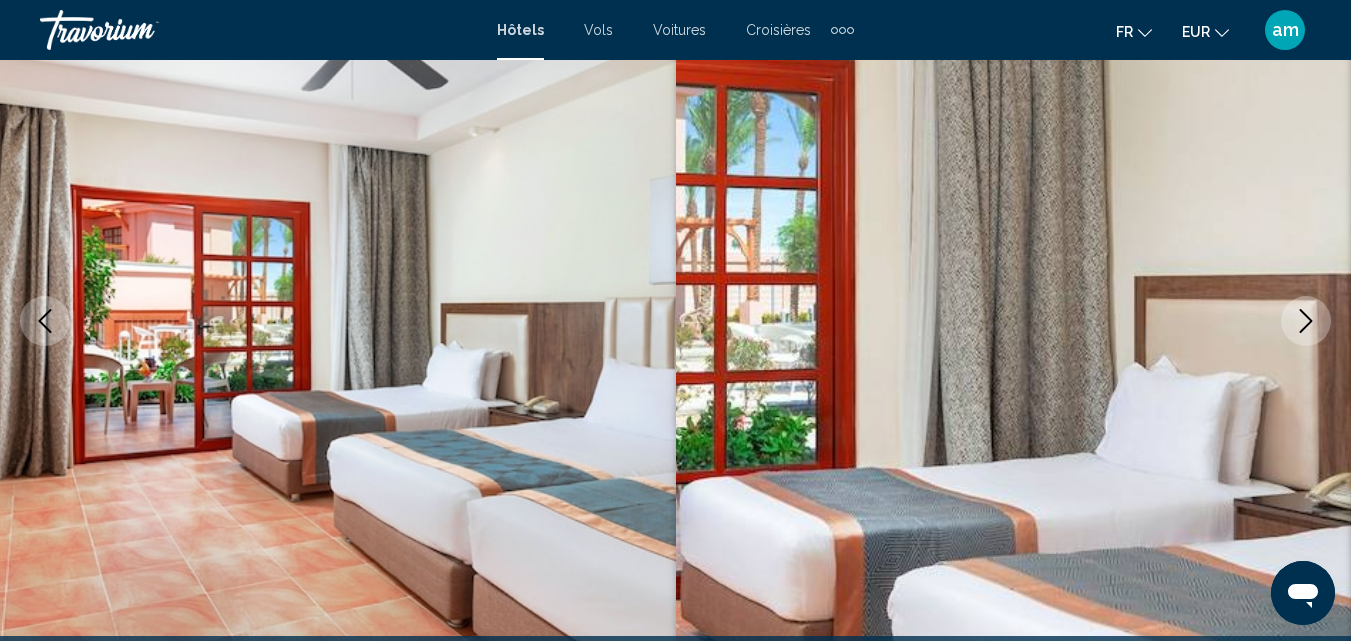 click at bounding box center (1306, 321) 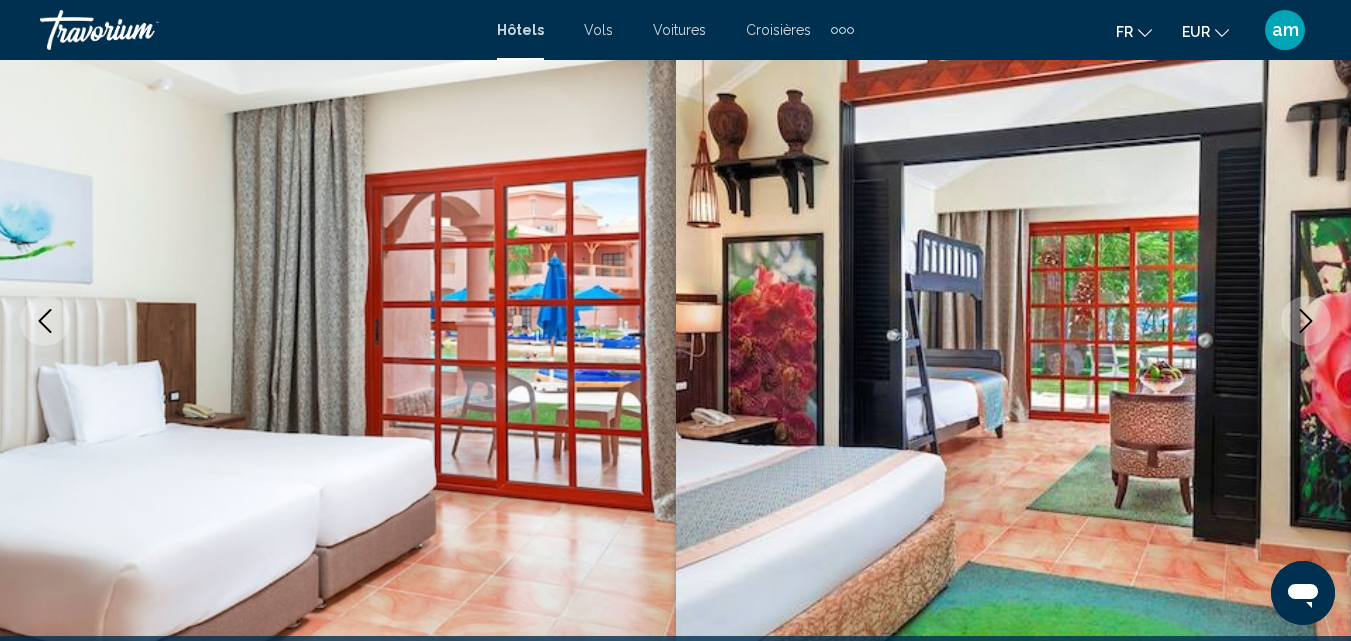 click at bounding box center (1306, 321) 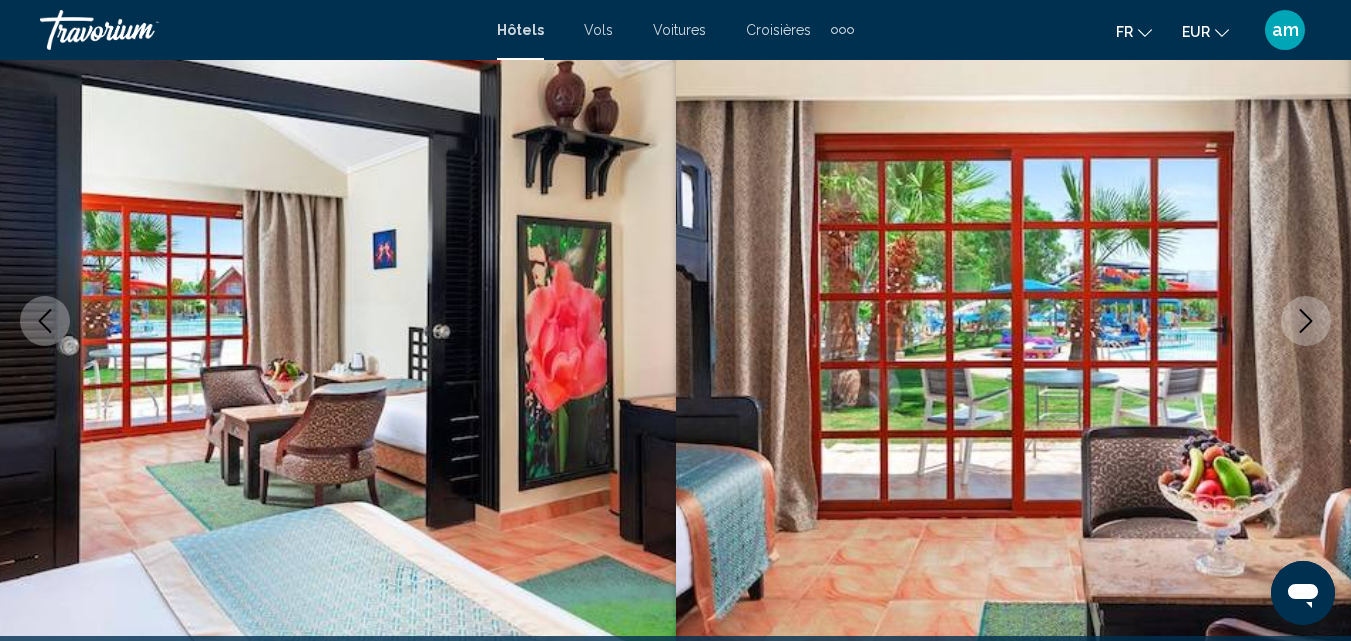 click at bounding box center [1306, 321] 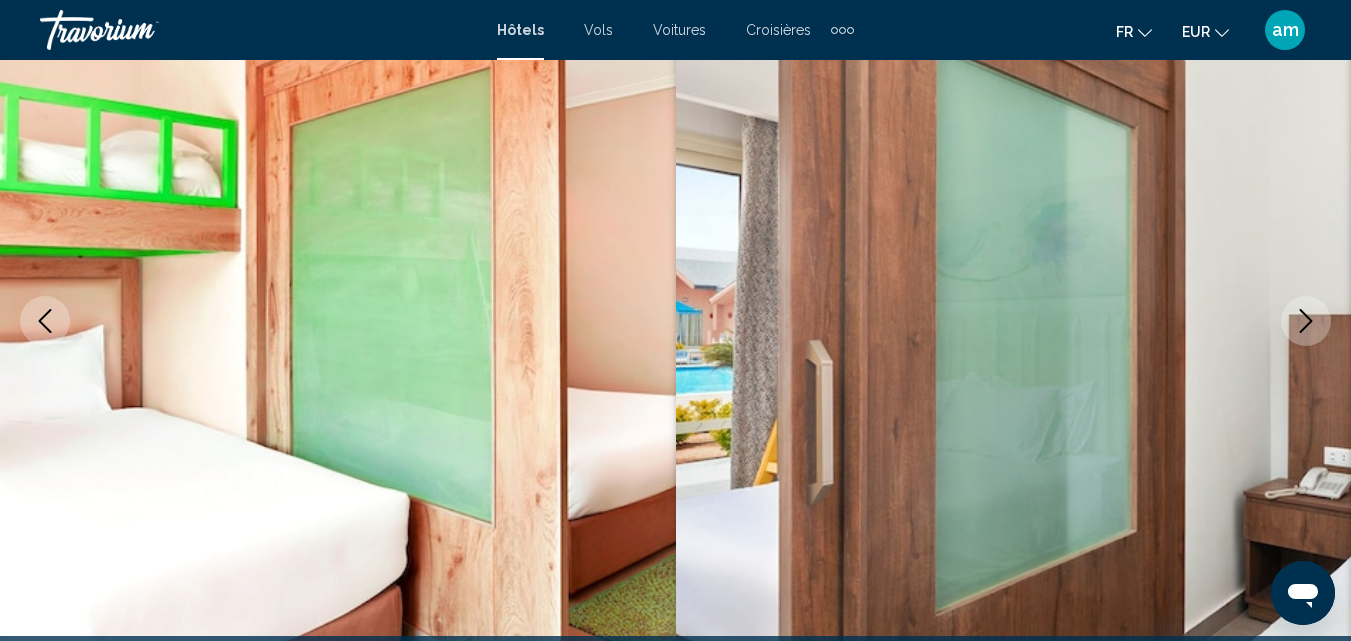 click at bounding box center [1306, 321] 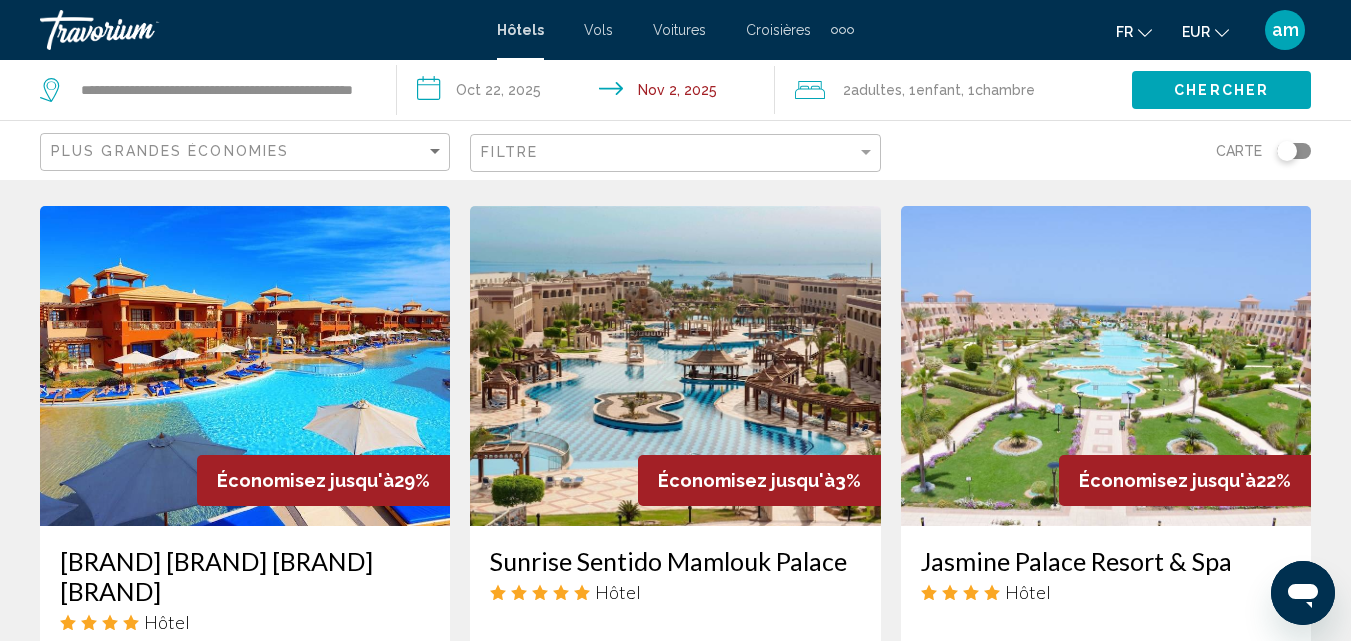 scroll, scrollTop: 800, scrollLeft: 0, axis: vertical 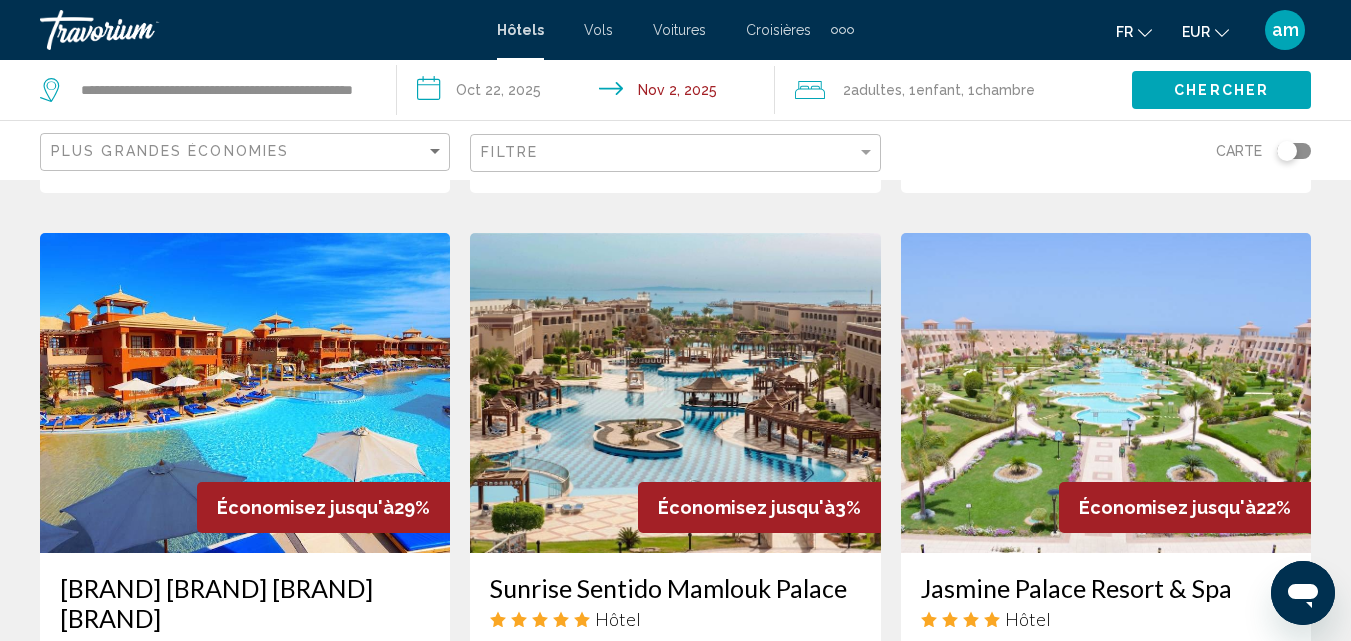 click at bounding box center (675, 393) 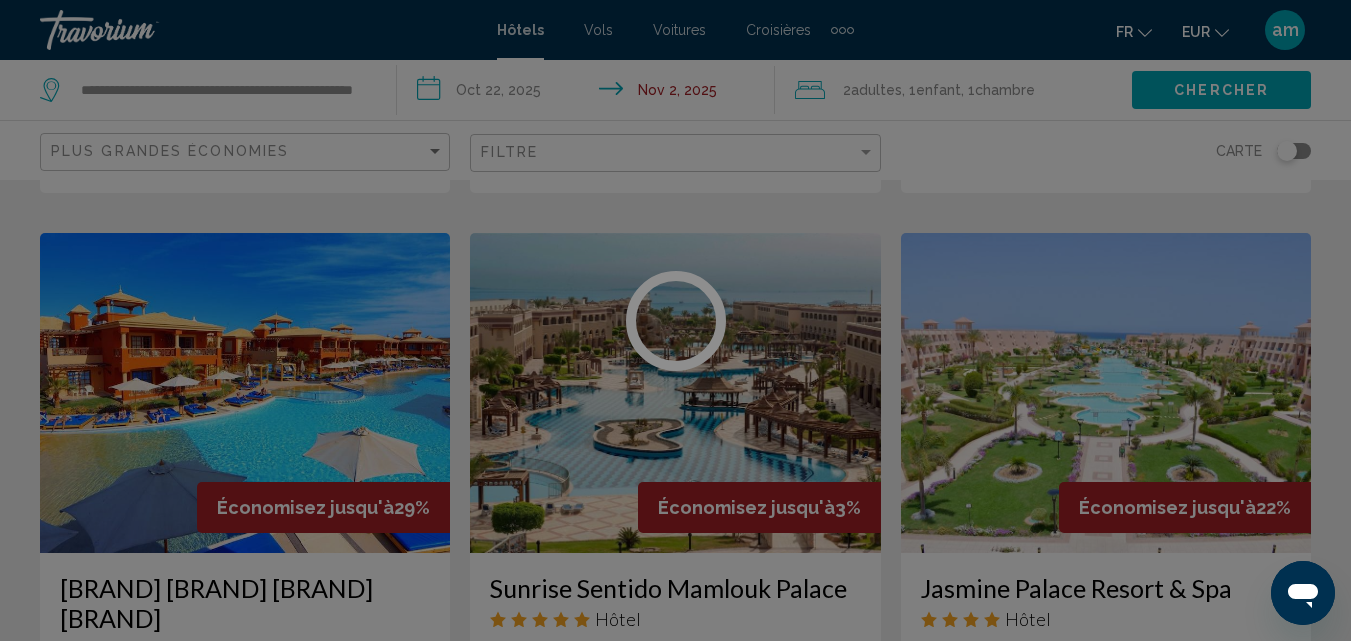 scroll, scrollTop: 214, scrollLeft: 0, axis: vertical 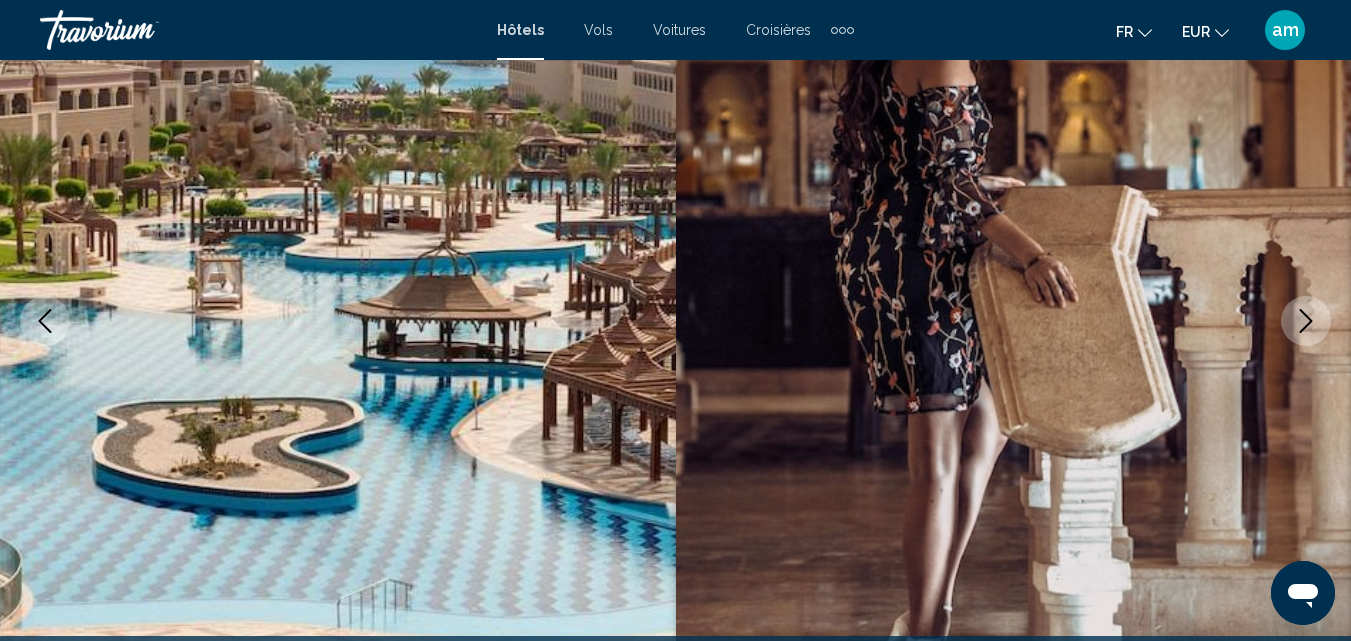 click 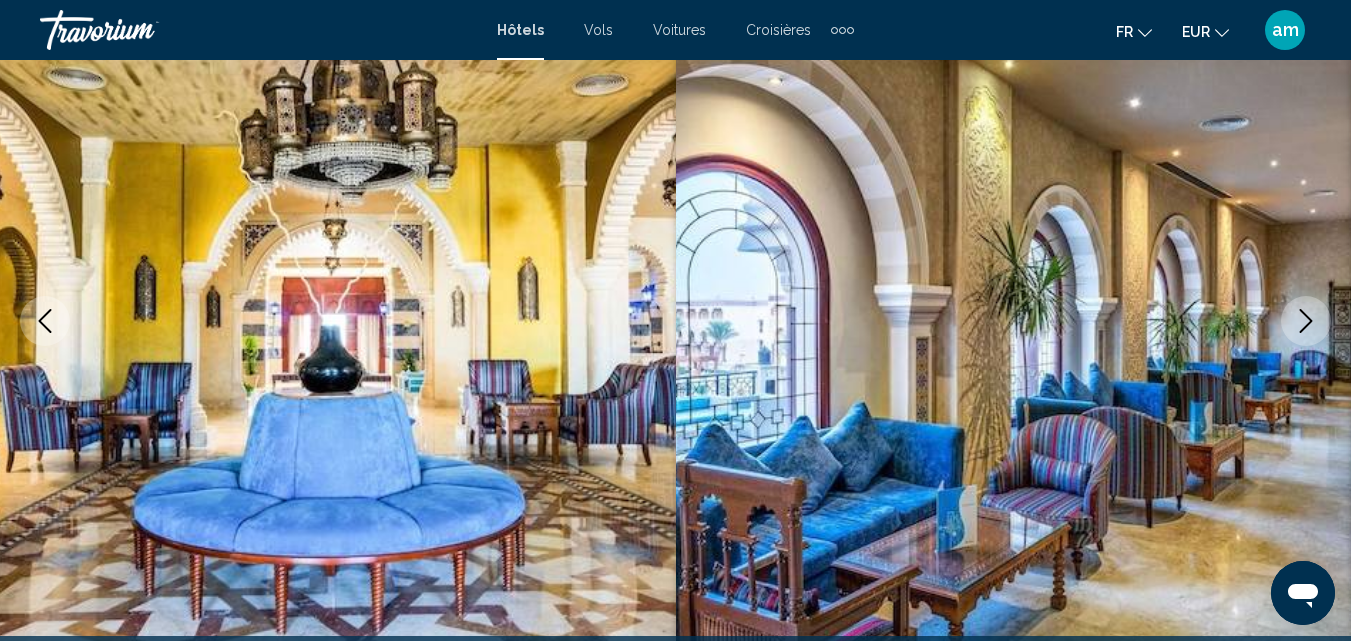 click 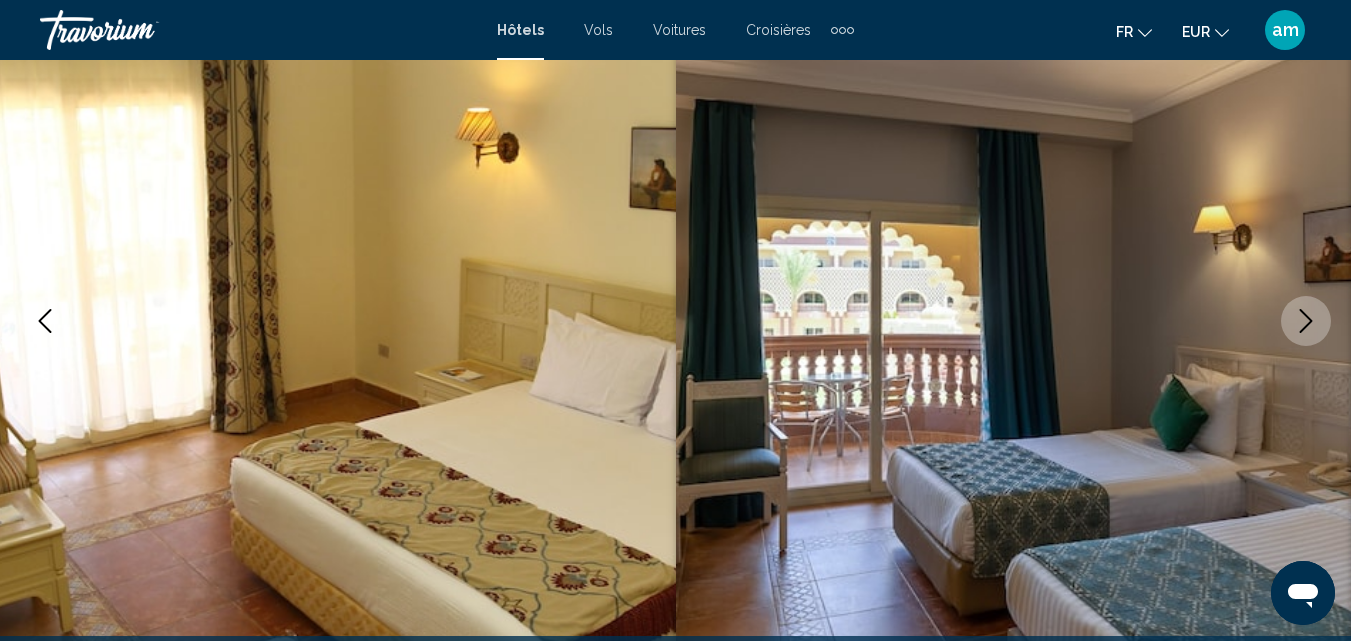 click 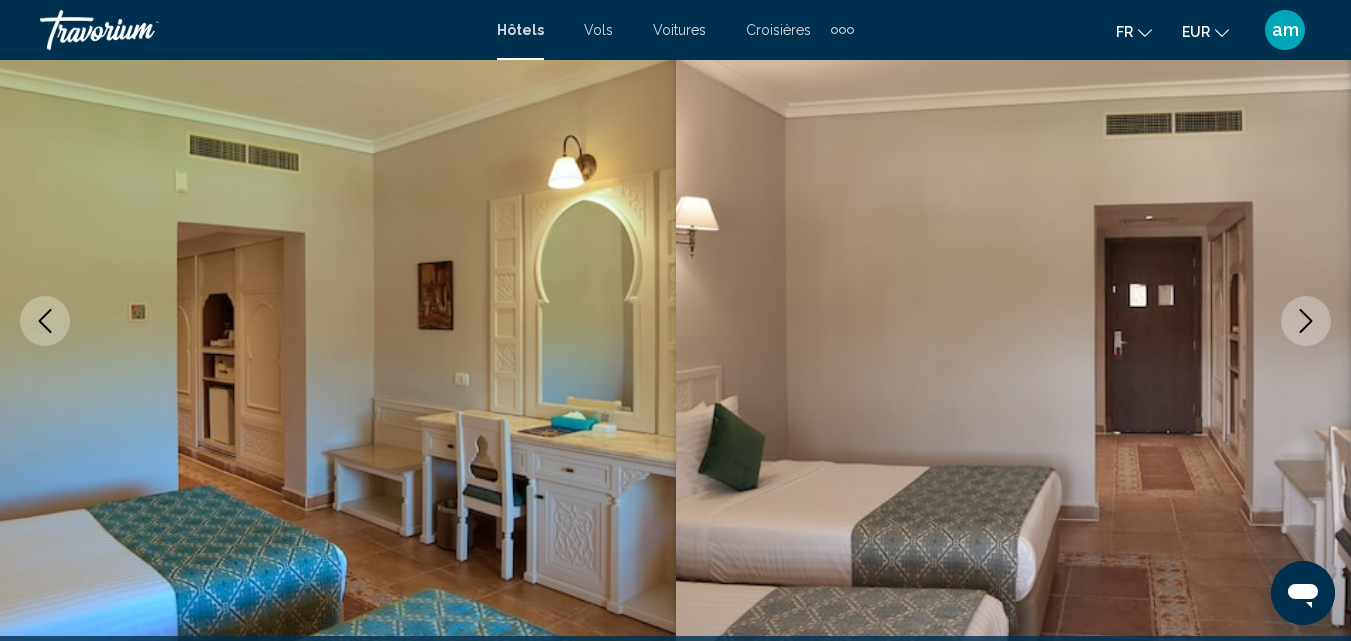 click 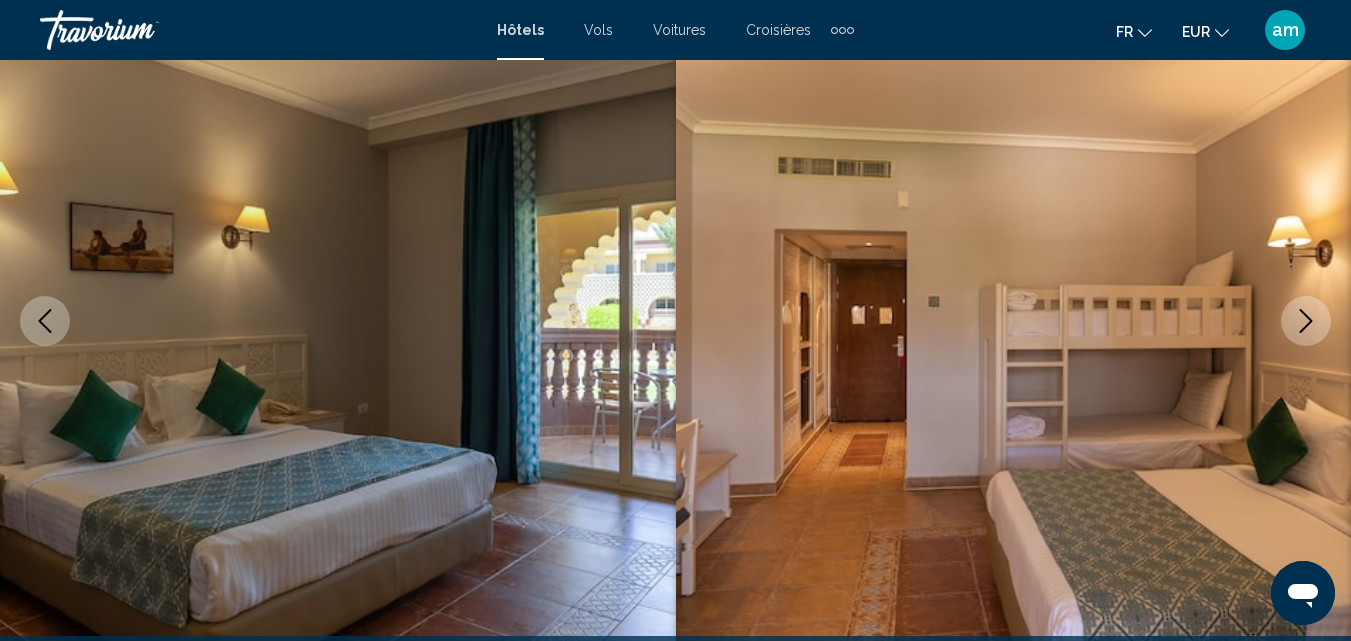click 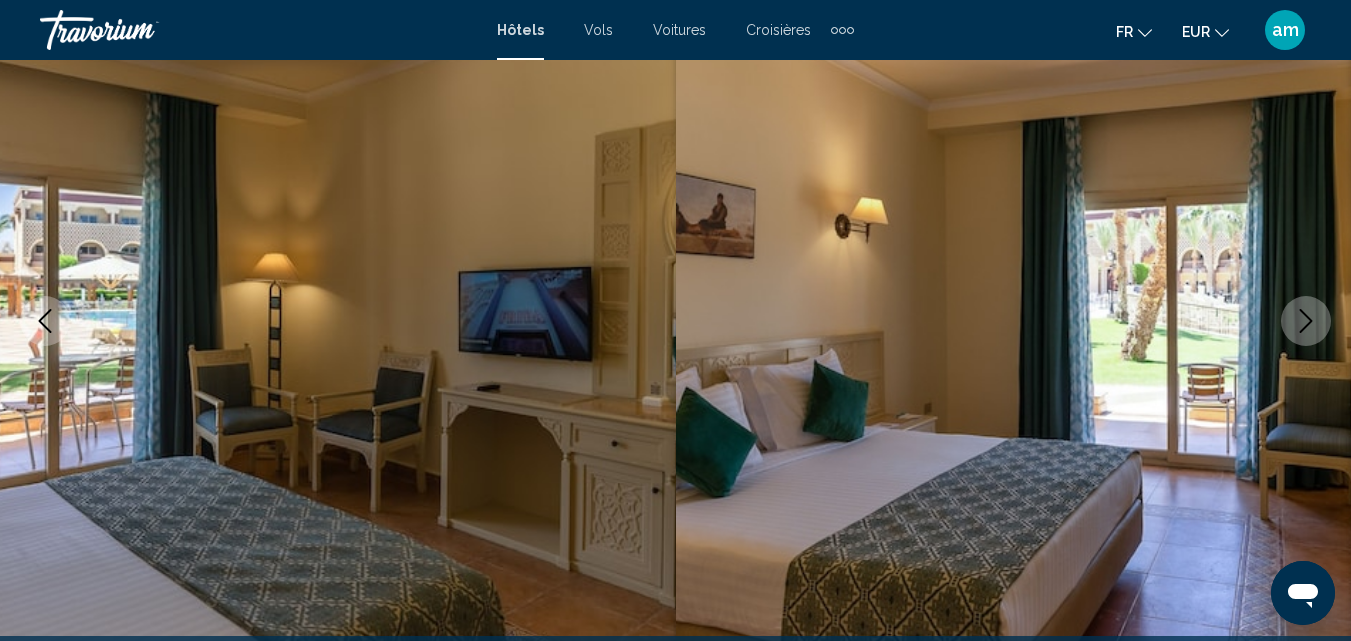 click 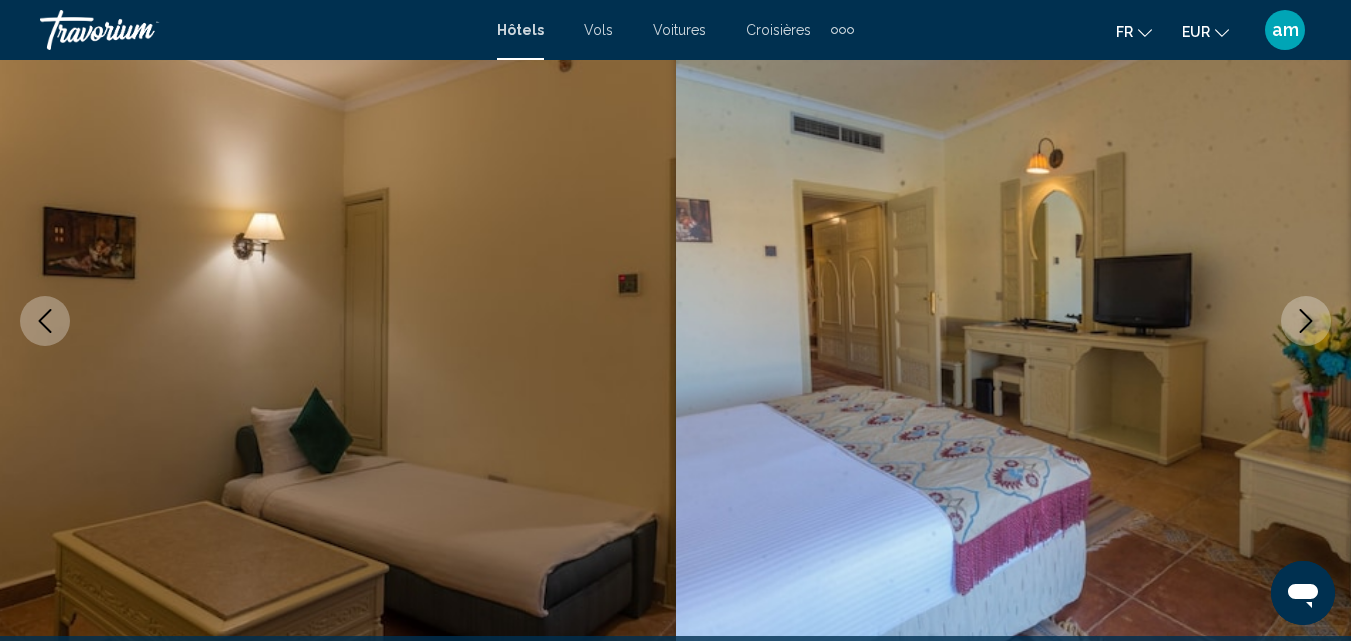 click 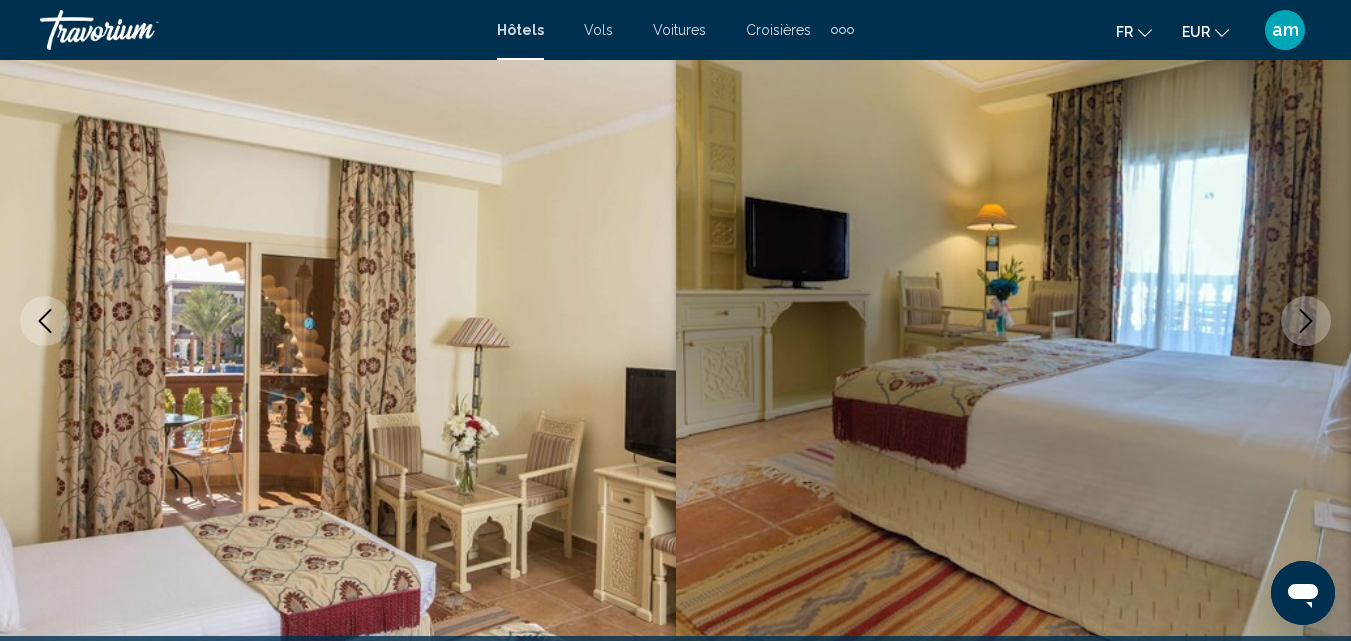 click 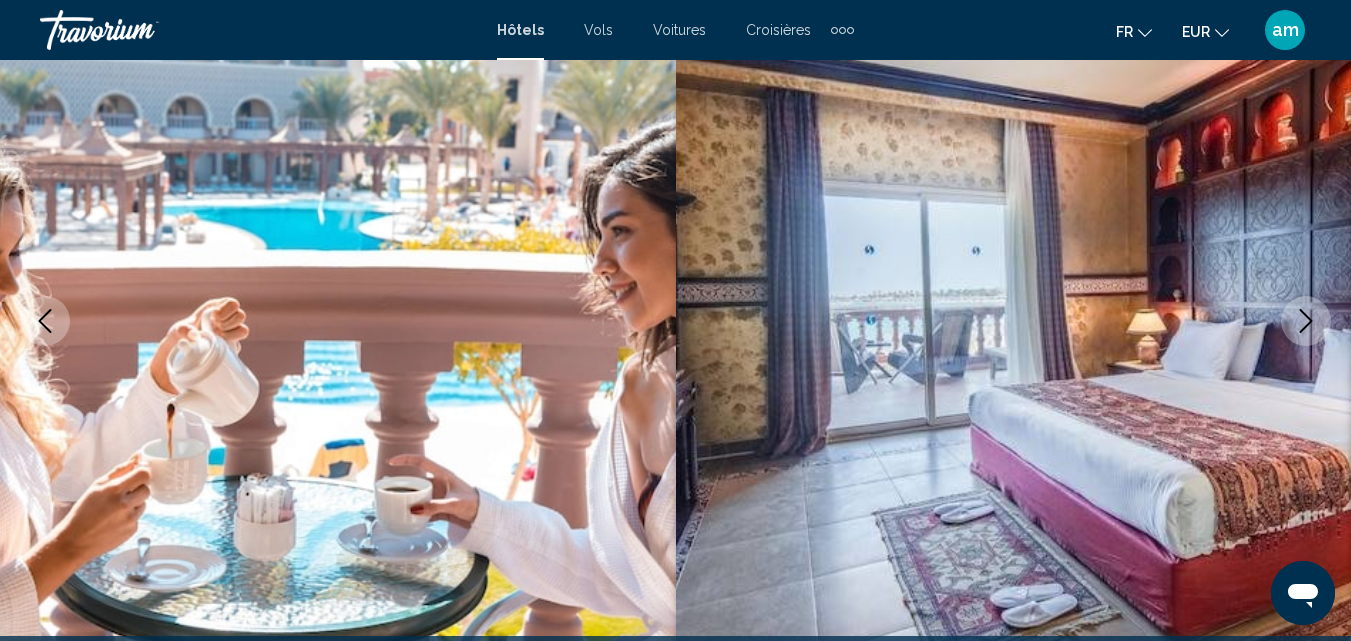 click 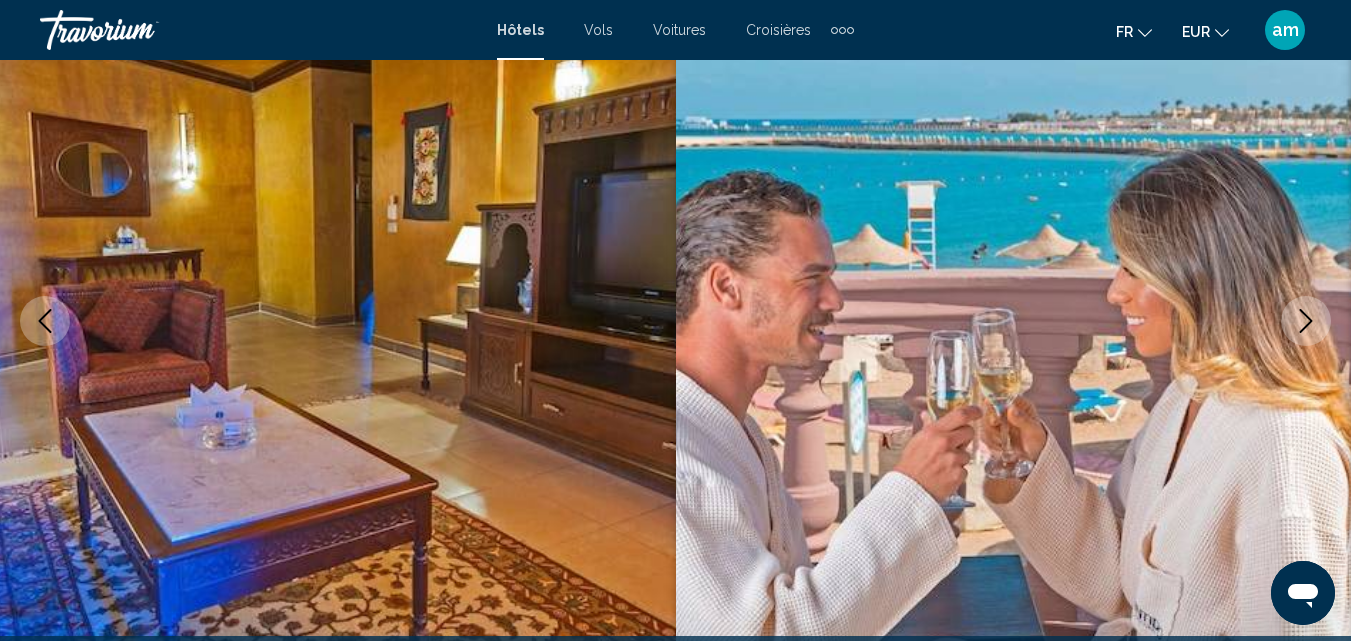 click 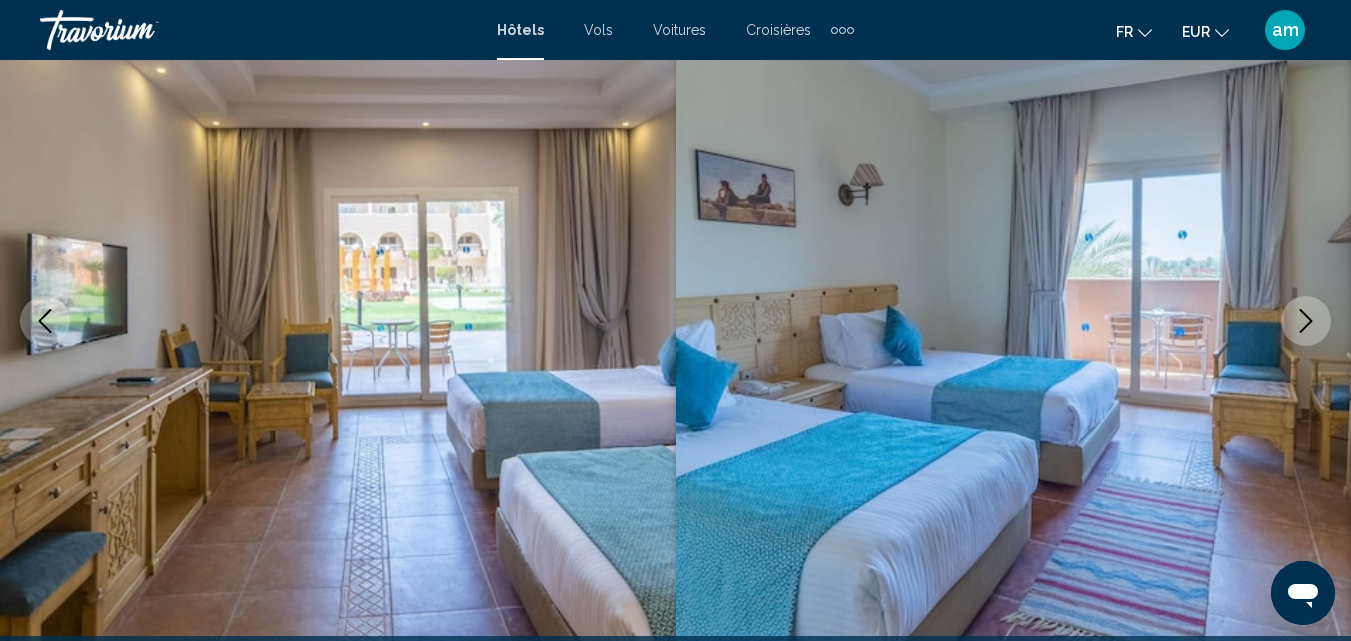 click 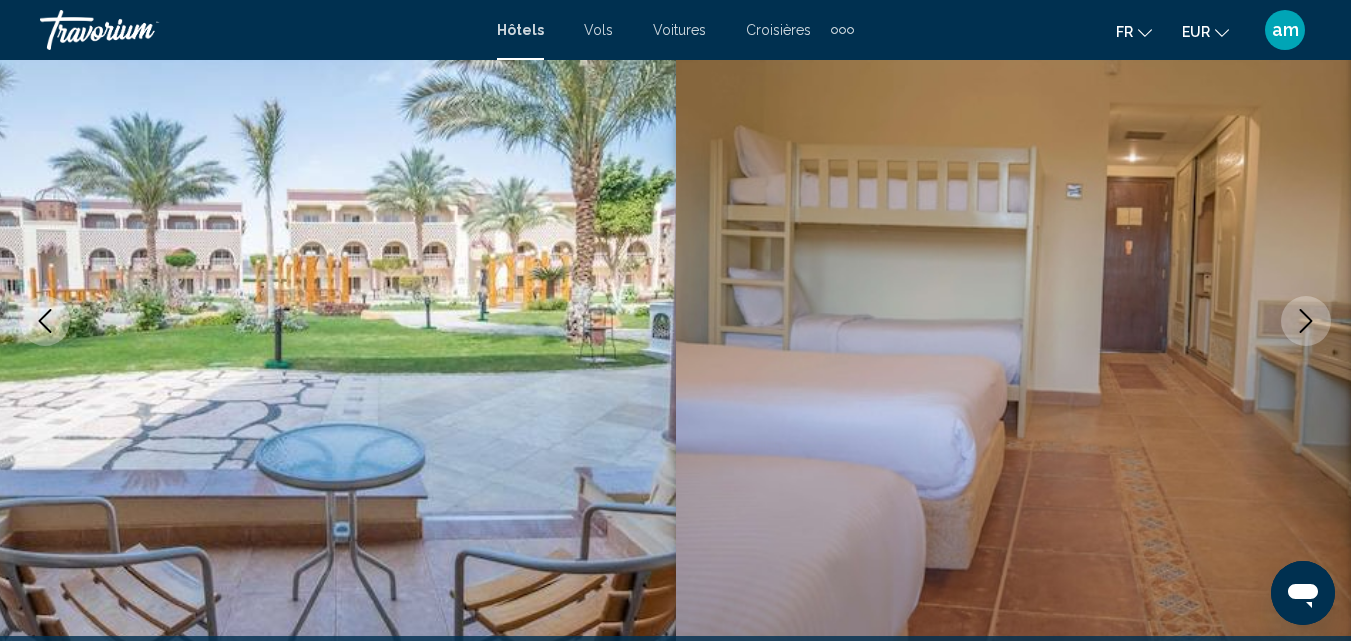 click 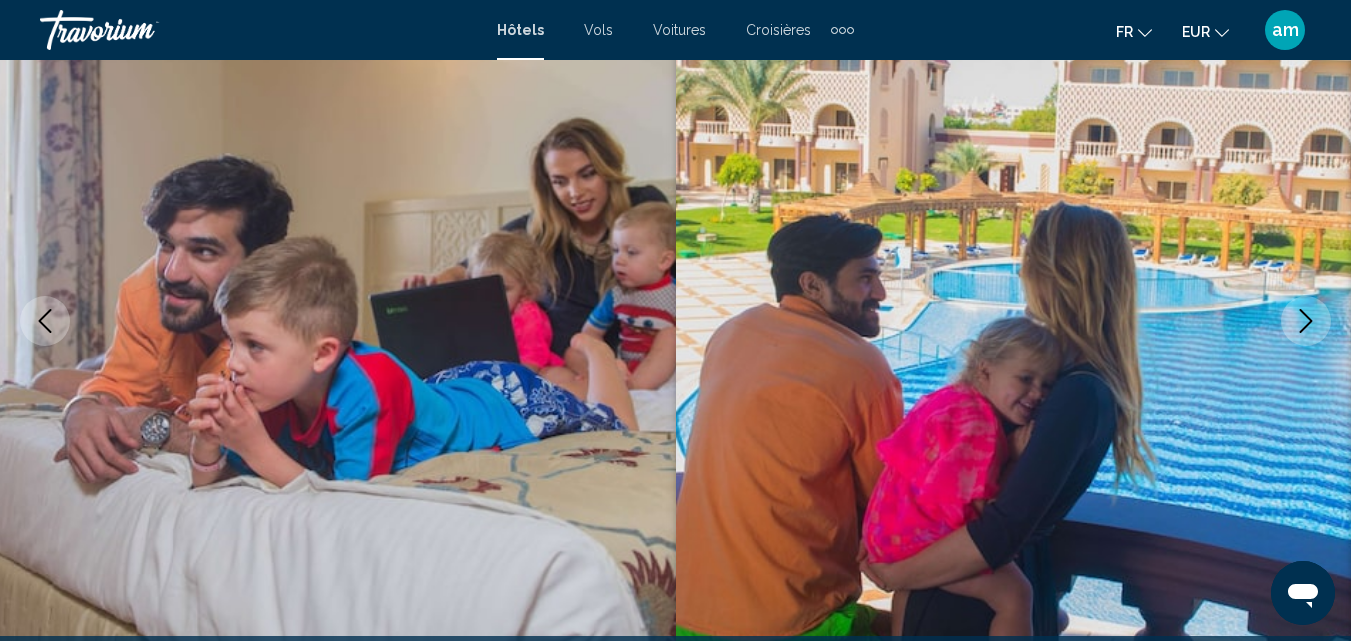 click 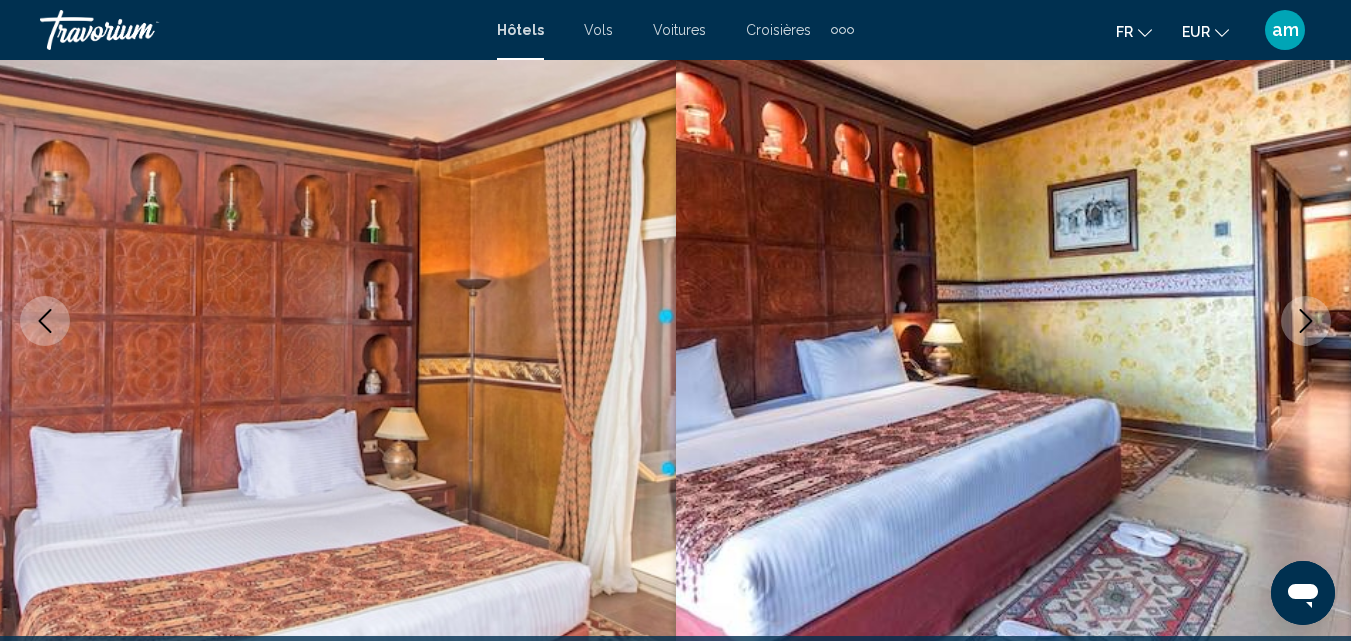 click 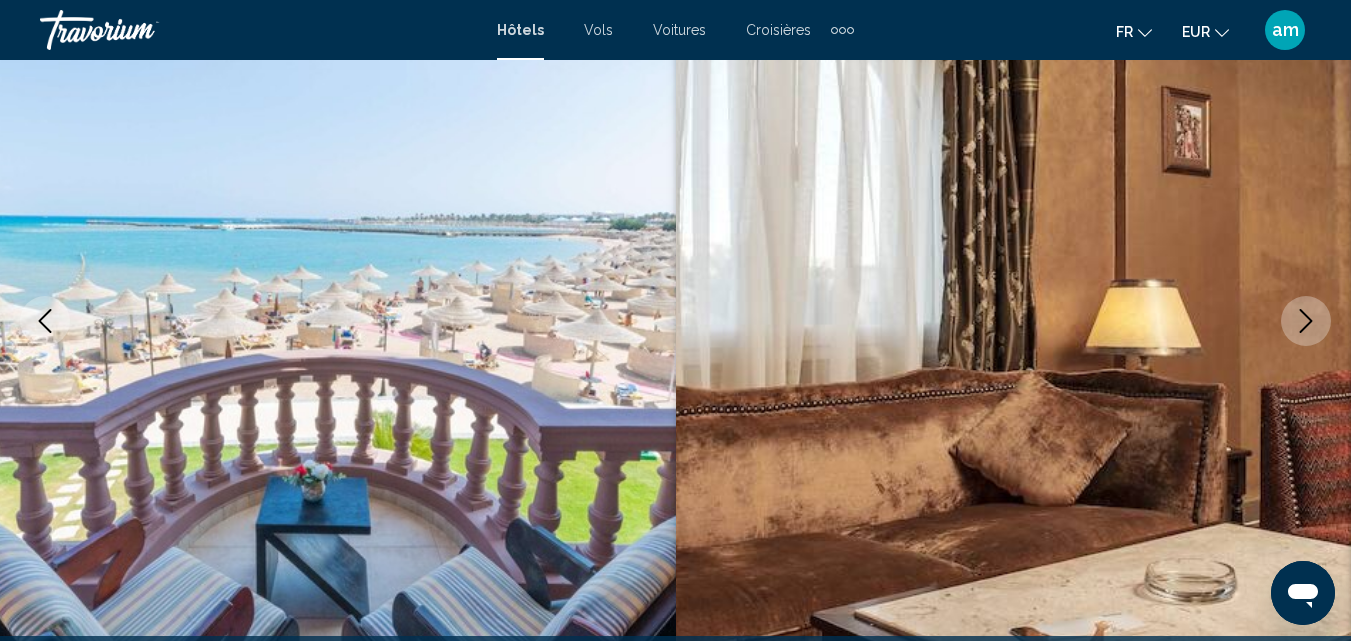 click 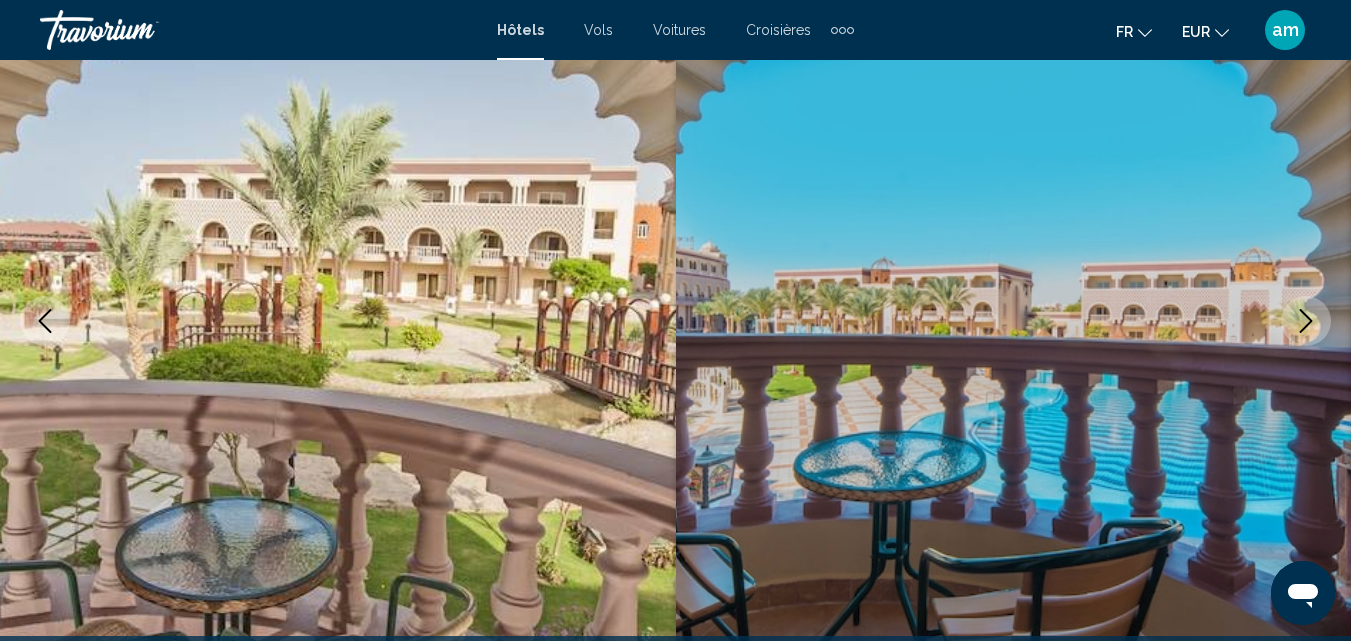 click 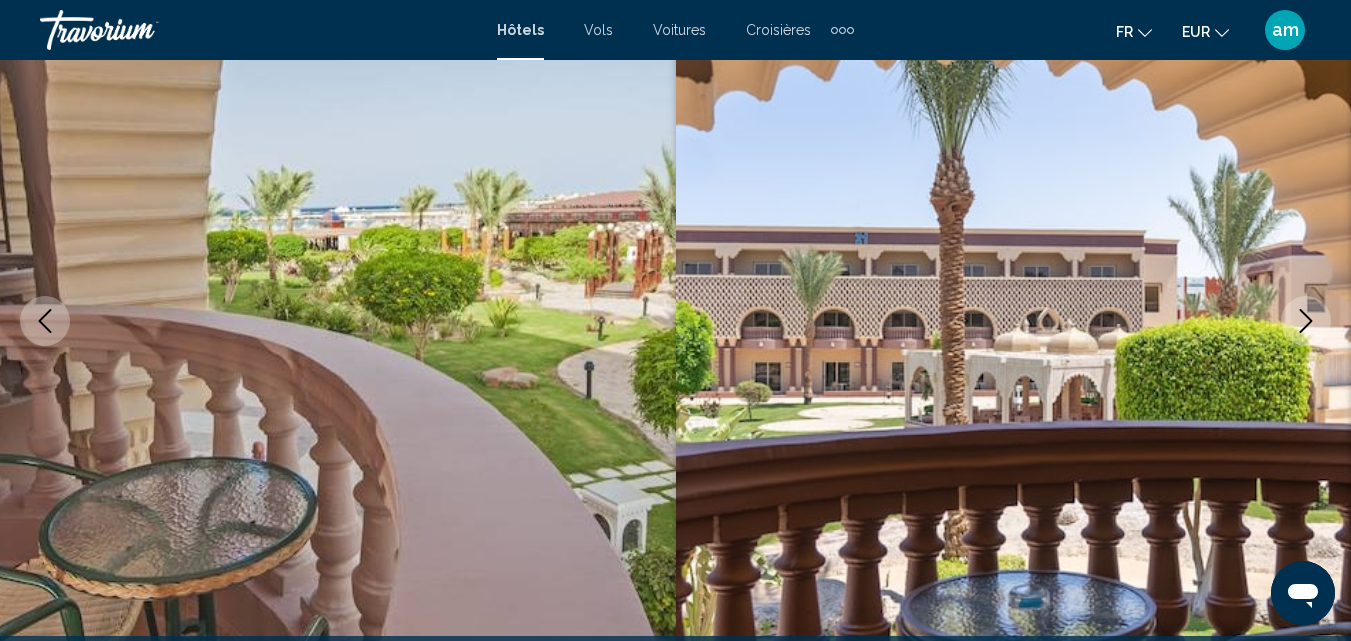 click 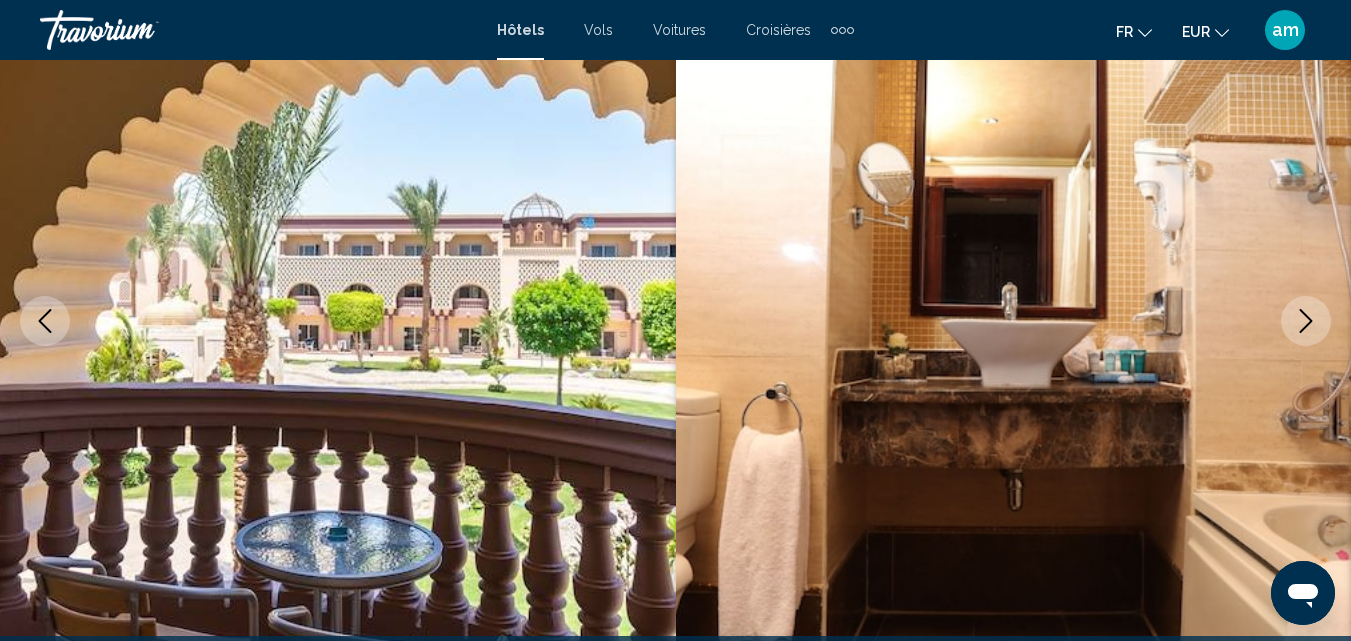 click 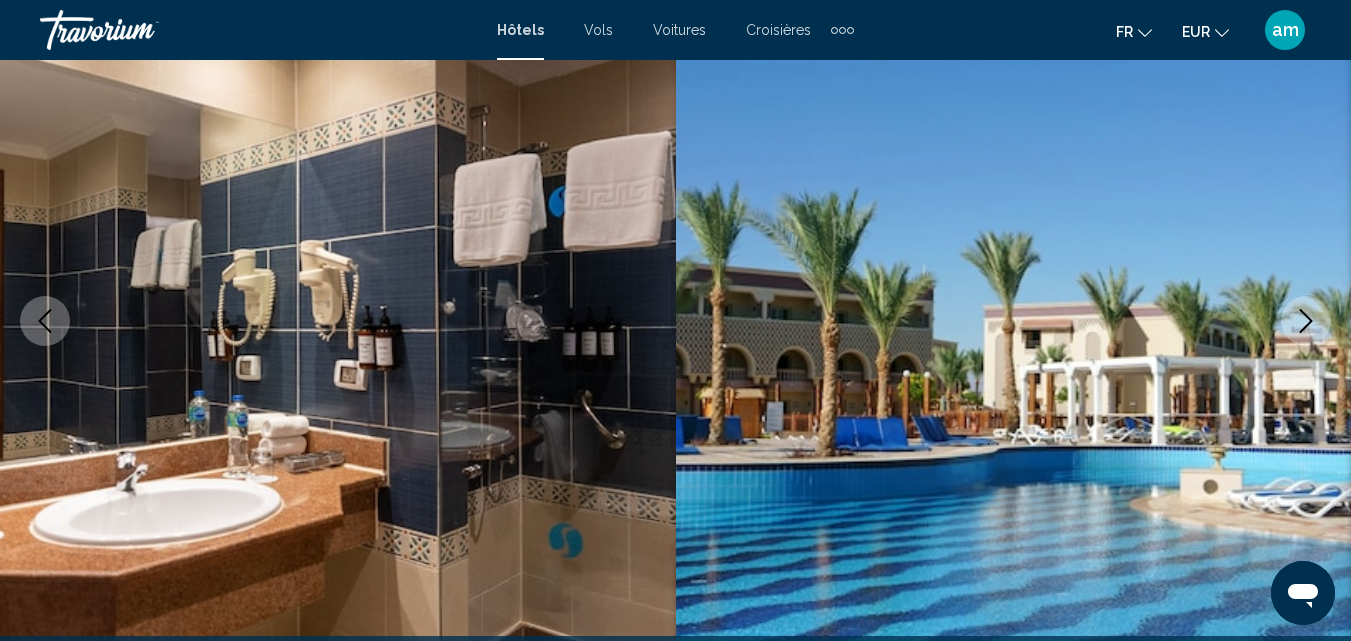 click 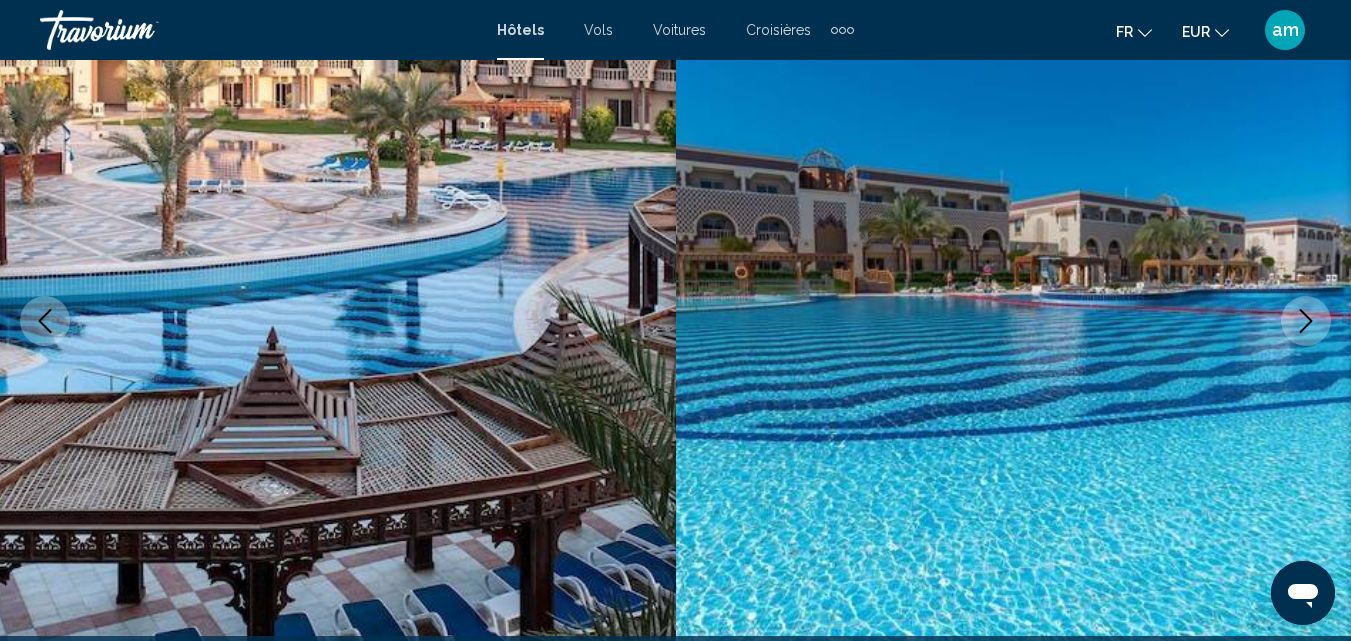 click 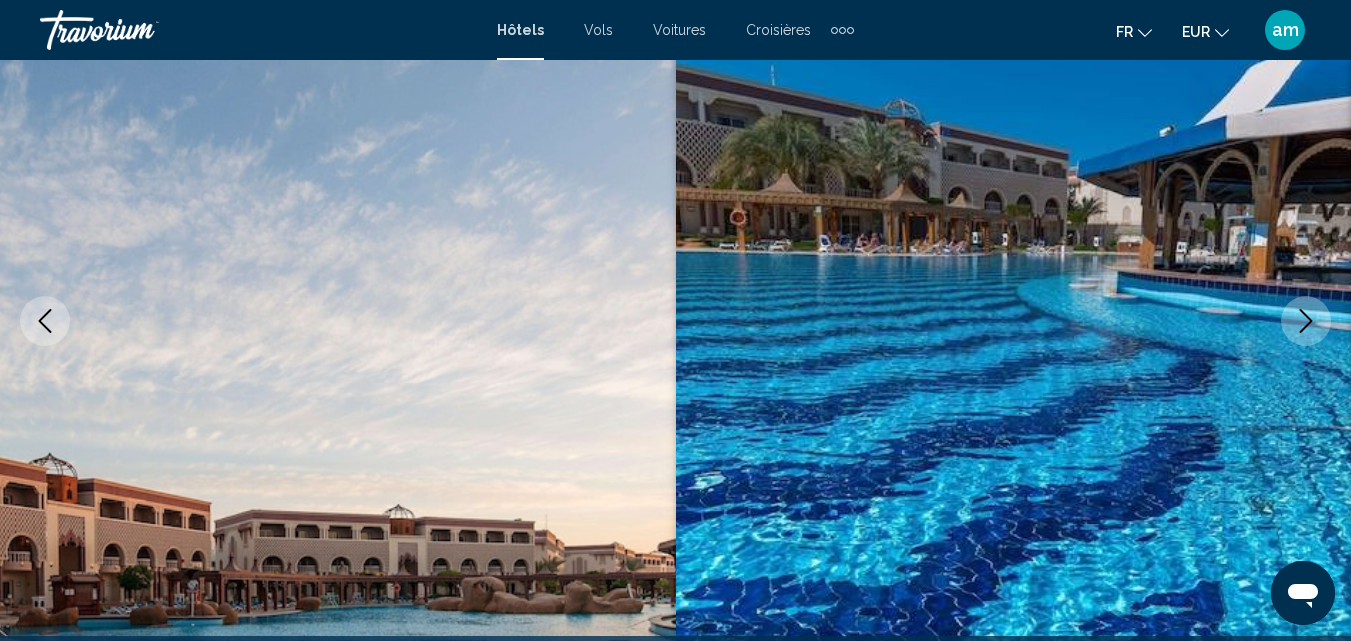click 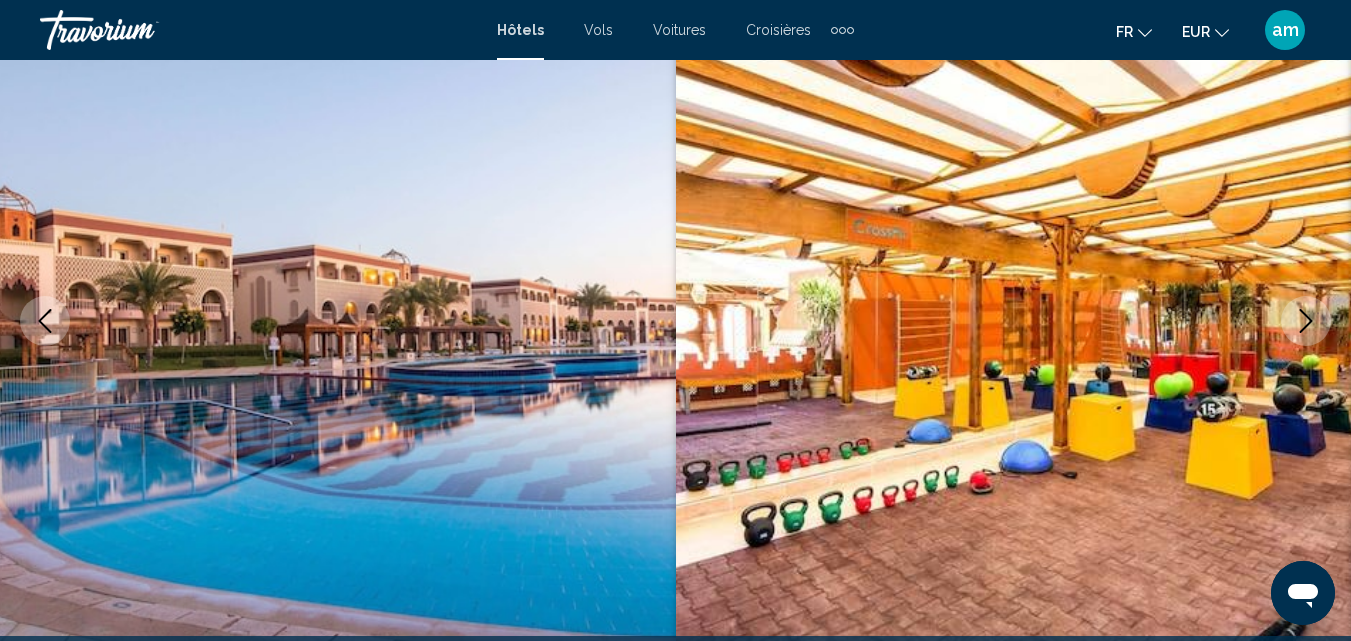 click 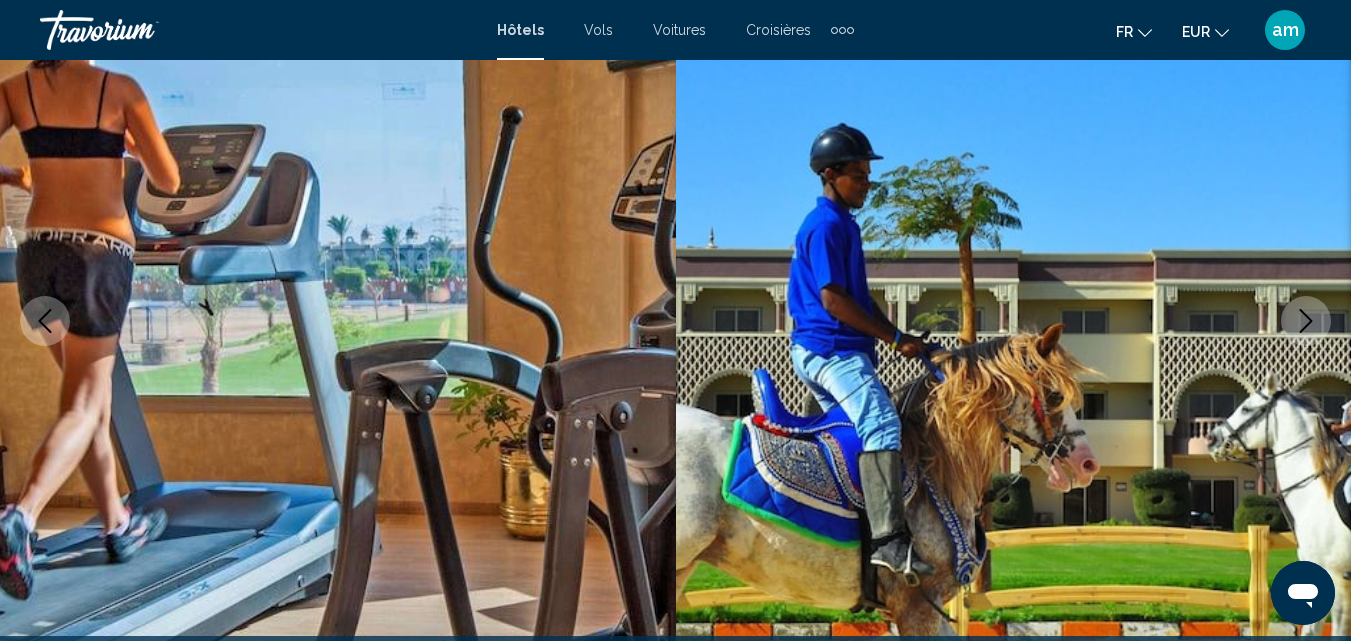 click 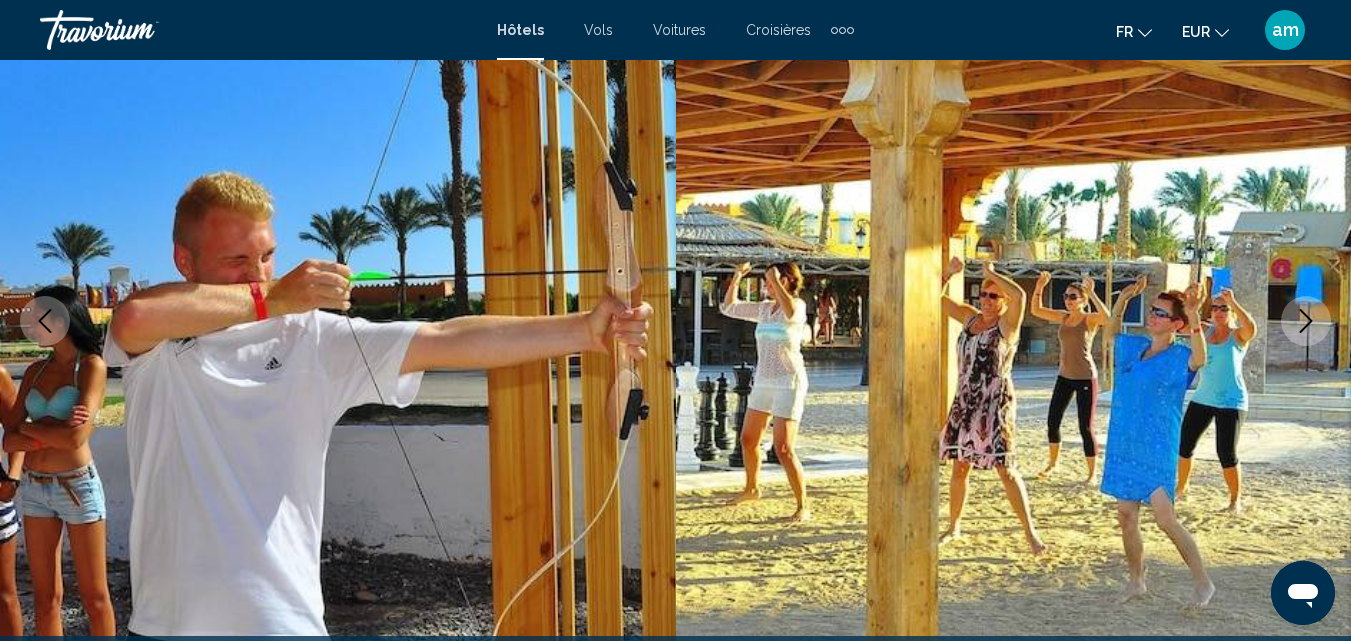 click 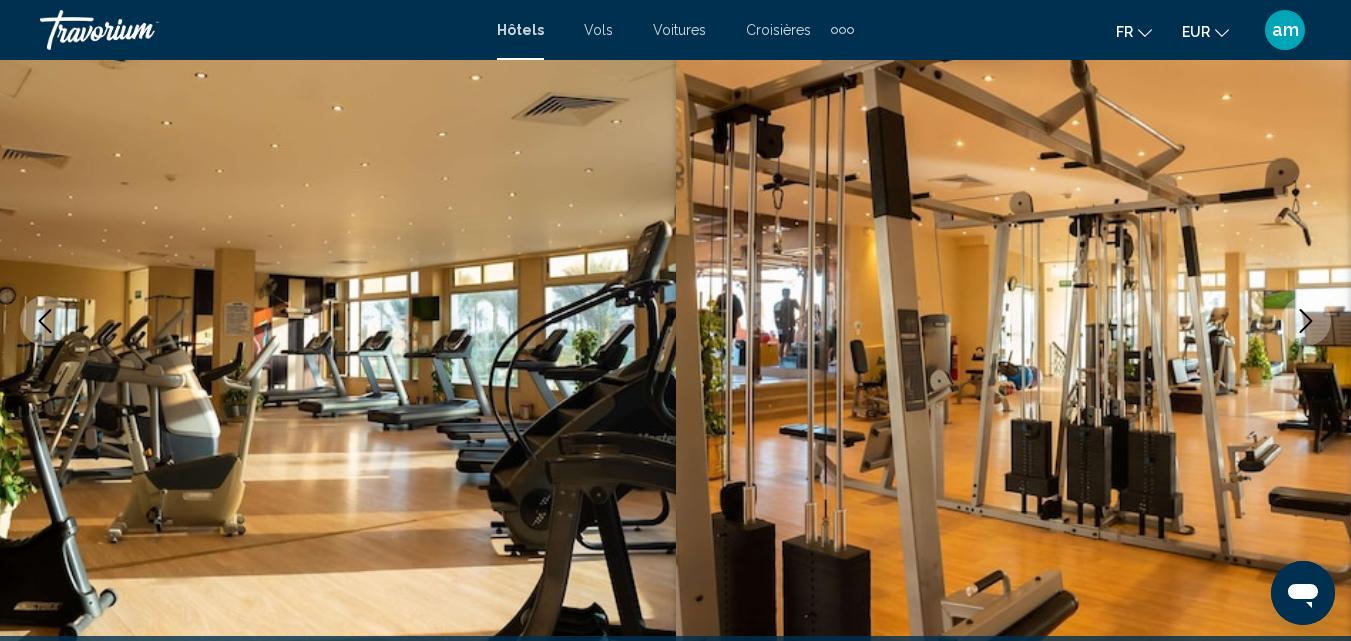 click 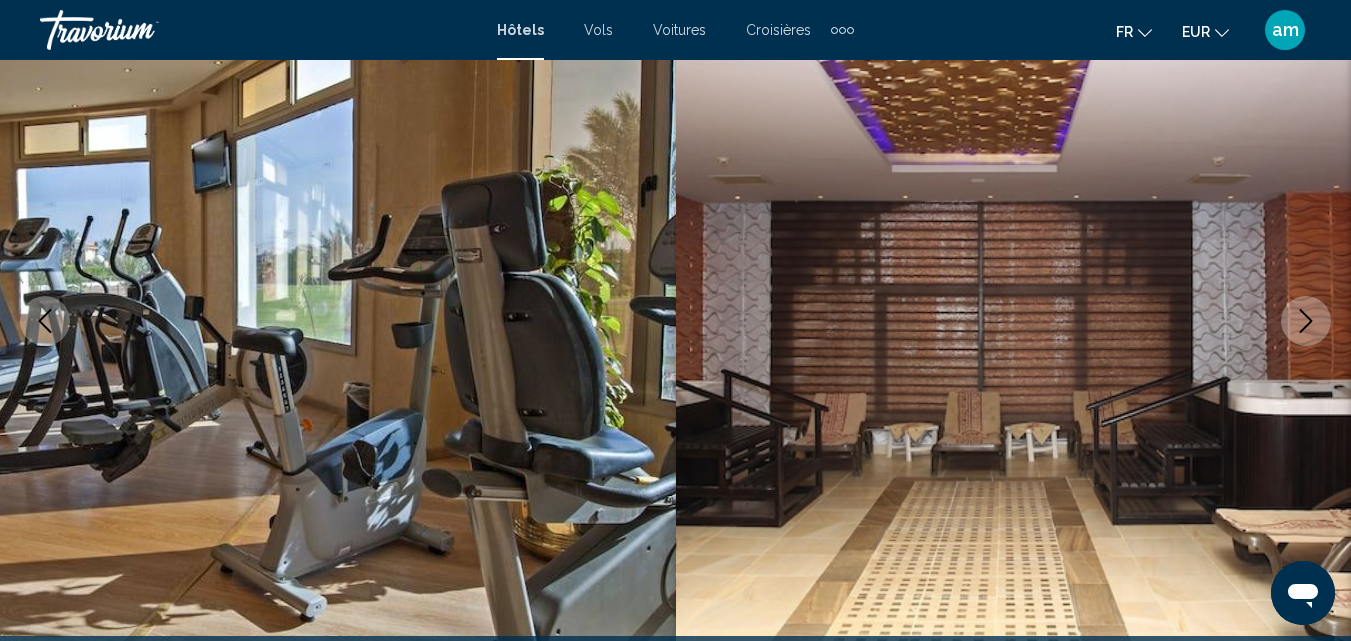 click 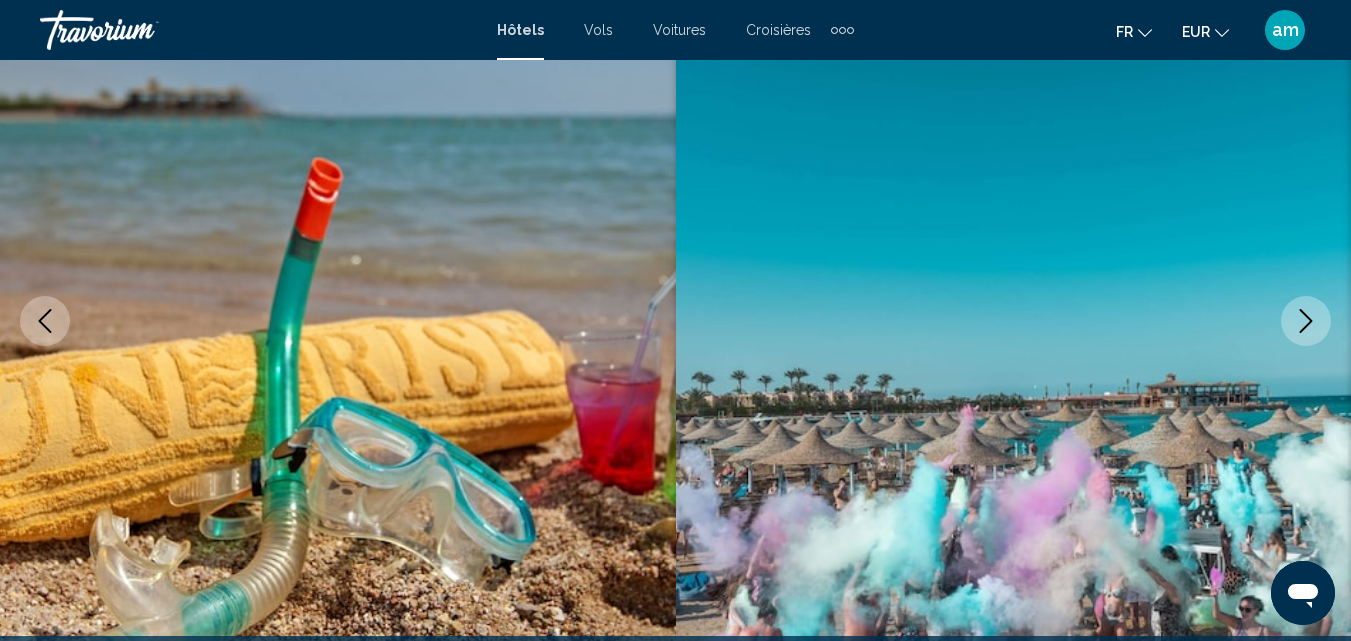 click 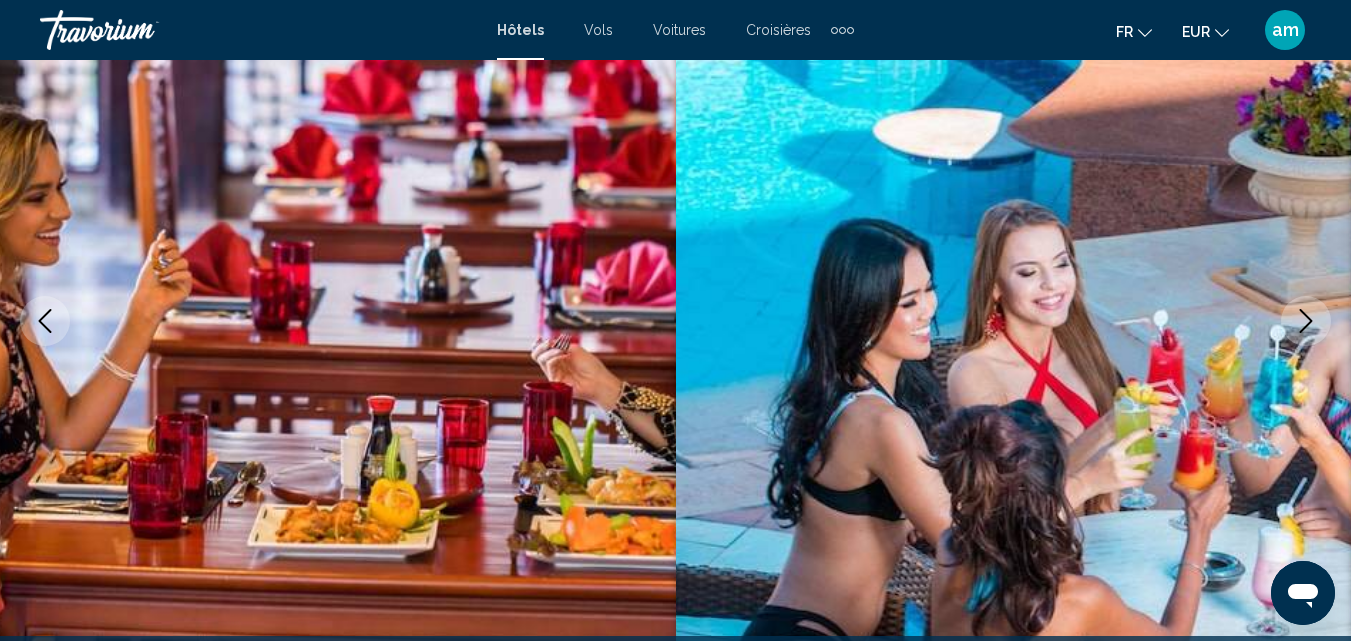 click 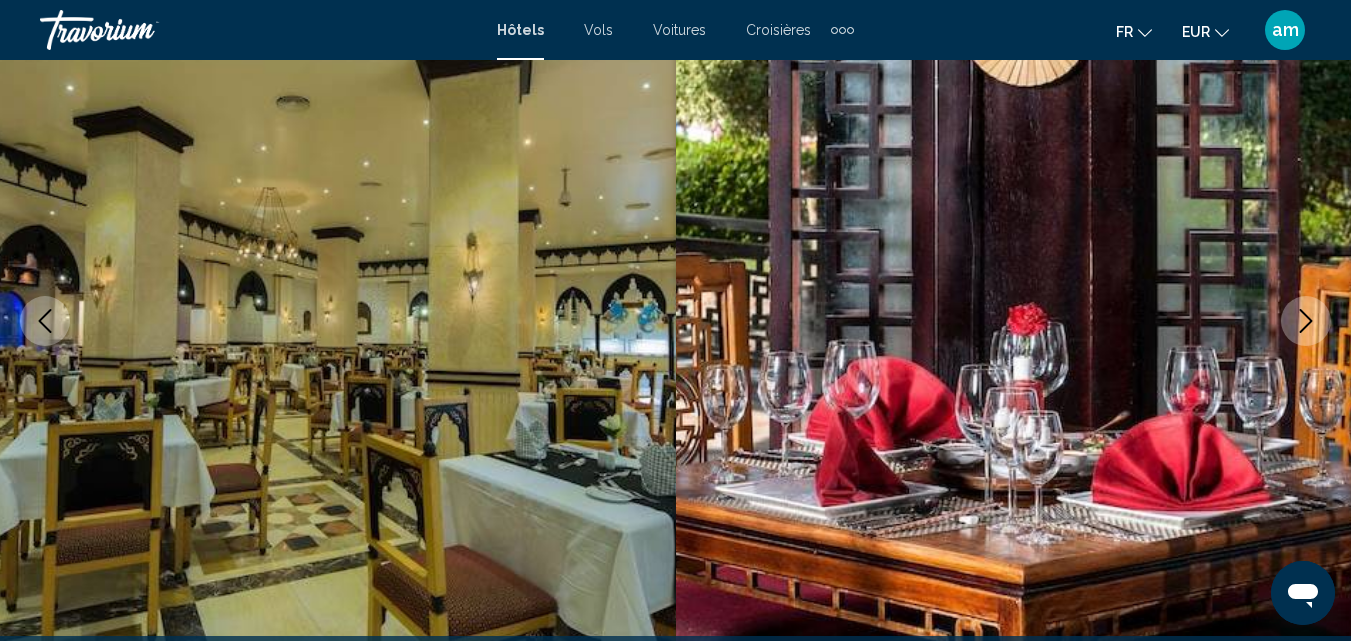 click 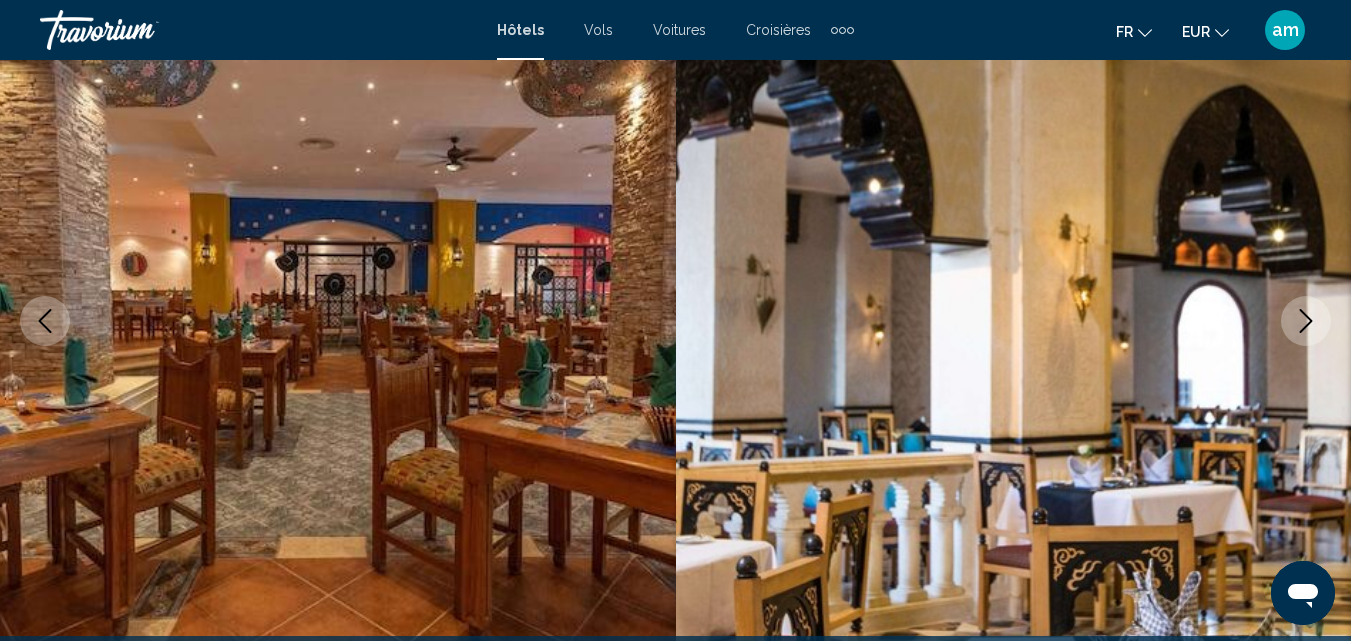 click 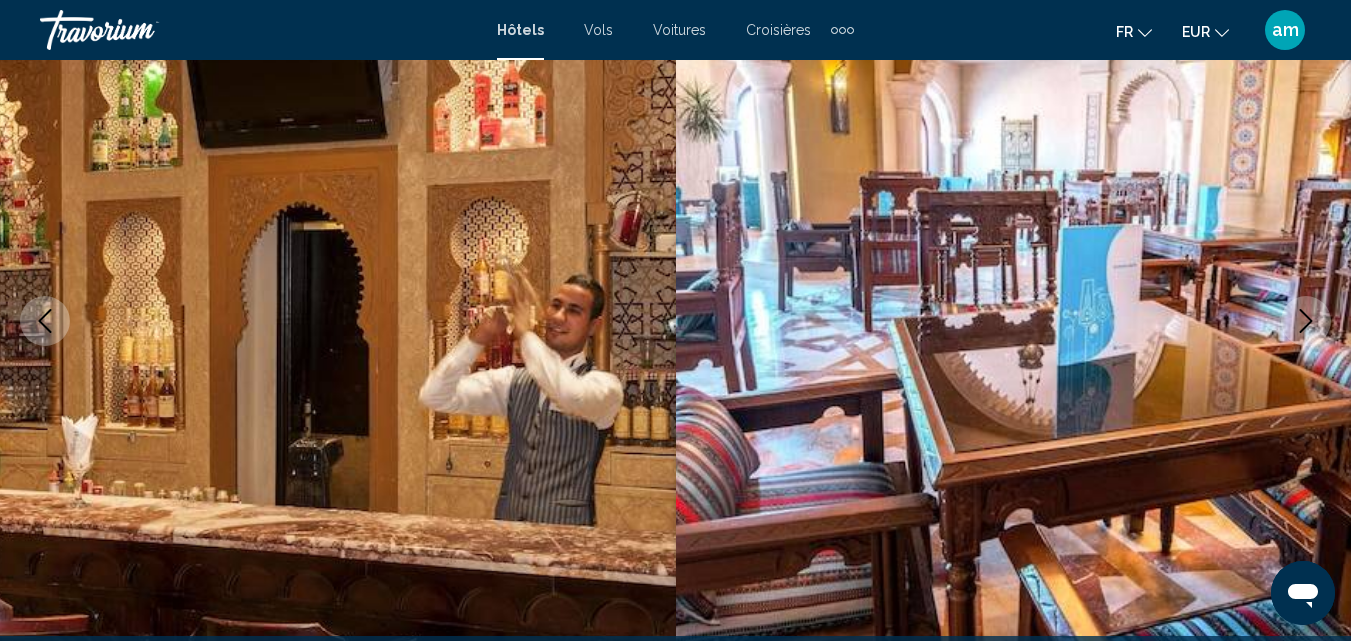 click 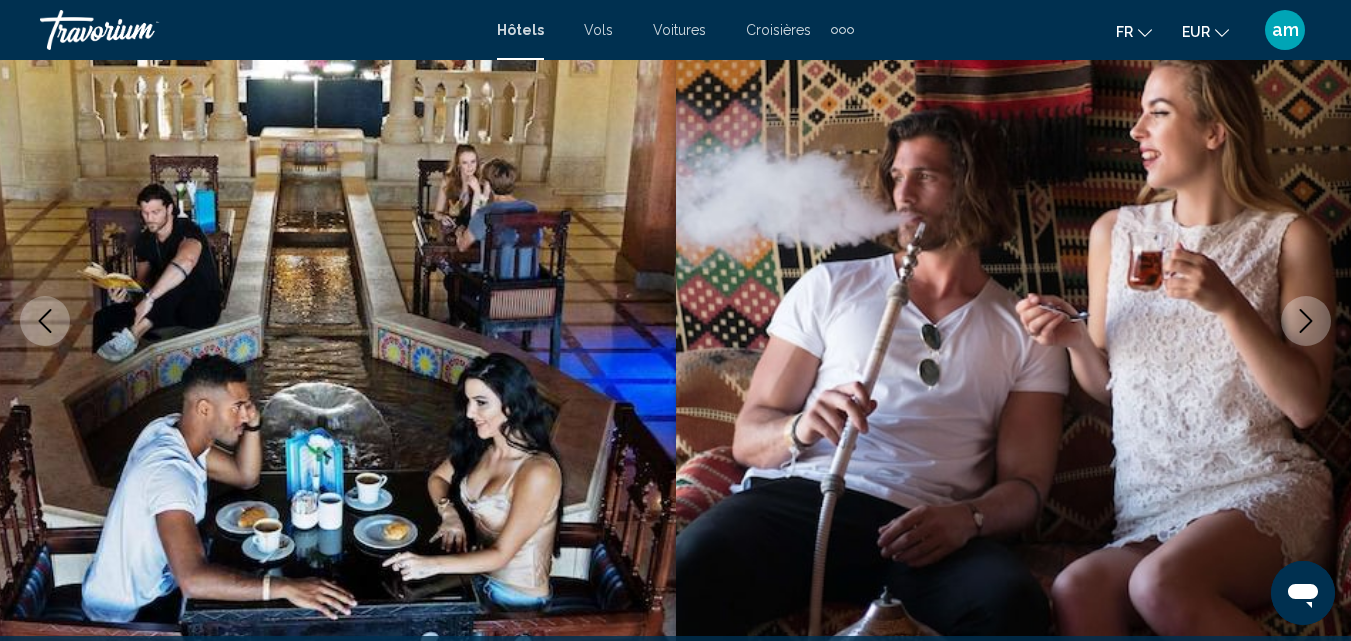 click 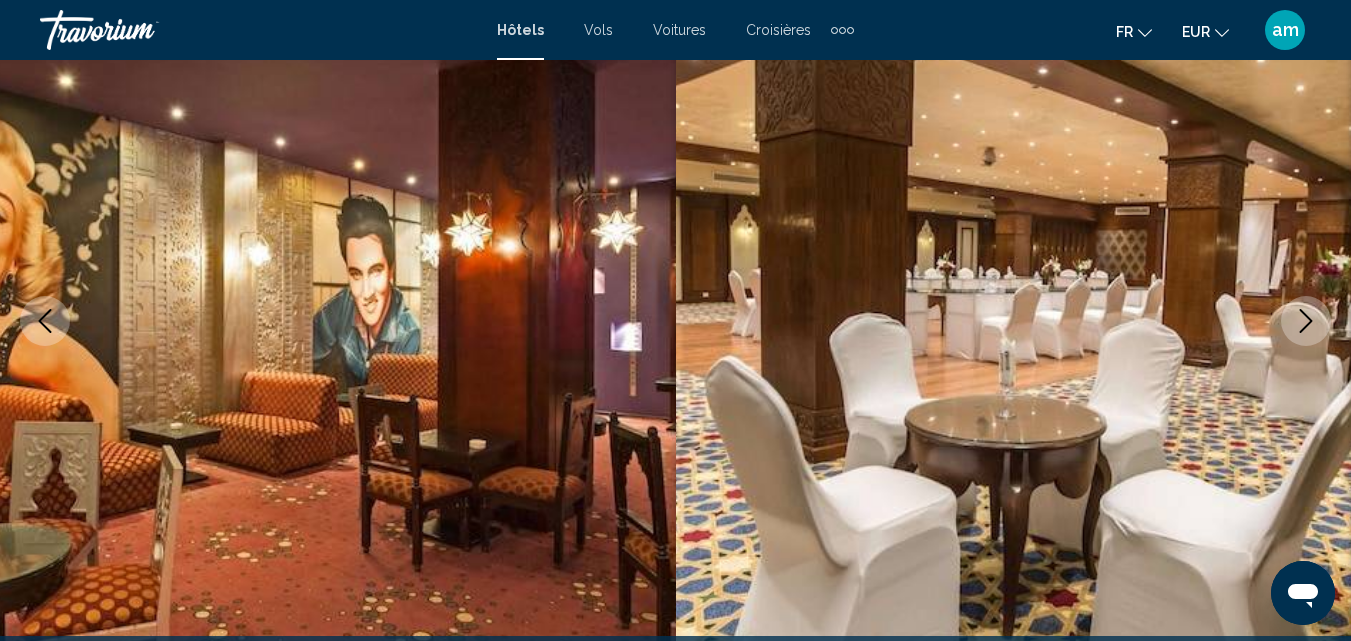click 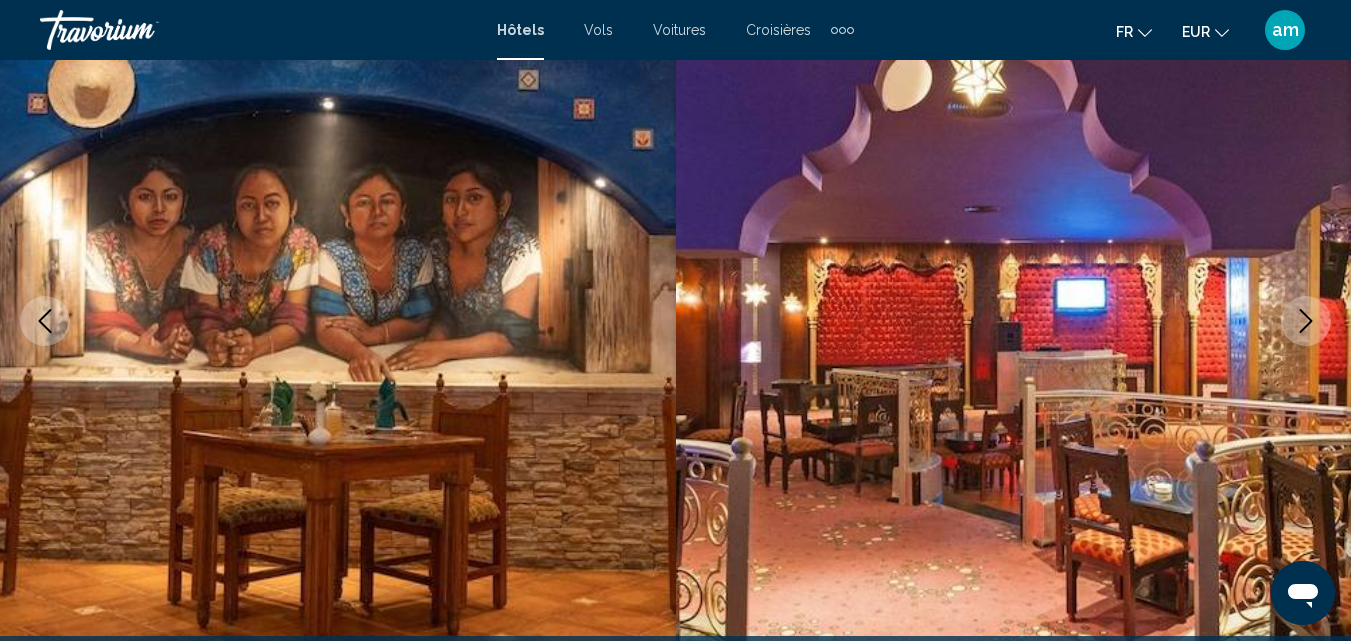 click 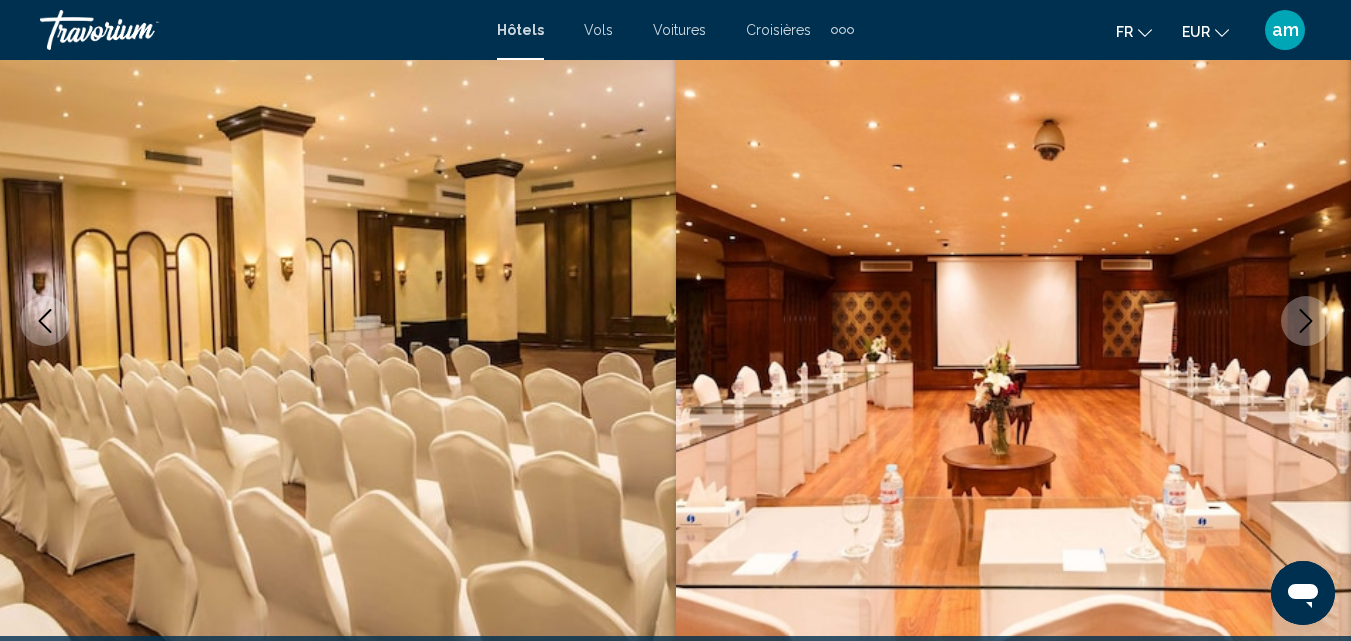 click 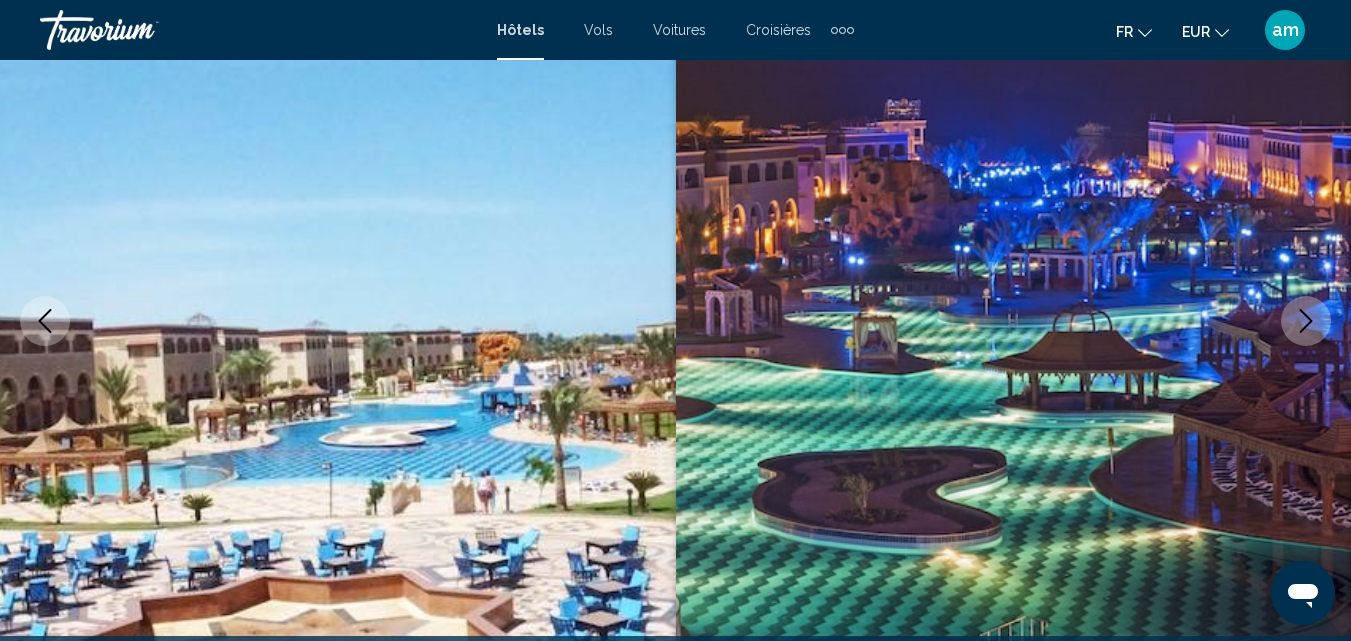 click 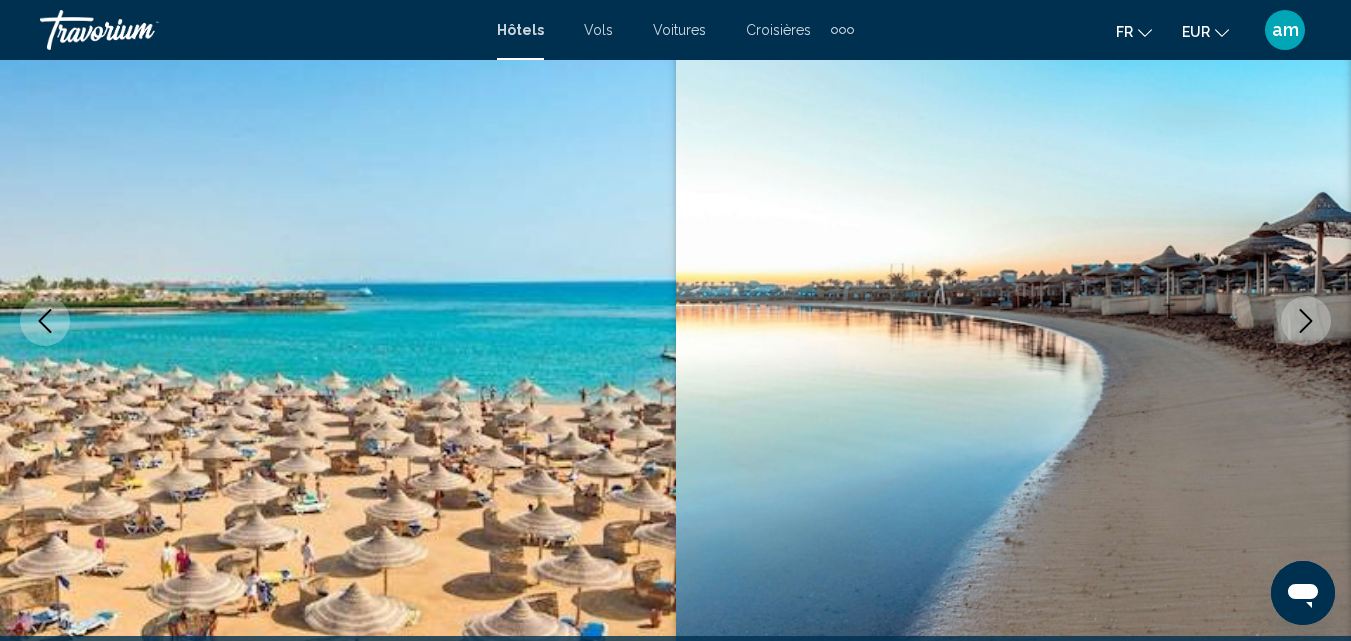 click 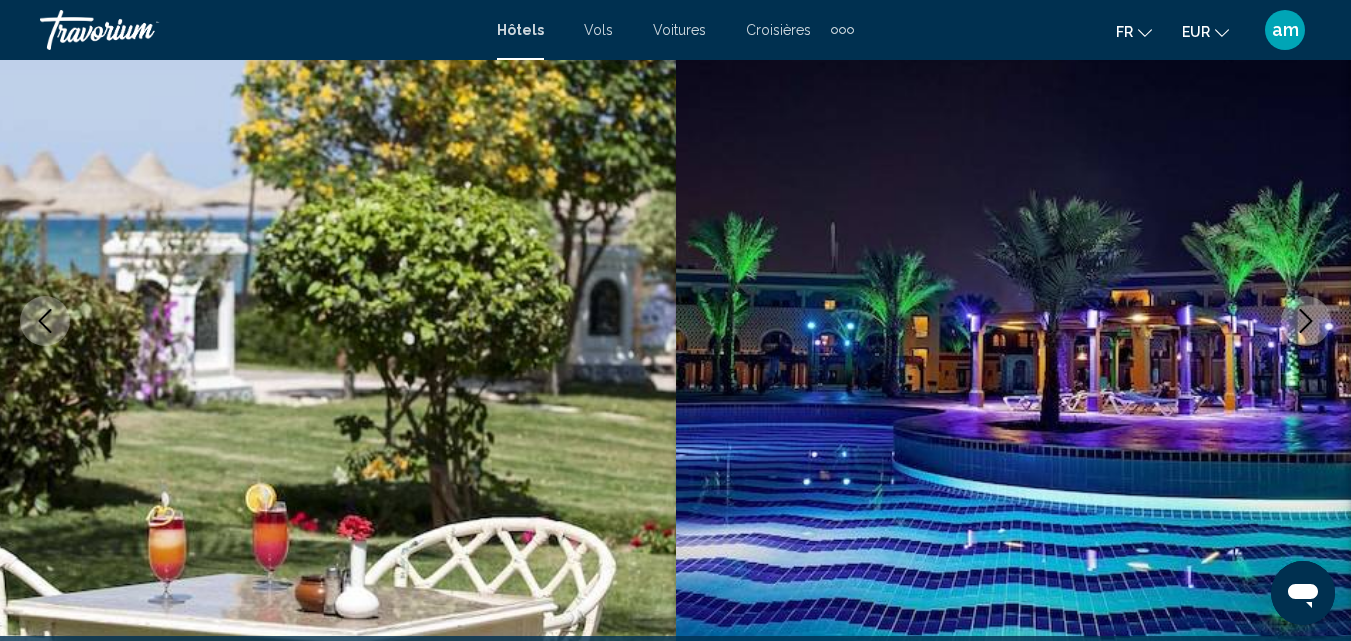 click 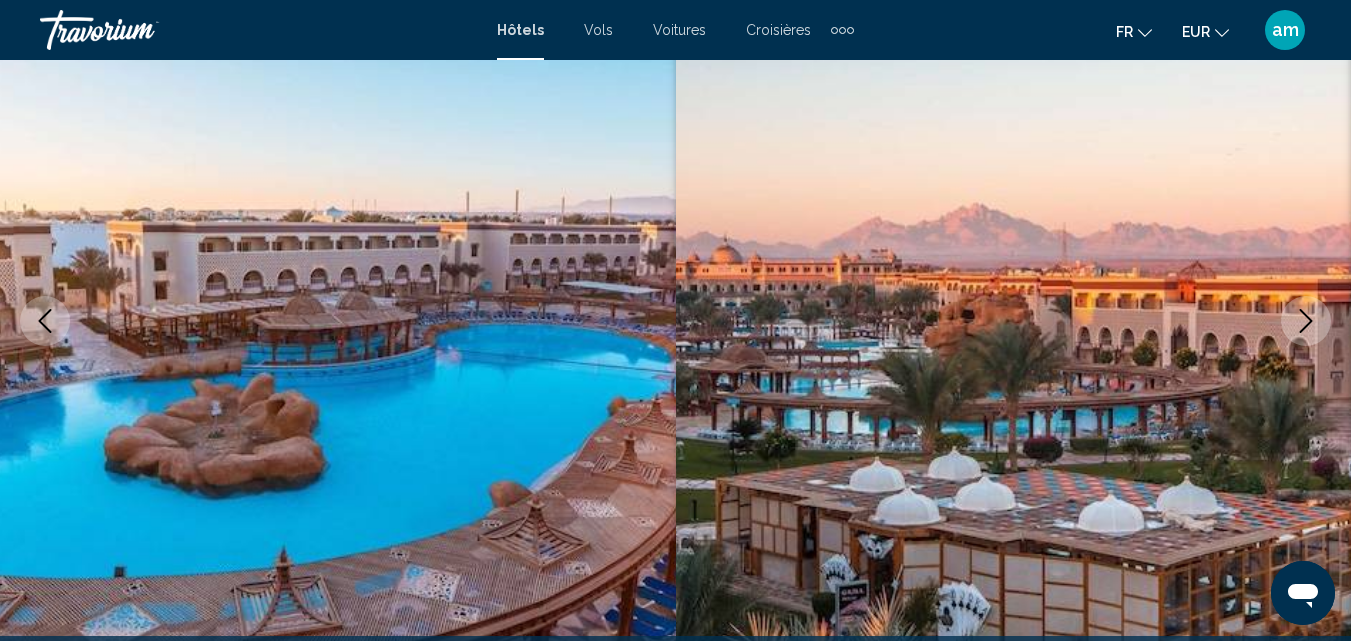 click 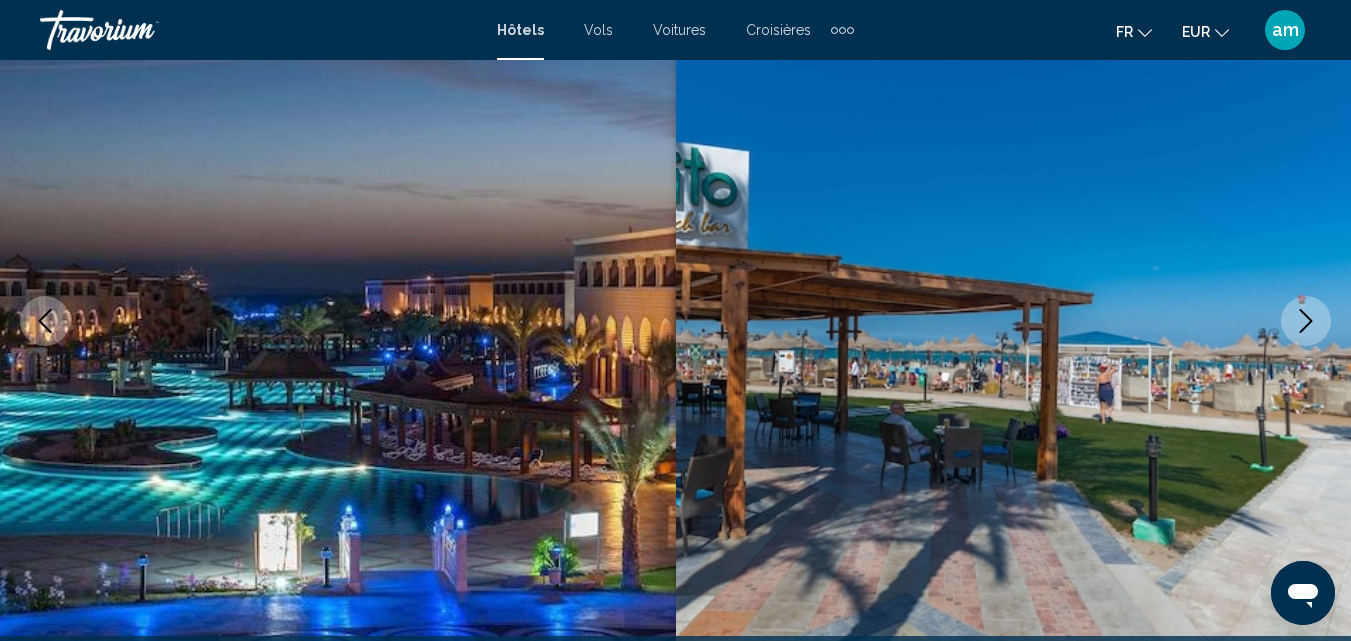 click 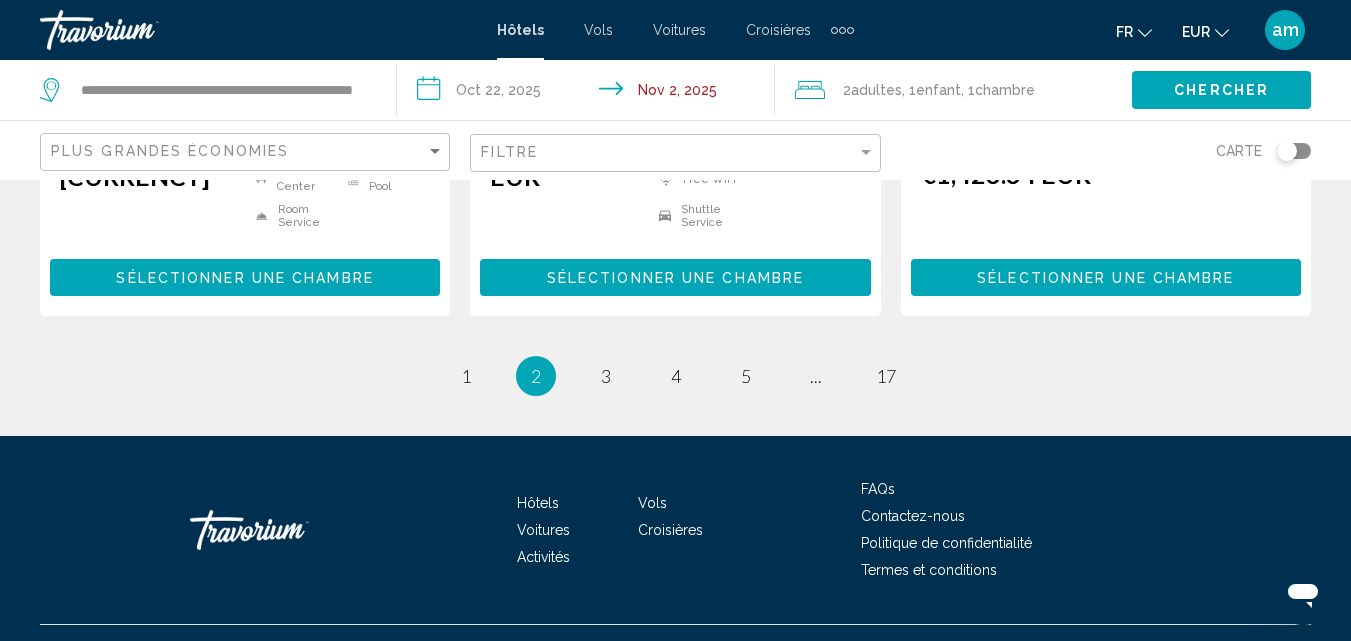 scroll, scrollTop: 3000, scrollLeft: 0, axis: vertical 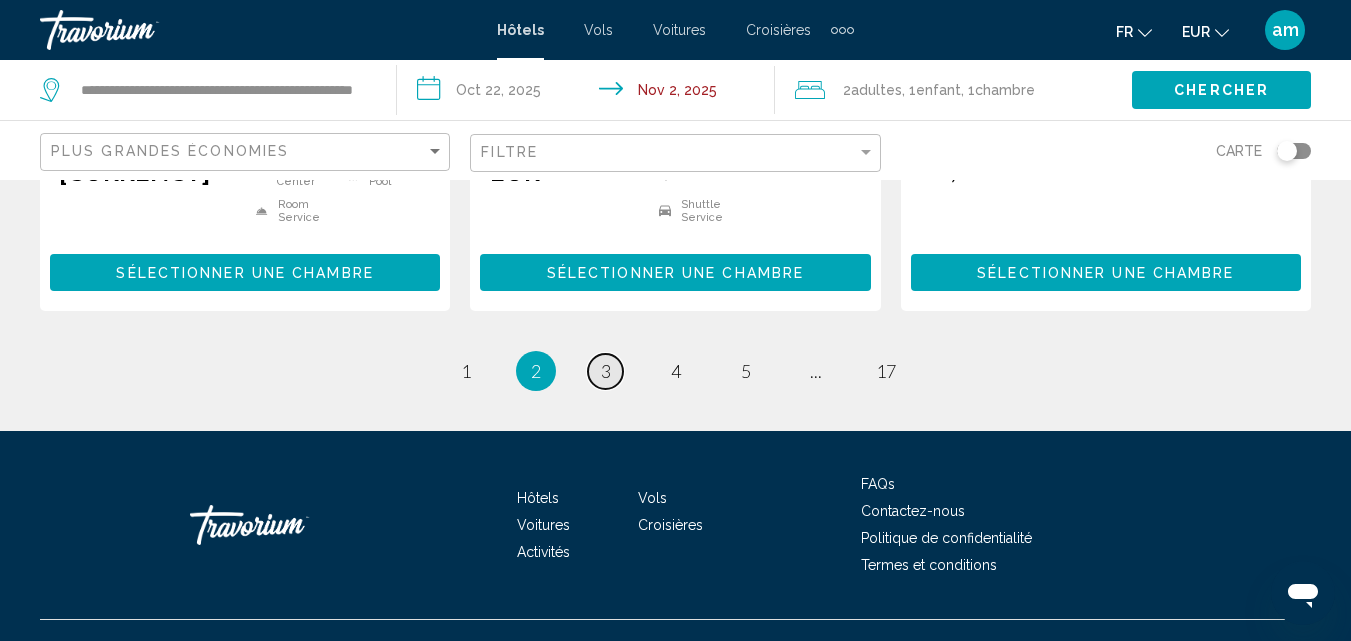 click on "page  3" at bounding box center [605, 371] 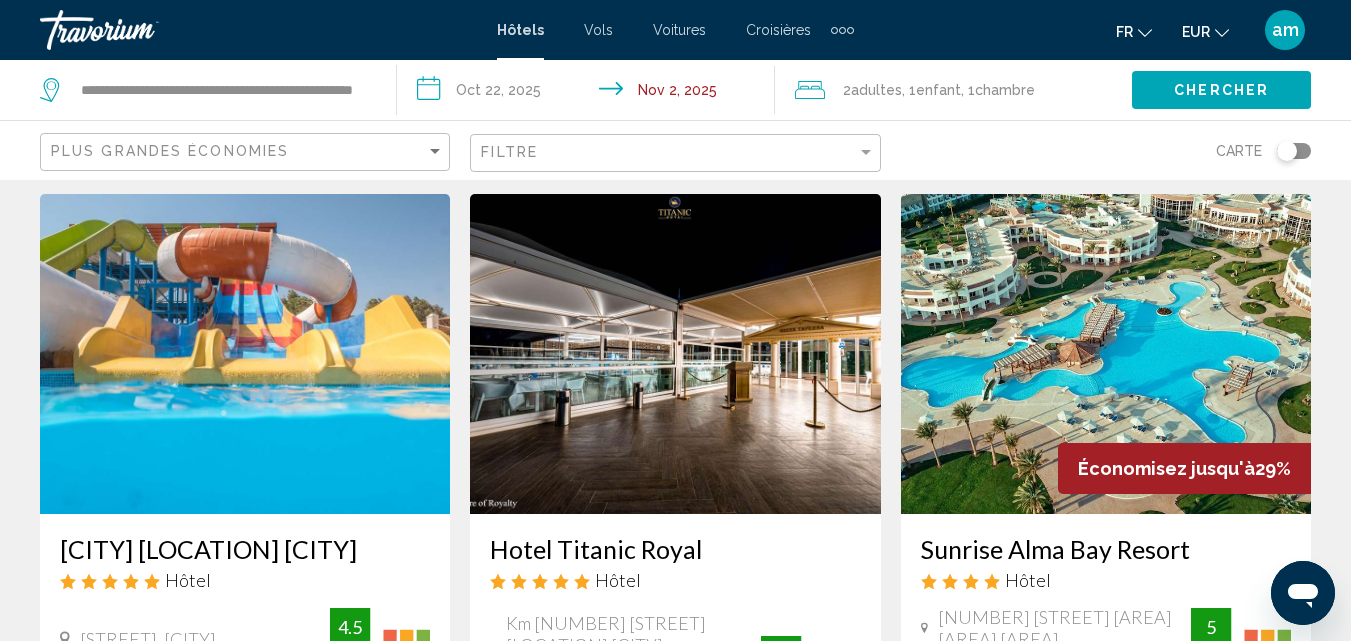 scroll, scrollTop: 100, scrollLeft: 0, axis: vertical 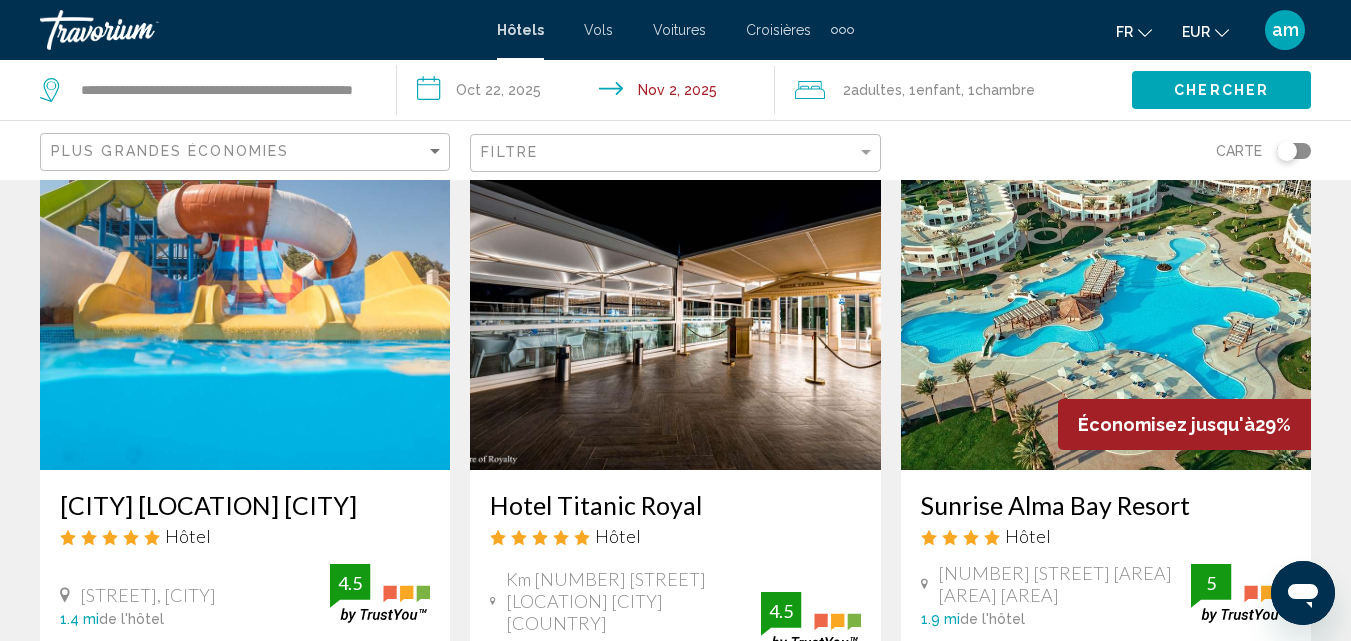 click at bounding box center [1106, 310] 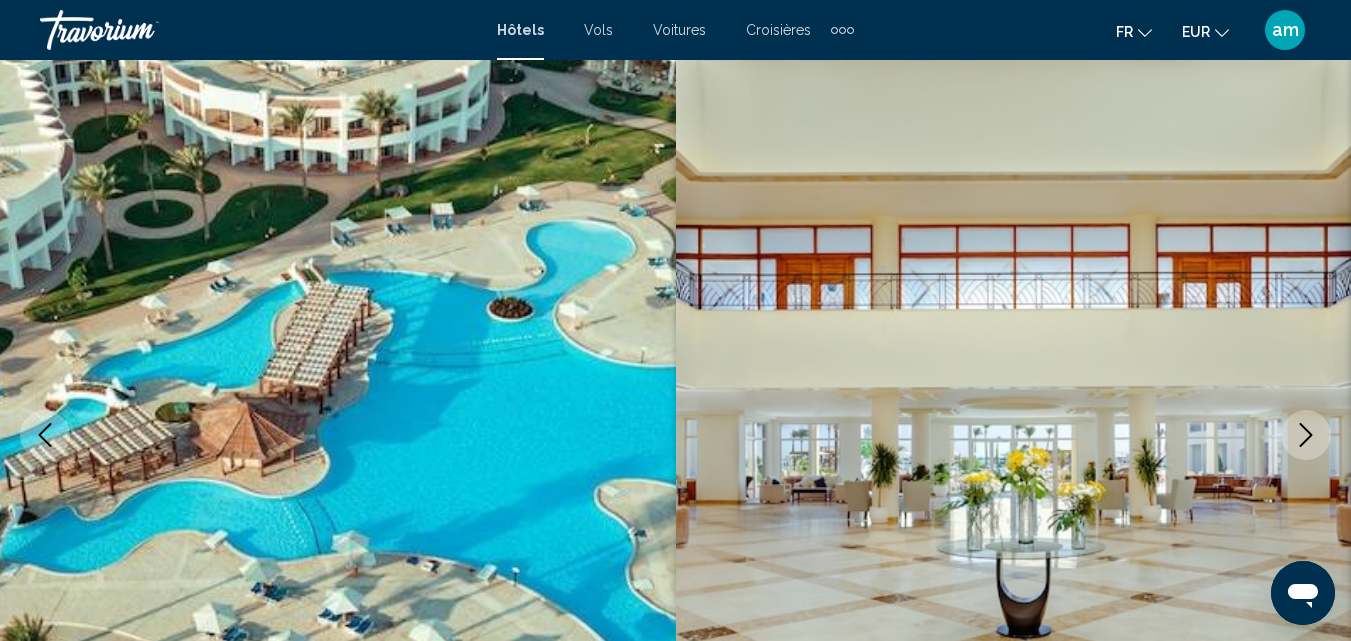 scroll, scrollTop: 214, scrollLeft: 0, axis: vertical 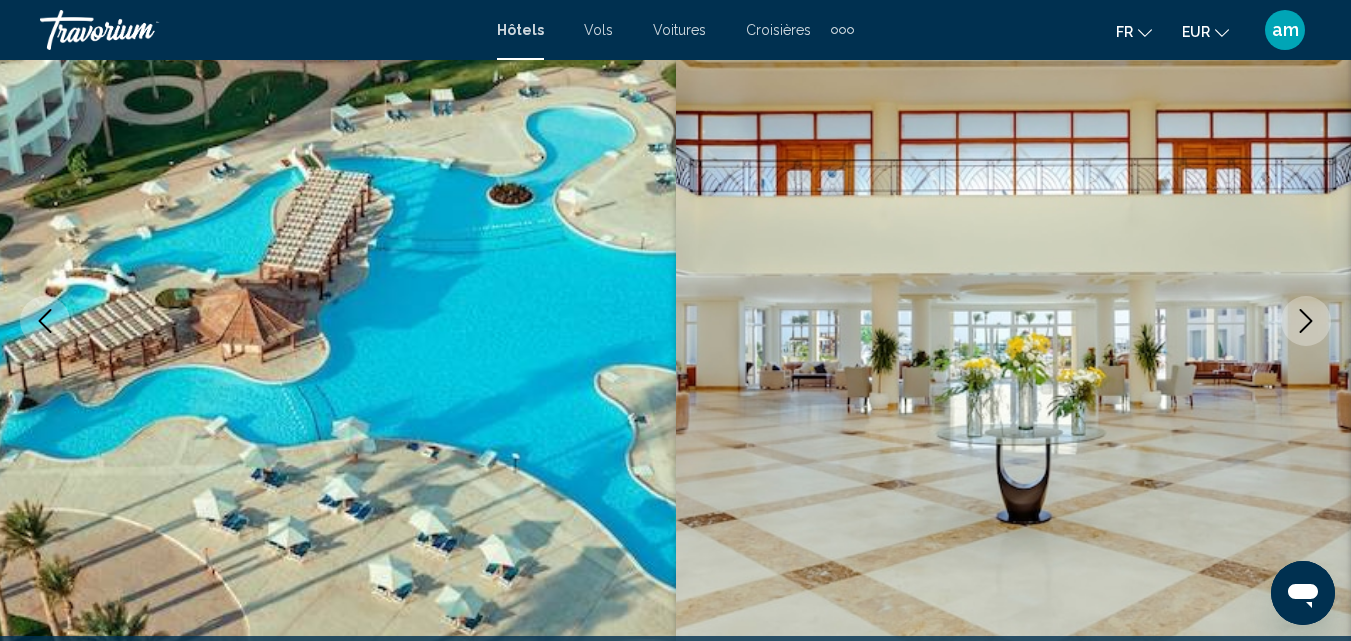 click at bounding box center [1306, 321] 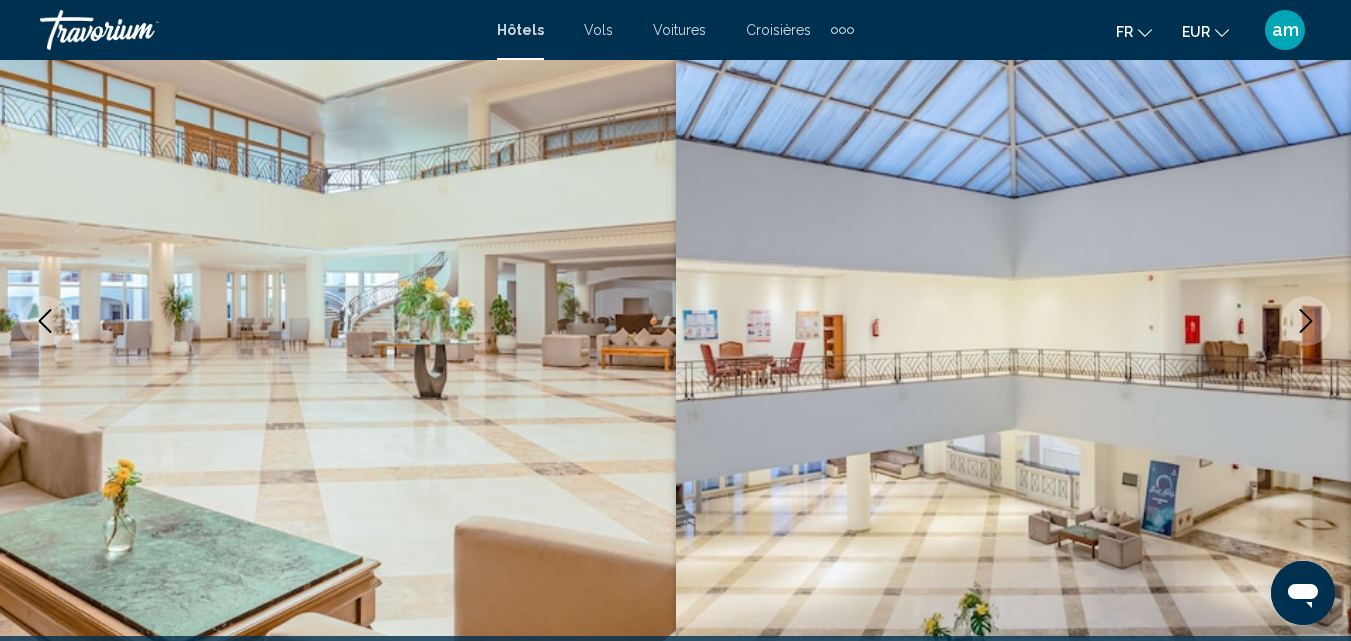 click at bounding box center (1306, 321) 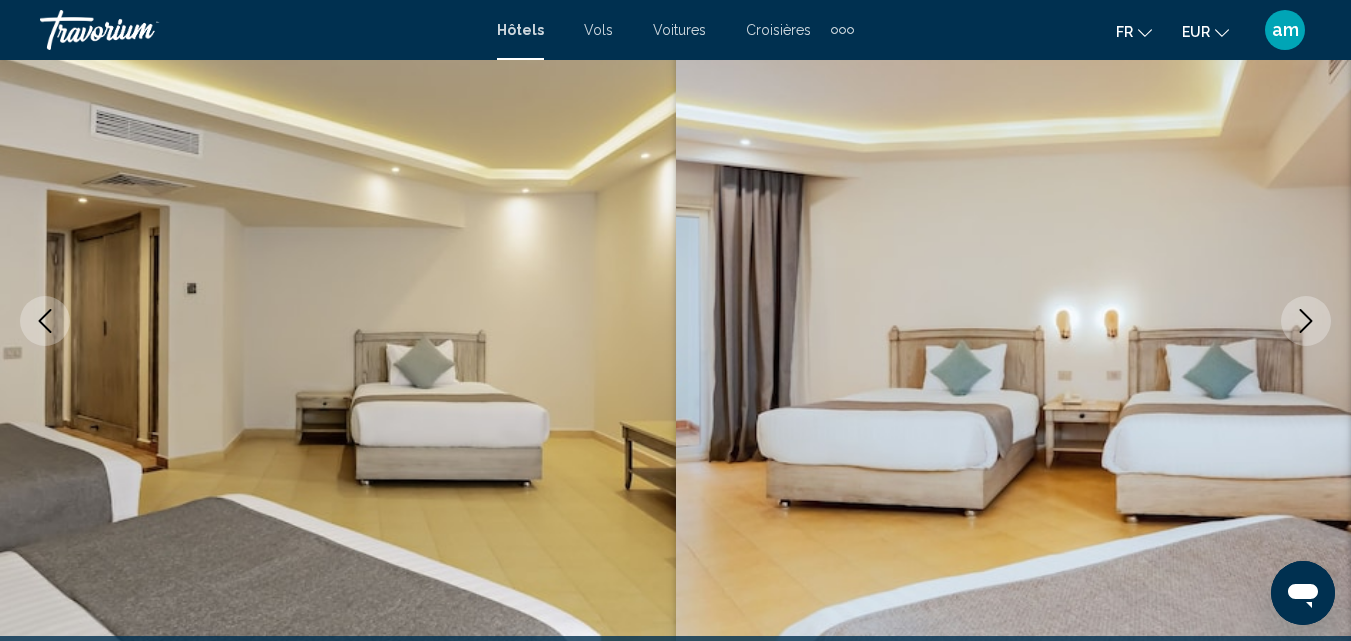 click at bounding box center (1306, 321) 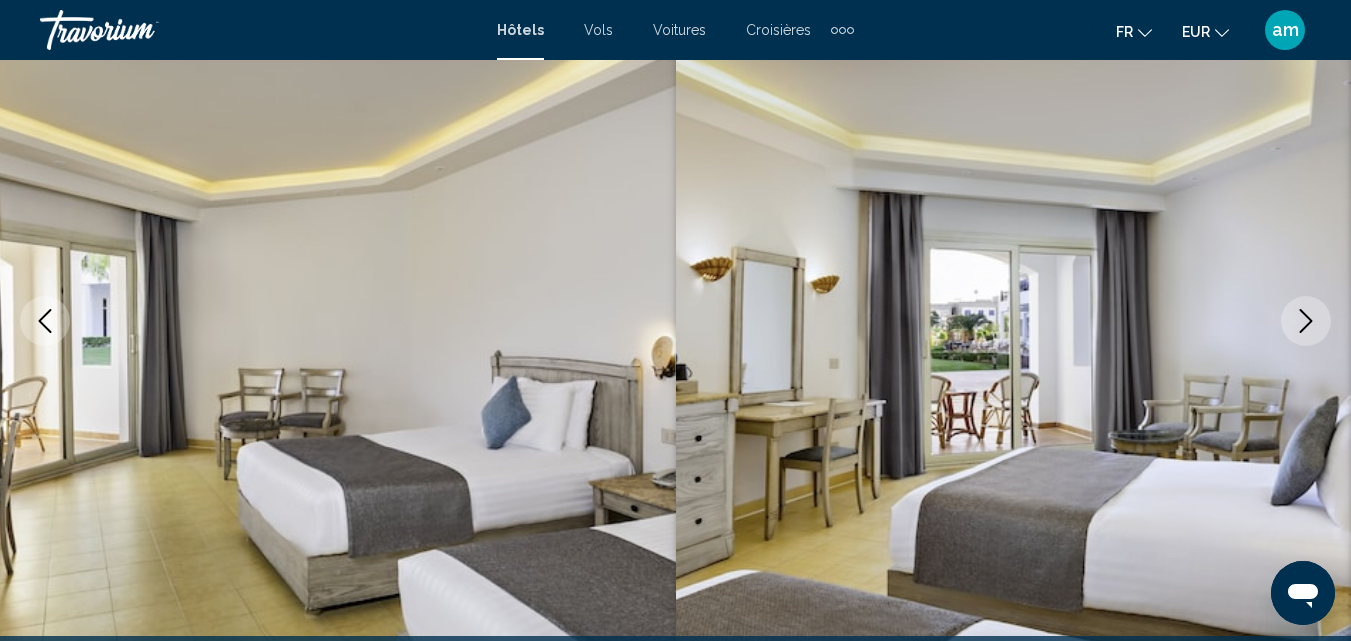 click at bounding box center [1306, 321] 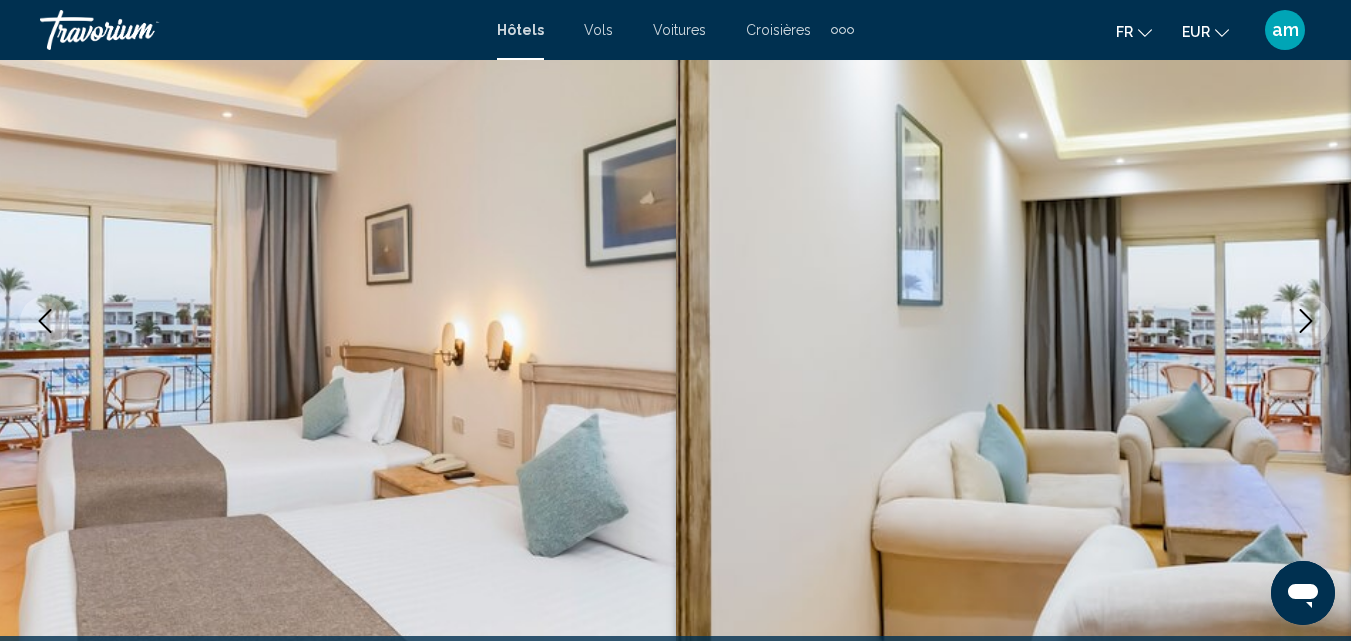 click at bounding box center [1306, 321] 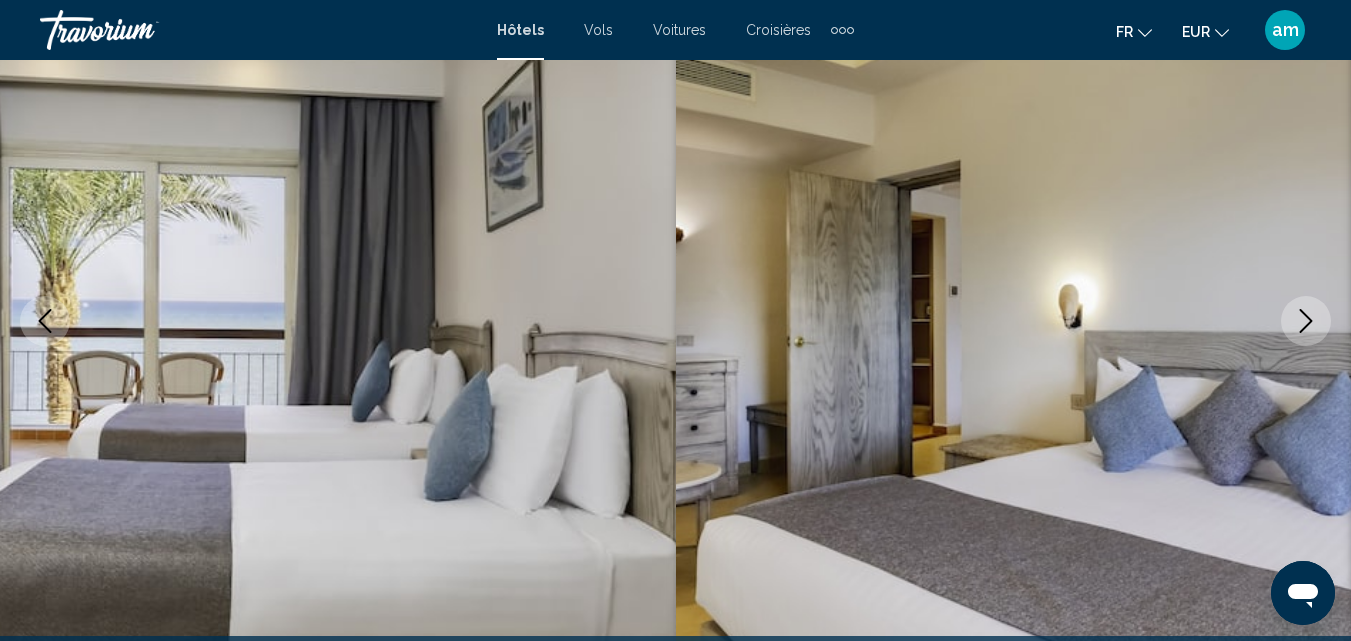 click at bounding box center (1306, 321) 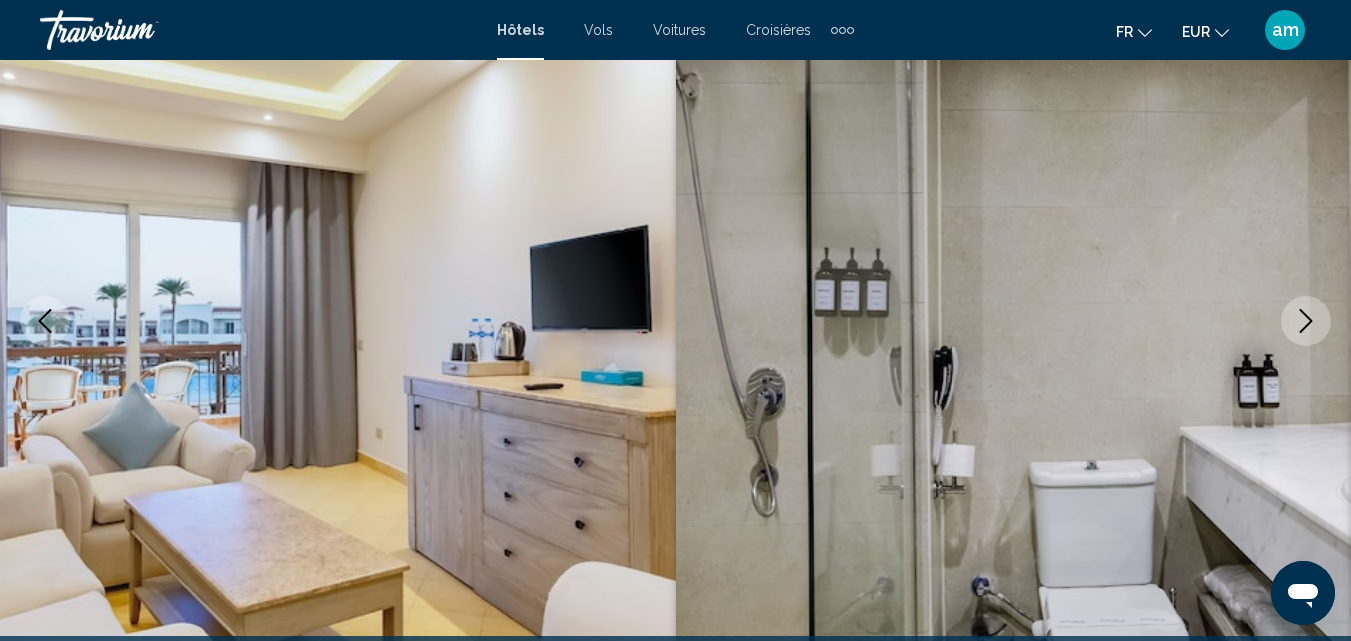 click at bounding box center (1306, 321) 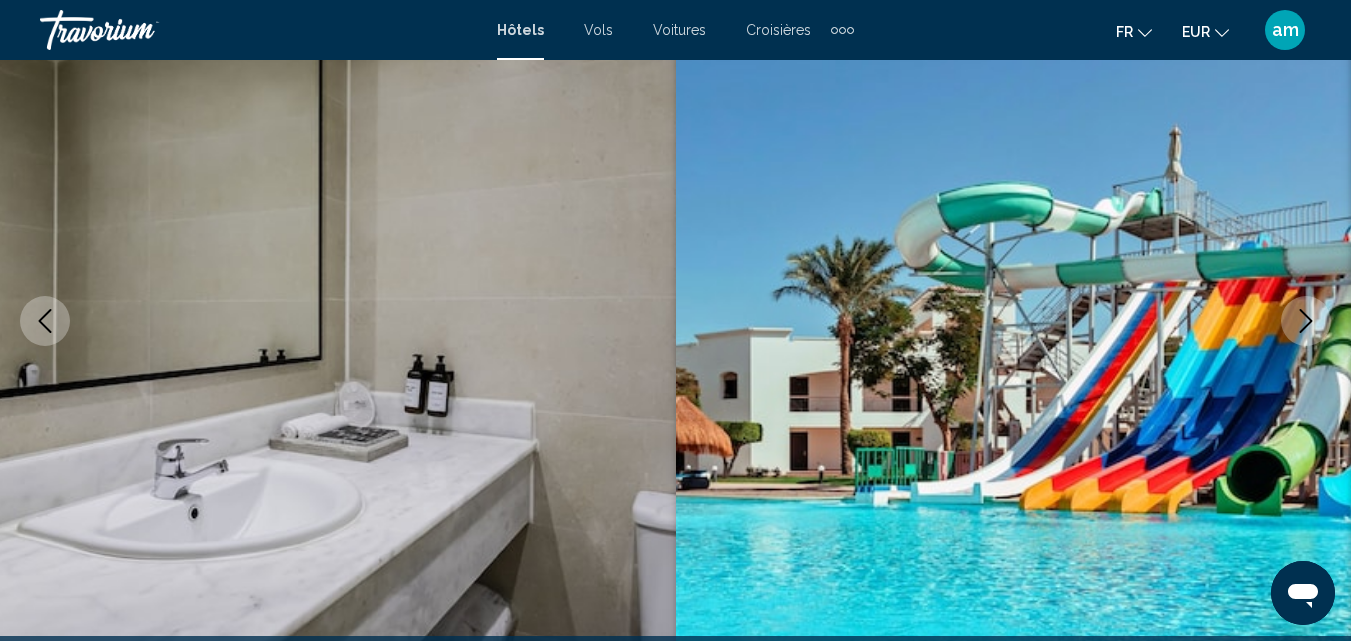 click at bounding box center (1306, 321) 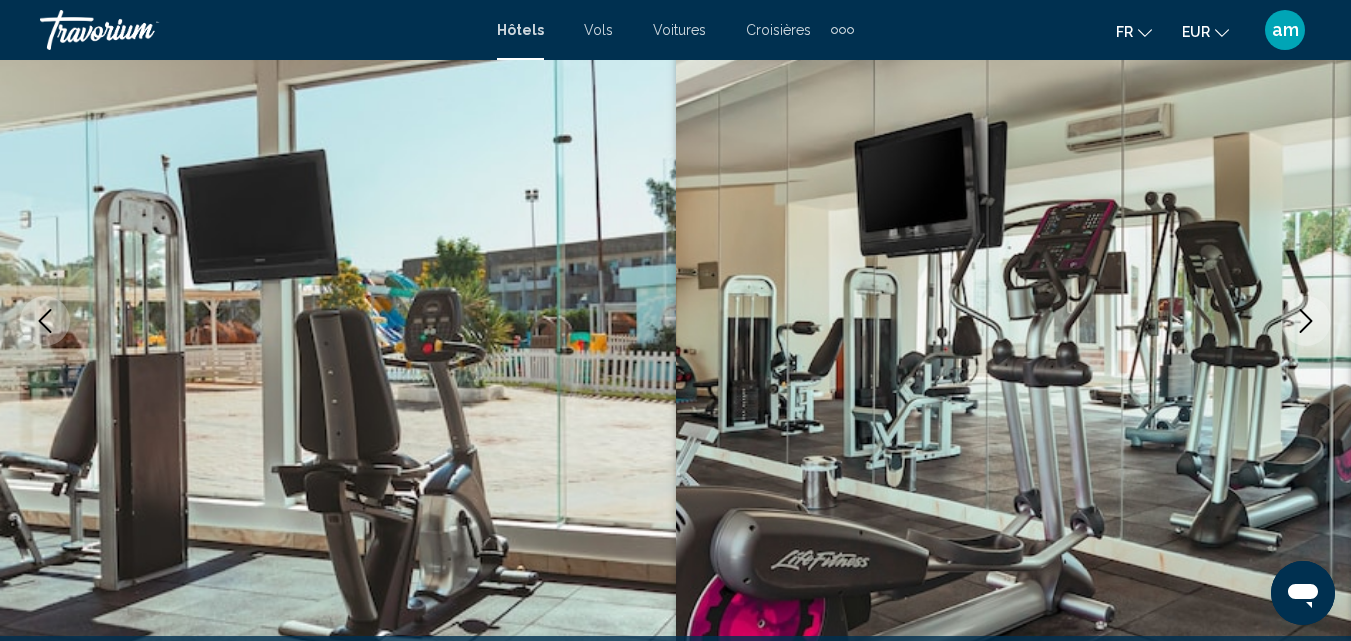 click at bounding box center [45, 321] 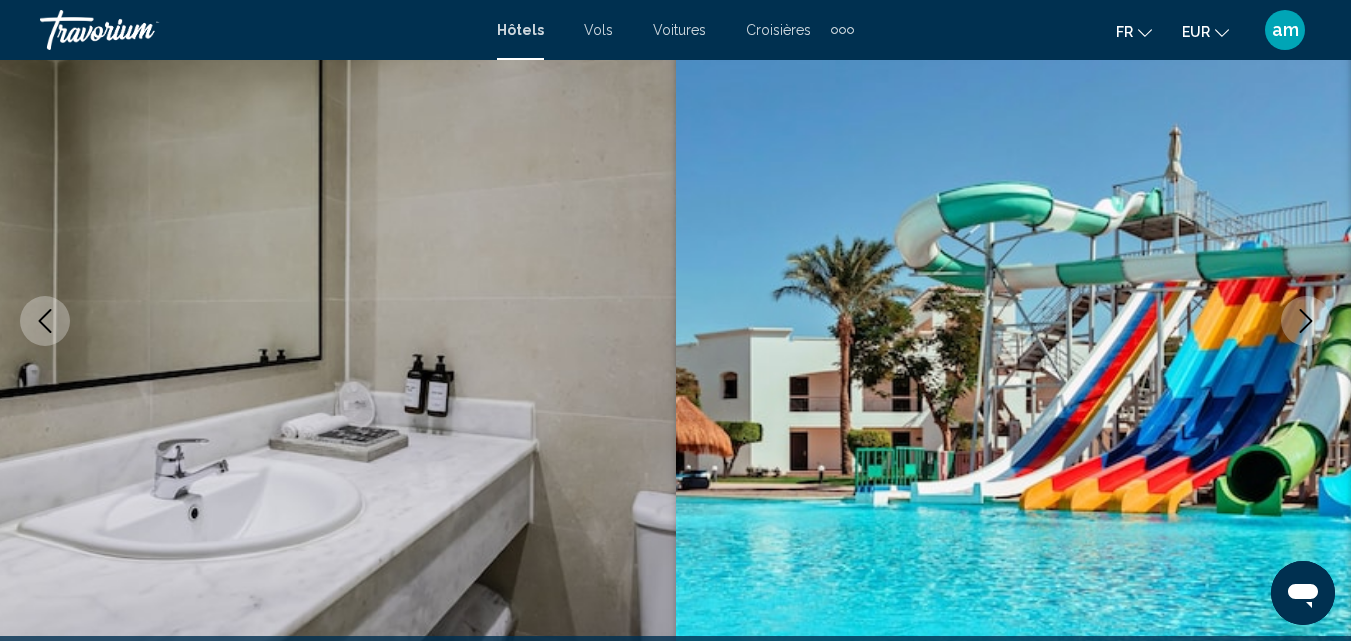 click 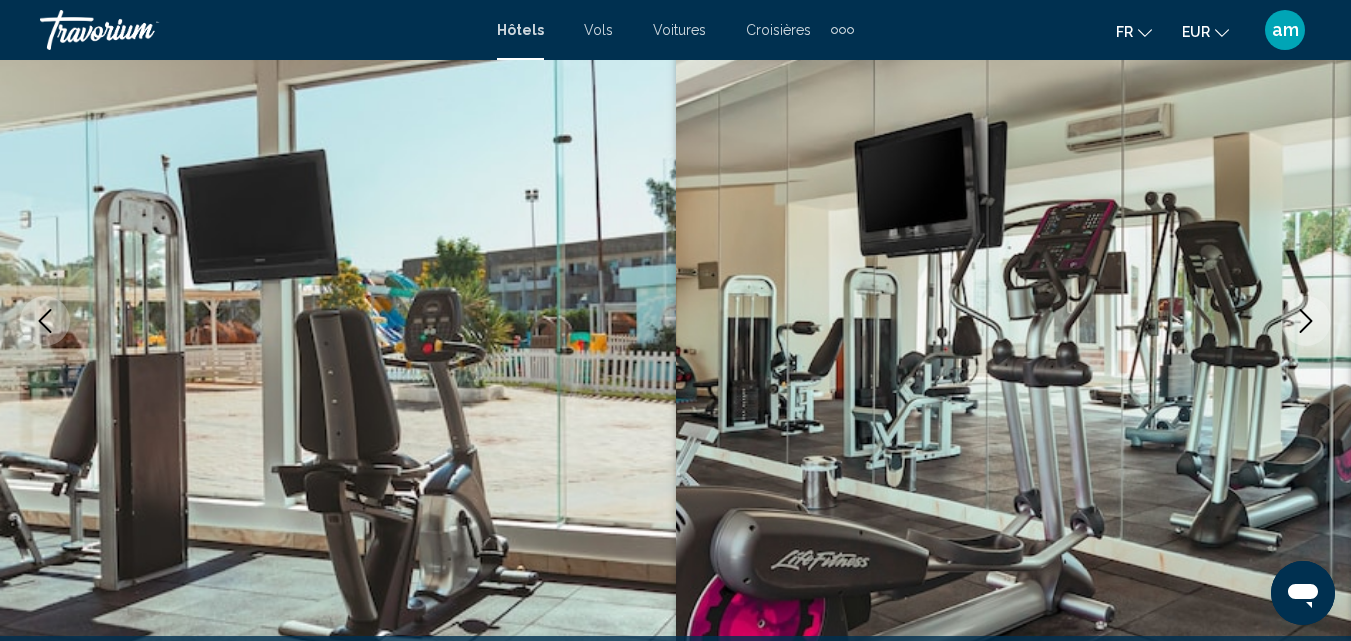 click 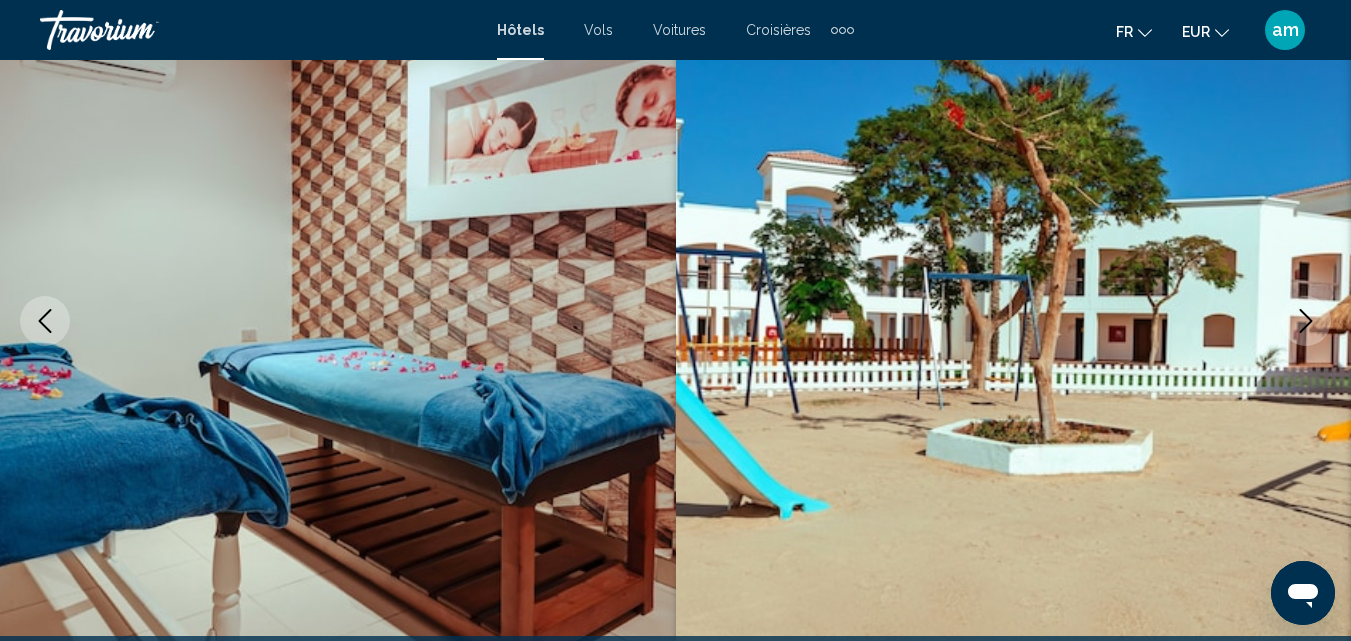 click 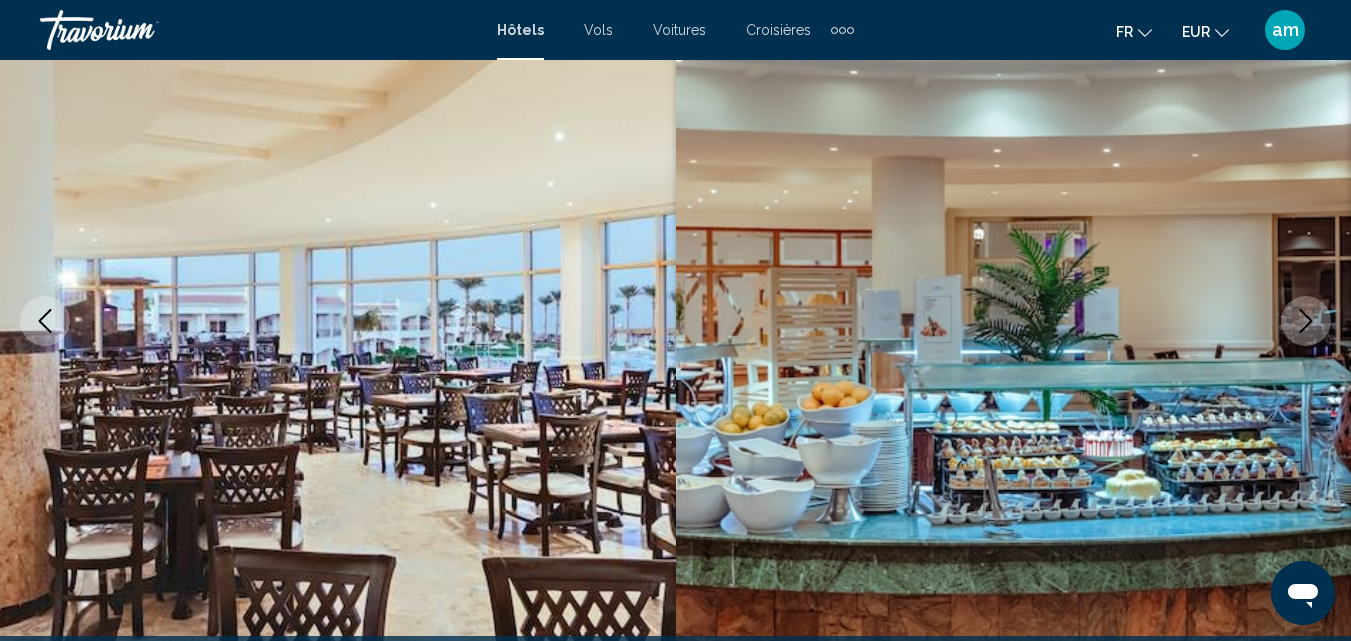 click 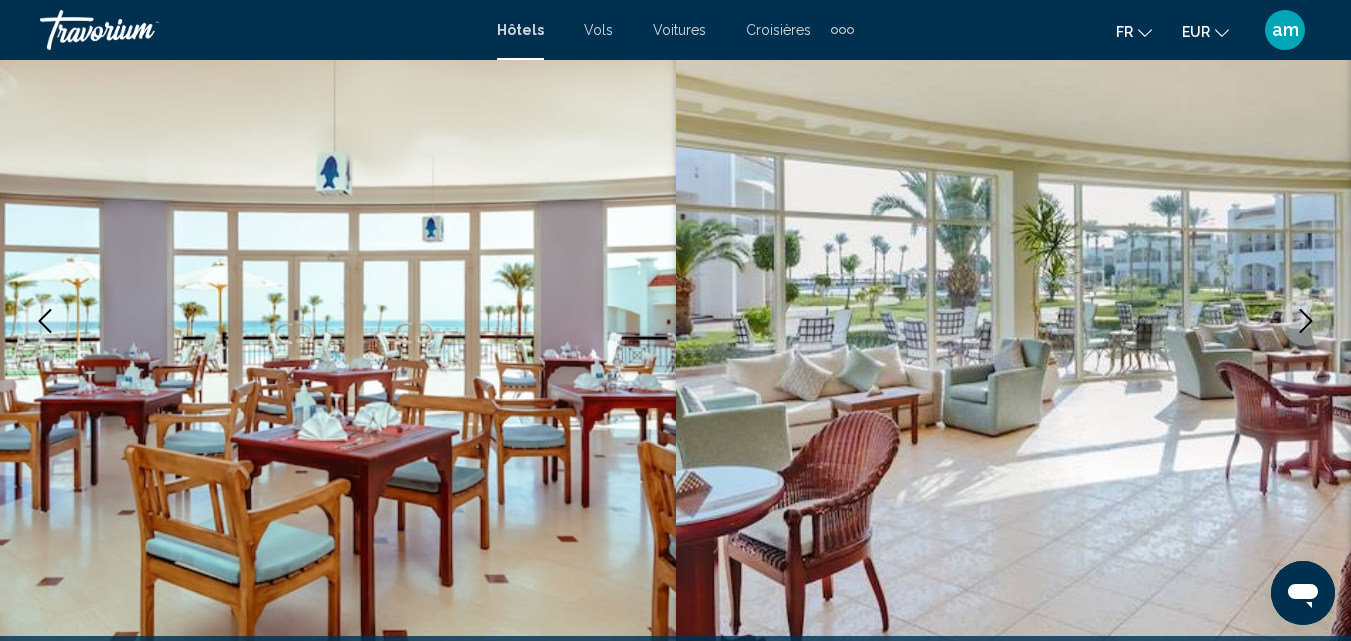 click 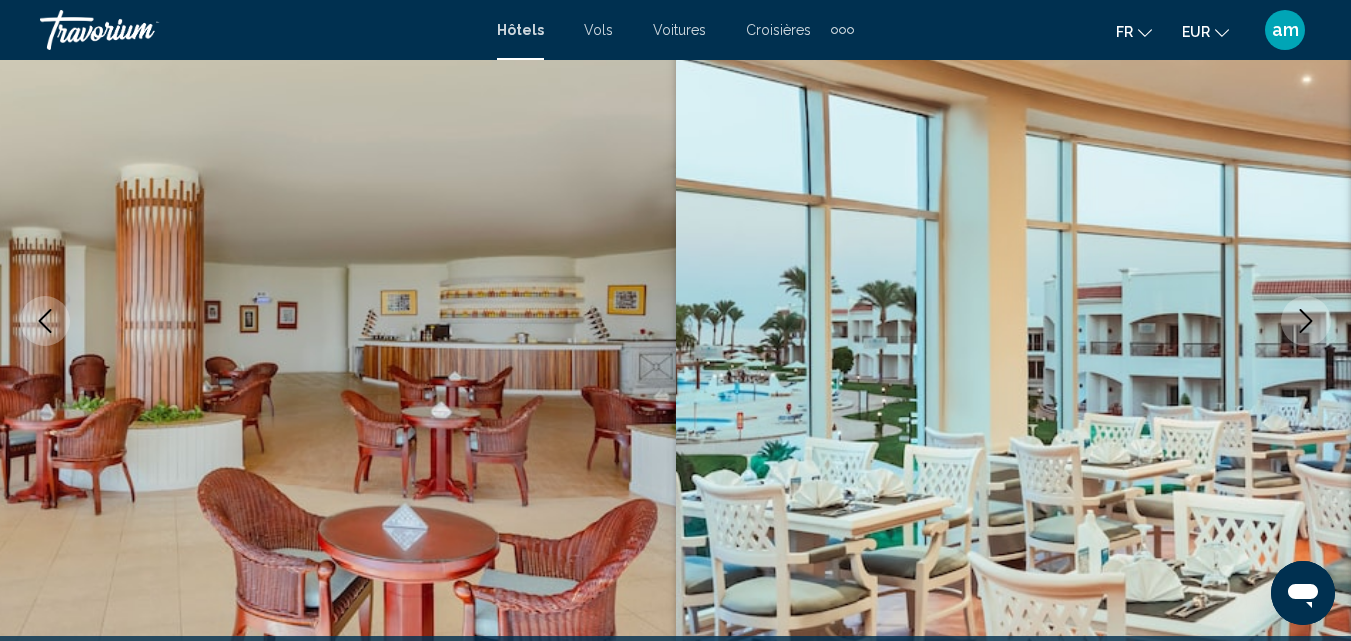 click 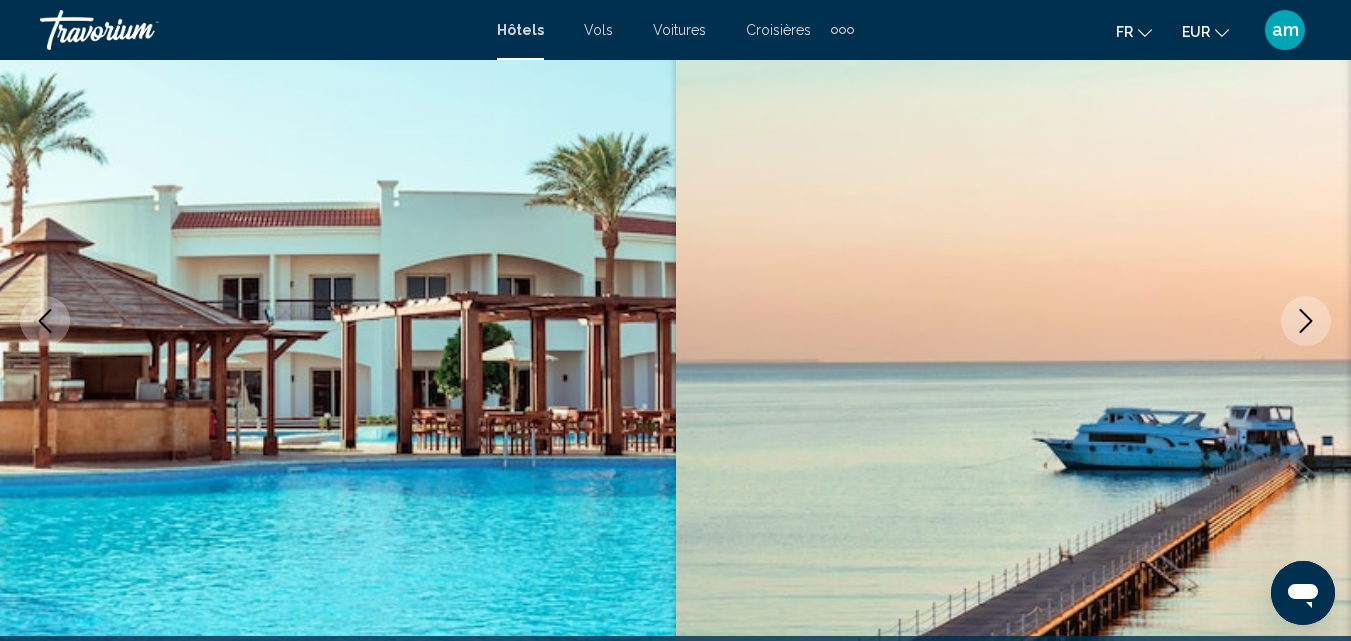 click 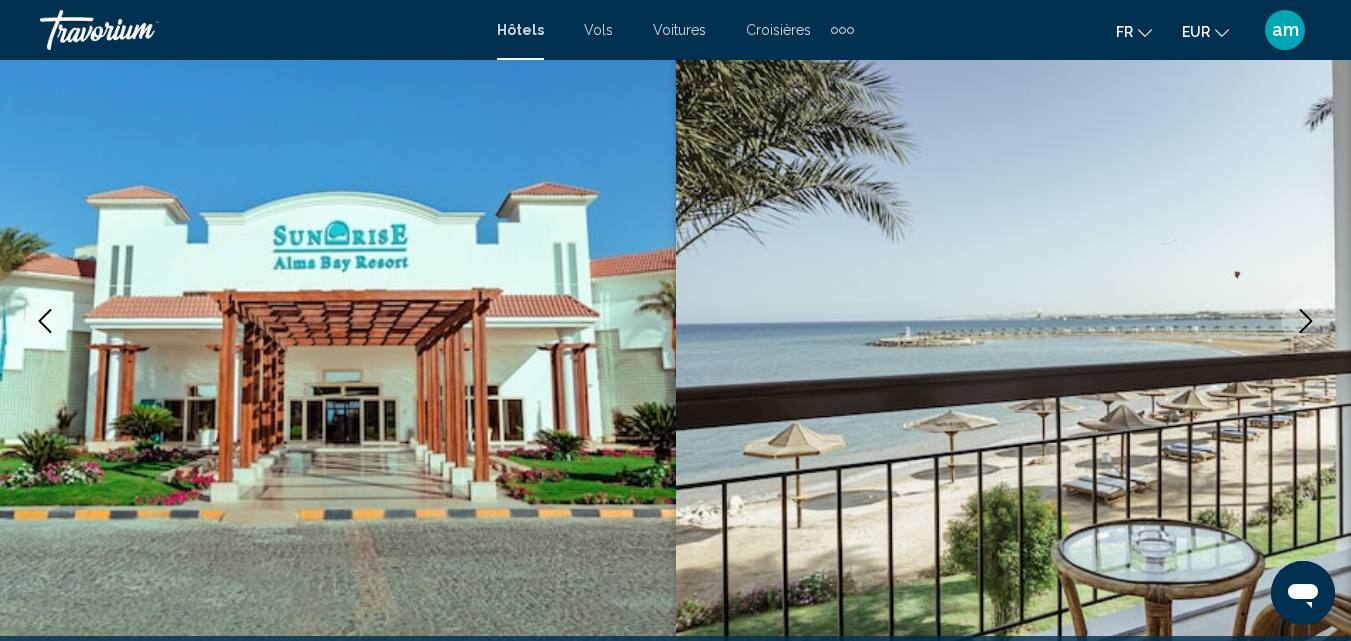 click 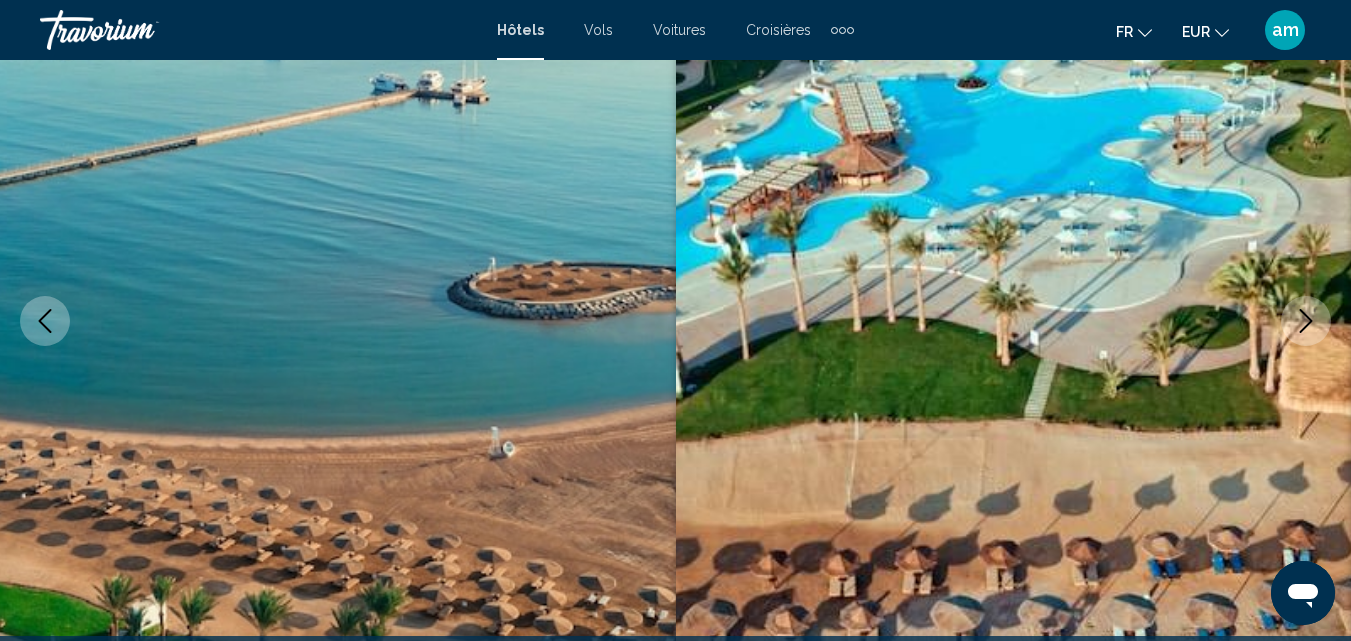 click 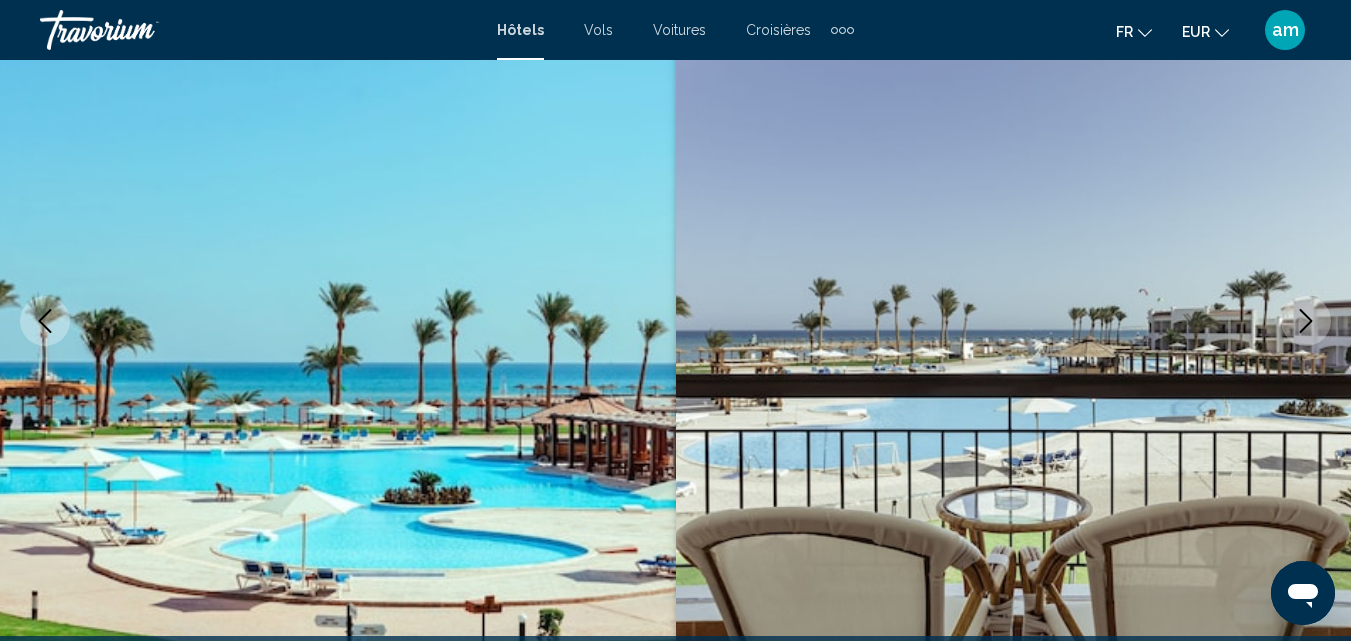 click 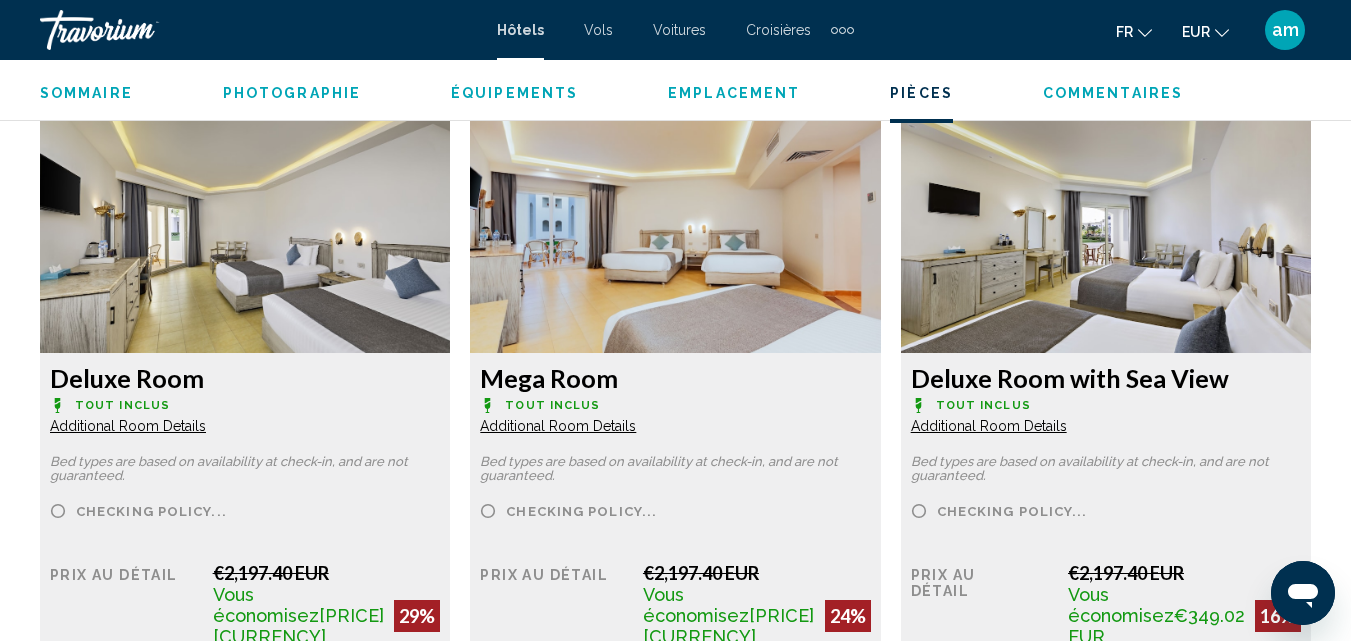 scroll, scrollTop: 3114, scrollLeft: 0, axis: vertical 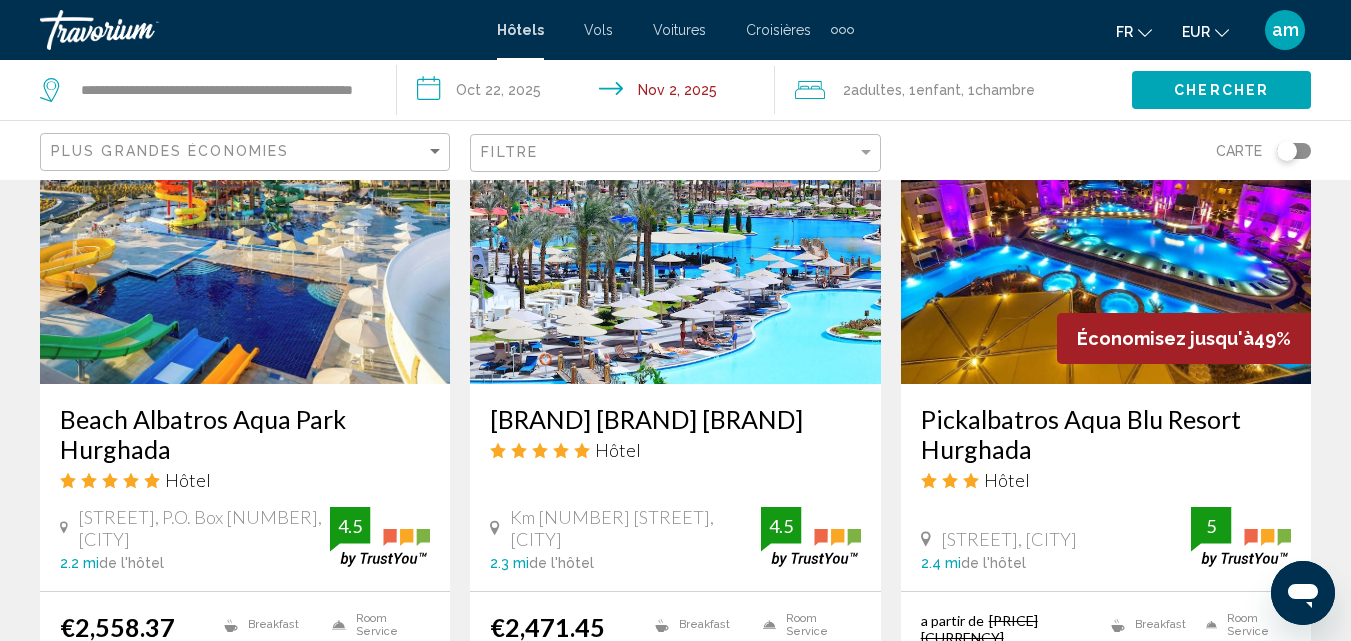 click on "Beach Albatros Aqua Park Hurghada" at bounding box center (245, 434) 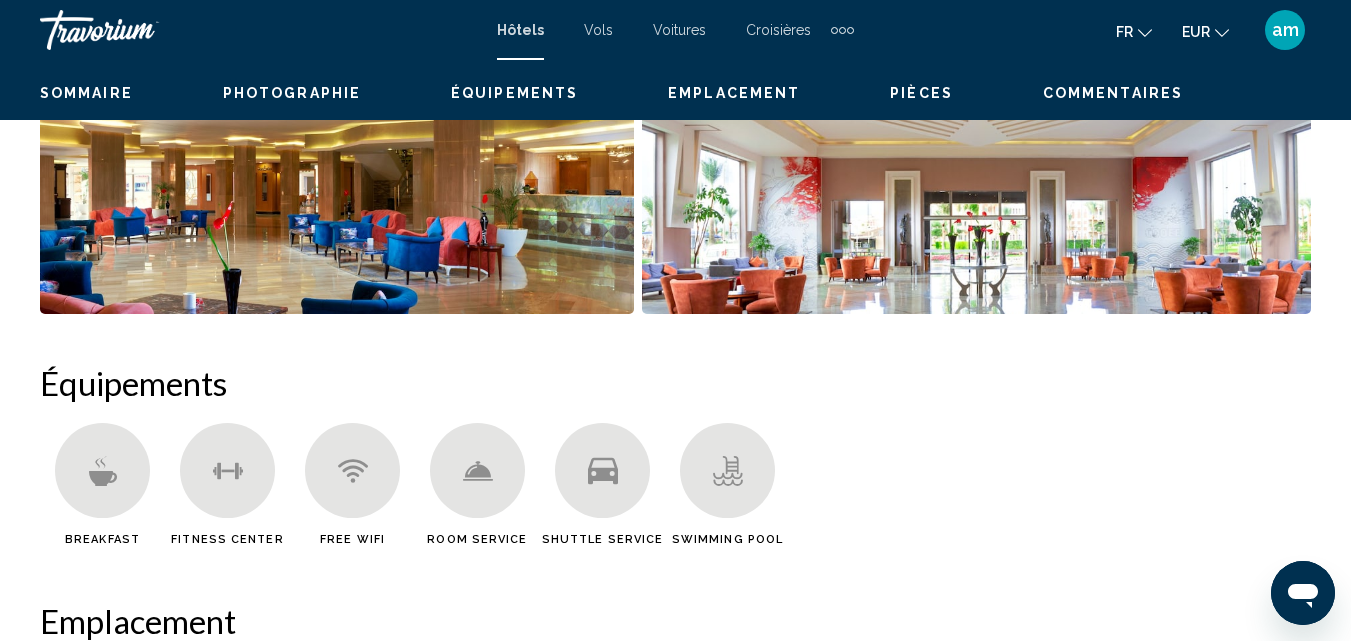 scroll, scrollTop: 214, scrollLeft: 0, axis: vertical 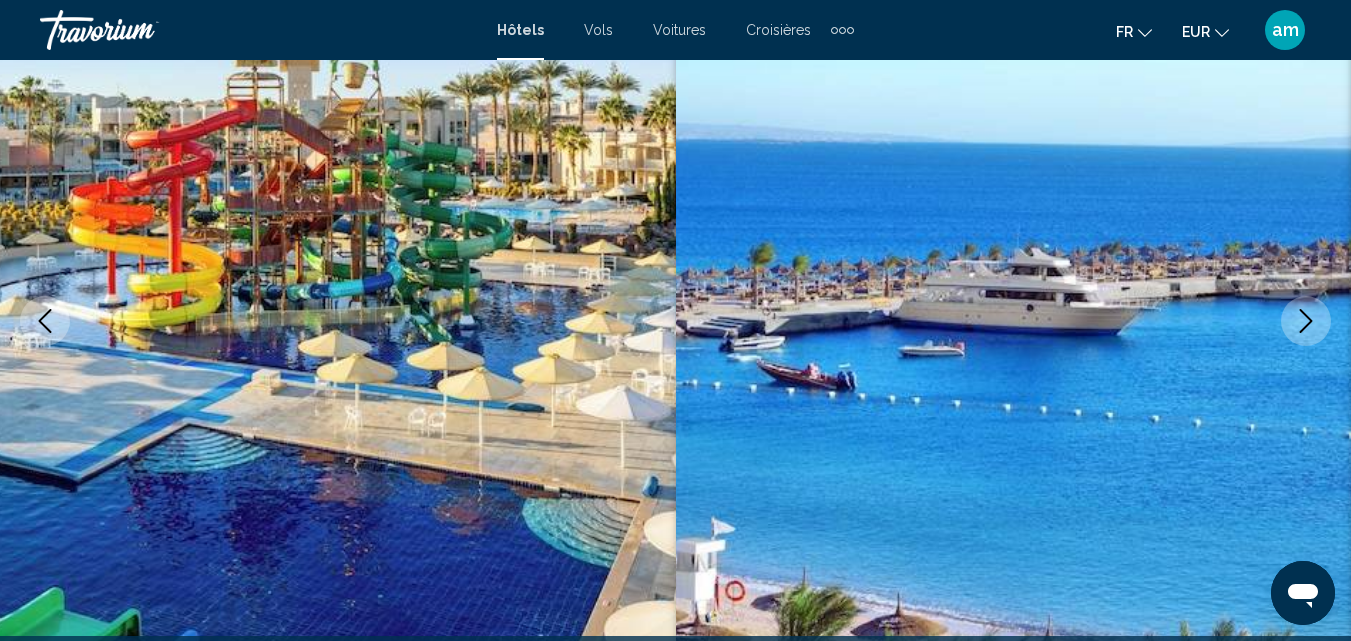 click 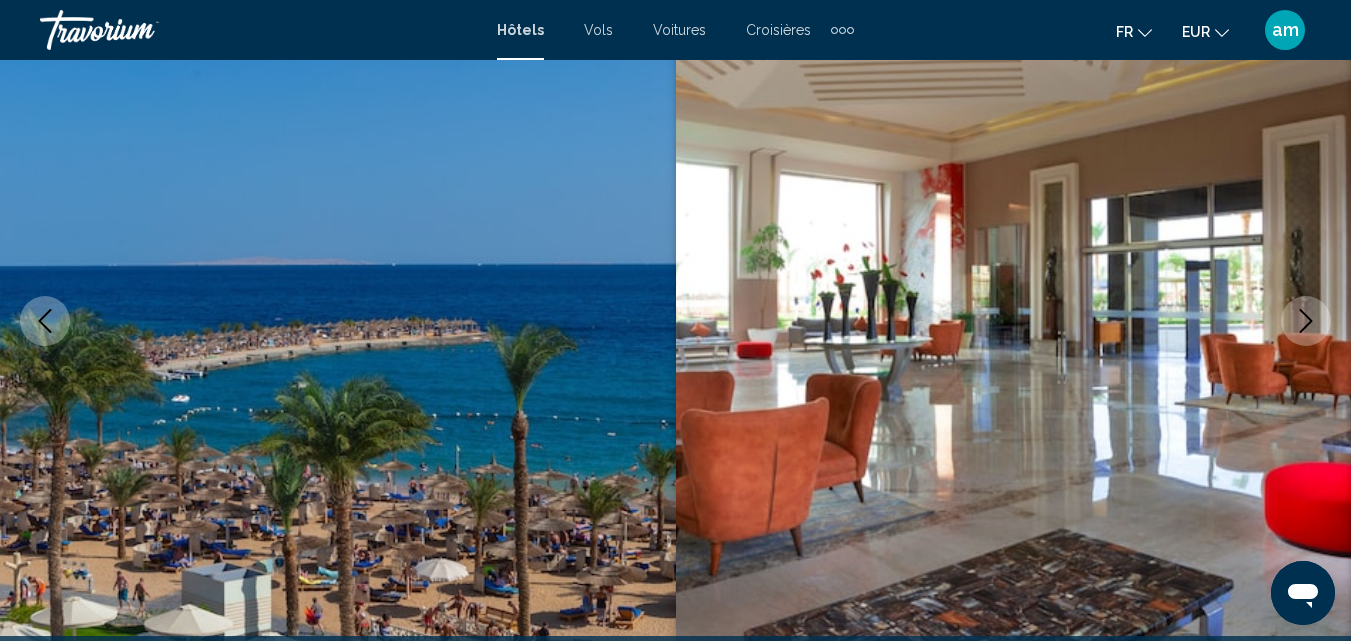 click 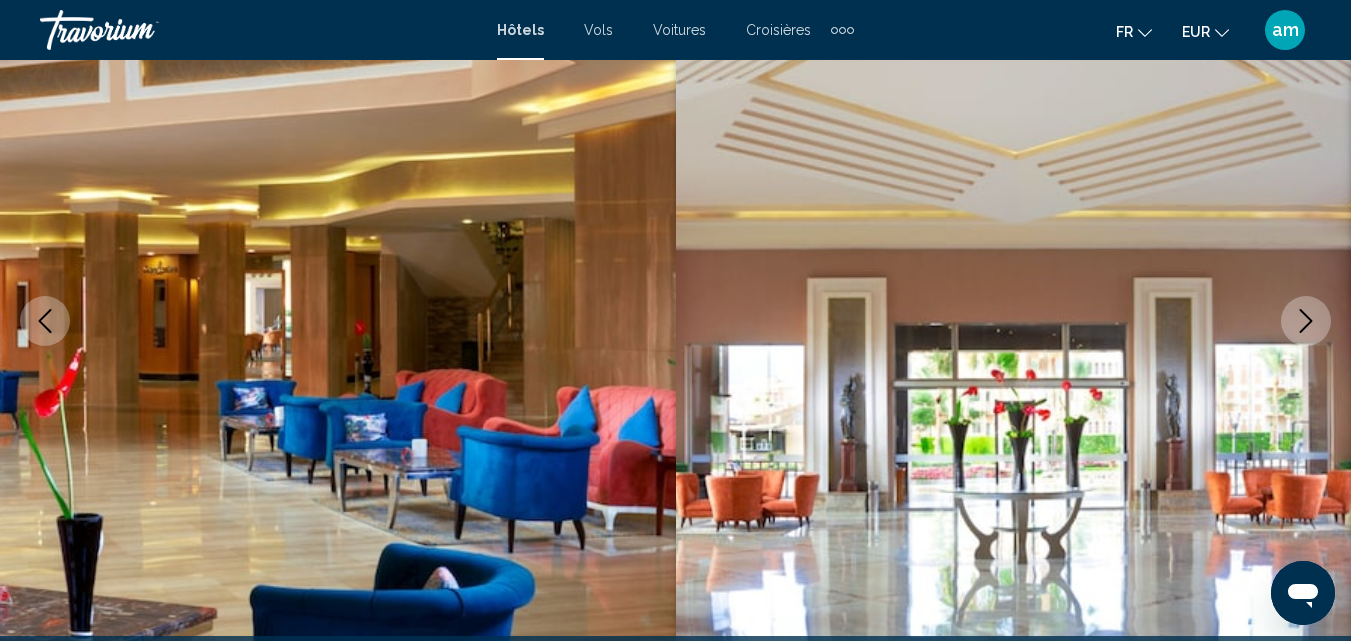 click 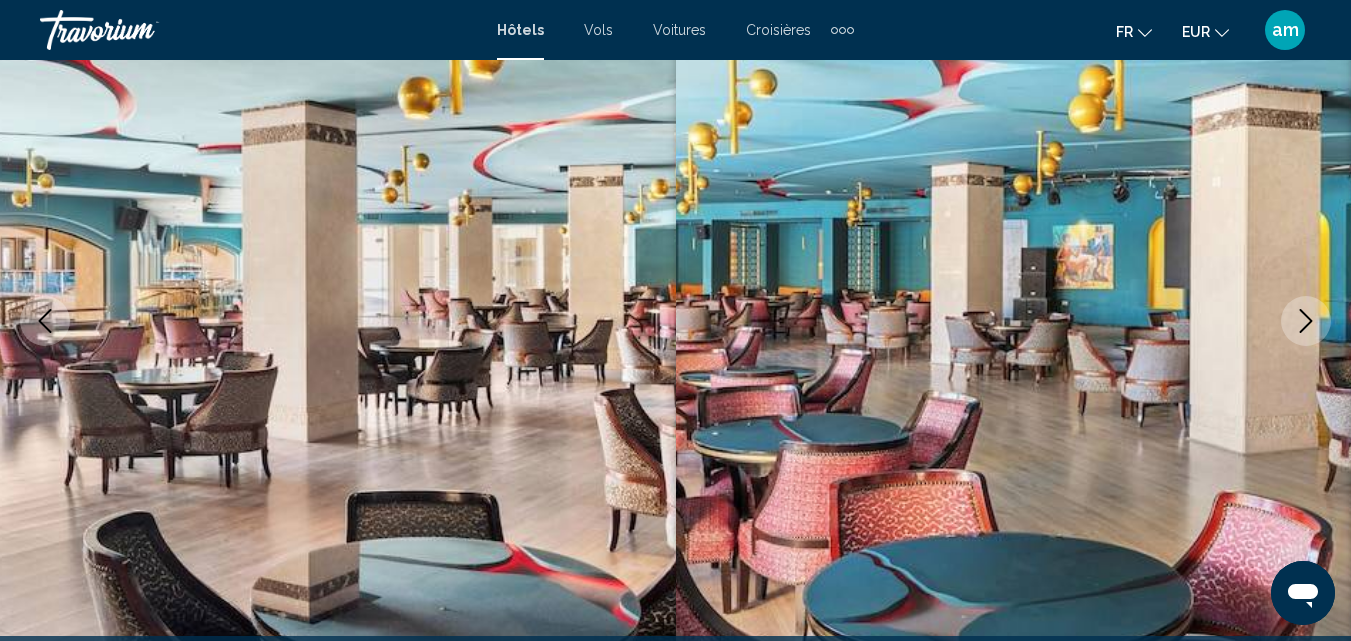 click 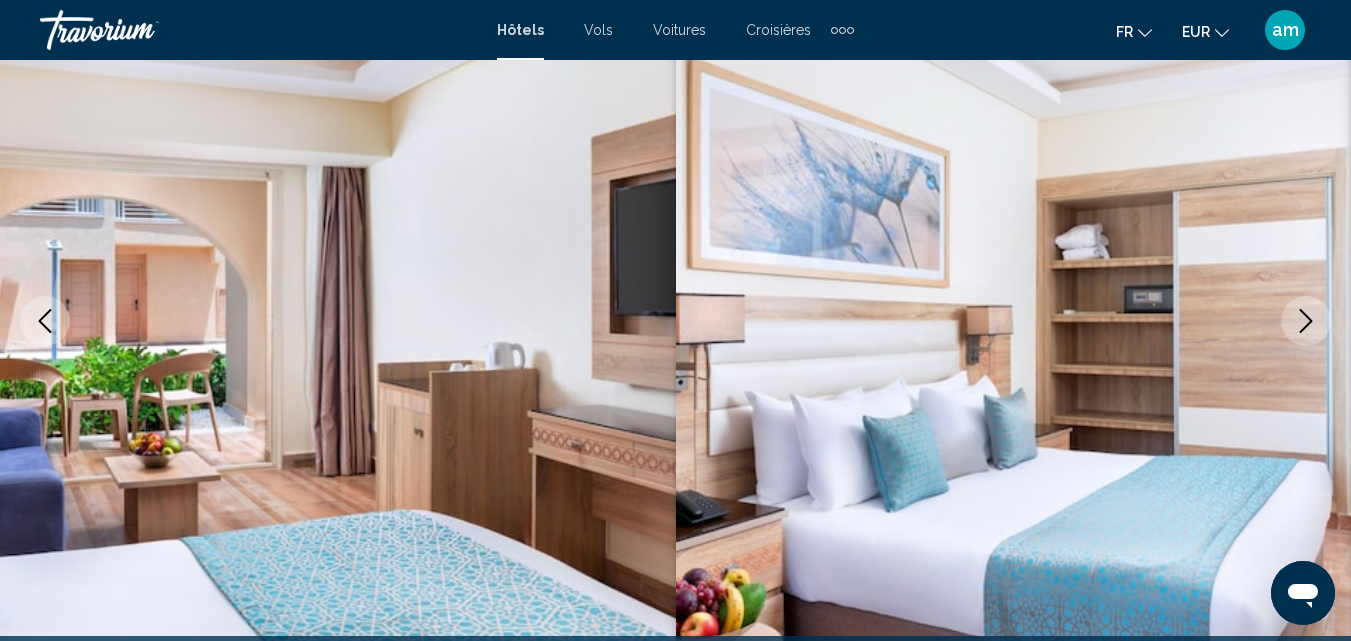 click 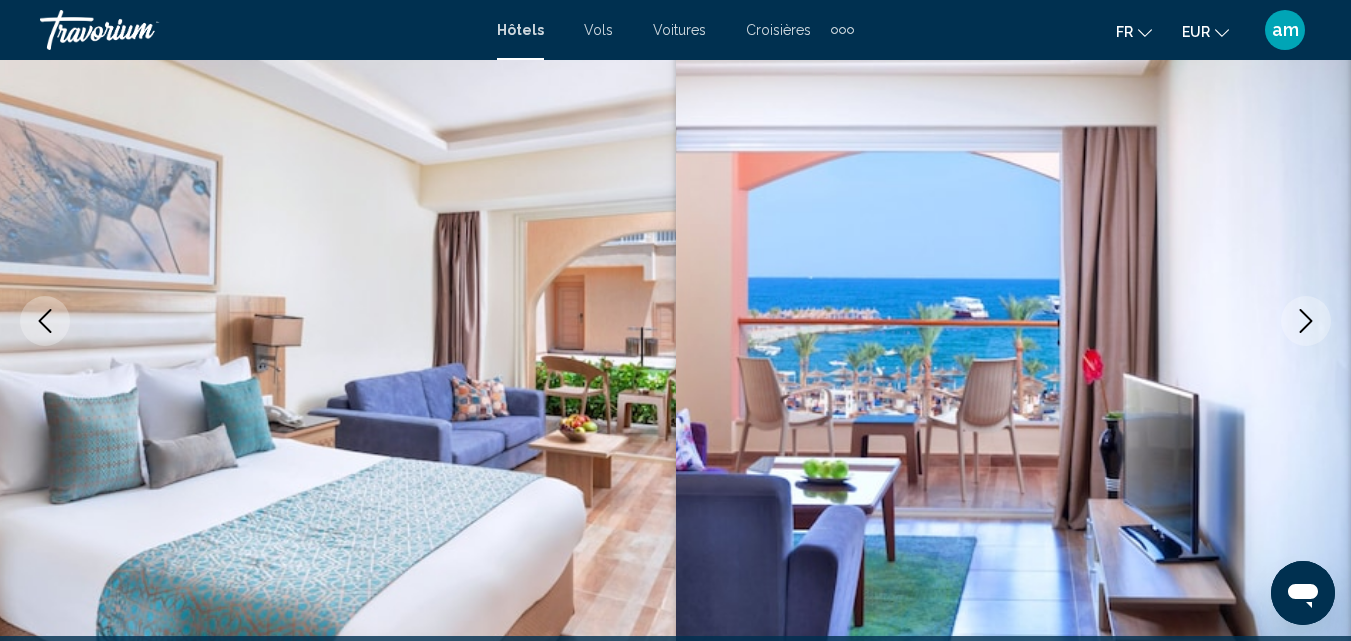 click 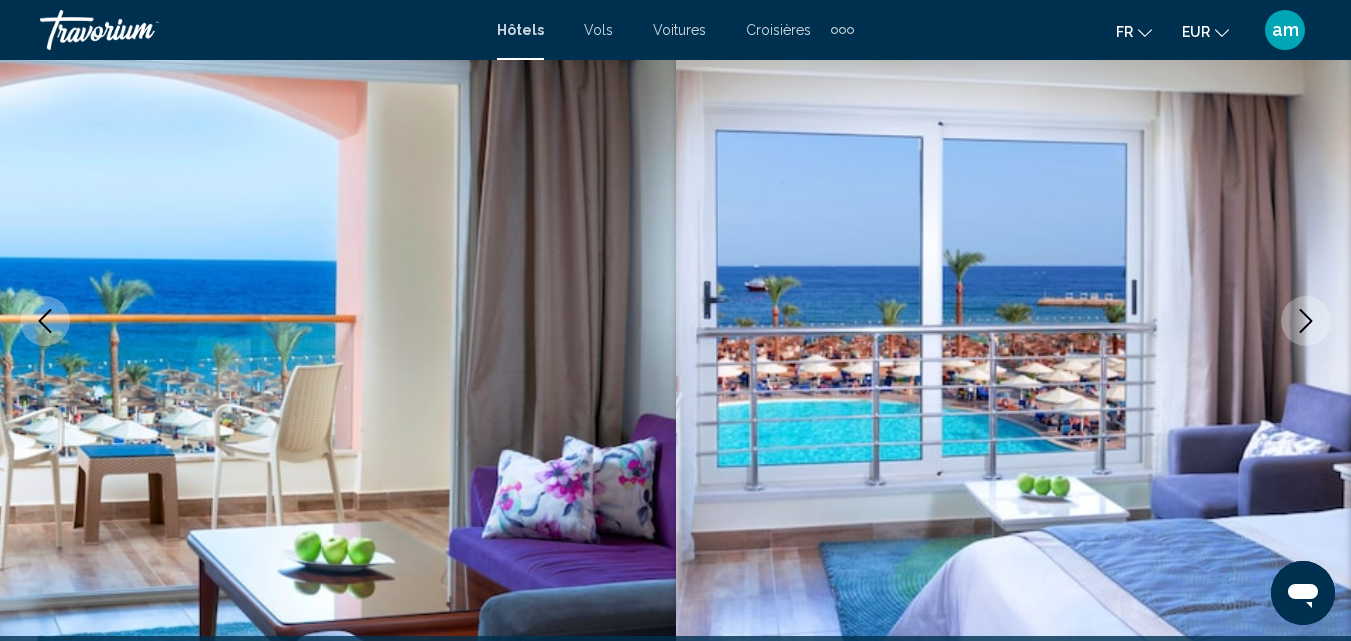 click 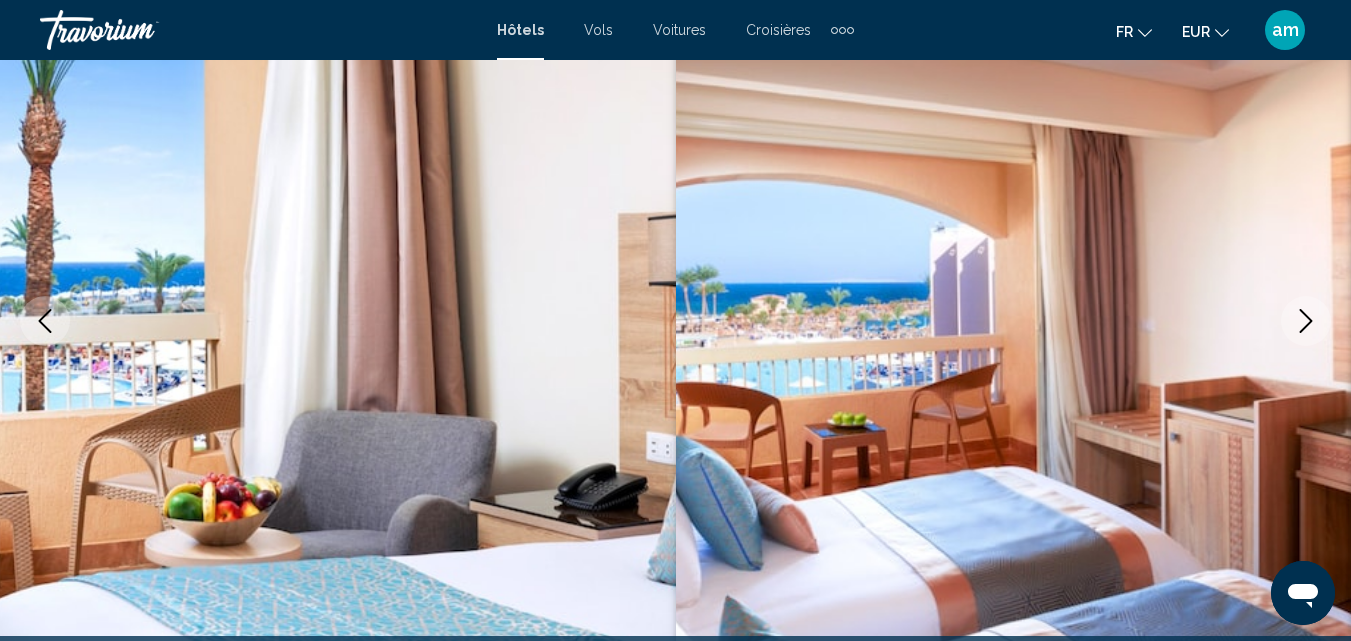 click 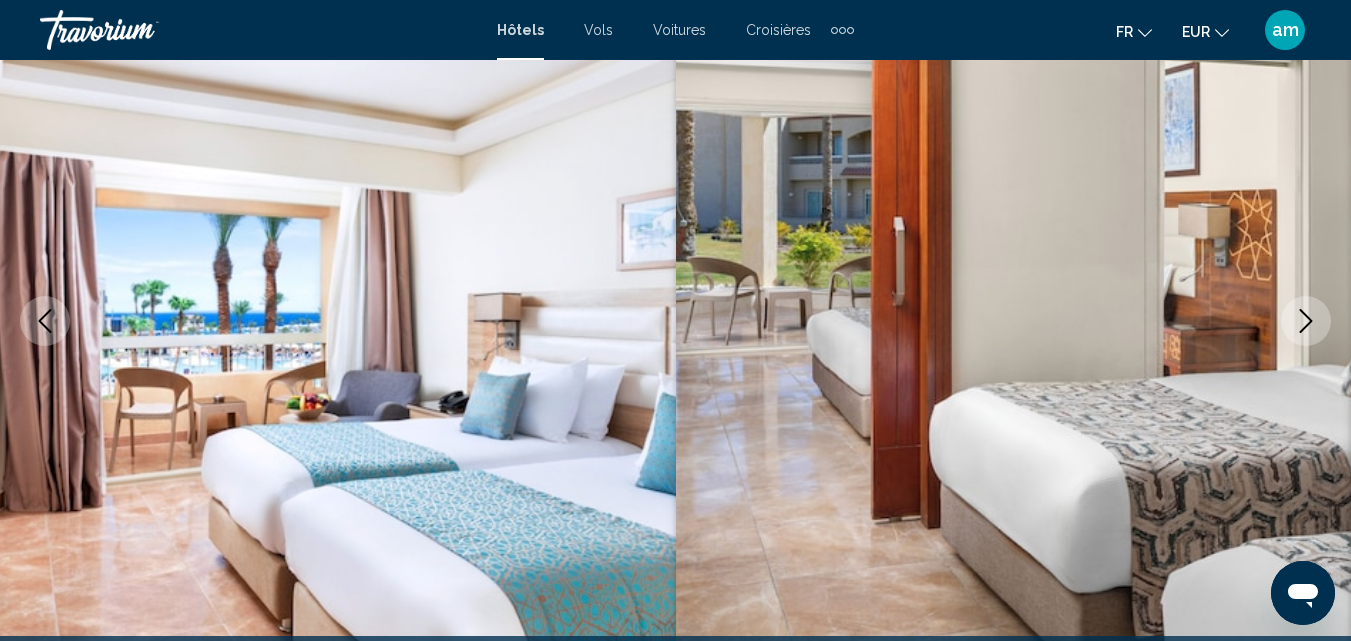 click 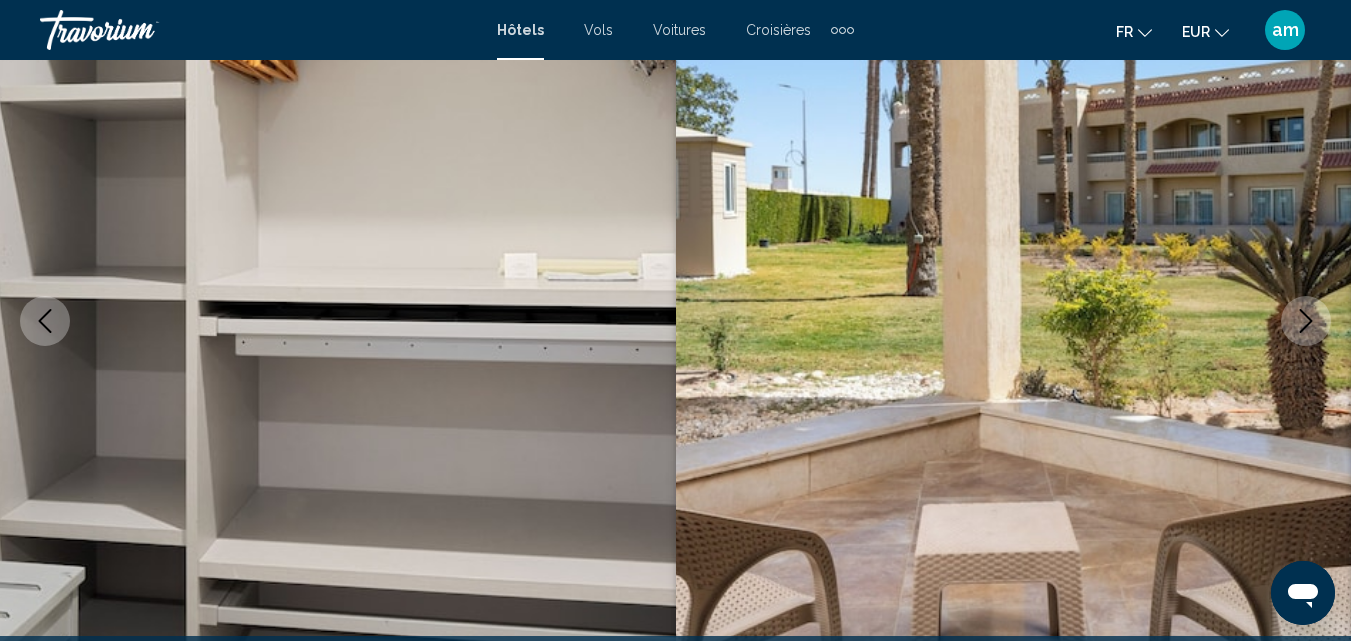 click 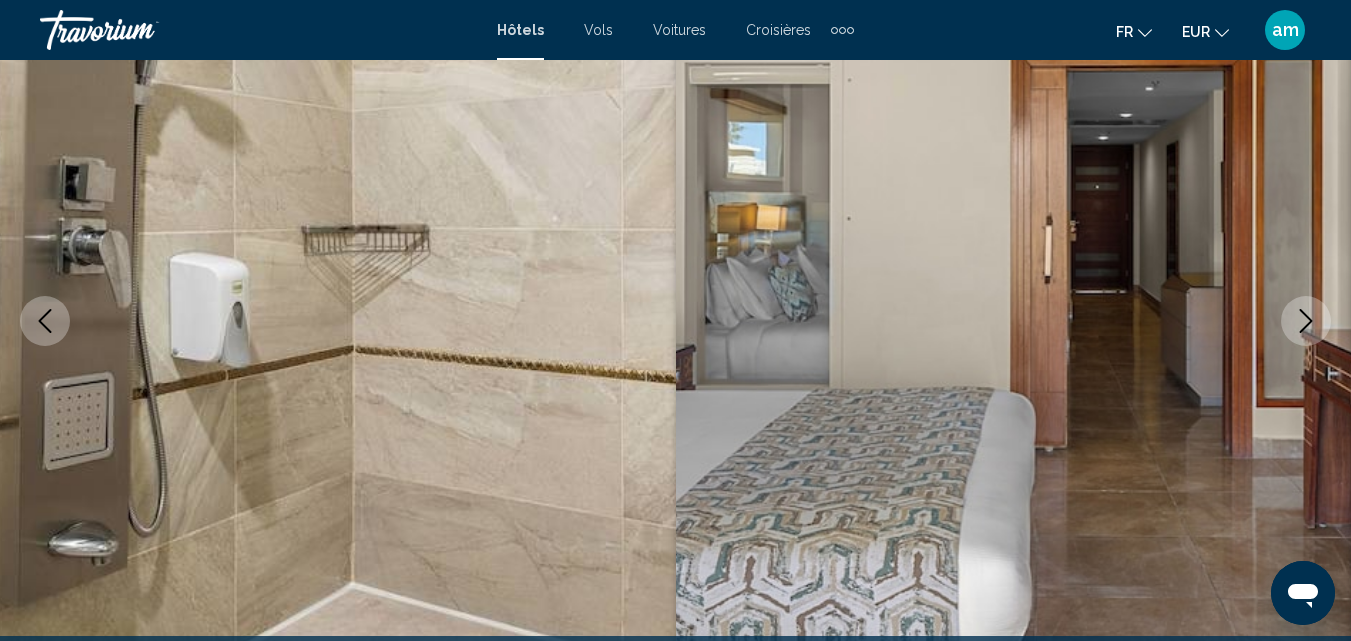 click 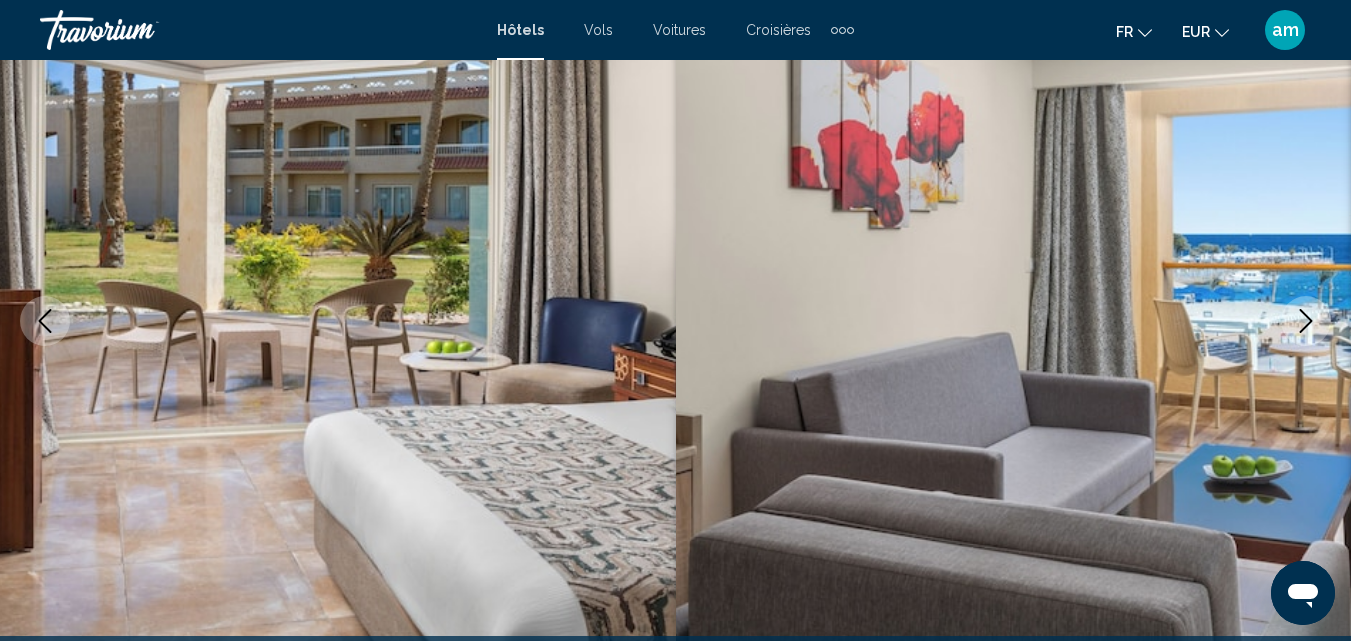 click 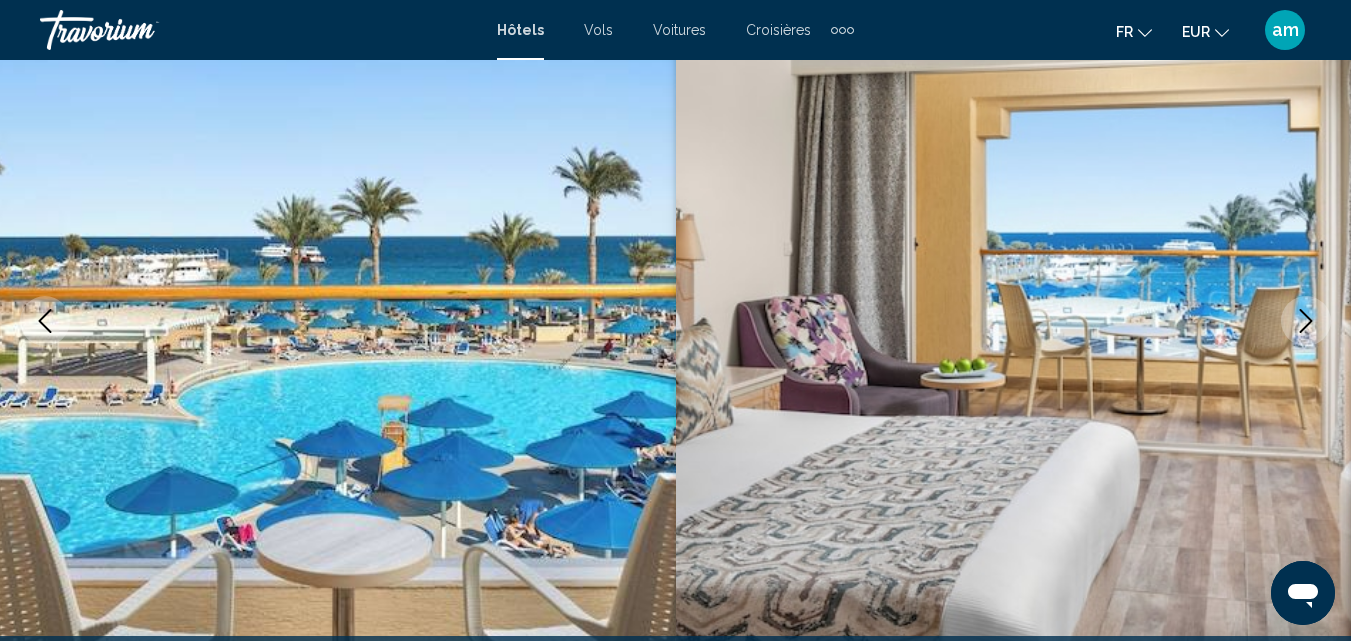 click 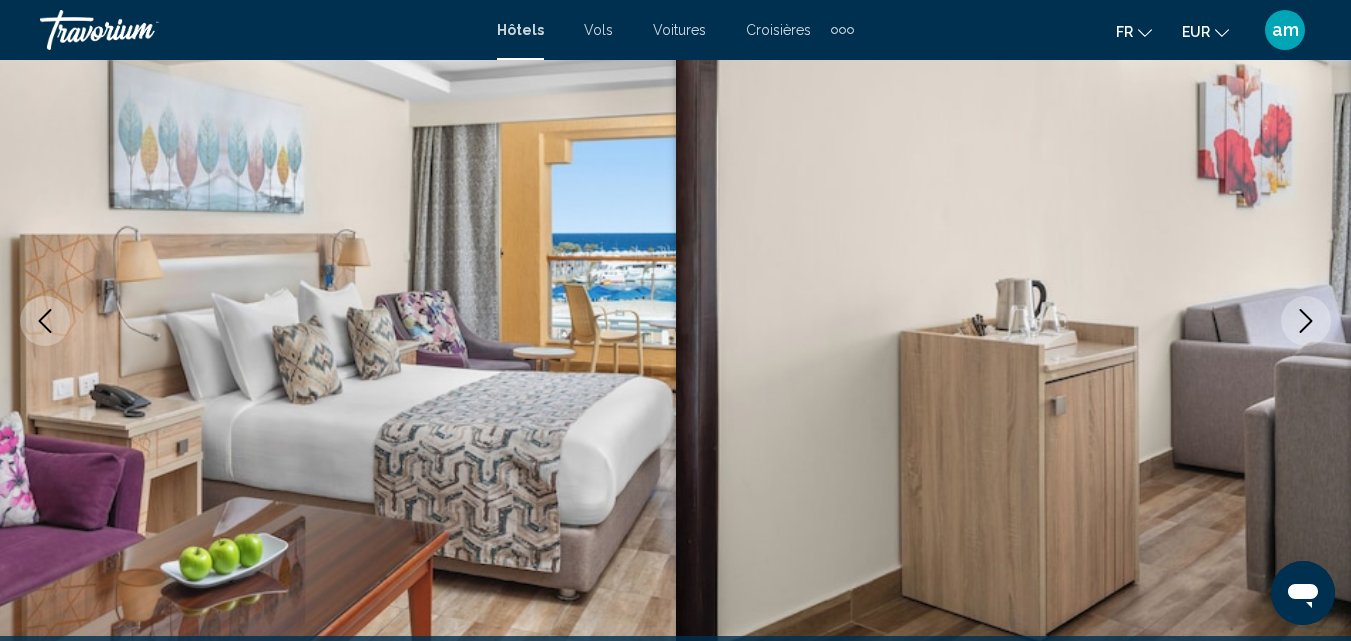 click 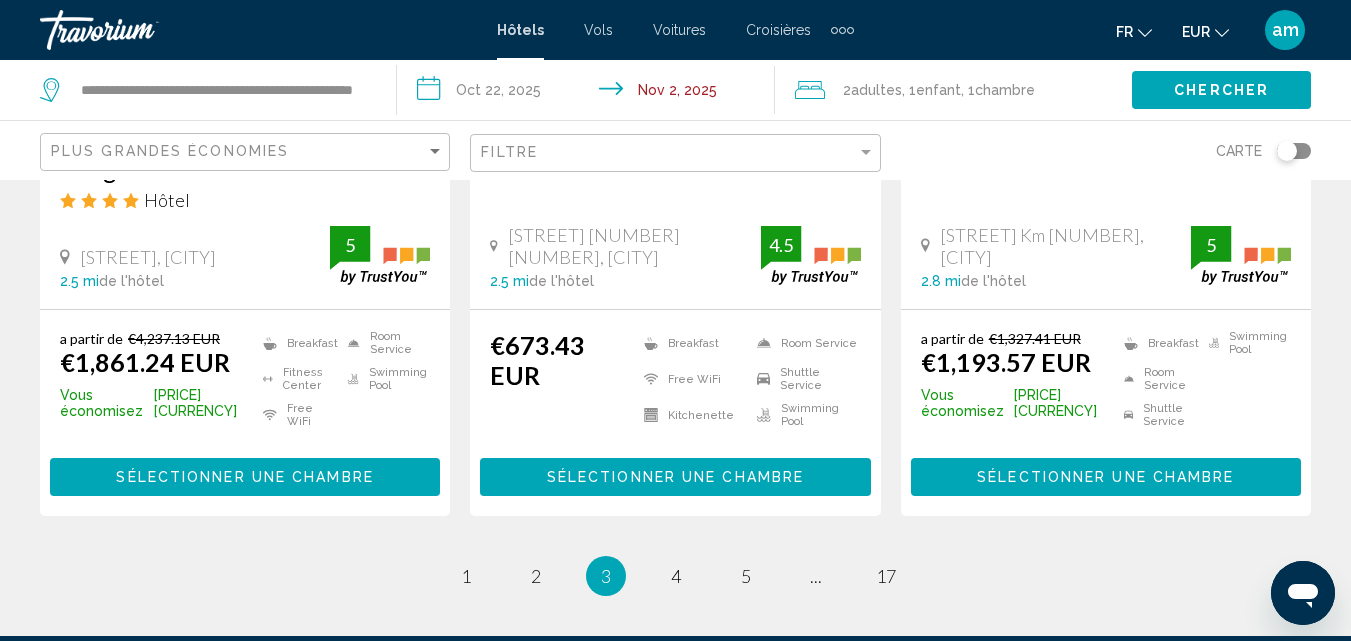 scroll, scrollTop: 2800, scrollLeft: 0, axis: vertical 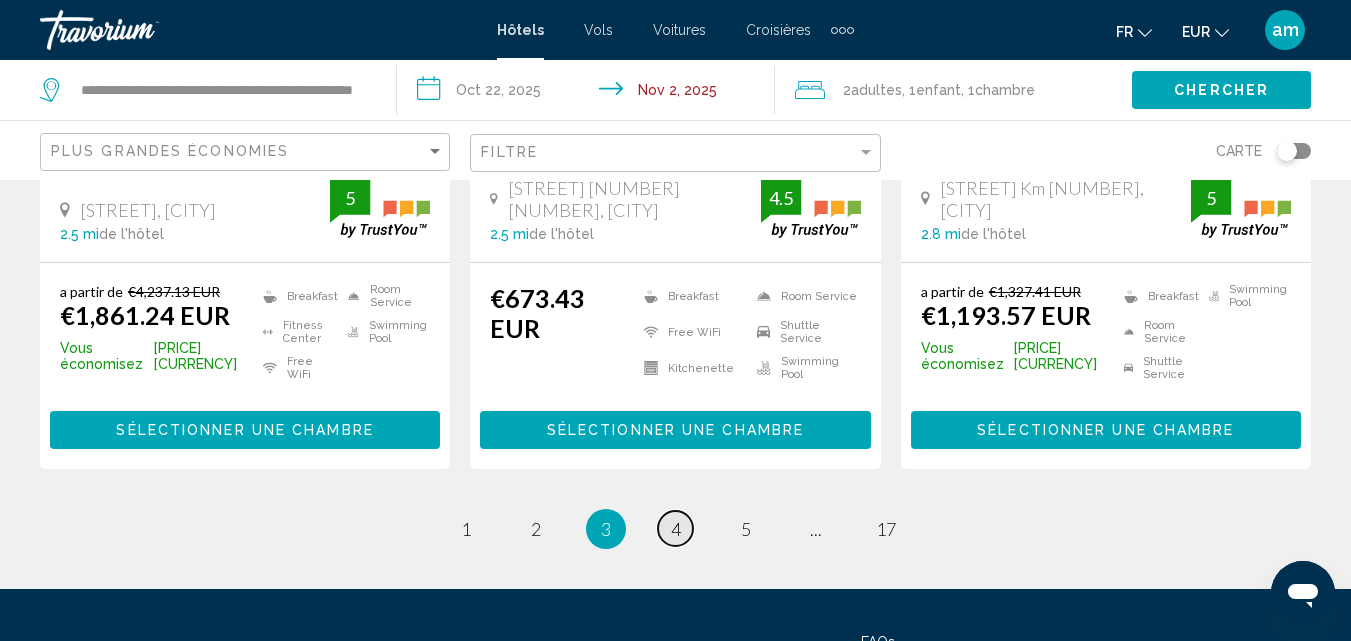 click on "4" at bounding box center (676, 529) 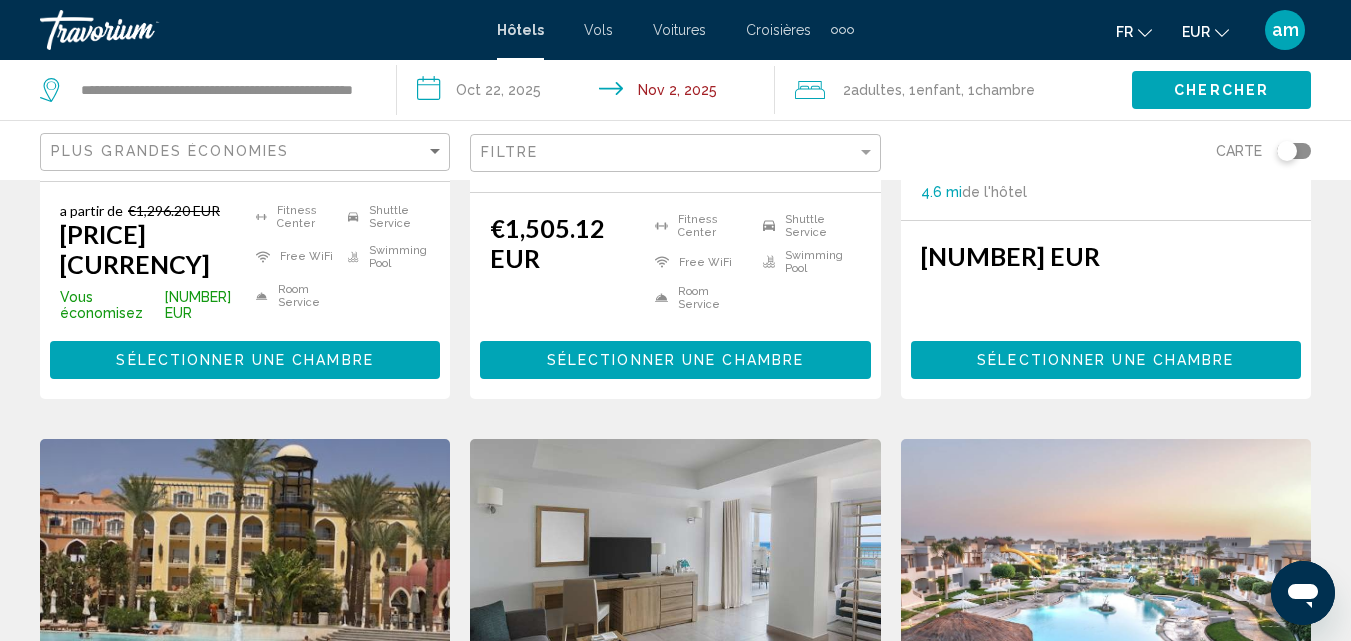 scroll, scrollTop: 2400, scrollLeft: 0, axis: vertical 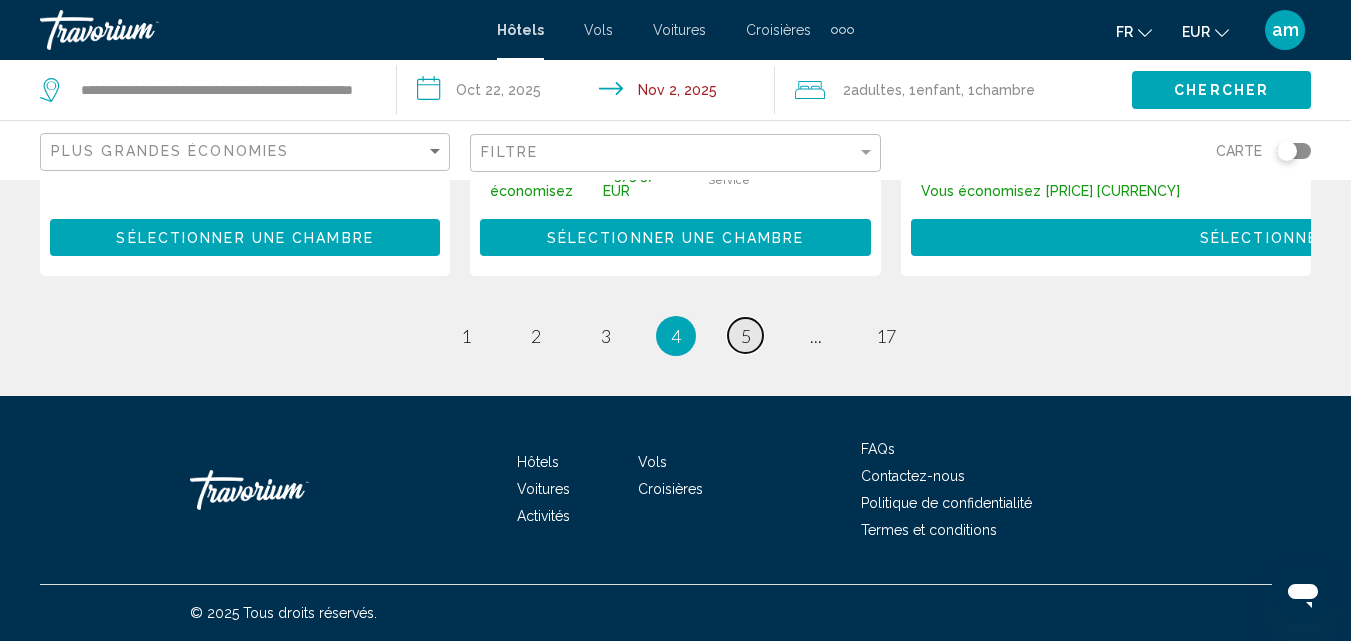 click on "page  5" at bounding box center (745, 335) 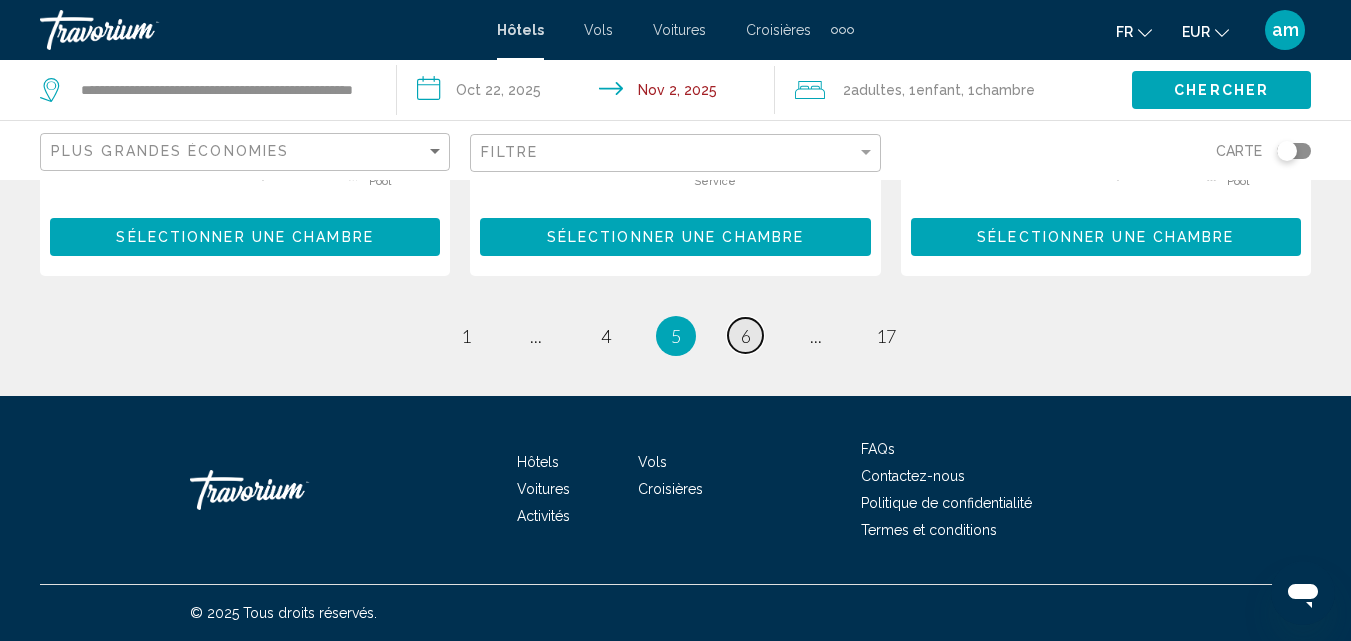 scroll, scrollTop: 2965, scrollLeft: 0, axis: vertical 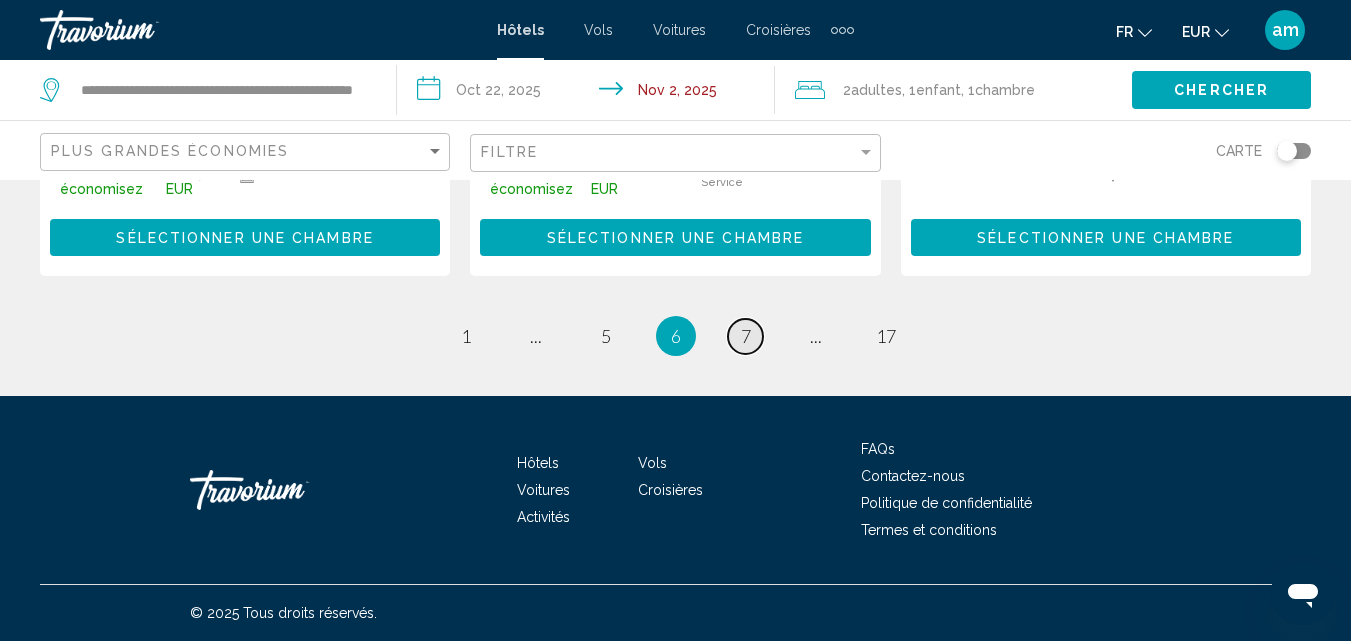 click on "7" at bounding box center [746, 336] 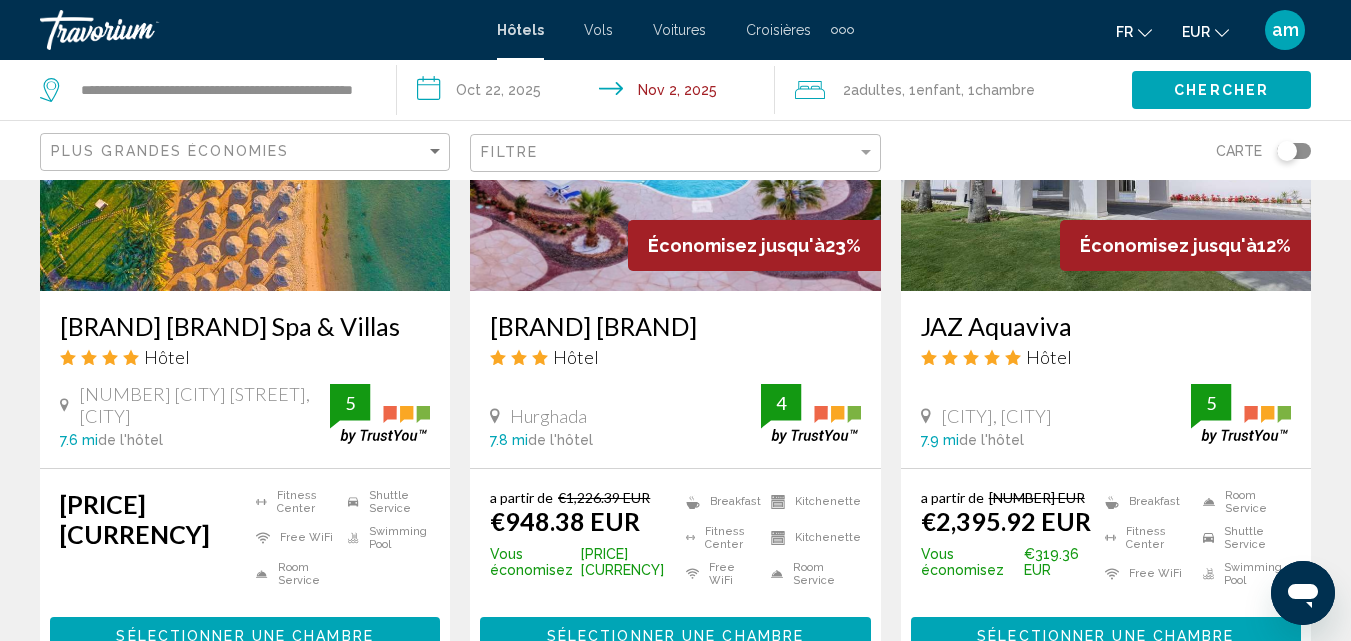 scroll, scrollTop: 2600, scrollLeft: 0, axis: vertical 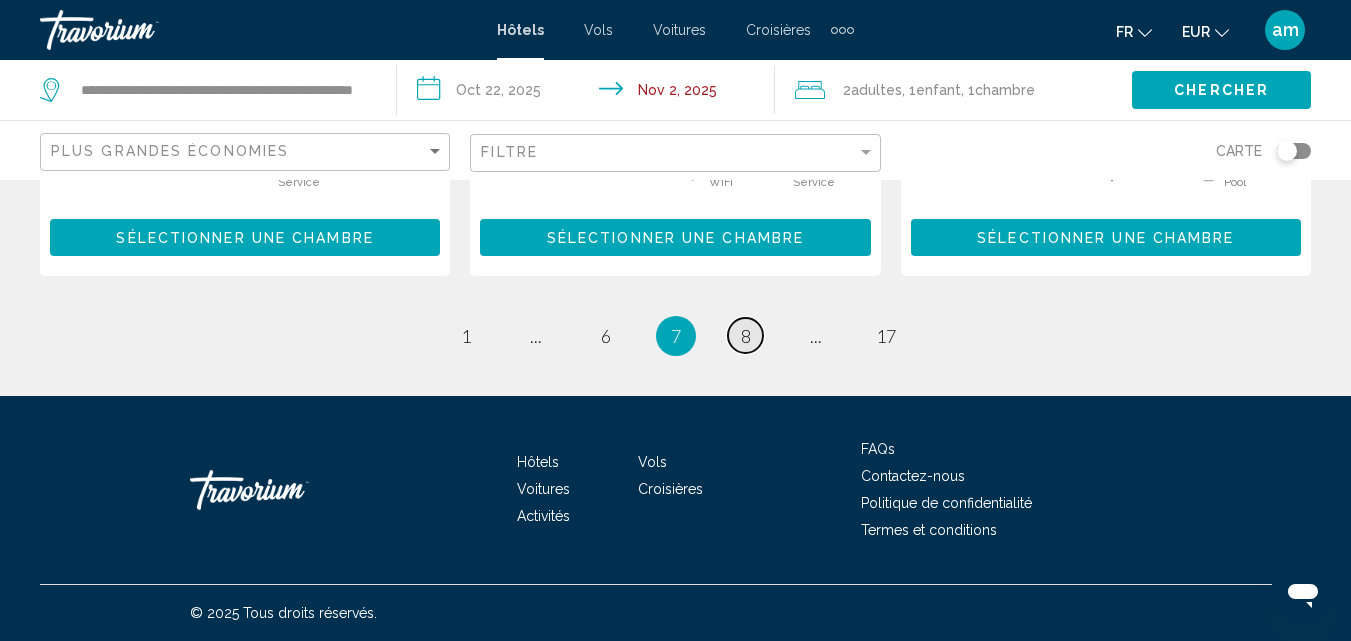 click on "8" at bounding box center (746, 336) 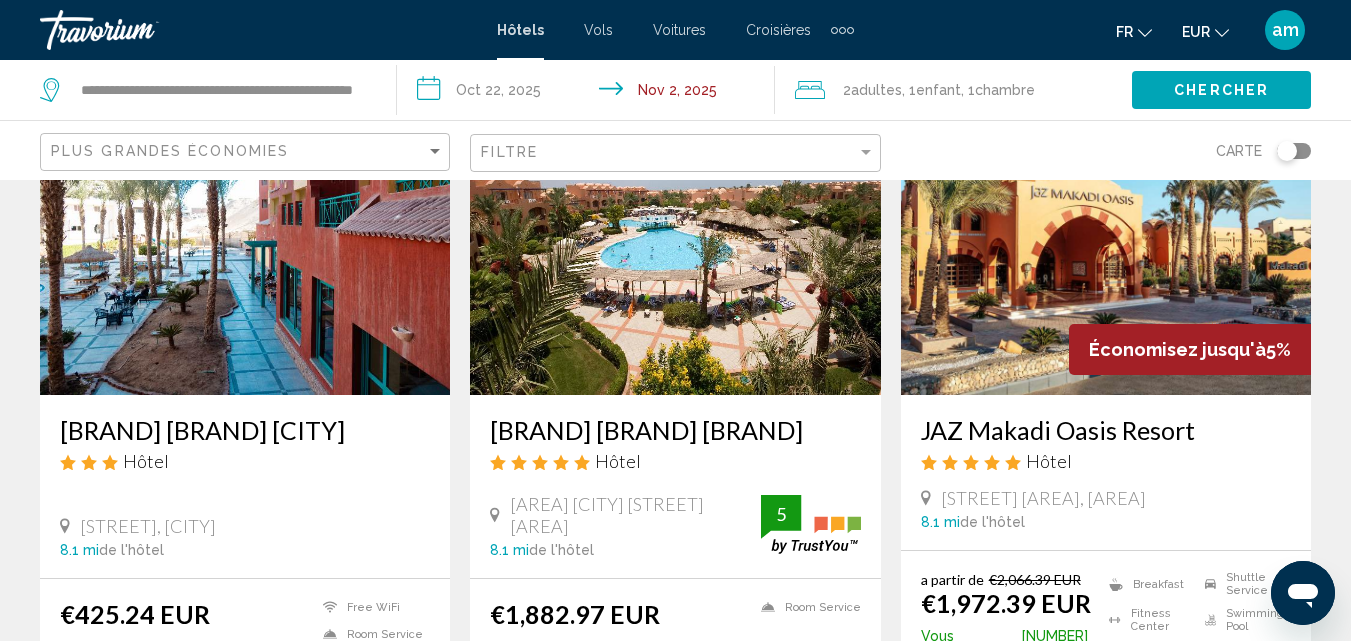 scroll, scrollTop: 2400, scrollLeft: 0, axis: vertical 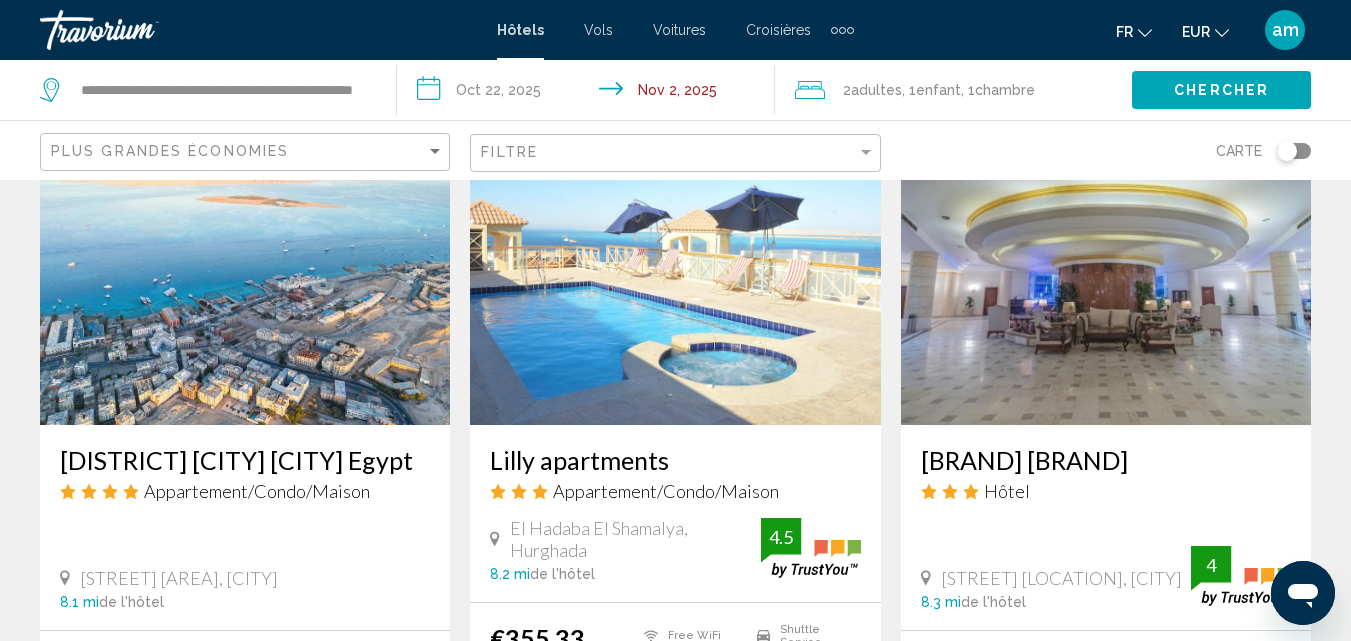 click on "9" at bounding box center [746, 868] 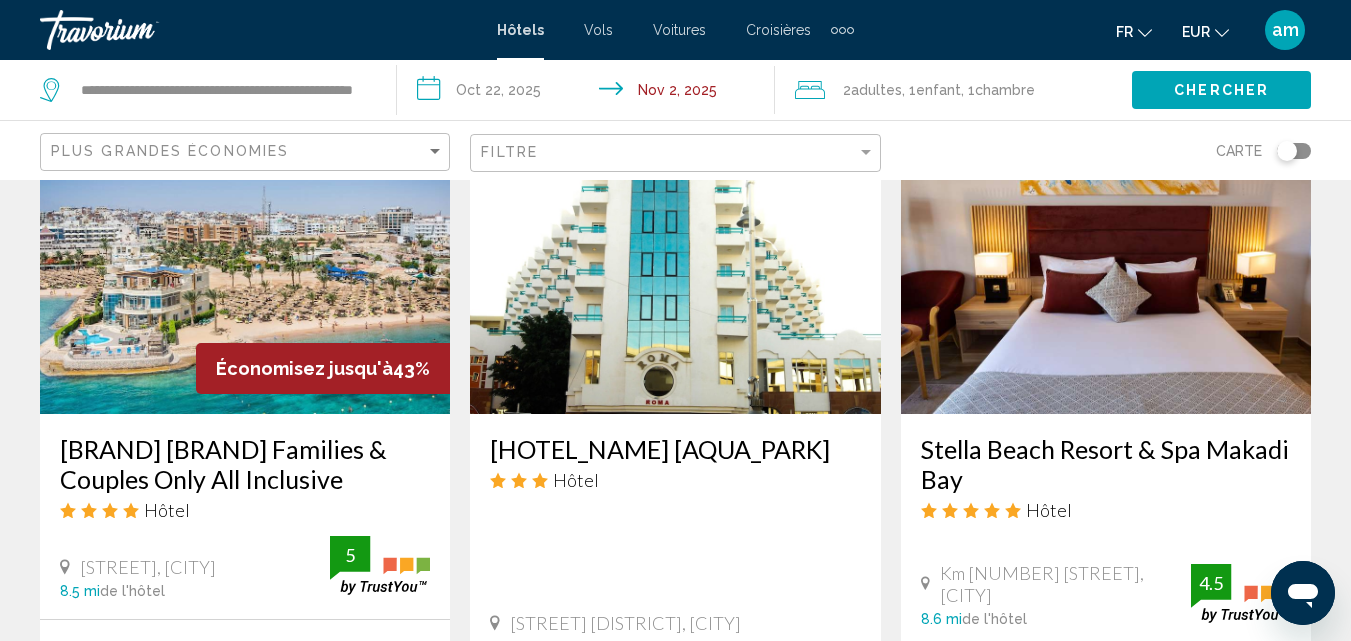 scroll, scrollTop: 1000, scrollLeft: 0, axis: vertical 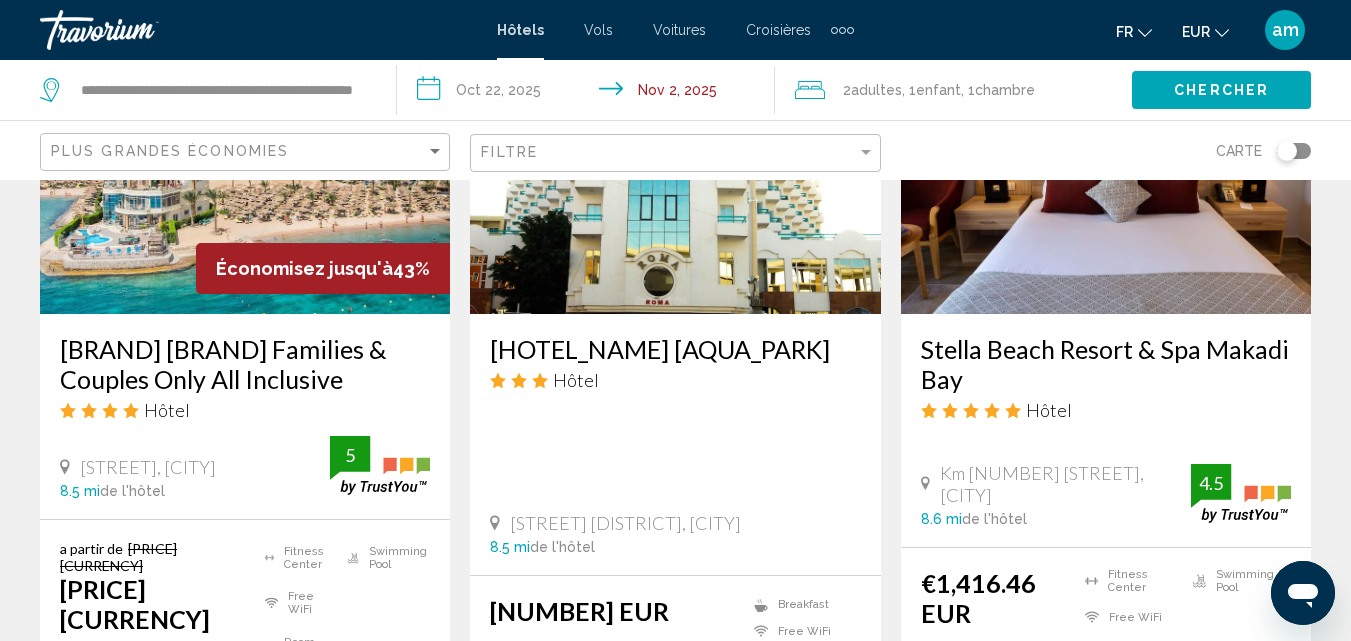 click on "Seagull Beach Resort Families & Couples Only All Inclusive" at bounding box center (245, 364) 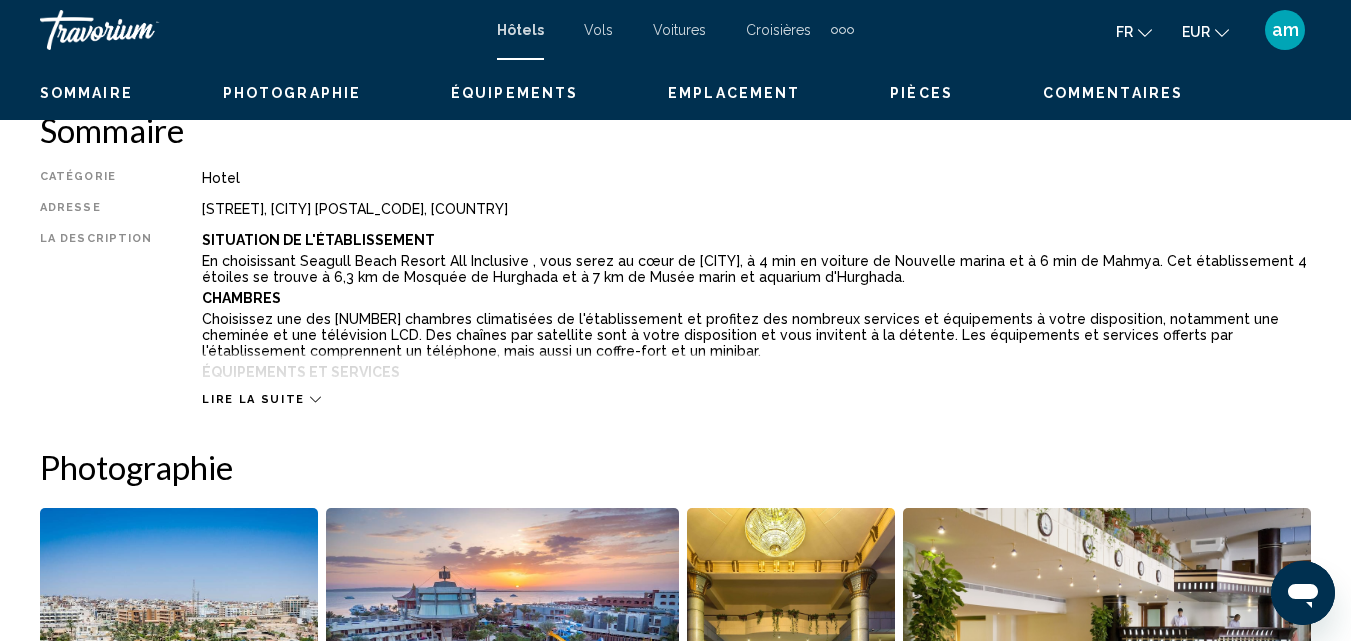 scroll, scrollTop: 215, scrollLeft: 0, axis: vertical 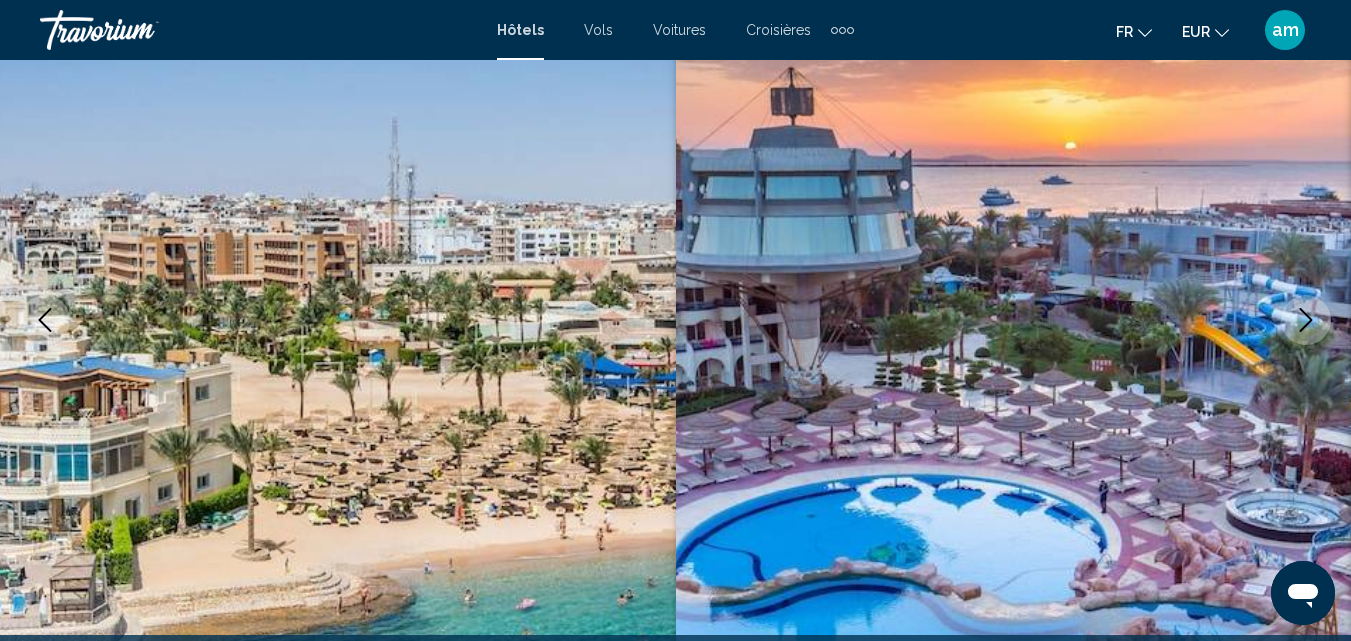 click at bounding box center (1014, 320) 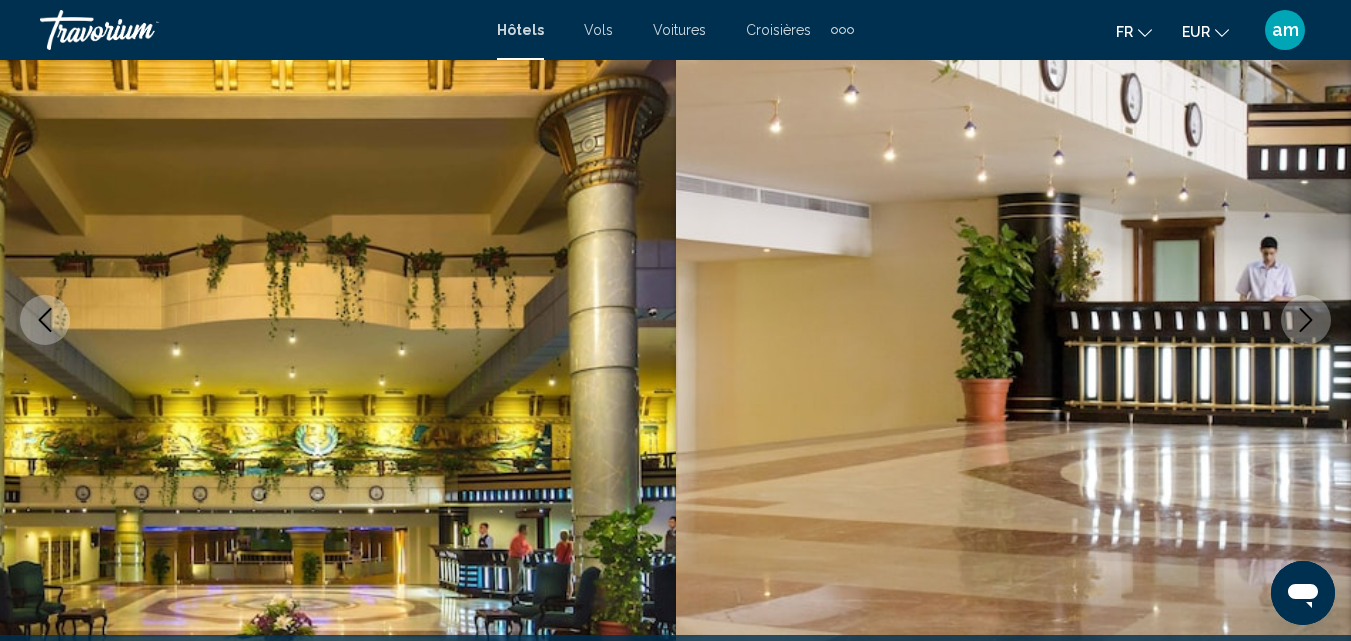 click 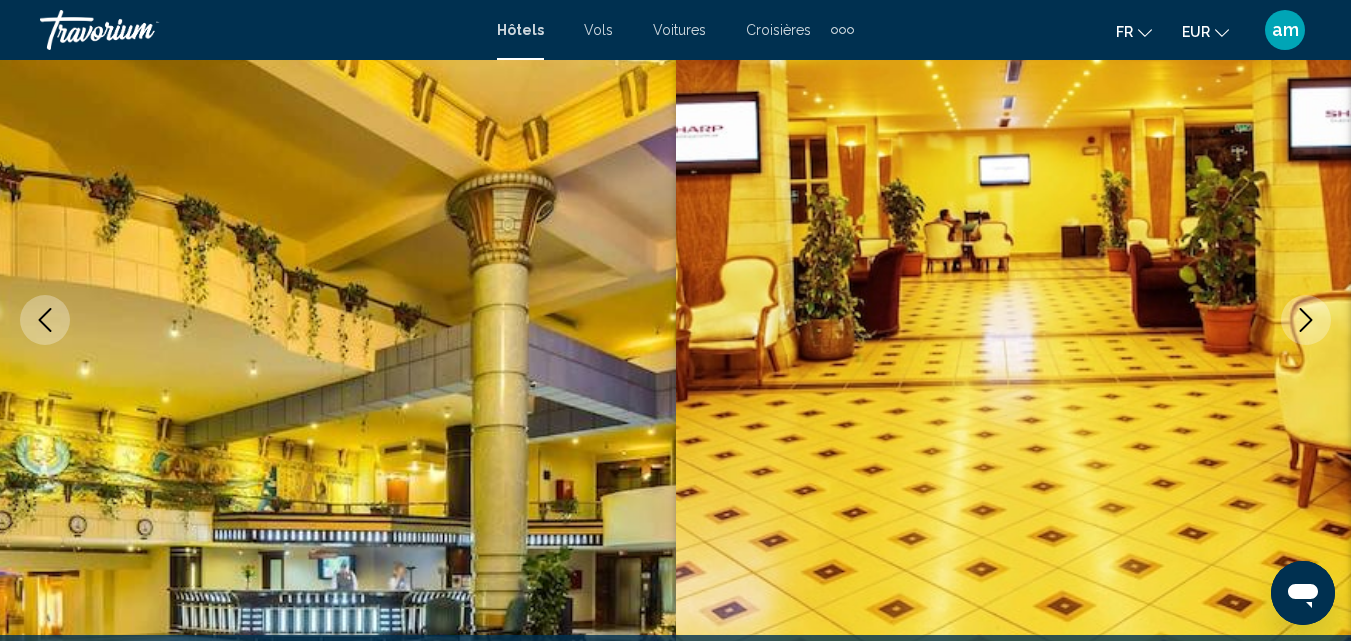 click 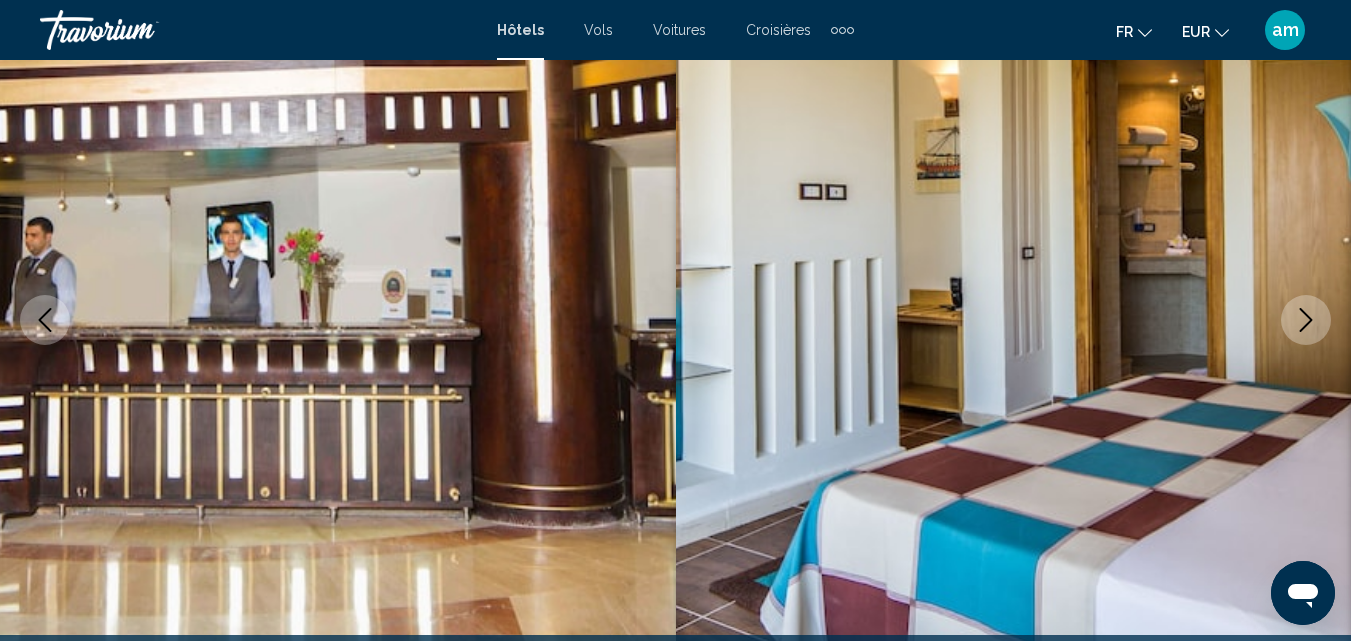 click 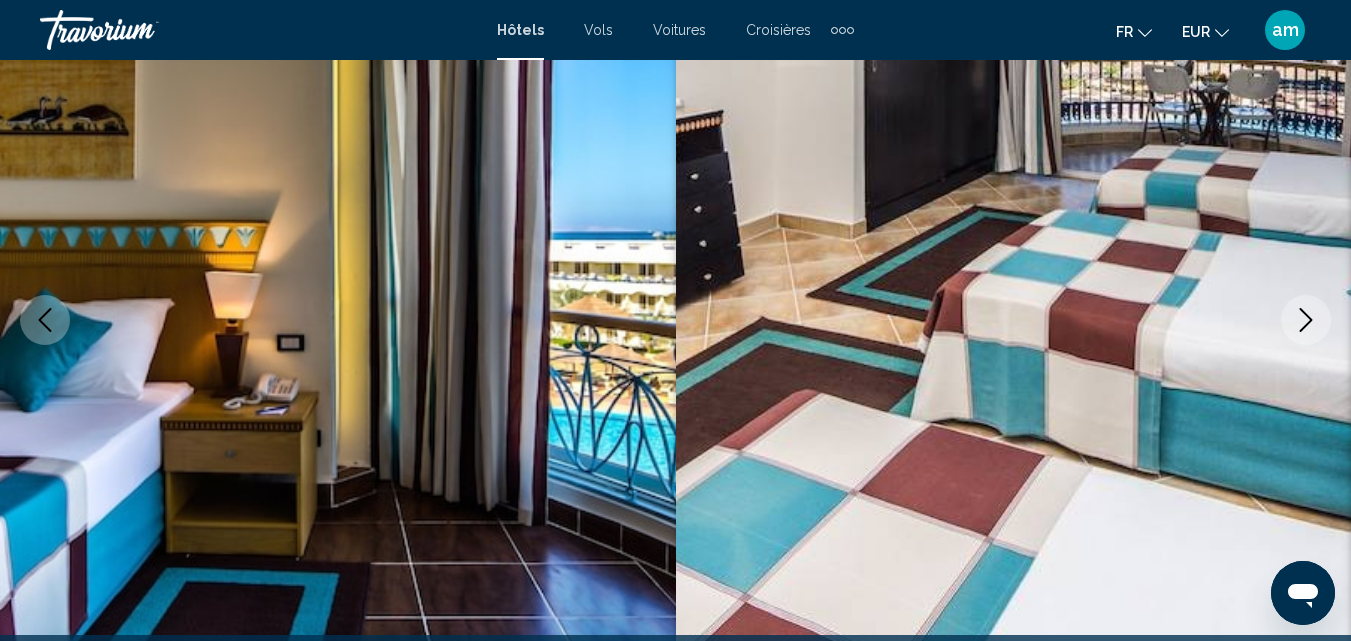 click 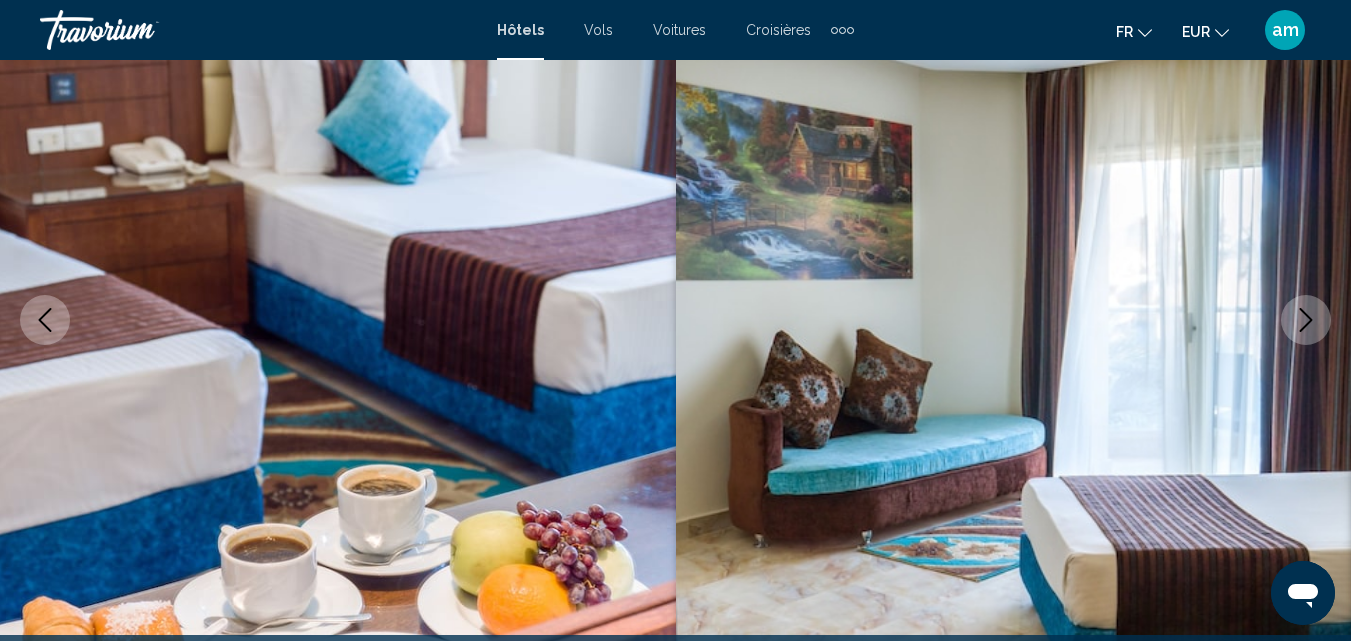click 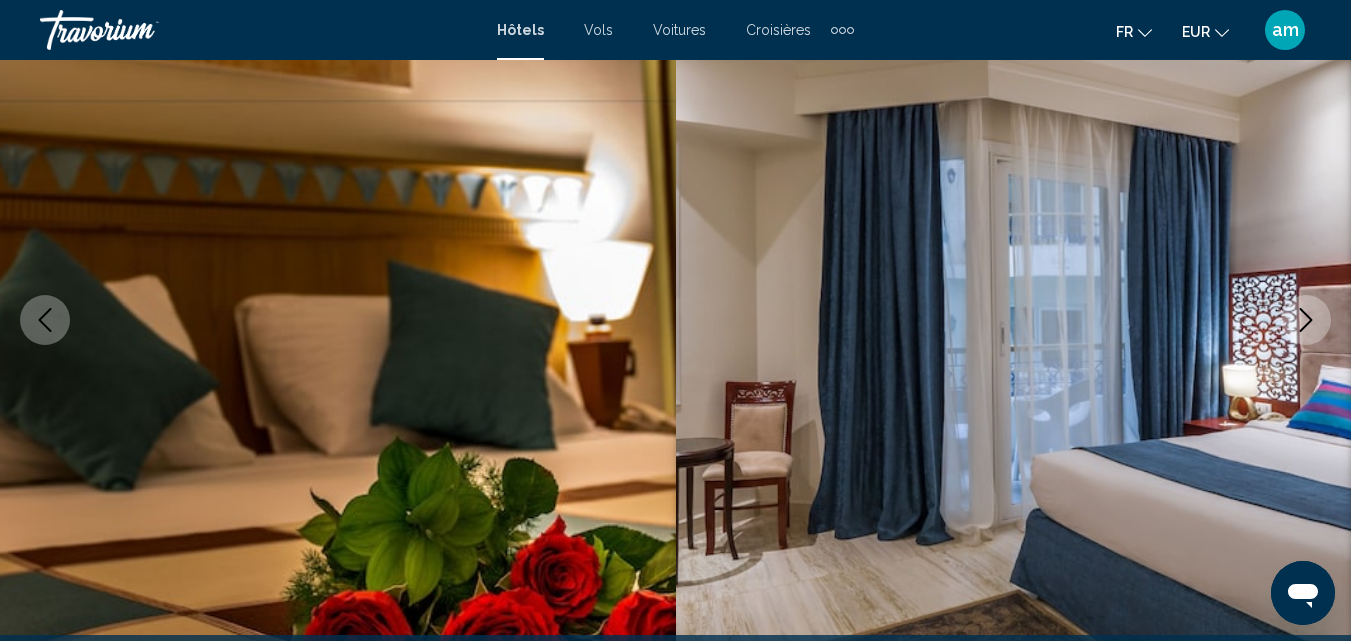 click 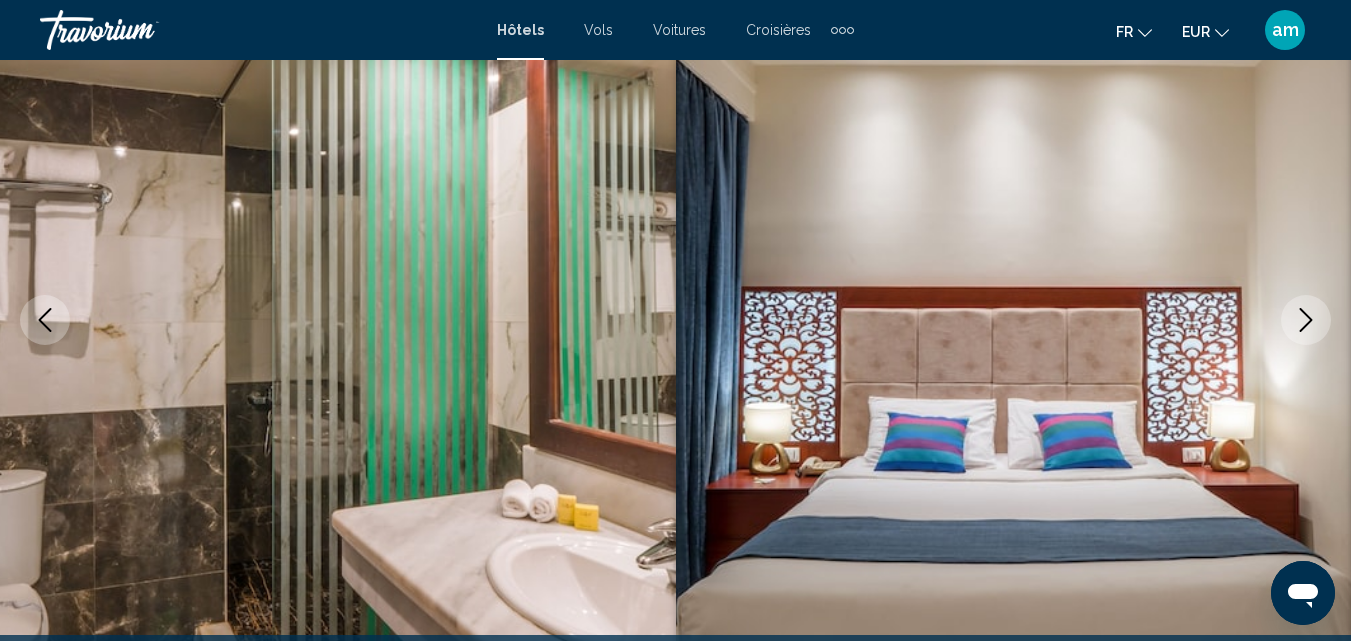 click 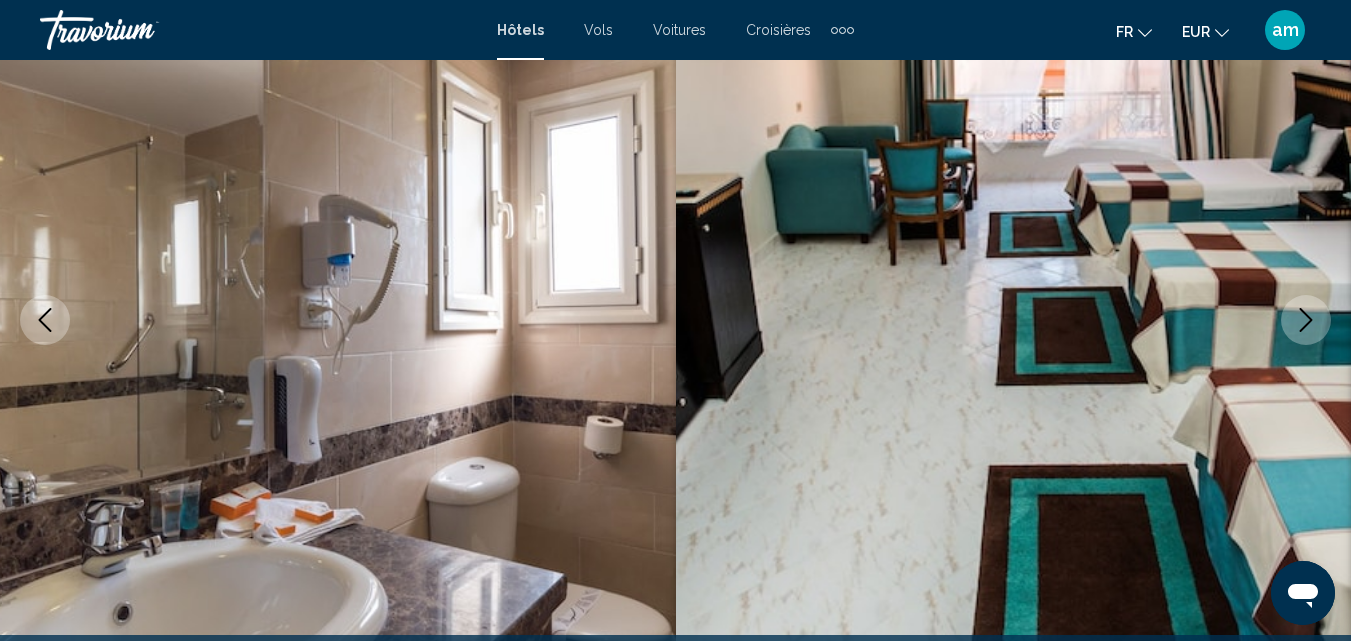 click 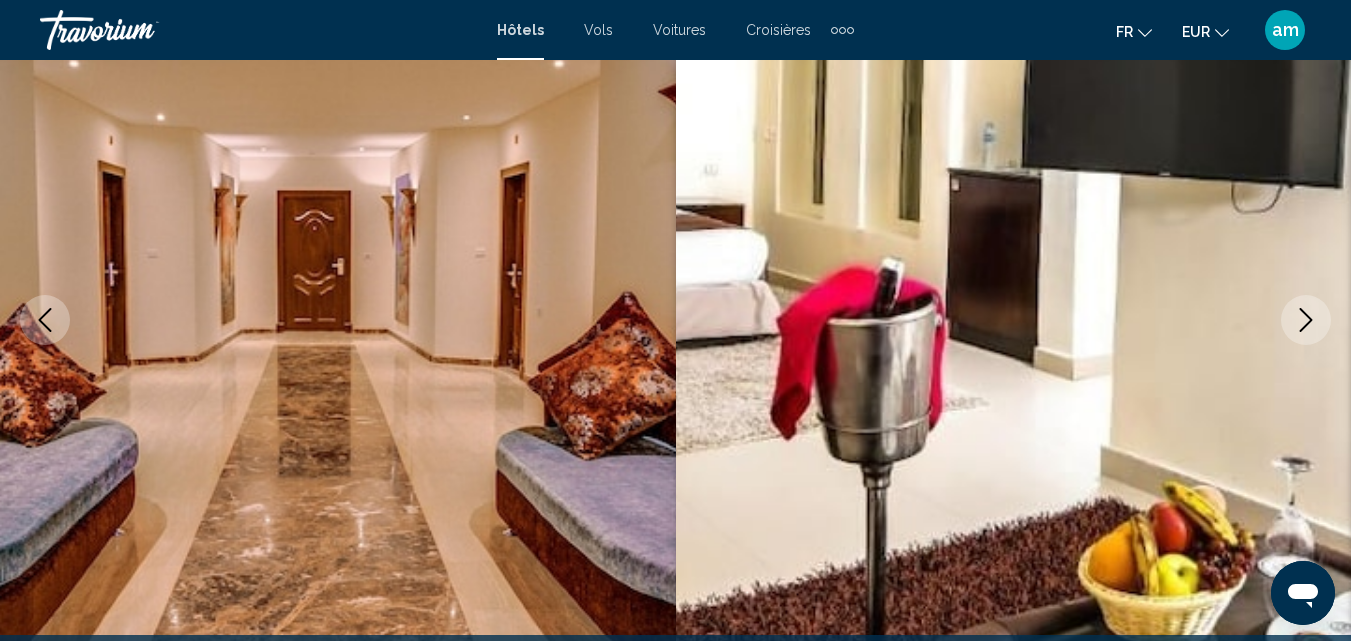 click 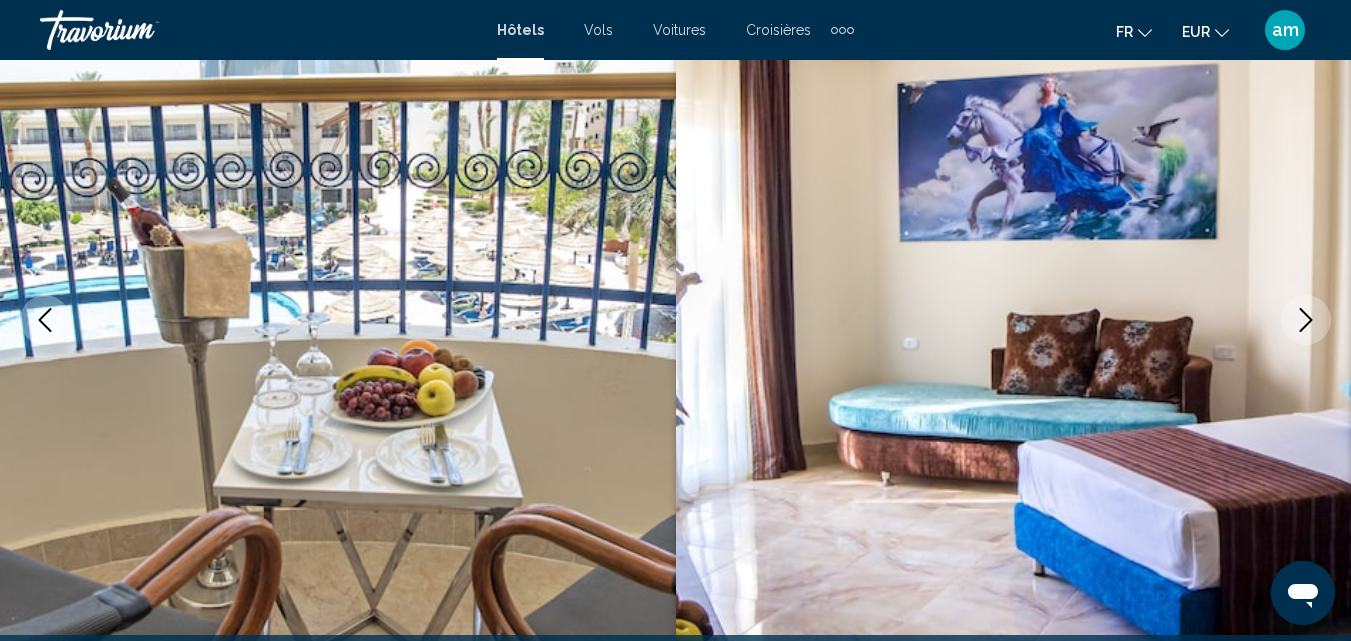 click 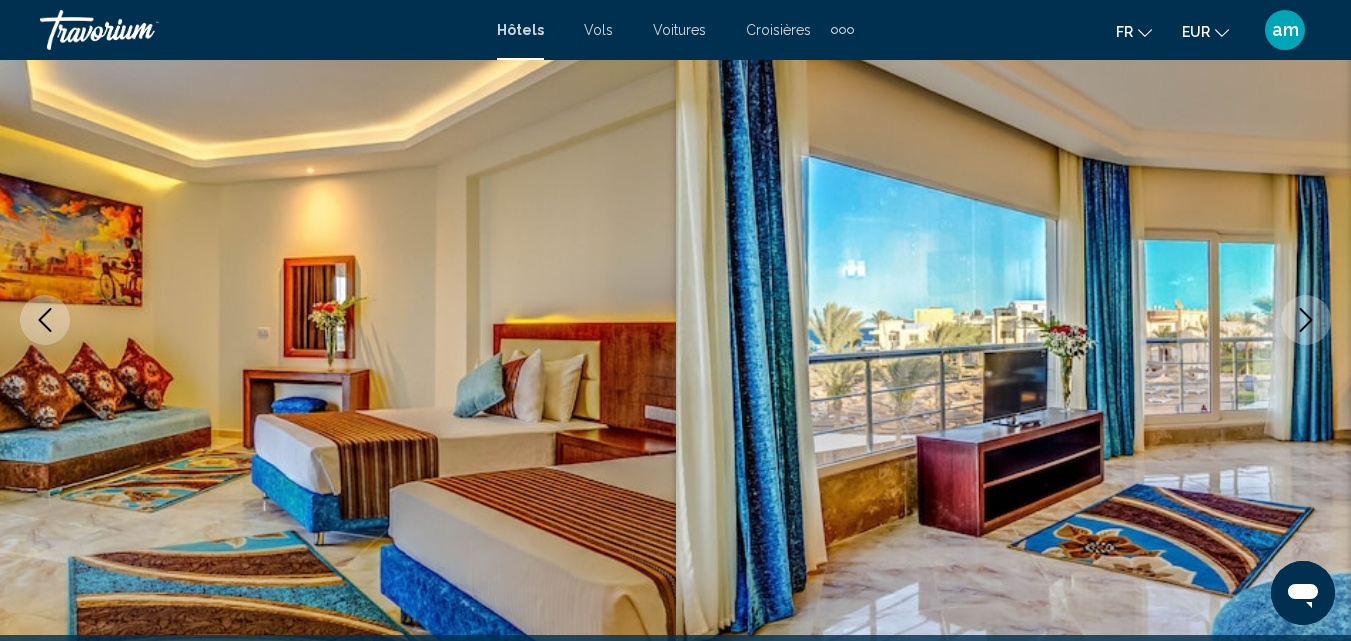 click 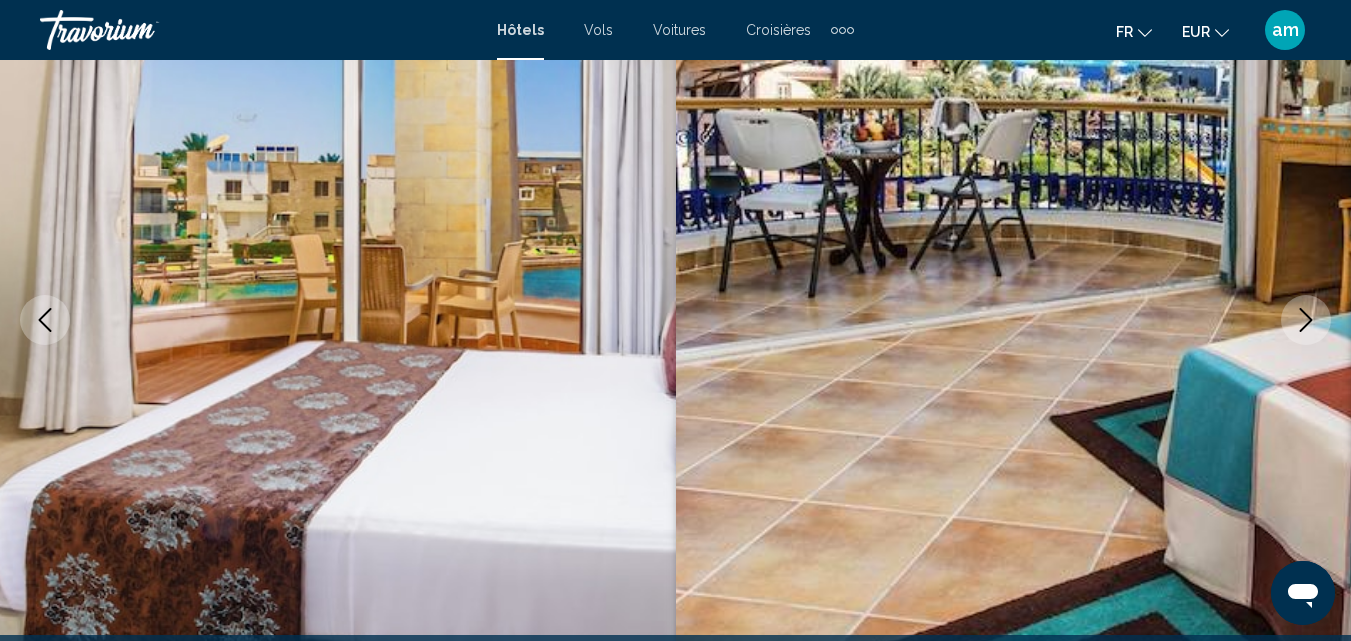 click 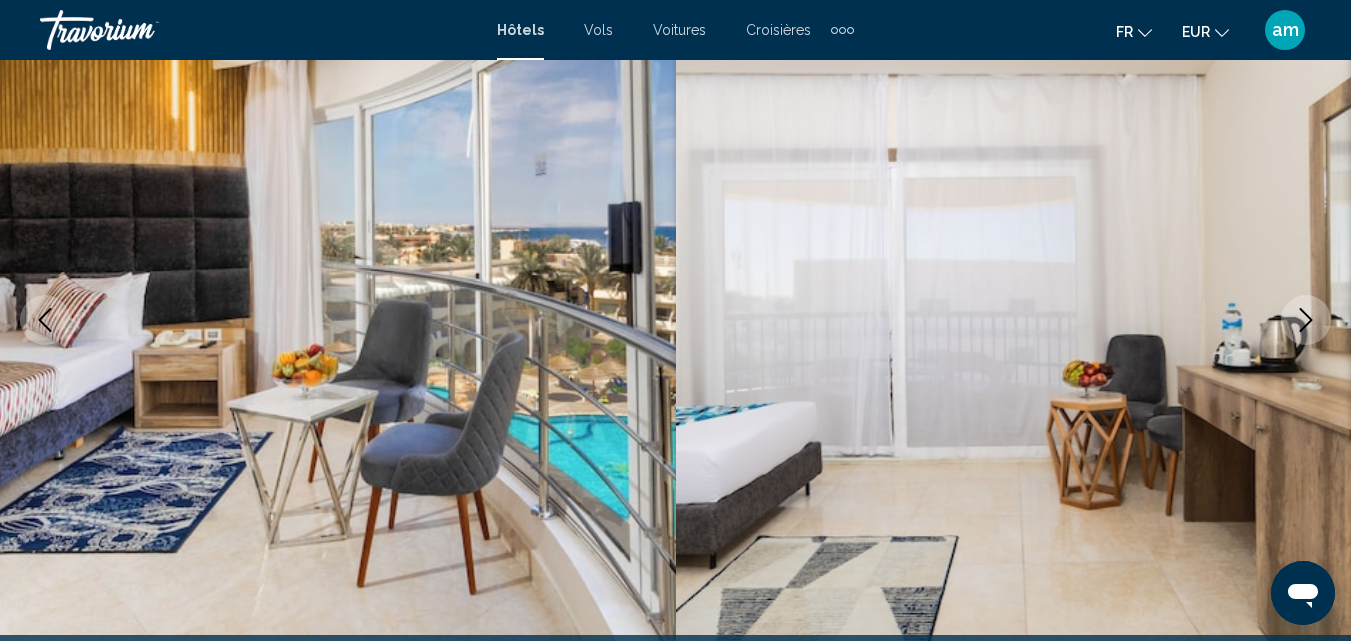 click 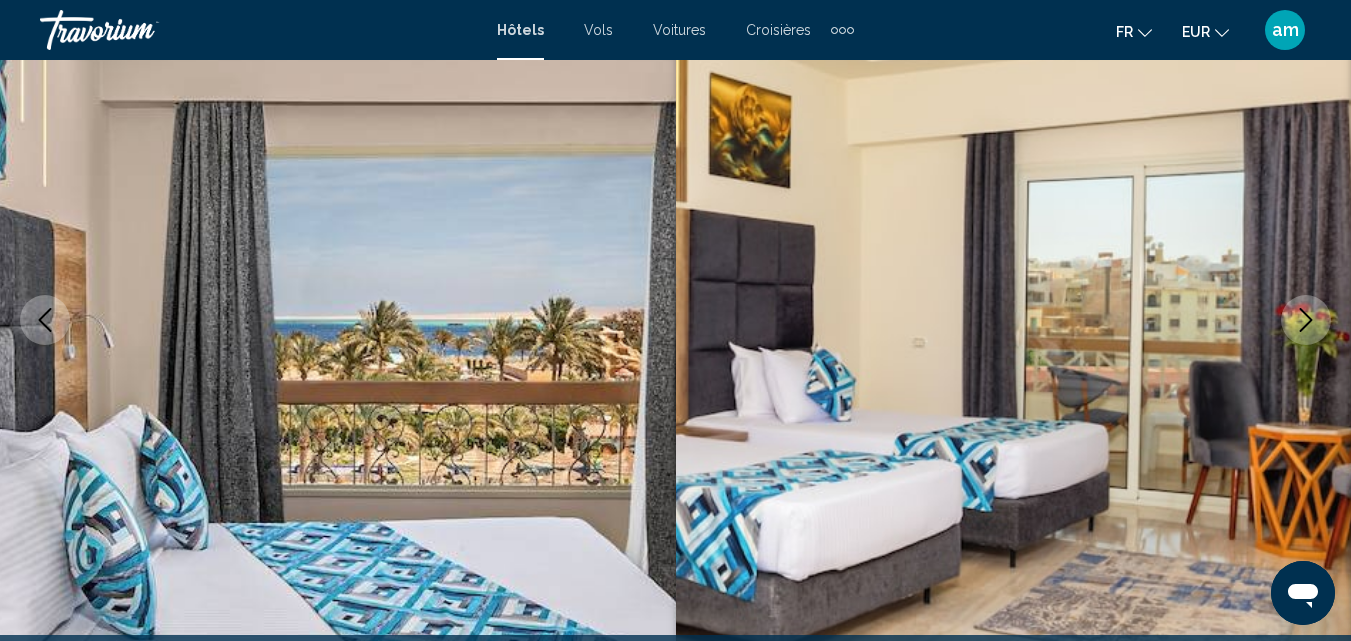 click 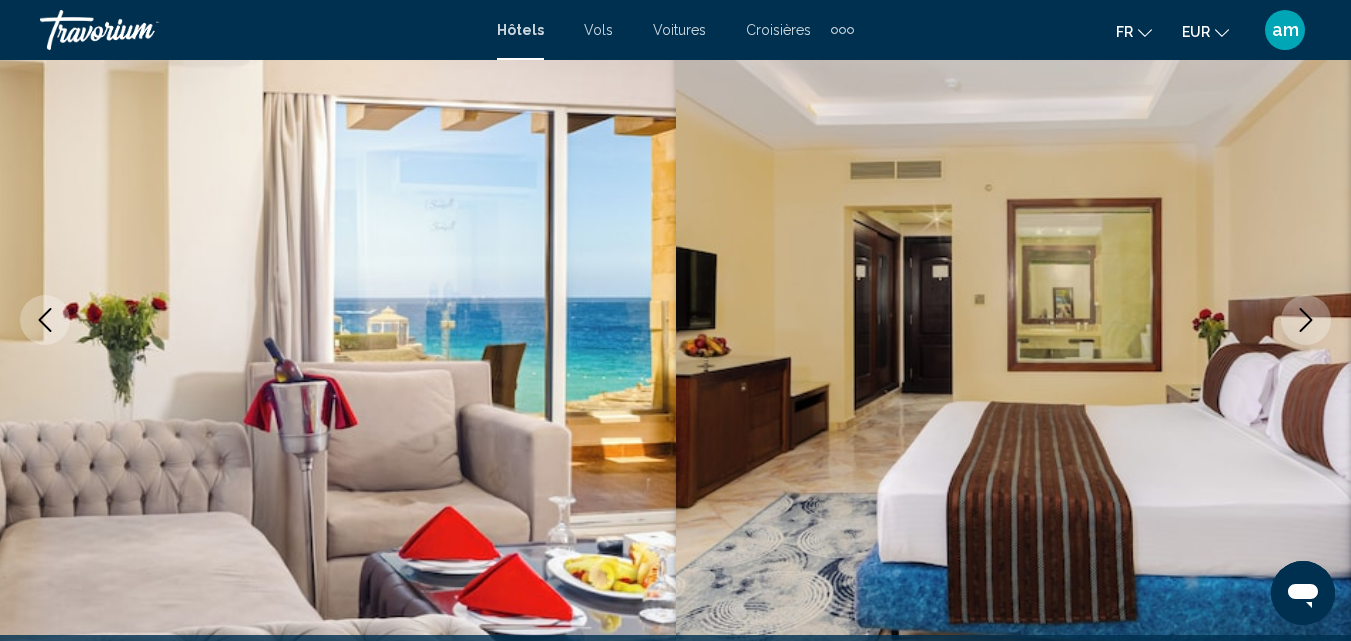 click 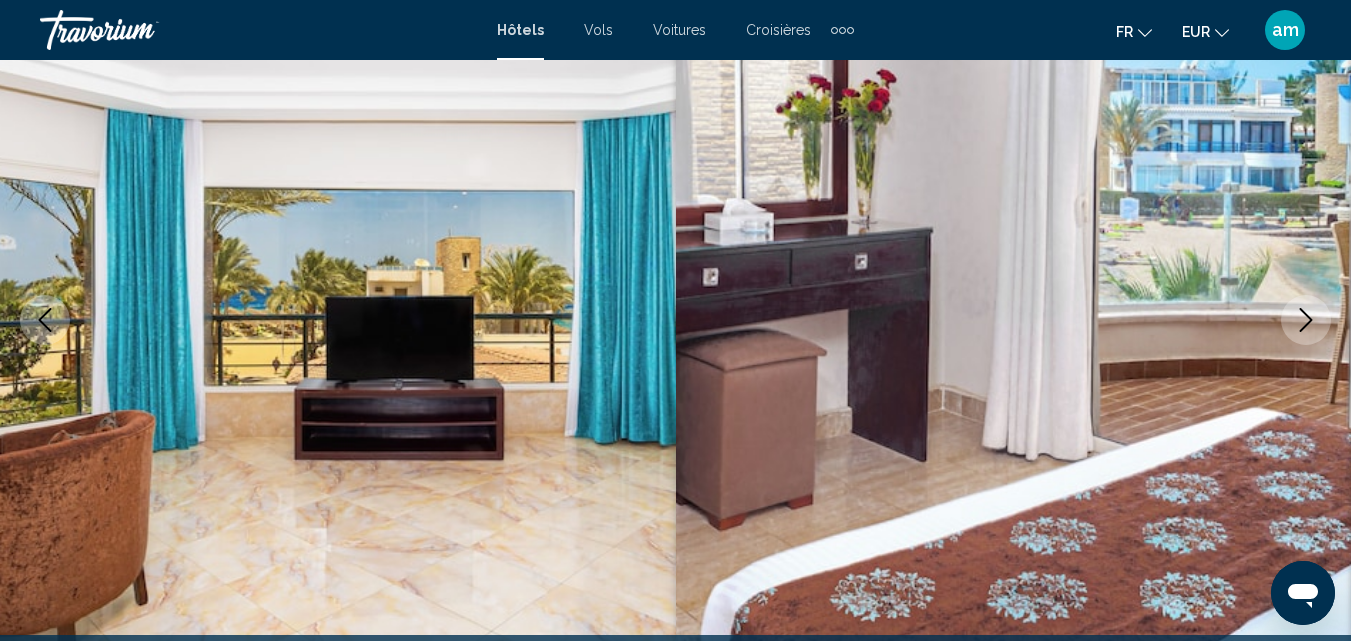 click 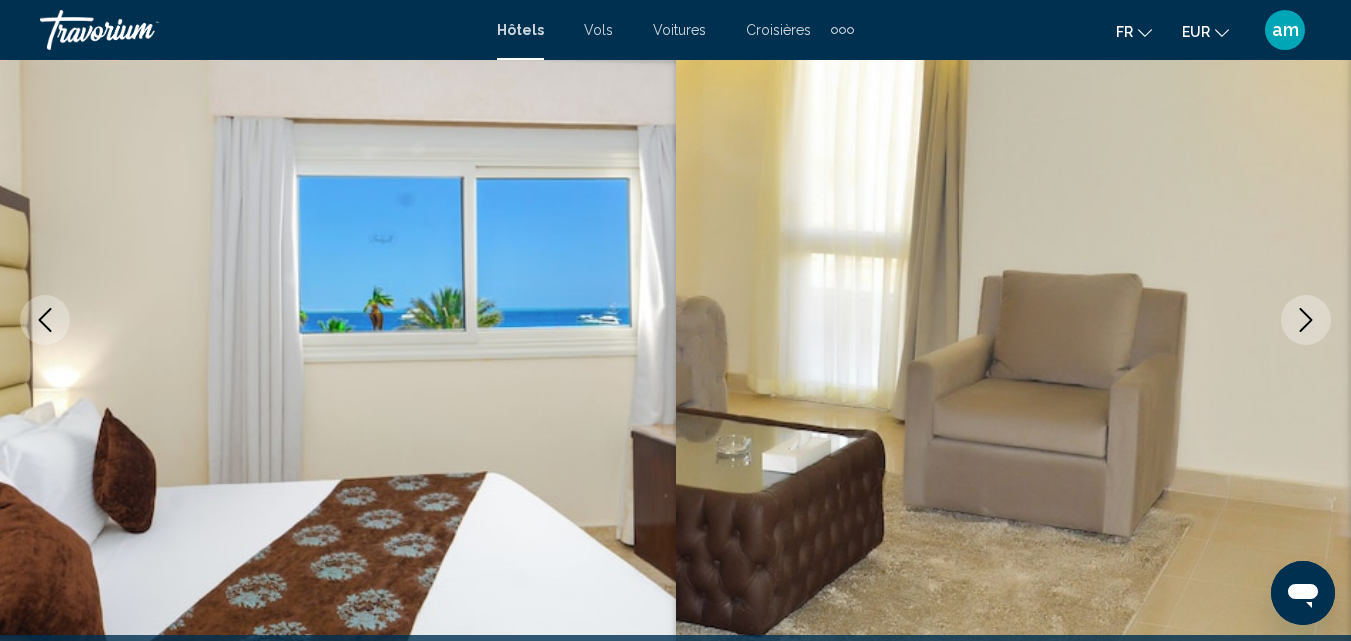click 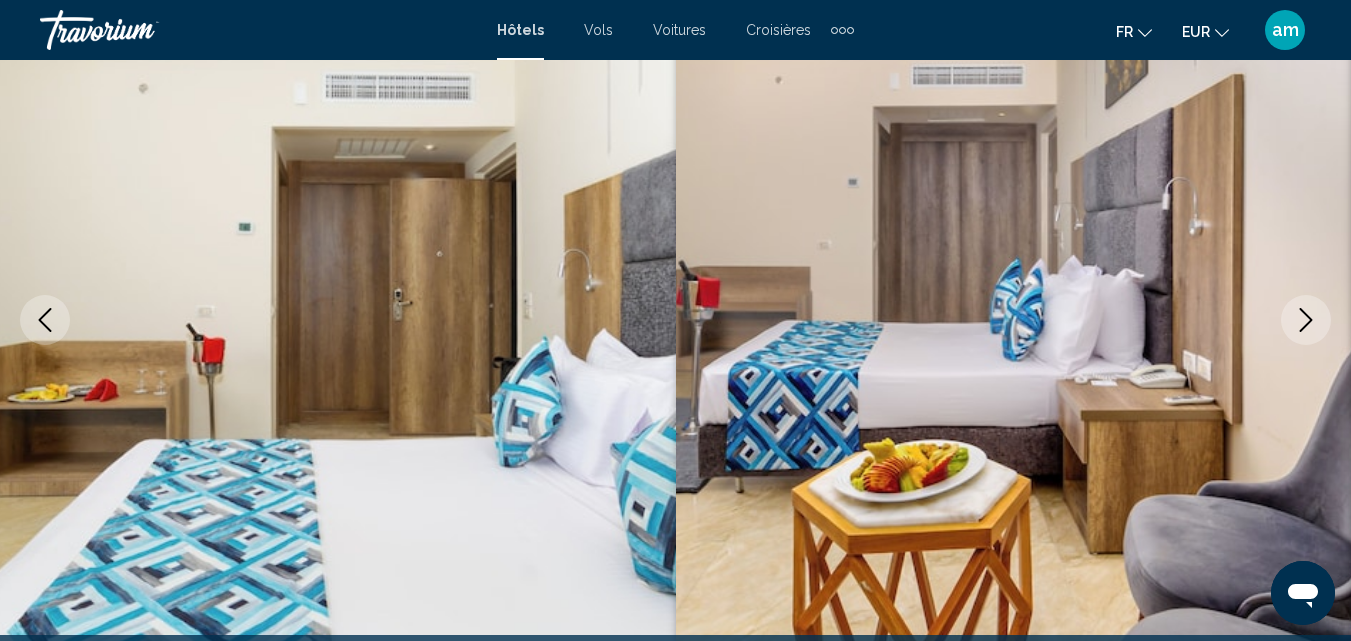 click 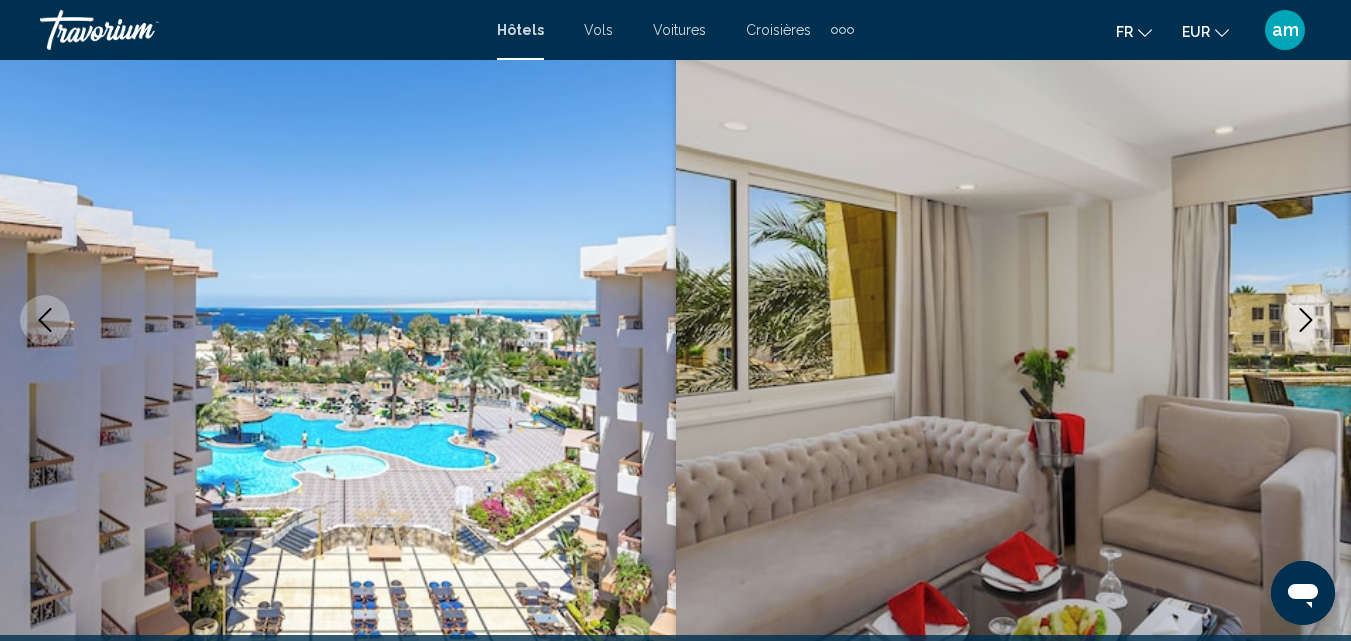 click 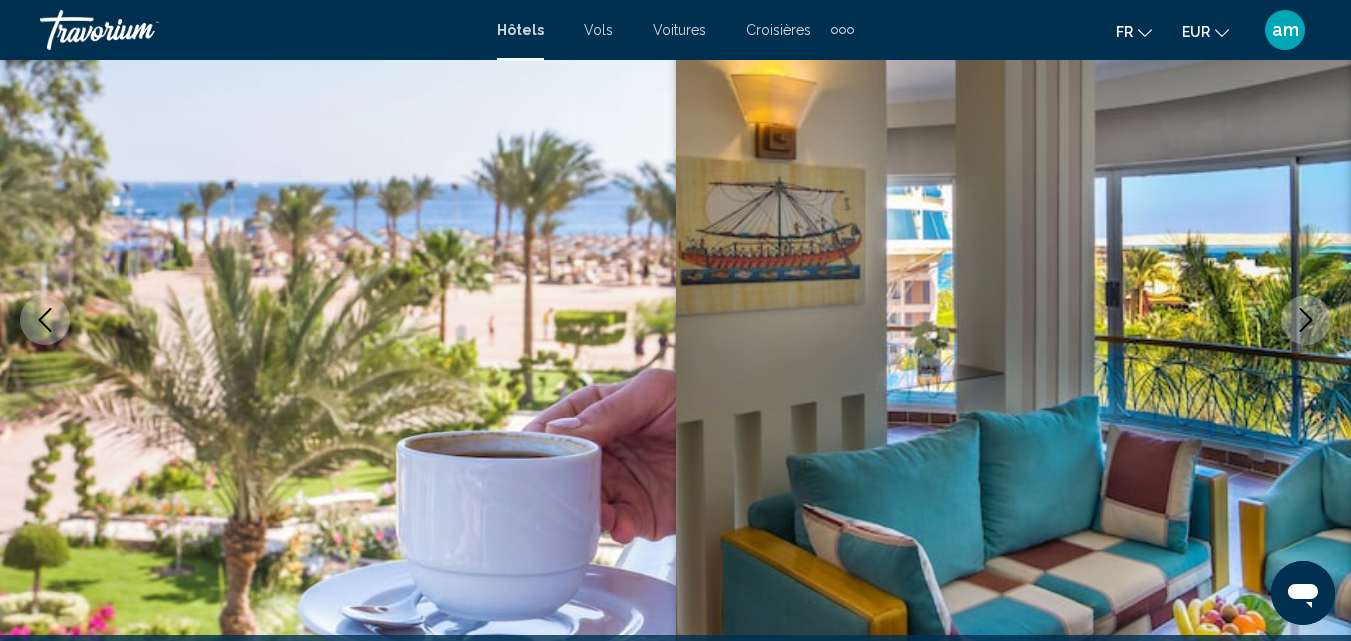 click 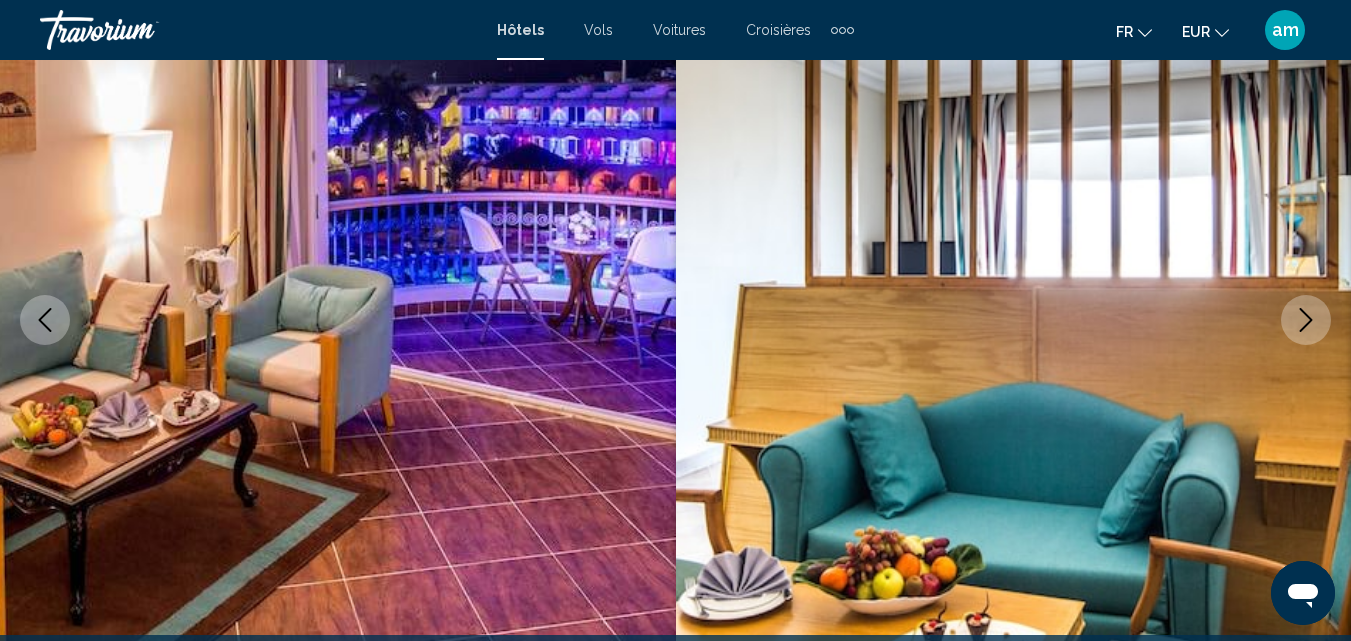 click 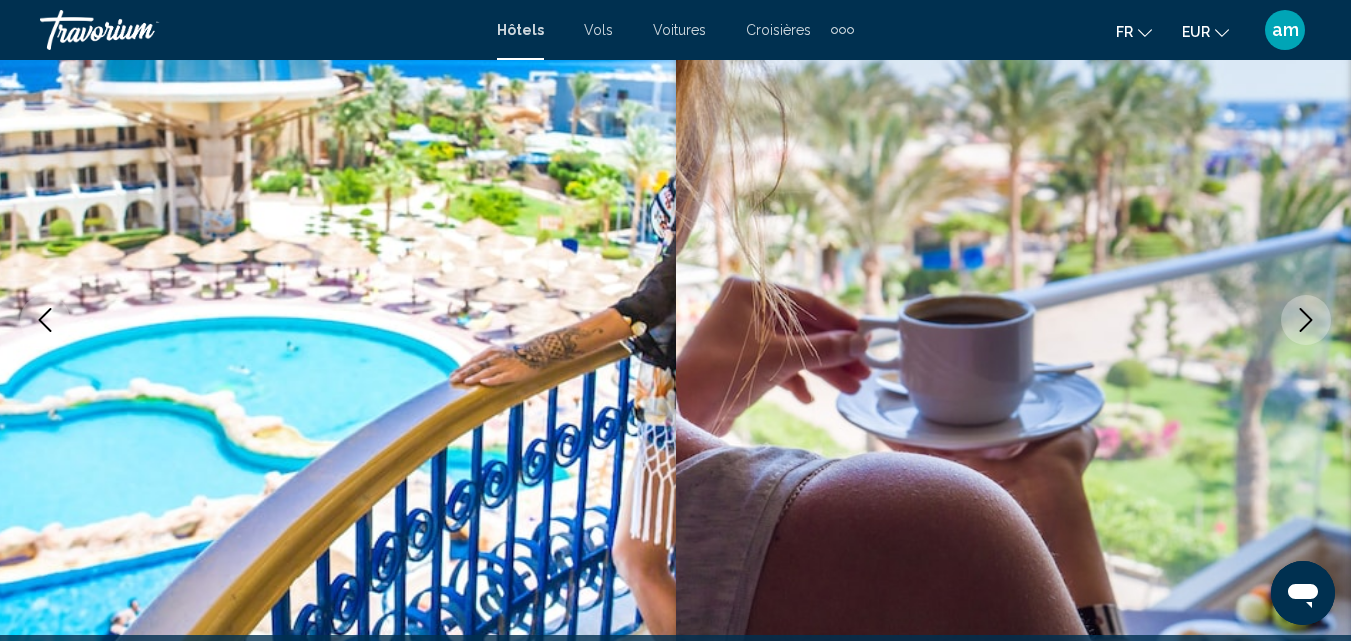 click 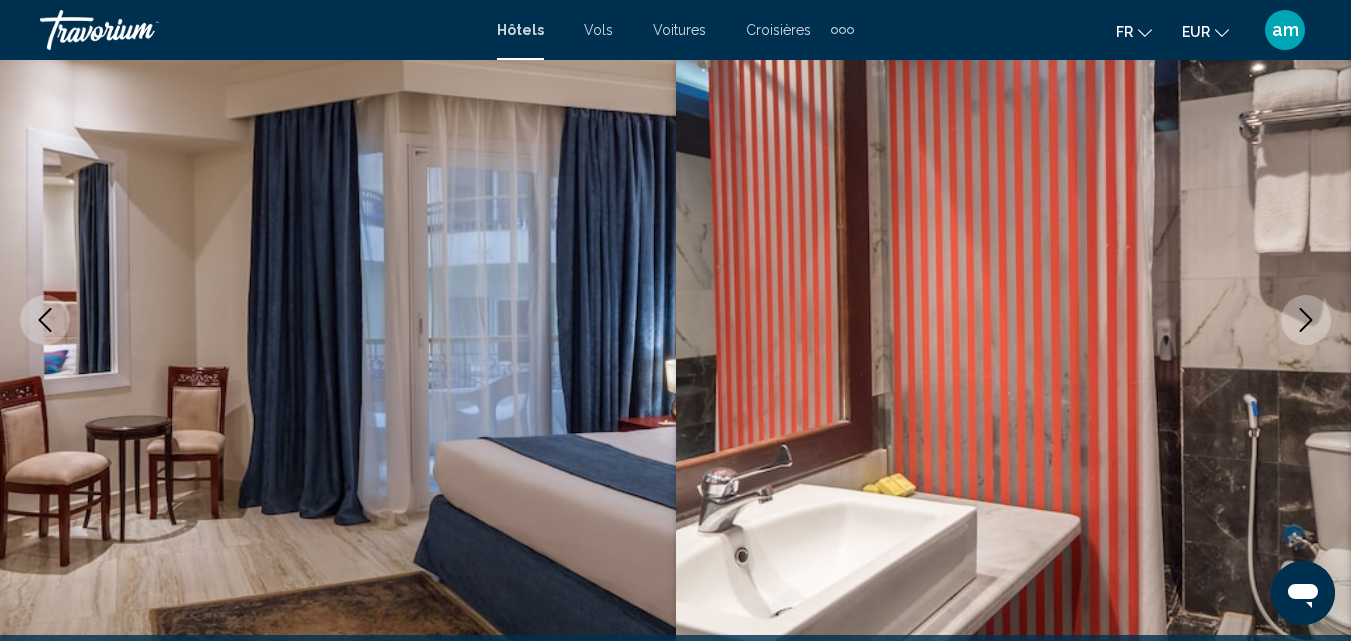 click 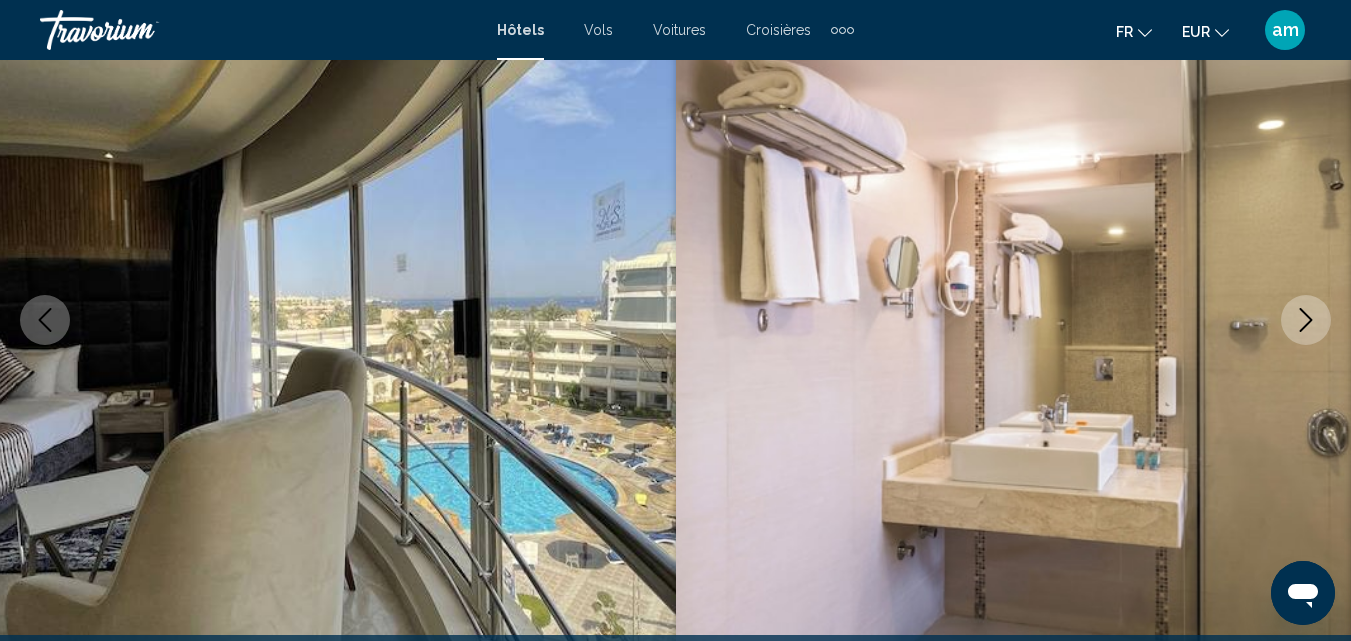 click 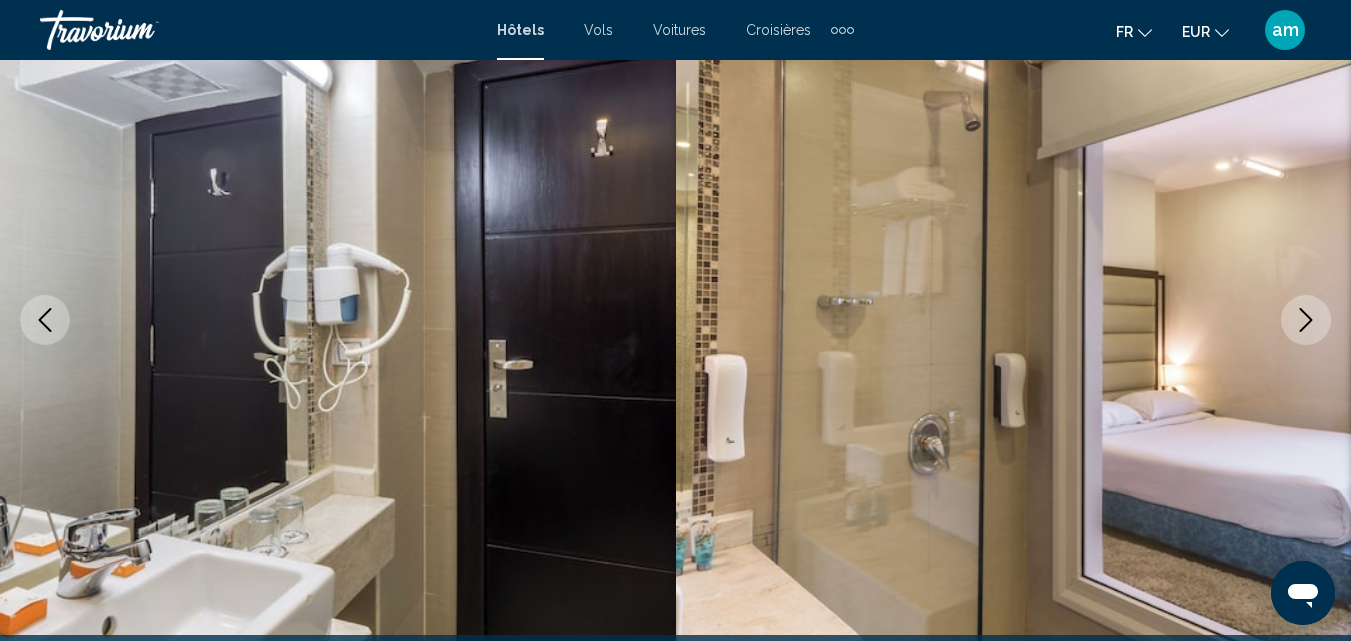 click 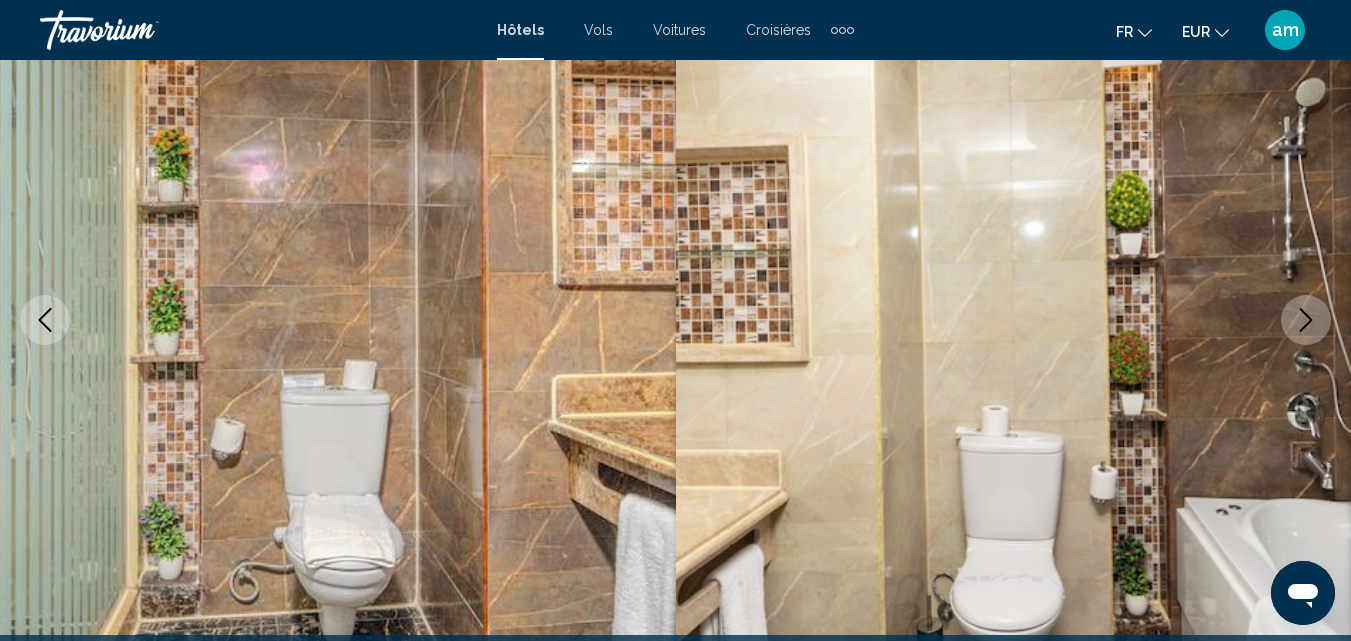 click 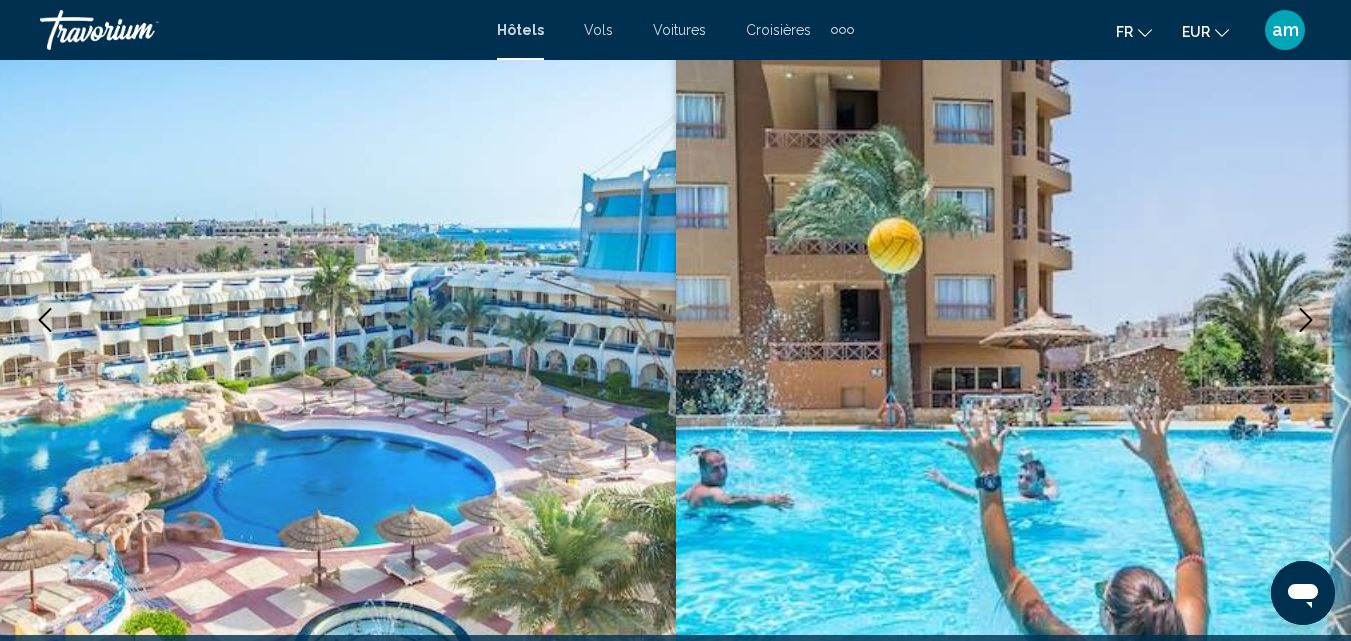 click 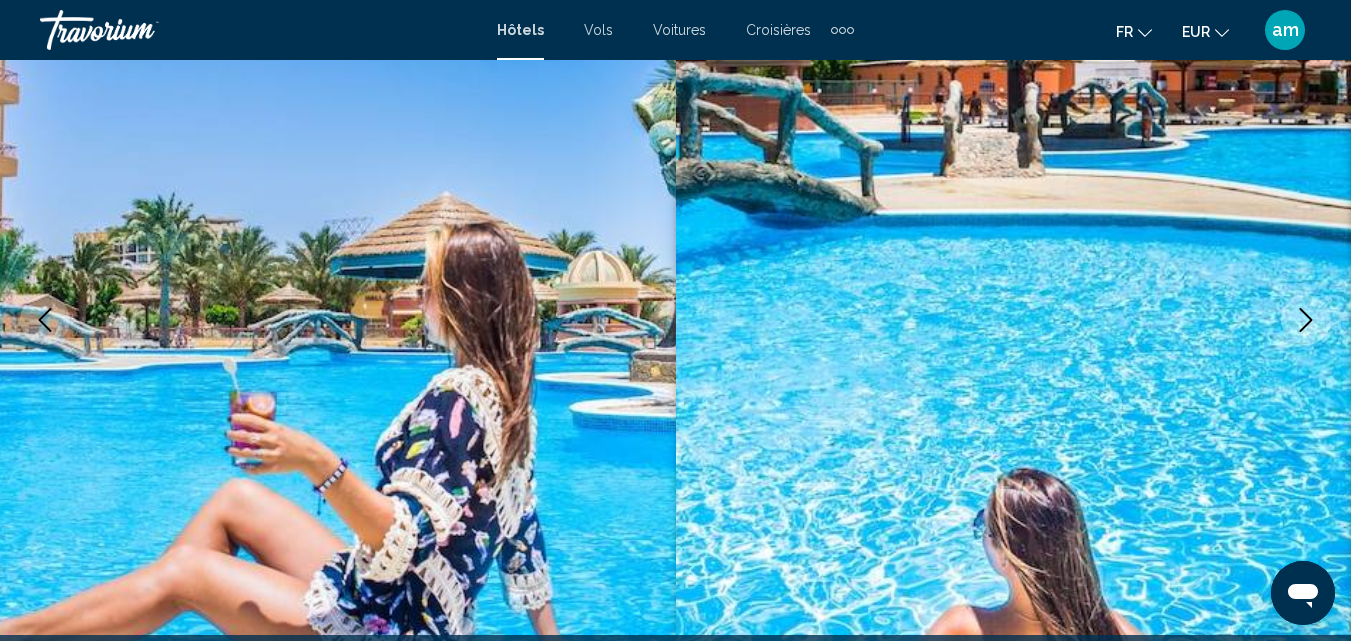 click 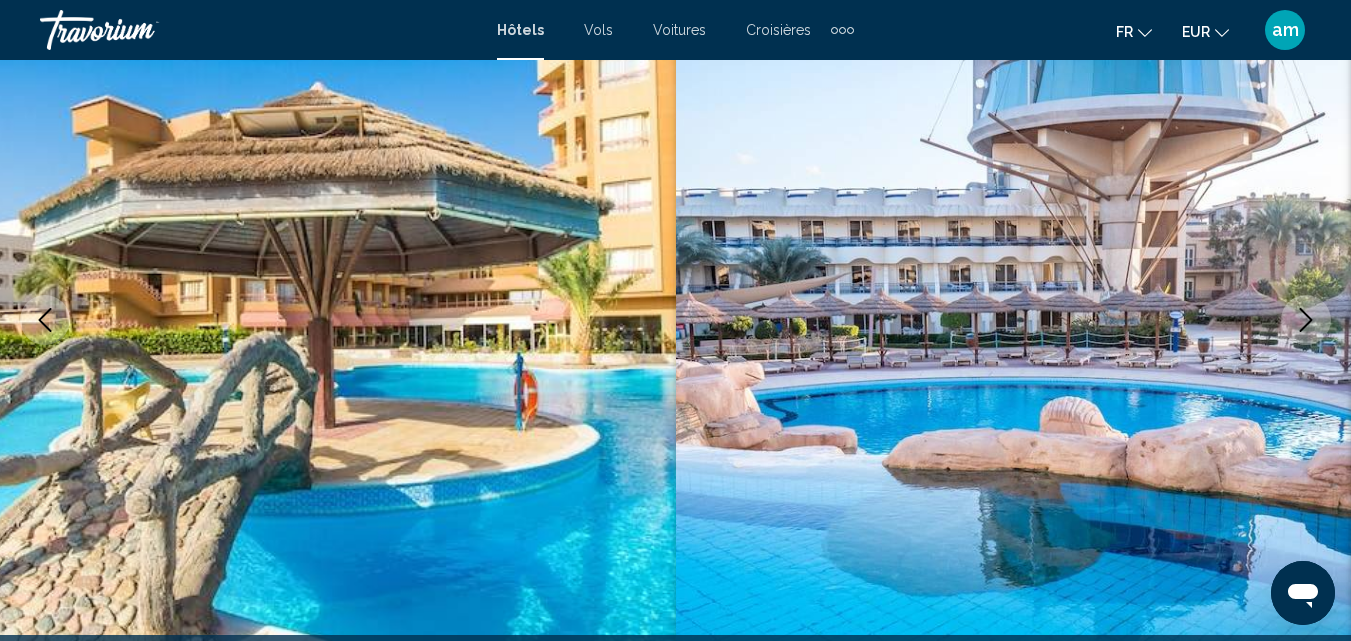 click 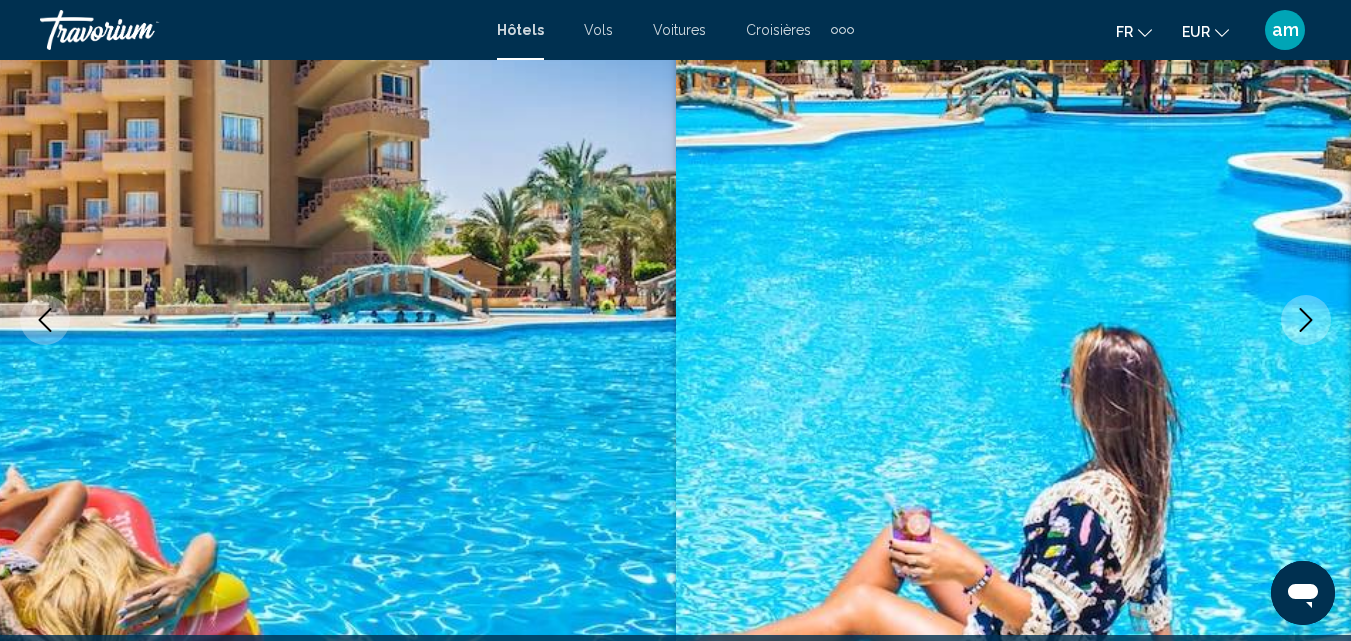 click 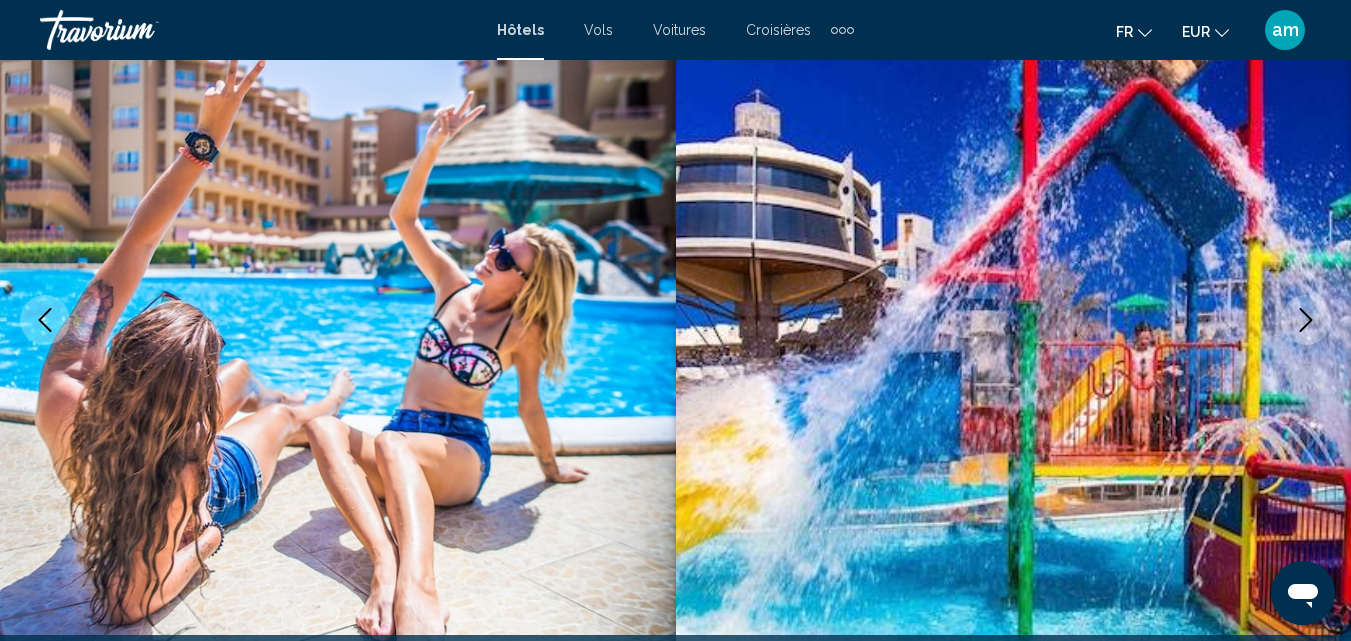 click 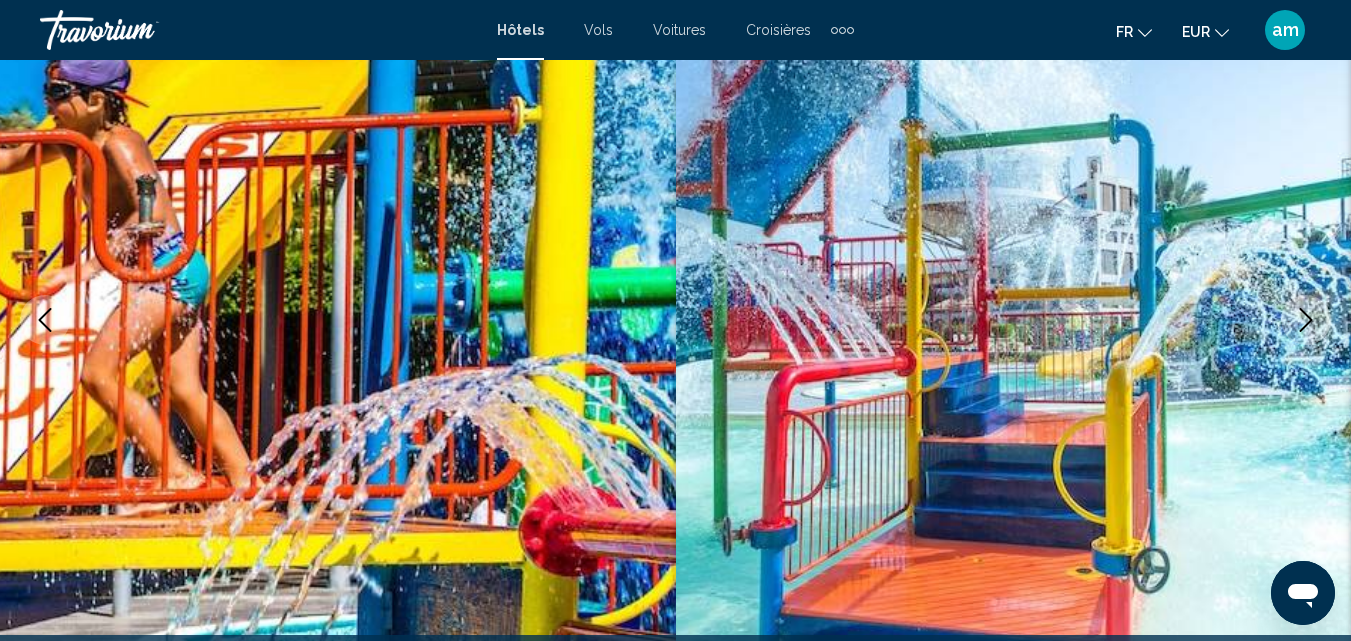 click 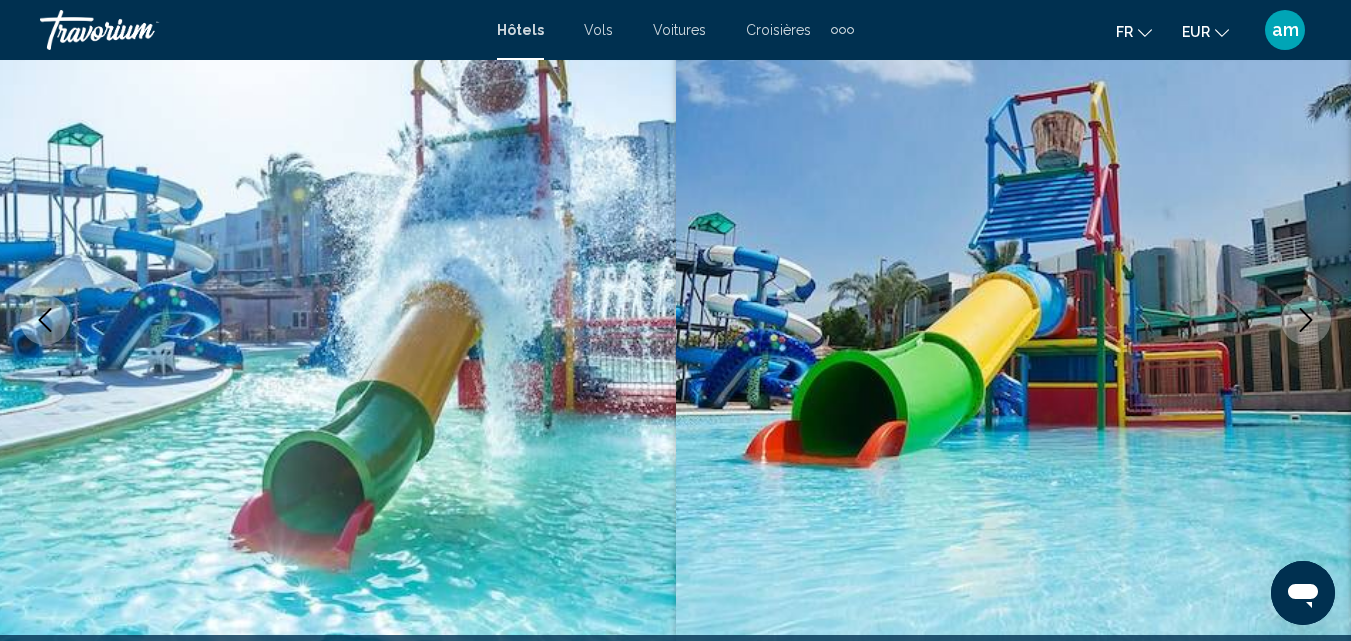 click 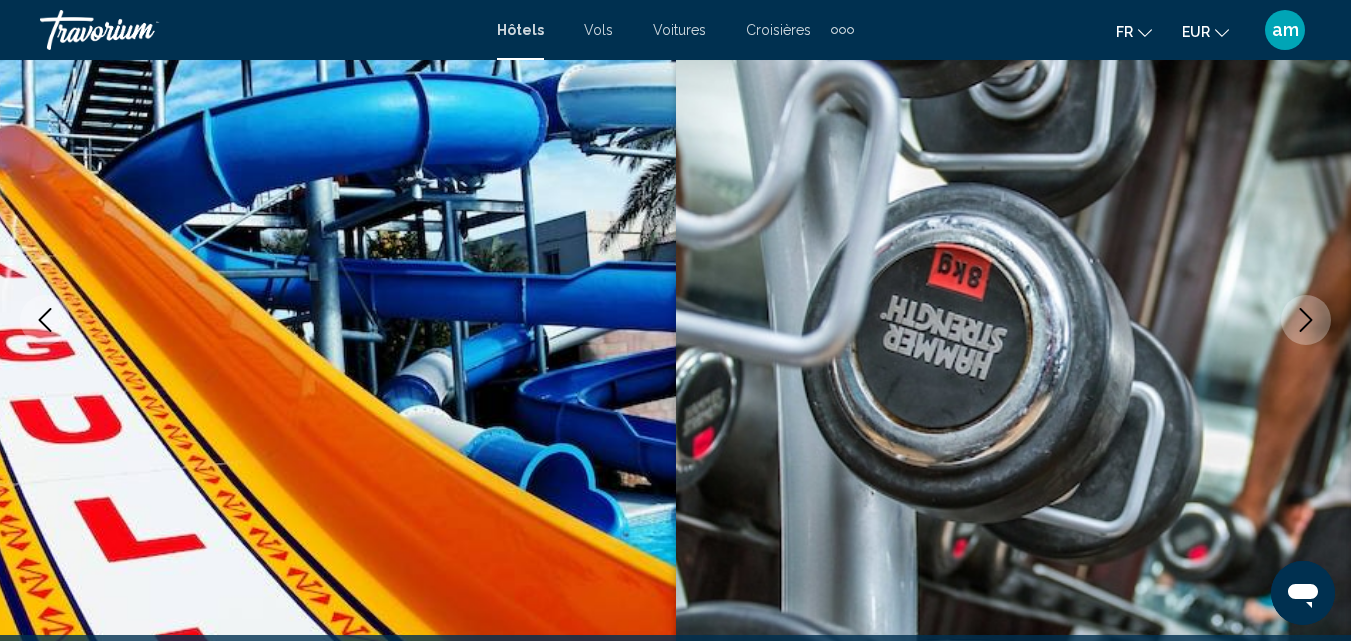 click 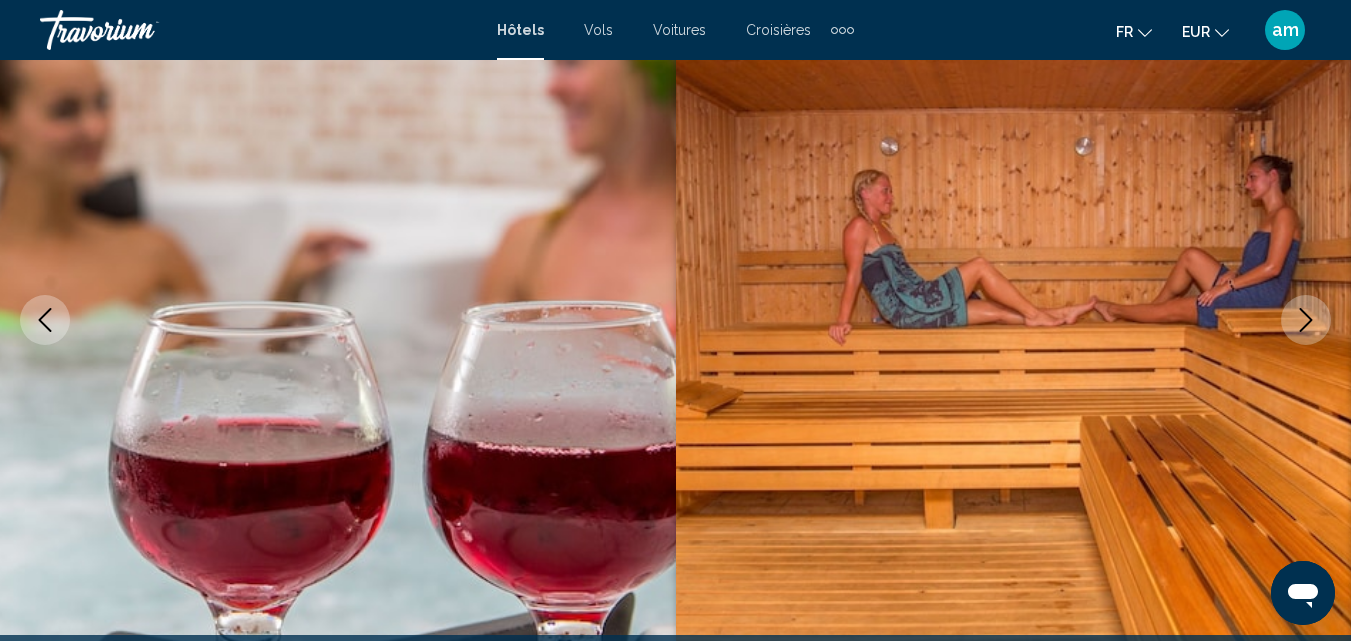 click 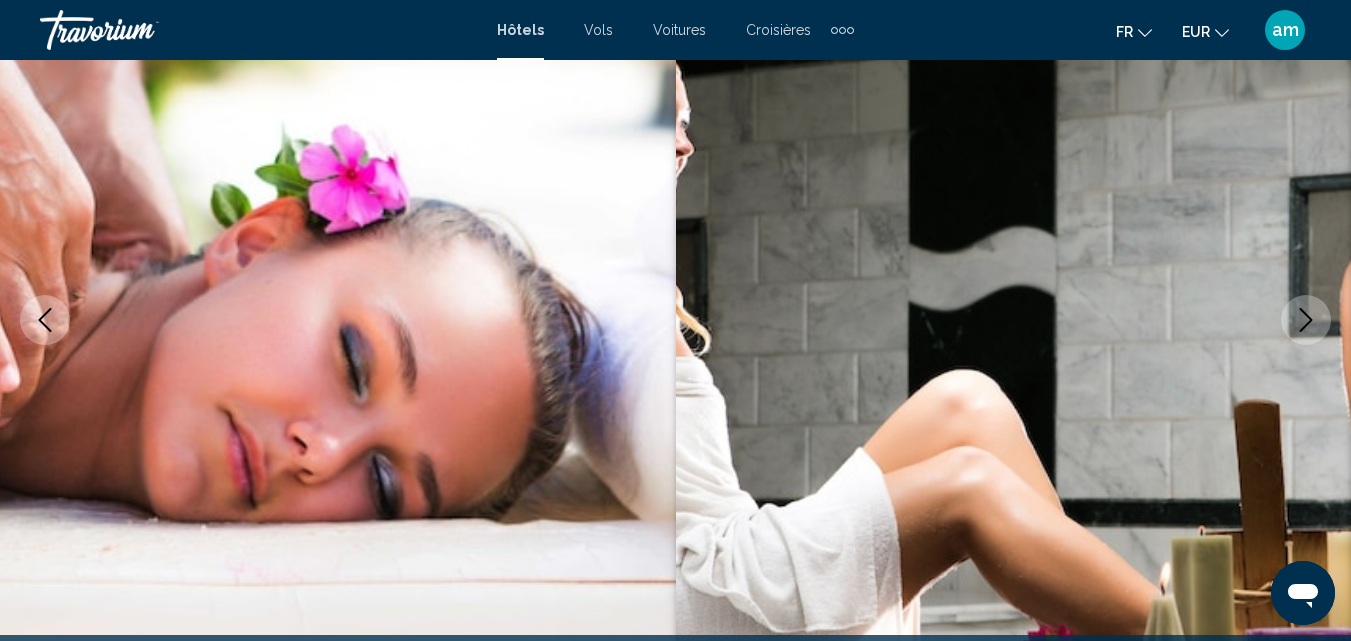 click 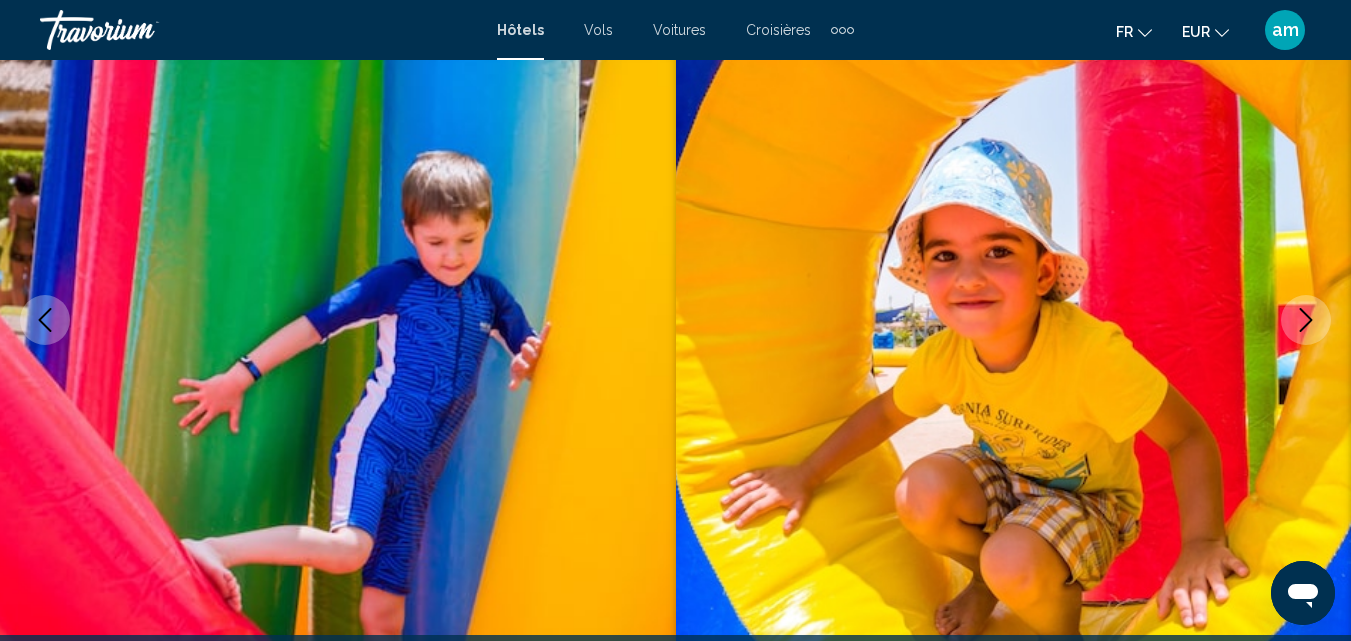 click 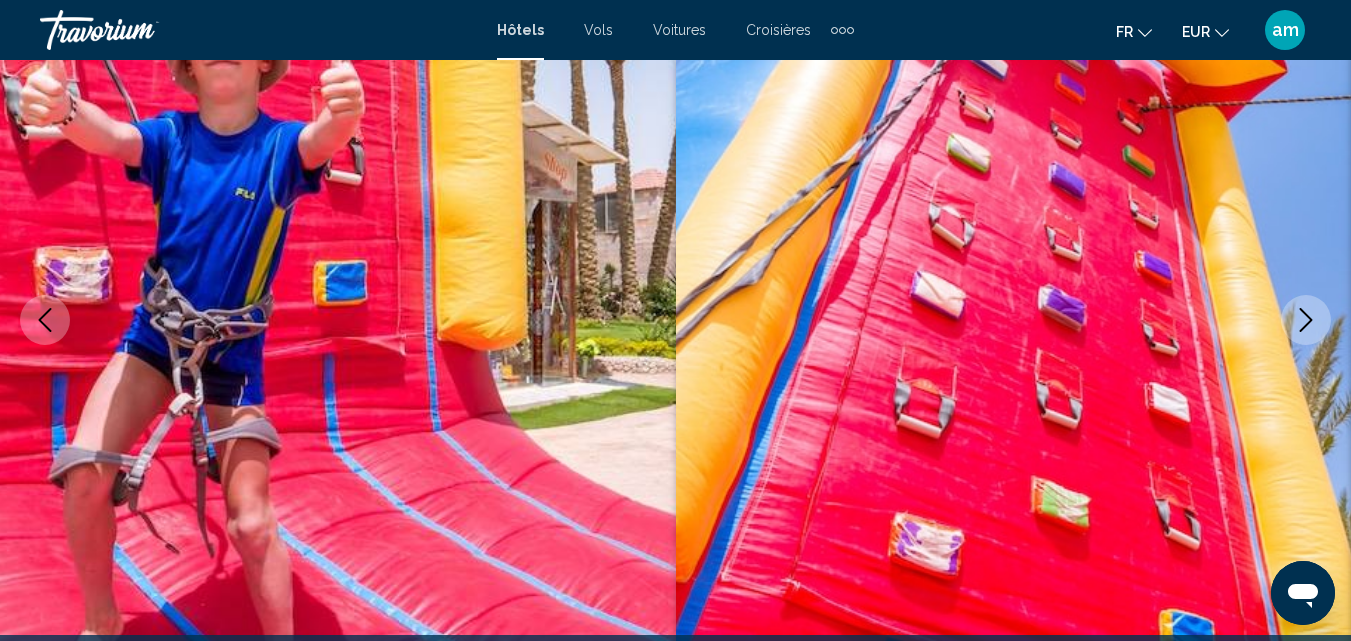 click 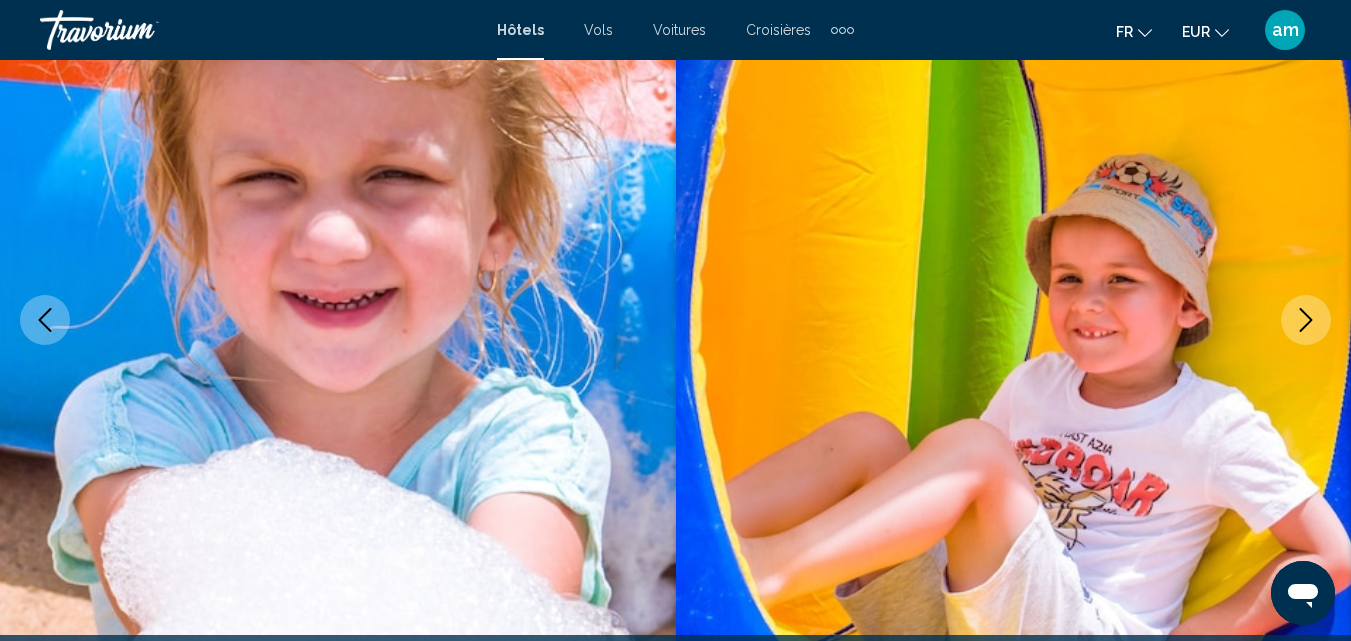 click 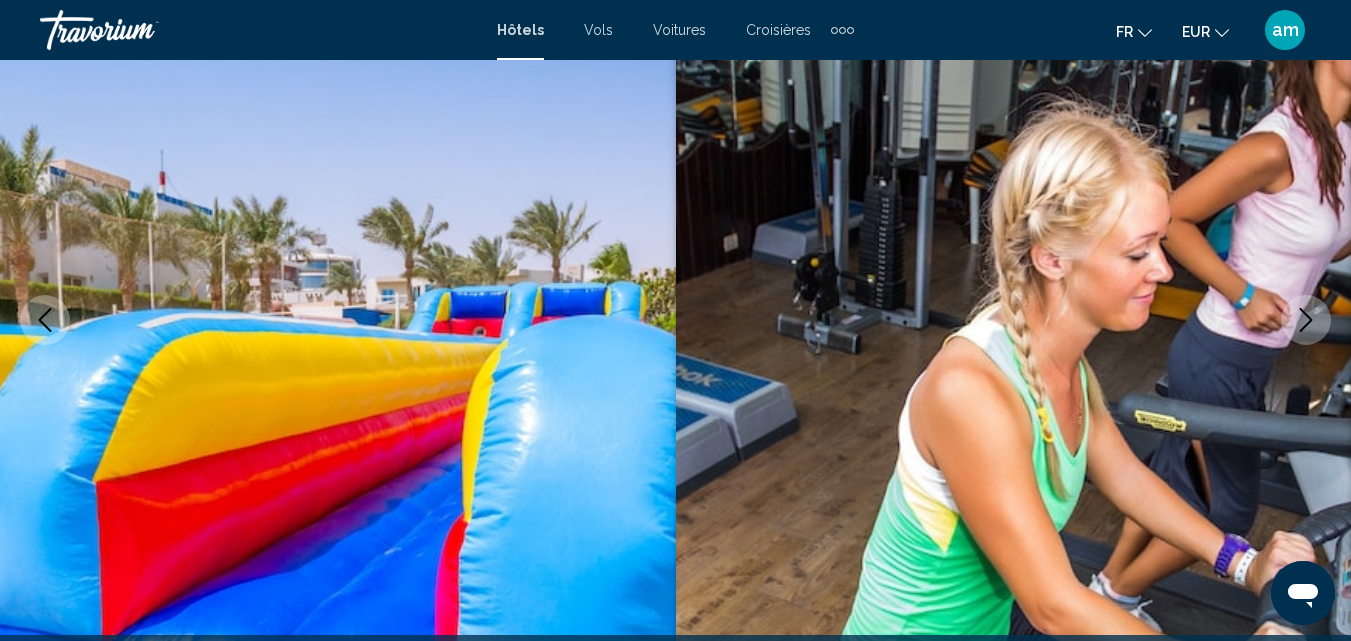 click 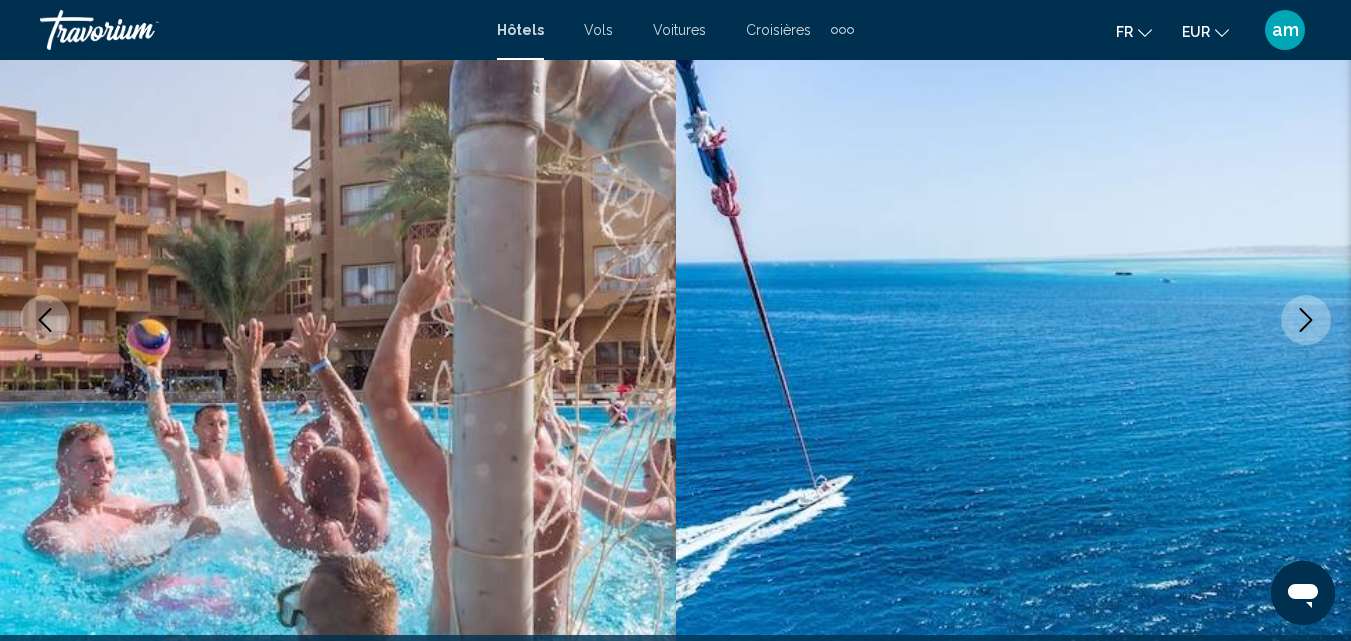 click 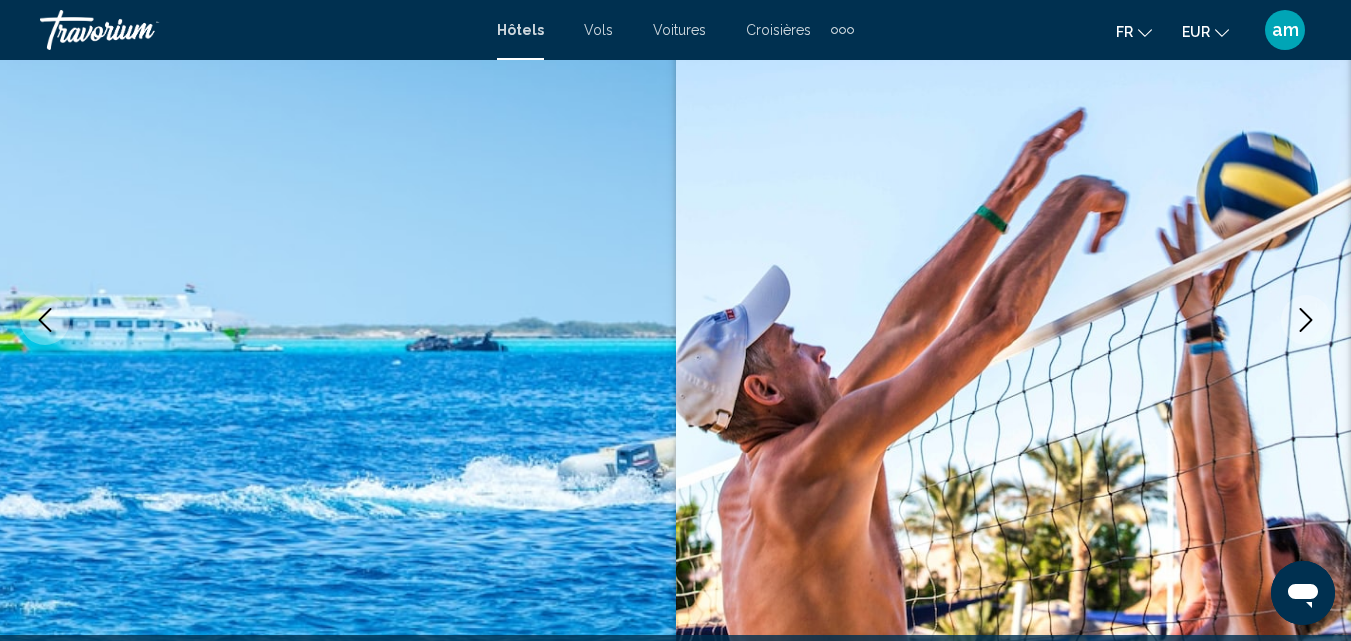 click 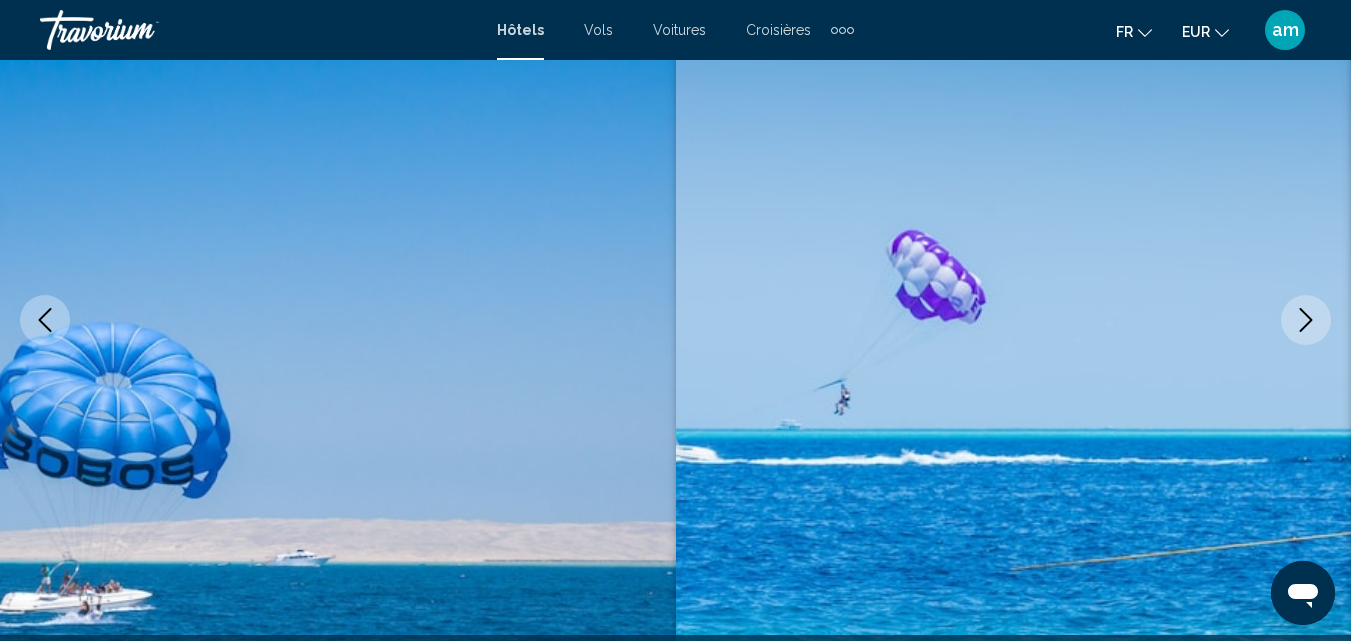 click 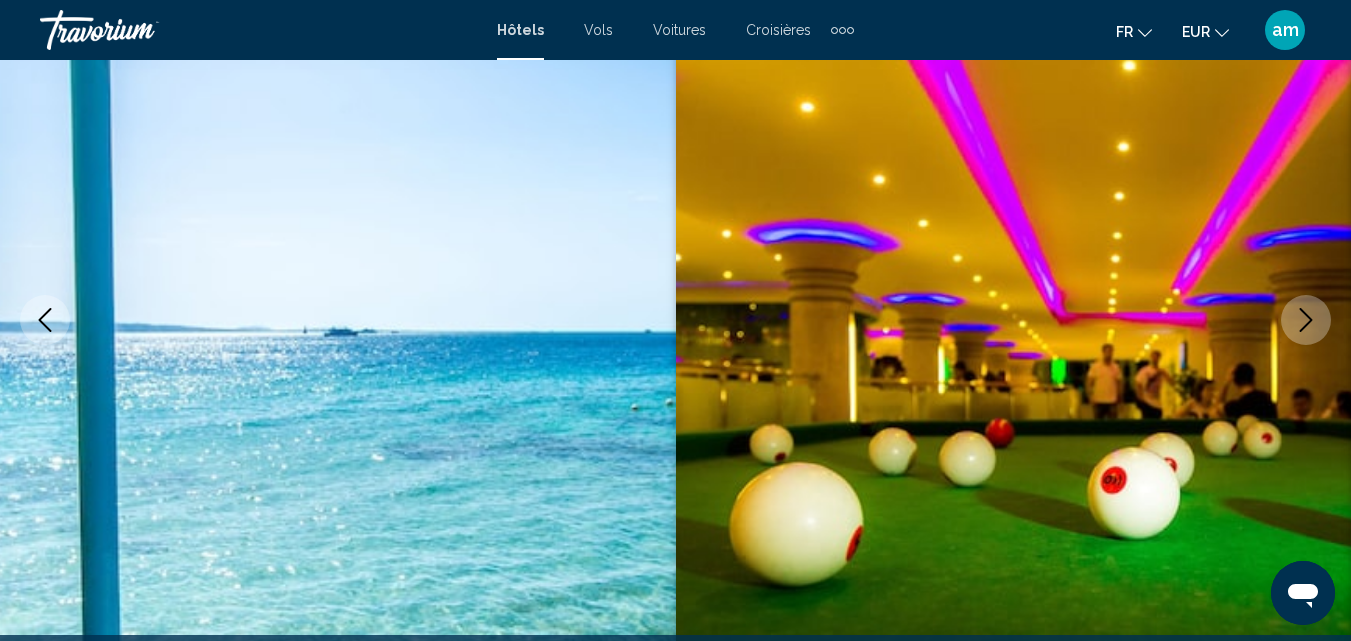 click 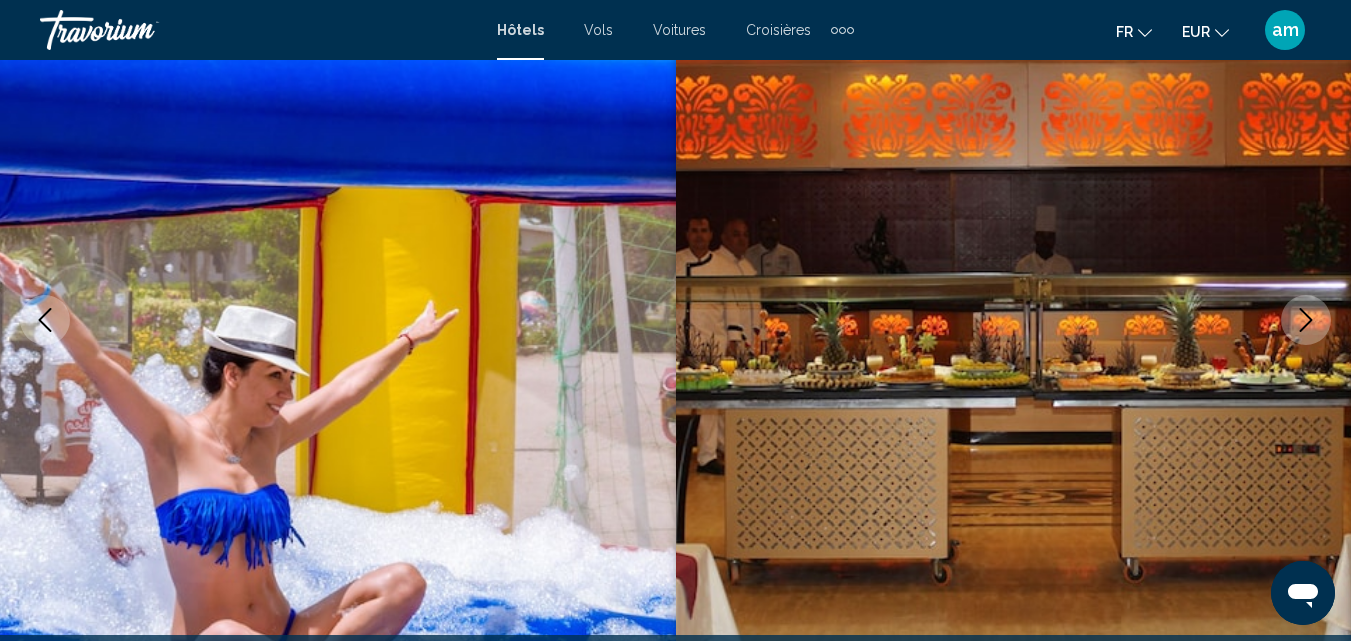click 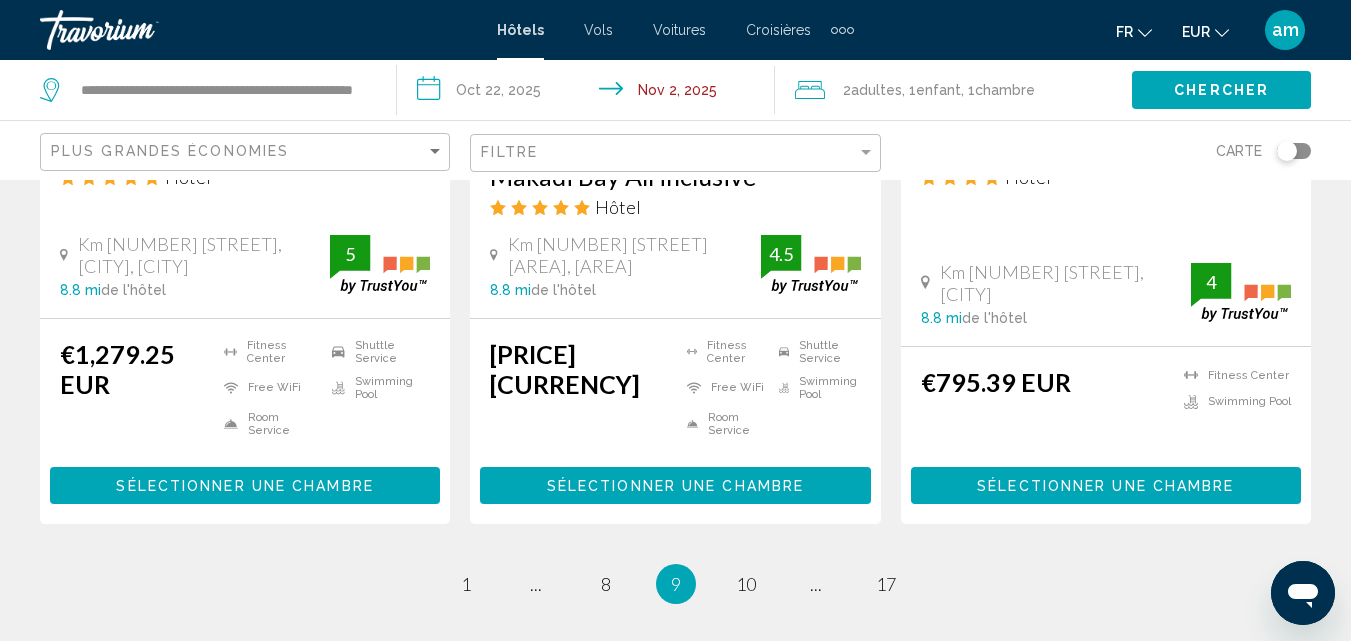 scroll, scrollTop: 2800, scrollLeft: 0, axis: vertical 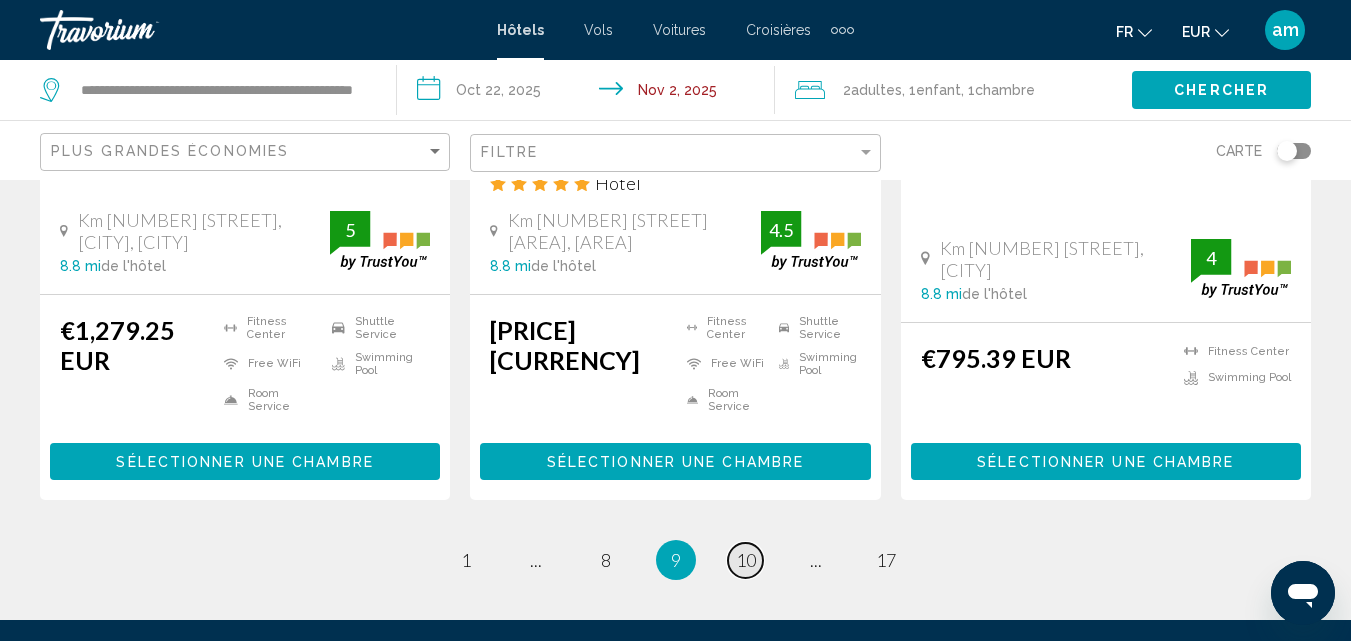 click on "10" at bounding box center [746, 560] 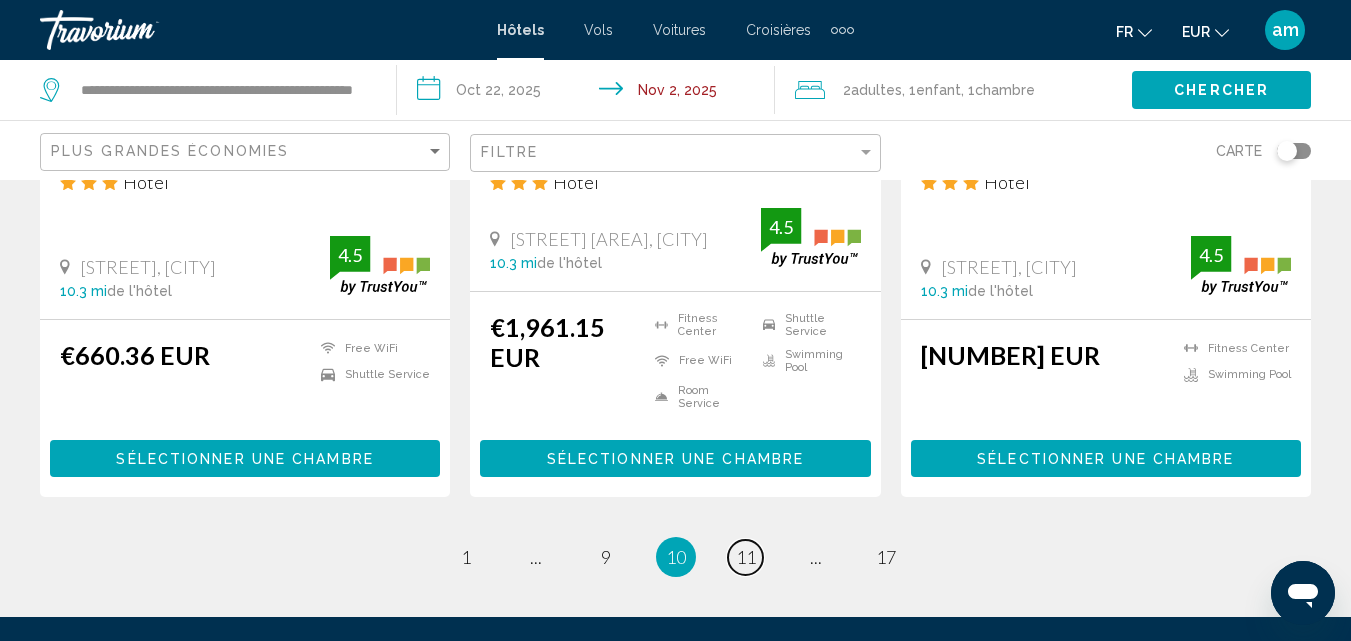 scroll, scrollTop: 2900, scrollLeft: 0, axis: vertical 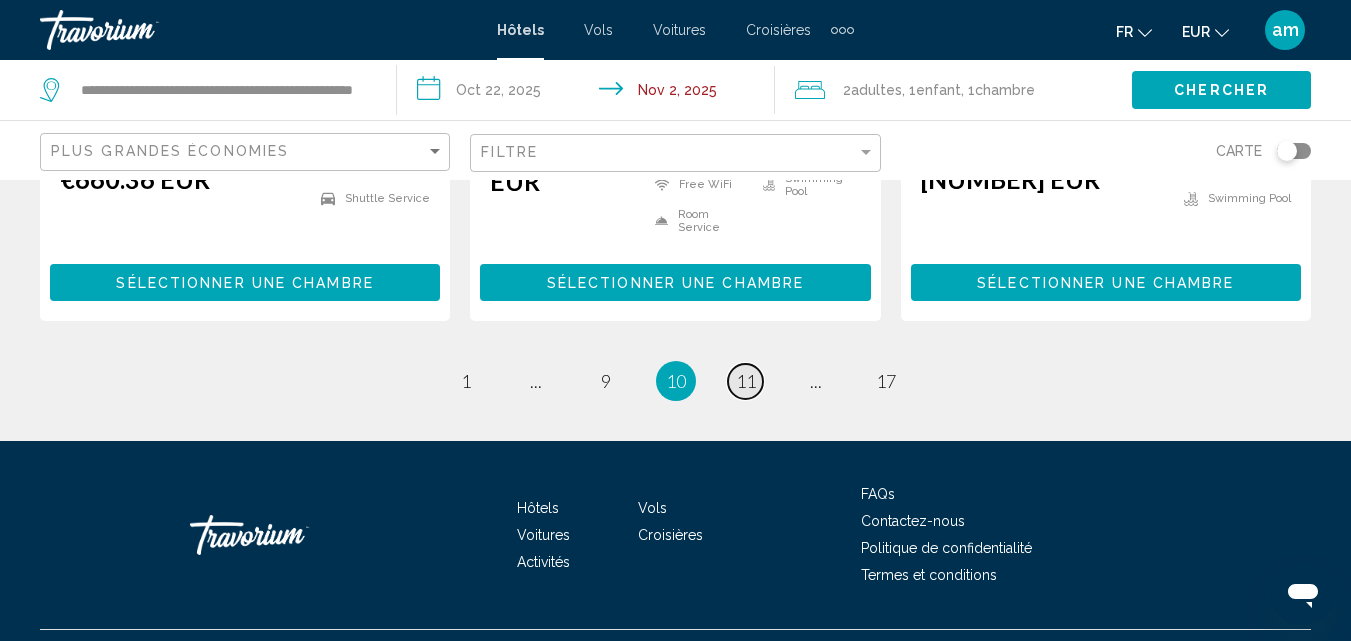click on "11" at bounding box center (746, 381) 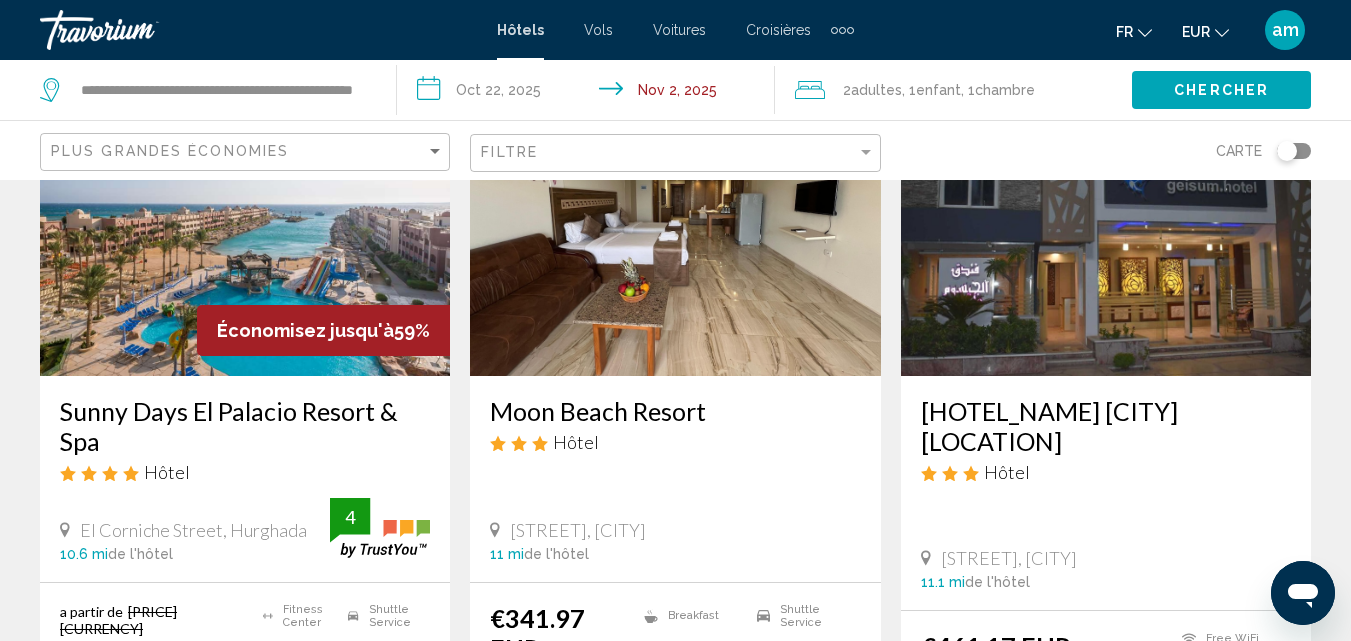 scroll, scrollTop: 1600, scrollLeft: 0, axis: vertical 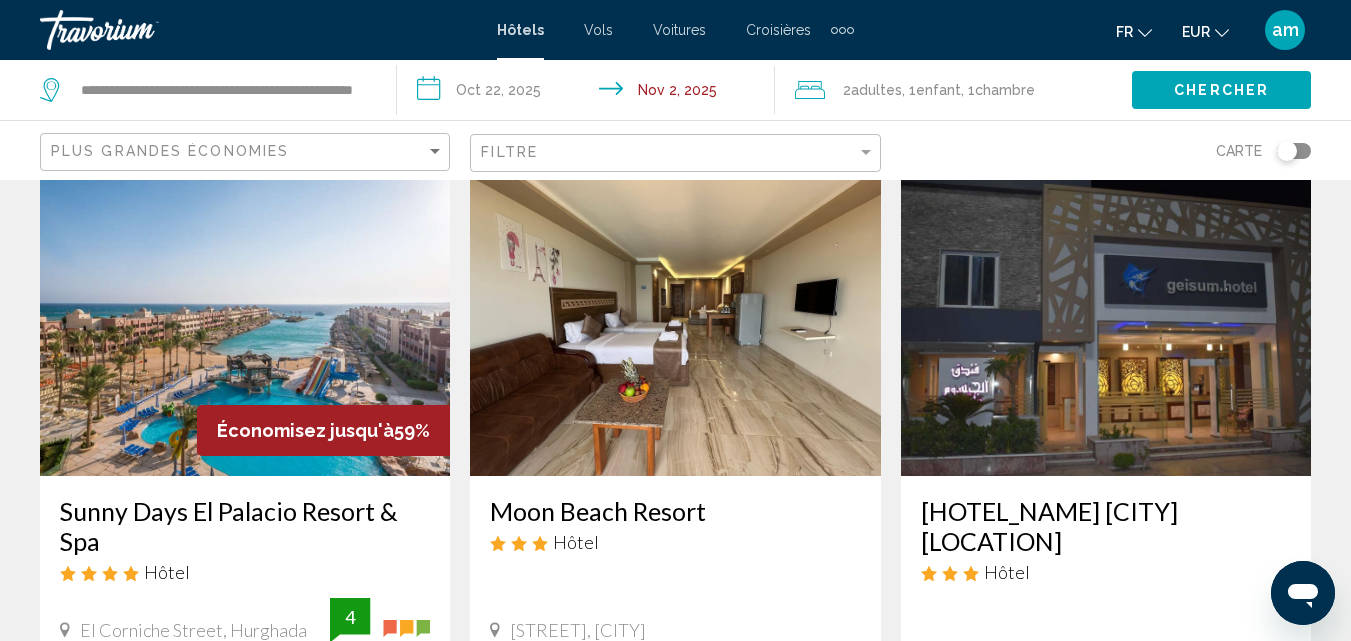 click on "Sunny Days El Palacio Resort & Spa" at bounding box center (245, 526) 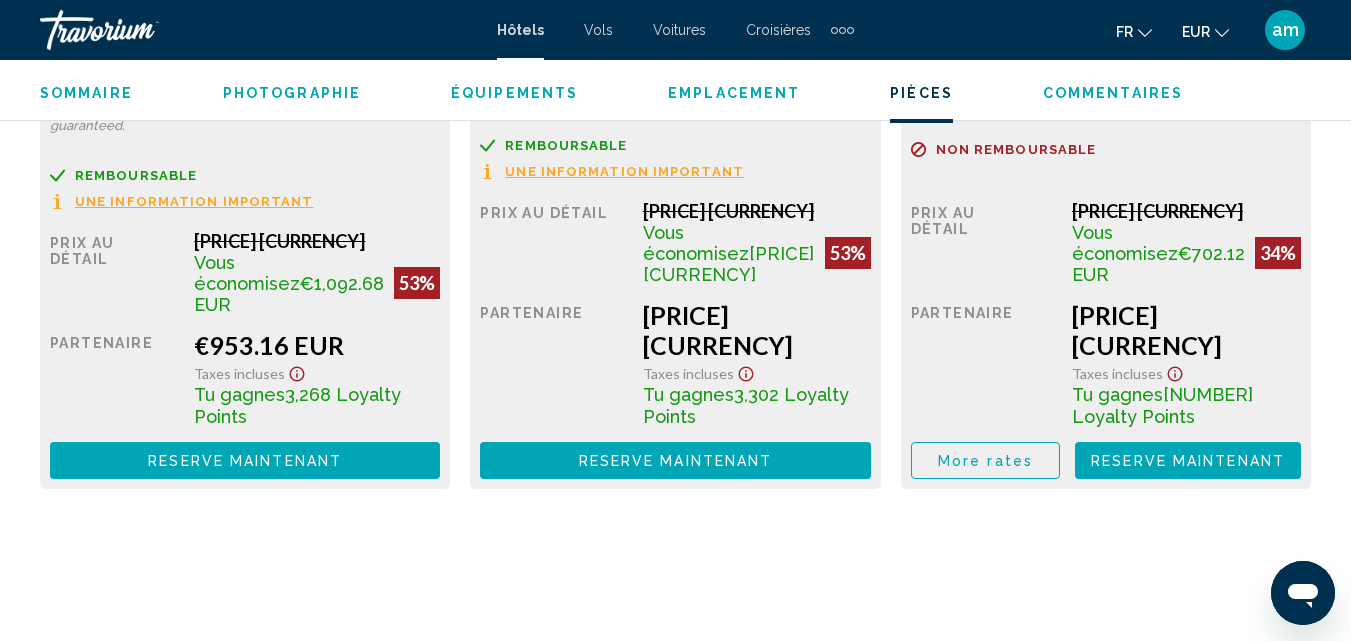 scroll, scrollTop: 5015, scrollLeft: 0, axis: vertical 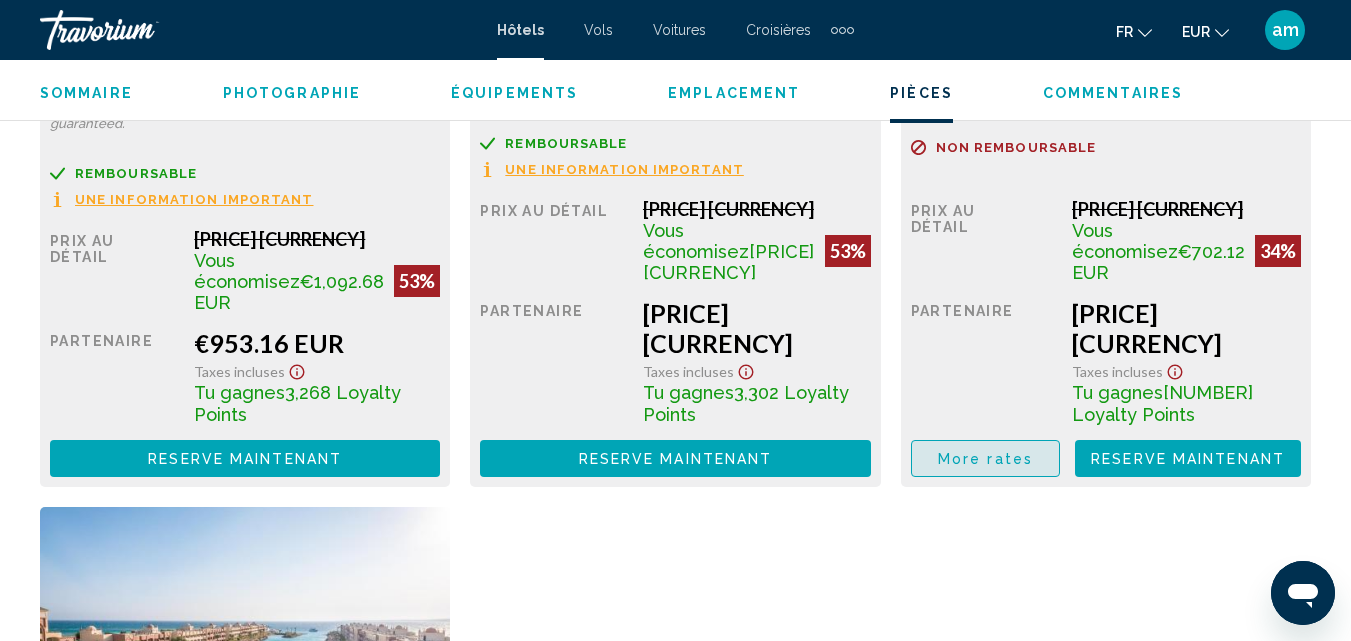 click on "More rates" at bounding box center [986, 458] 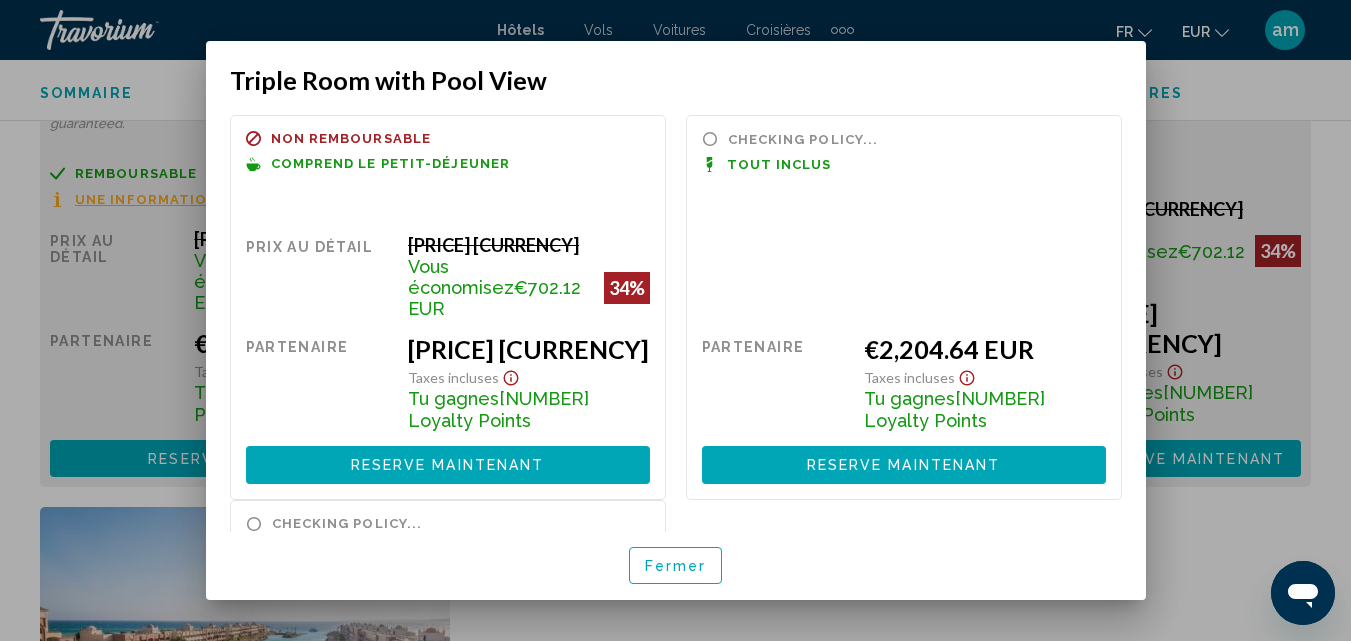 click on "Fermer" at bounding box center (676, 566) 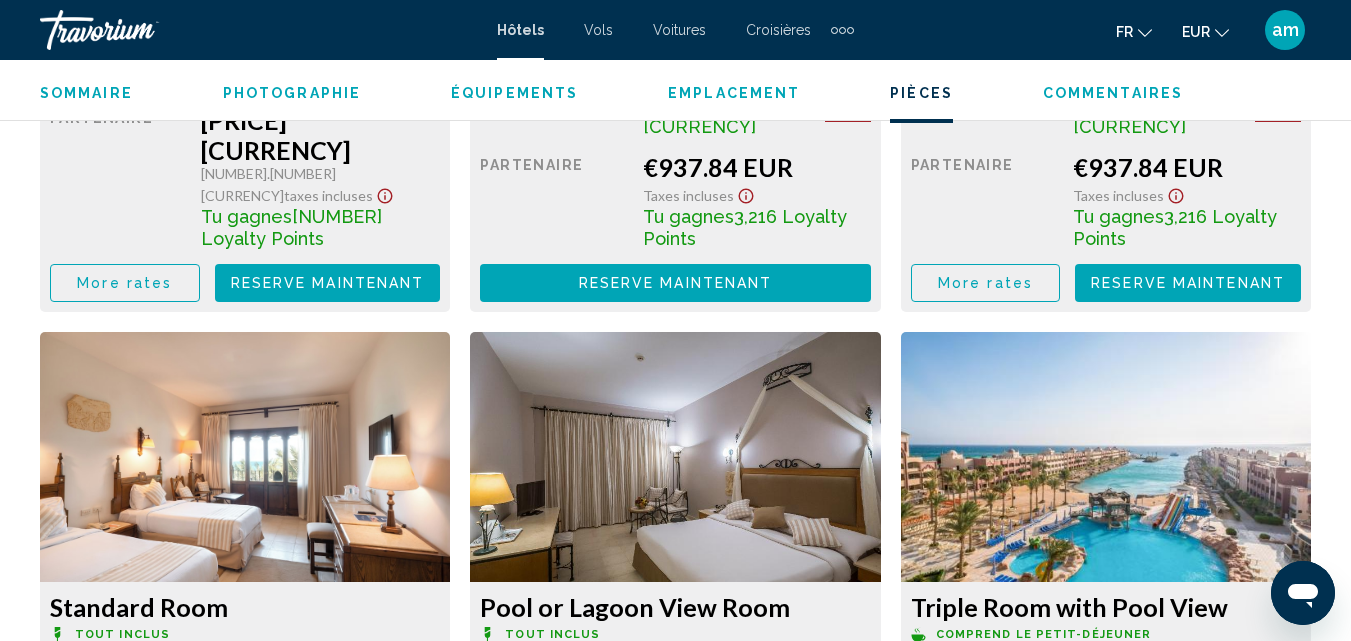 scroll, scrollTop: 4215, scrollLeft: 0, axis: vertical 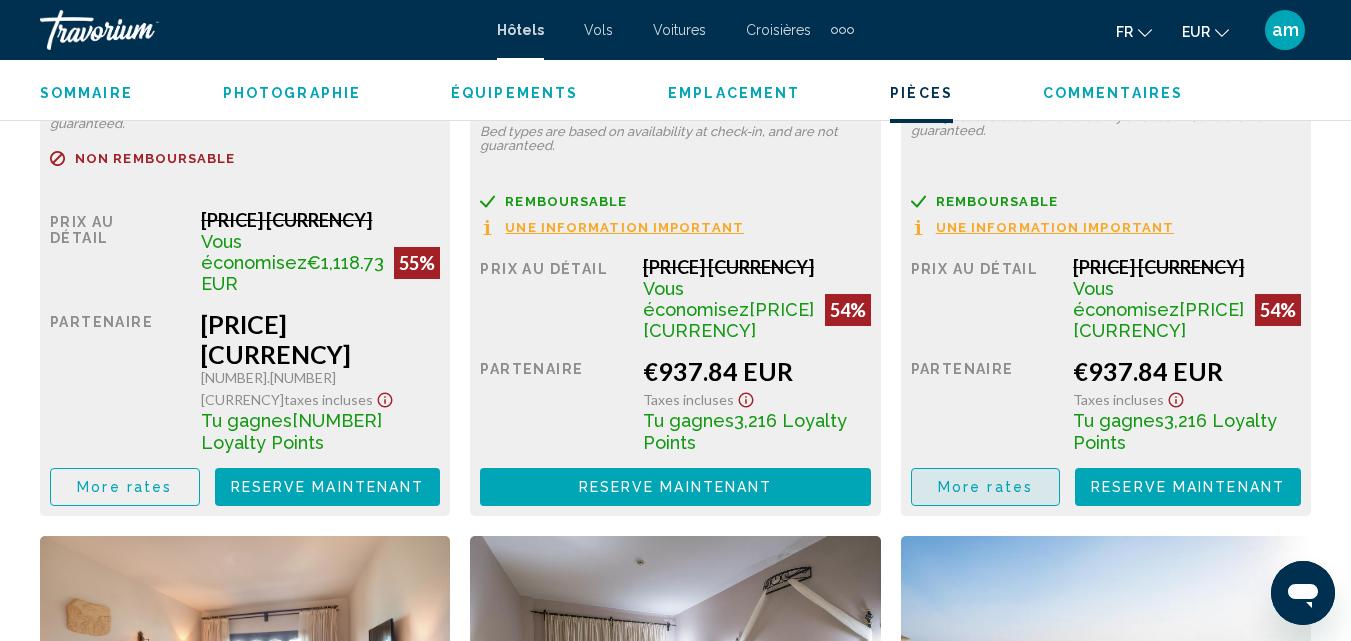 click on "More rates" at bounding box center (986, 486) 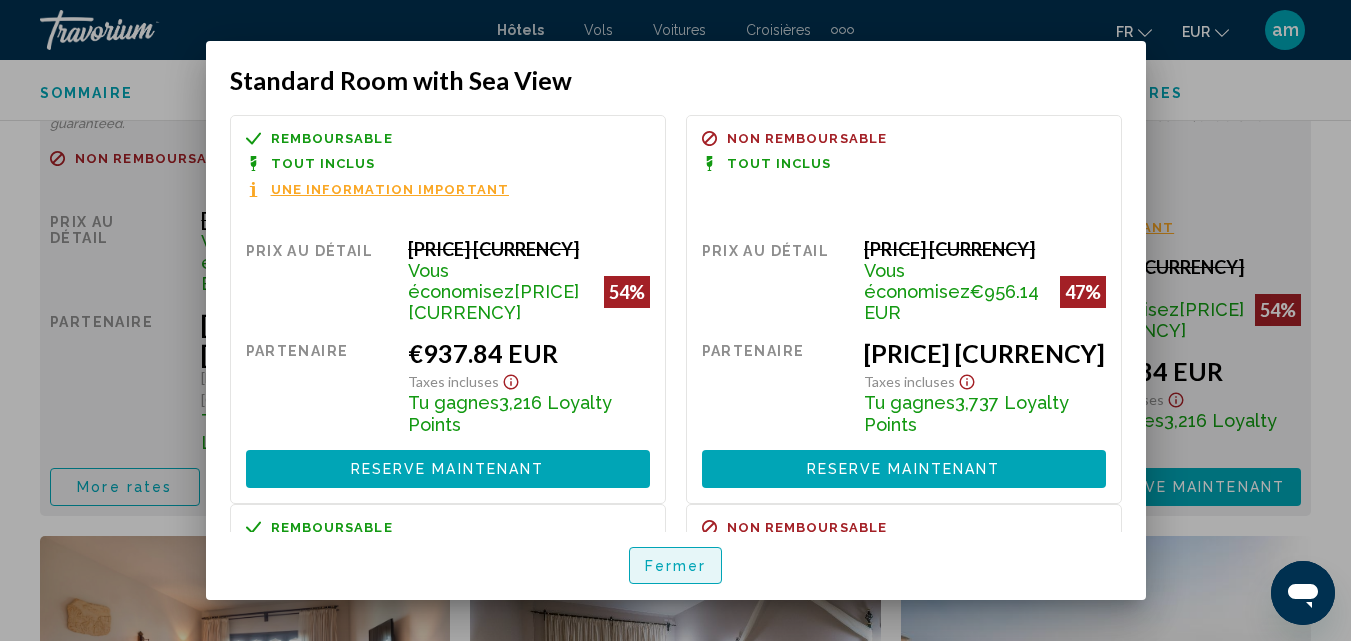 click on "Fermer" at bounding box center [676, 565] 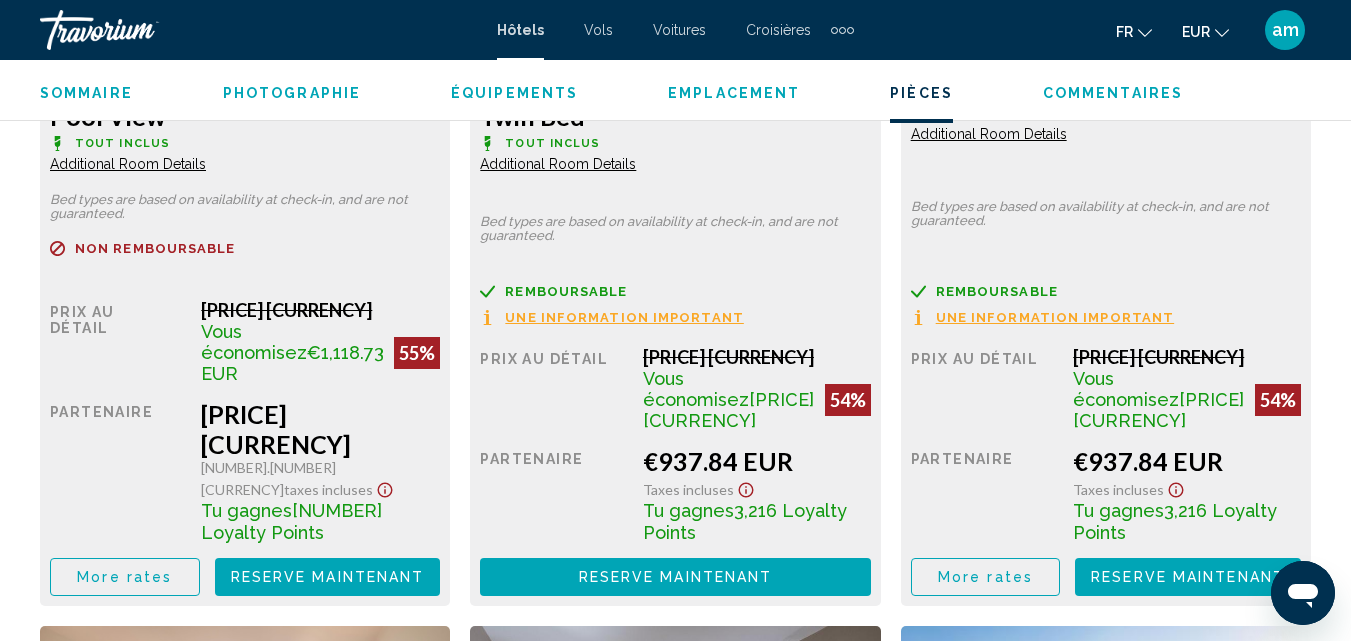 scroll, scrollTop: 3915, scrollLeft: 0, axis: vertical 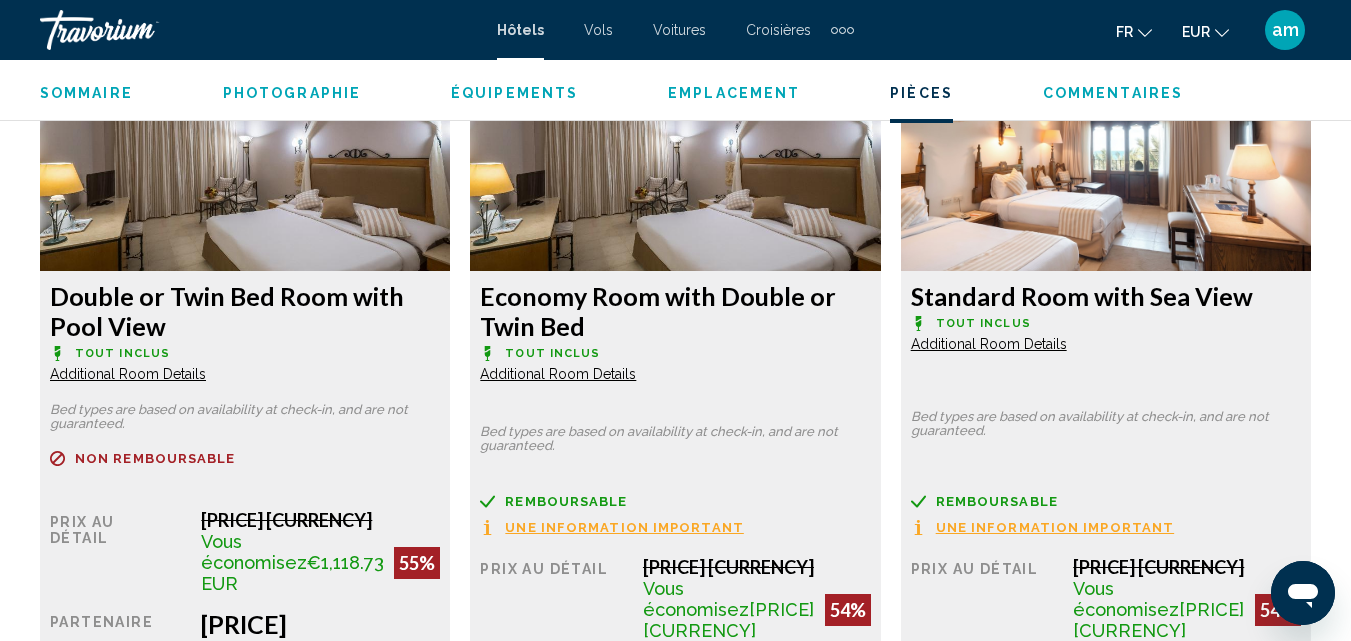 click on "Additional Room Details" at bounding box center [128, -410] 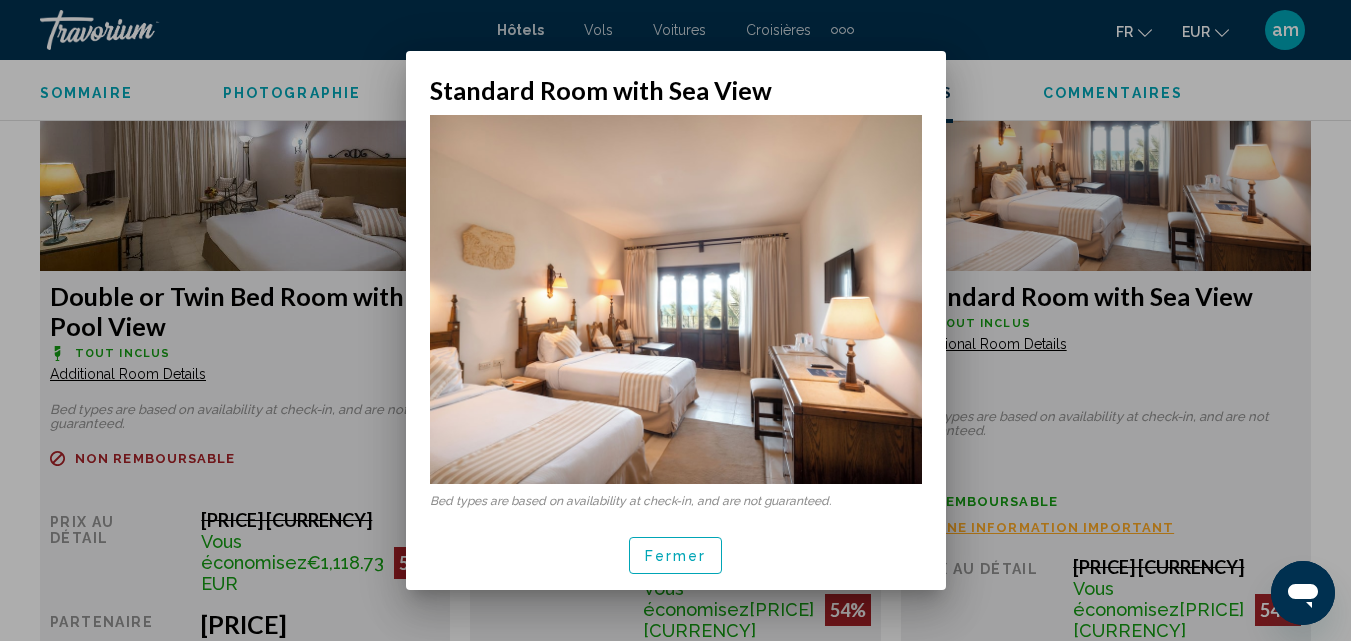 scroll, scrollTop: 0, scrollLeft: 0, axis: both 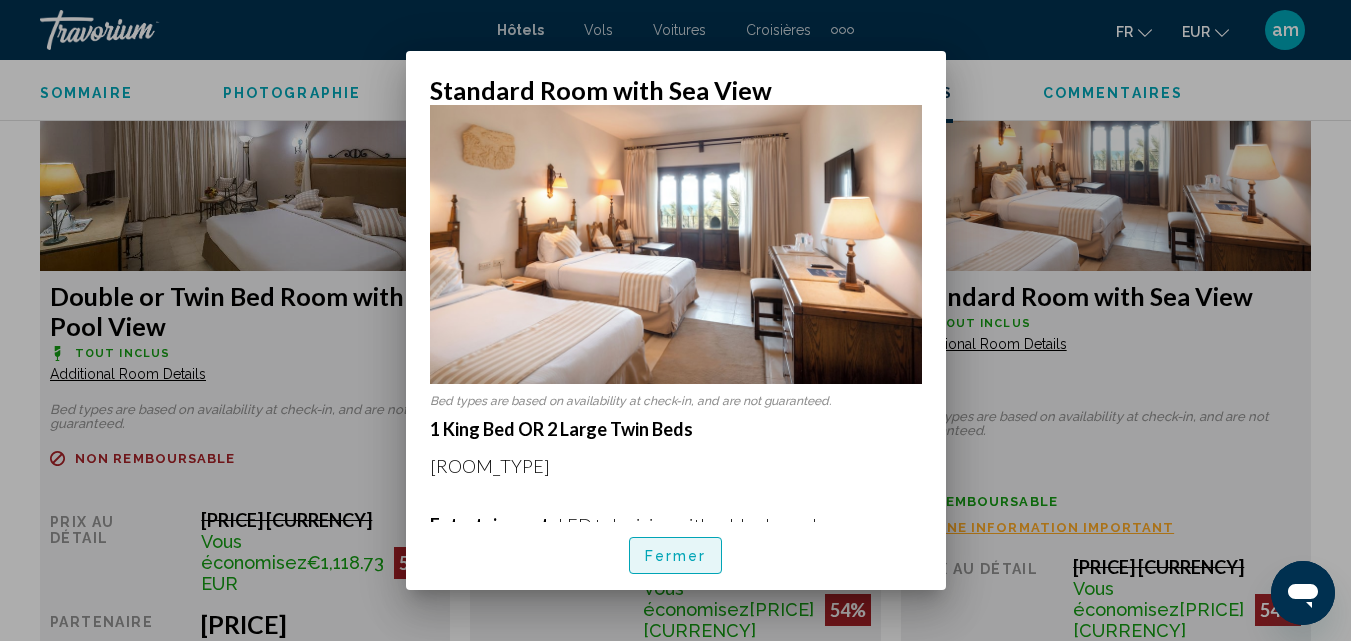 click on "Fermer" at bounding box center (676, 556) 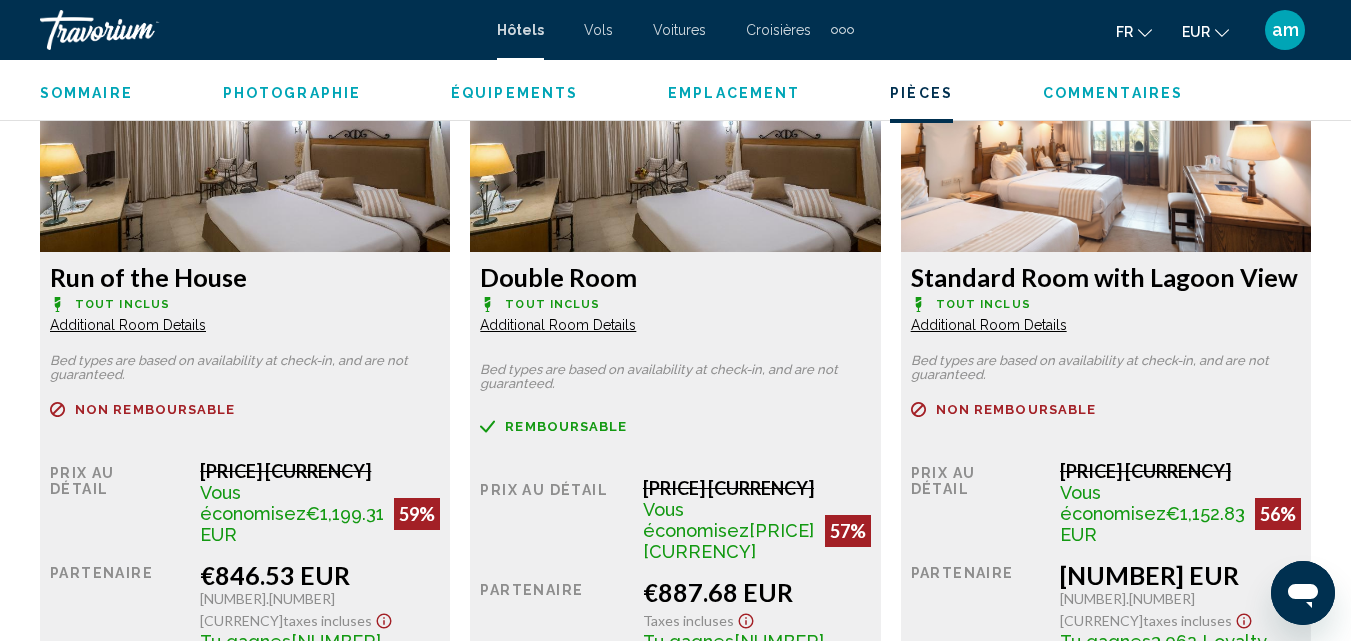 scroll, scrollTop: 3215, scrollLeft: 0, axis: vertical 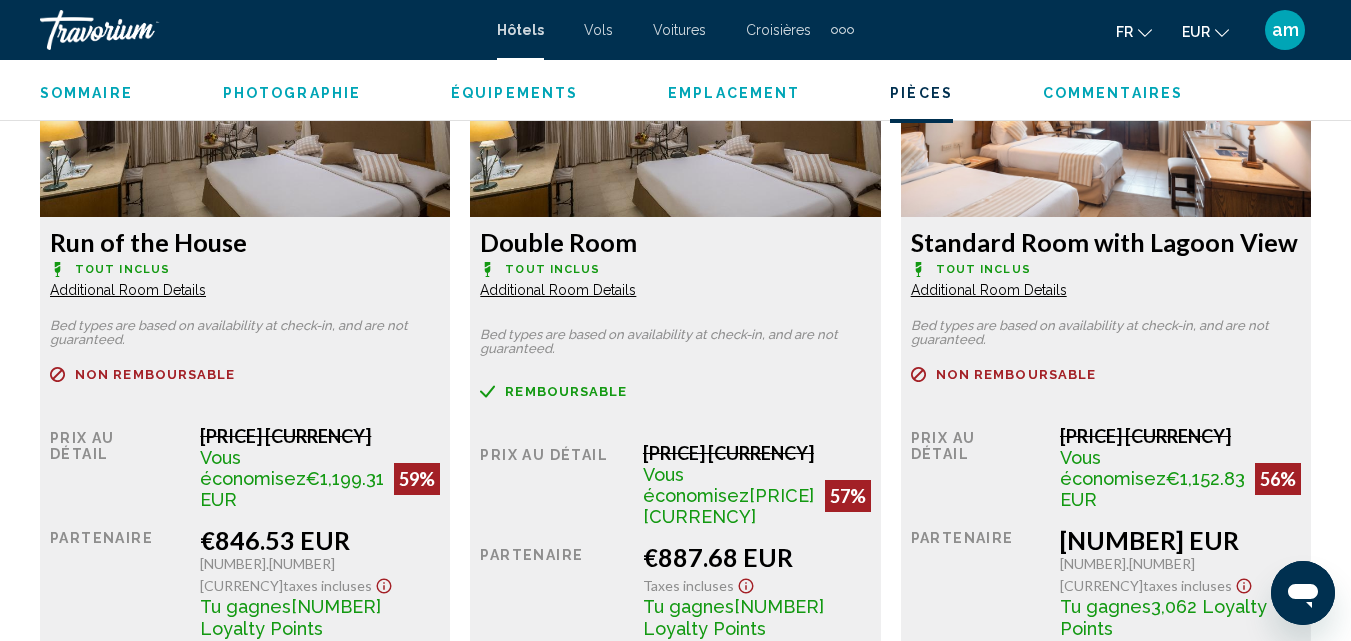 click on "More rates" at bounding box center (985, 673) 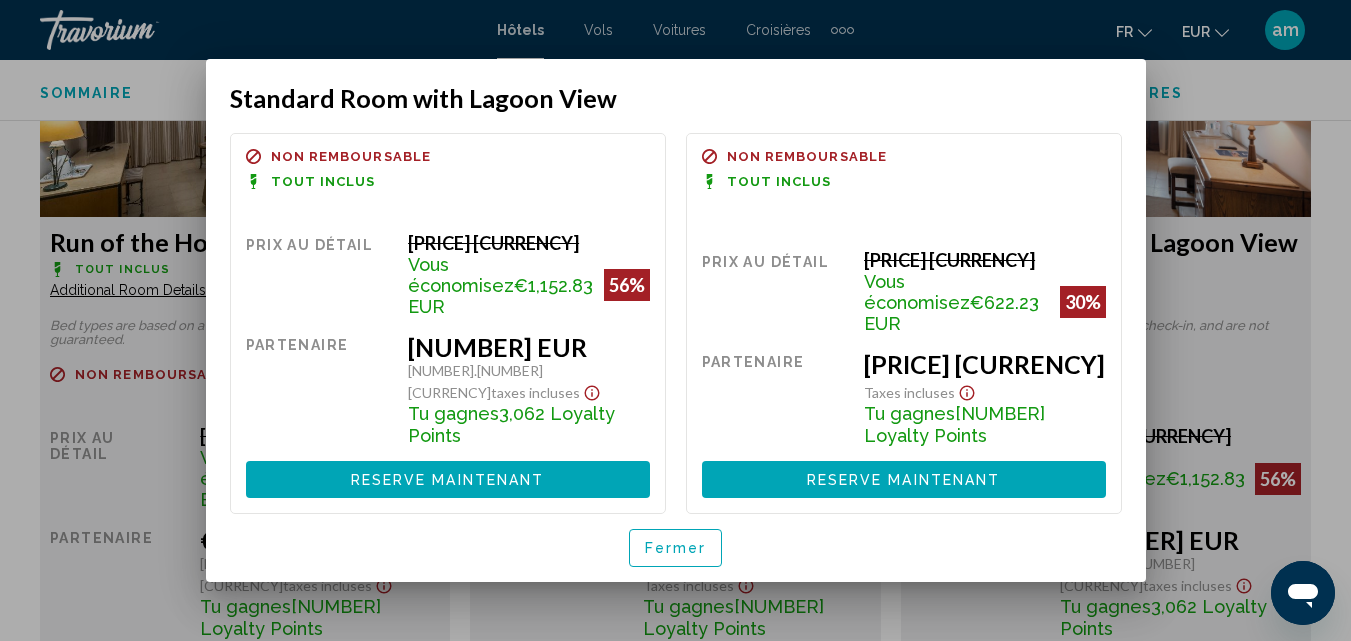 click on "Fermer" at bounding box center (676, 549) 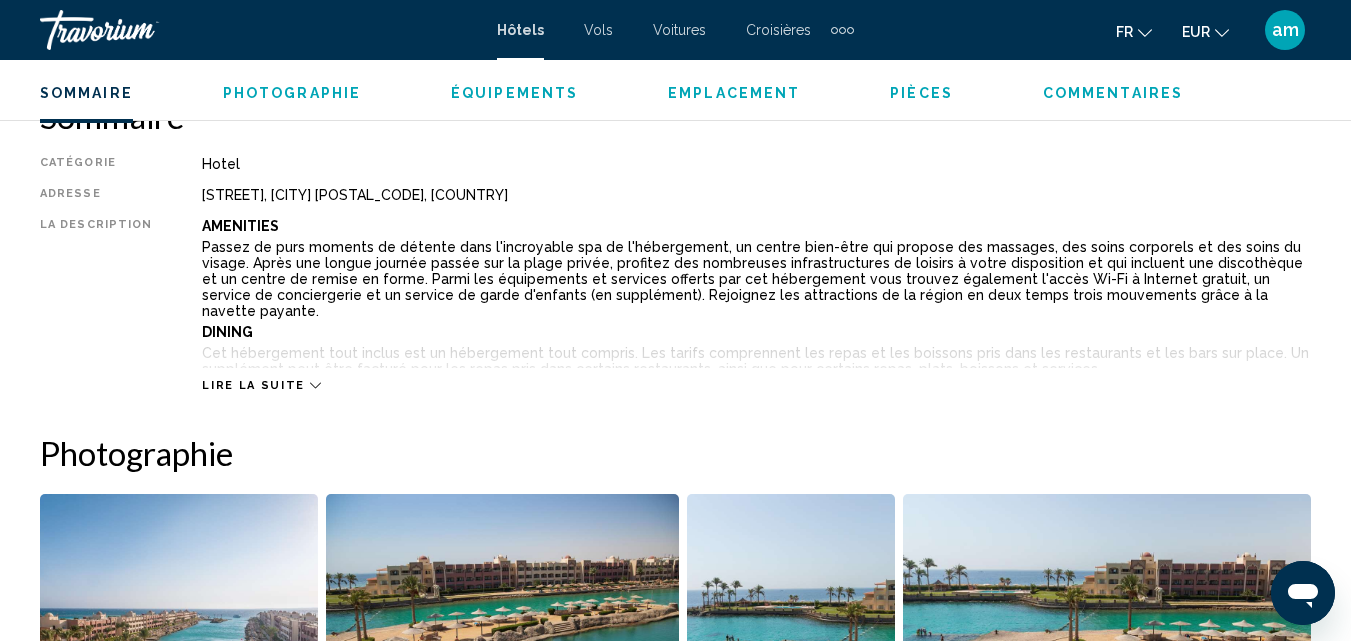 scroll, scrollTop: 615, scrollLeft: 0, axis: vertical 